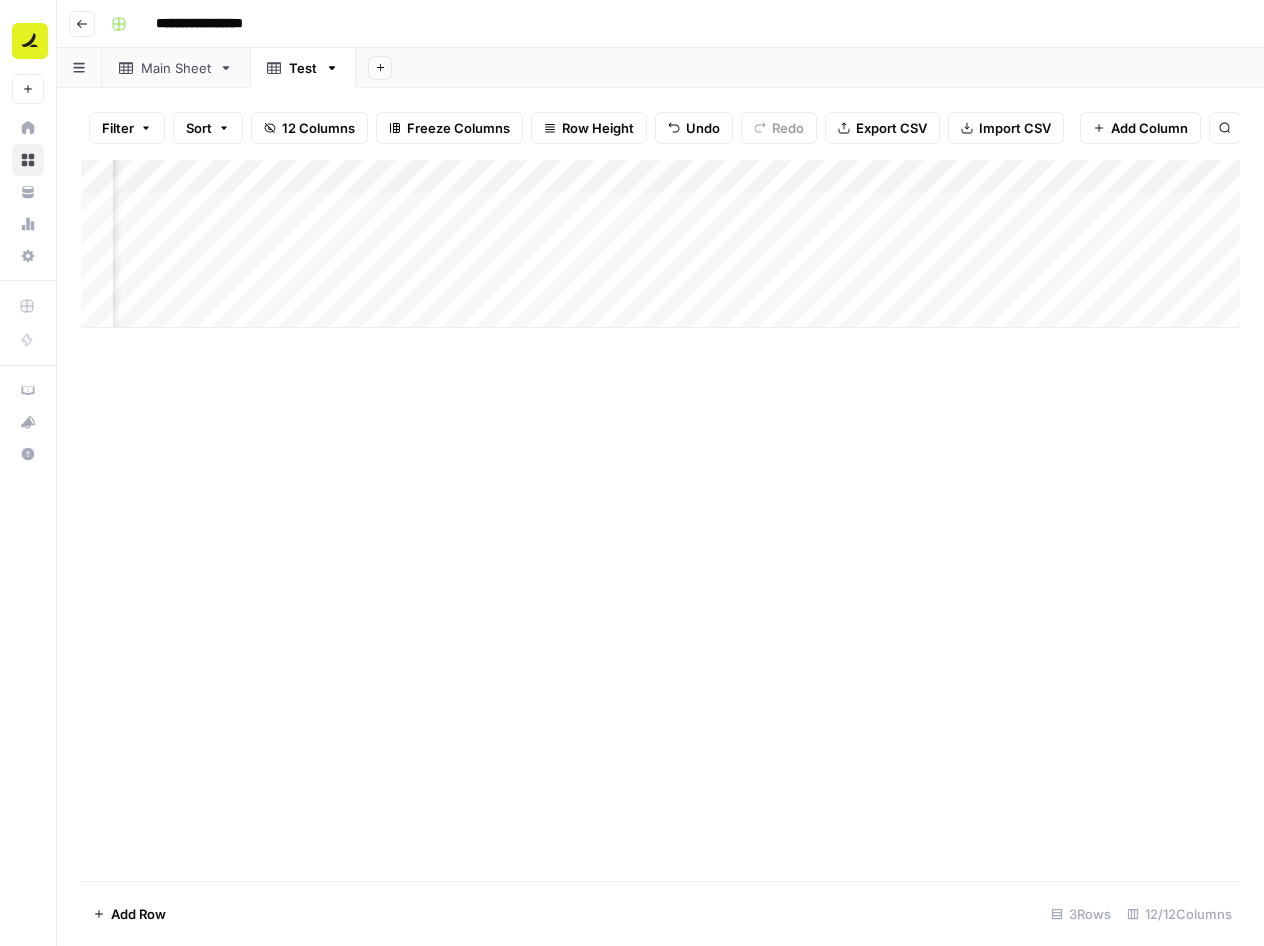 scroll, scrollTop: 0, scrollLeft: 0, axis: both 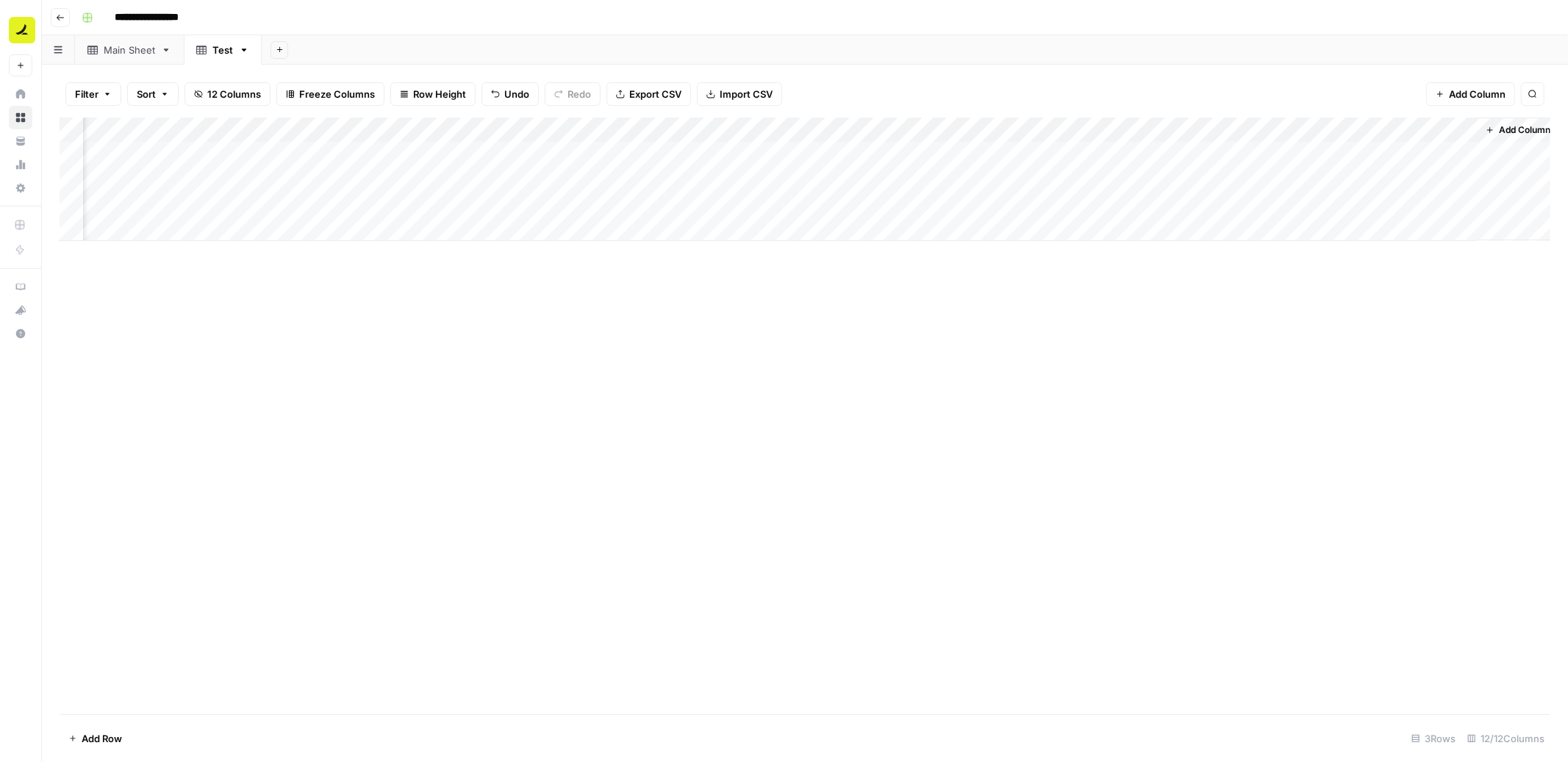 click on "Add Column" at bounding box center (805, 179) 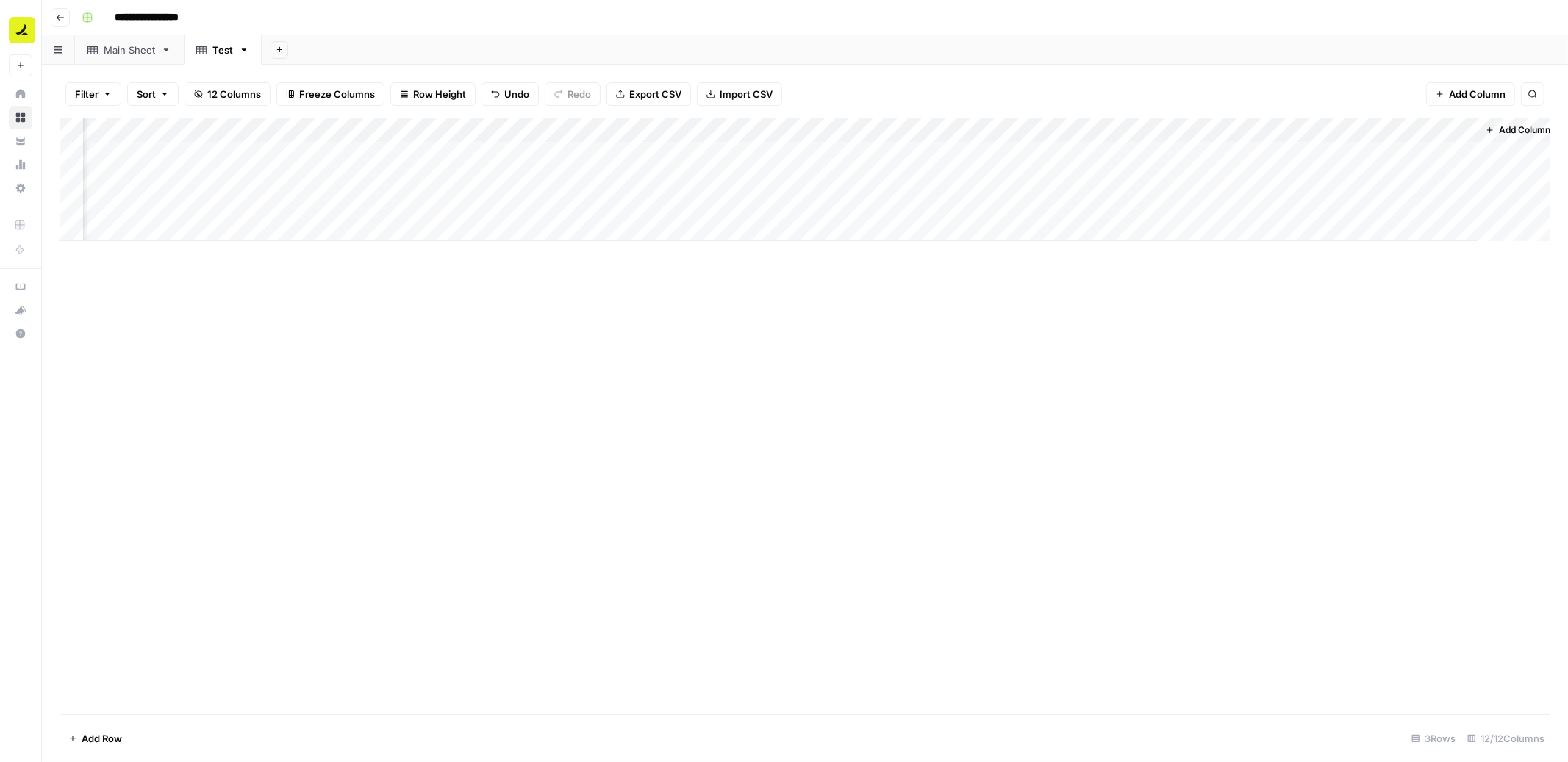 click on "Filter Sort 12 Columns Freeze Columns Row Height Undo Redo Export CSV Import CSV Add Column Search" at bounding box center [805, 94] 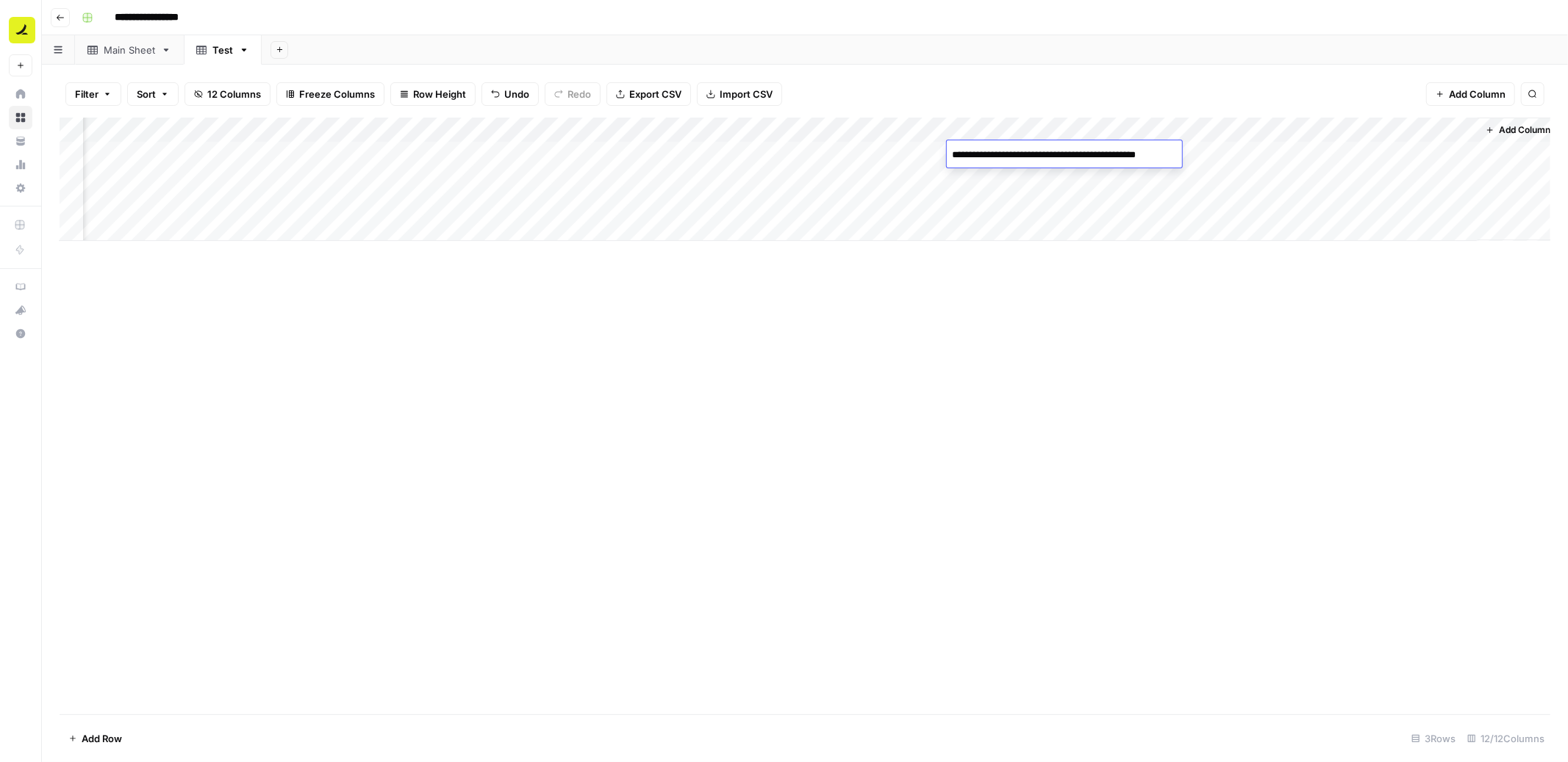 click on "Filter Sort 12 Columns Freeze Columns Row Height Undo Redo Export CSV Import CSV Add Column Search" at bounding box center [805, 94] 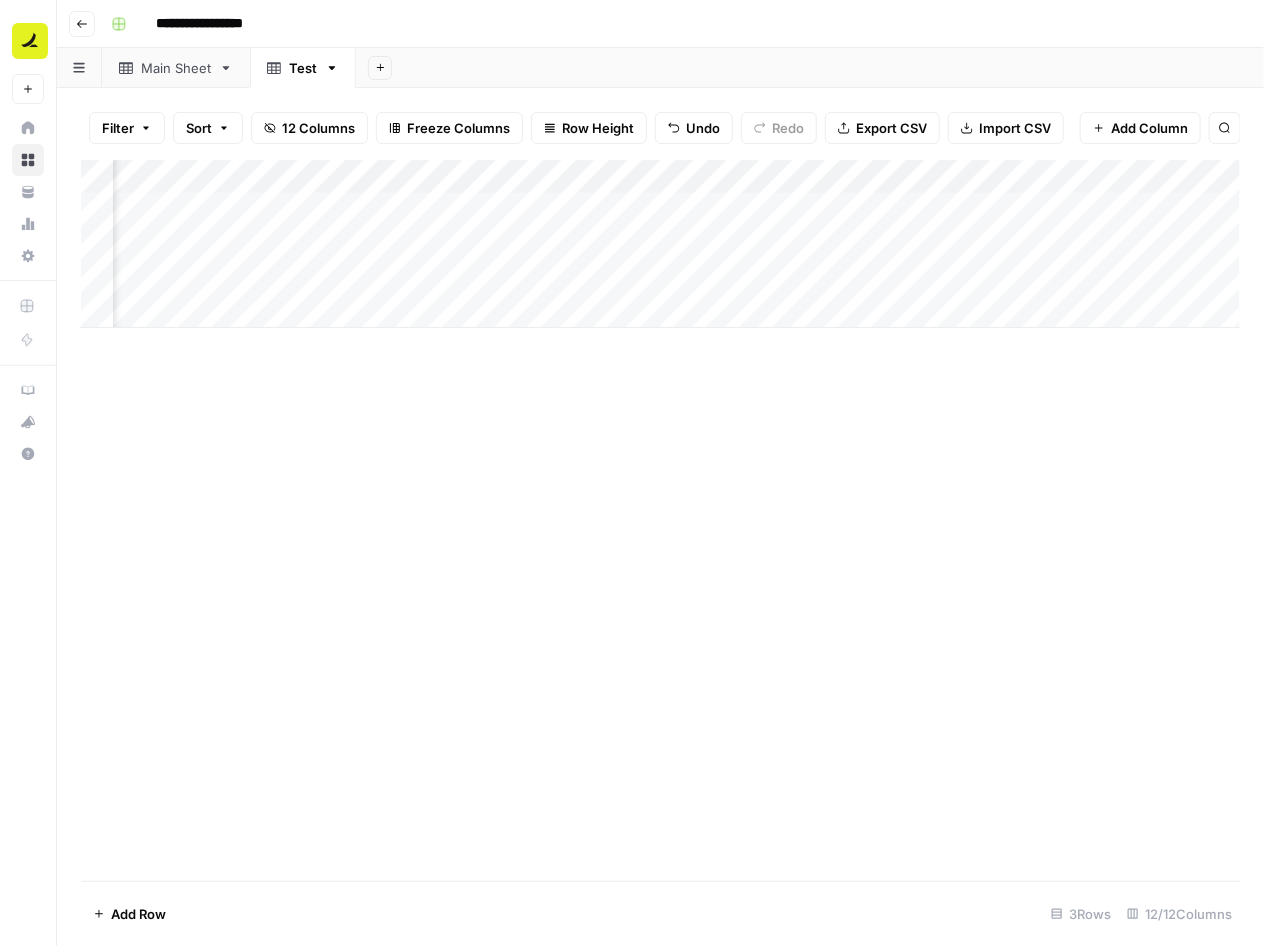scroll, scrollTop: 0, scrollLeft: 920, axis: horizontal 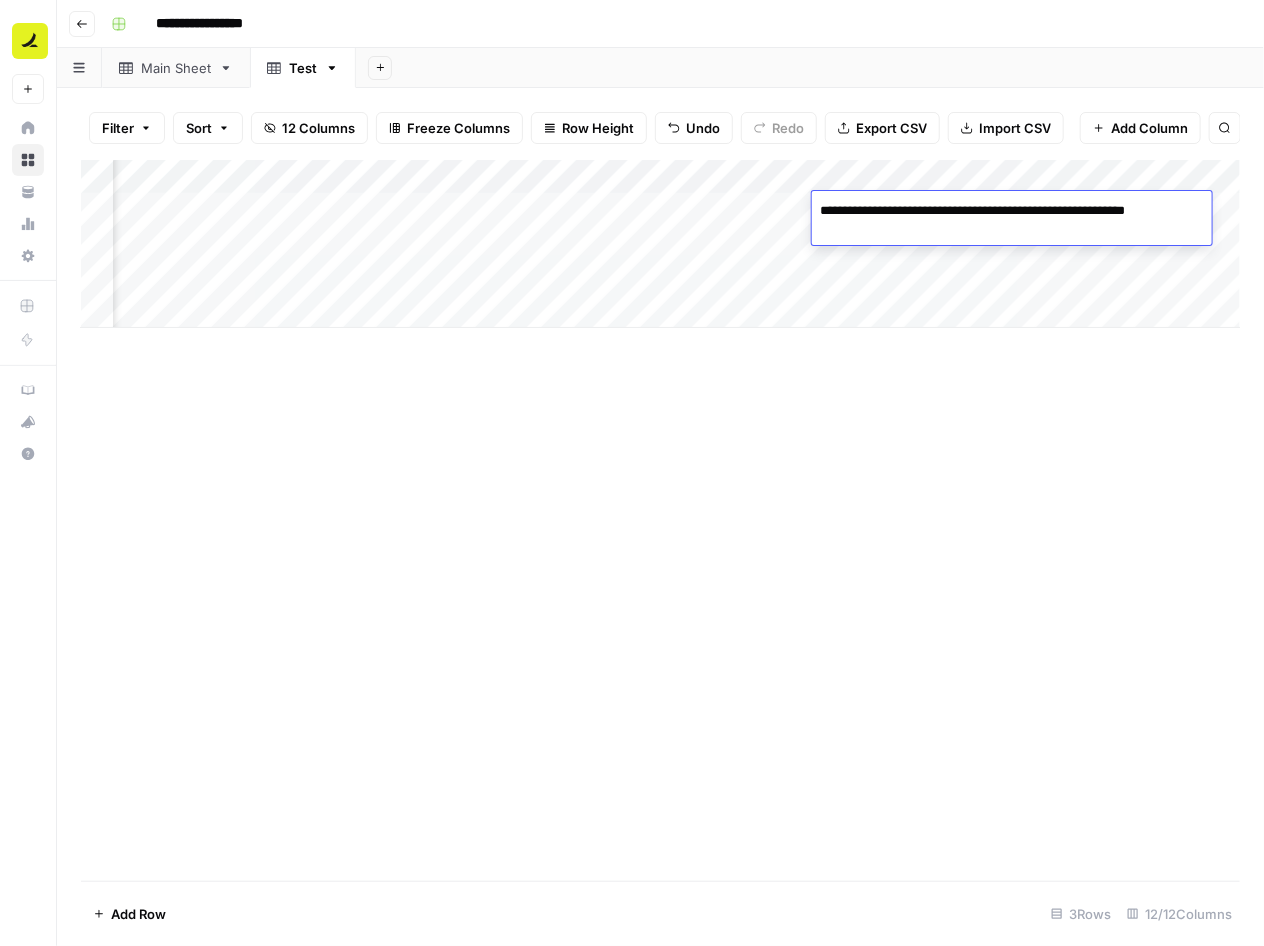 click on "Add Column" at bounding box center (660, 520) 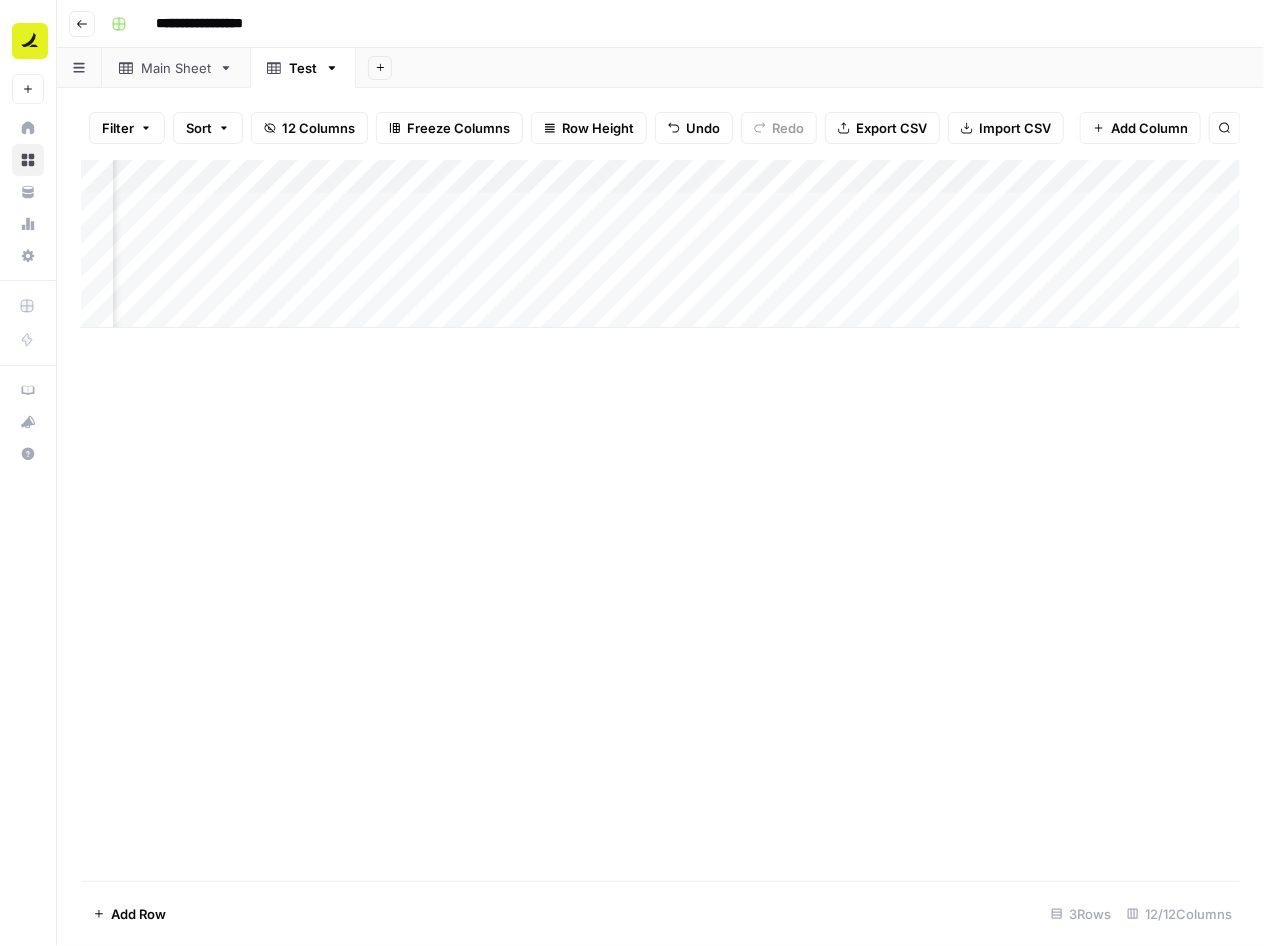 click on "Add Column" at bounding box center (660, 244) 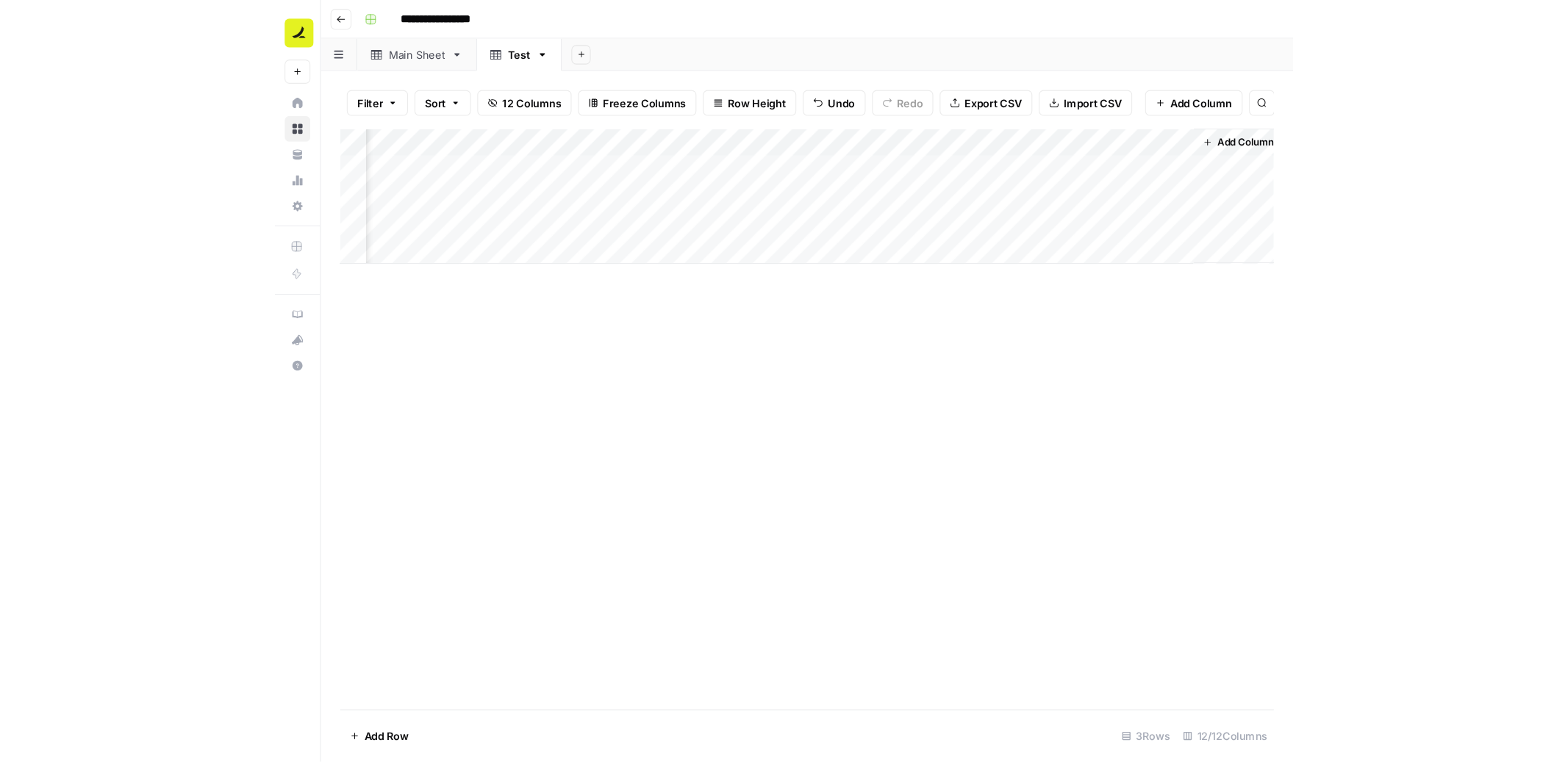 scroll, scrollTop: 0, scrollLeft: 841, axis: horizontal 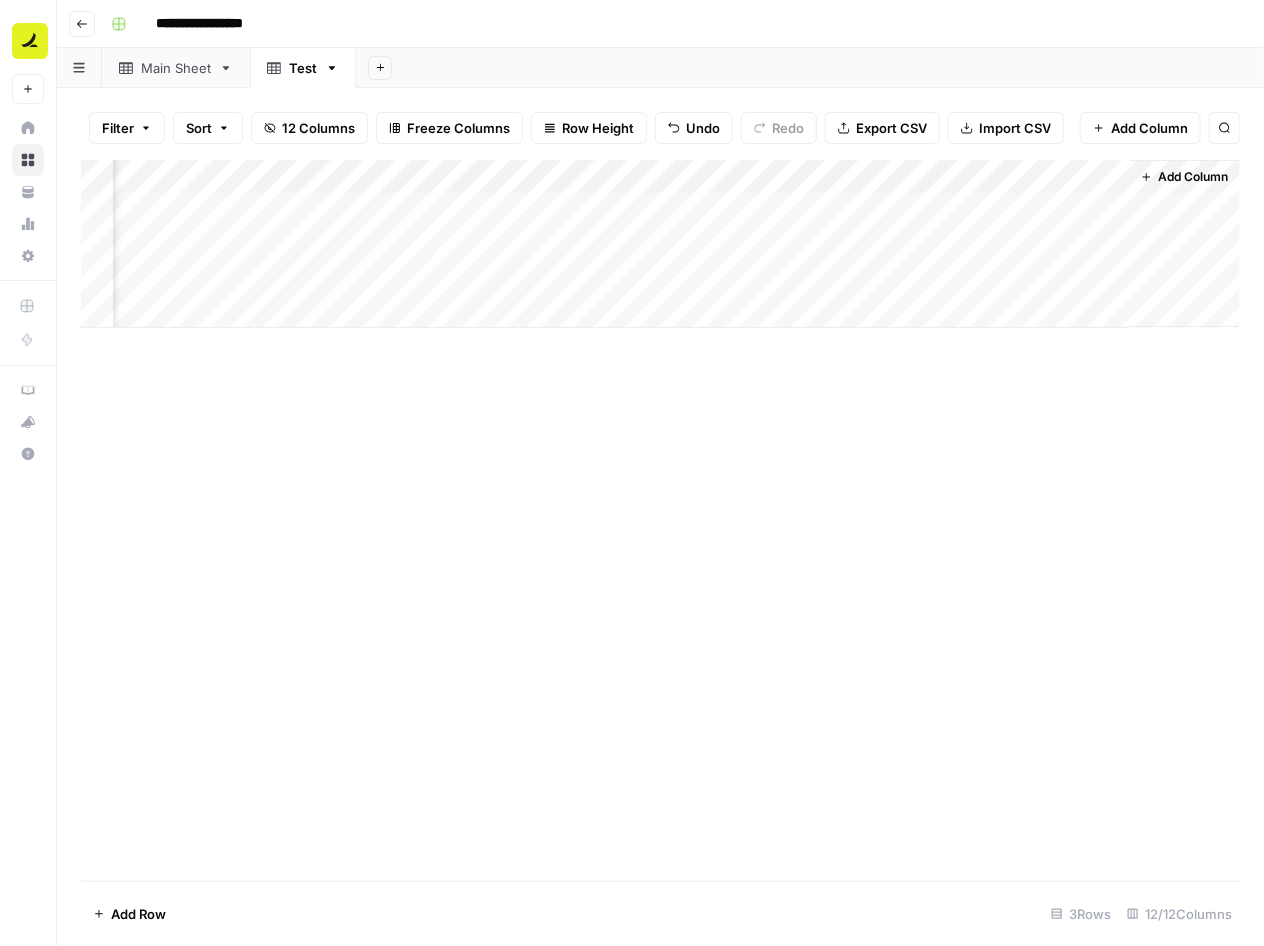 click on "Add Column" at bounding box center (660, 244) 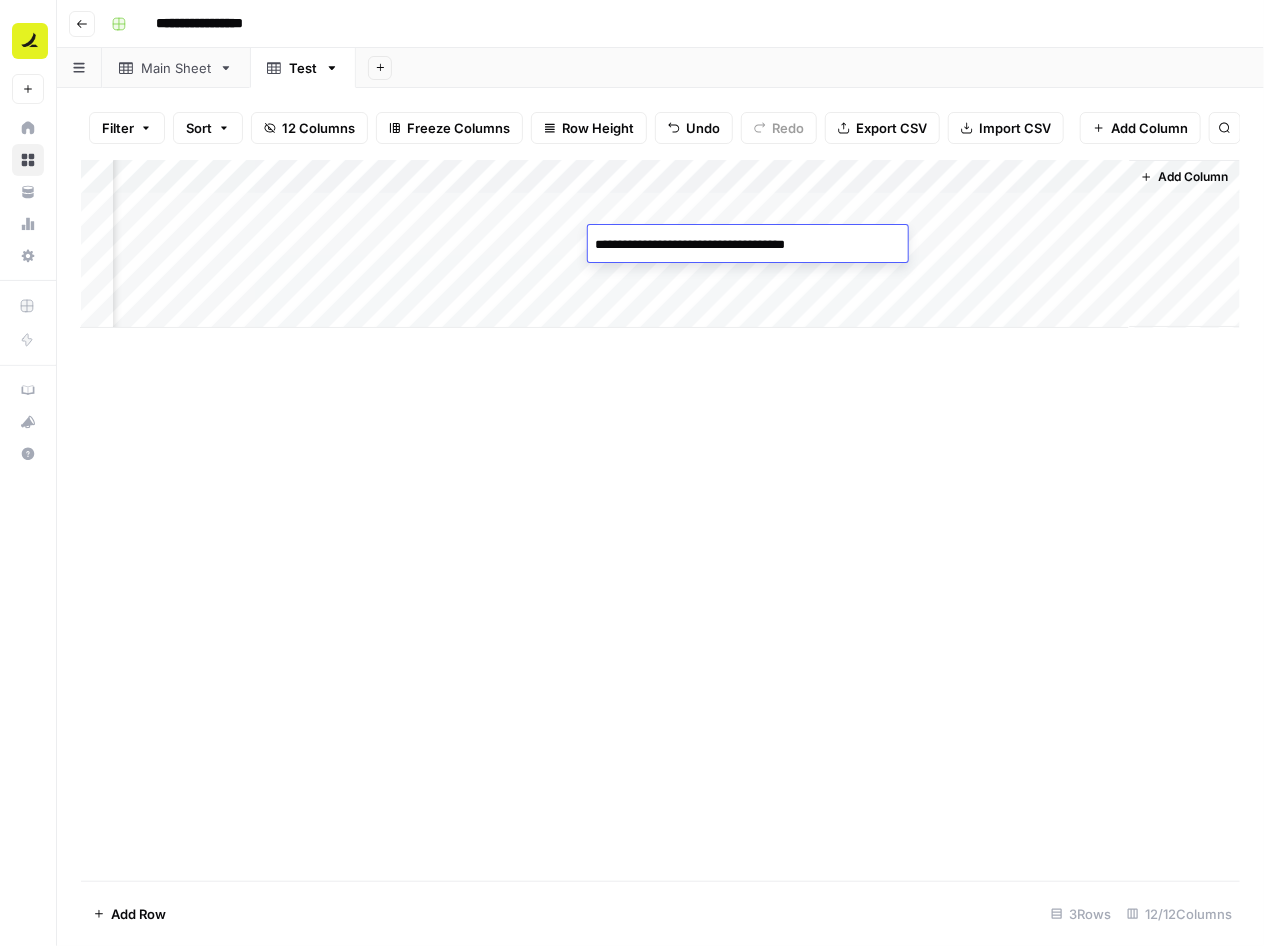 click on "Add Column" at bounding box center (660, 520) 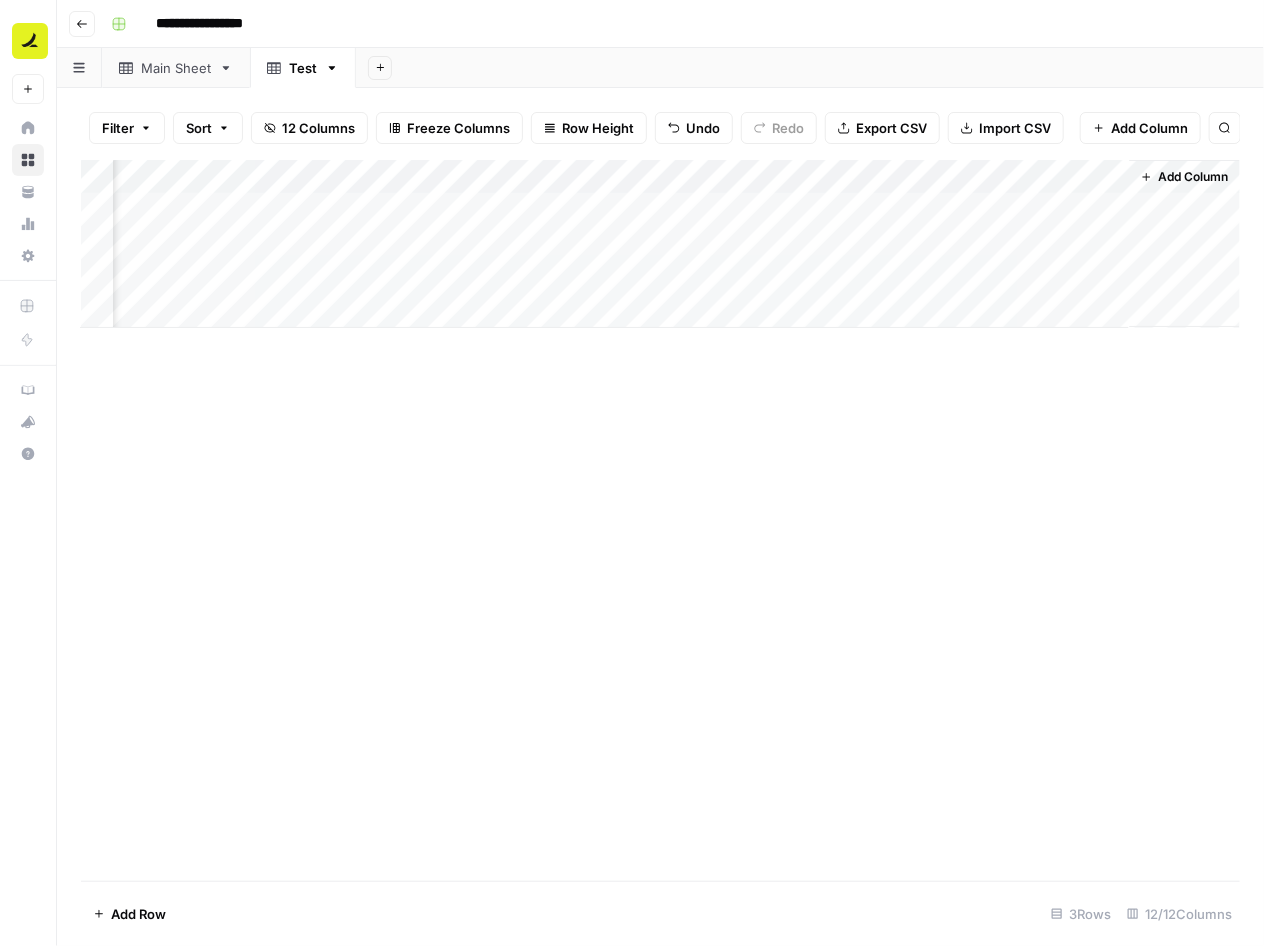 click on "Add Column" at bounding box center [660, 244] 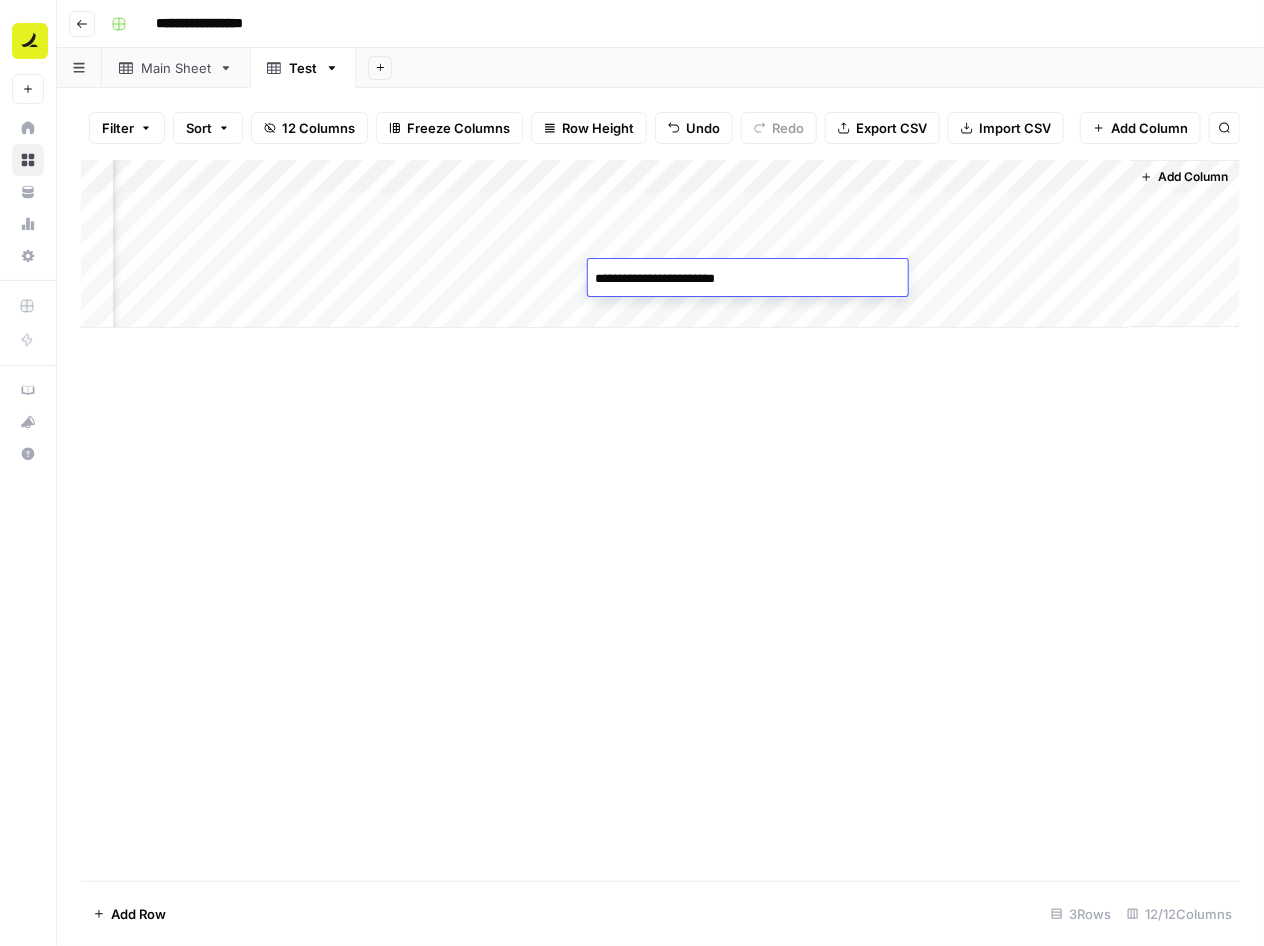 click on "Add Column" at bounding box center [660, 520] 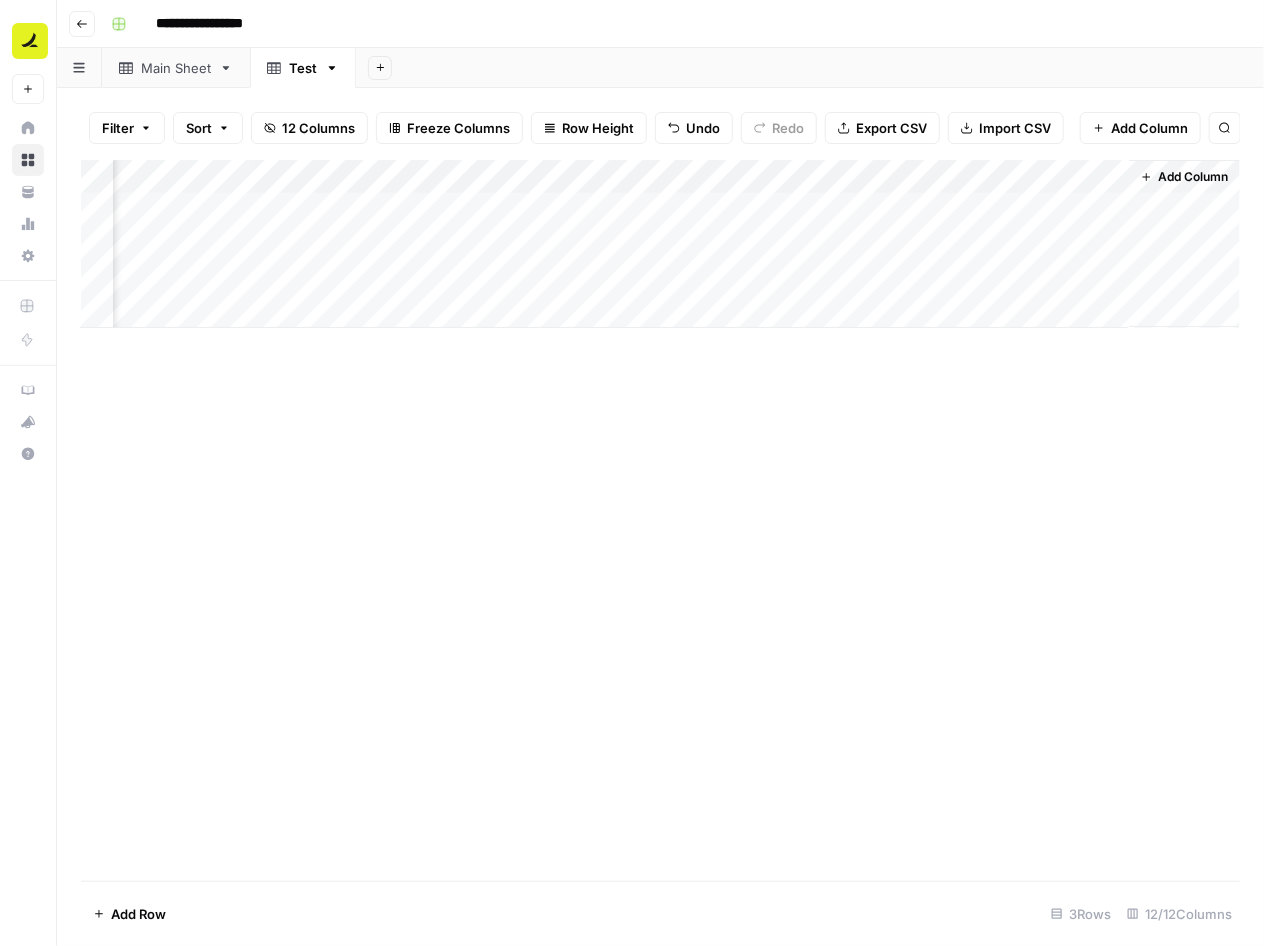 click on "Add Column" at bounding box center [660, 244] 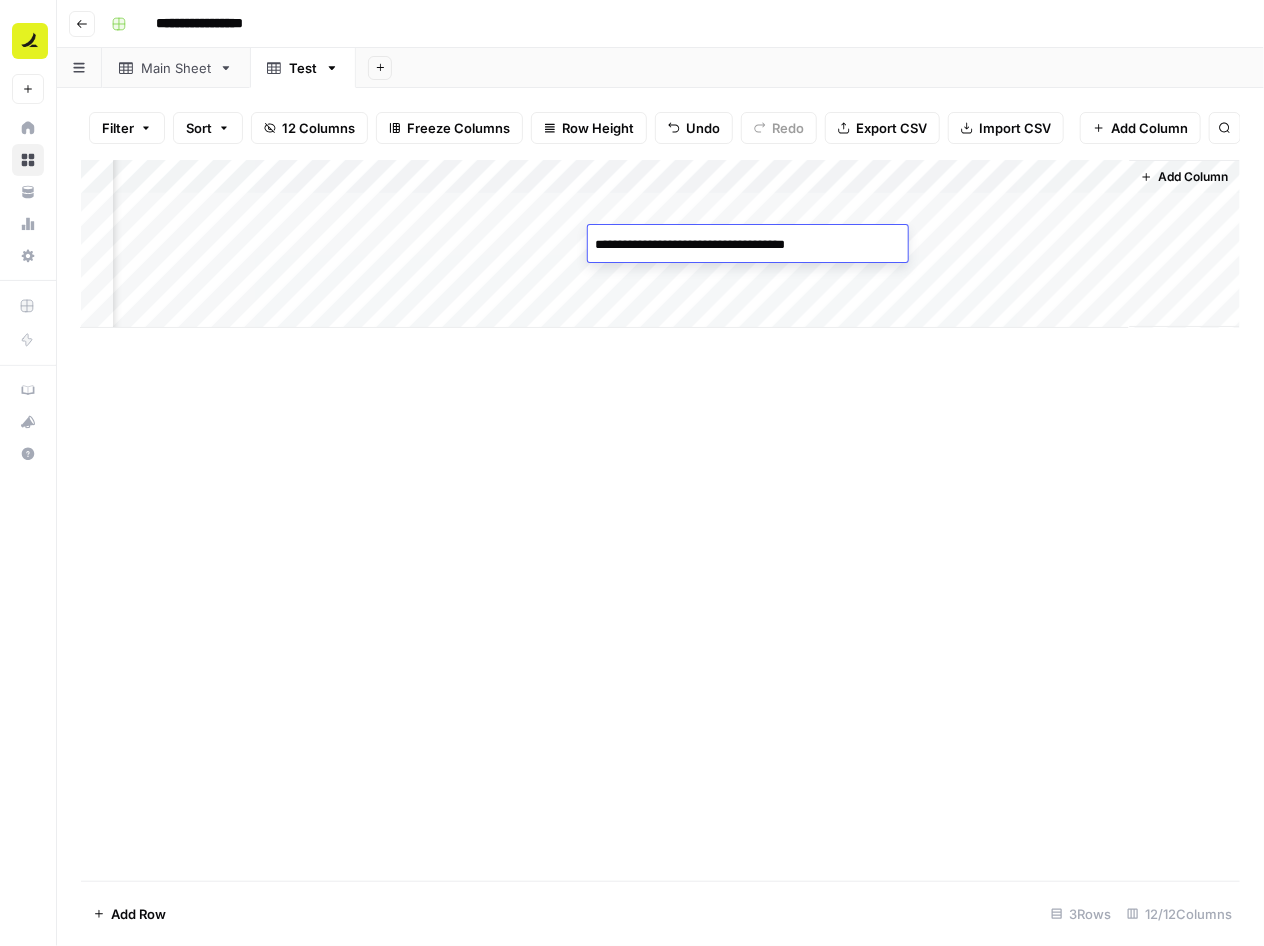 click on "Add Column" at bounding box center (660, 244) 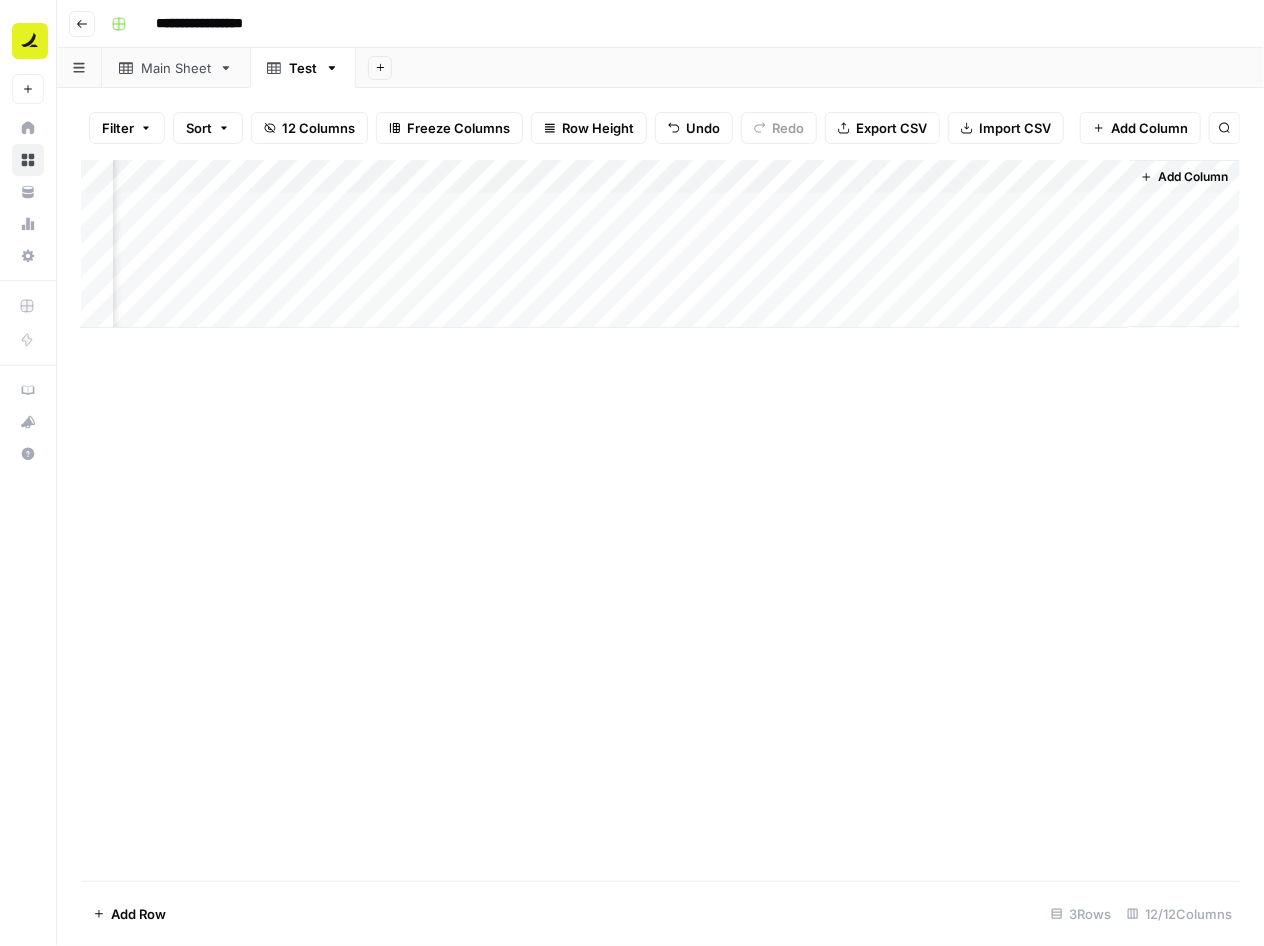 click on "Add Column" at bounding box center [660, 244] 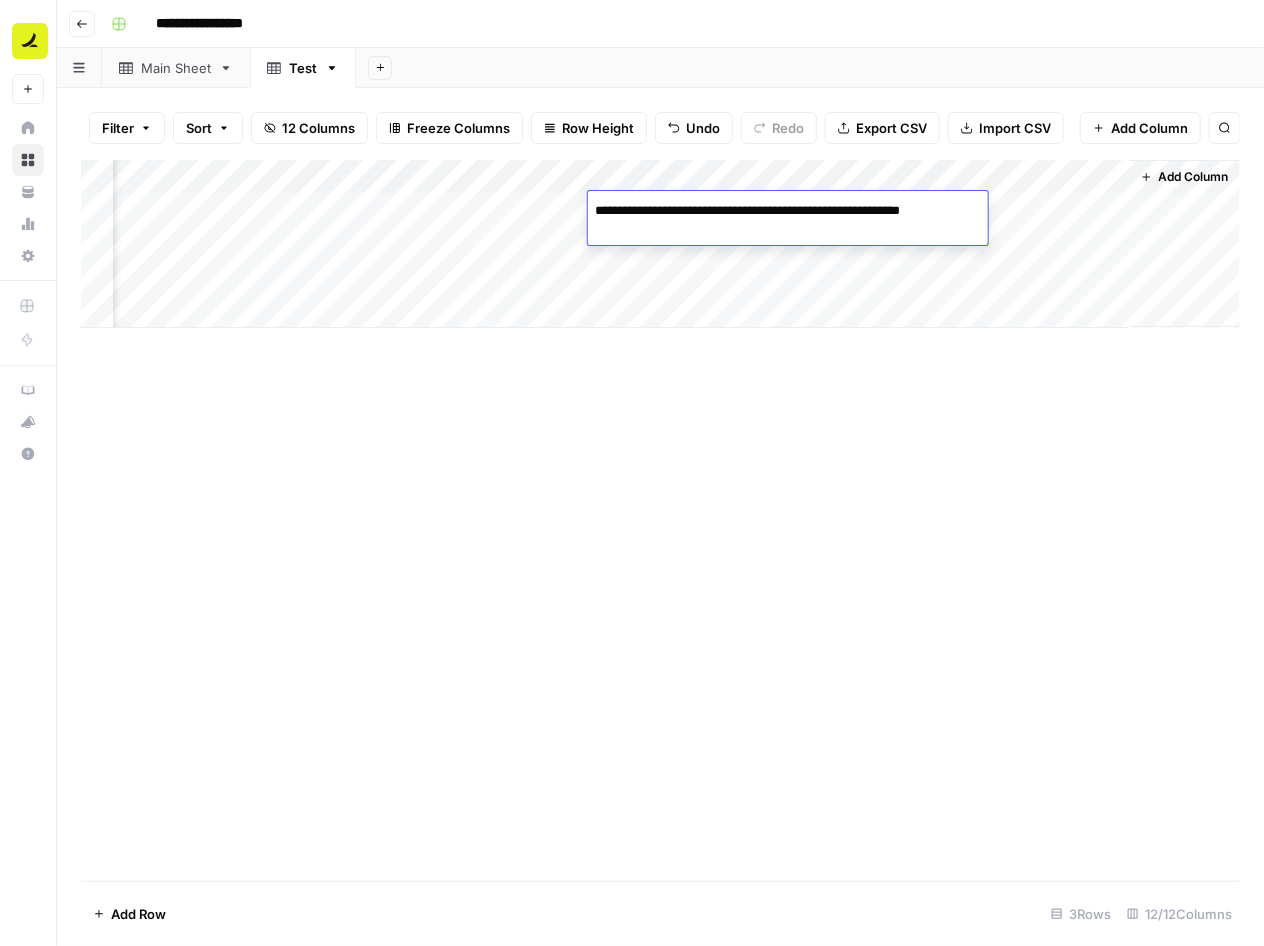 click on "Add Column" at bounding box center [660, 520] 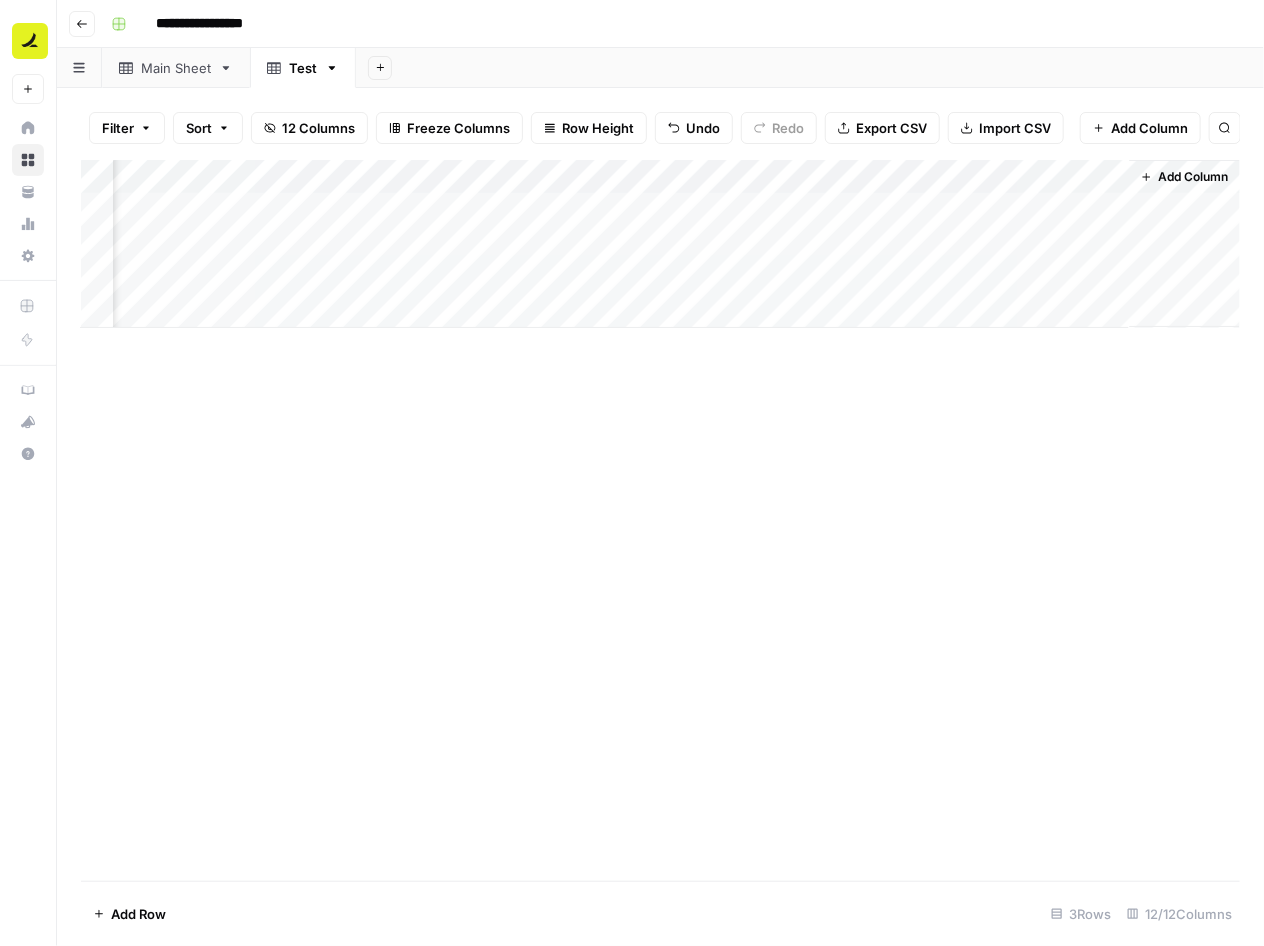 click on "Add Column" at bounding box center (660, 244) 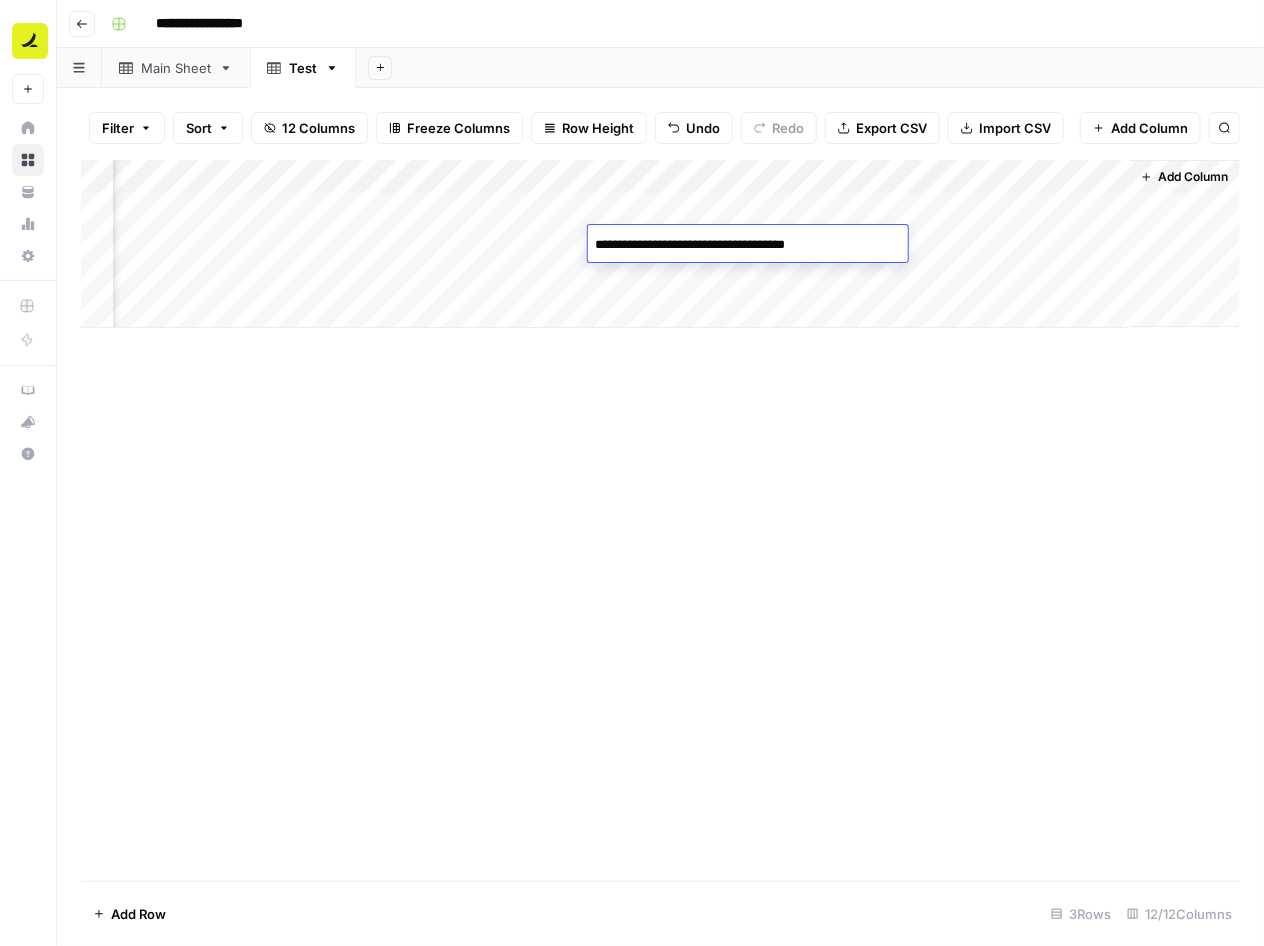 click on "Add Column" at bounding box center (660, 244) 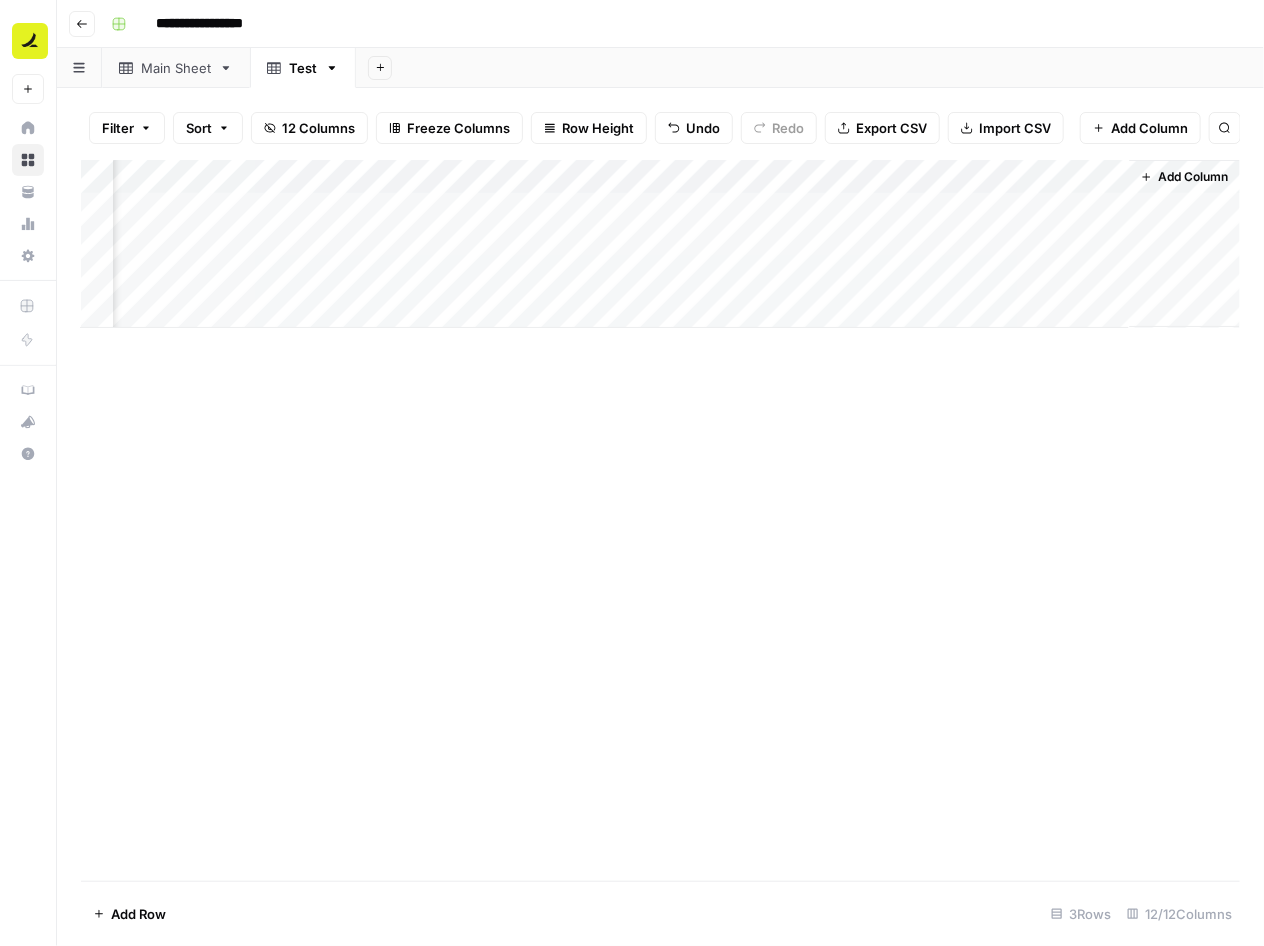 click on "Add Column" at bounding box center [660, 244] 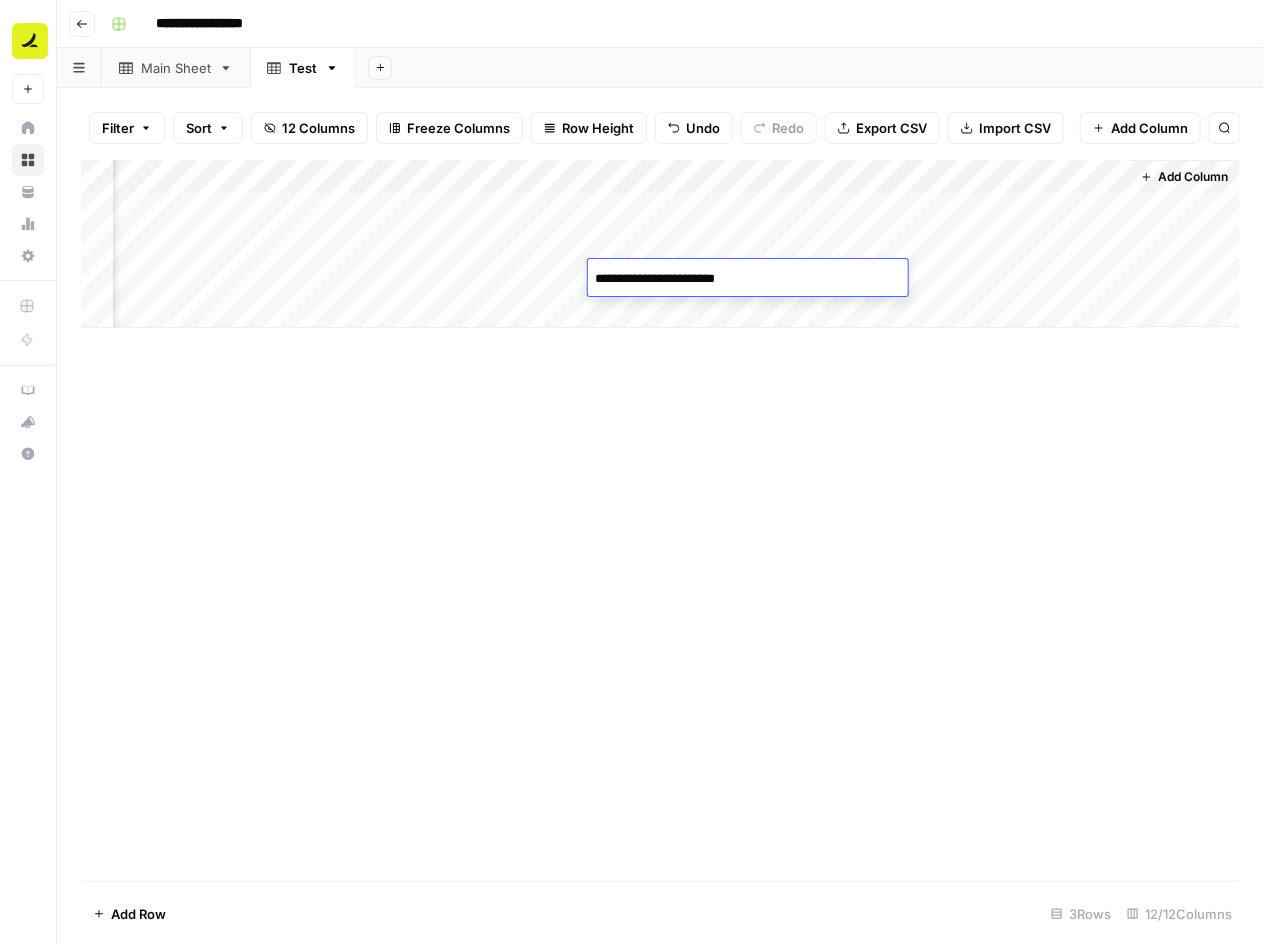 click on "Add Column" at bounding box center [660, 244] 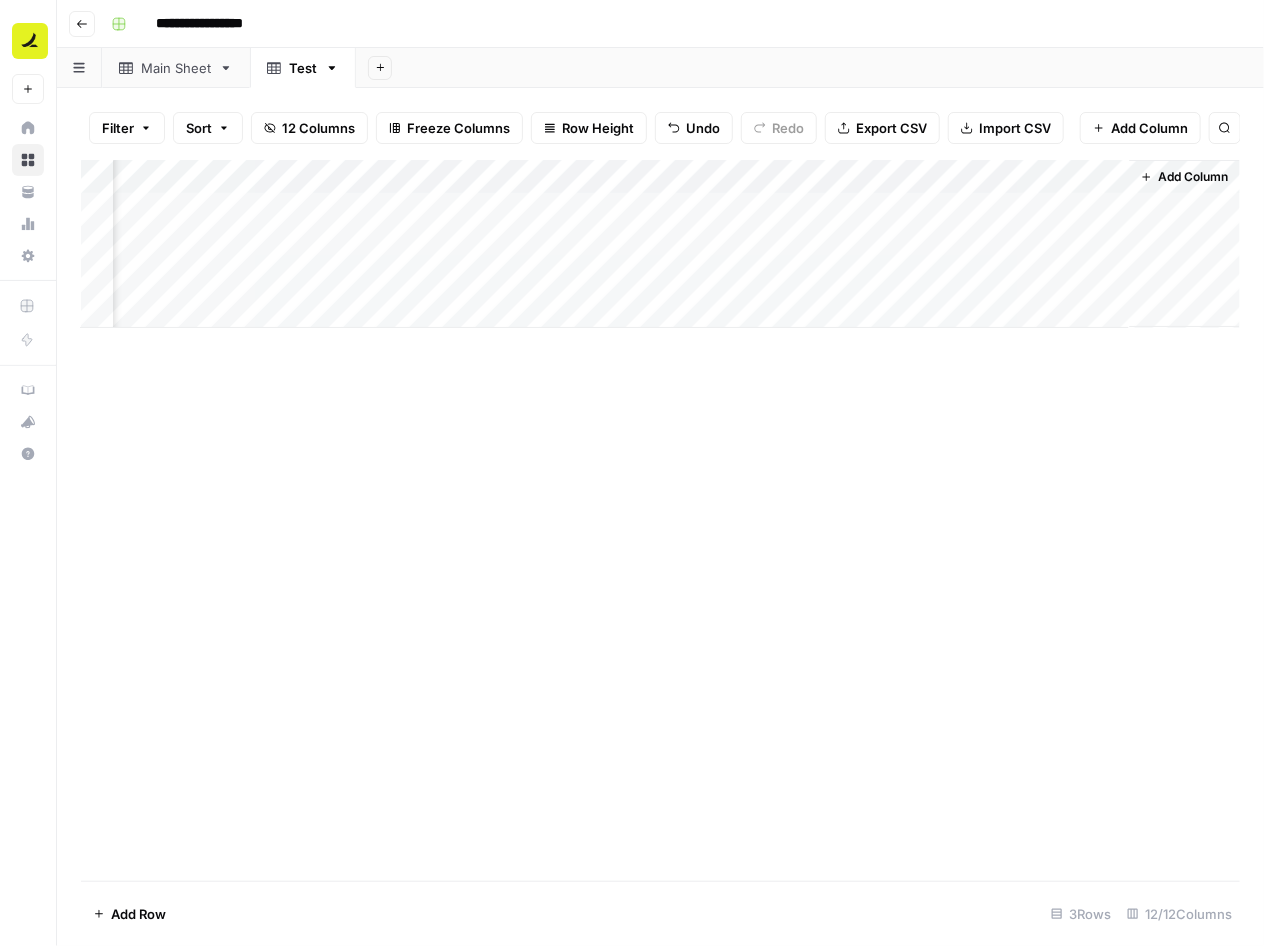 click on "Add Column" at bounding box center (660, 244) 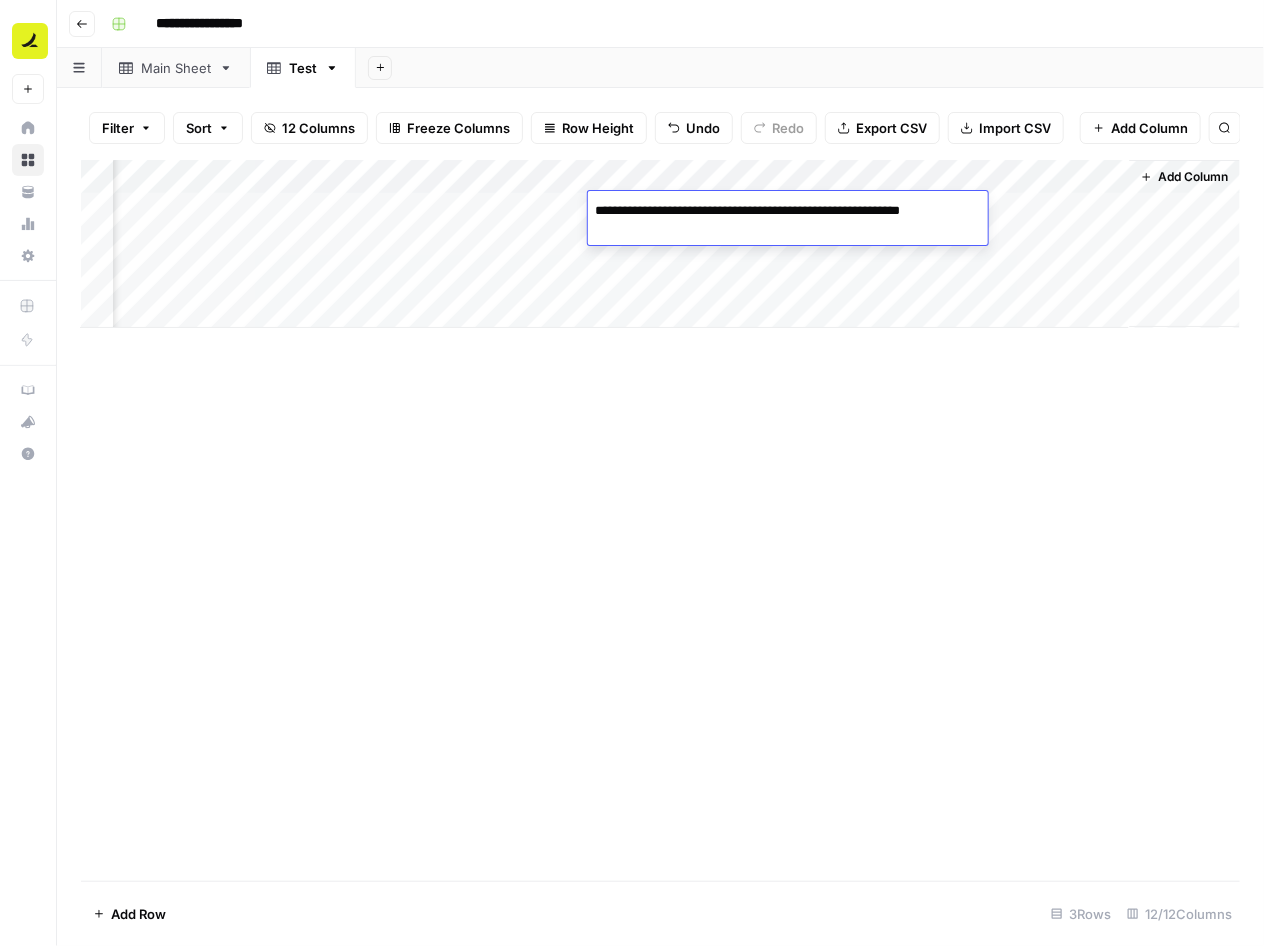 click on "Add Column" at bounding box center (660, 520) 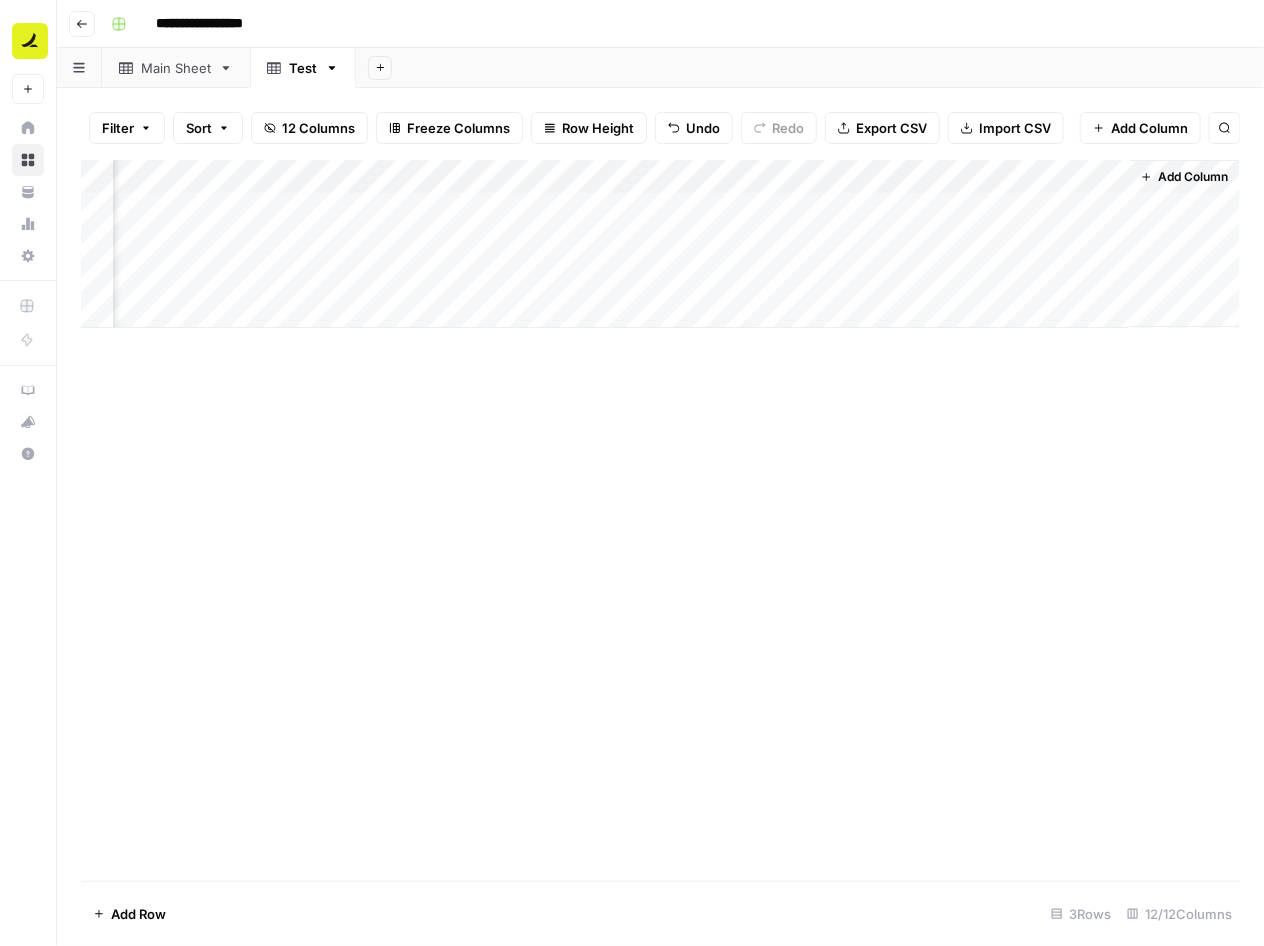 click on "Add Column" at bounding box center (660, 244) 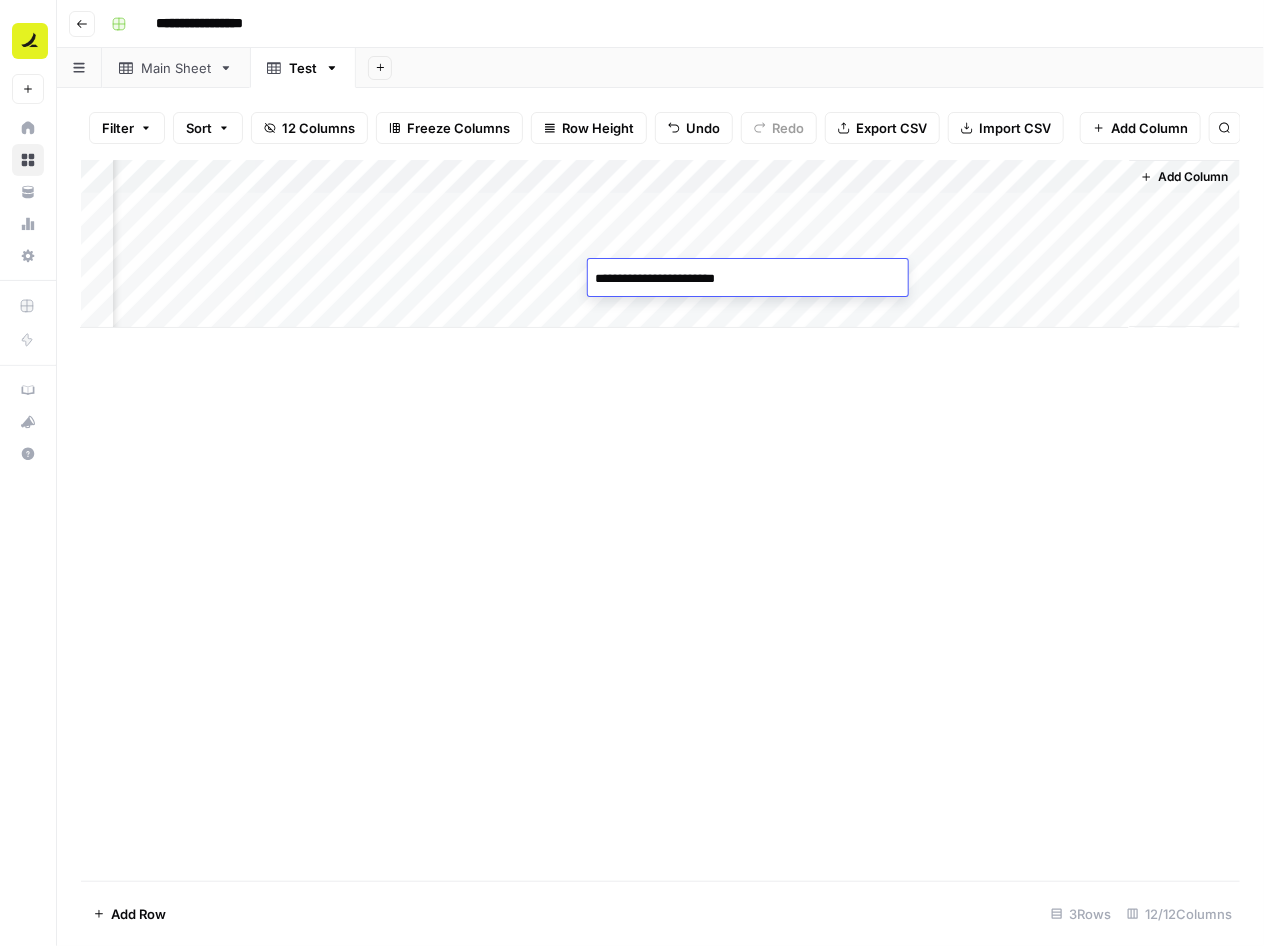 click on "Add Column" at bounding box center (660, 520) 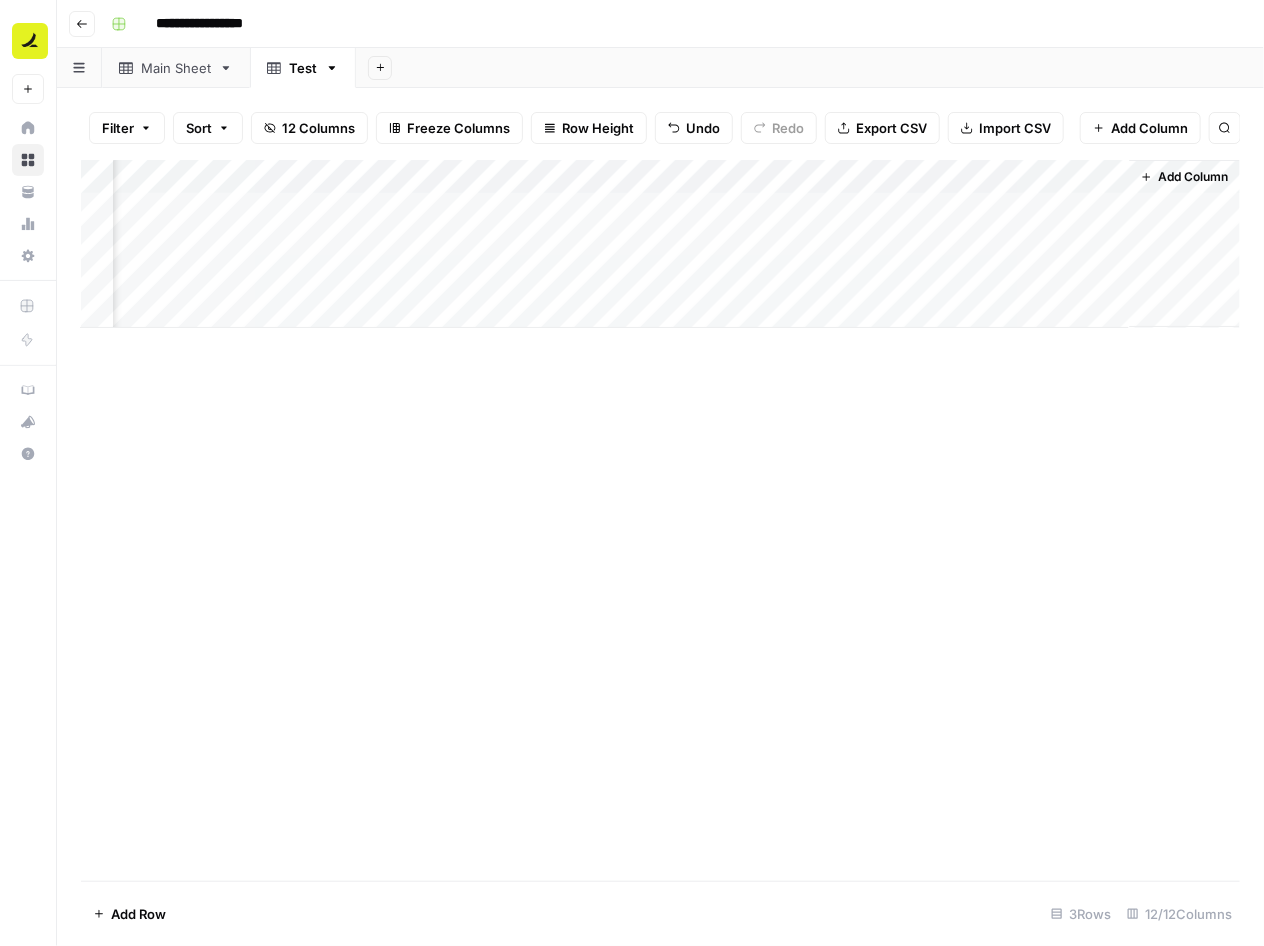 click on "Add Column" at bounding box center [660, 244] 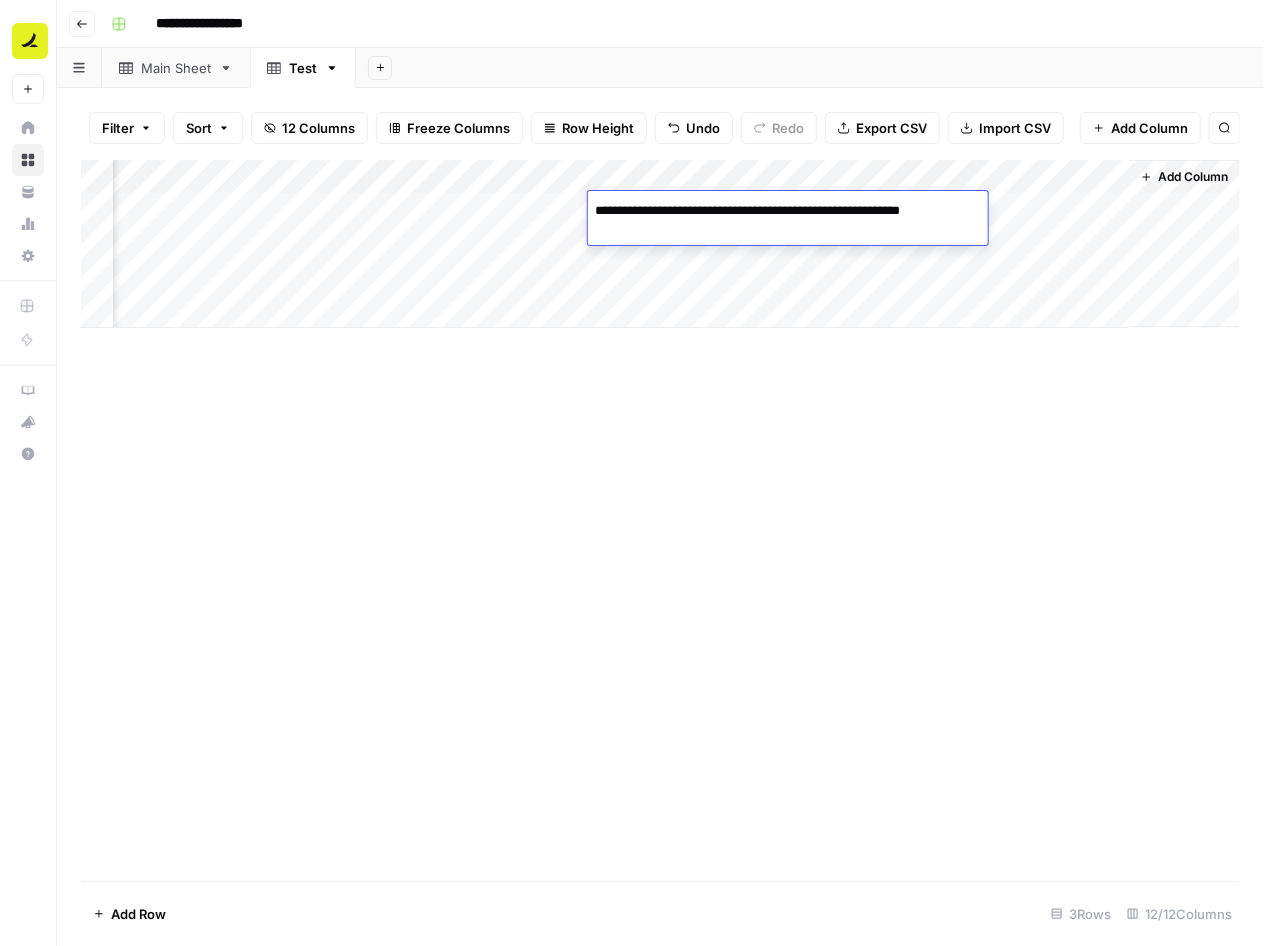 click on "Add Column" at bounding box center (660, 520) 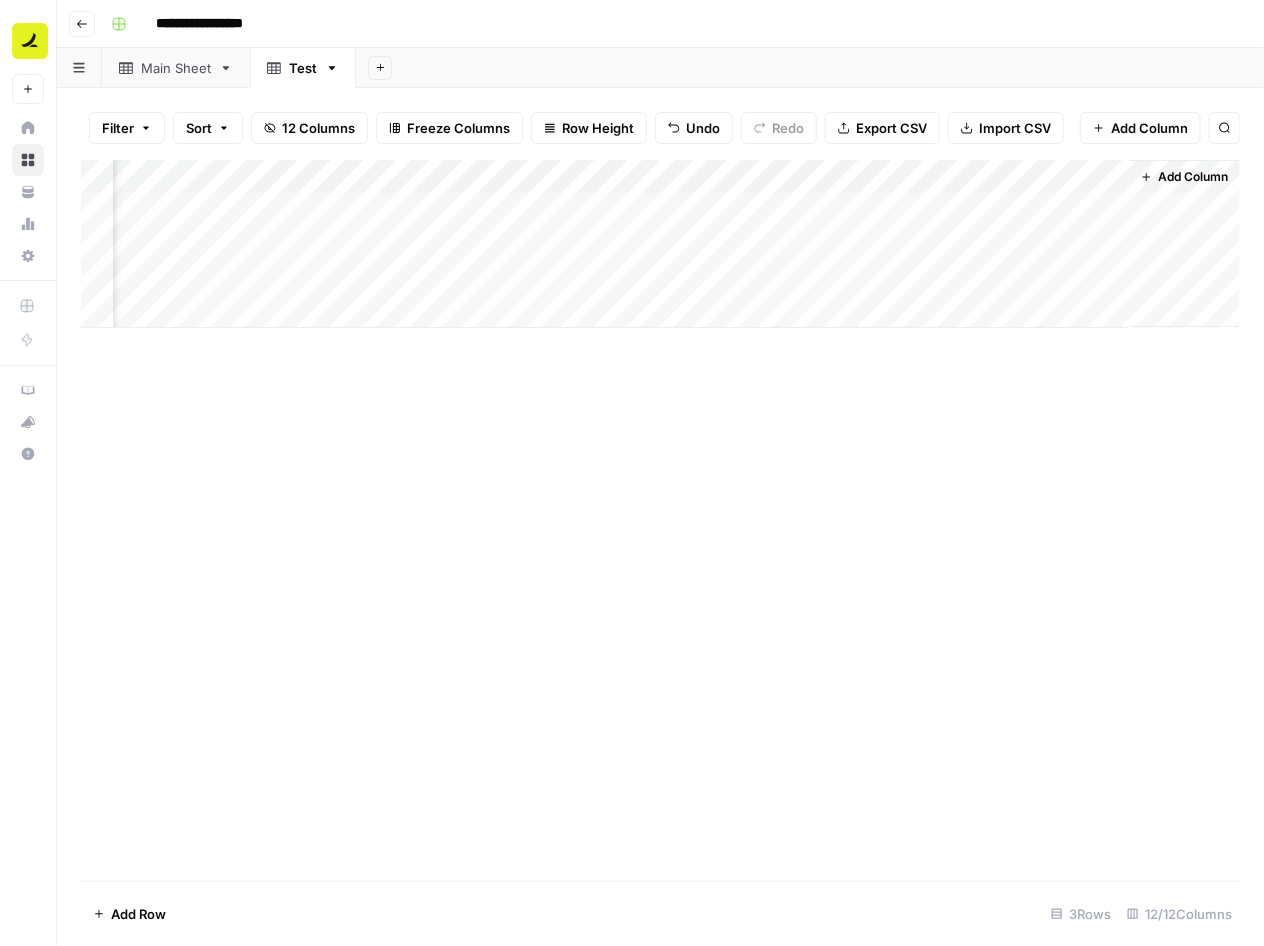 click on "Add Column" at bounding box center [660, 244] 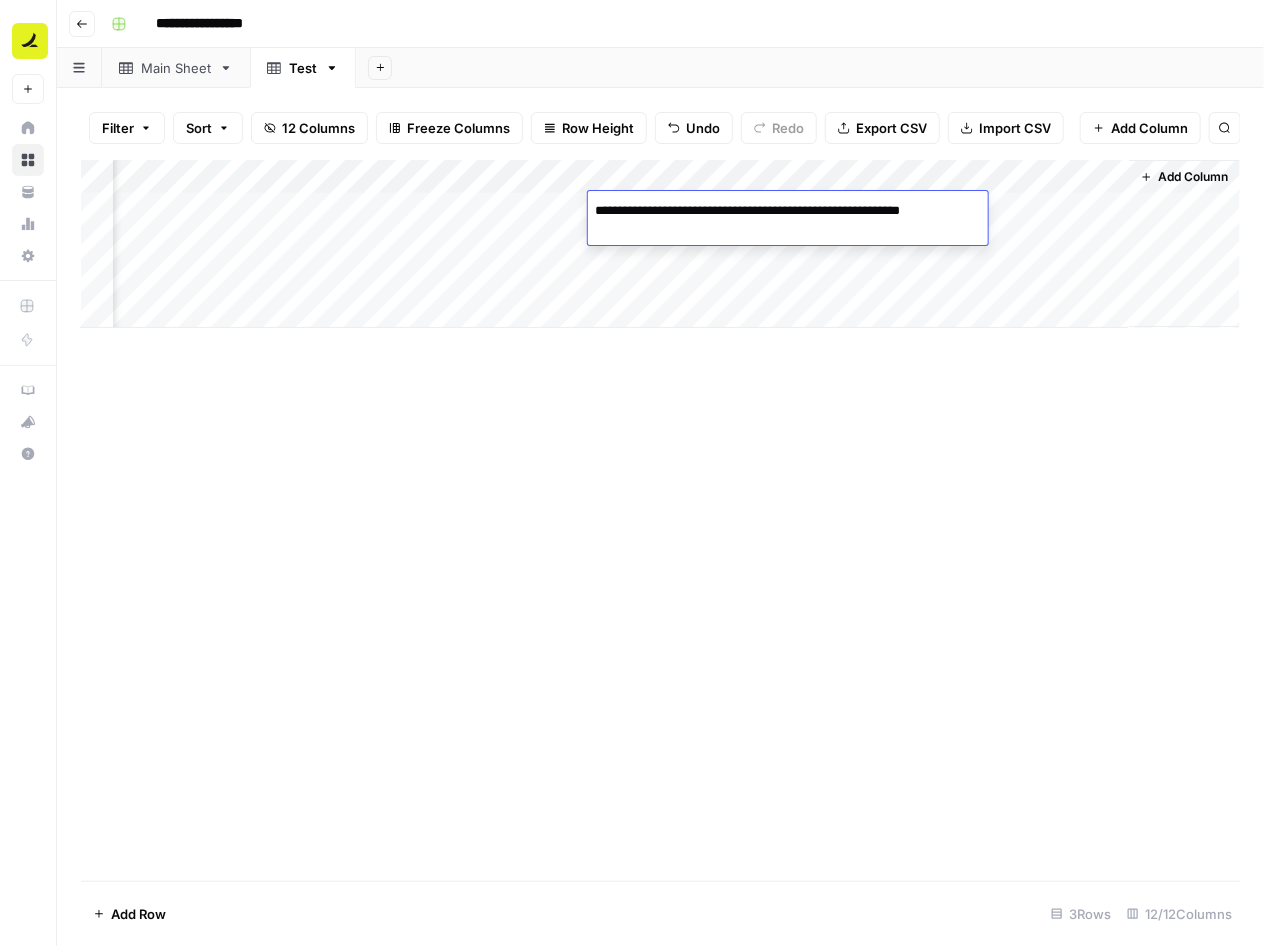 click on "**********" at bounding box center (788, 221) 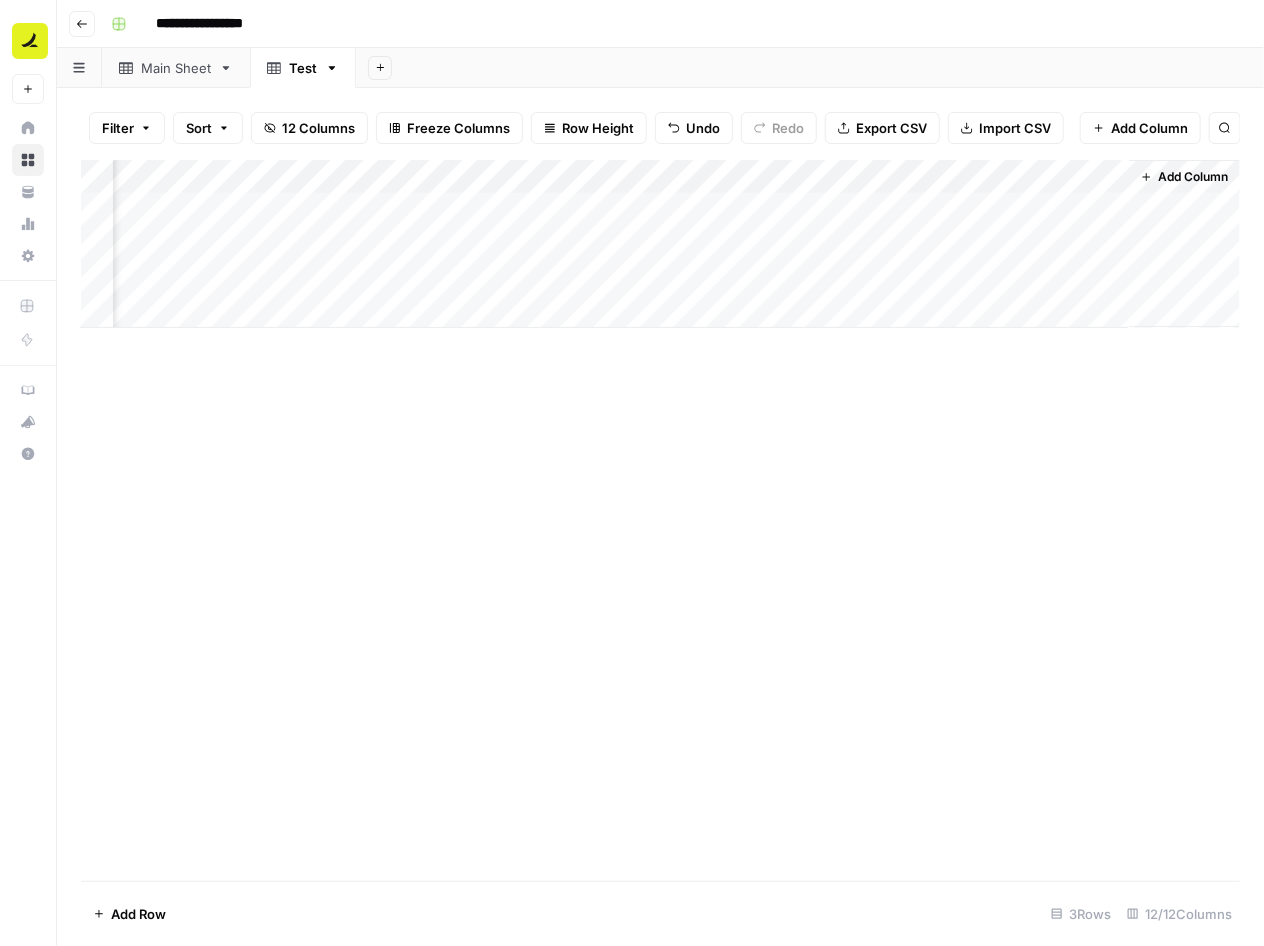 click on "Add Column" at bounding box center [660, 244] 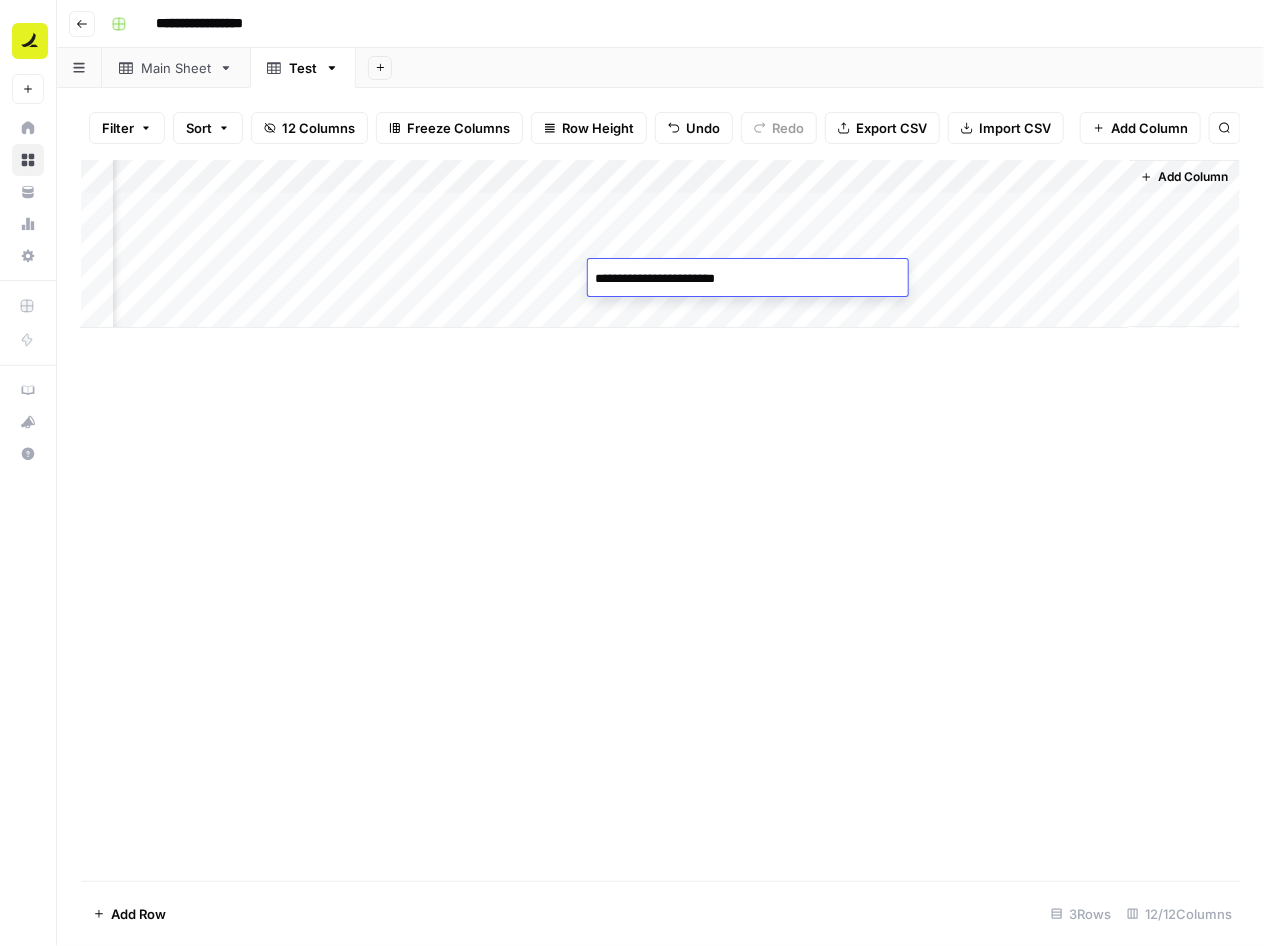 click on "Add Column" at bounding box center [660, 520] 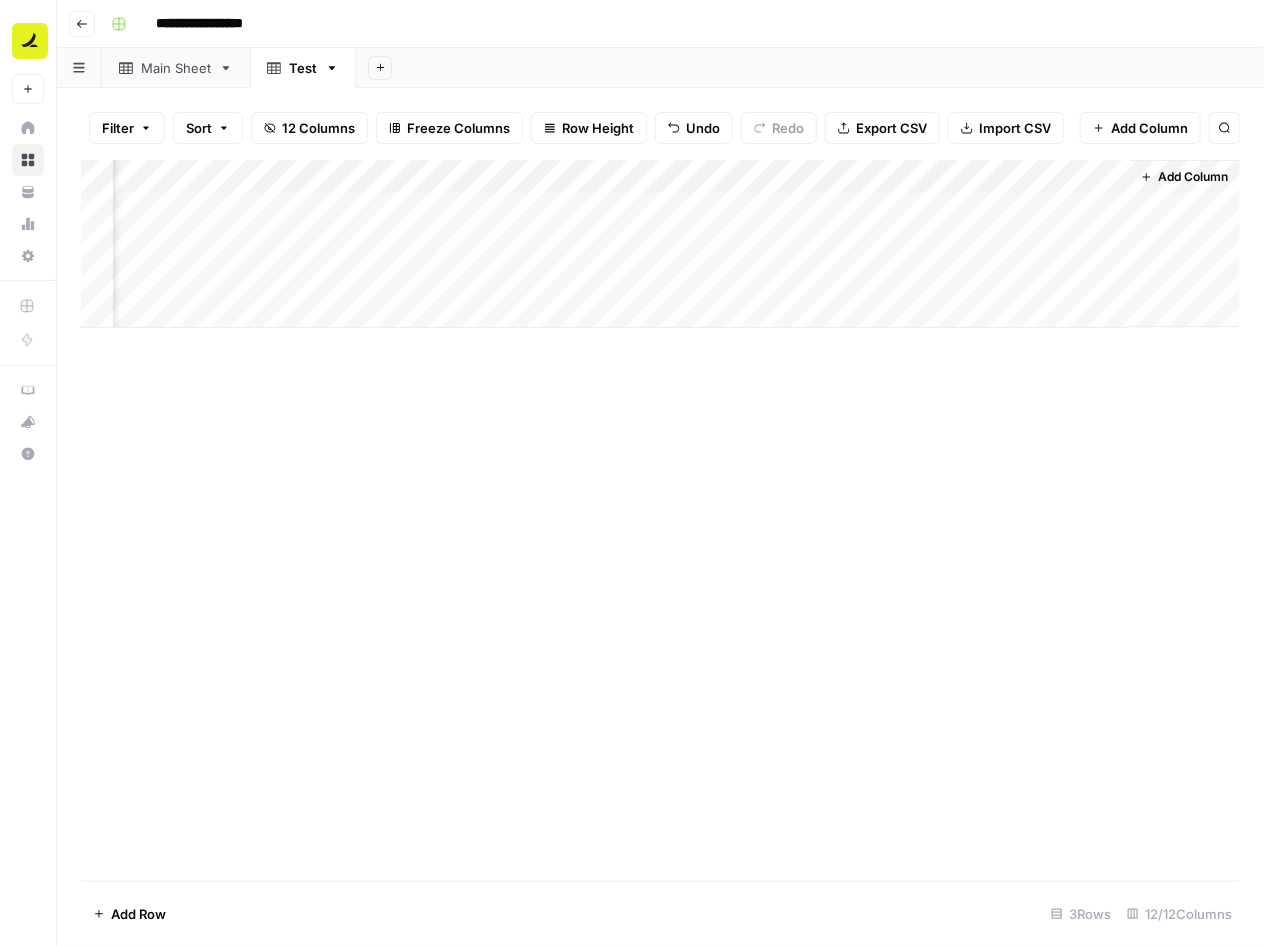click on "Add Column" at bounding box center [660, 244] 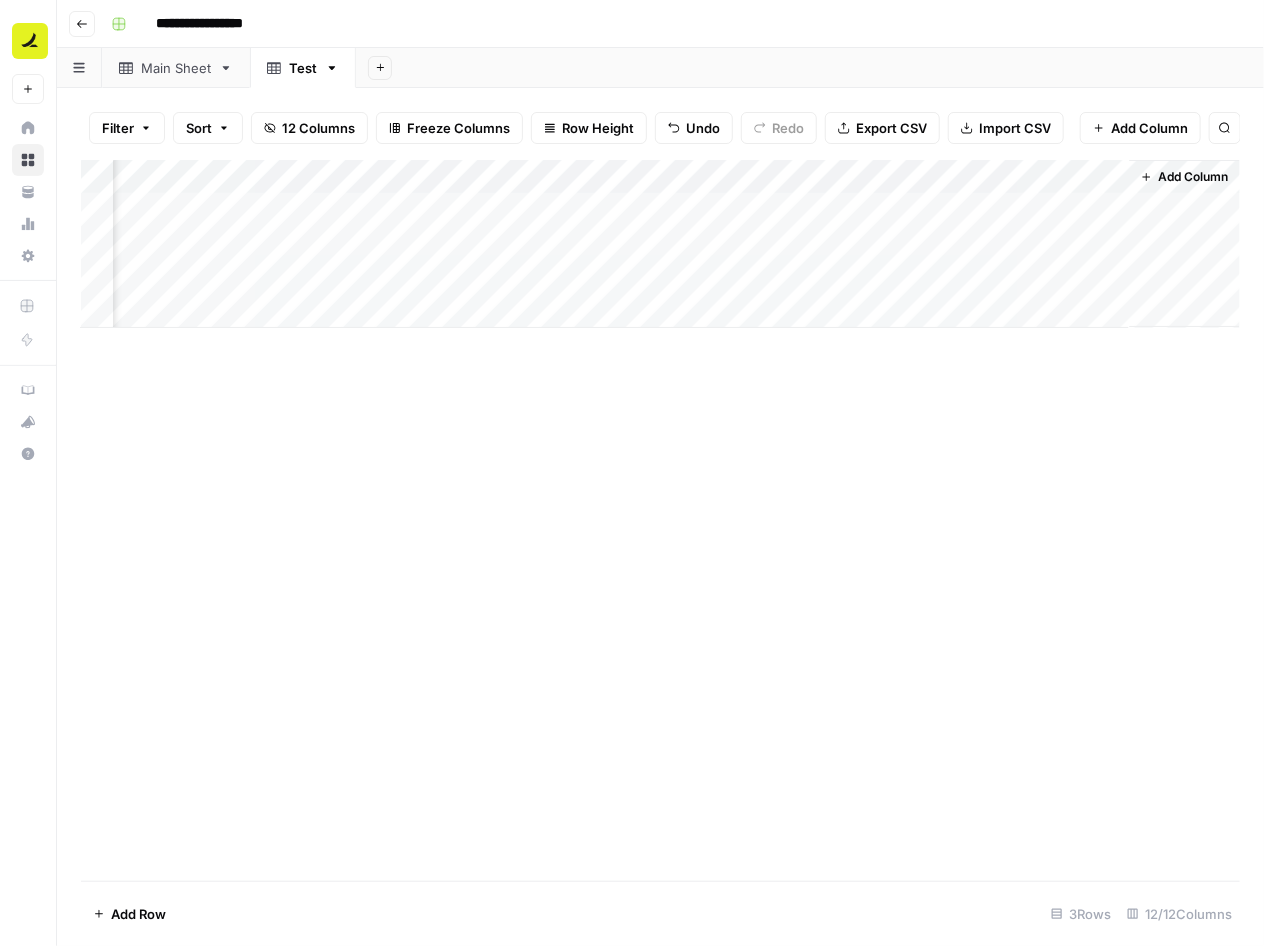 click on "Add Column" at bounding box center [660, 520] 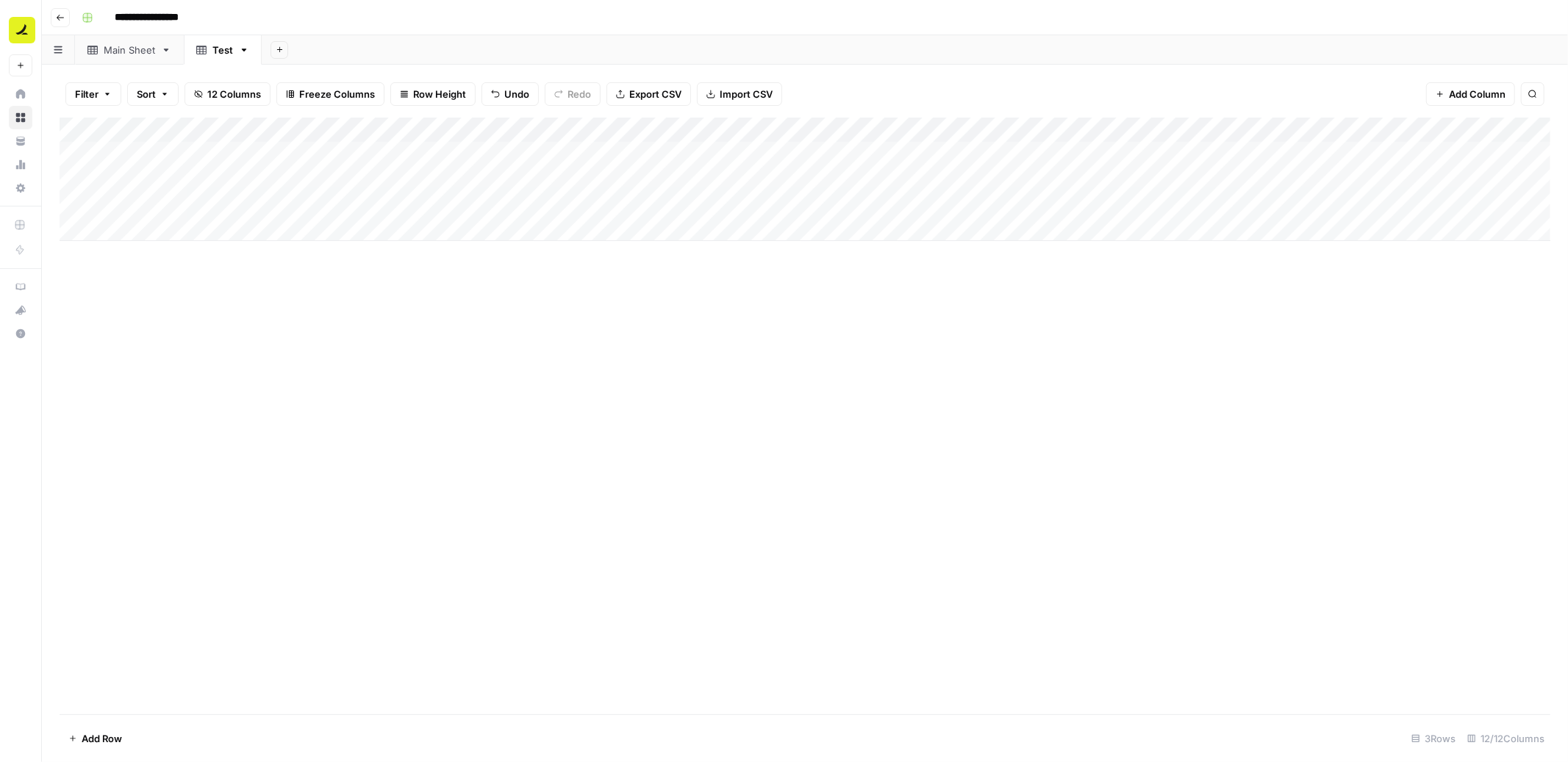 scroll, scrollTop: 0, scrollLeft: 202, axis: horizontal 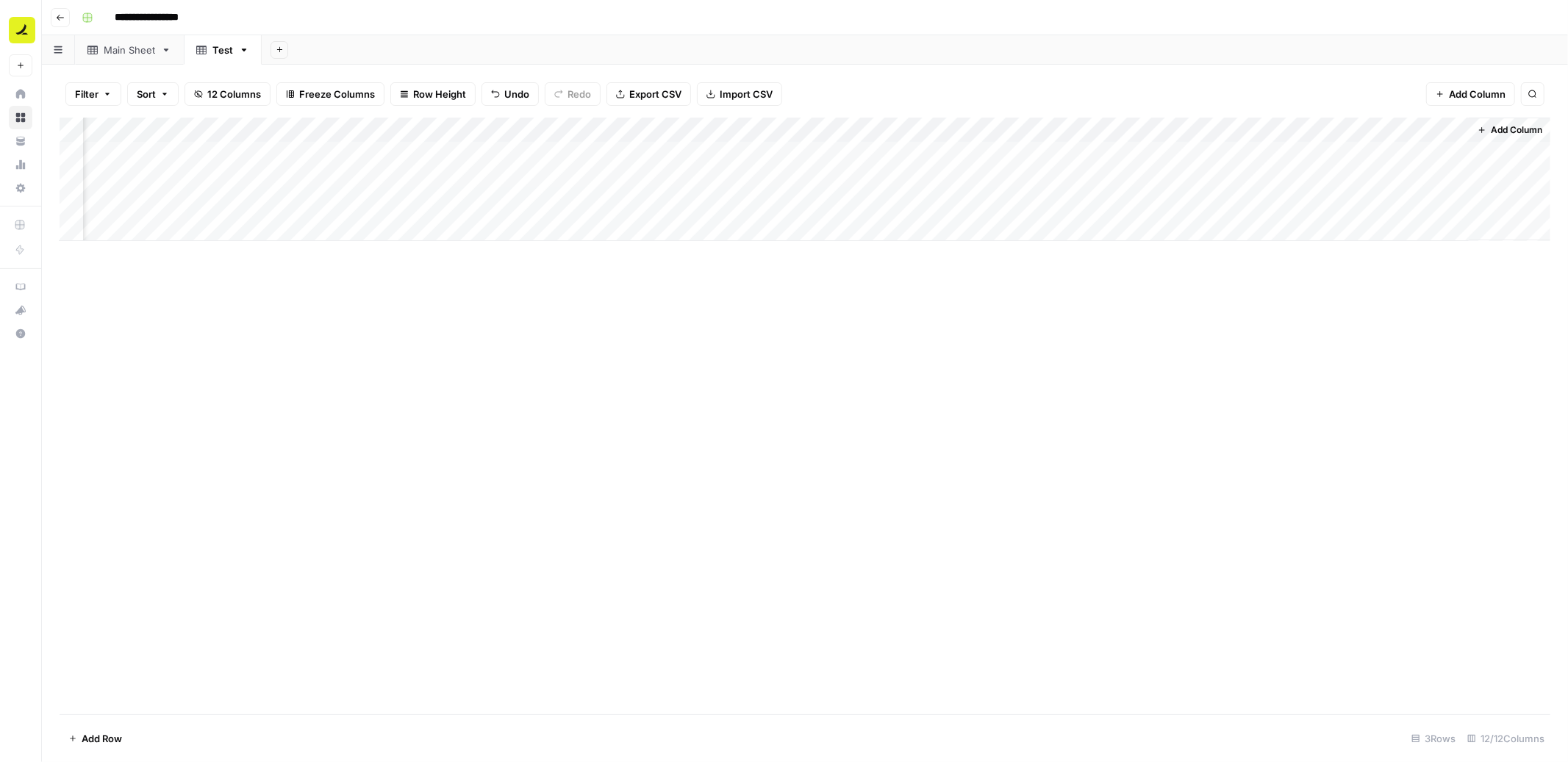 click on "Add Column" at bounding box center (805, 179) 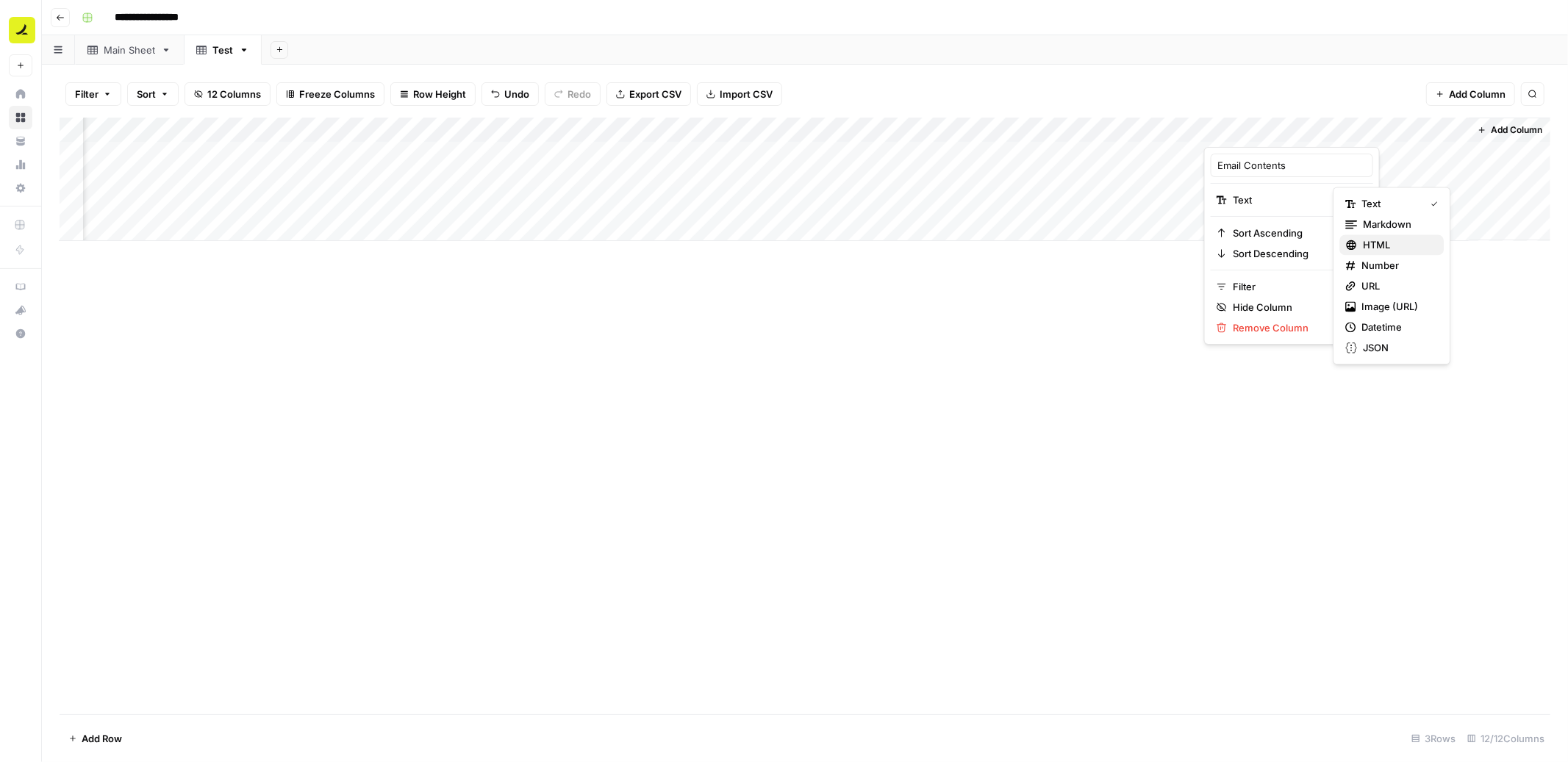 click on "HTML" at bounding box center (1397, 245) 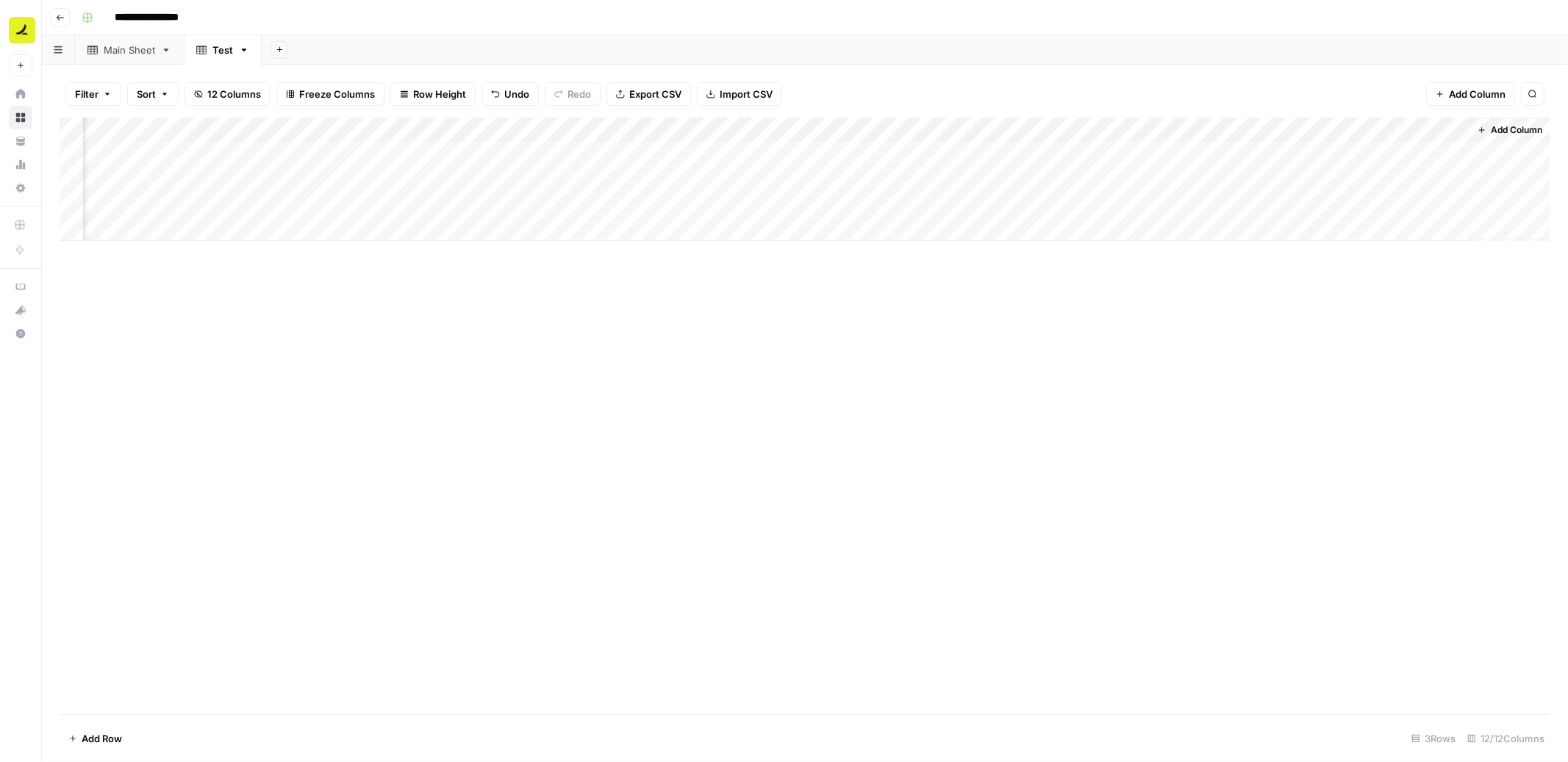 click on "Add Column" at bounding box center [805, 179] 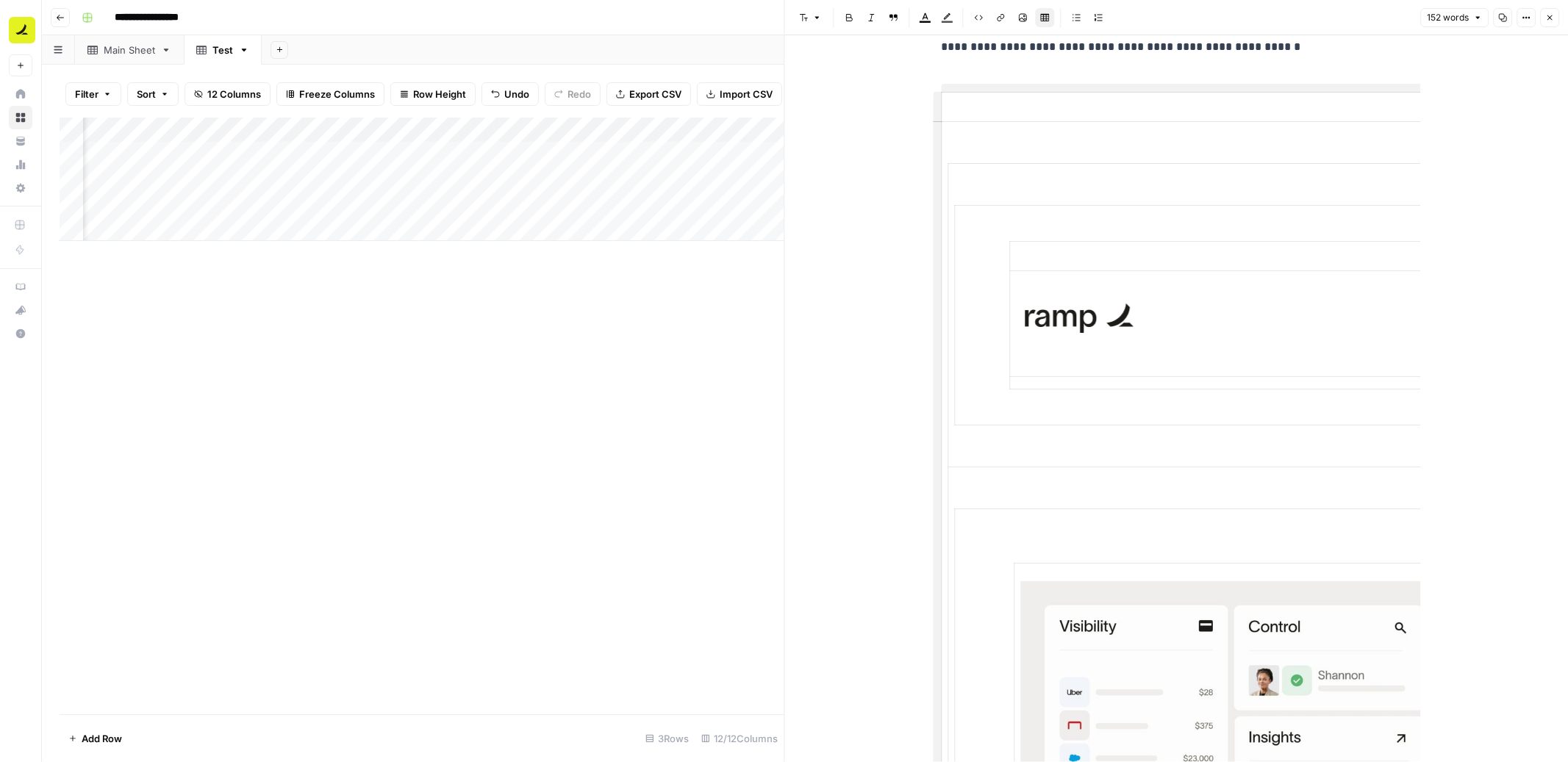 scroll, scrollTop: 30, scrollLeft: 0, axis: vertical 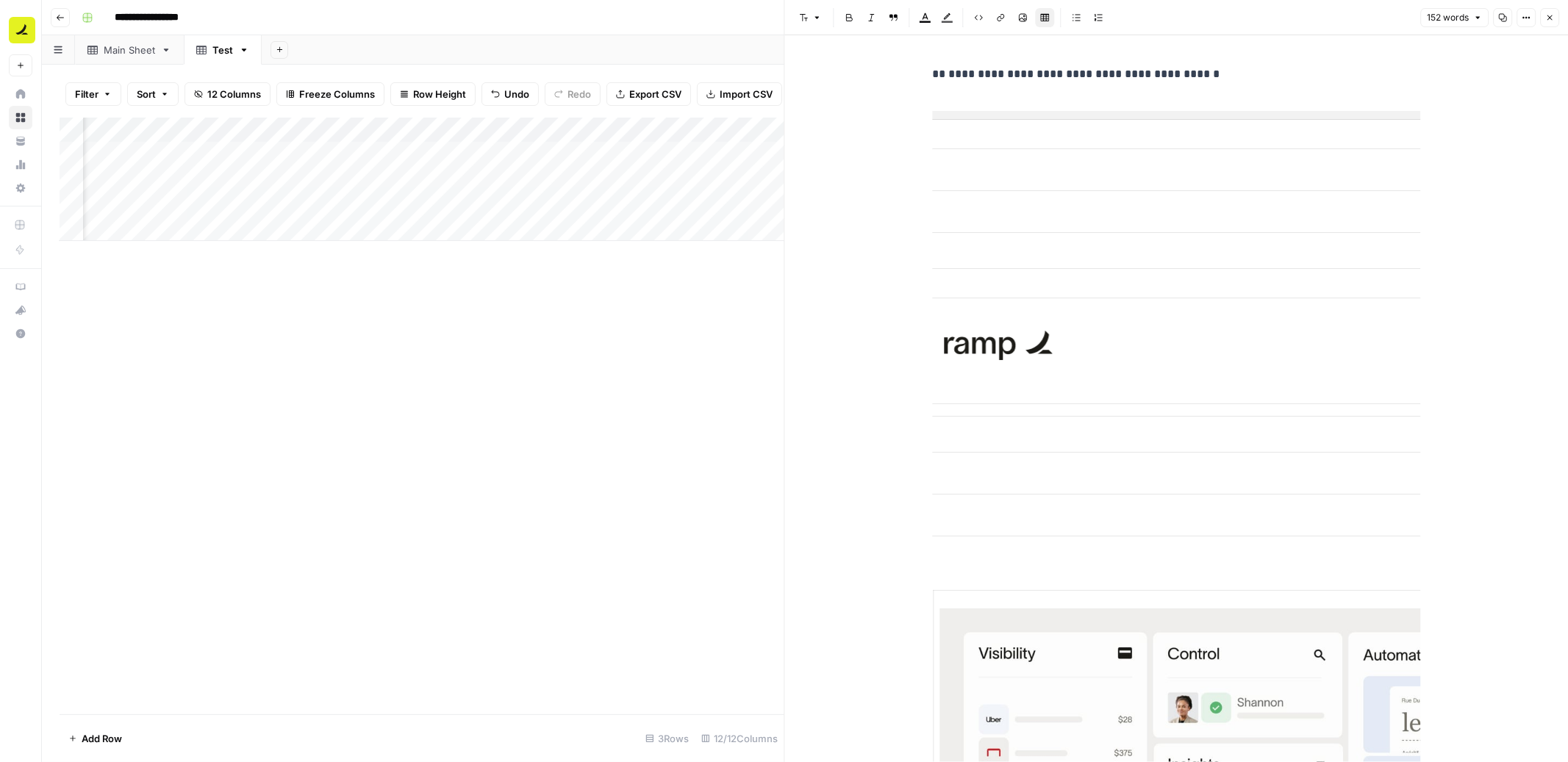 click 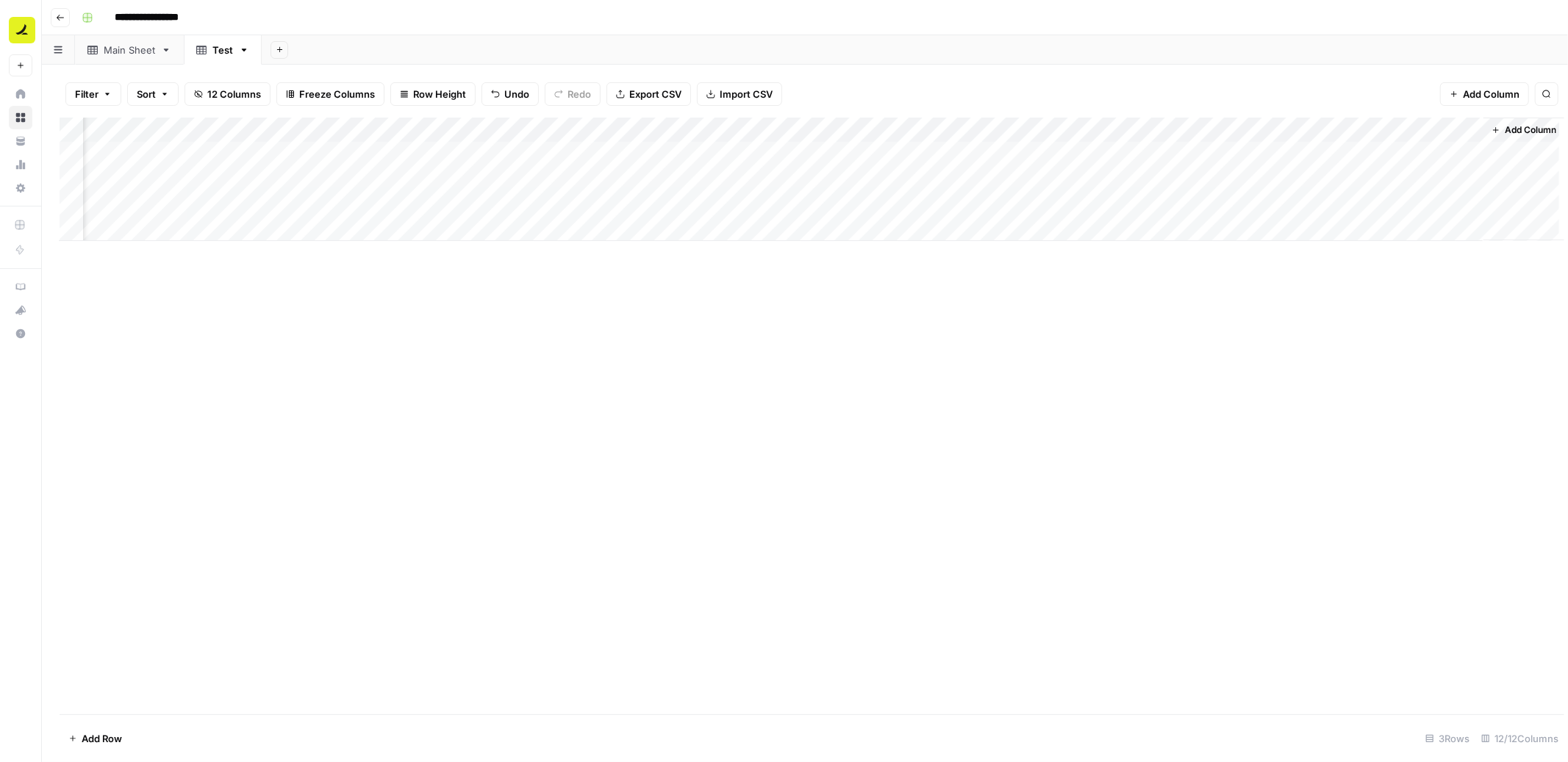 scroll, scrollTop: 0, scrollLeft: 185, axis: horizontal 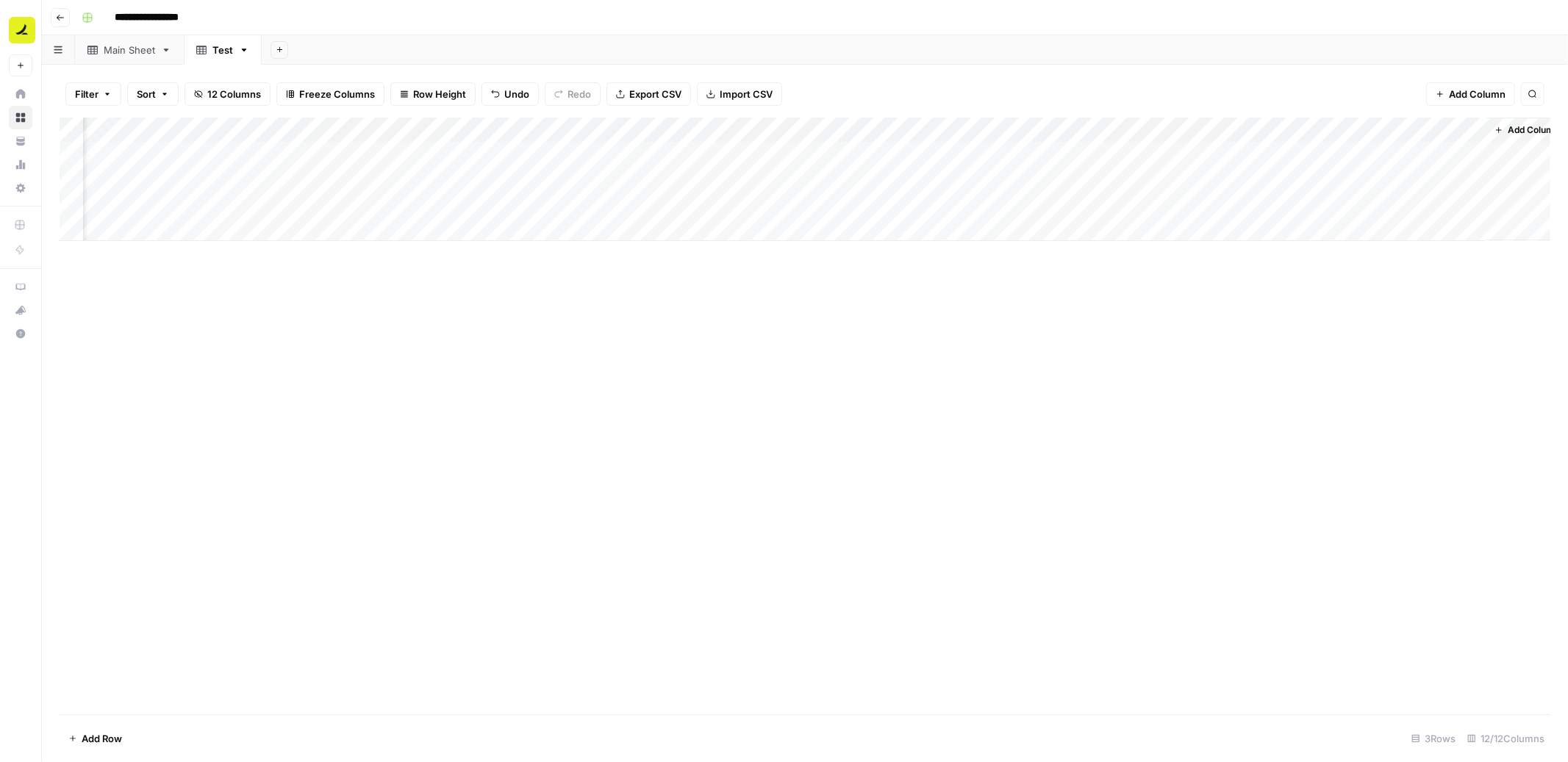 click on "Add Column" at bounding box center (805, 179) 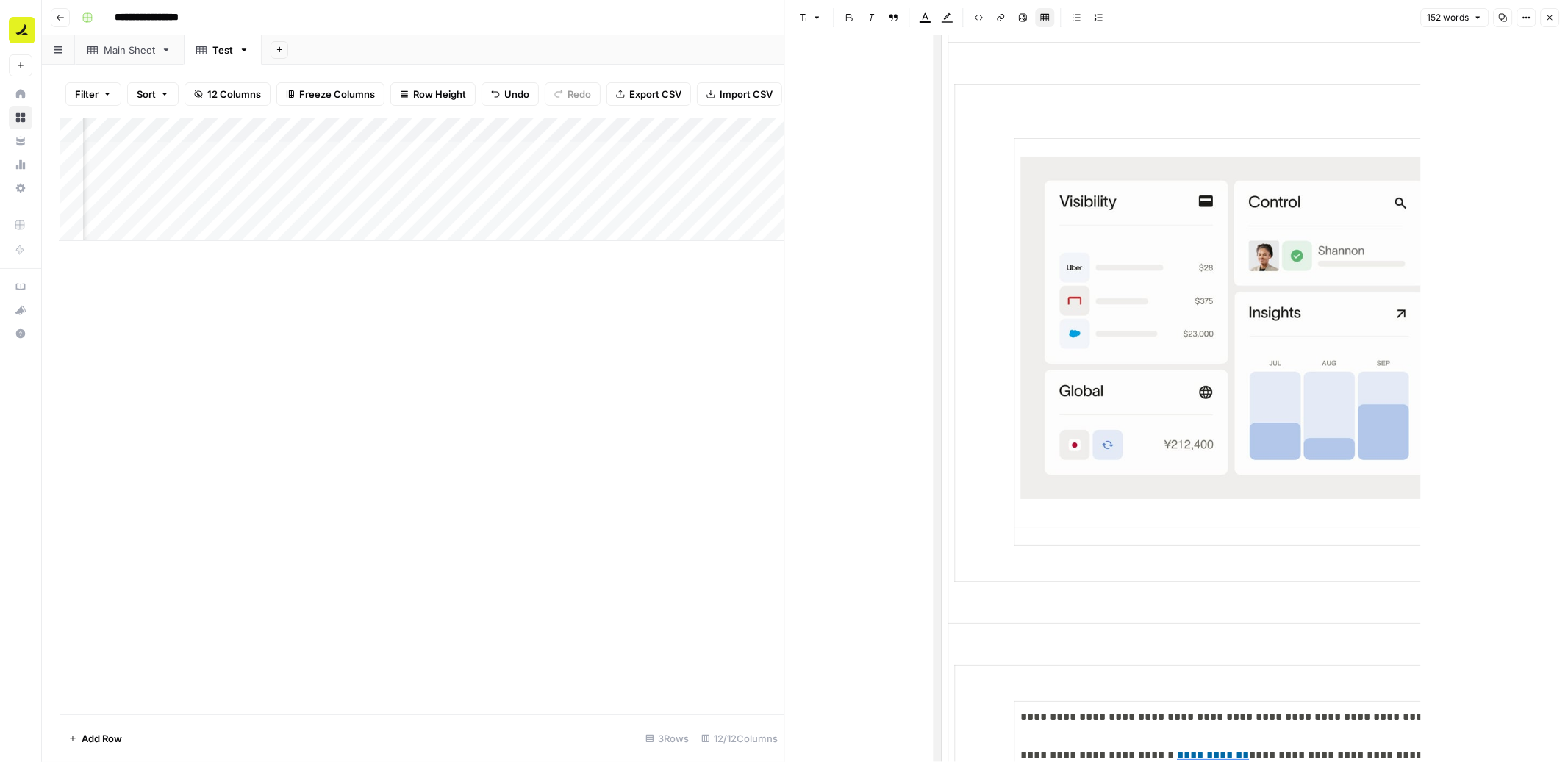 scroll, scrollTop: 630, scrollLeft: 0, axis: vertical 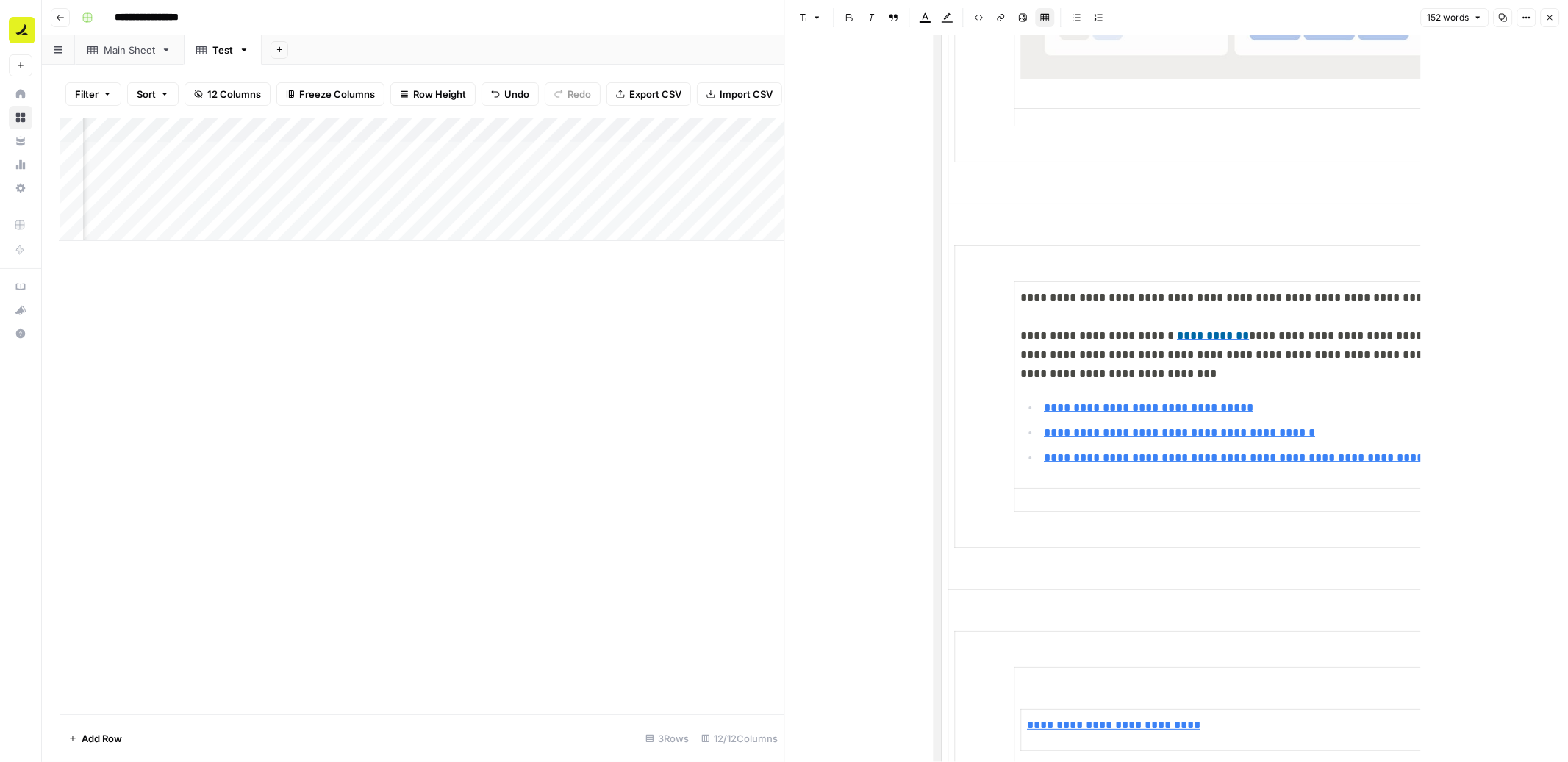 click on "Add Column" at bounding box center (422, 416) 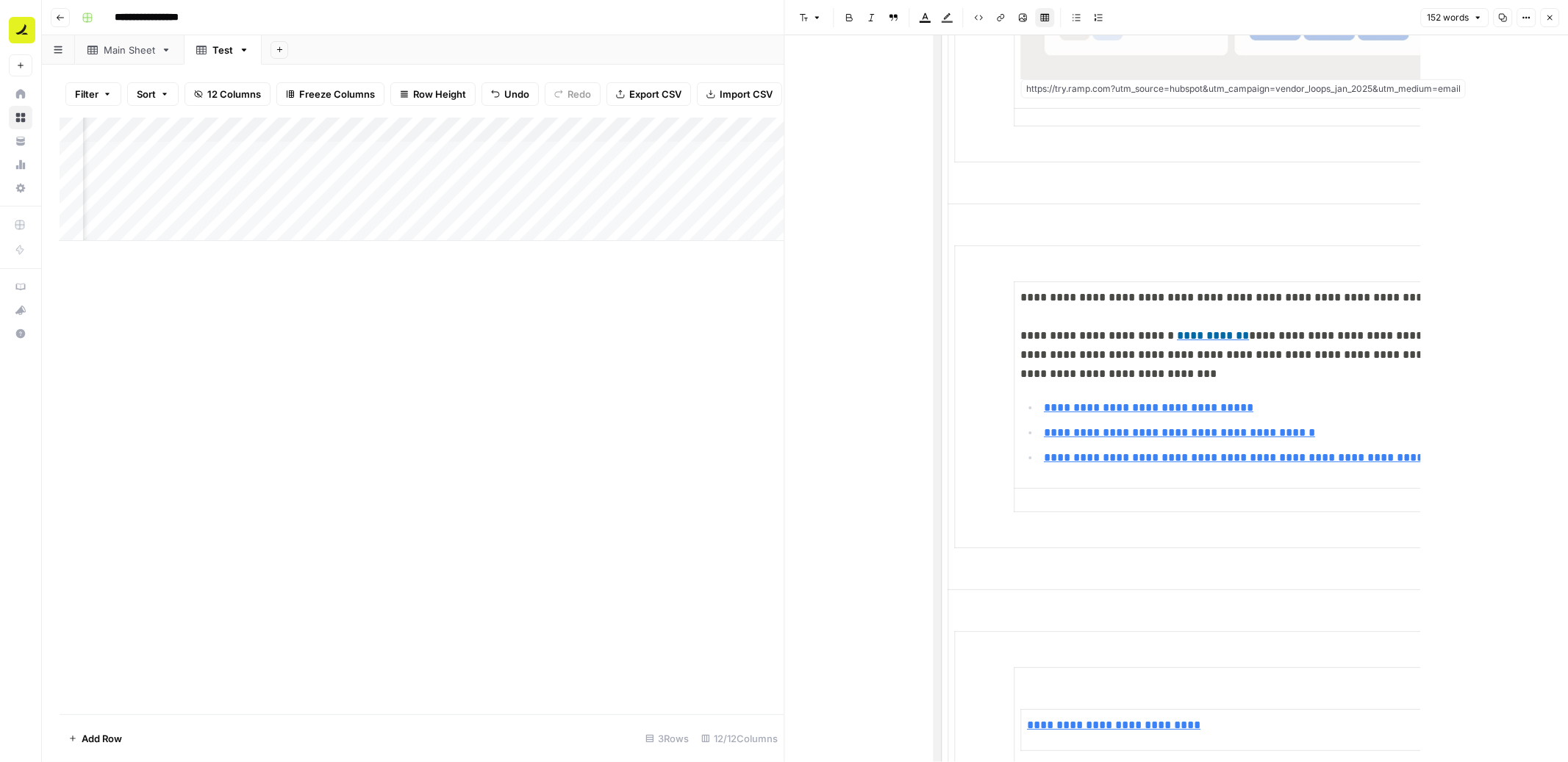 click 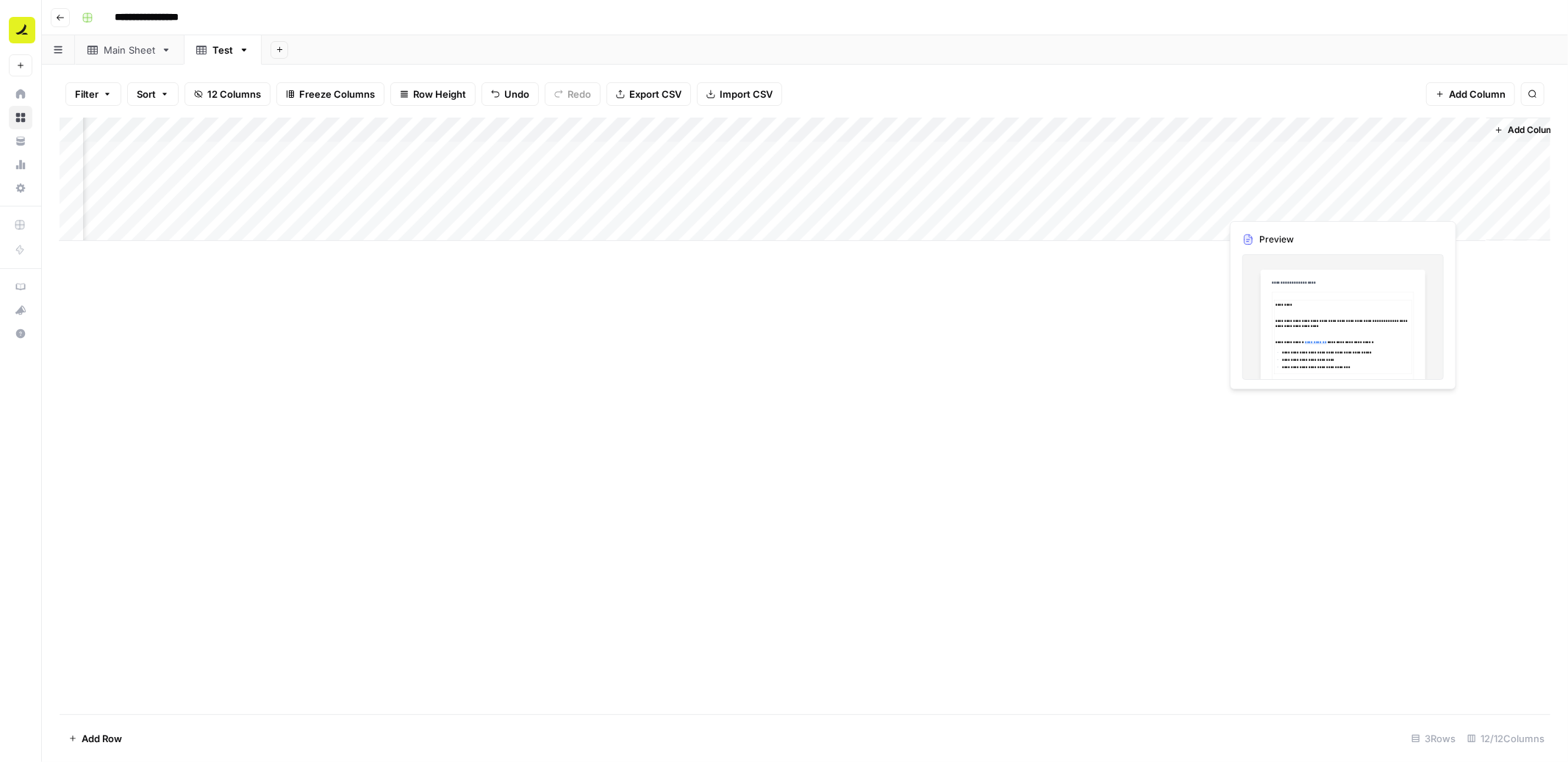 click on "Add Column" at bounding box center (805, 179) 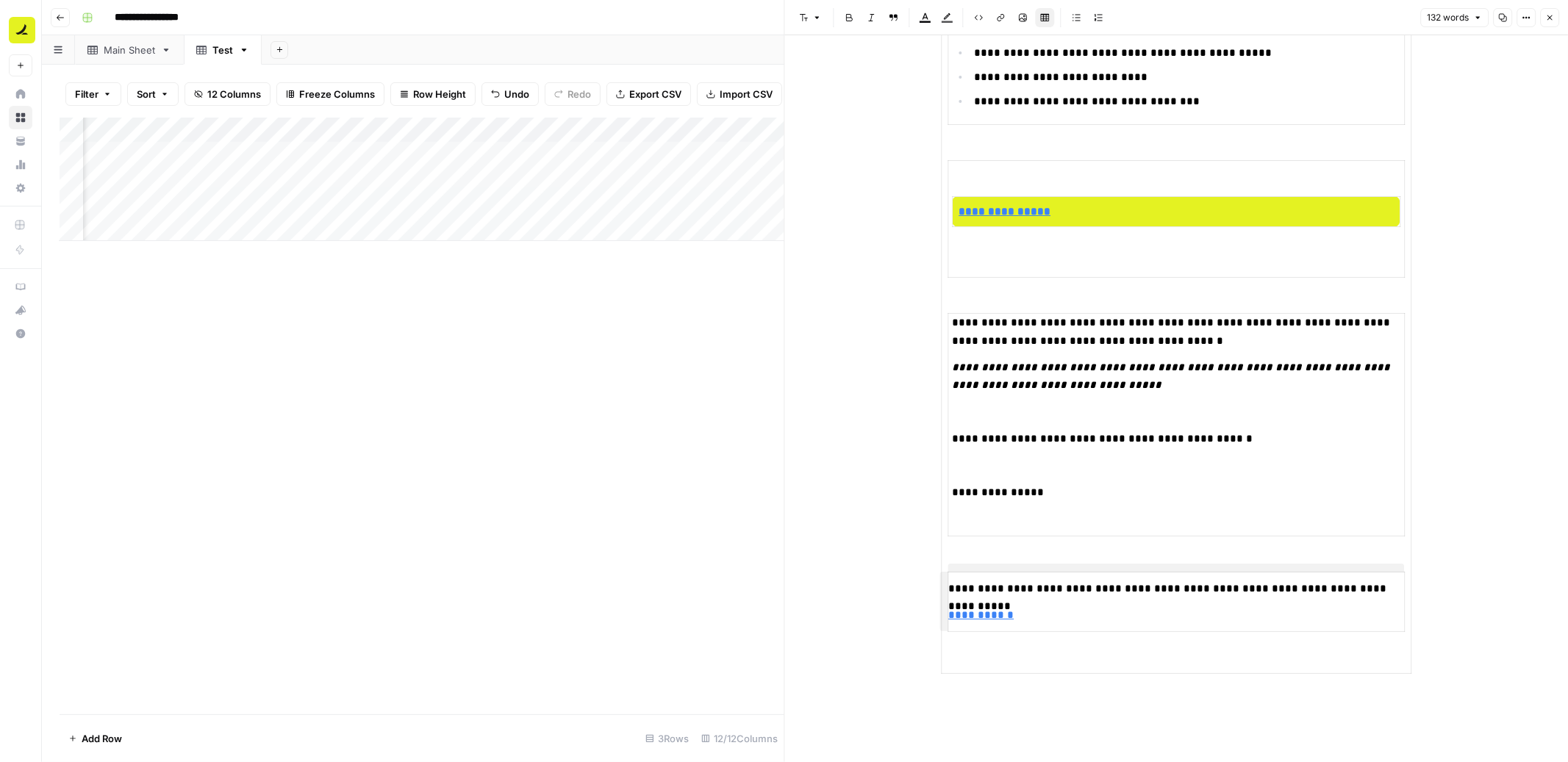 scroll, scrollTop: 0, scrollLeft: 0, axis: both 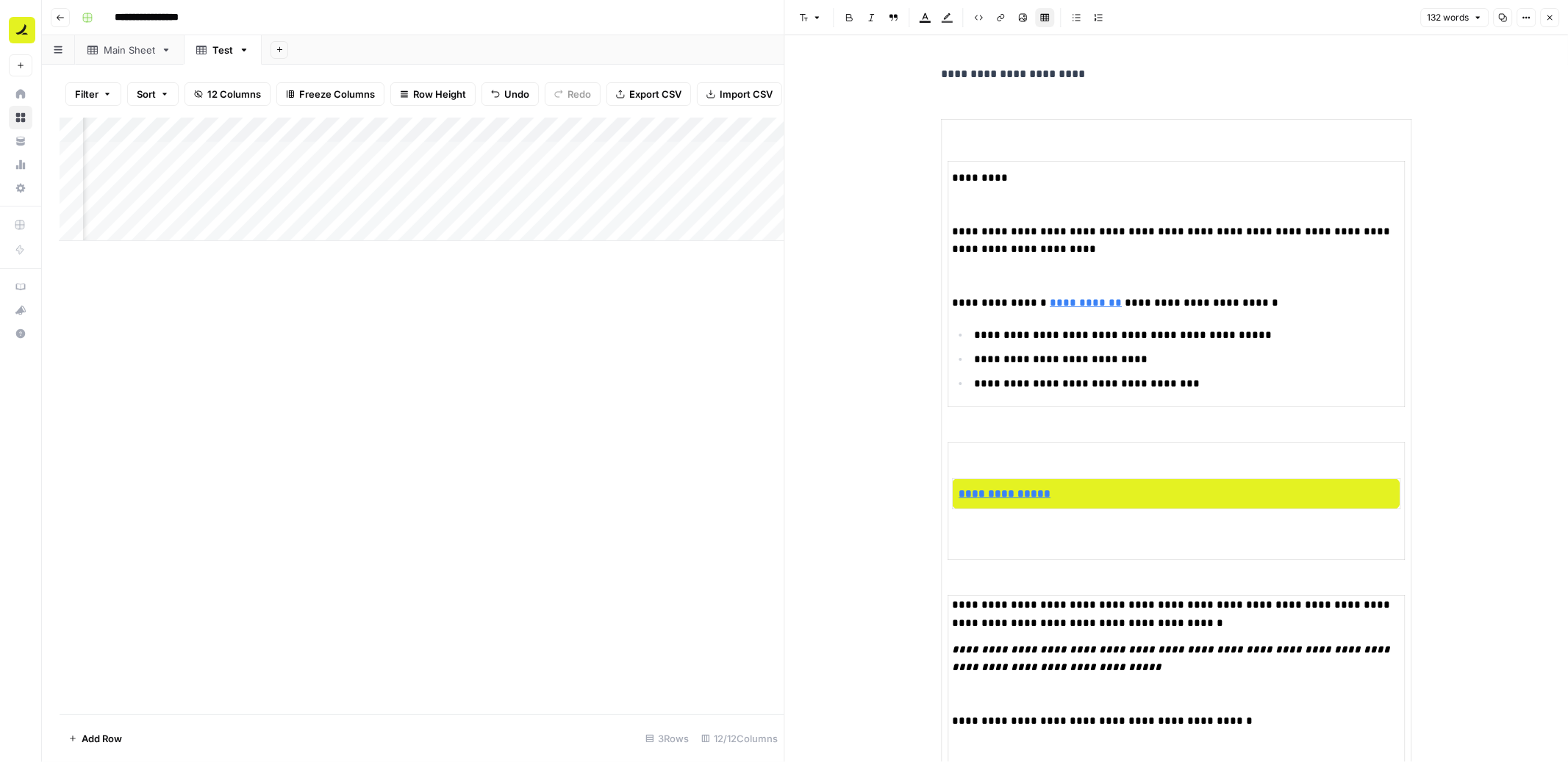 click 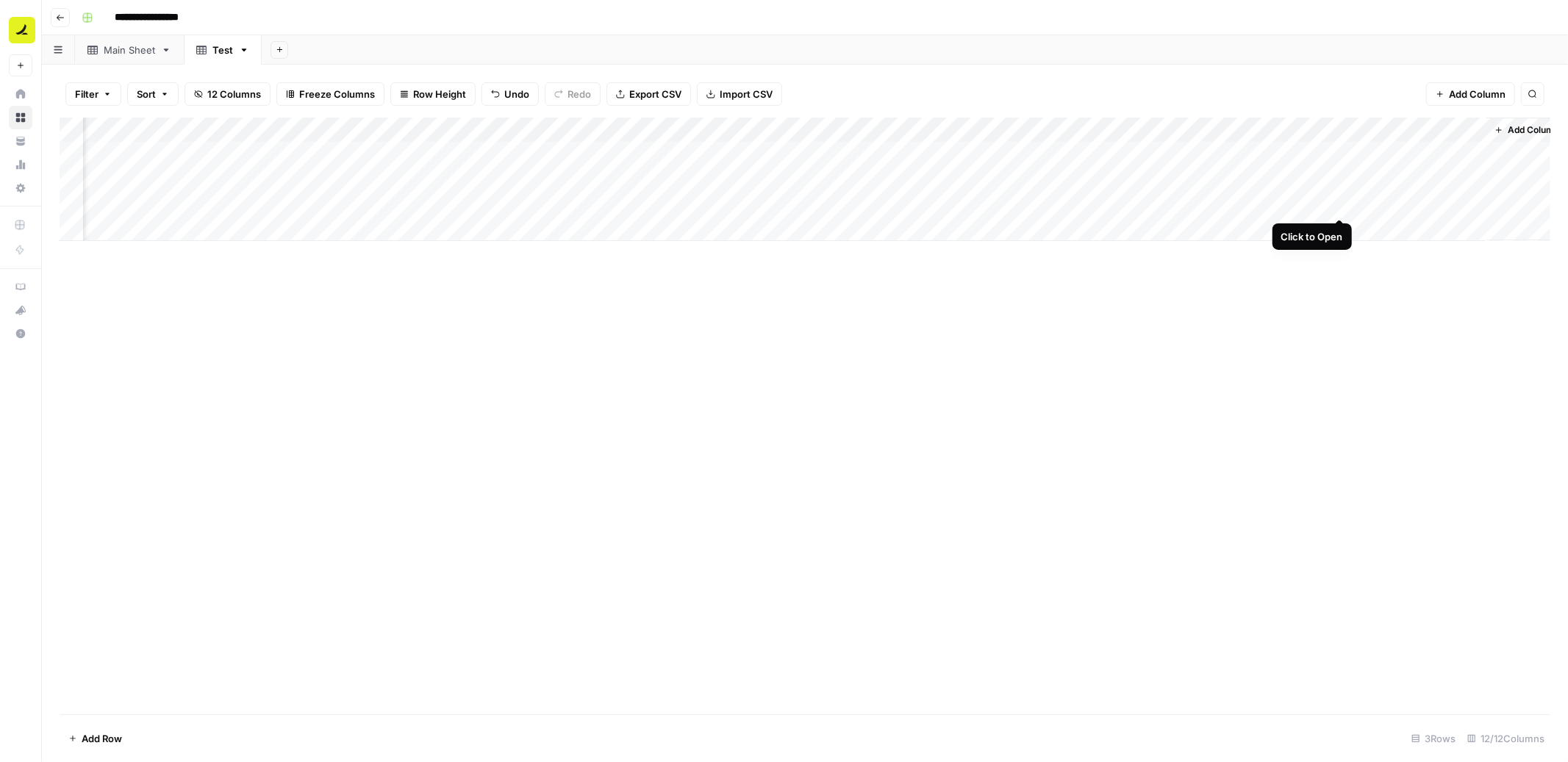 click on "Add Column" at bounding box center [805, 179] 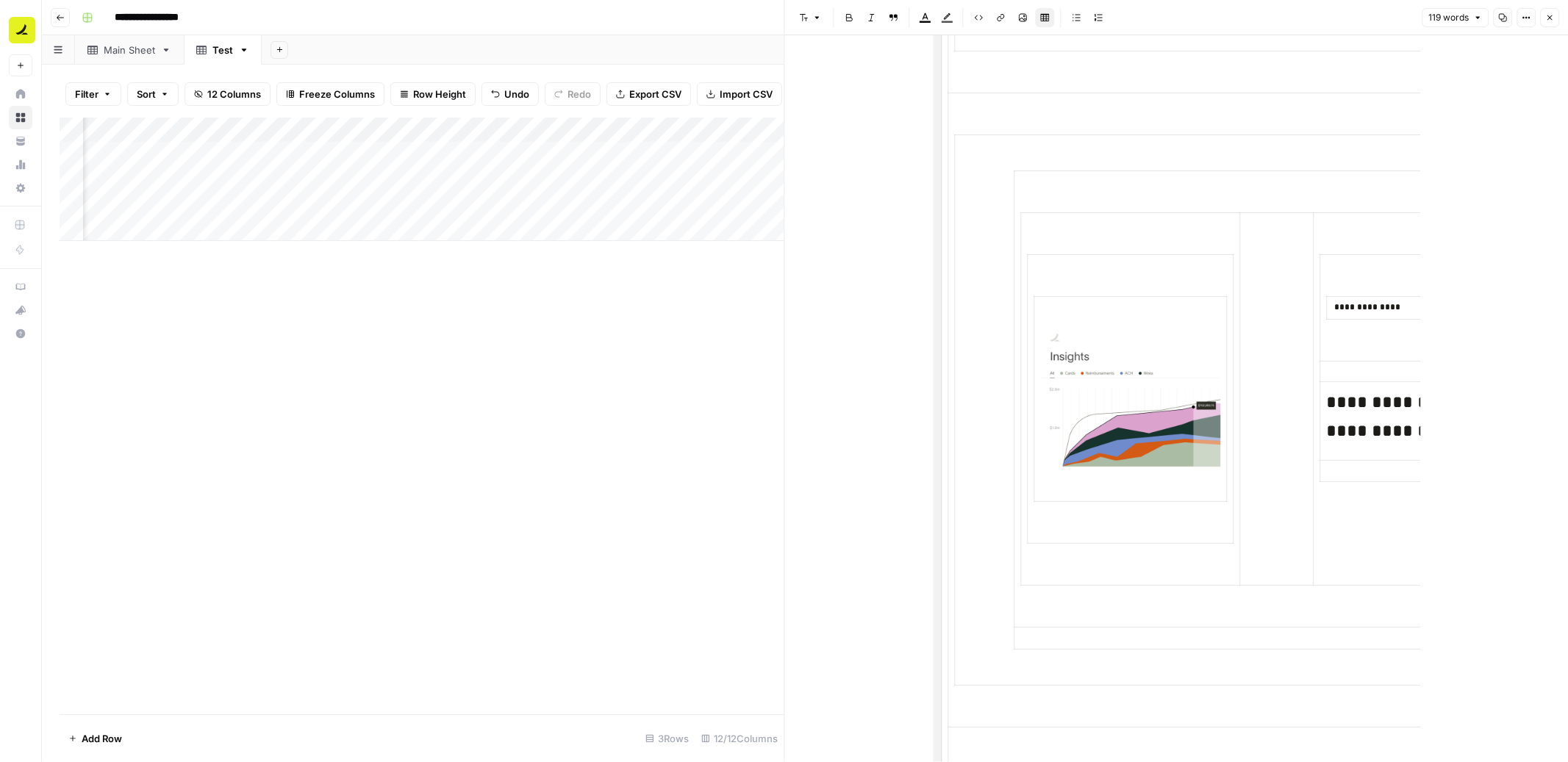 scroll, scrollTop: 544, scrollLeft: 0, axis: vertical 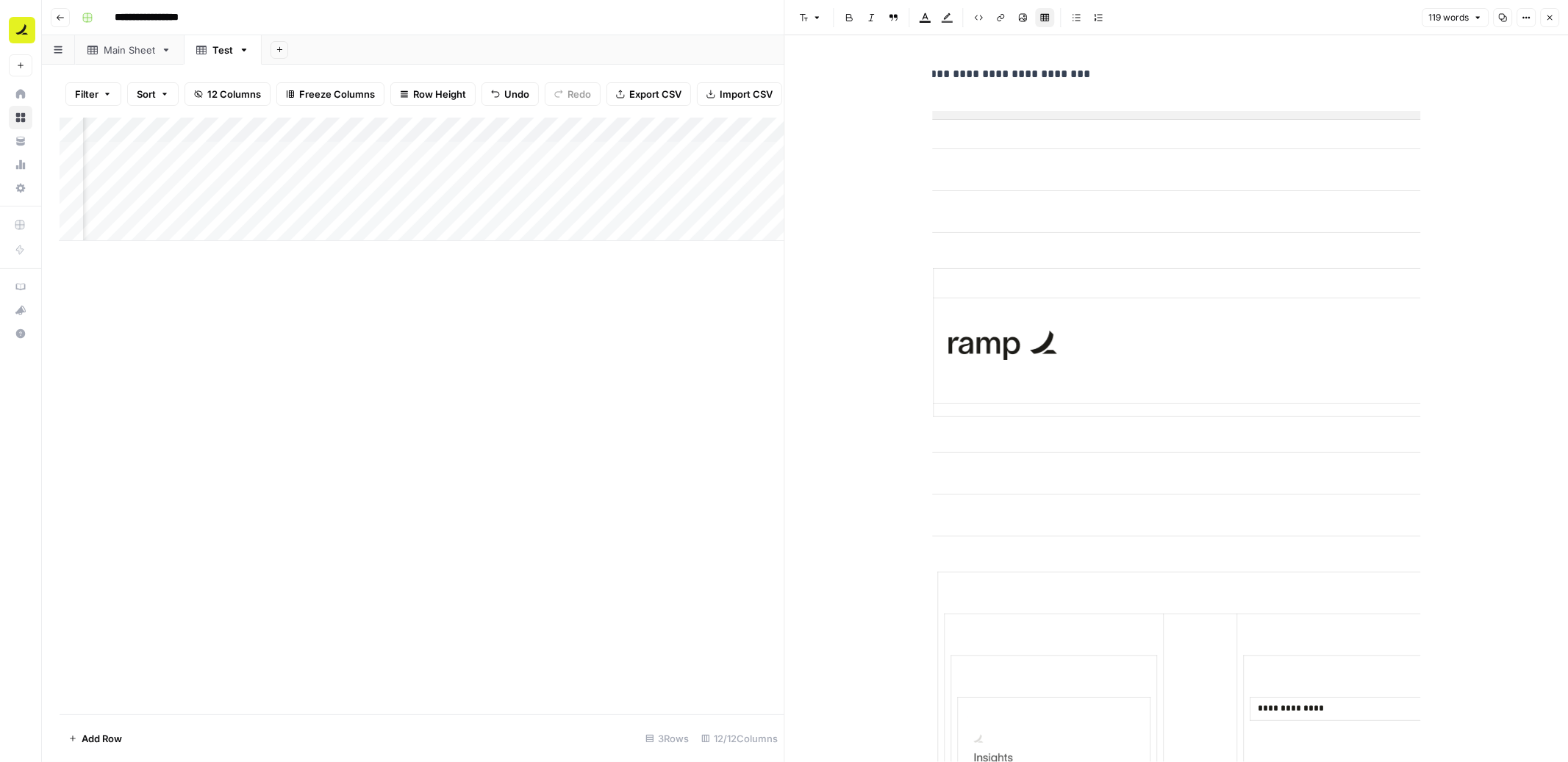 click on "Close" at bounding box center (1550, 18) 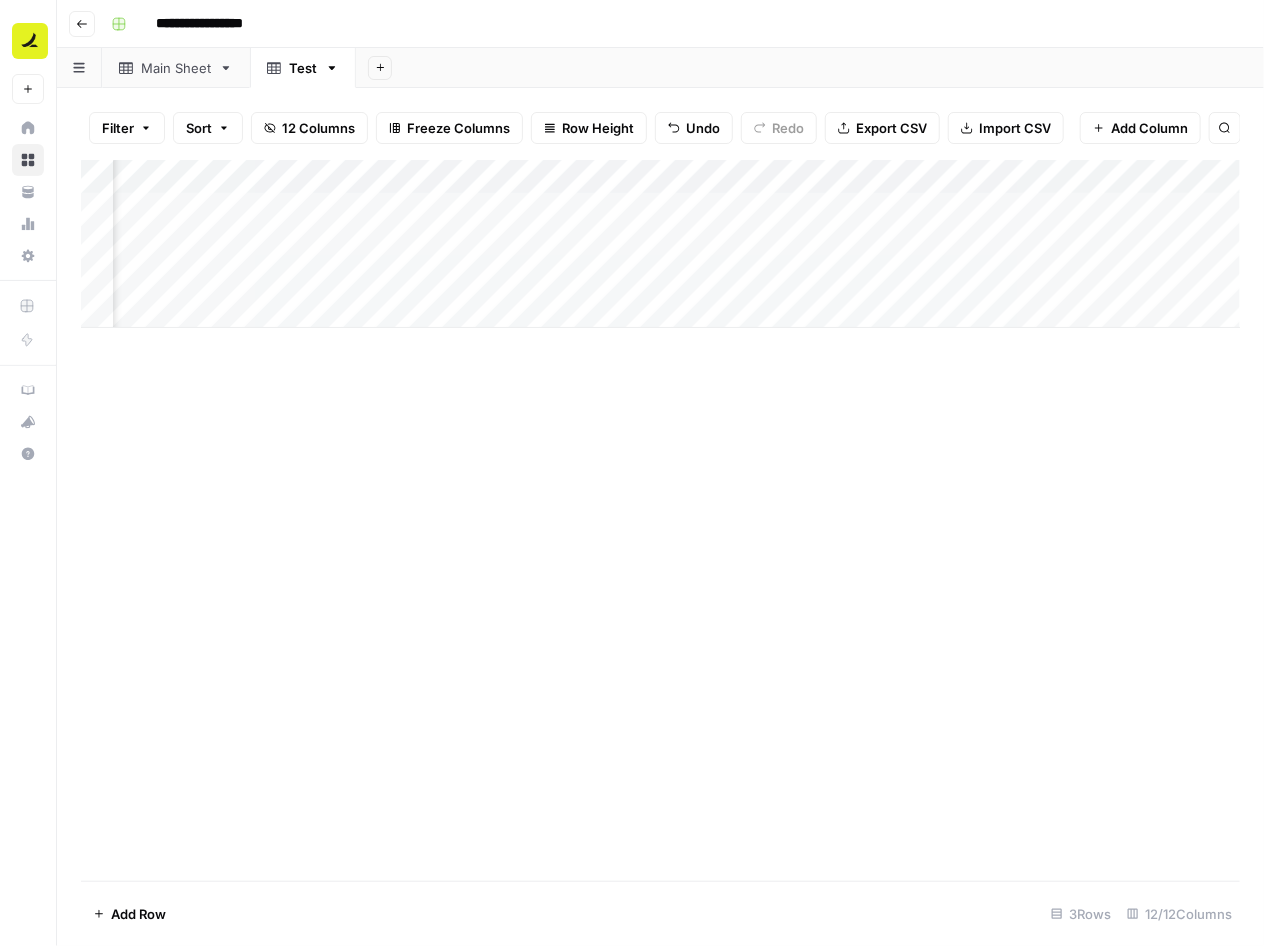 scroll, scrollTop: 0, scrollLeft: 1144, axis: horizontal 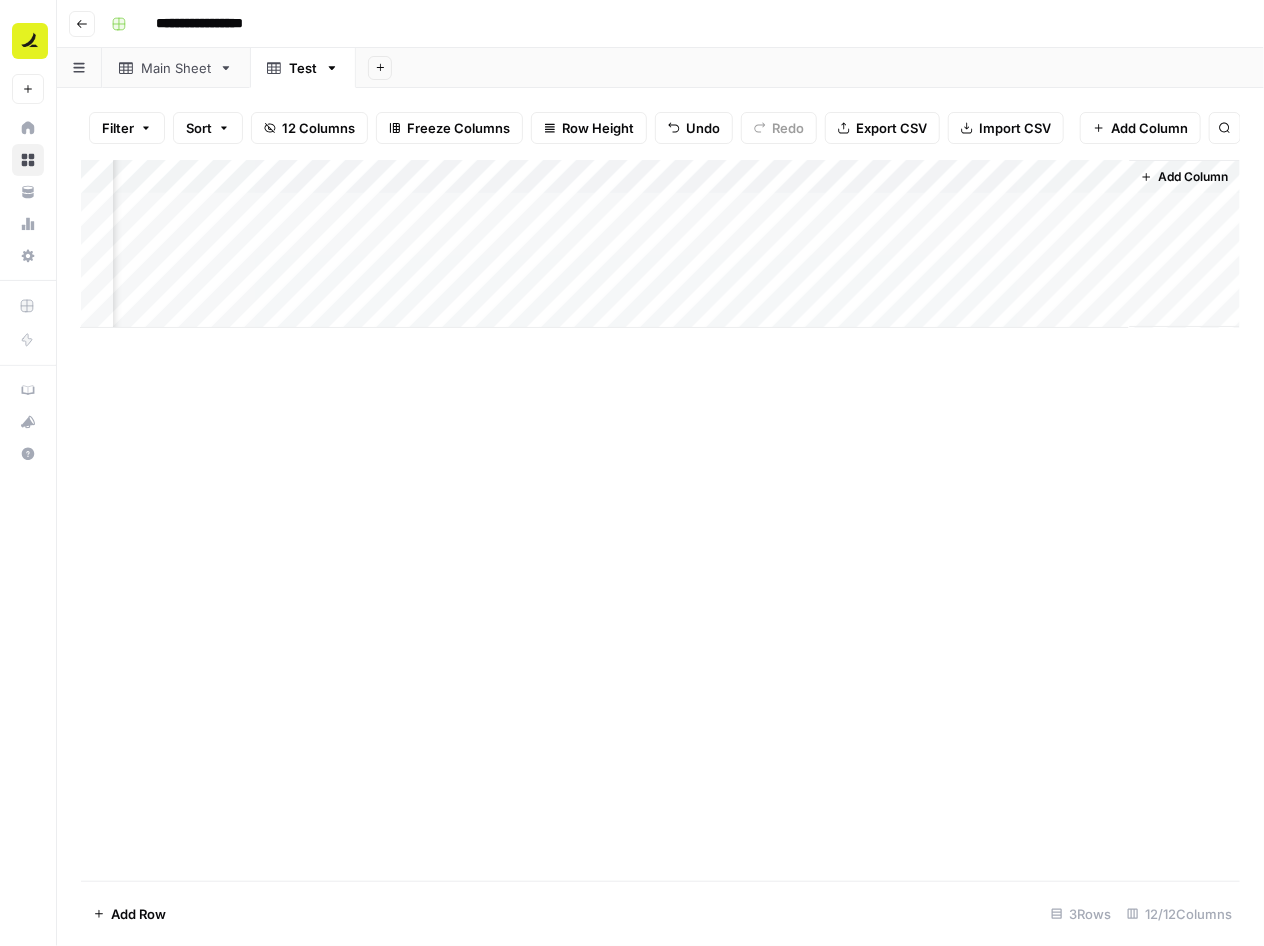 click on "Add Column" at bounding box center [1194, 177] 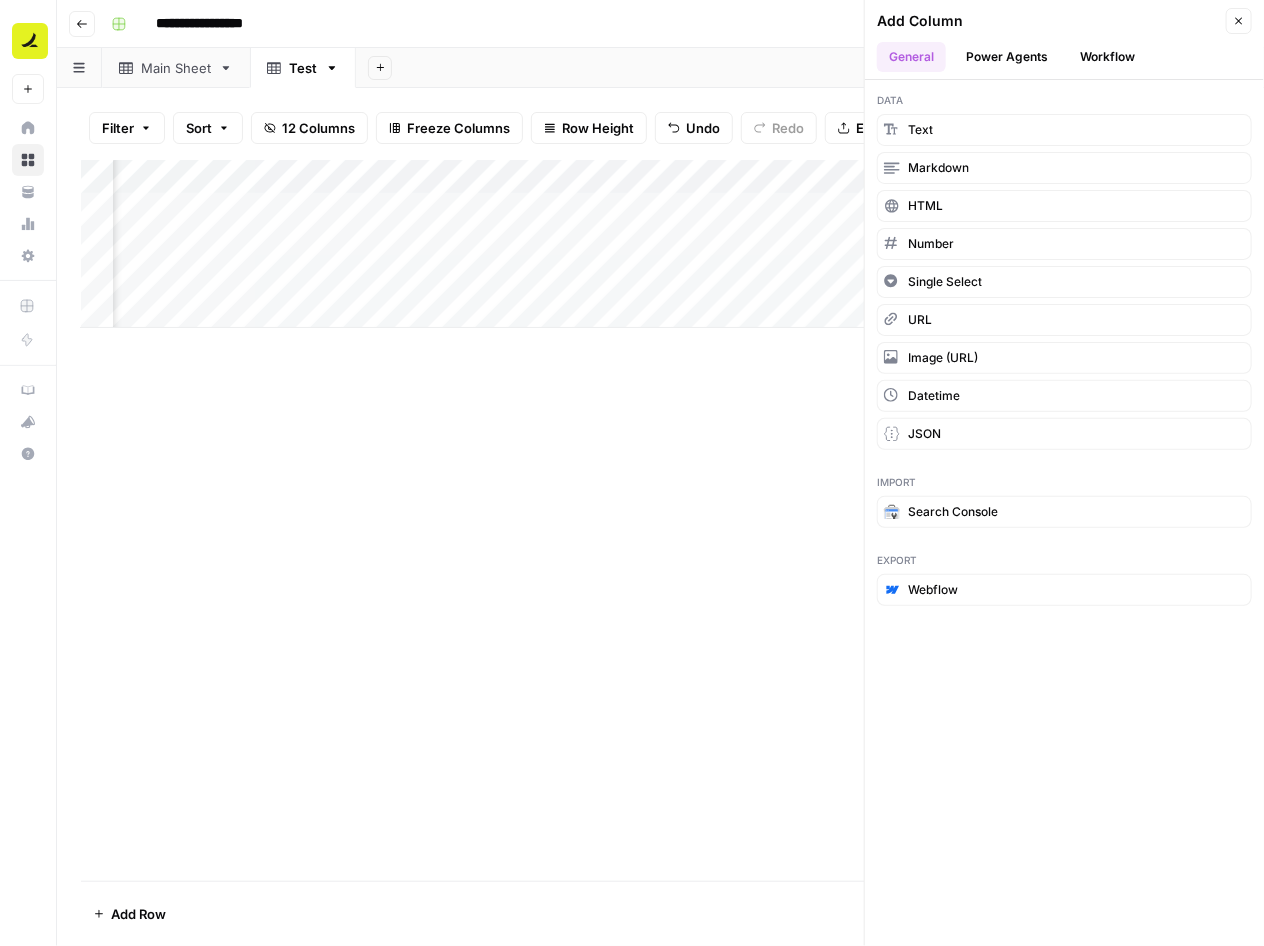 click on "Add Column" at bounding box center [660, 520] 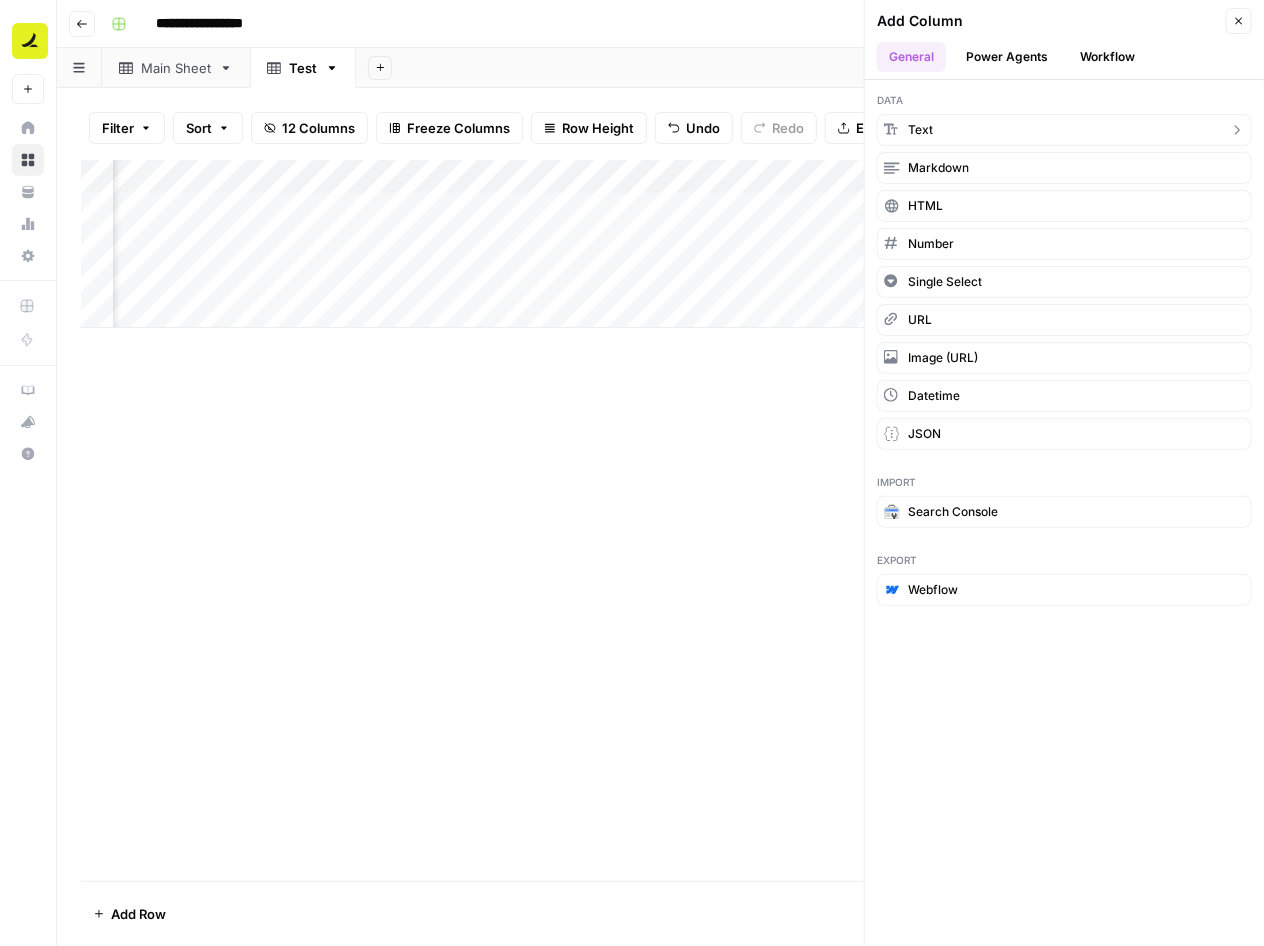 click on "Text" at bounding box center [1064, 130] 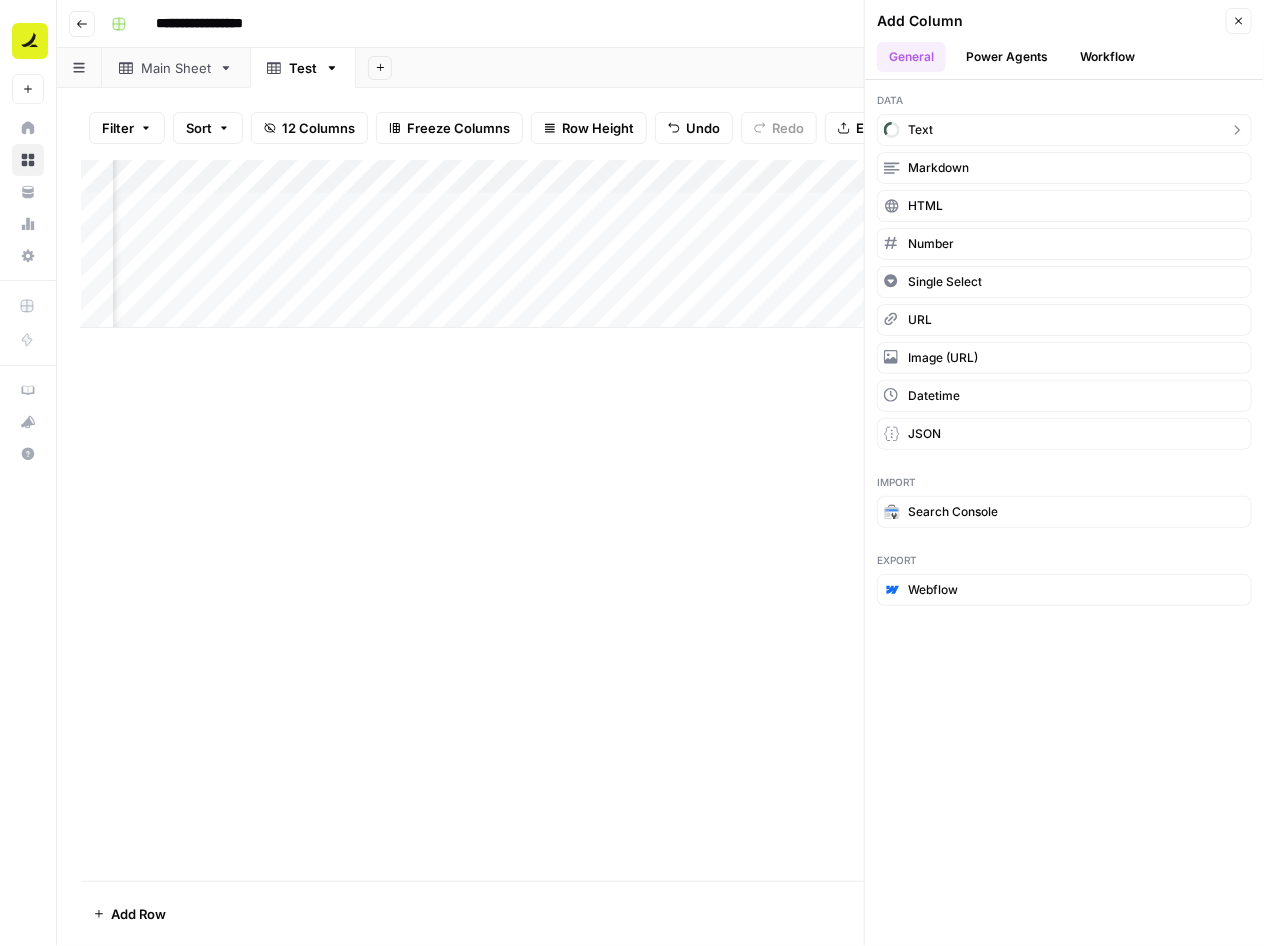scroll, scrollTop: 0, scrollLeft: 1324, axis: horizontal 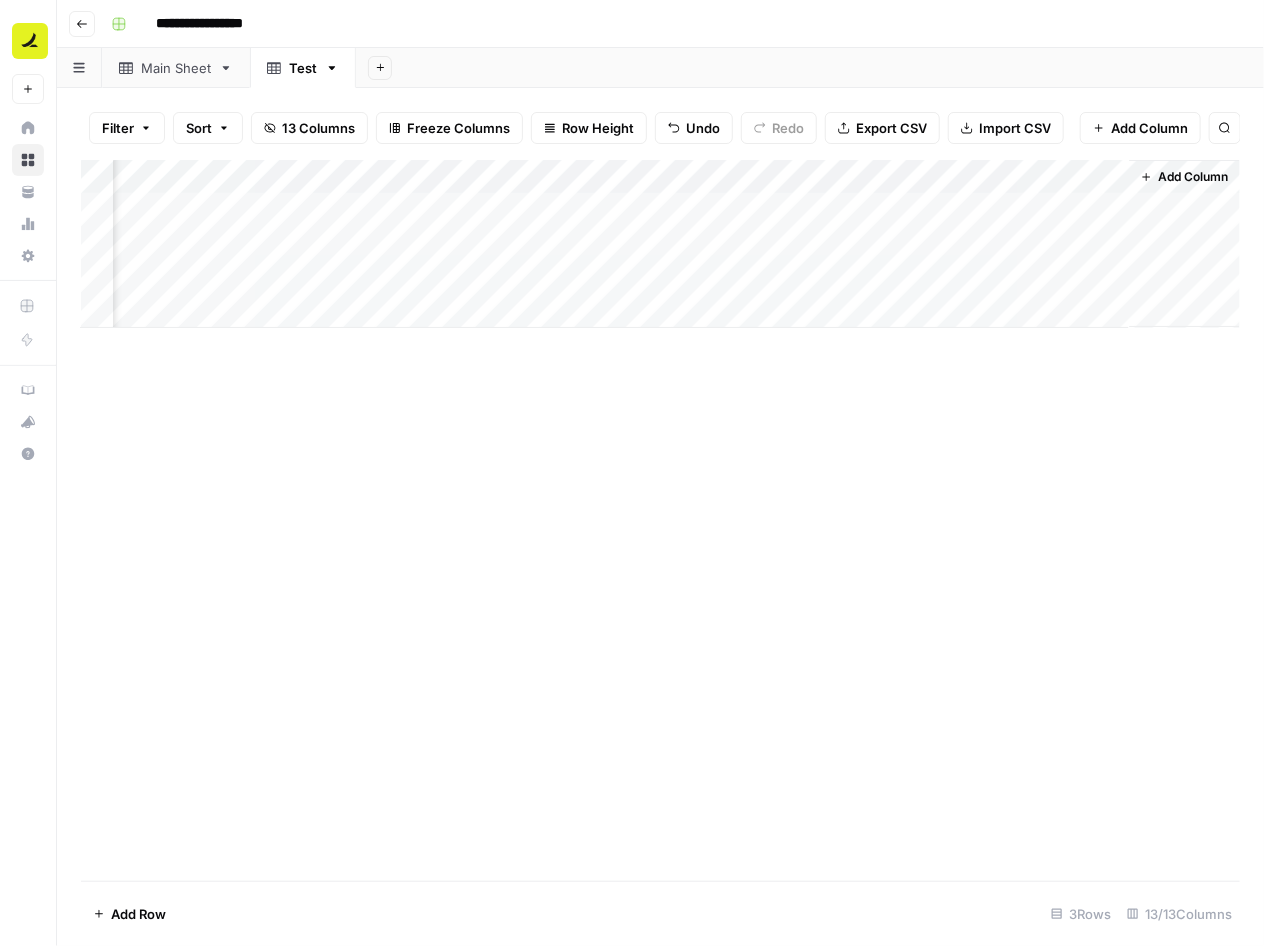click on "Add Column" at bounding box center [660, 244] 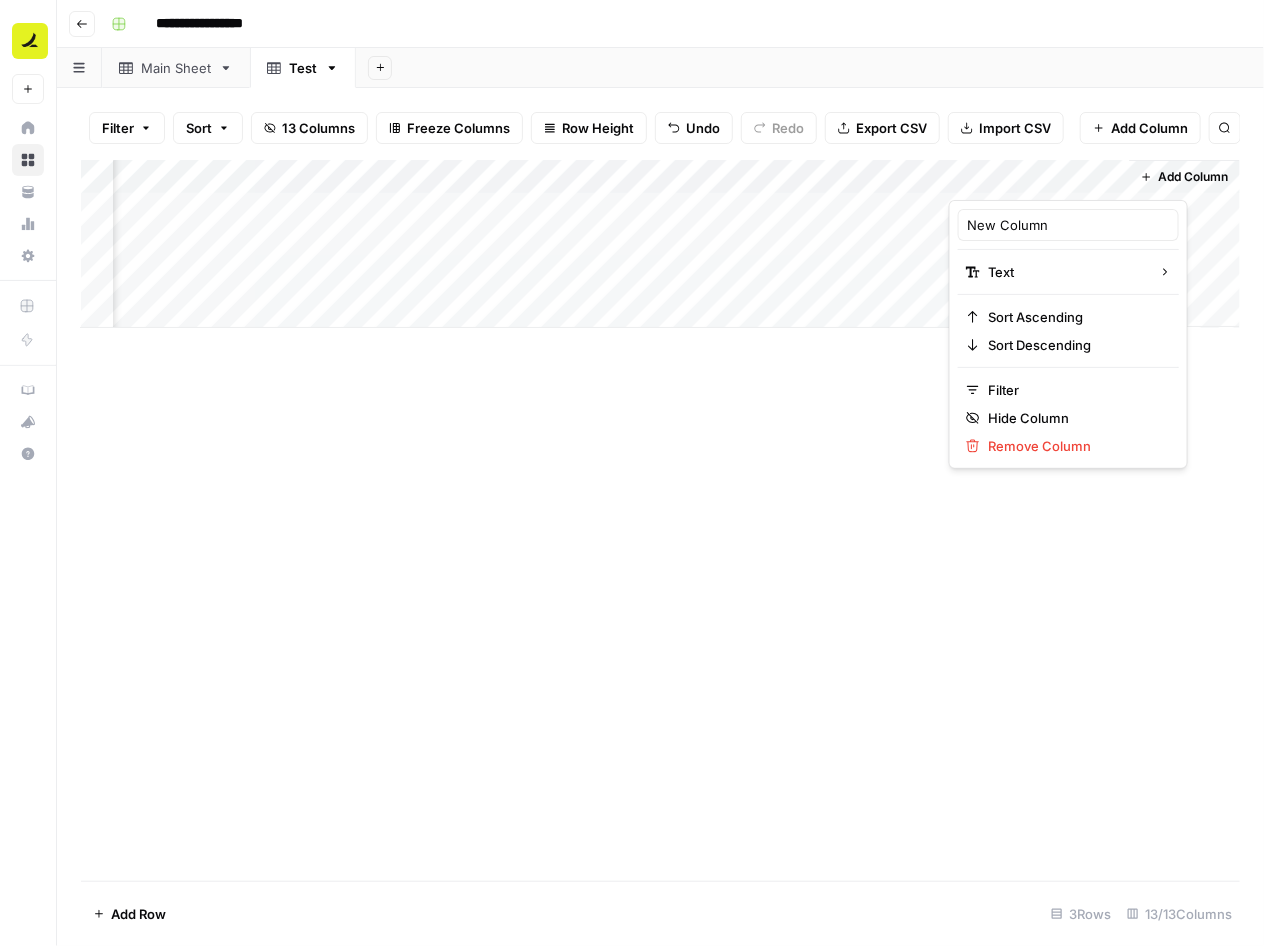 click at bounding box center (1039, 180) 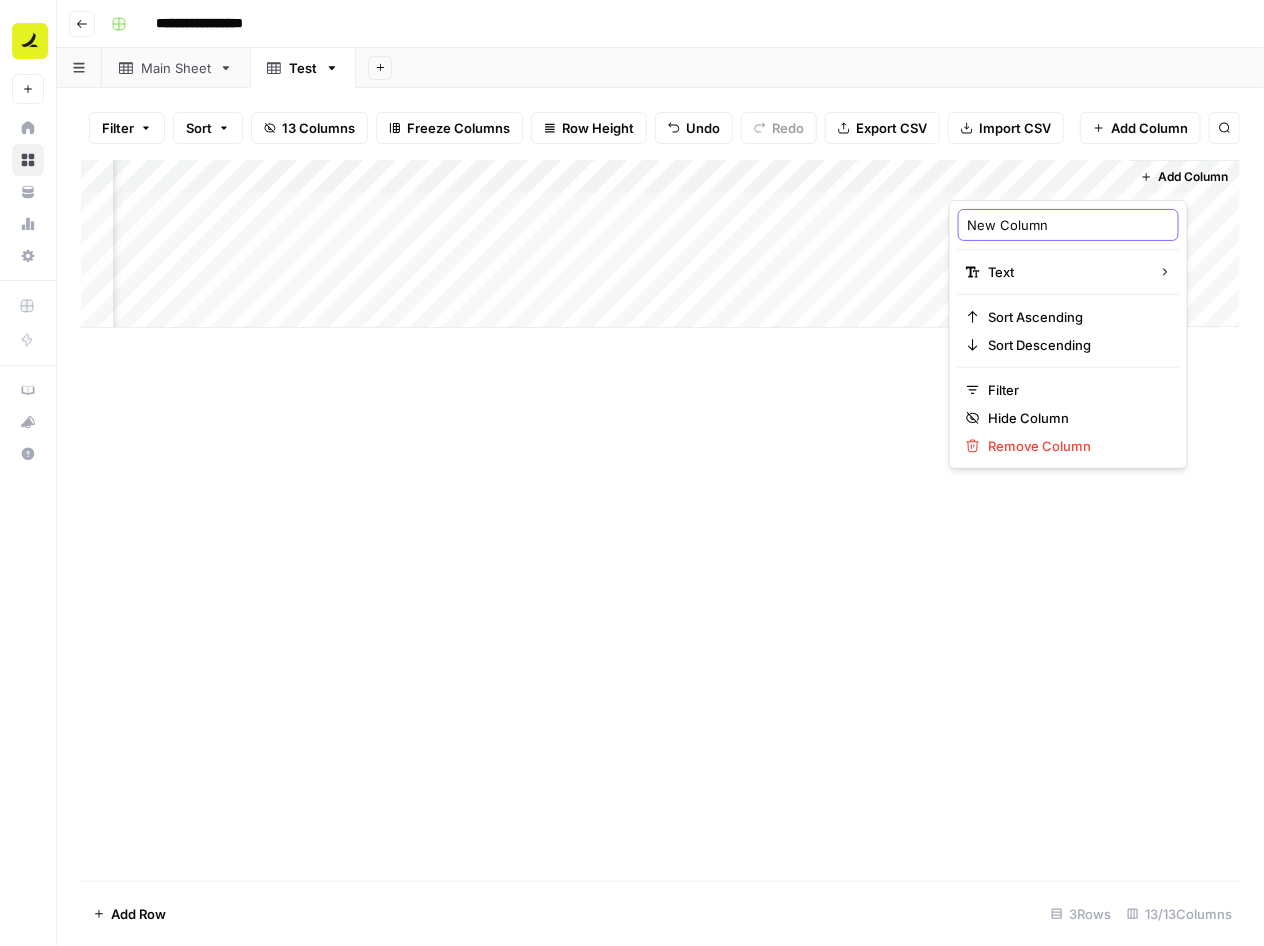 click on "New Column" at bounding box center [1068, 225] 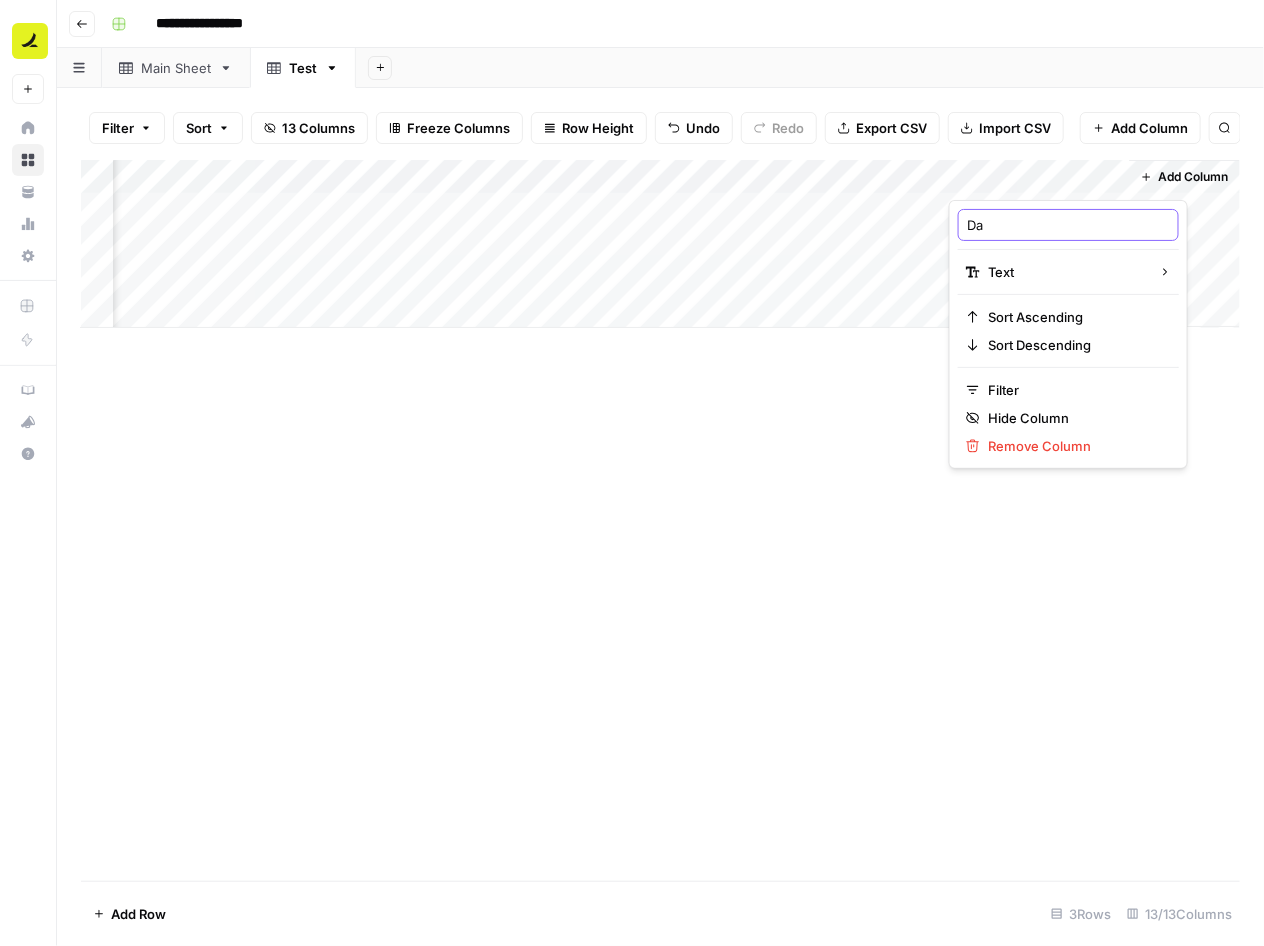 type on "Day" 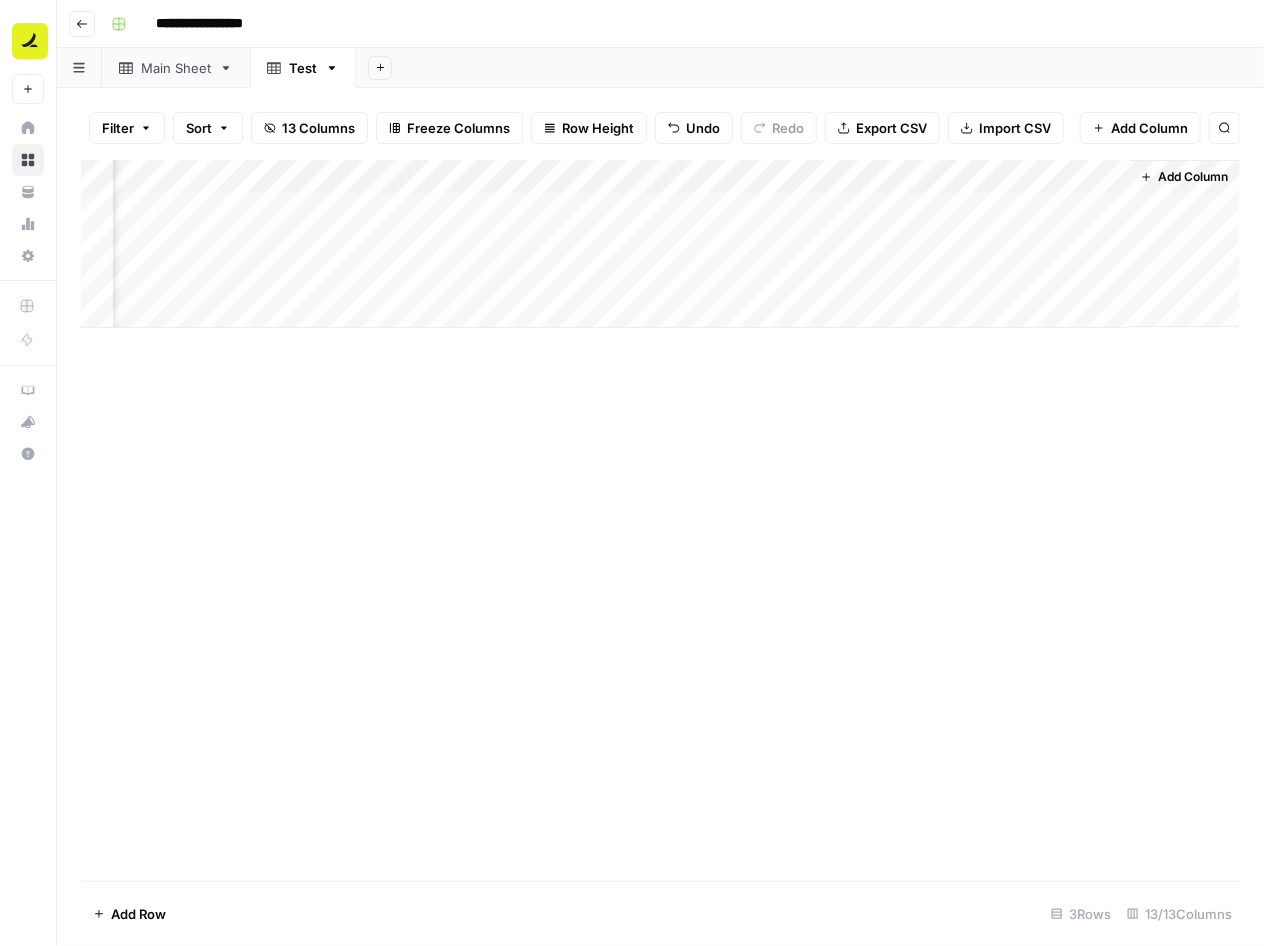 click on "Add Column" at bounding box center (1194, 177) 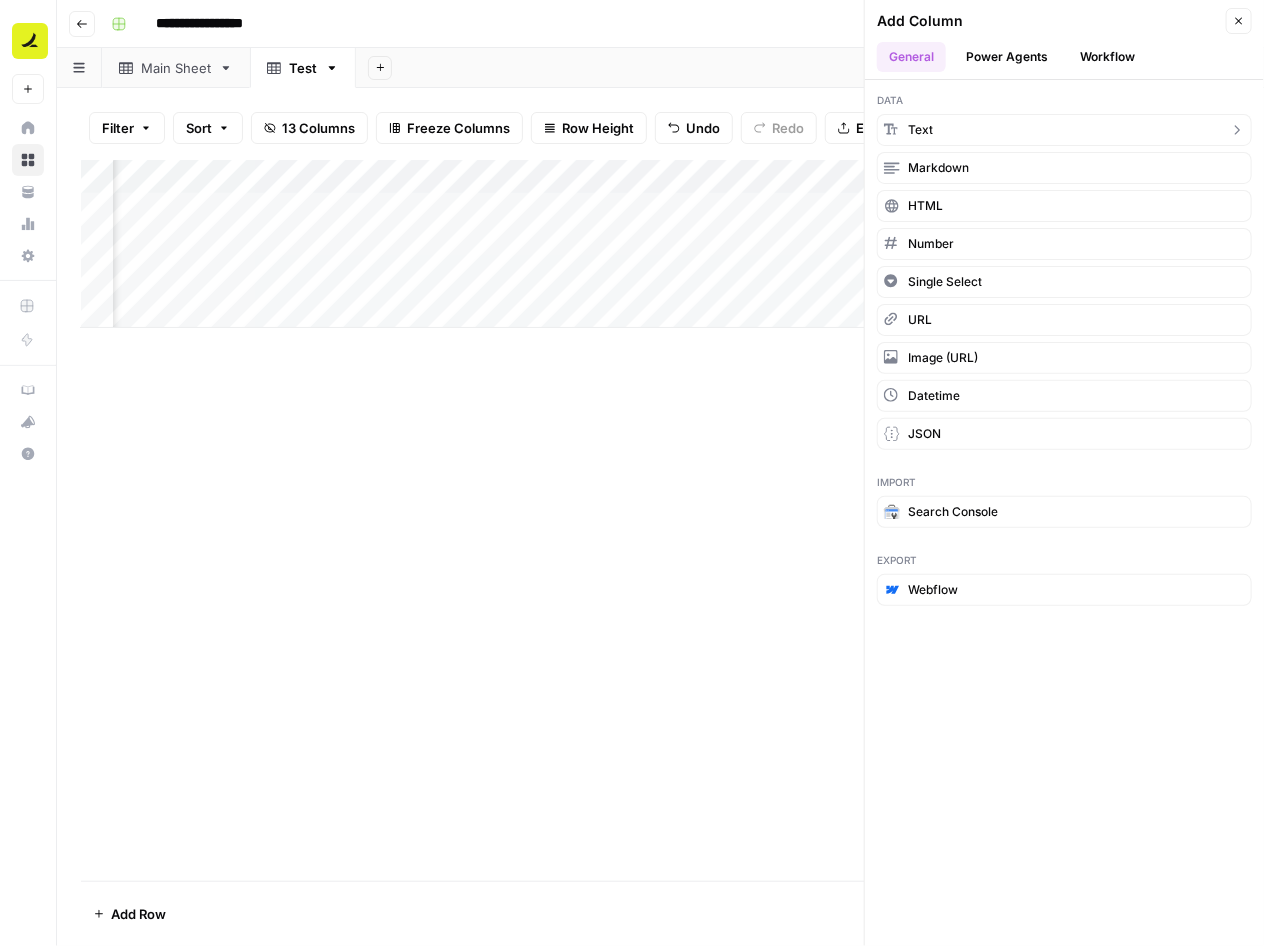 click on "Text" at bounding box center [1064, 130] 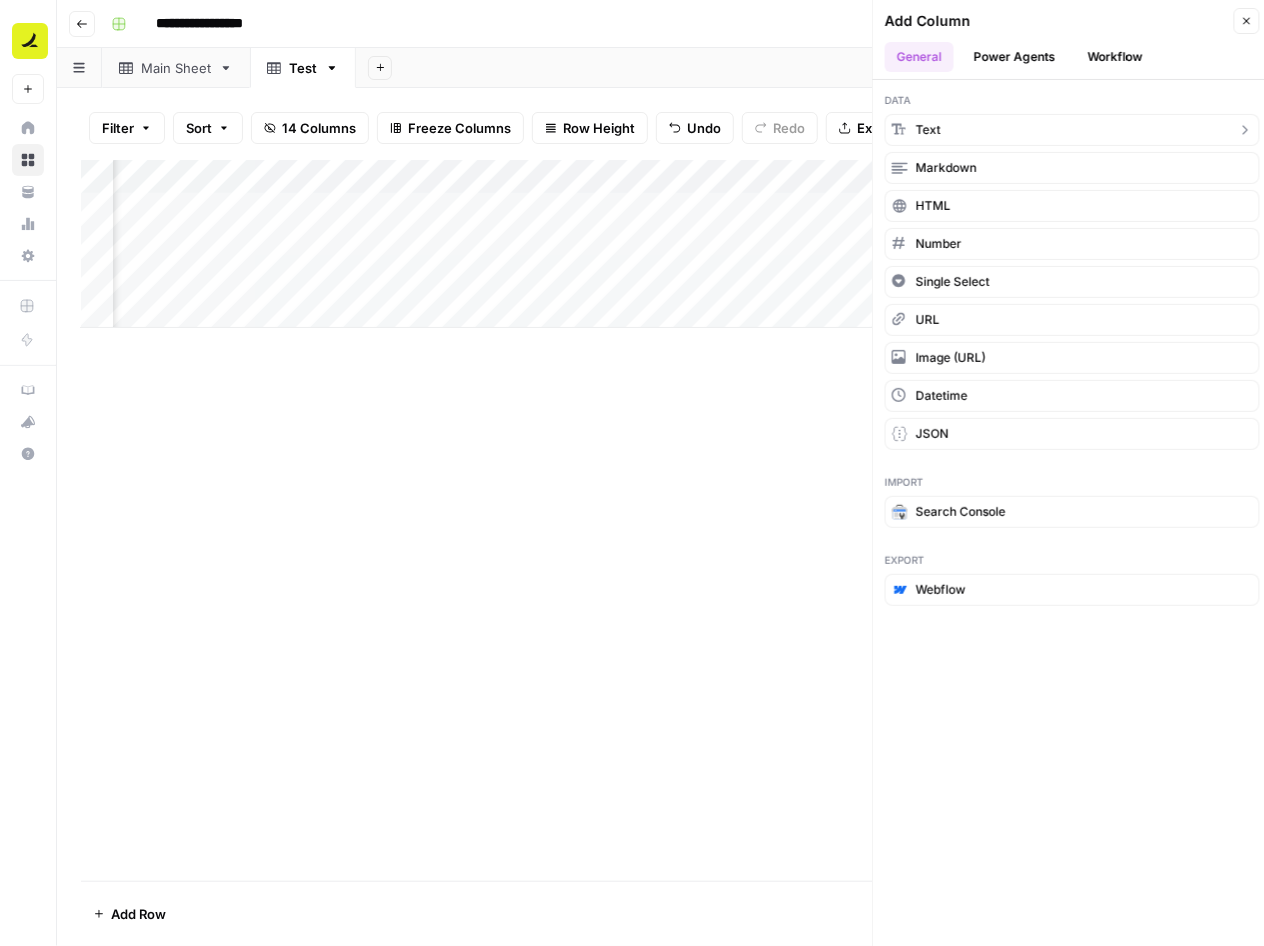scroll, scrollTop: 0, scrollLeft: 1504, axis: horizontal 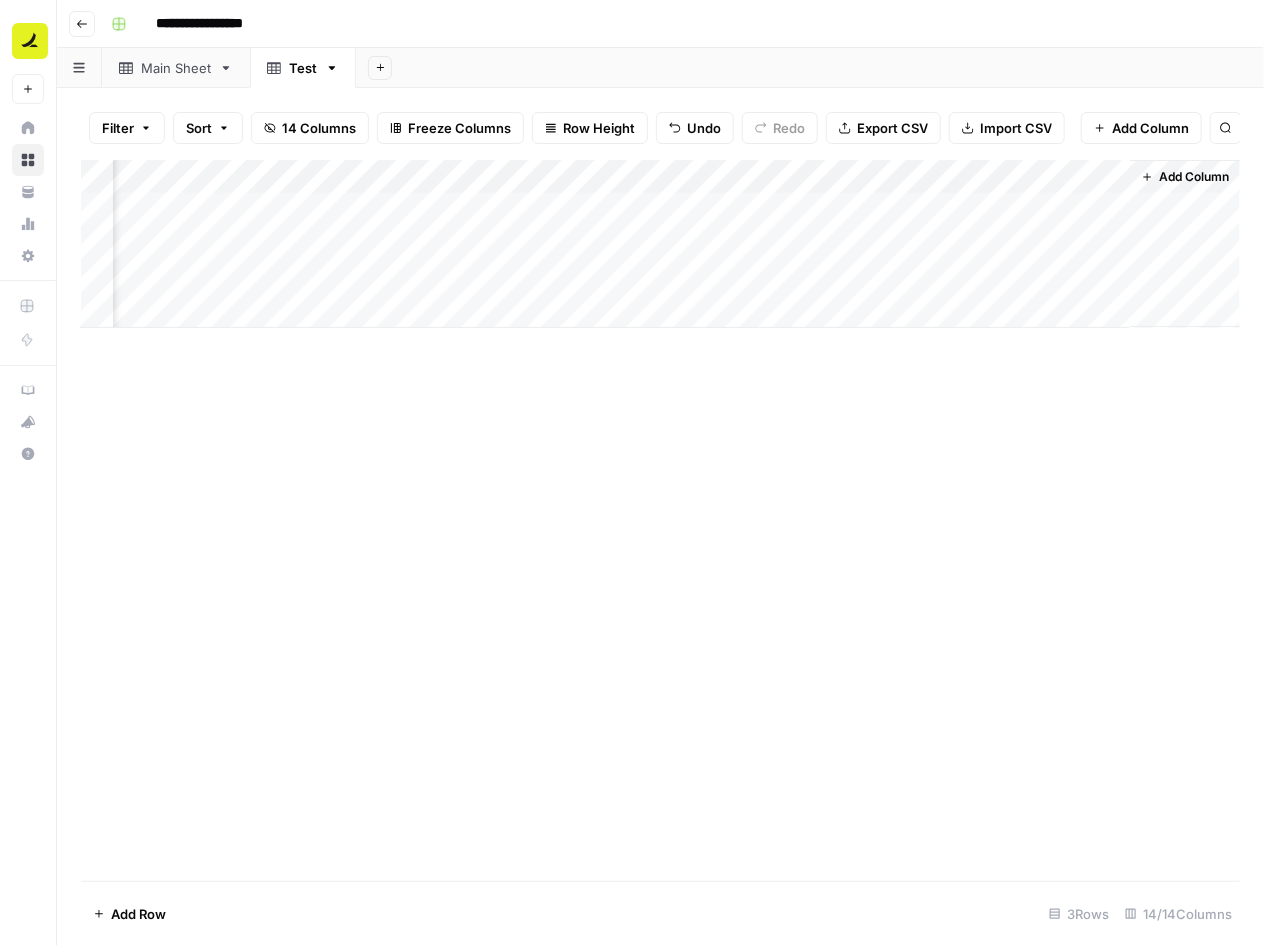 click on "Add Column" at bounding box center [660, 244] 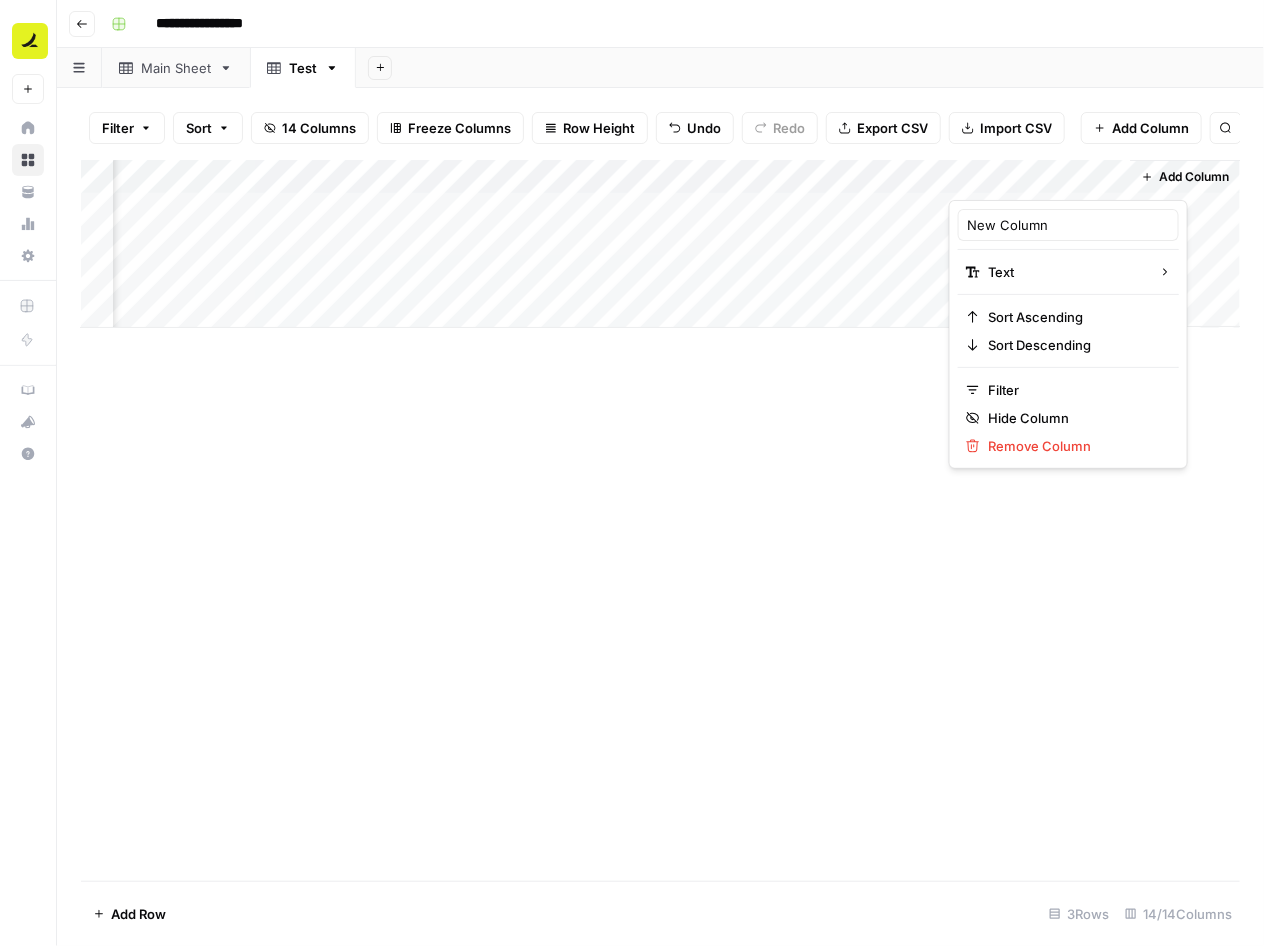 click at bounding box center [1039, 180] 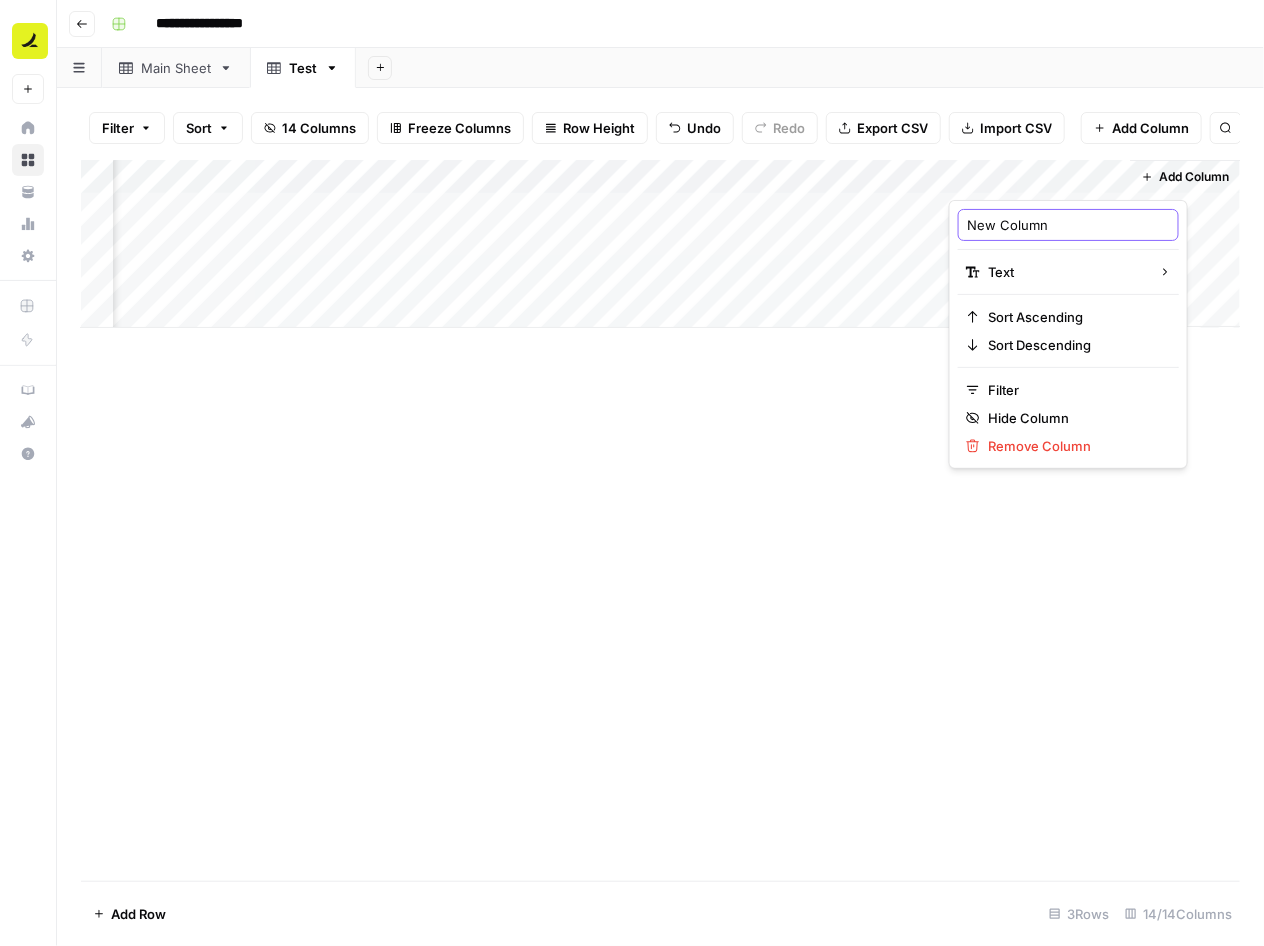 click on "New Column" at bounding box center (1068, 225) 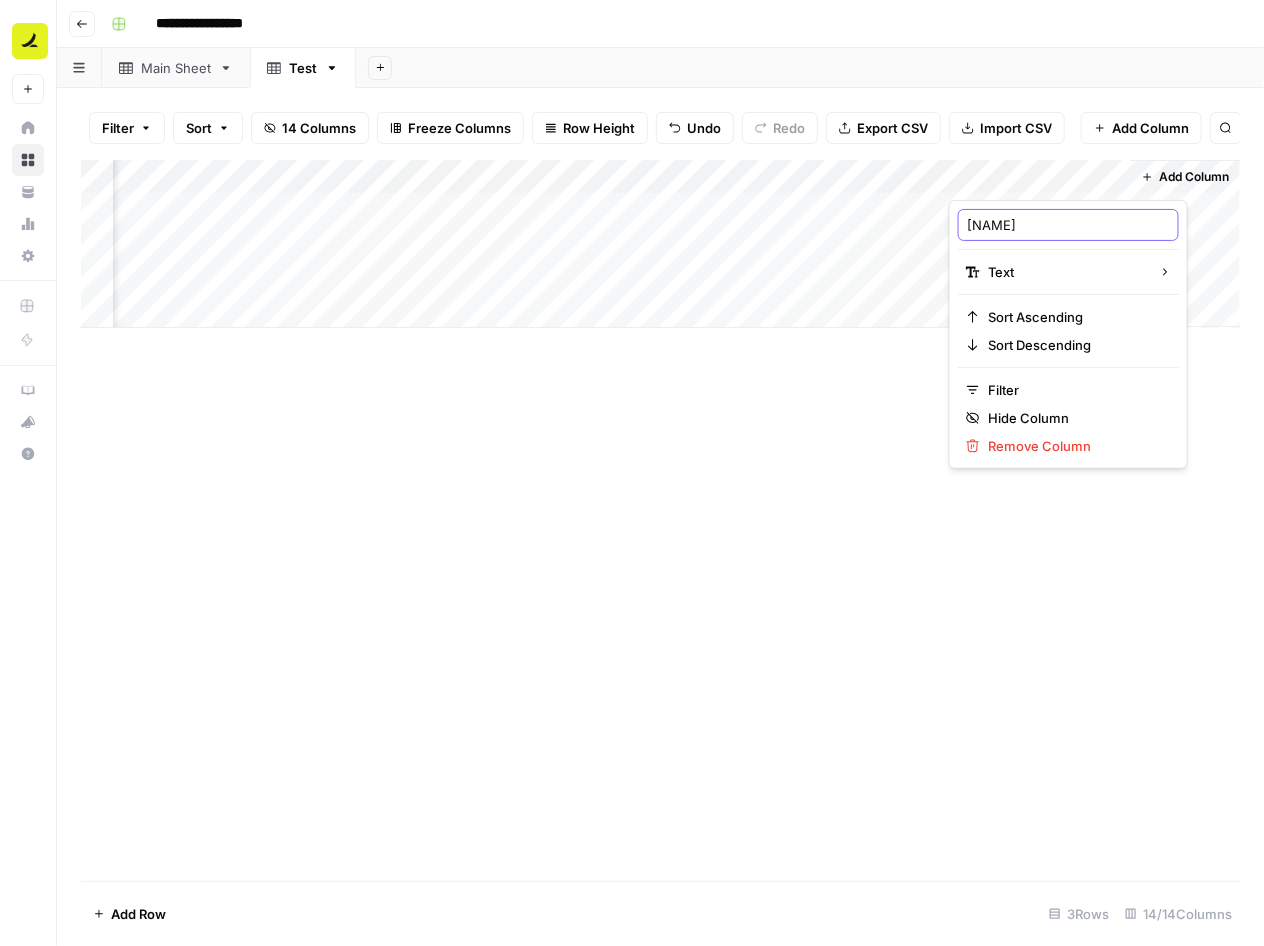 type on "Time" 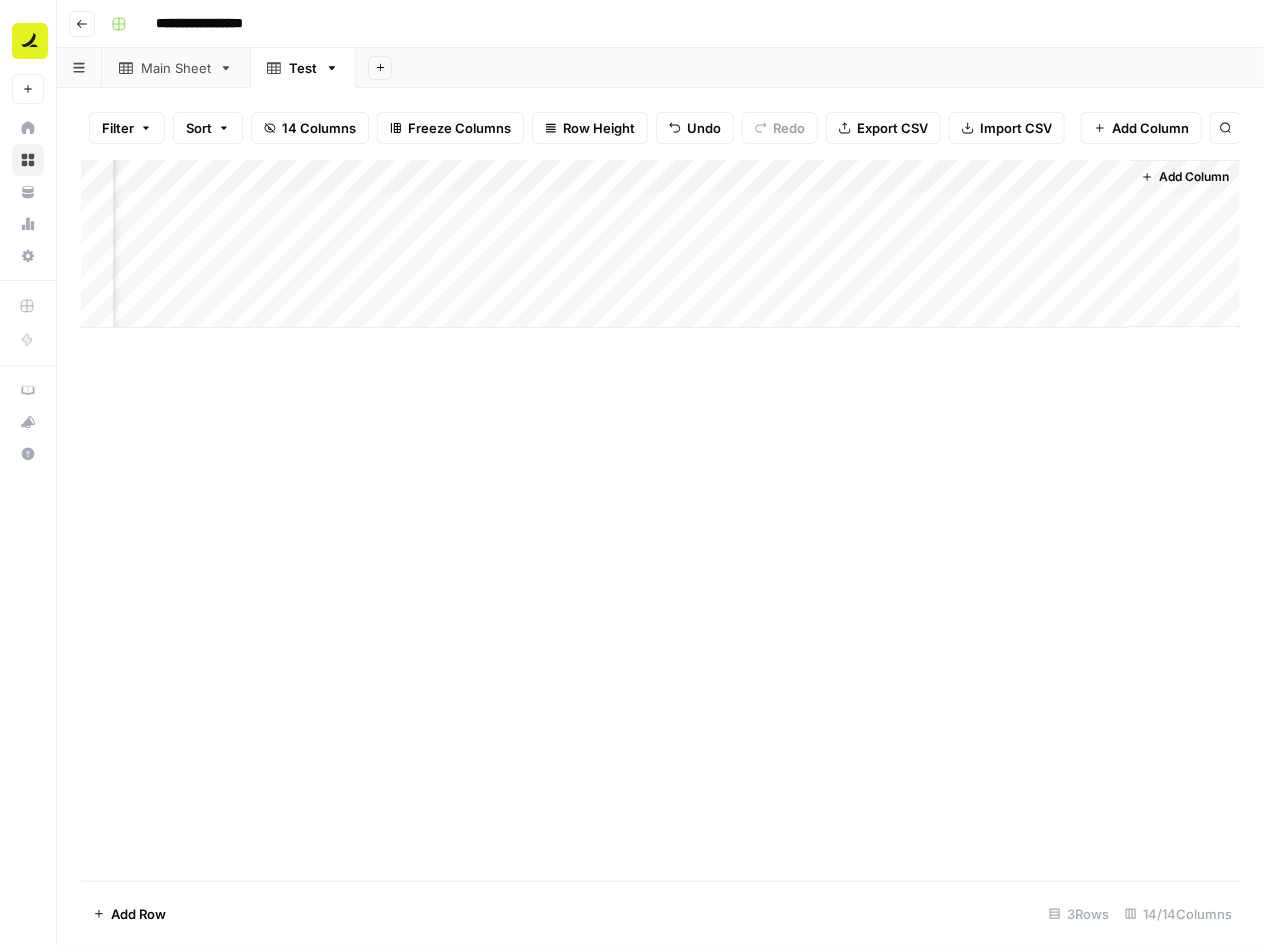 click on "Add Column" at bounding box center [660, 244] 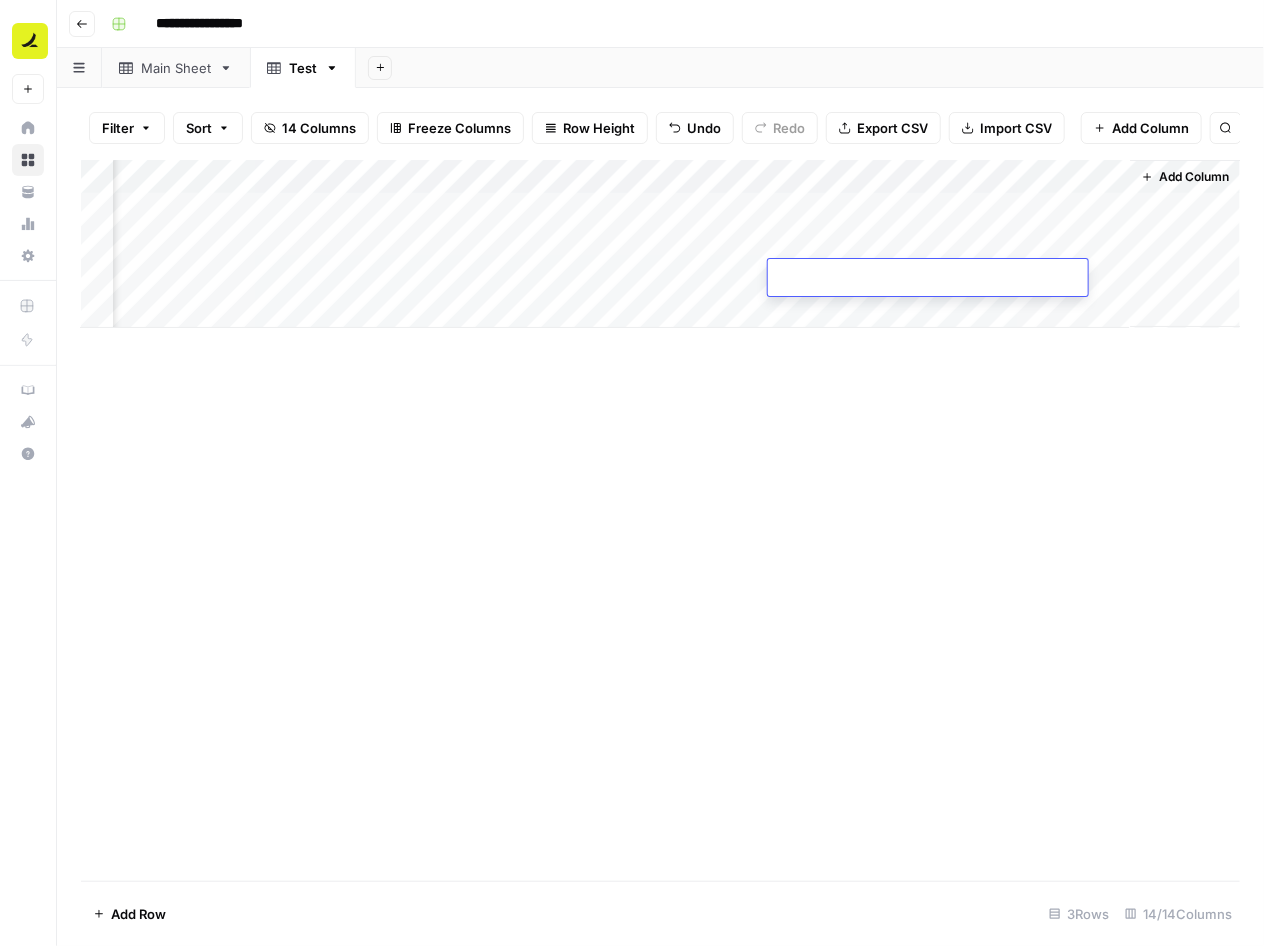type on "**********" 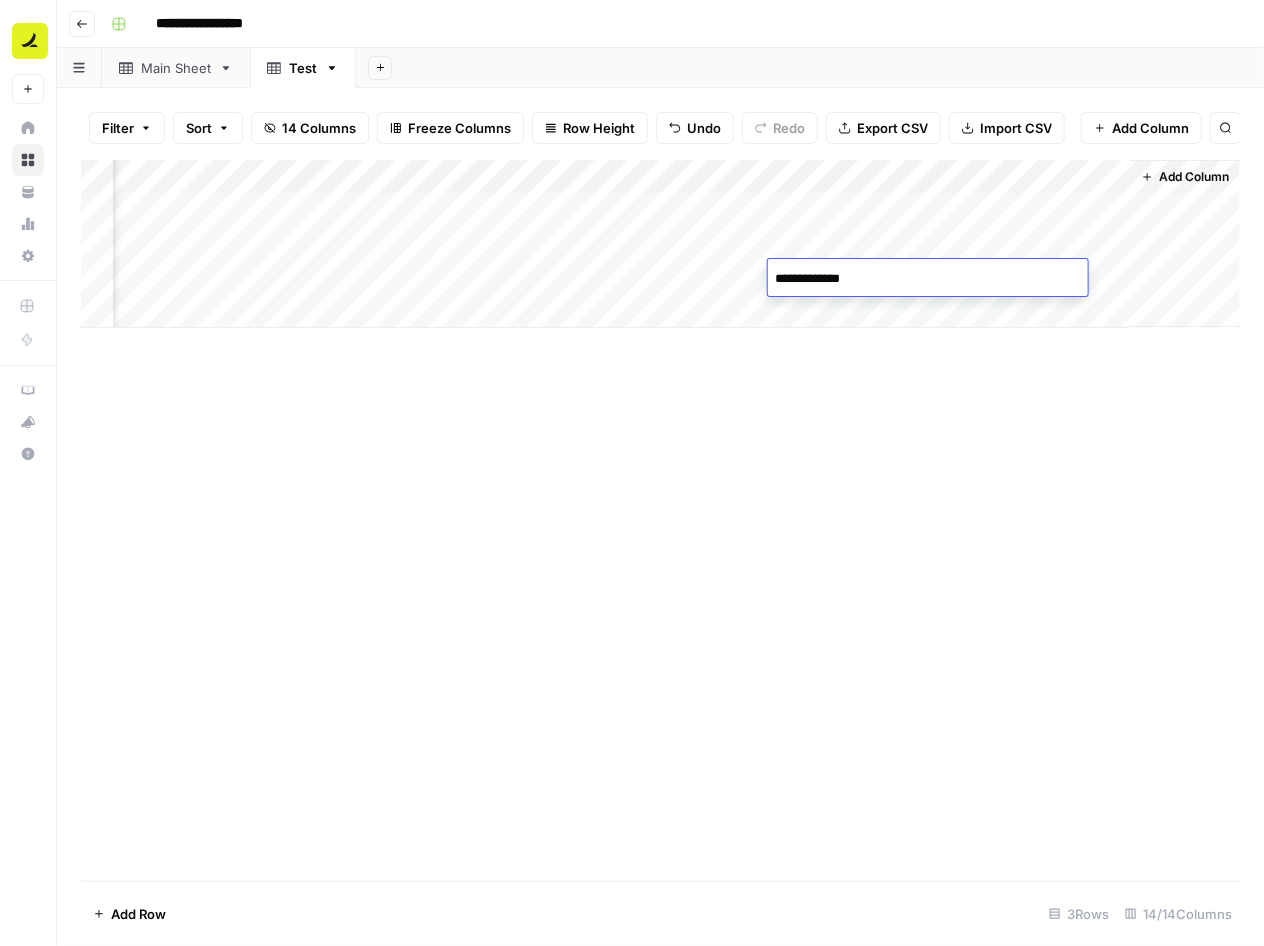 click on "Add Column" at bounding box center [660, 520] 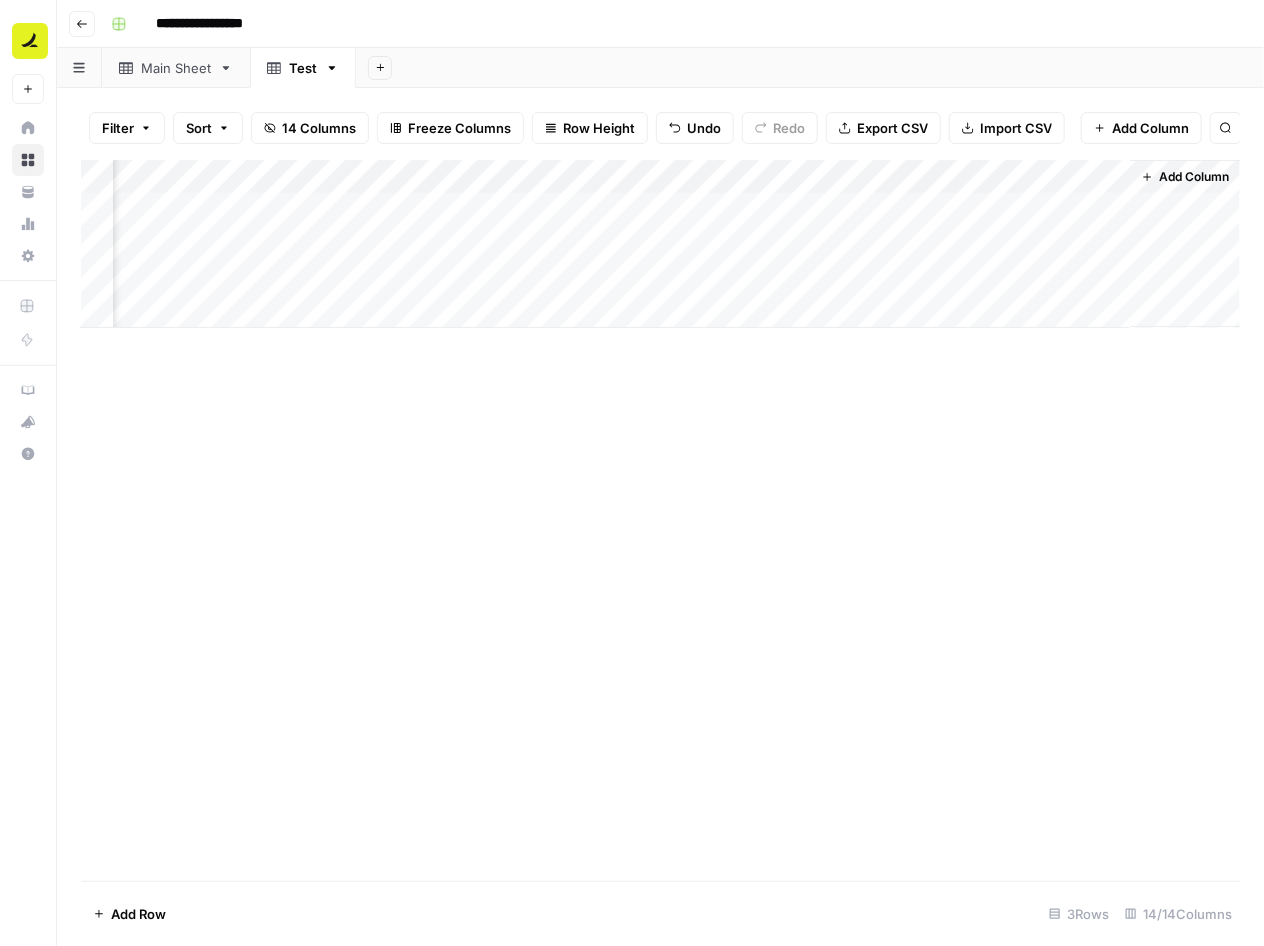 click on "Add Column" at bounding box center (660, 244) 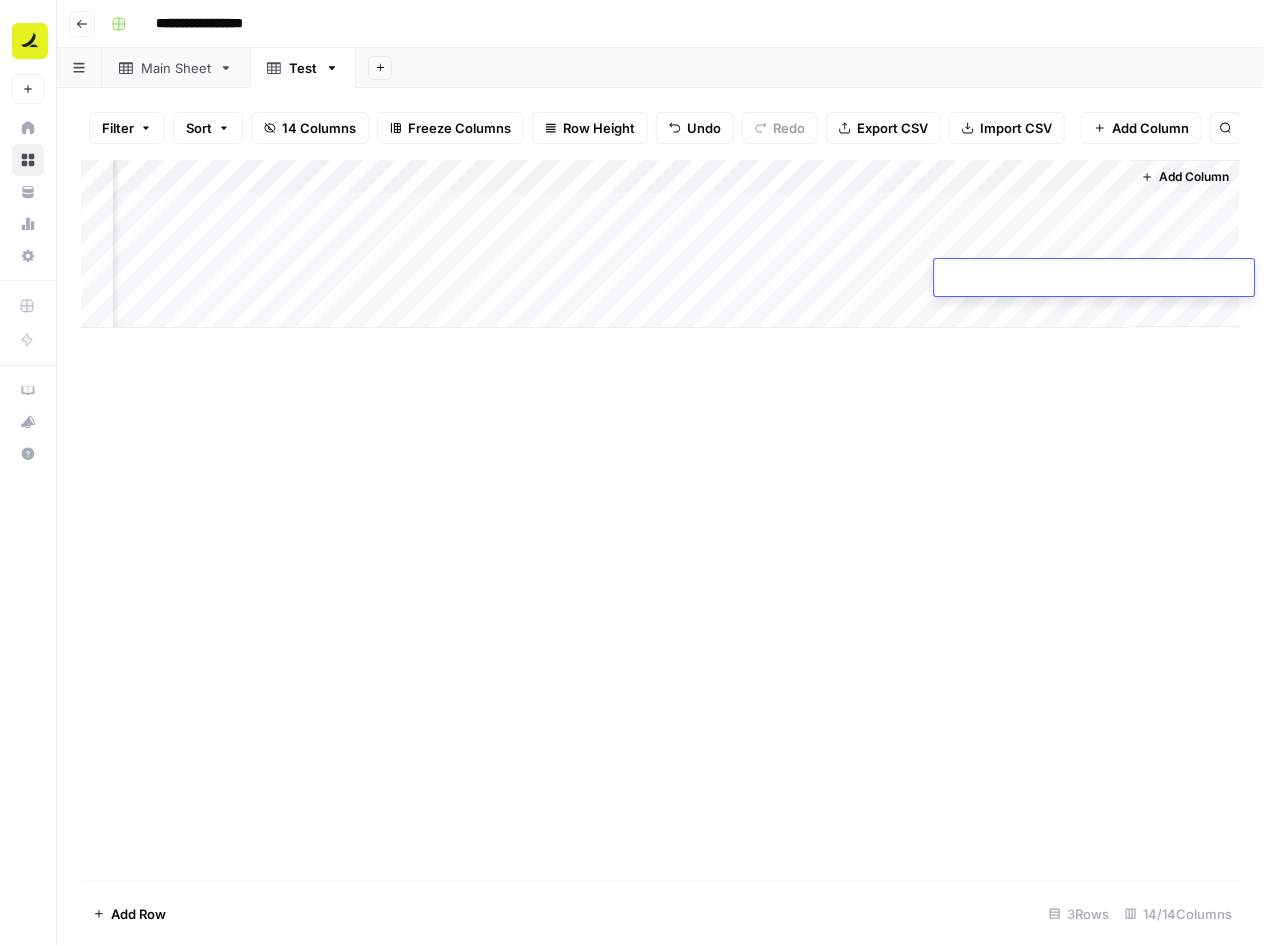 type on "**********" 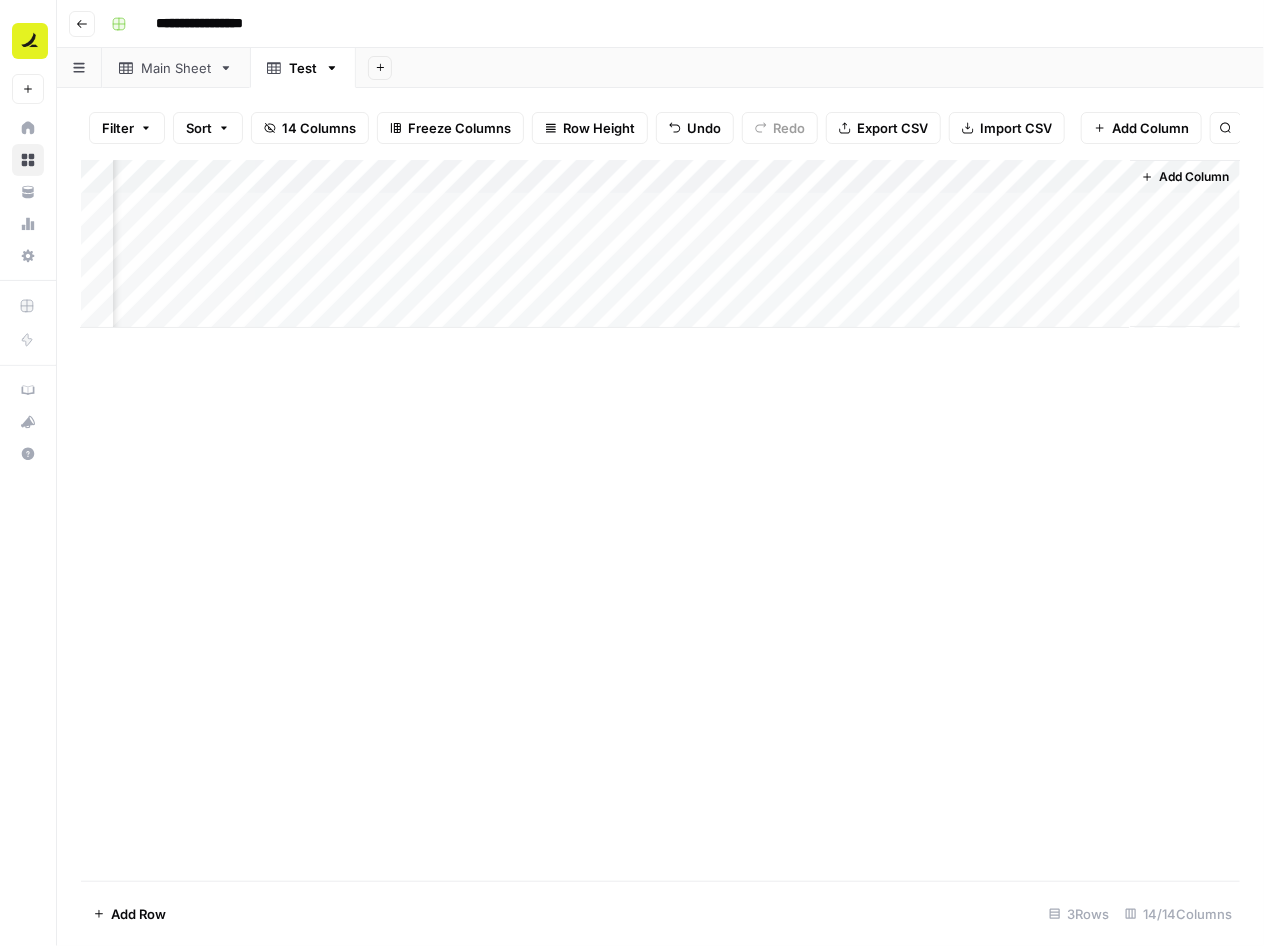 click on "Add Column" at bounding box center (660, 520) 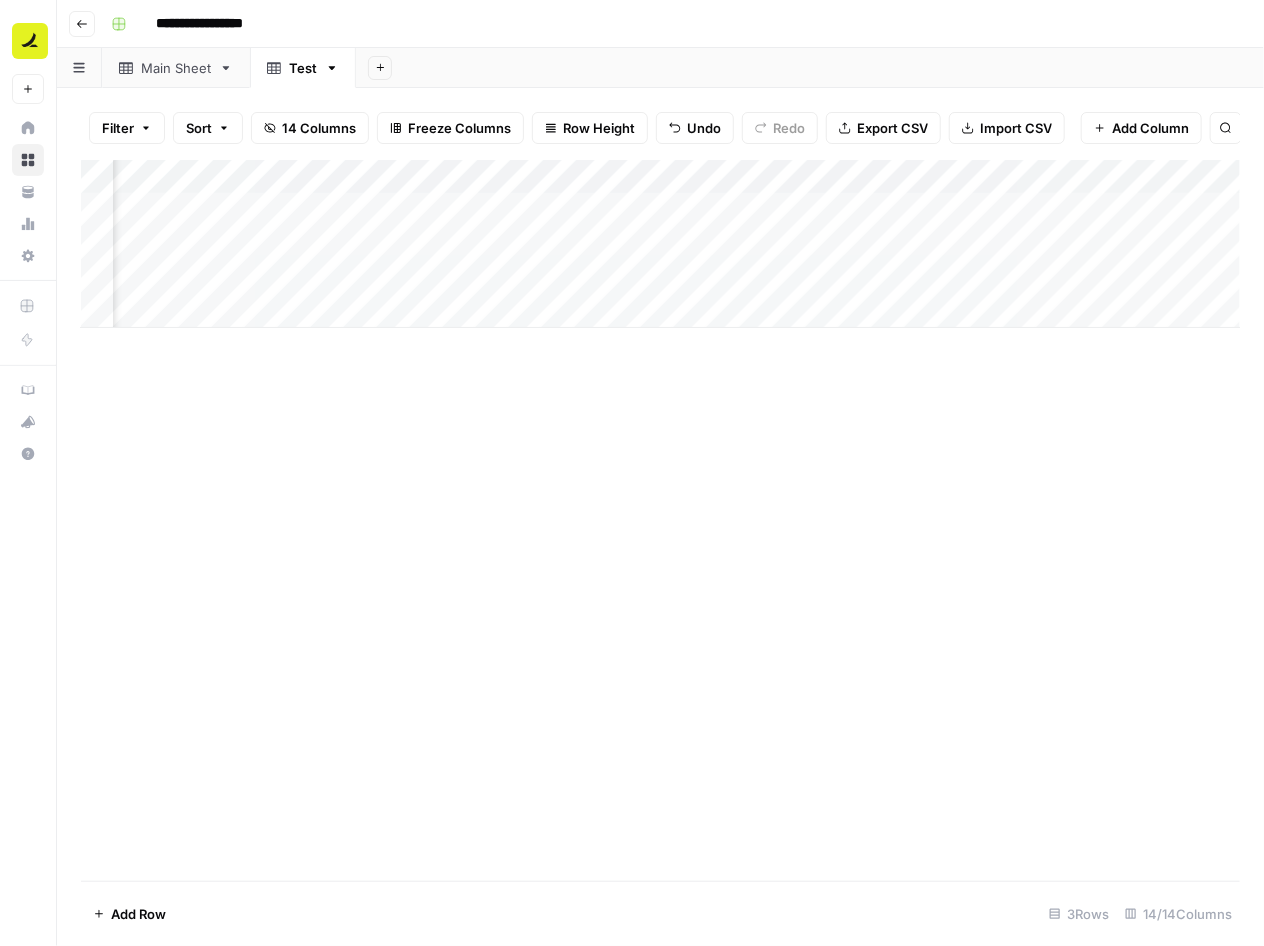 scroll, scrollTop: 0, scrollLeft: 0, axis: both 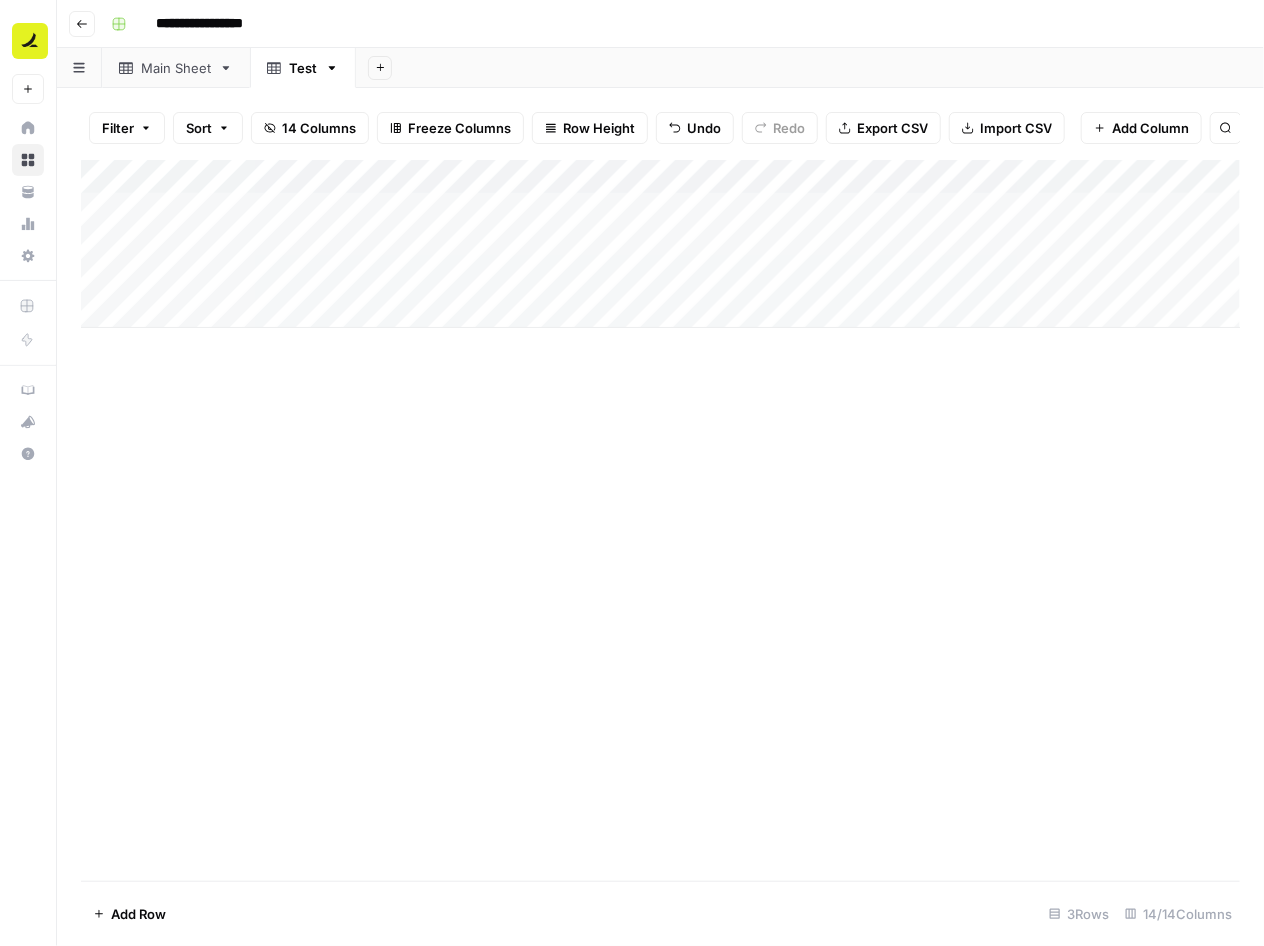 click on "Add Column" at bounding box center [660, 244] 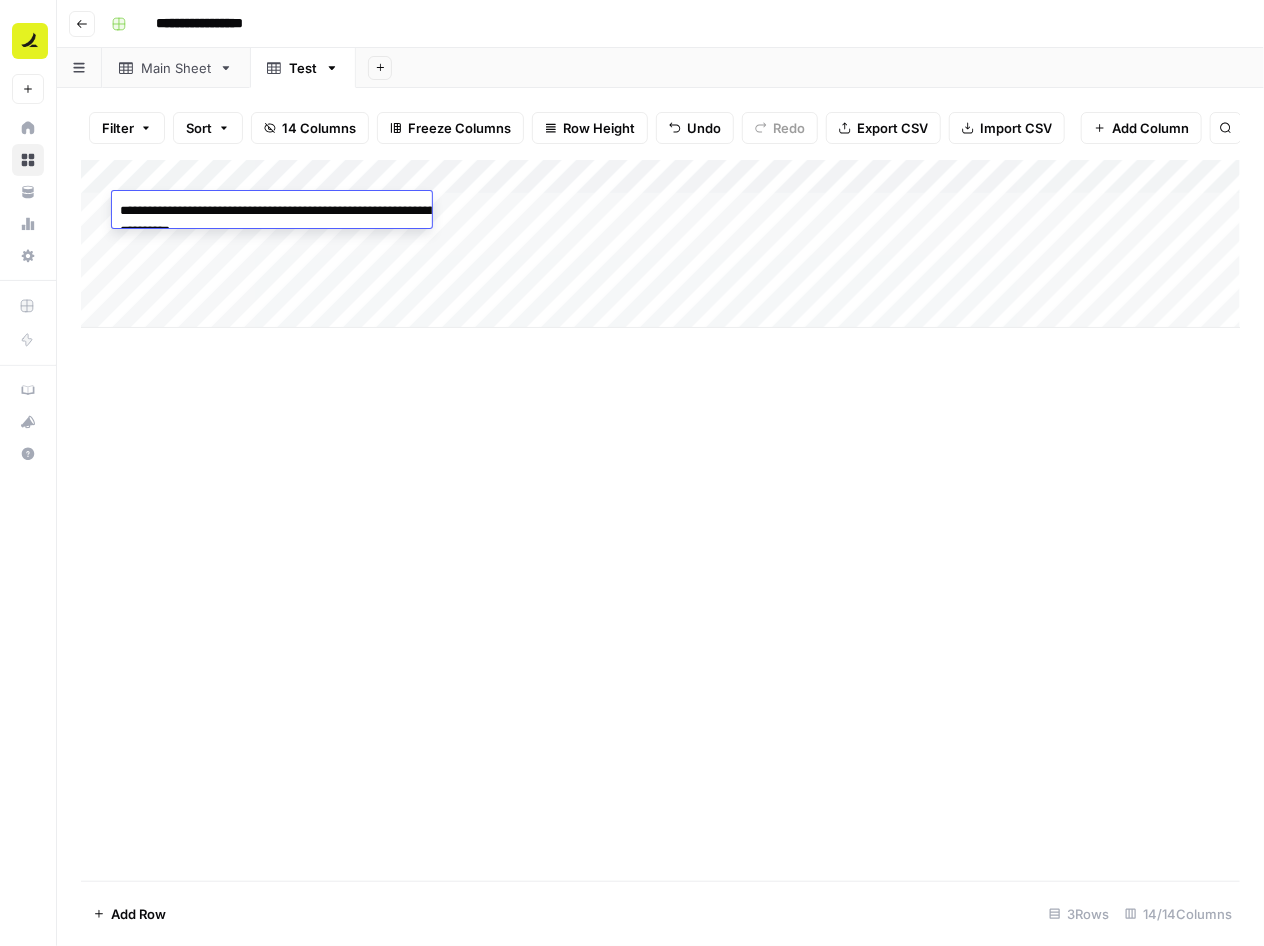 click on "Add Column" at bounding box center (660, 520) 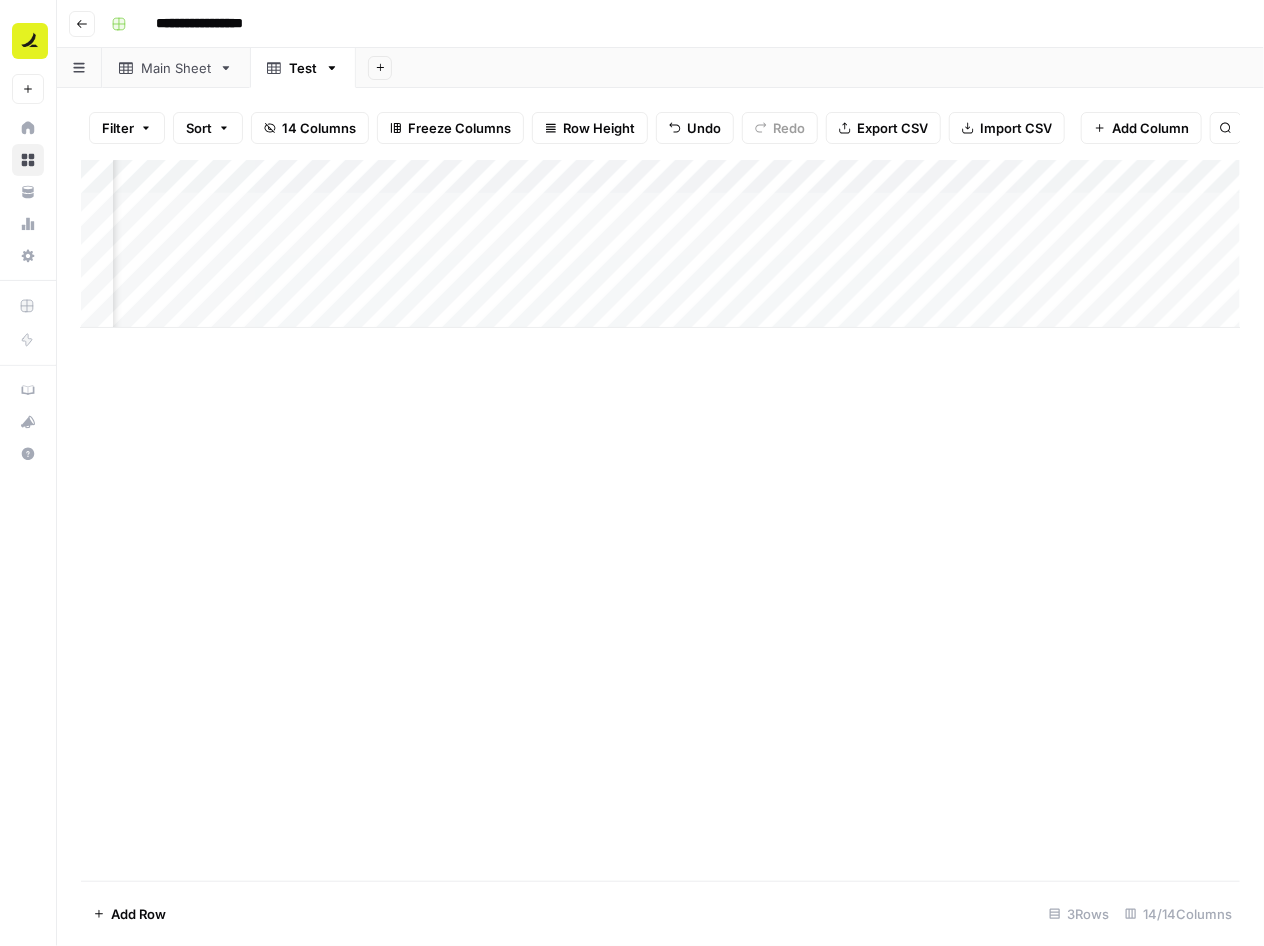 scroll, scrollTop: 0, scrollLeft: 1348, axis: horizontal 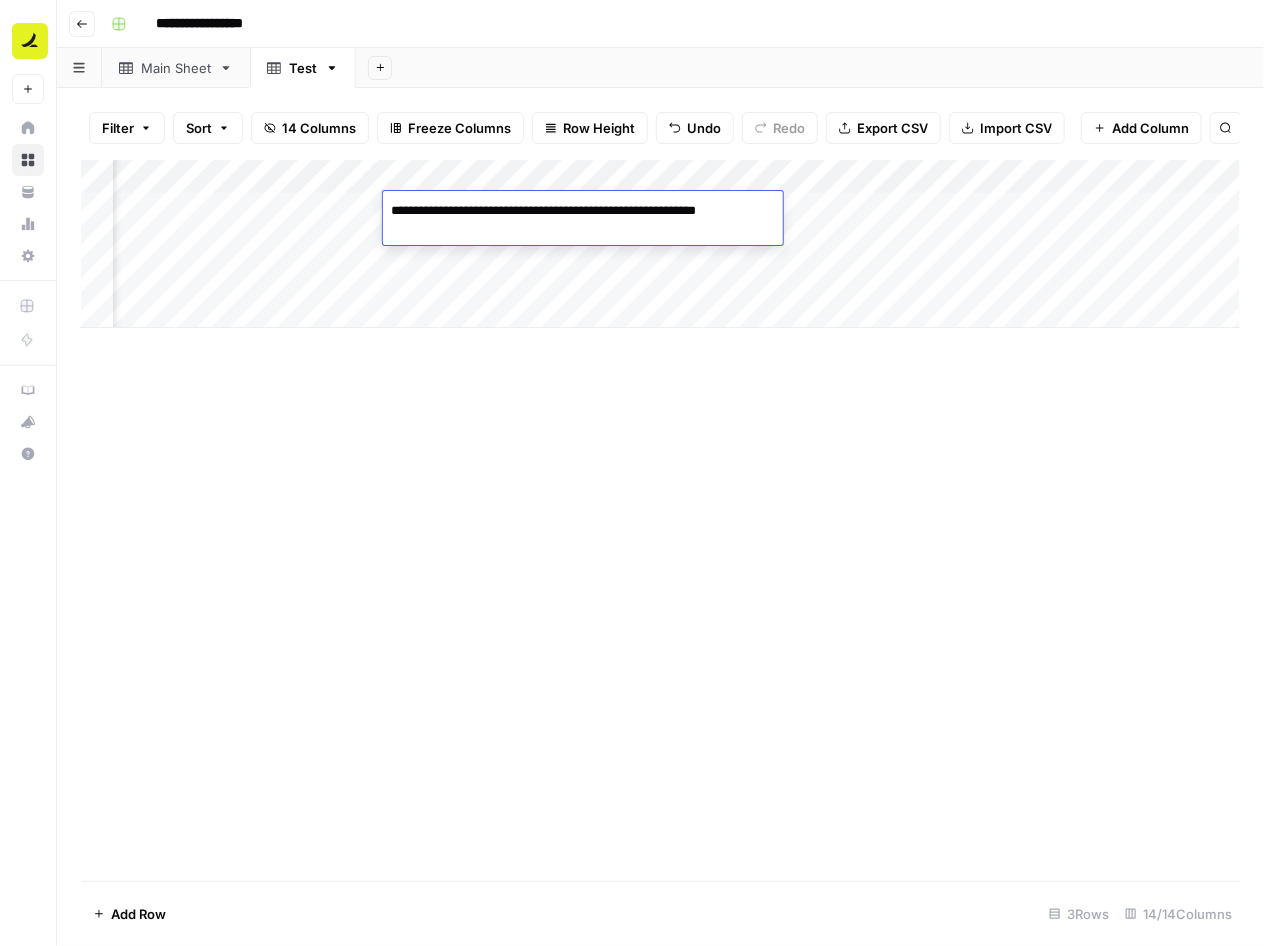 click on "Add Column" at bounding box center [660, 520] 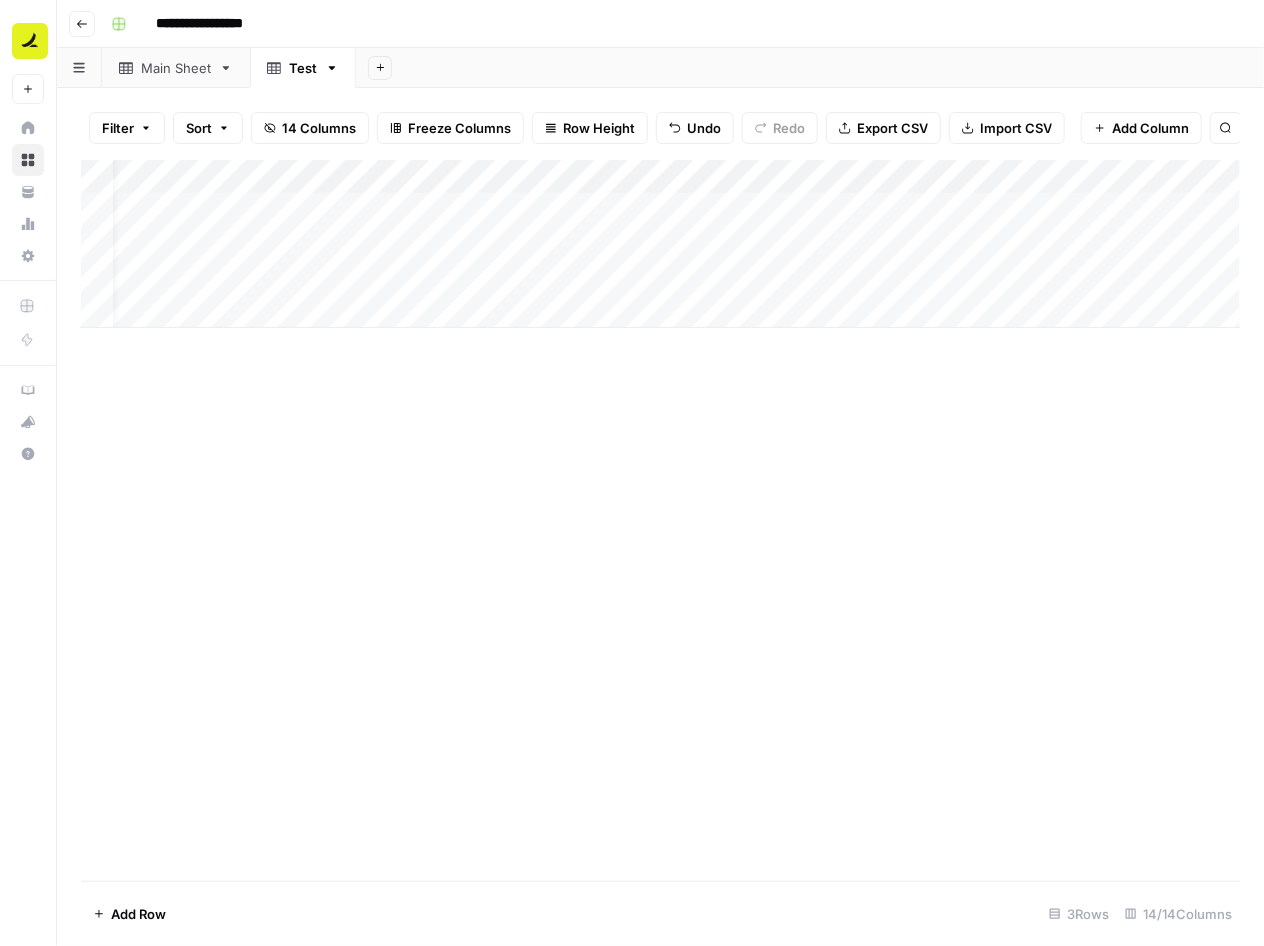 scroll, scrollTop: 0, scrollLeft: 0, axis: both 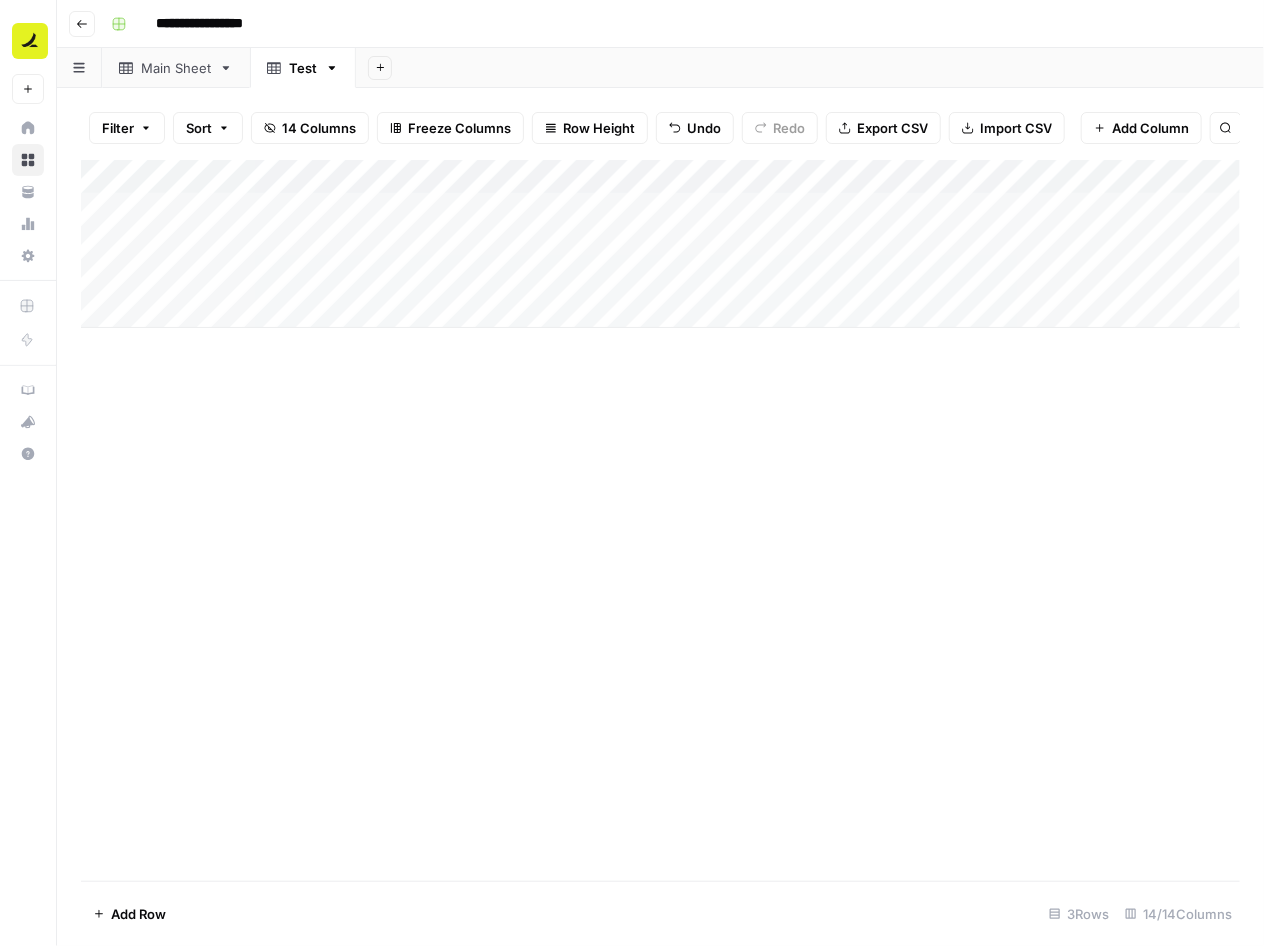 click on "Add Column" at bounding box center [660, 244] 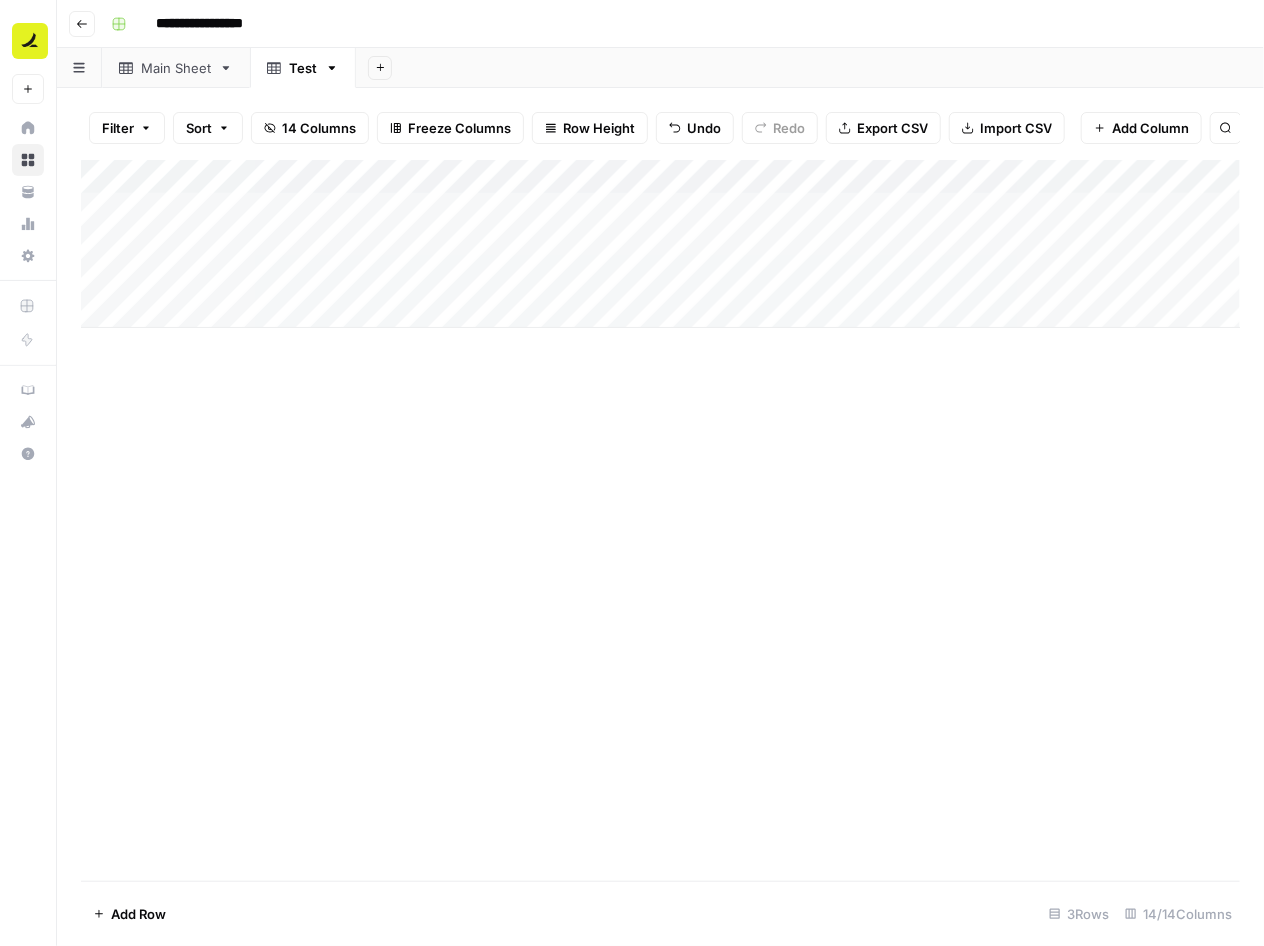 click on "Add Column" at bounding box center (660, 520) 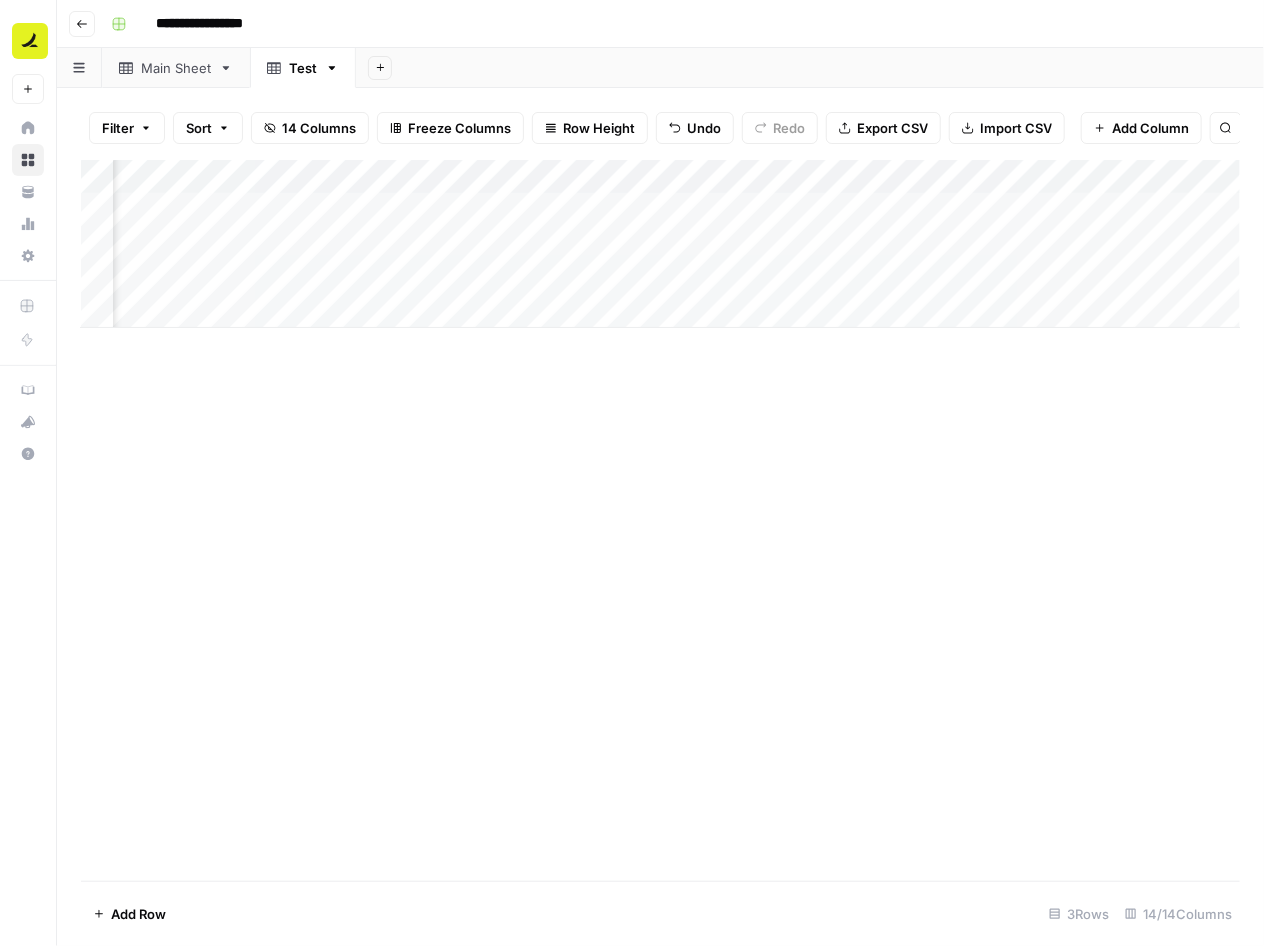 scroll, scrollTop: 0, scrollLeft: 1504, axis: horizontal 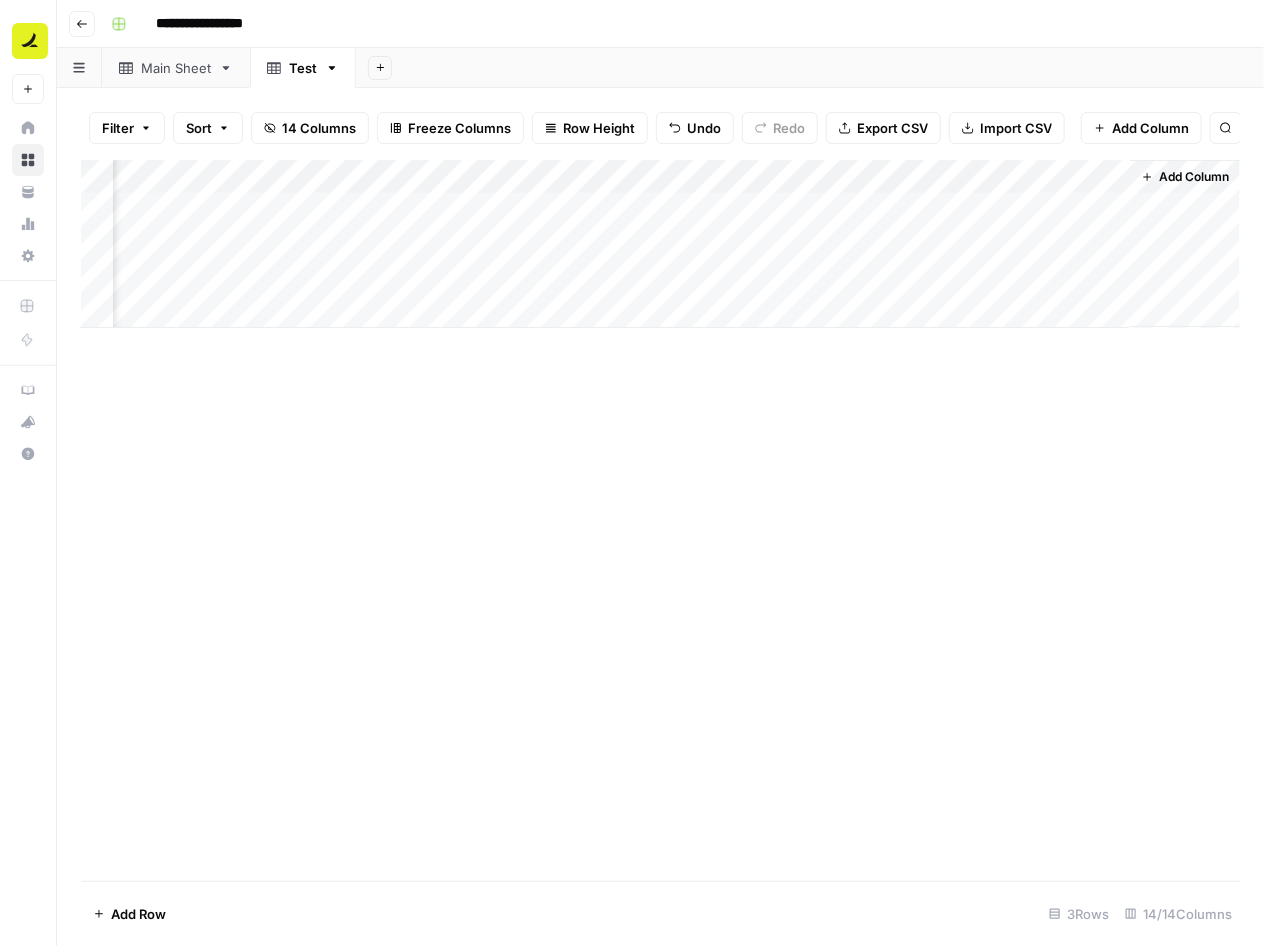 click on "Add Column" at bounding box center [660, 244] 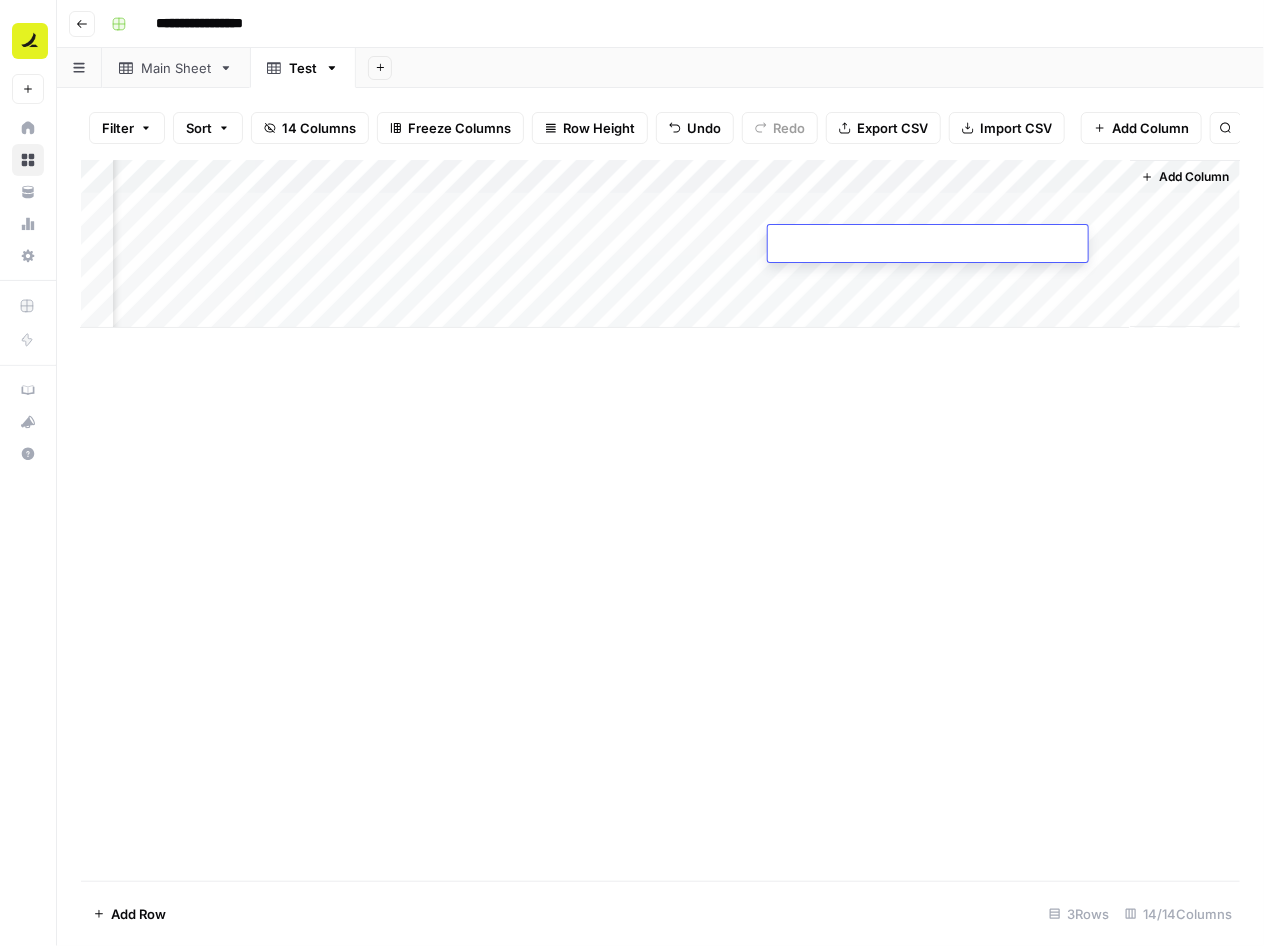 type on "**********" 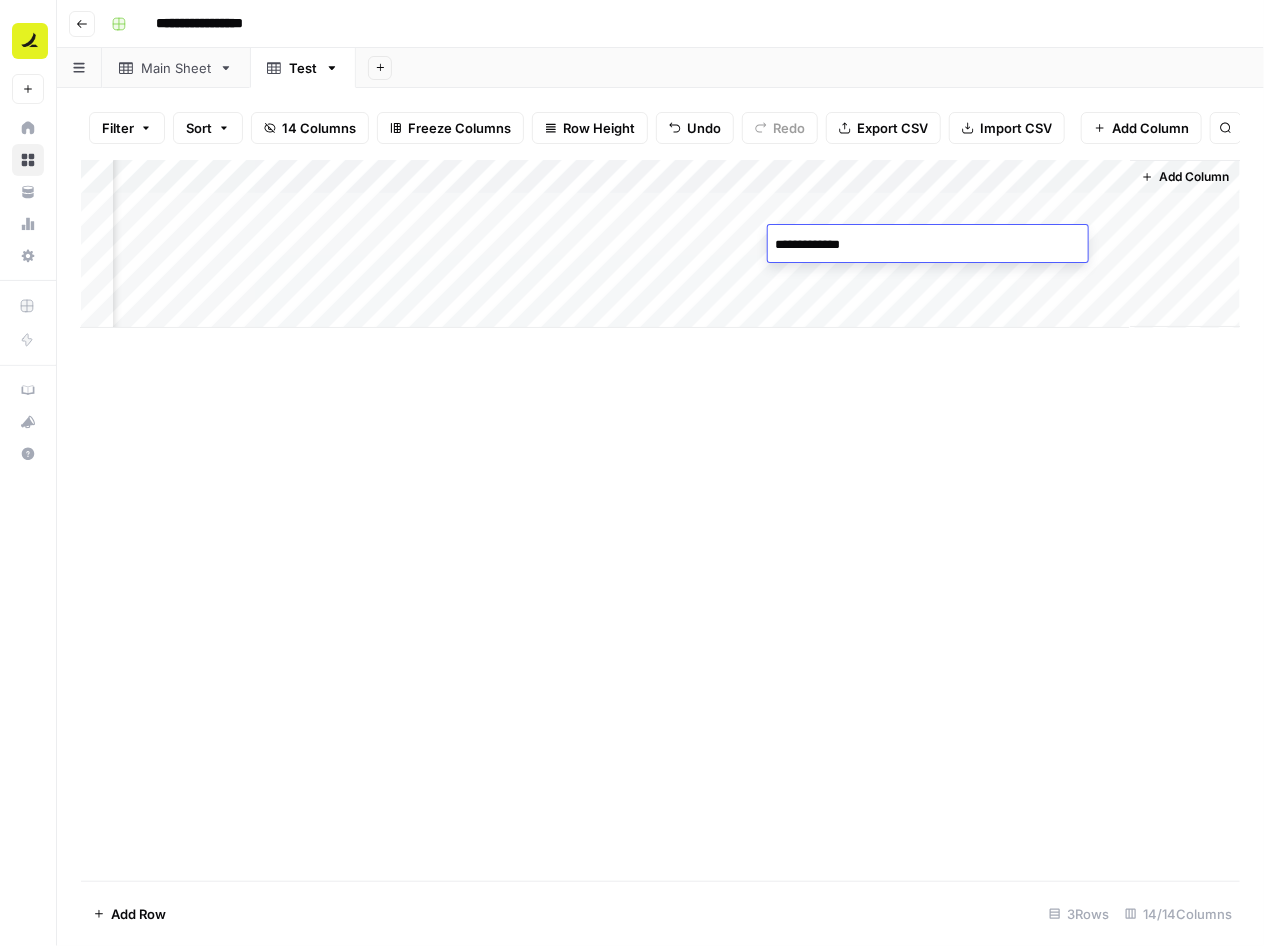 click on "Add Column" at bounding box center [660, 520] 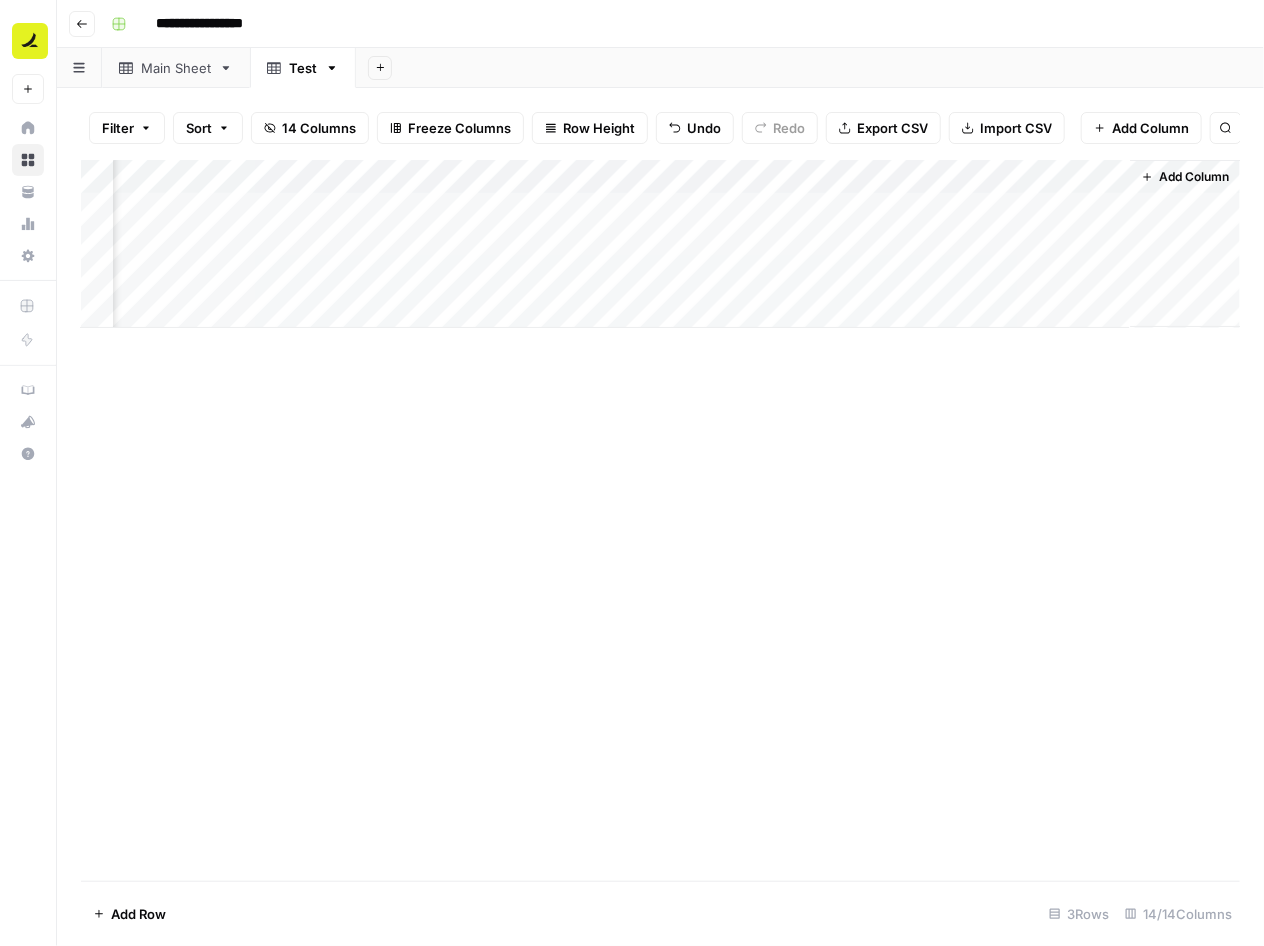 click on "Add Column" at bounding box center [660, 244] 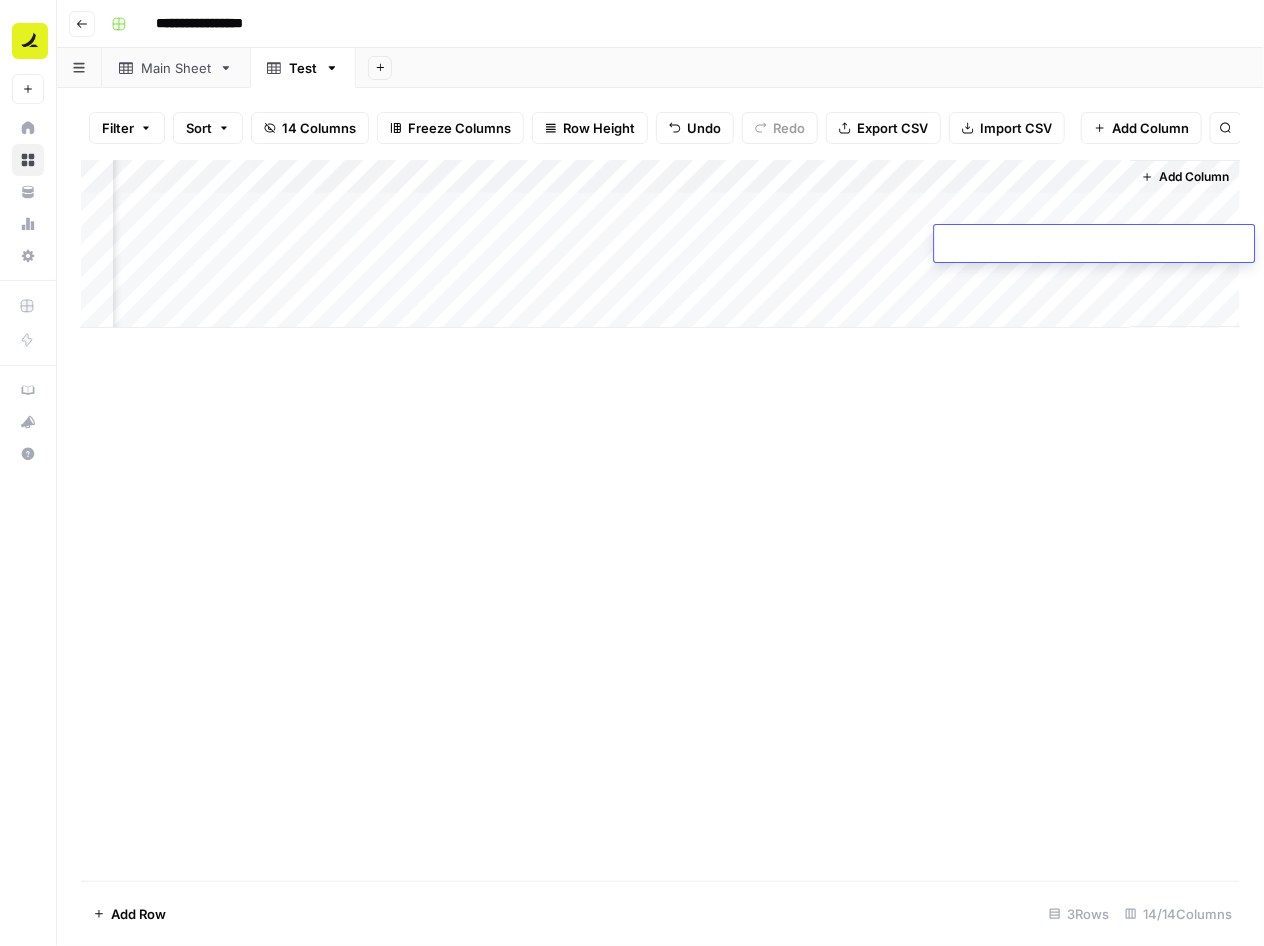 type on "**********" 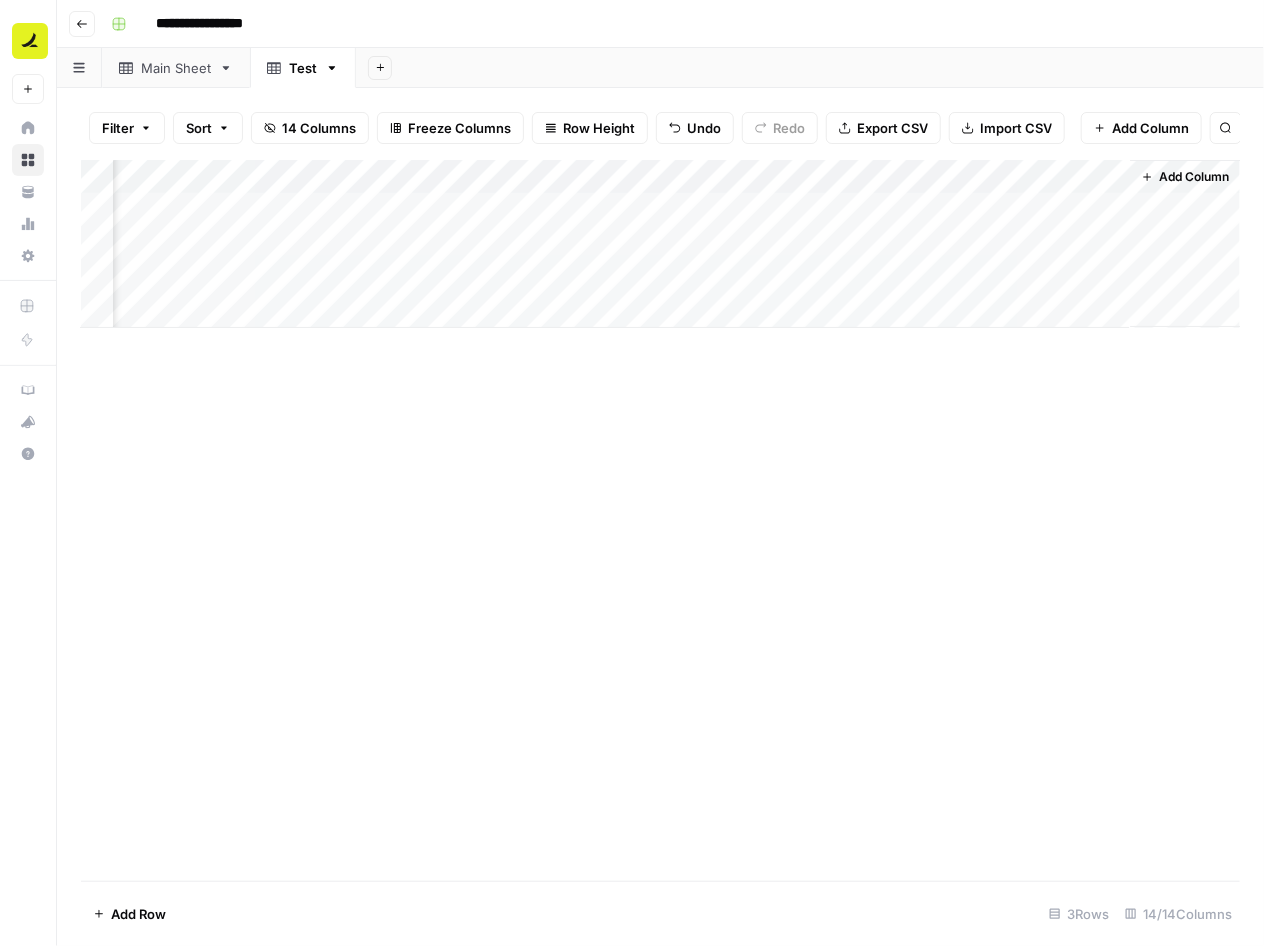 click on "Add Column" at bounding box center (660, 520) 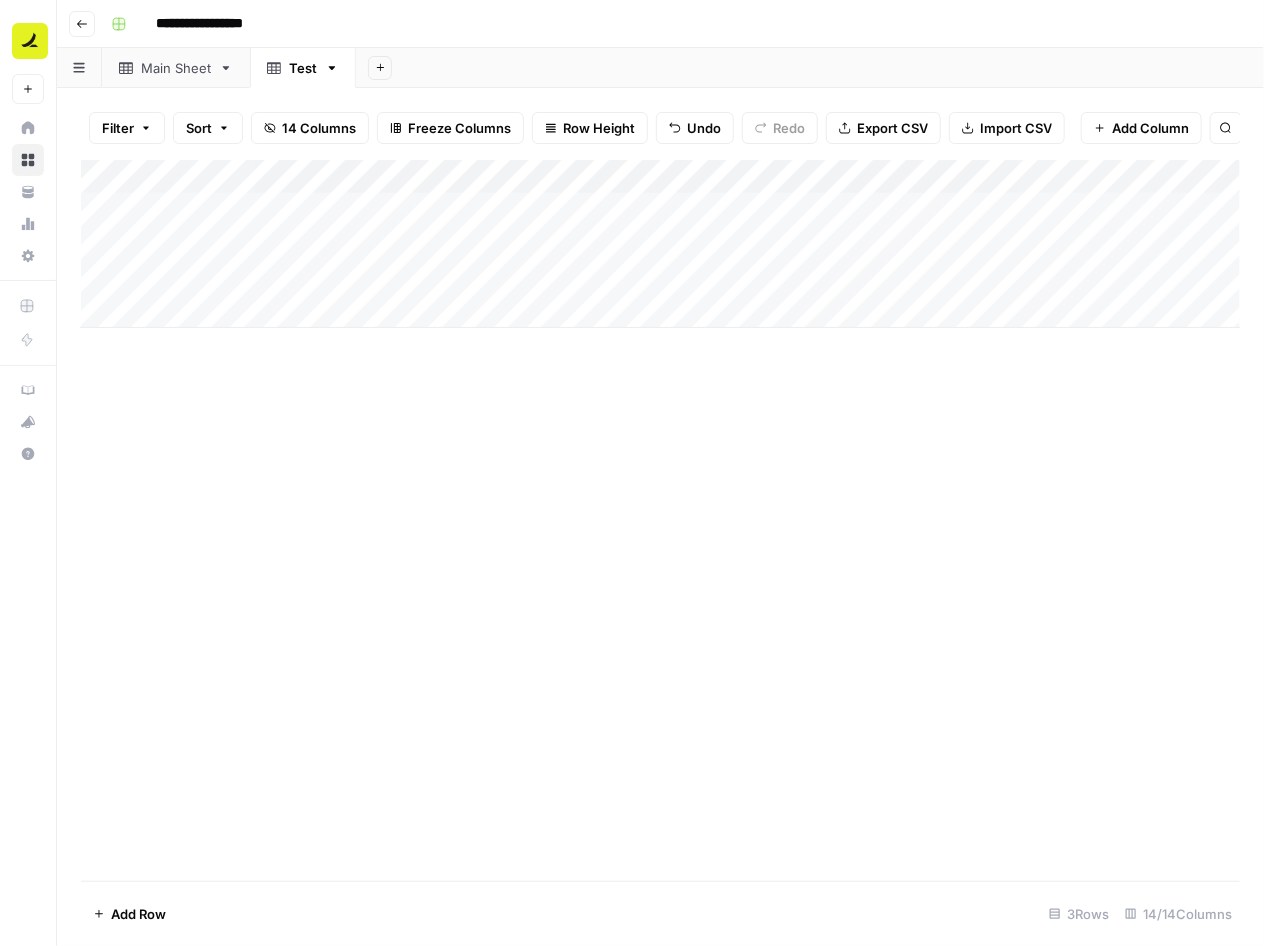 scroll, scrollTop: 0, scrollLeft: 0, axis: both 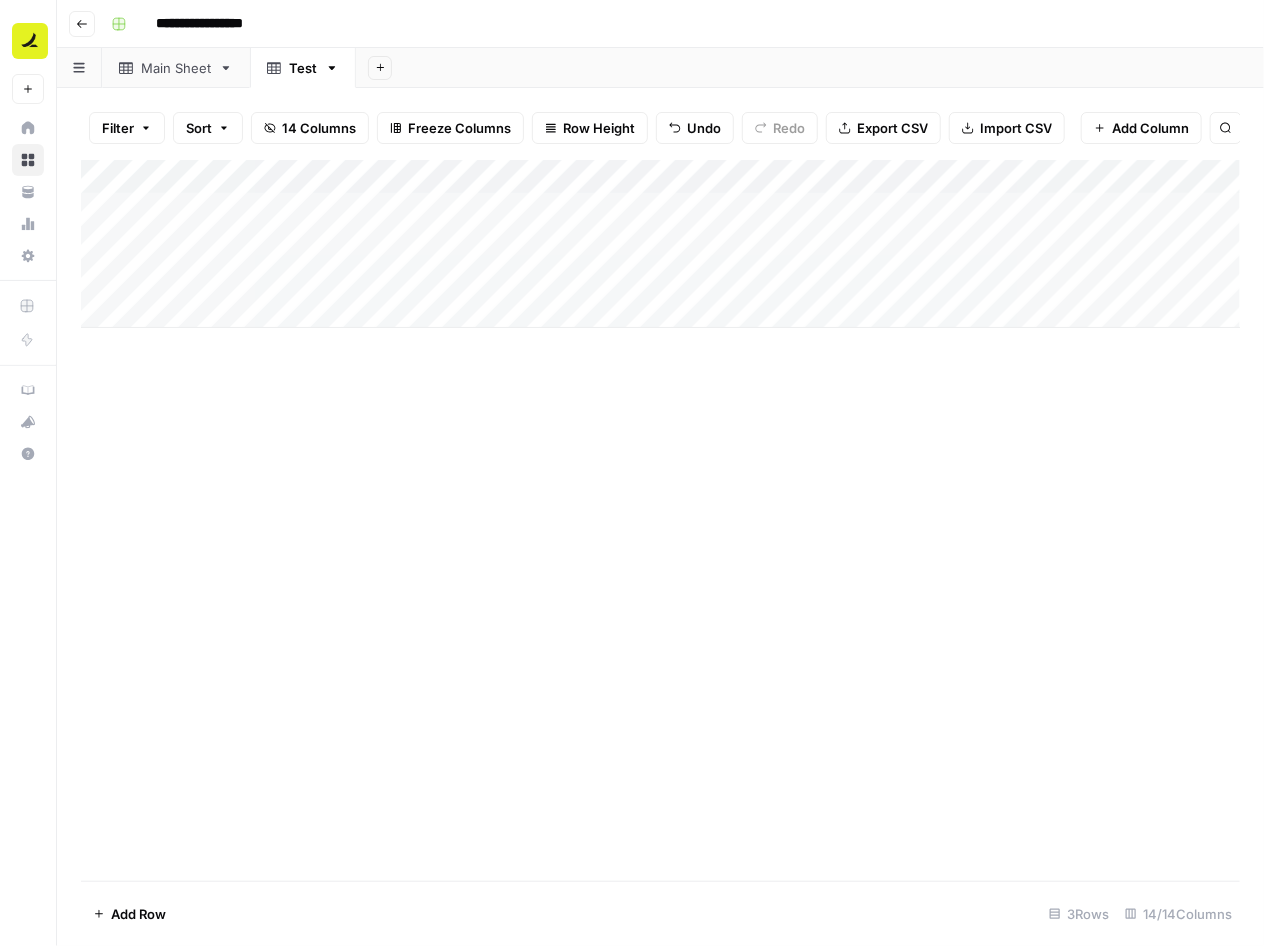 click on "Add Column" at bounding box center [660, 244] 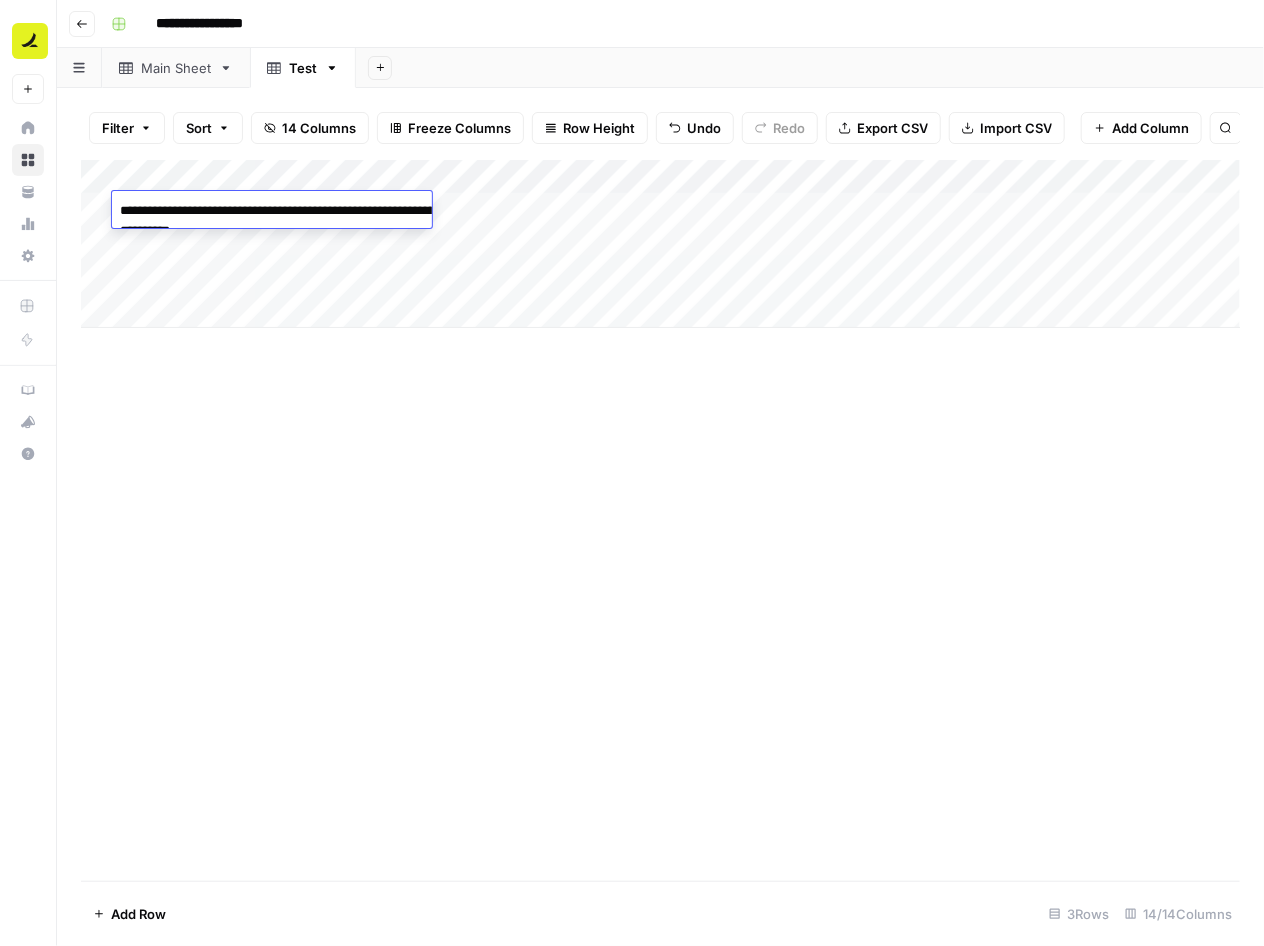 drag, startPoint x: 263, startPoint y: 208, endPoint x: 129, endPoint y: 224, distance: 134.95184 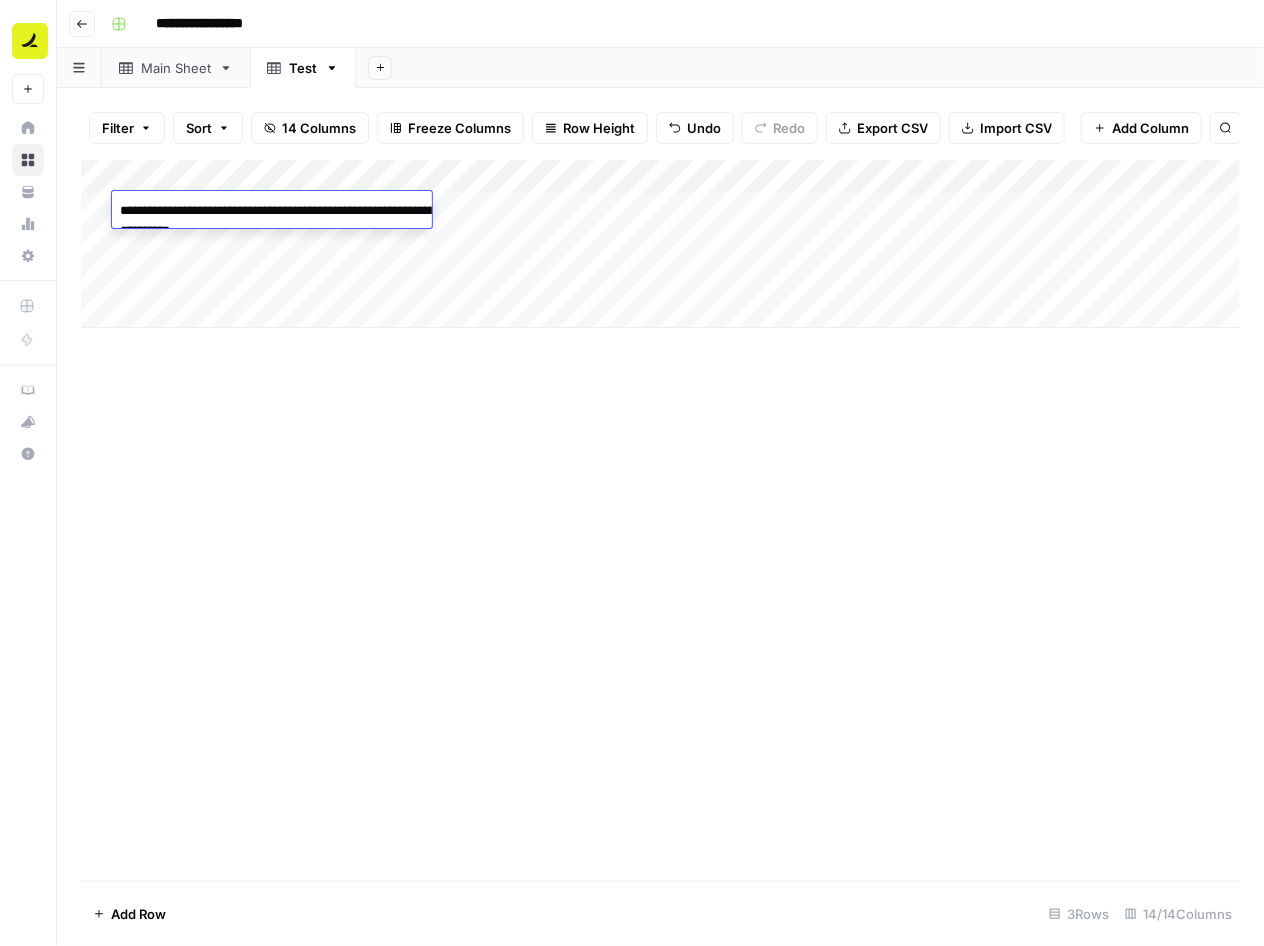 click on "**********" at bounding box center [312, 221] 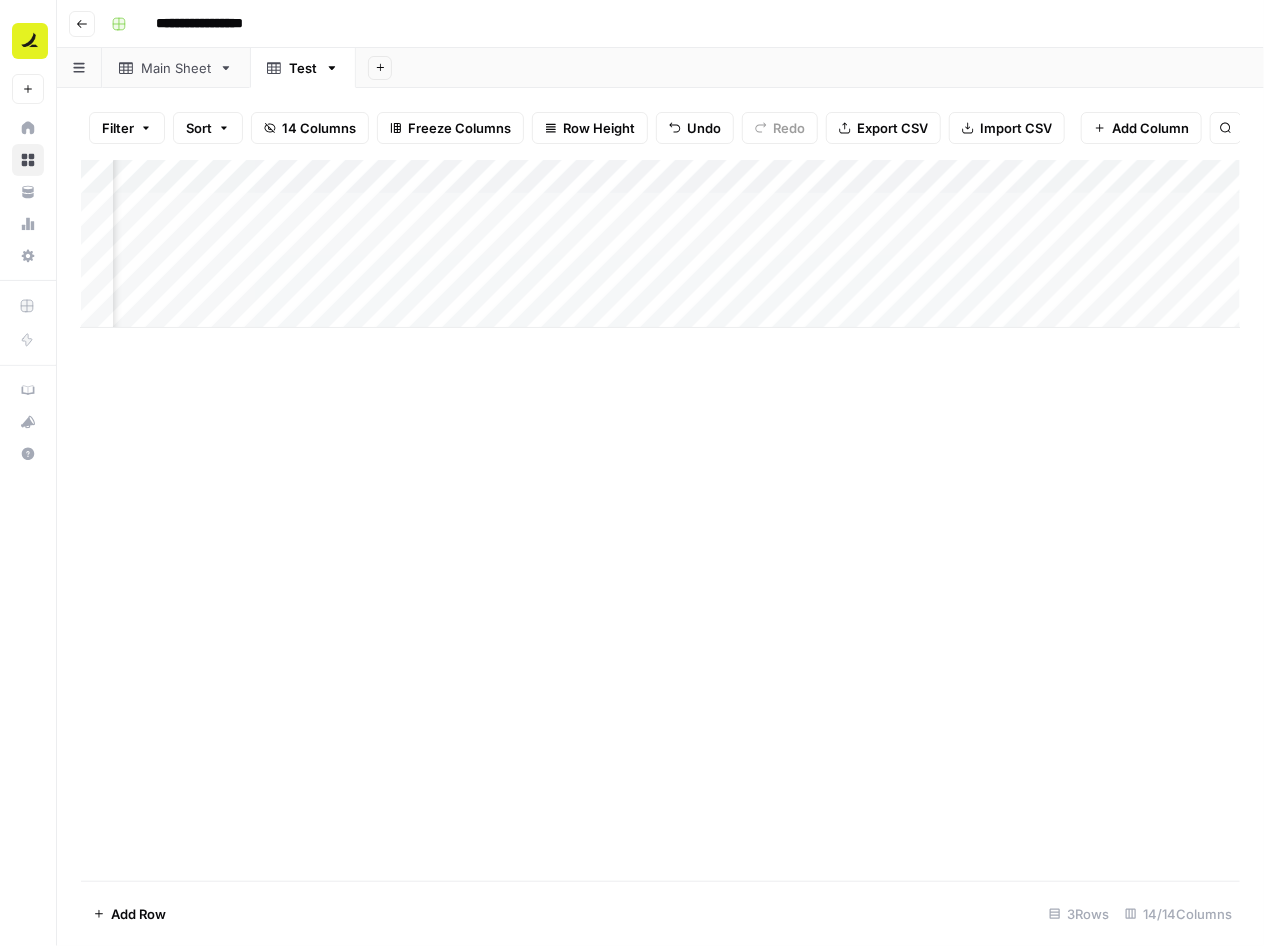 scroll, scrollTop: 0, scrollLeft: 1047, axis: horizontal 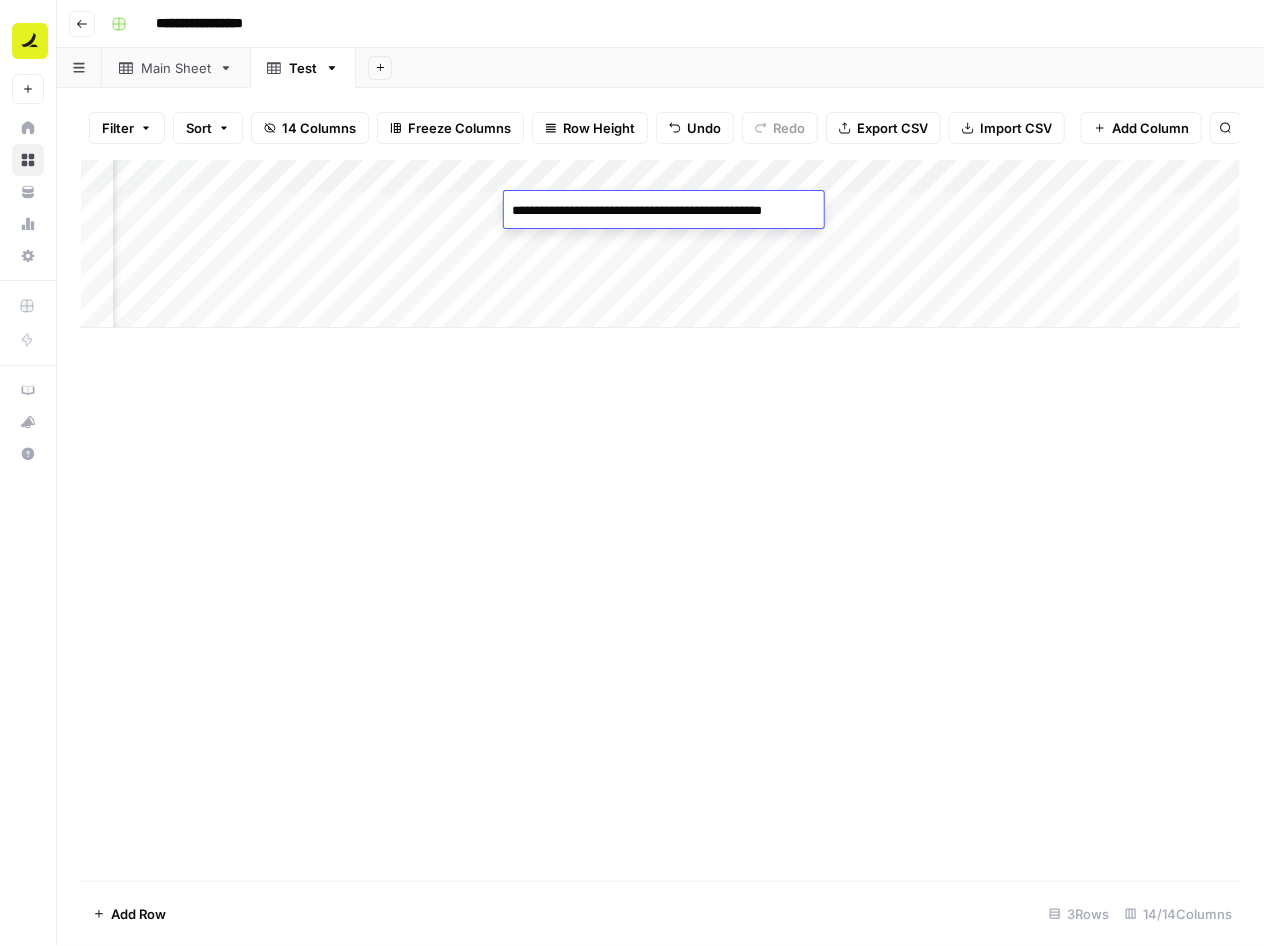 type on "**********" 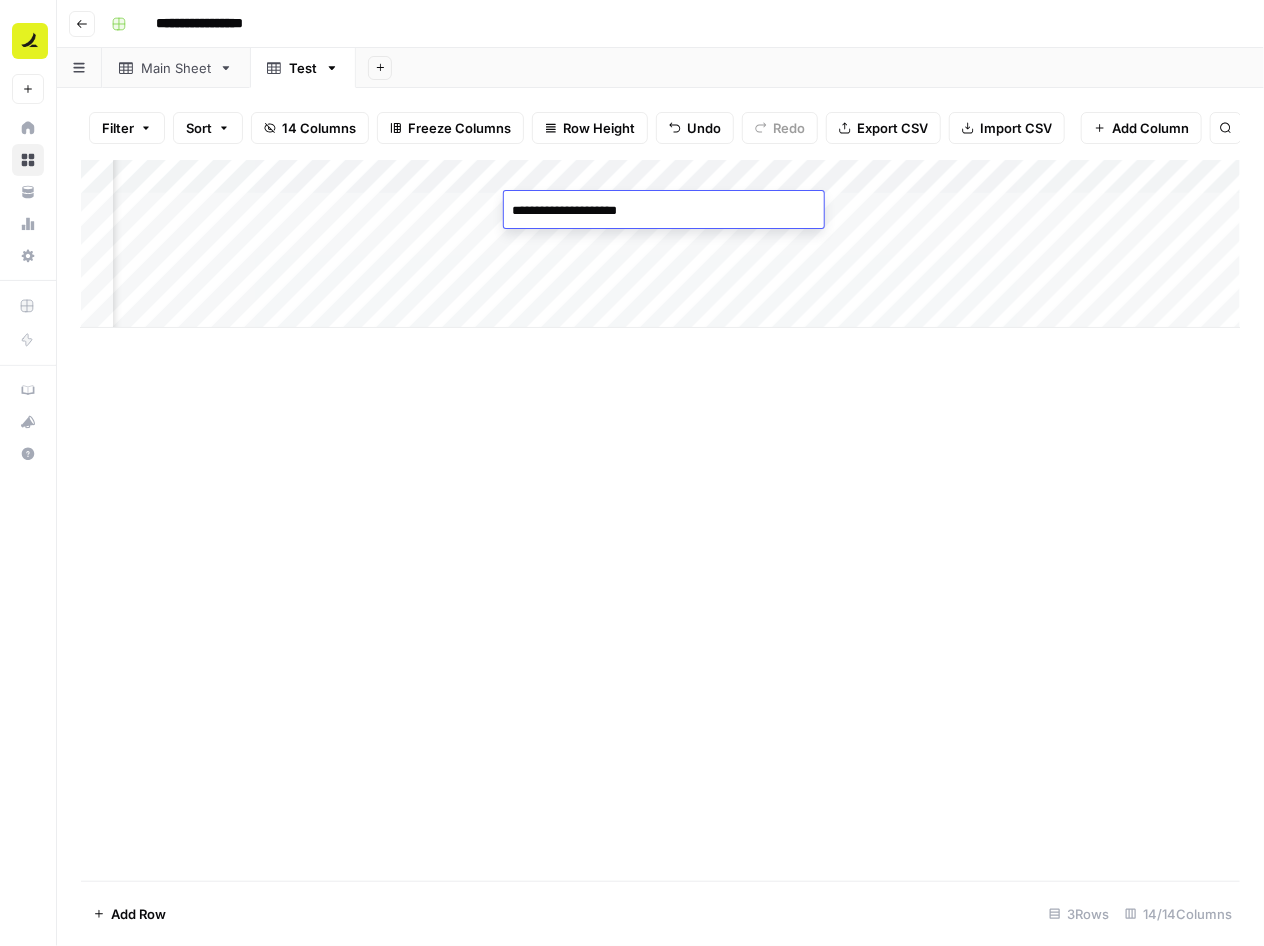 click on "Add Column" at bounding box center (660, 520) 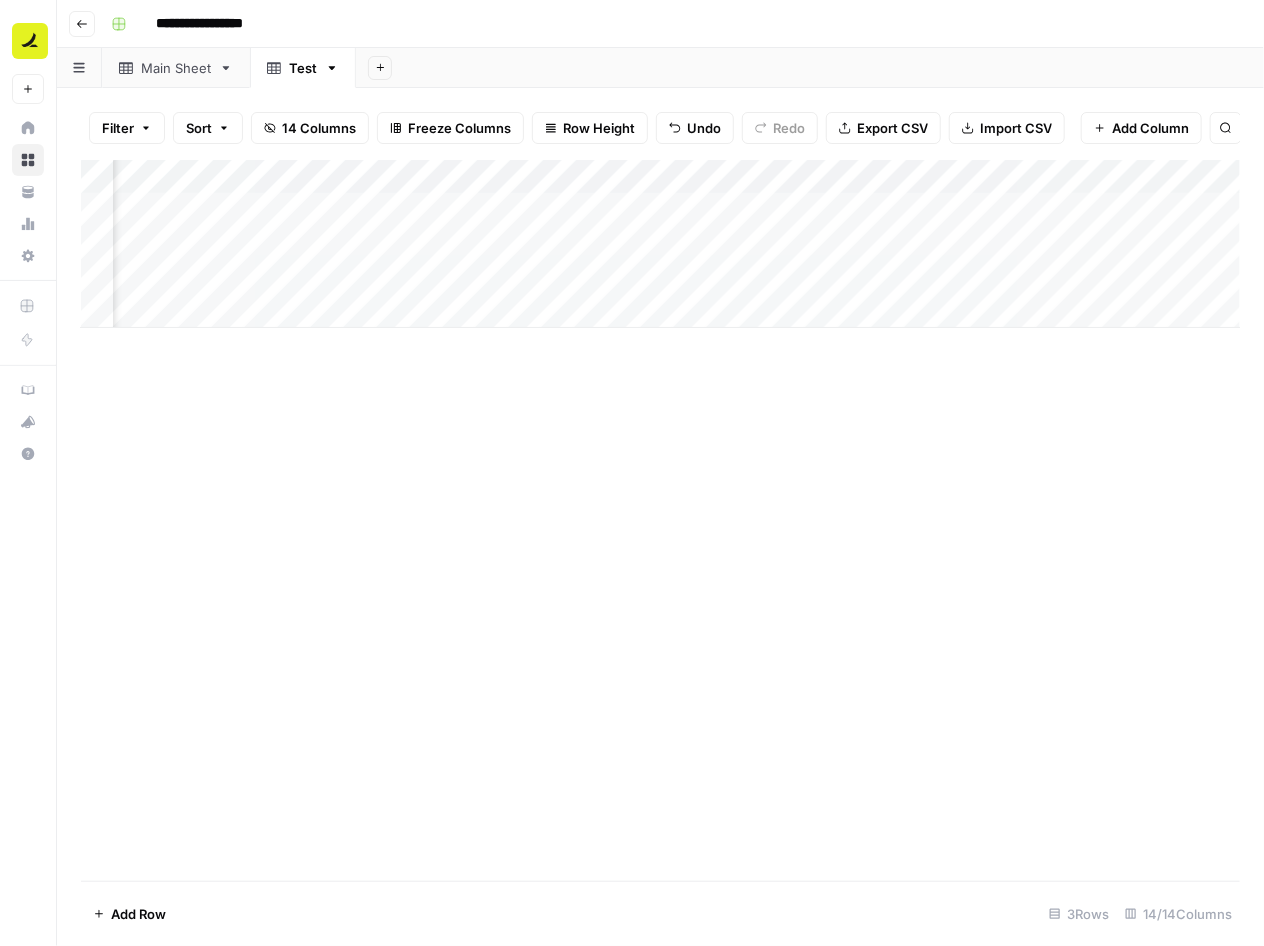 scroll, scrollTop: 0, scrollLeft: 1371, axis: horizontal 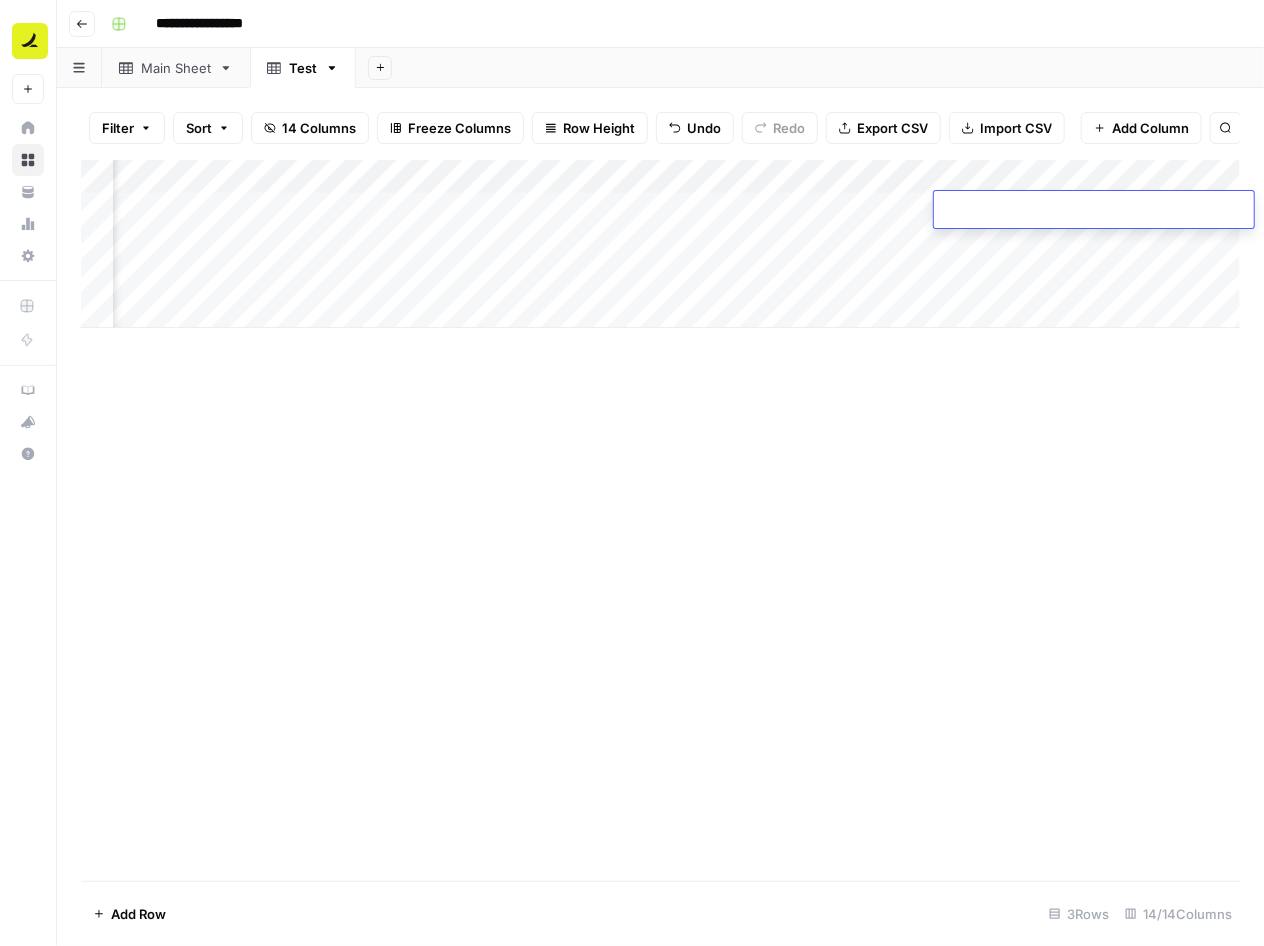 type on "**********" 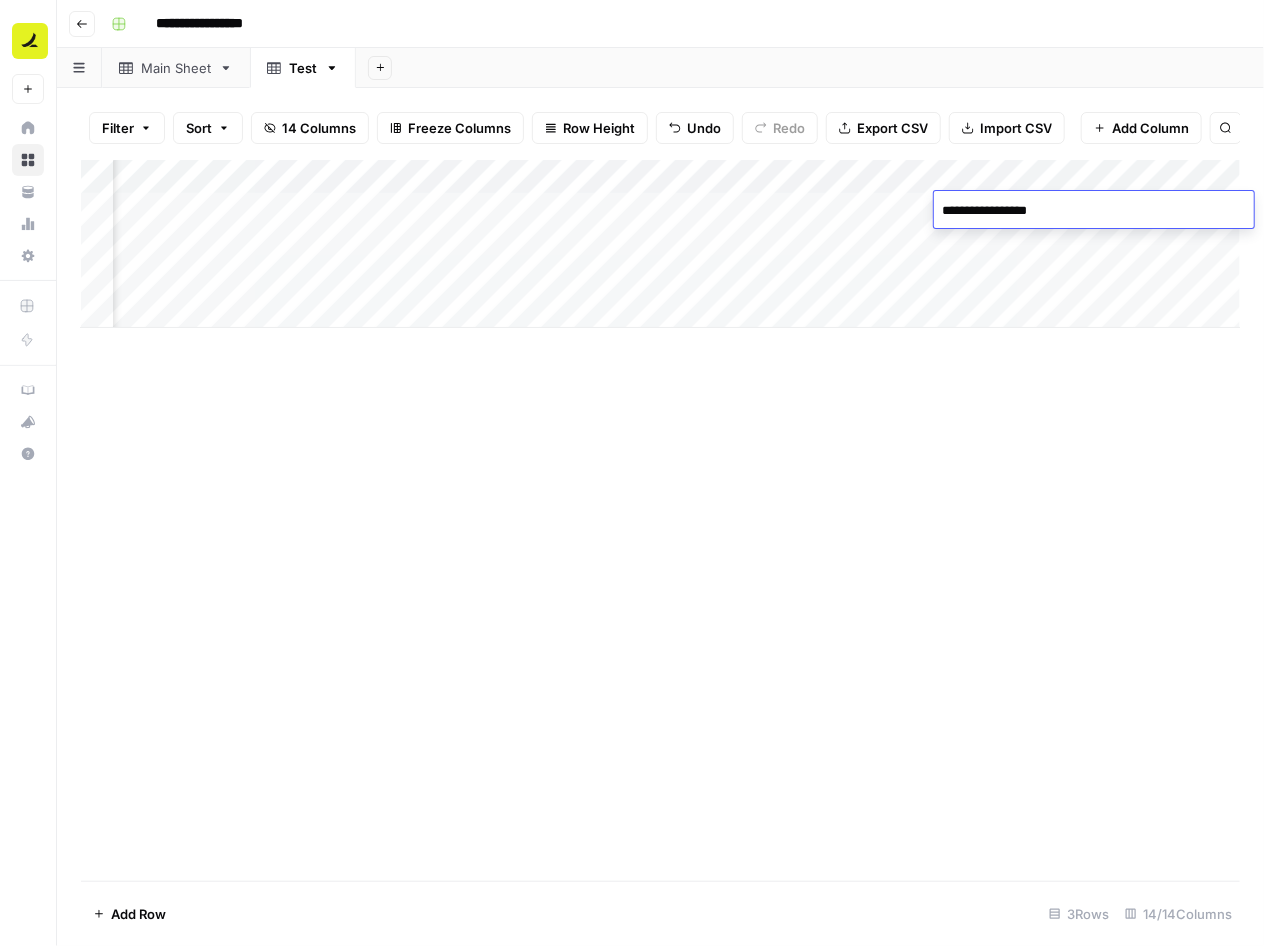 click on "Add Column" at bounding box center (660, 520) 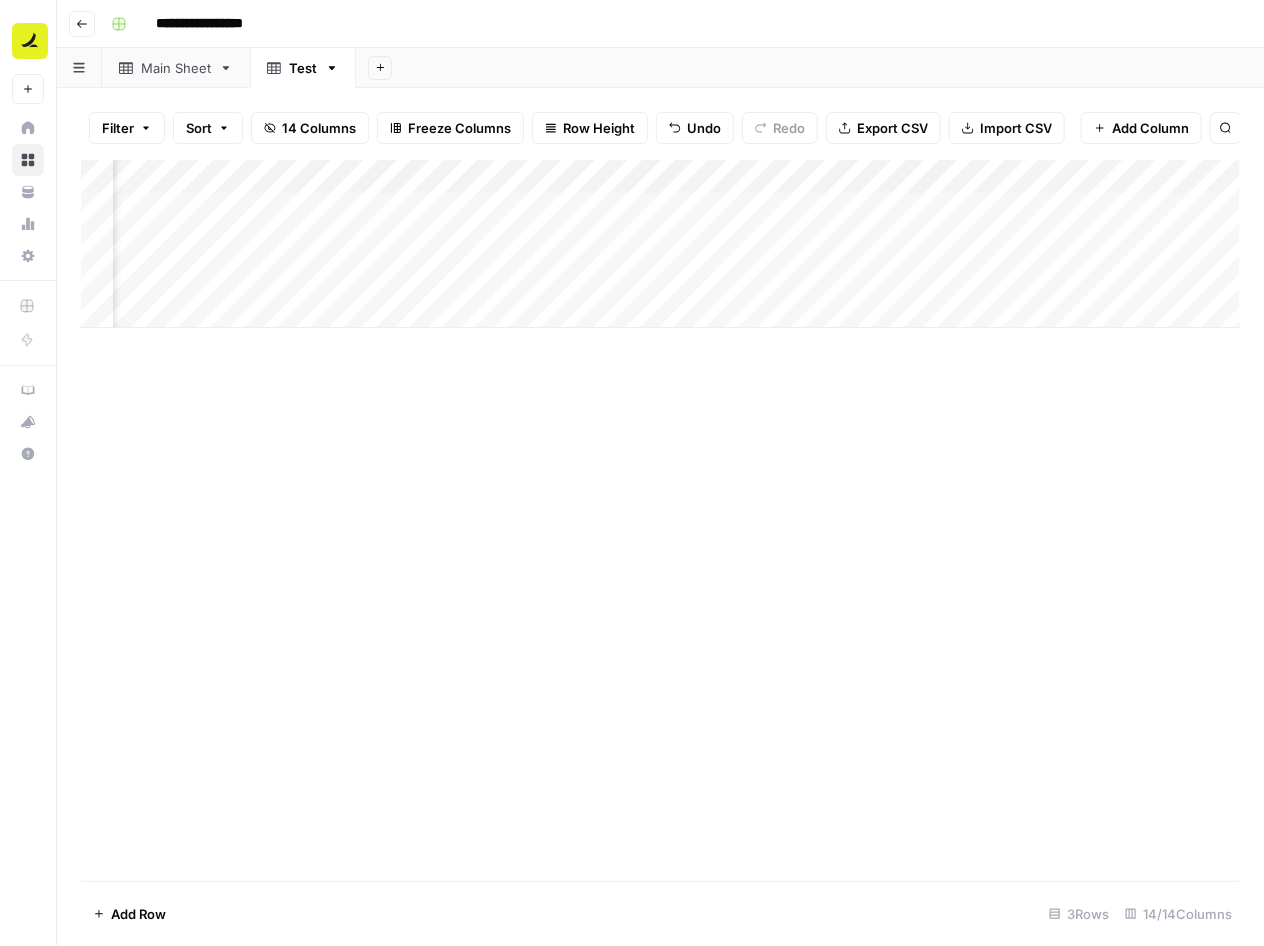 scroll, scrollTop: 0, scrollLeft: 0, axis: both 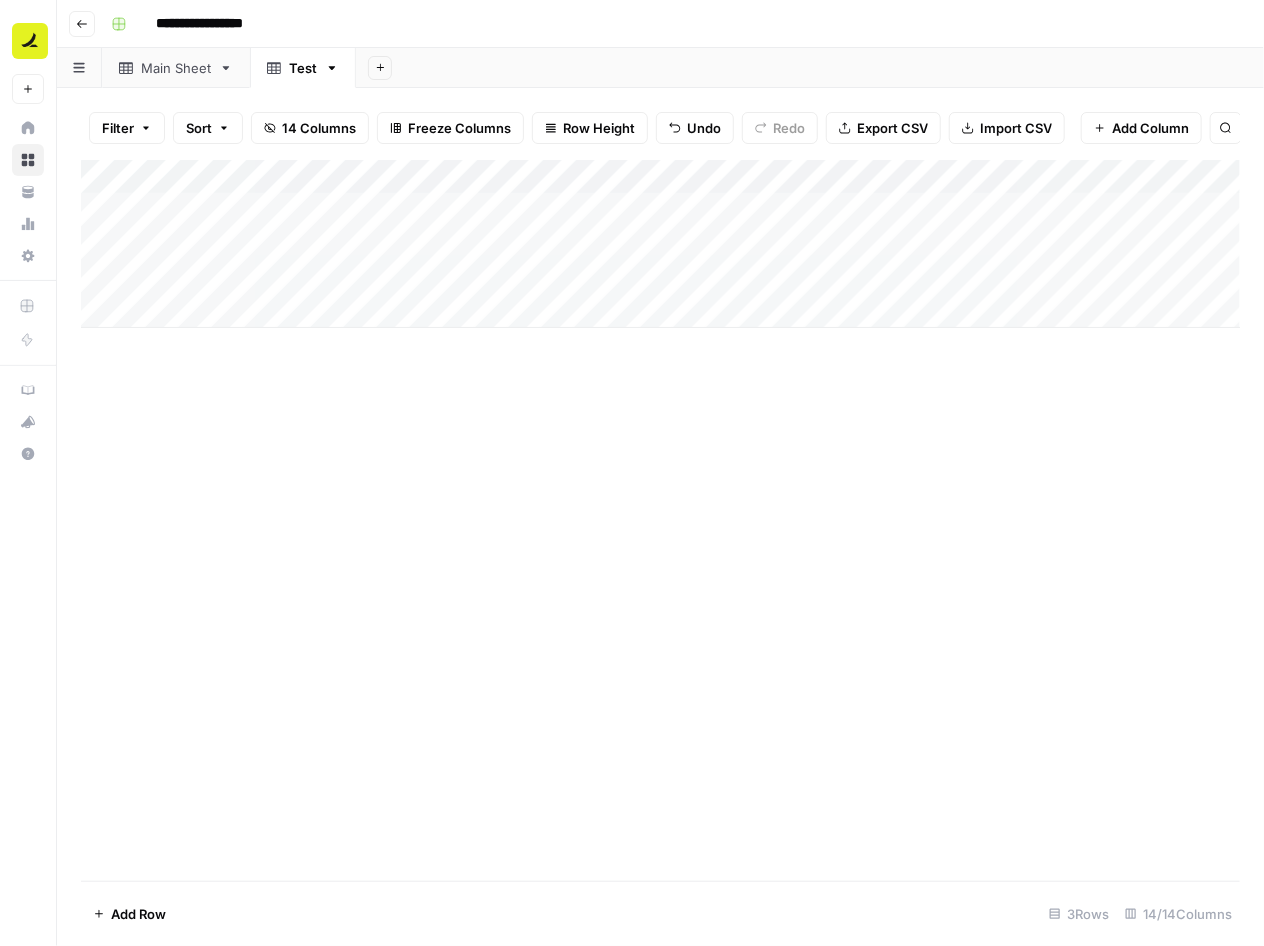 click on "Add Column" at bounding box center [660, 244] 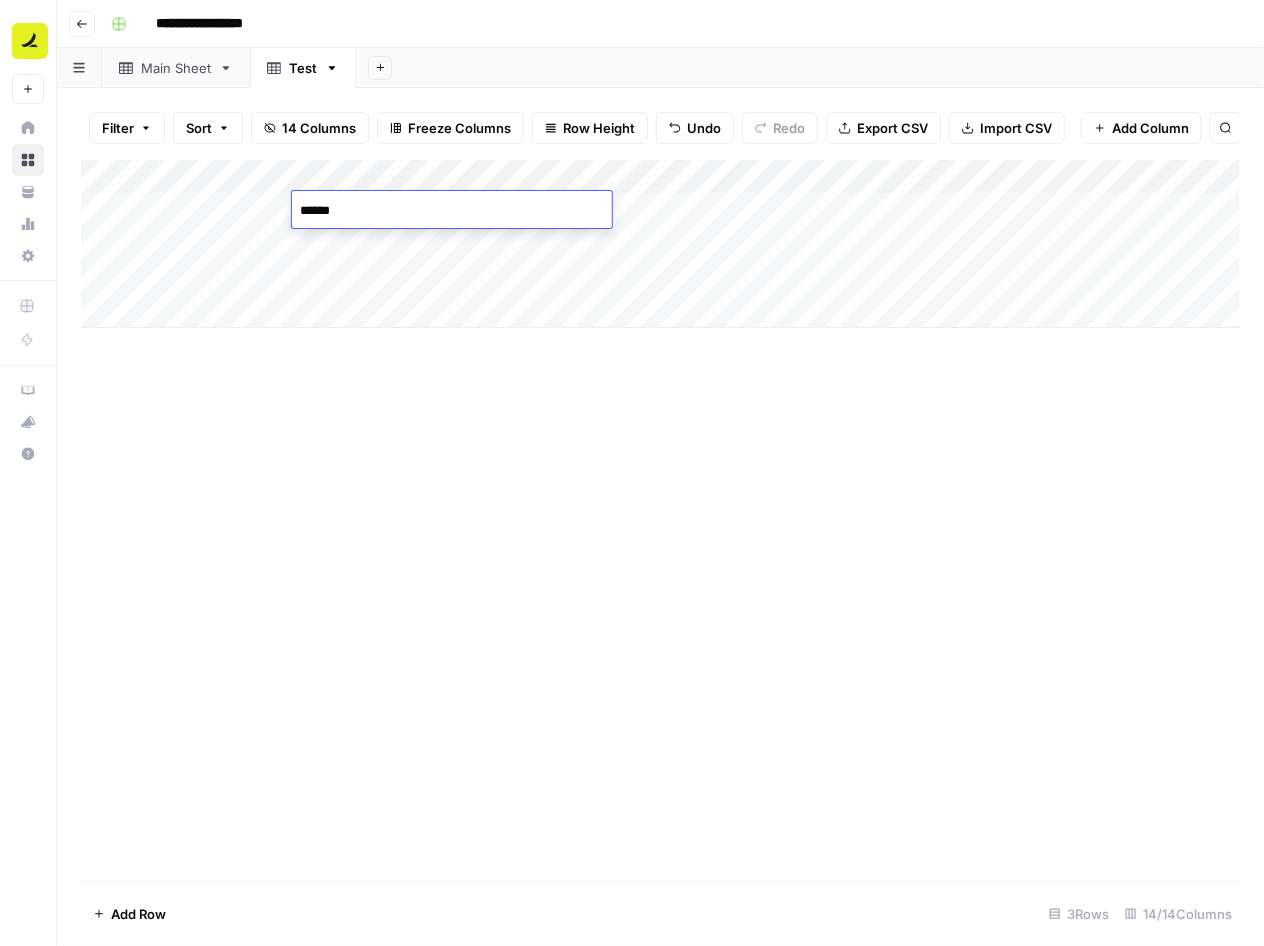 click on "******" at bounding box center (452, 211) 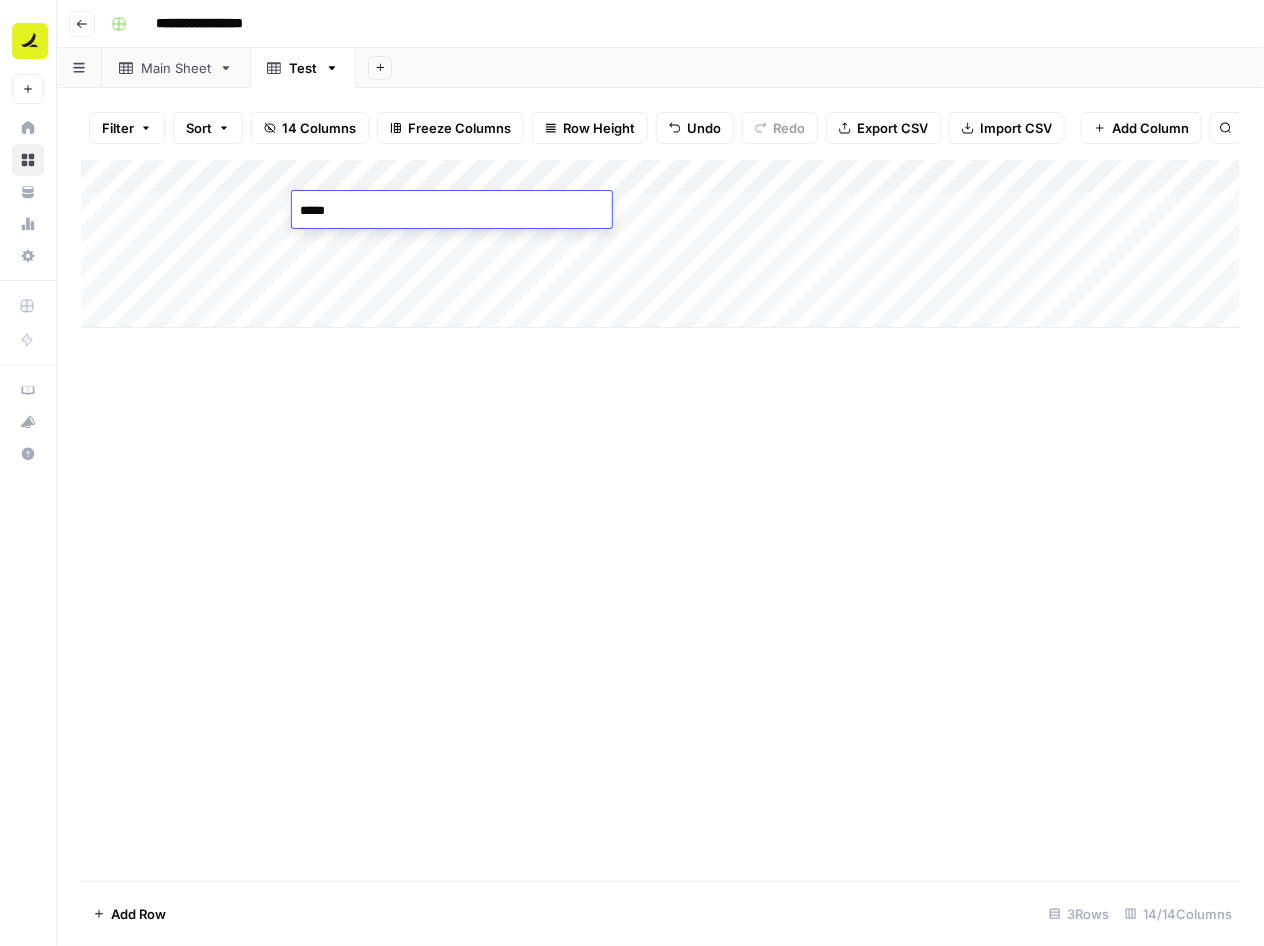 type on "******" 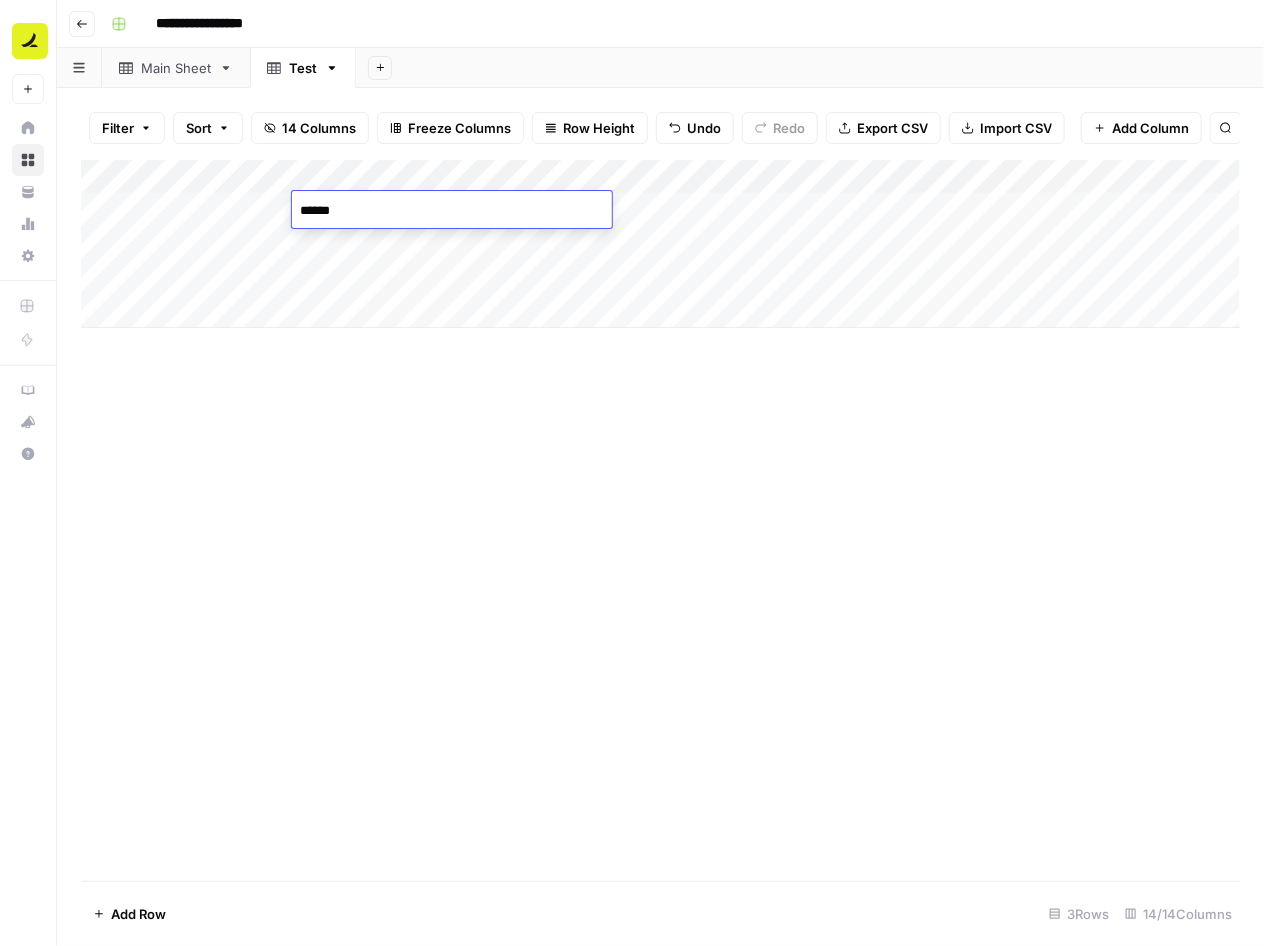 click on "Add Column" at bounding box center (660, 520) 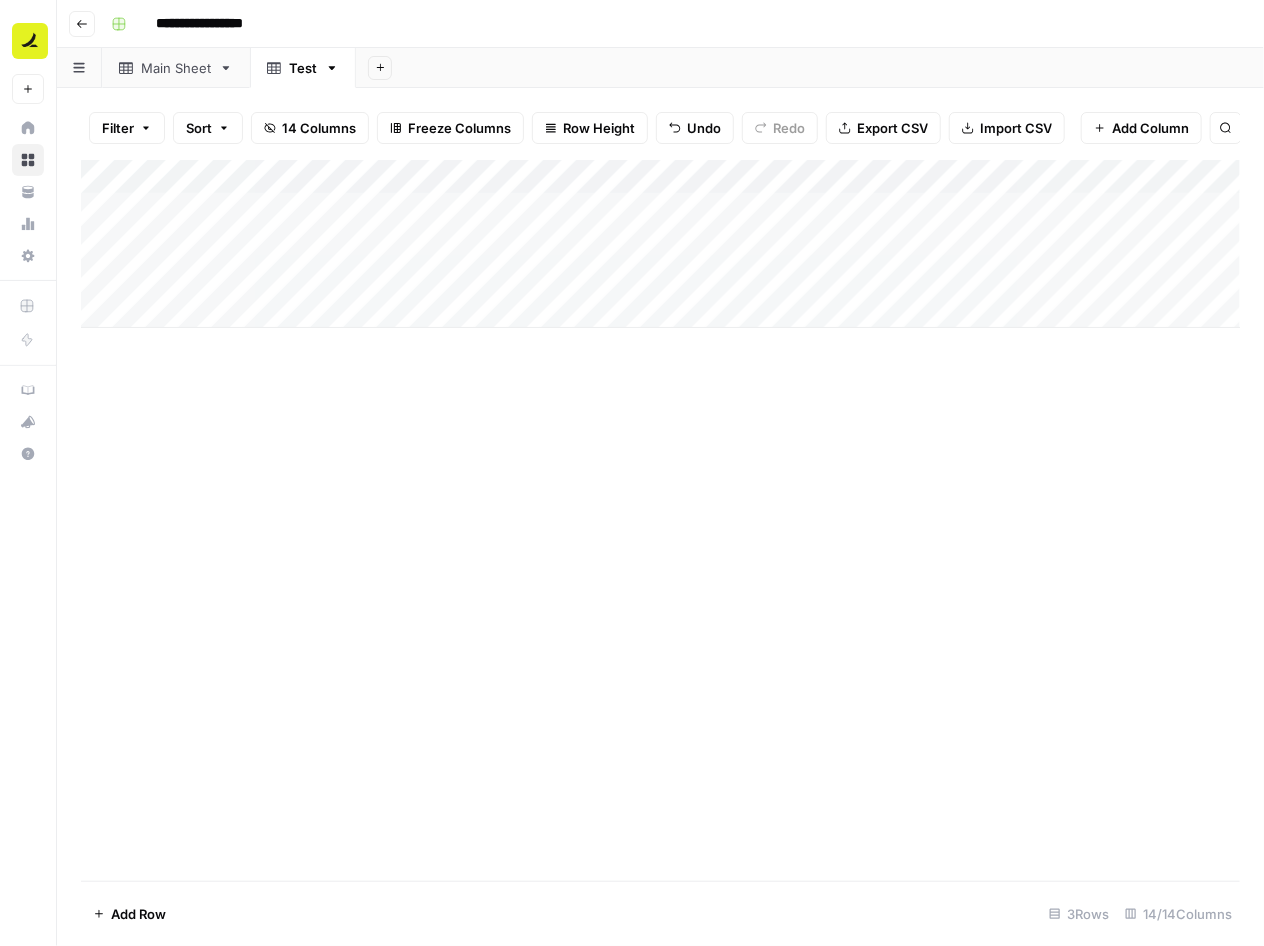 click on "Add Column" at bounding box center [660, 244] 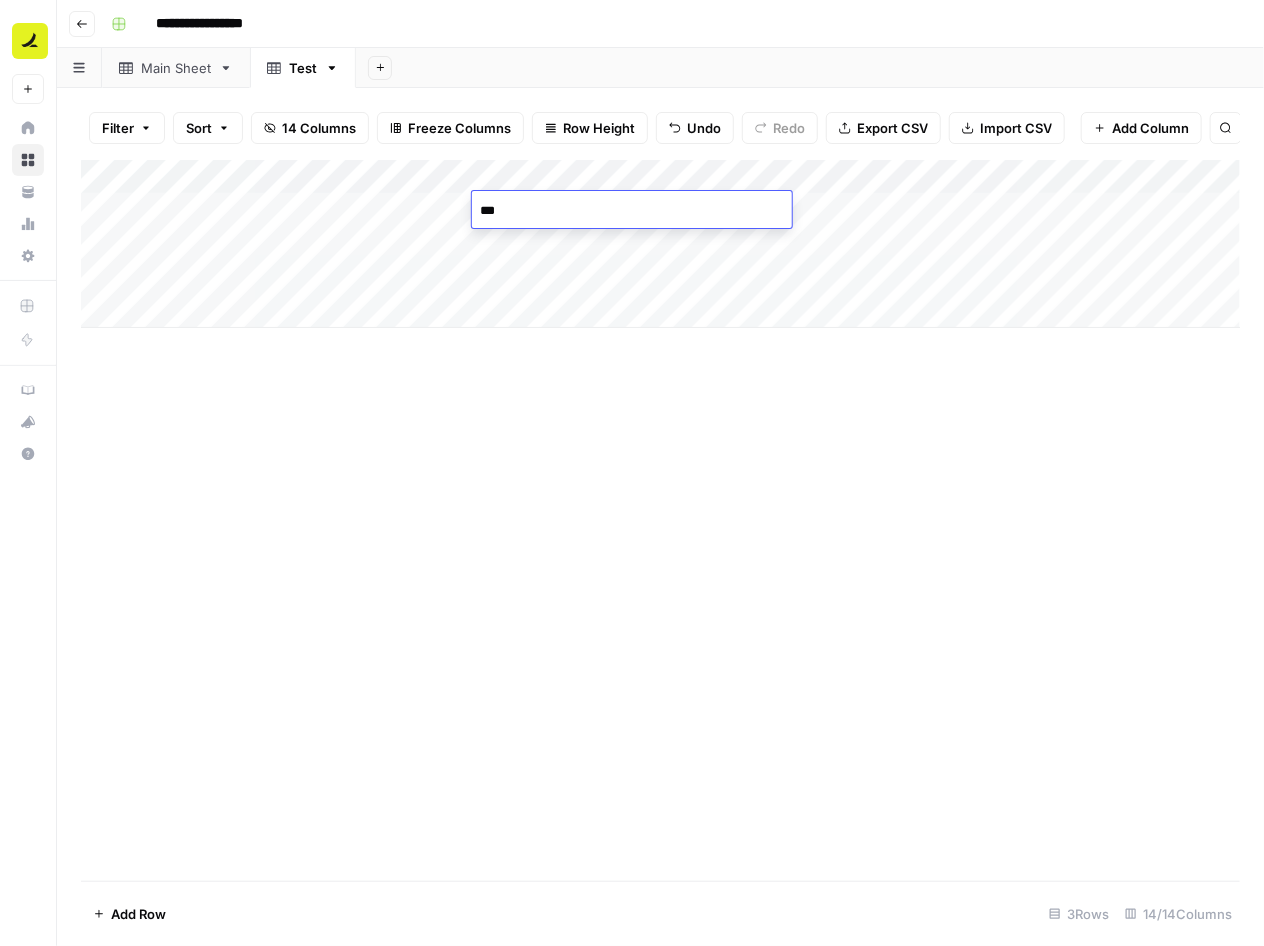 type on "****" 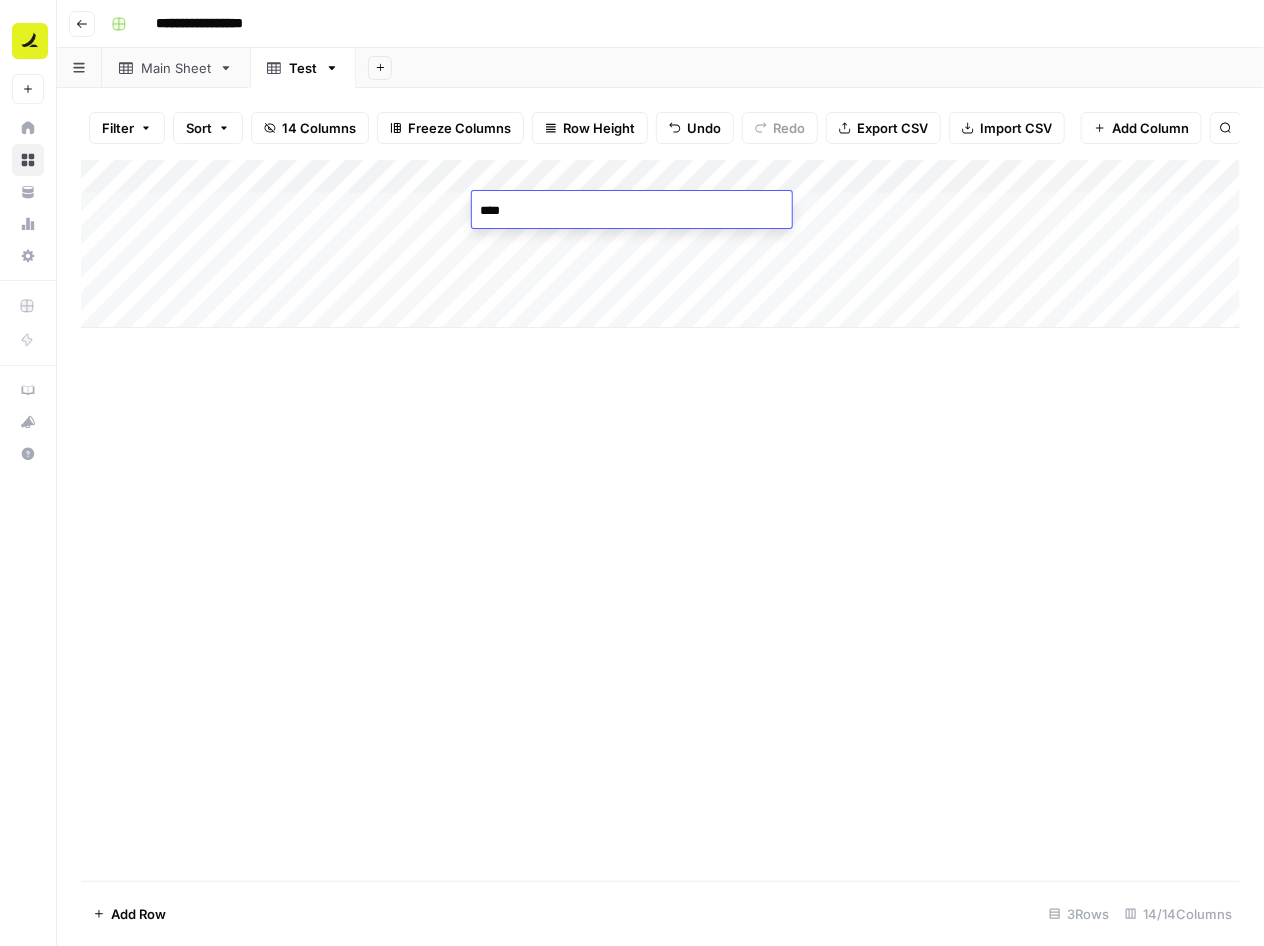 click on "Add Column" at bounding box center [660, 520] 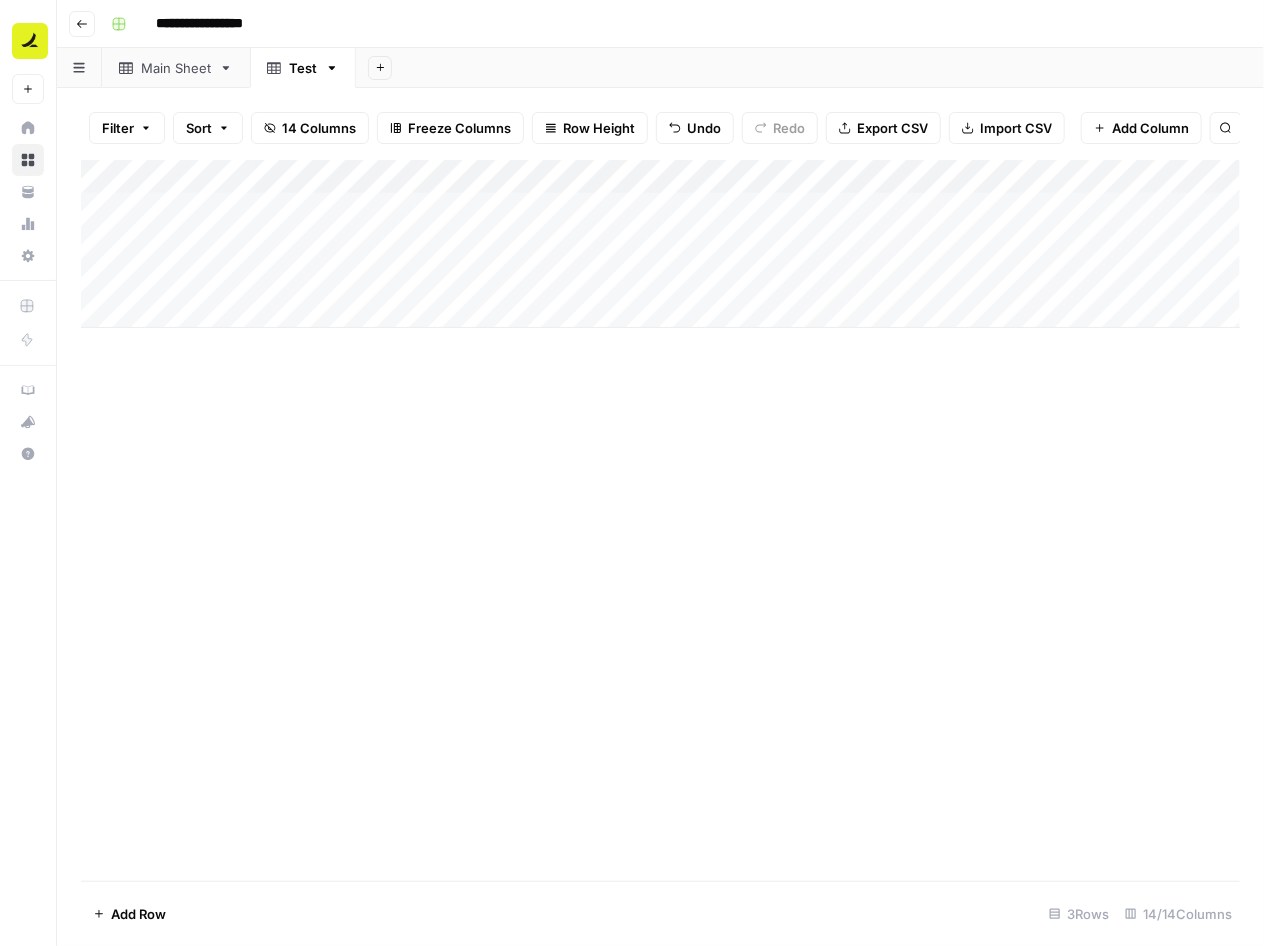 click on "Add Column" at bounding box center (660, 244) 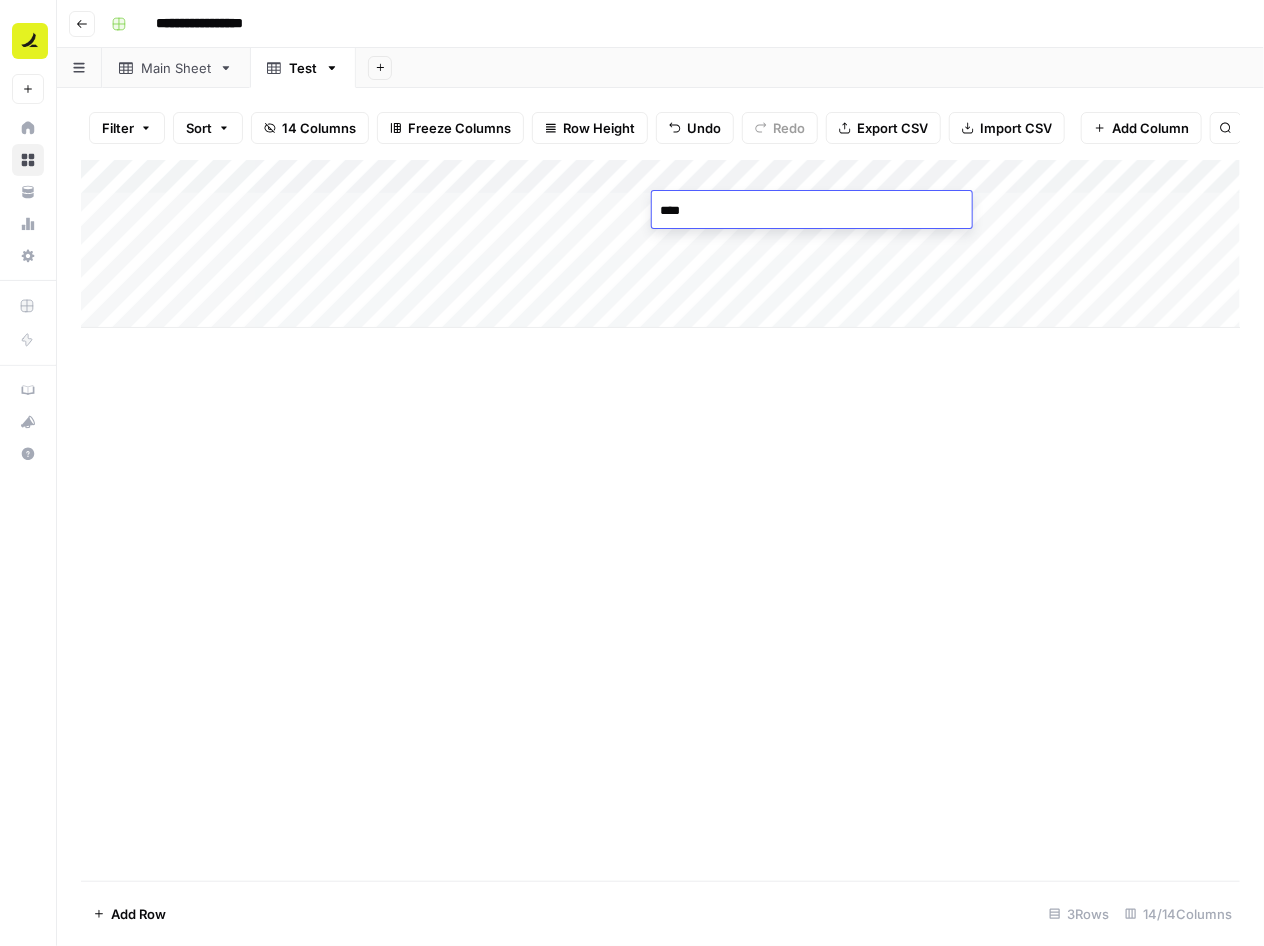 type on "*****" 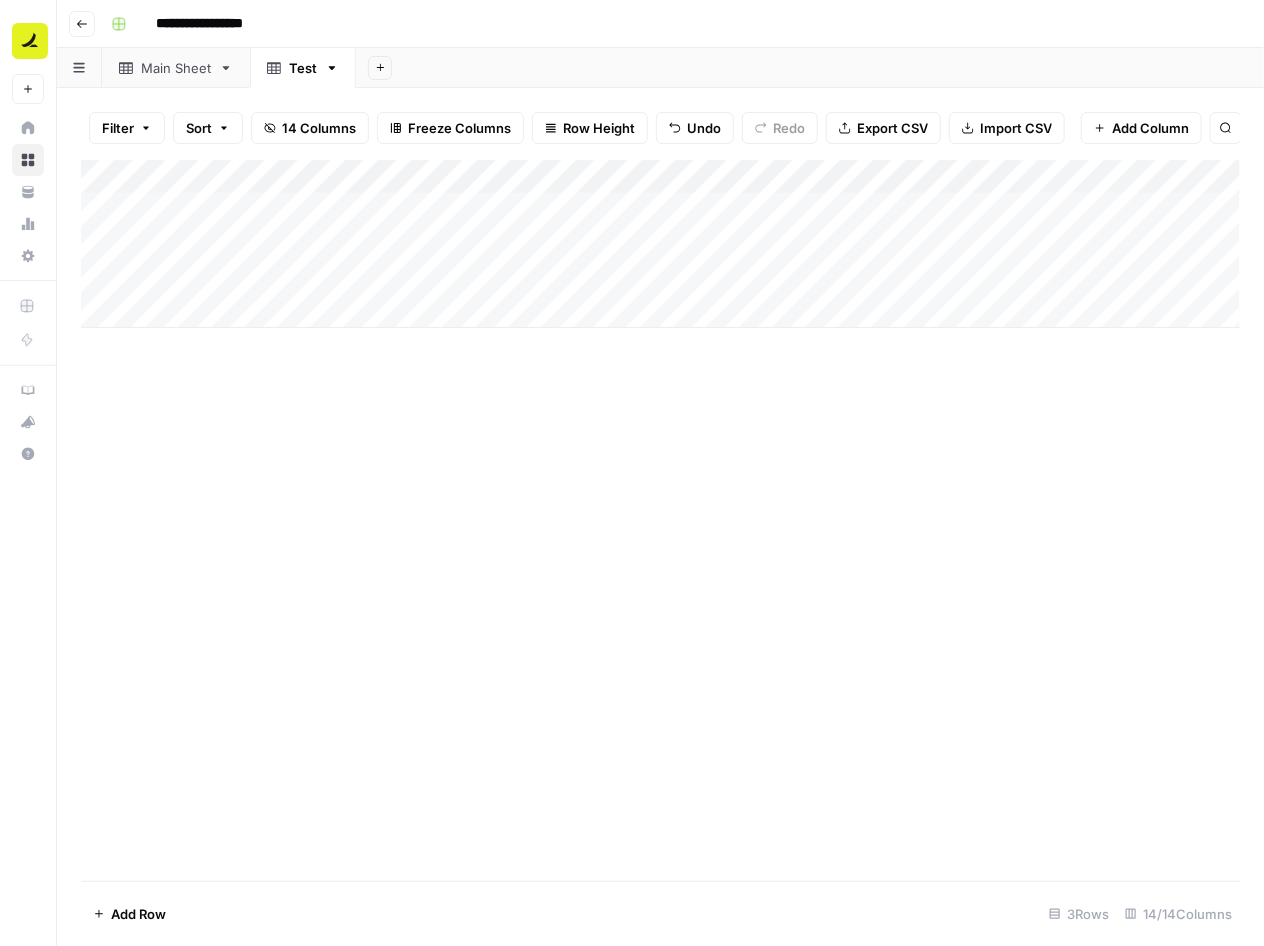 click on "Add Column" at bounding box center (660, 244) 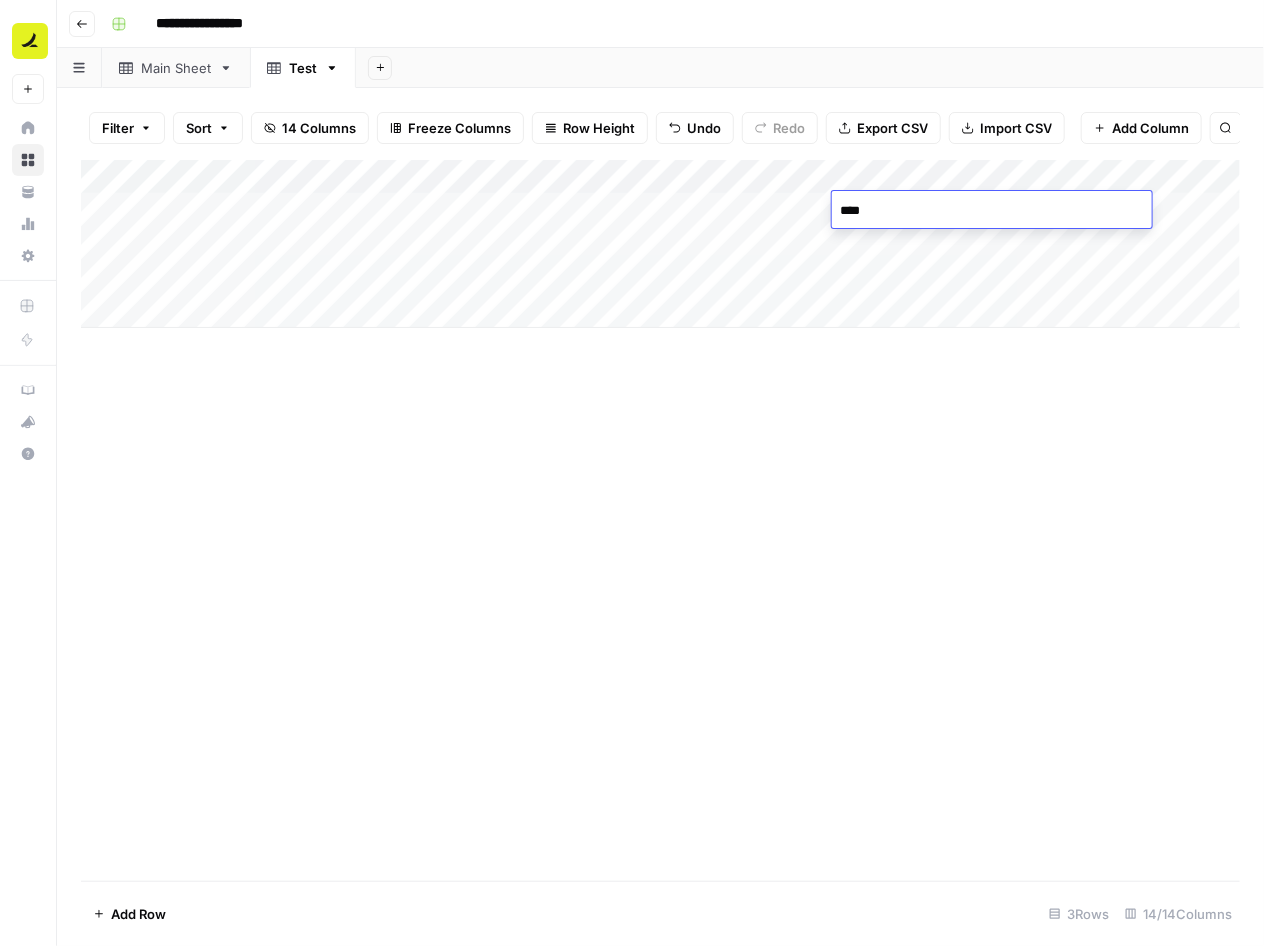 type on "*****" 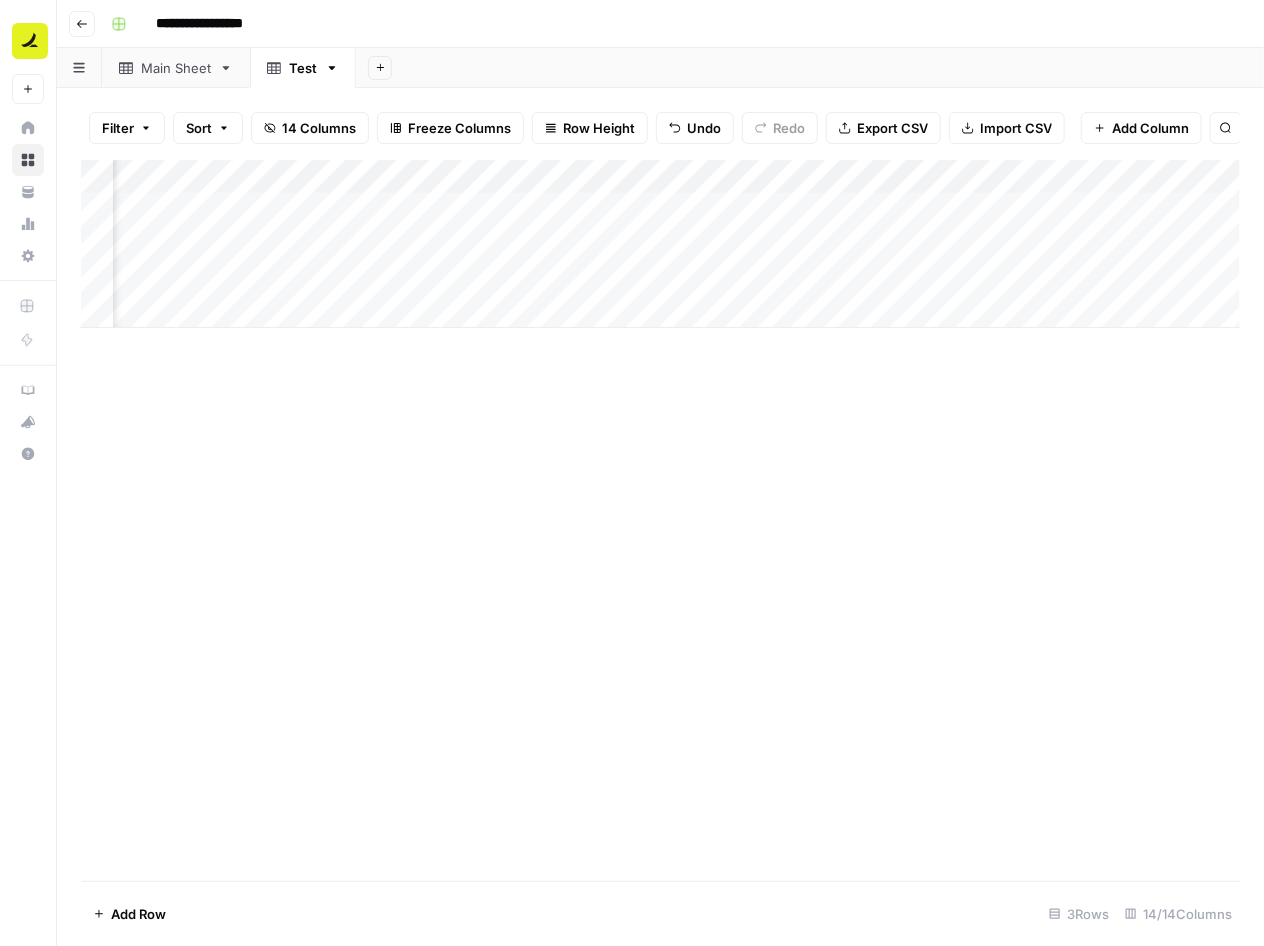 scroll, scrollTop: 0, scrollLeft: 408, axis: horizontal 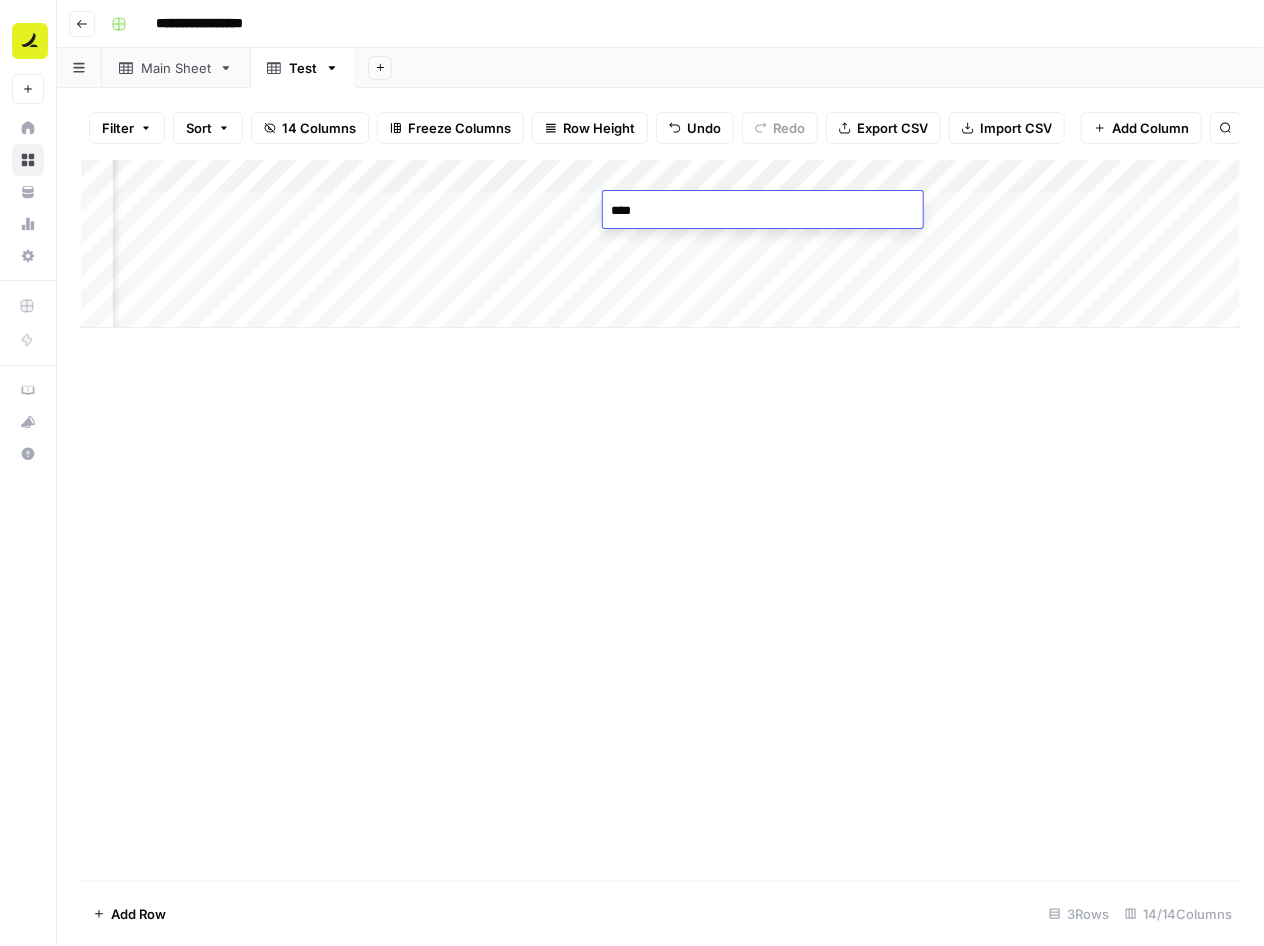 type on "*****" 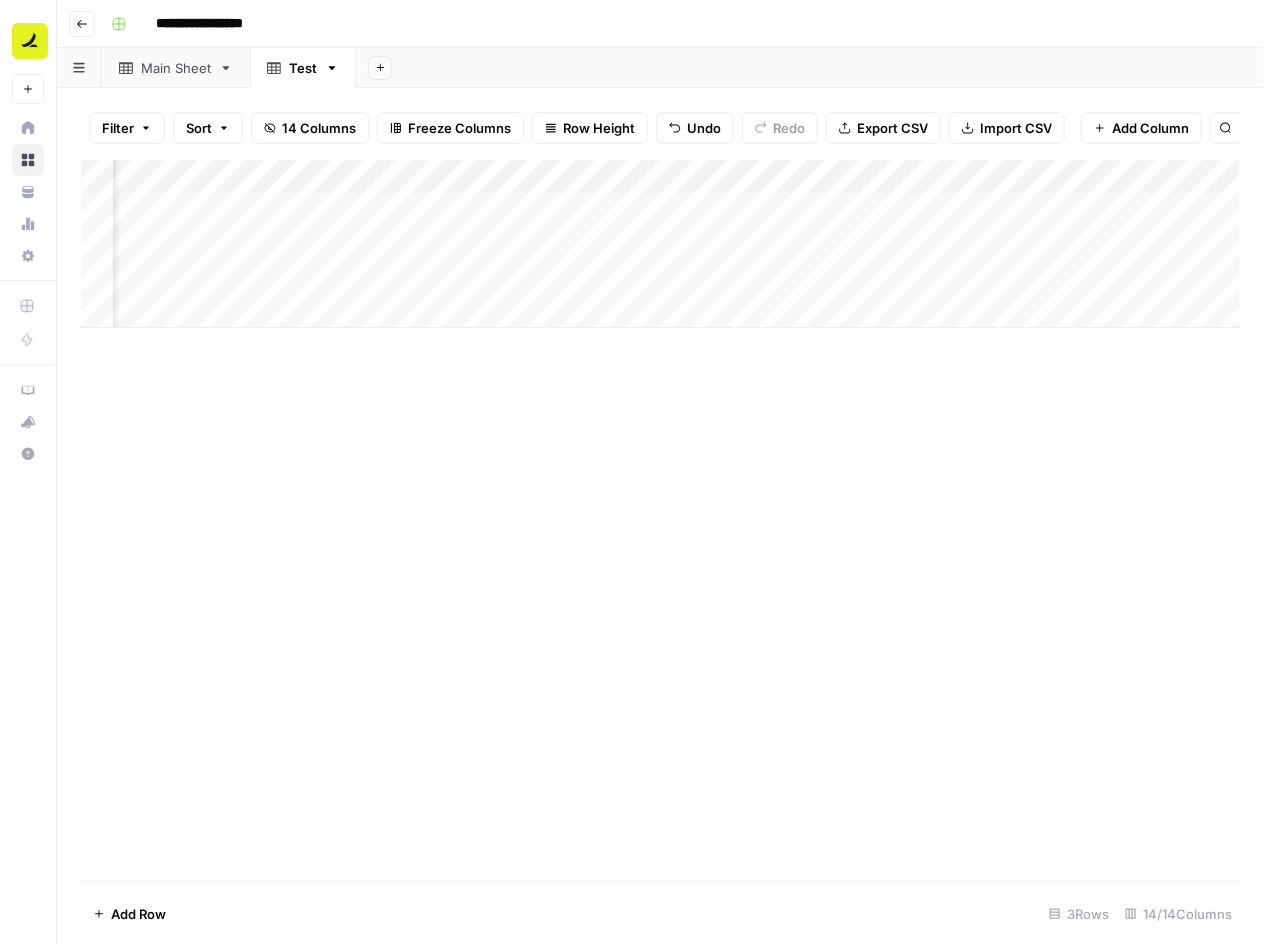 click on "Add Column" at bounding box center [660, 244] 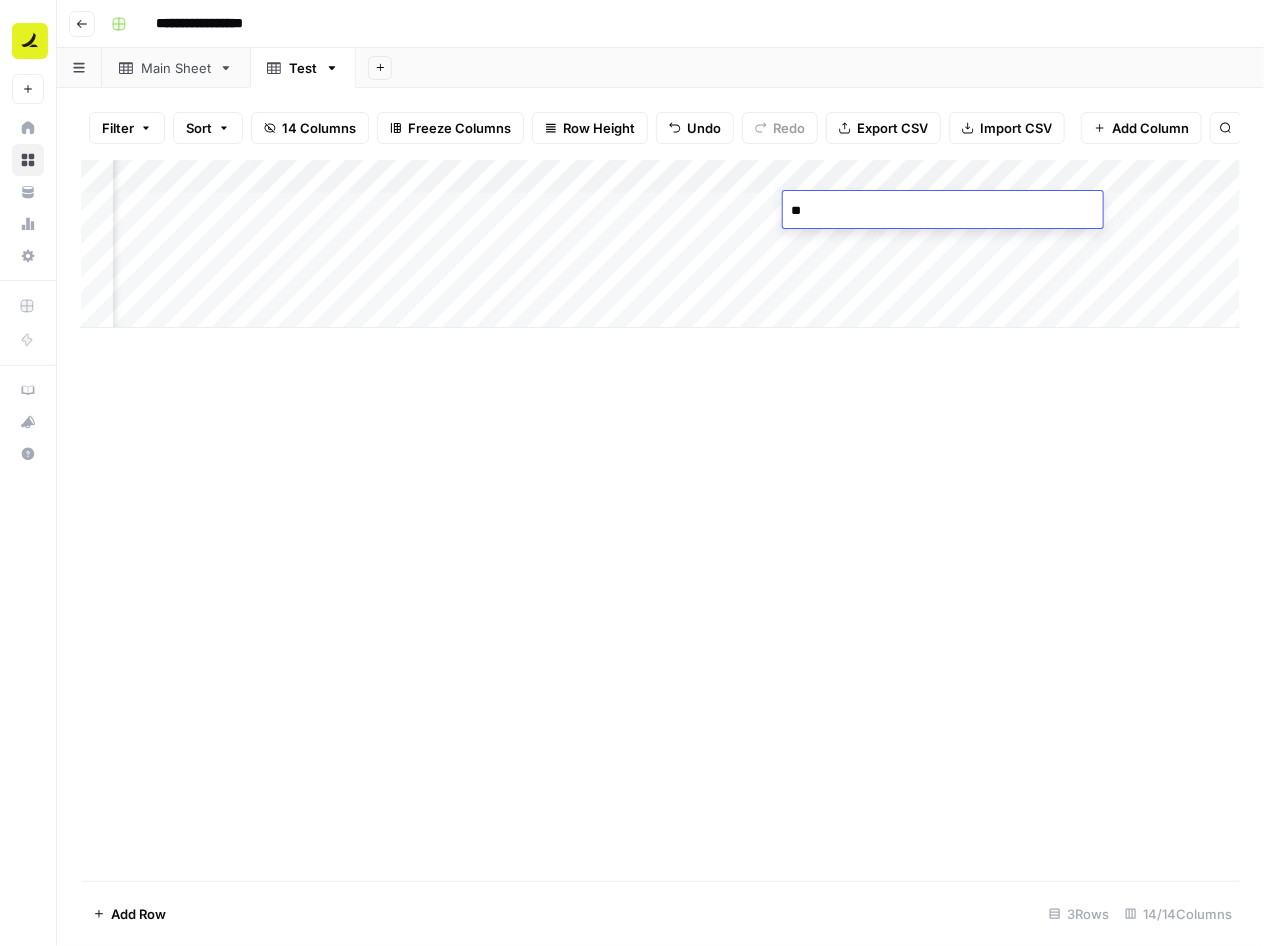 type on "*" 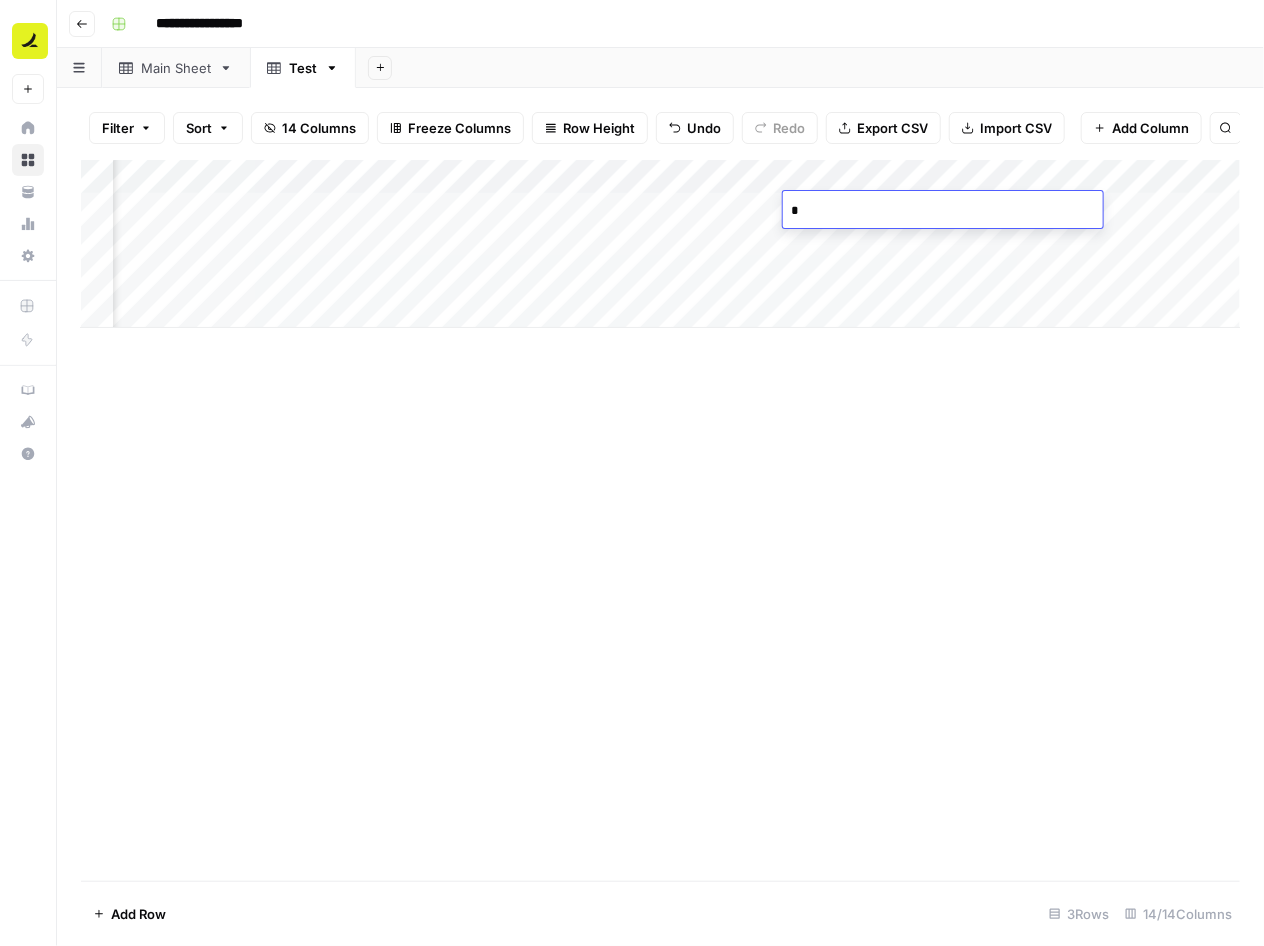 type on "**" 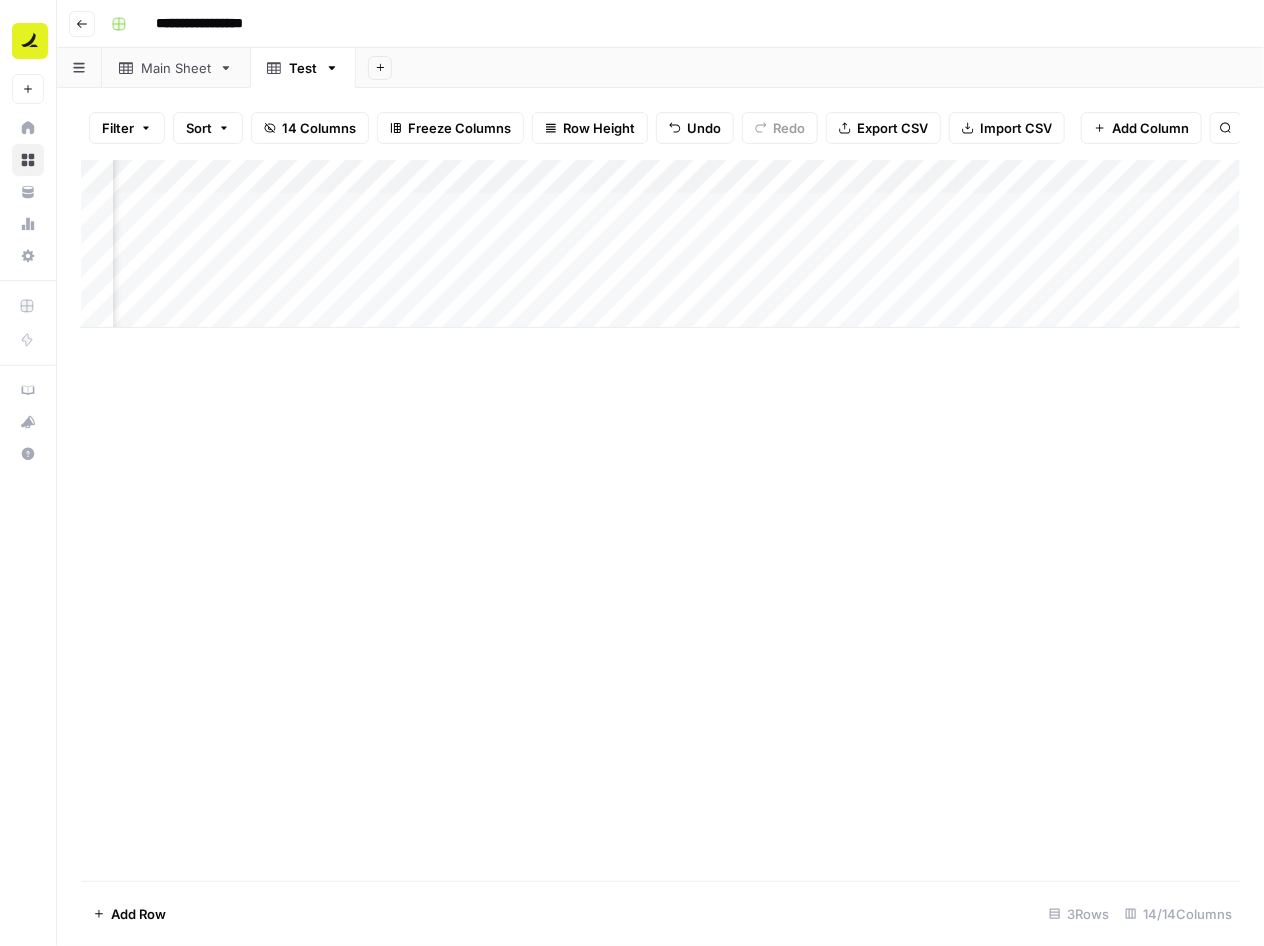 click on "Add Column" at bounding box center [660, 244] 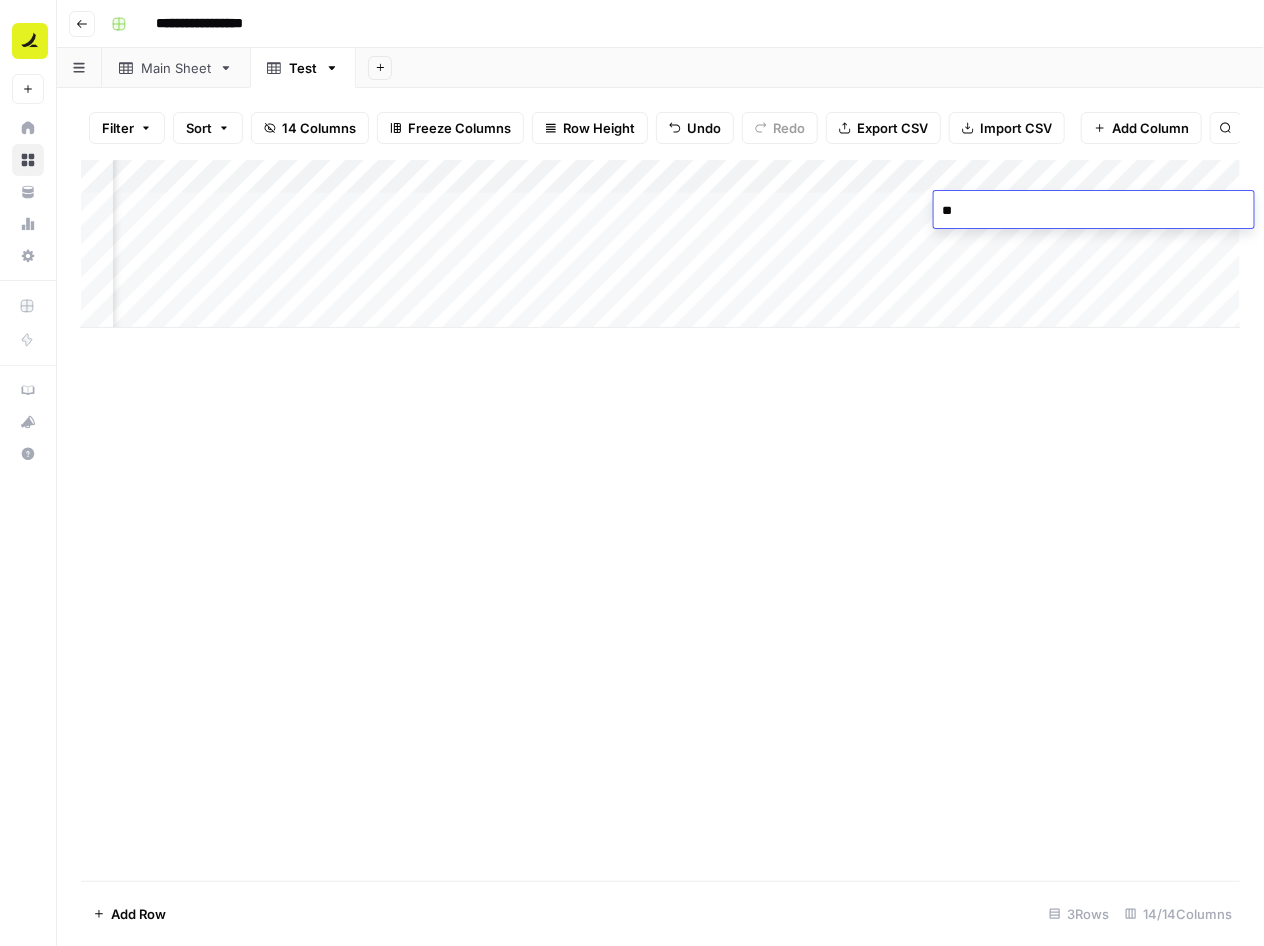 type on "***" 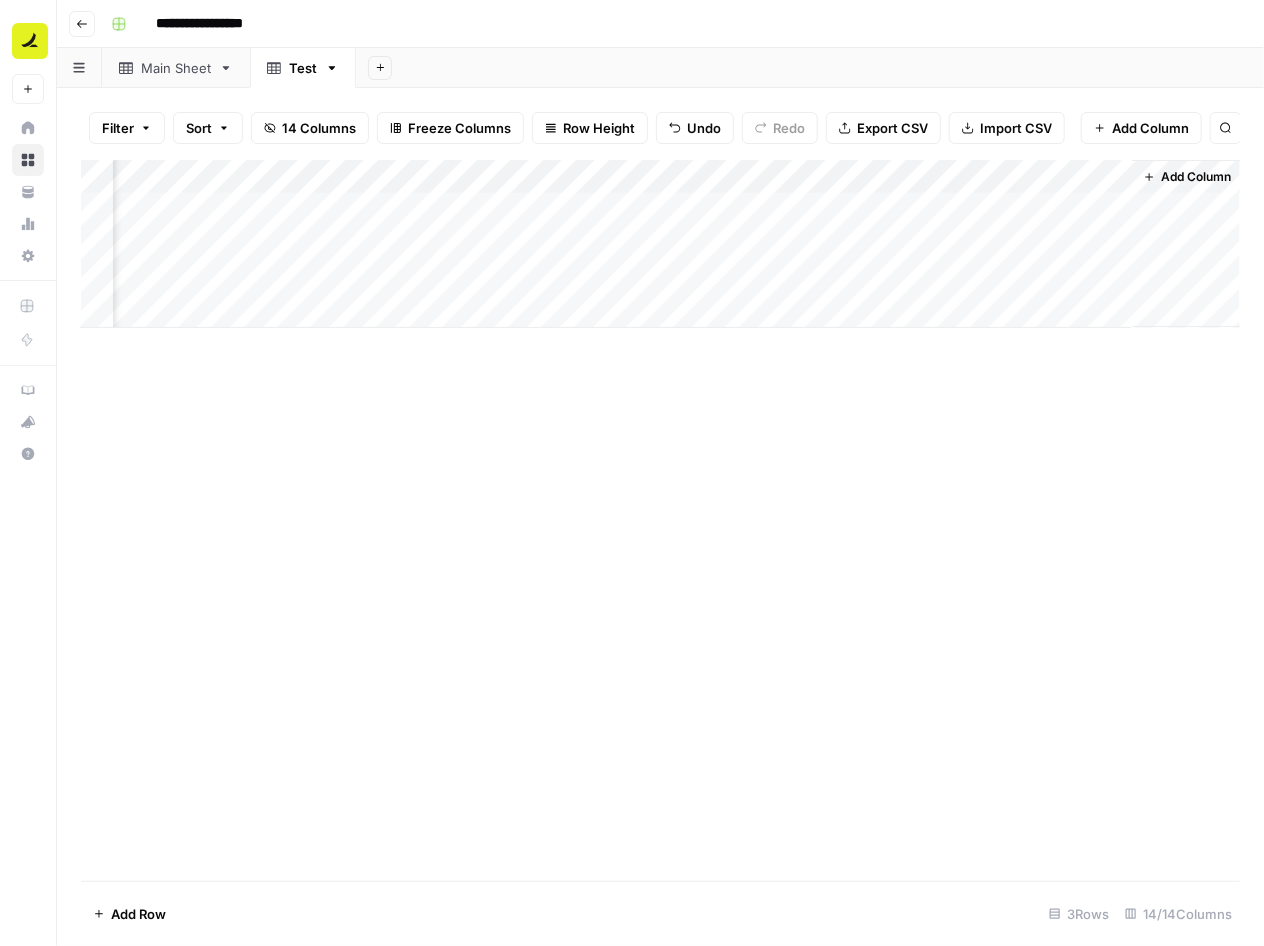 scroll, scrollTop: 0, scrollLeft: 1504, axis: horizontal 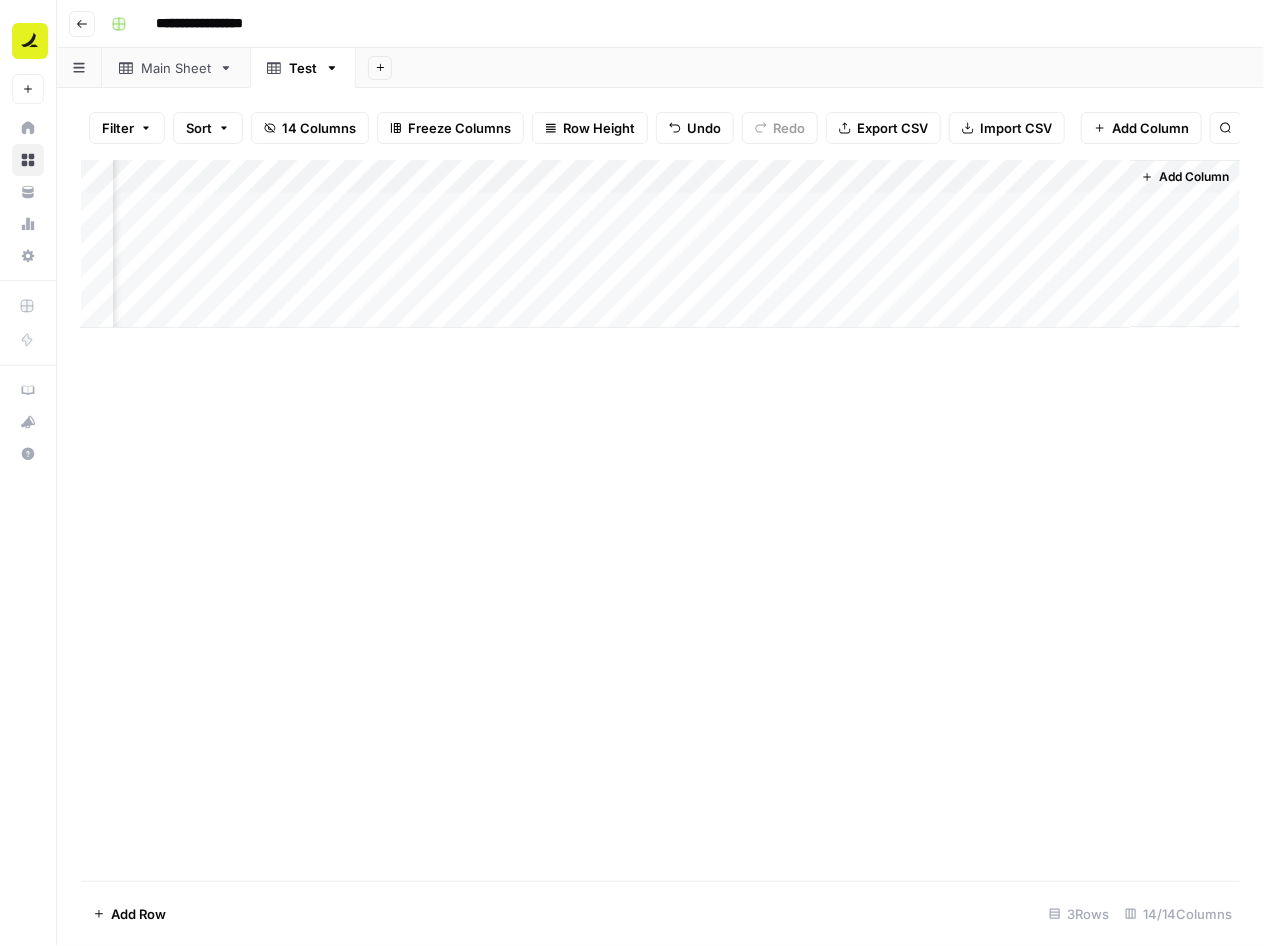 click on "Add Column" at bounding box center (660, 244) 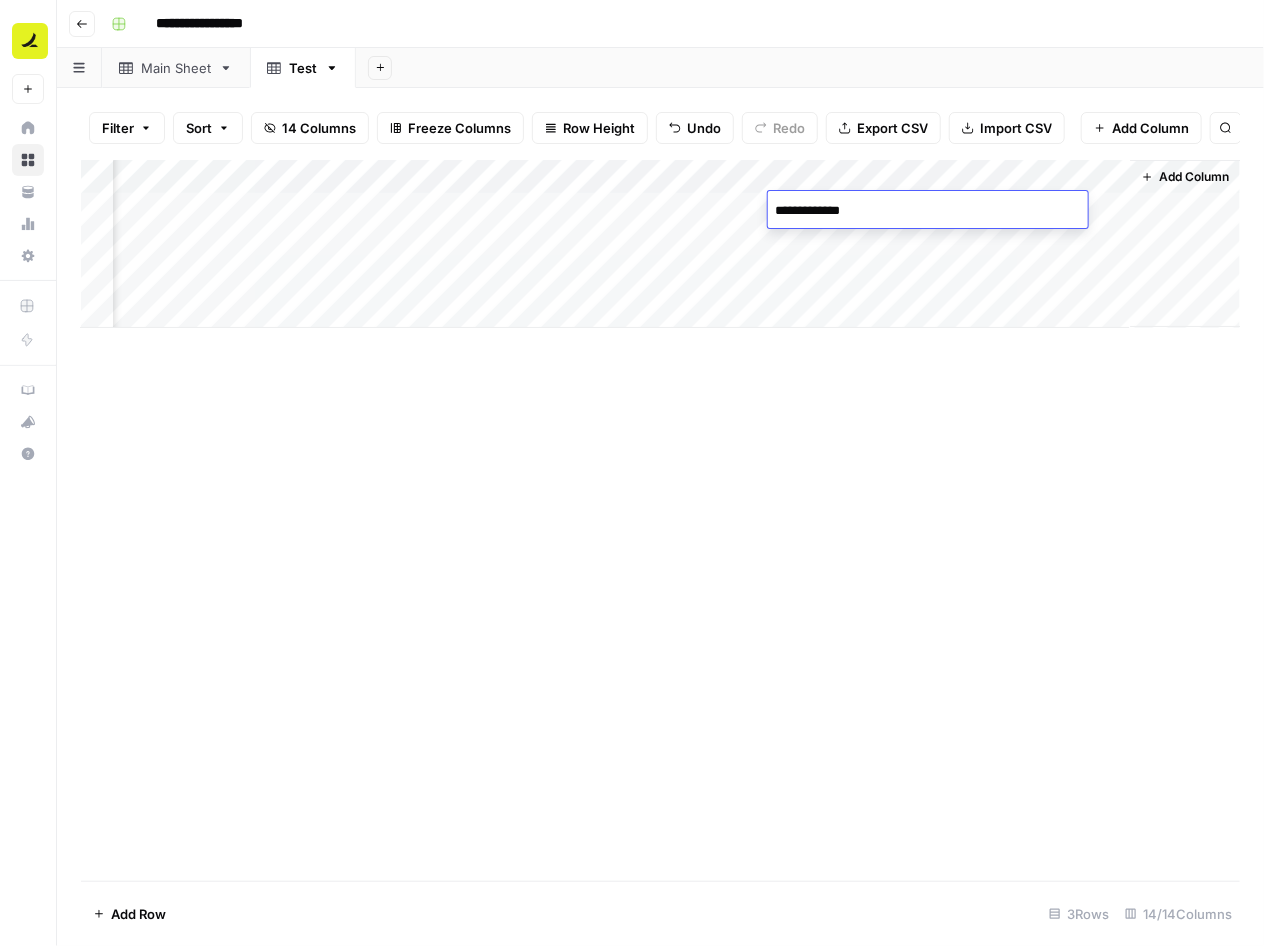 click on "Add Column" at bounding box center [660, 520] 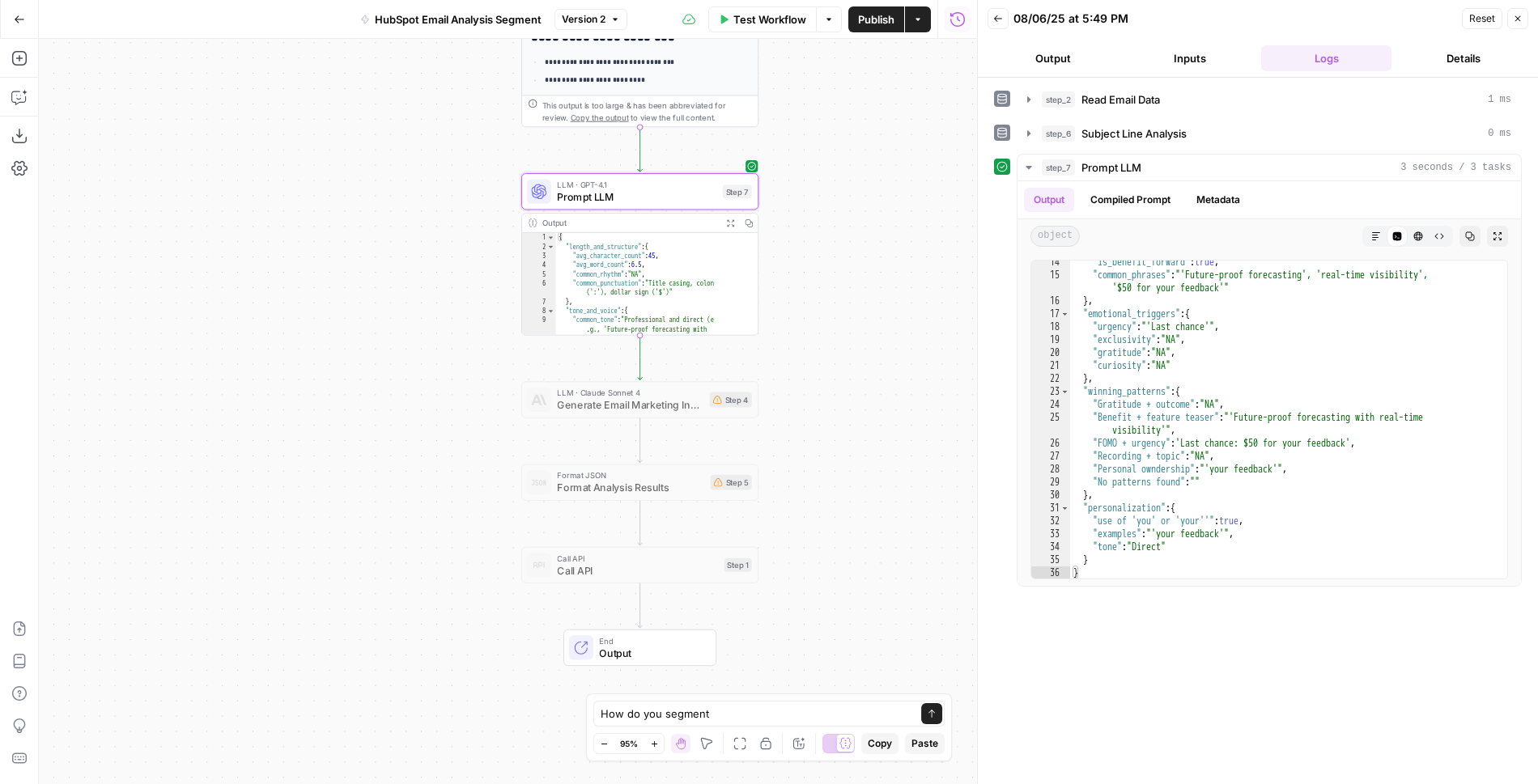 scroll, scrollTop: 0, scrollLeft: 0, axis: both 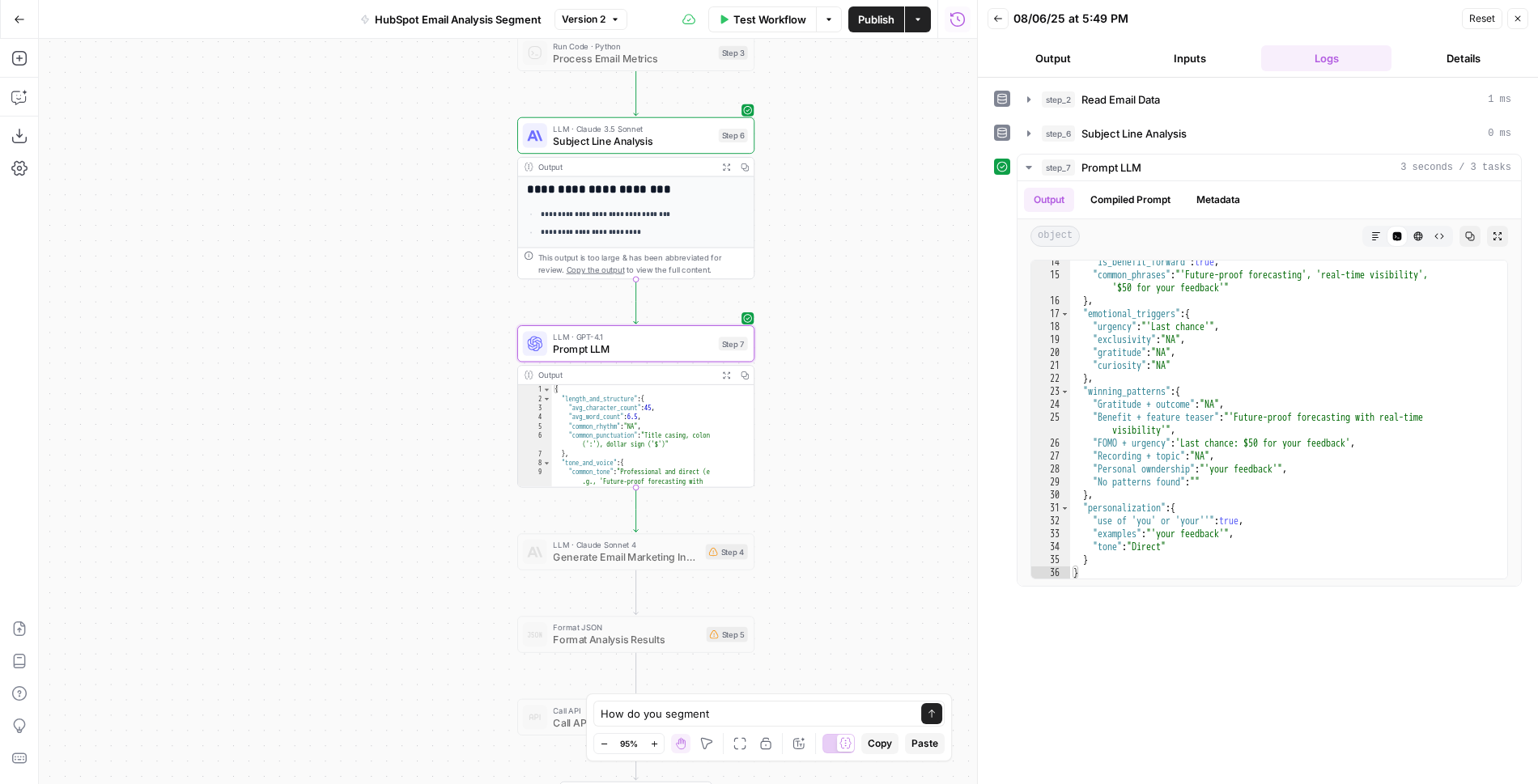 drag, startPoint x: 841, startPoint y: 248, endPoint x: 837, endPoint y: 400, distance: 152.05262 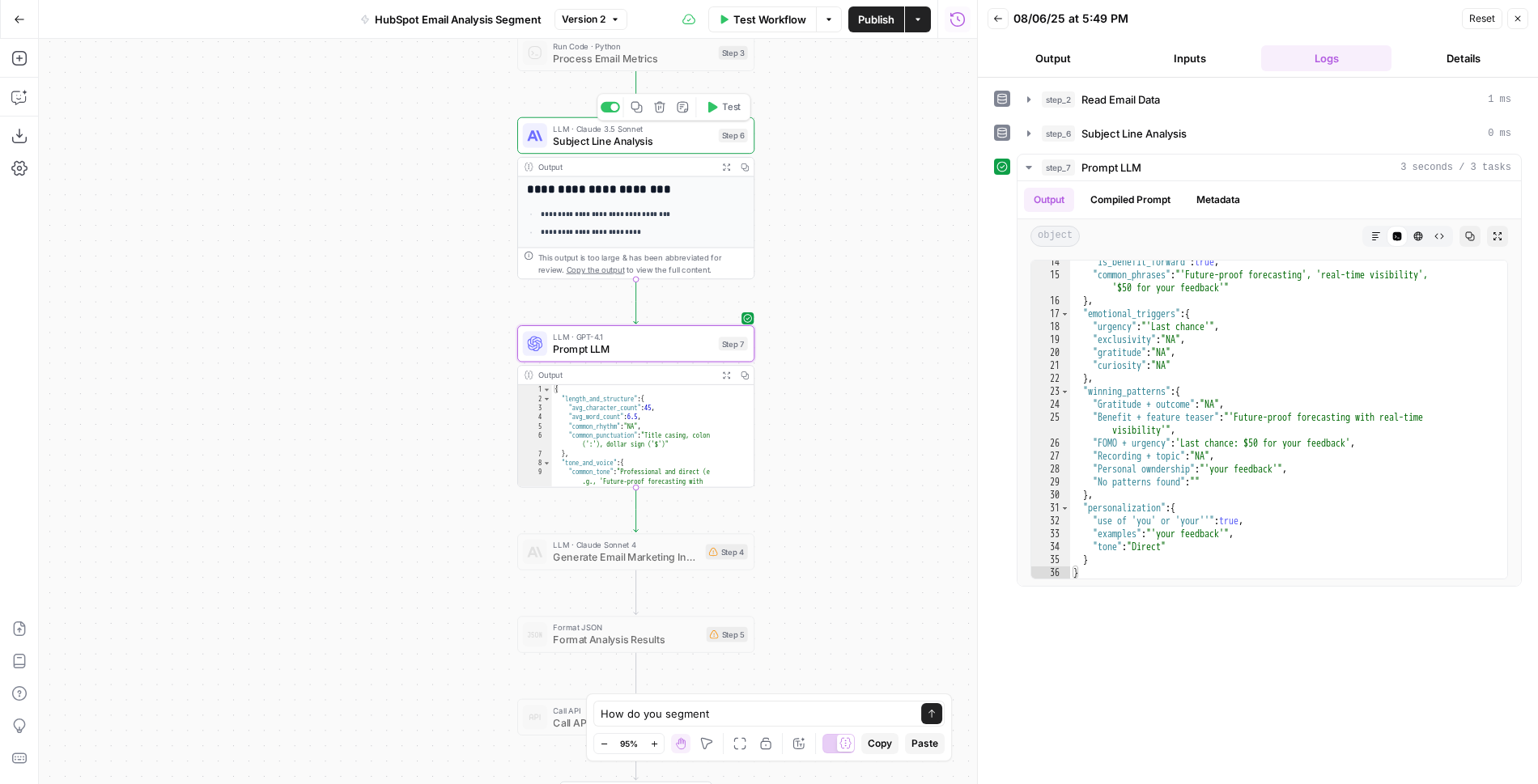 click 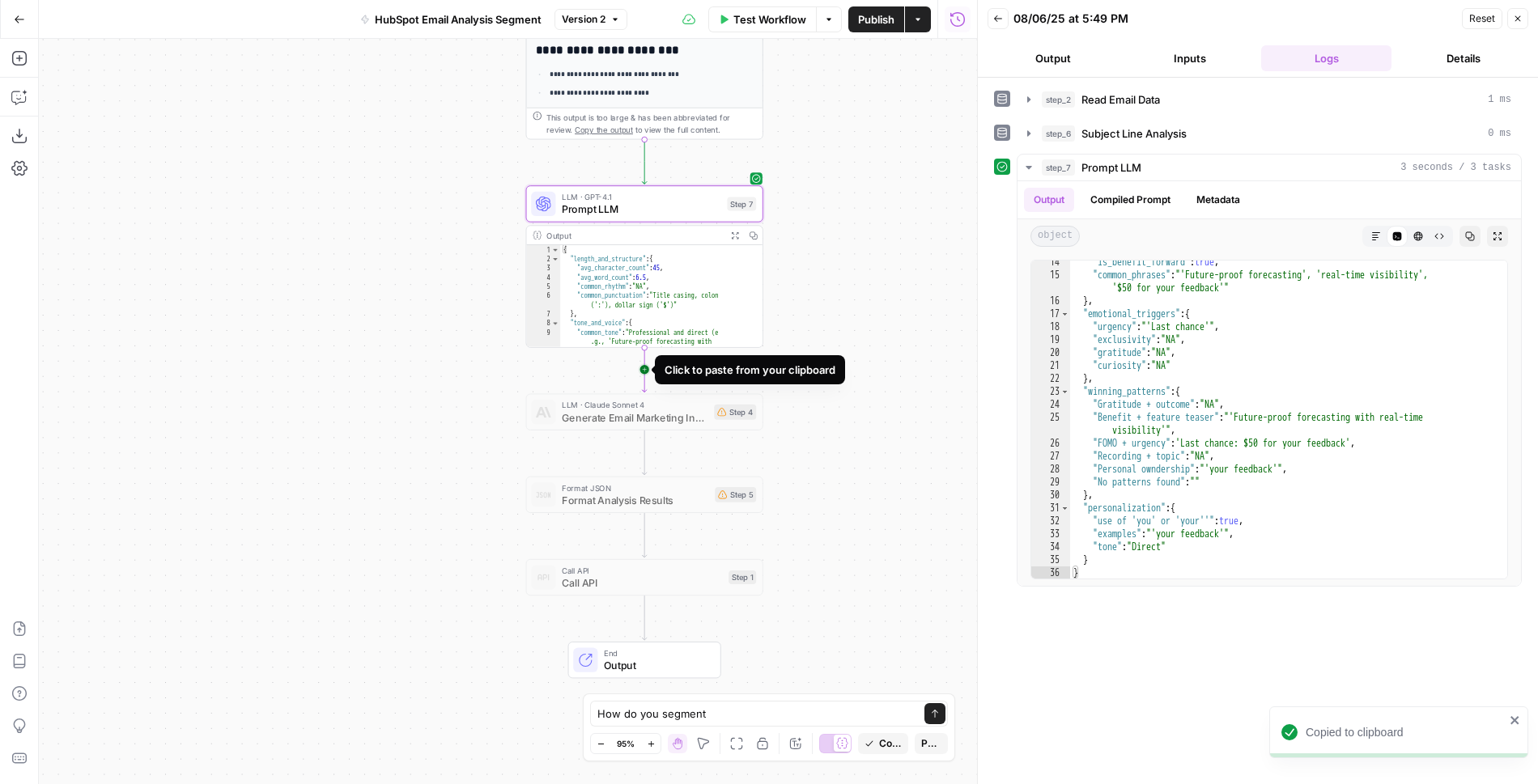 click 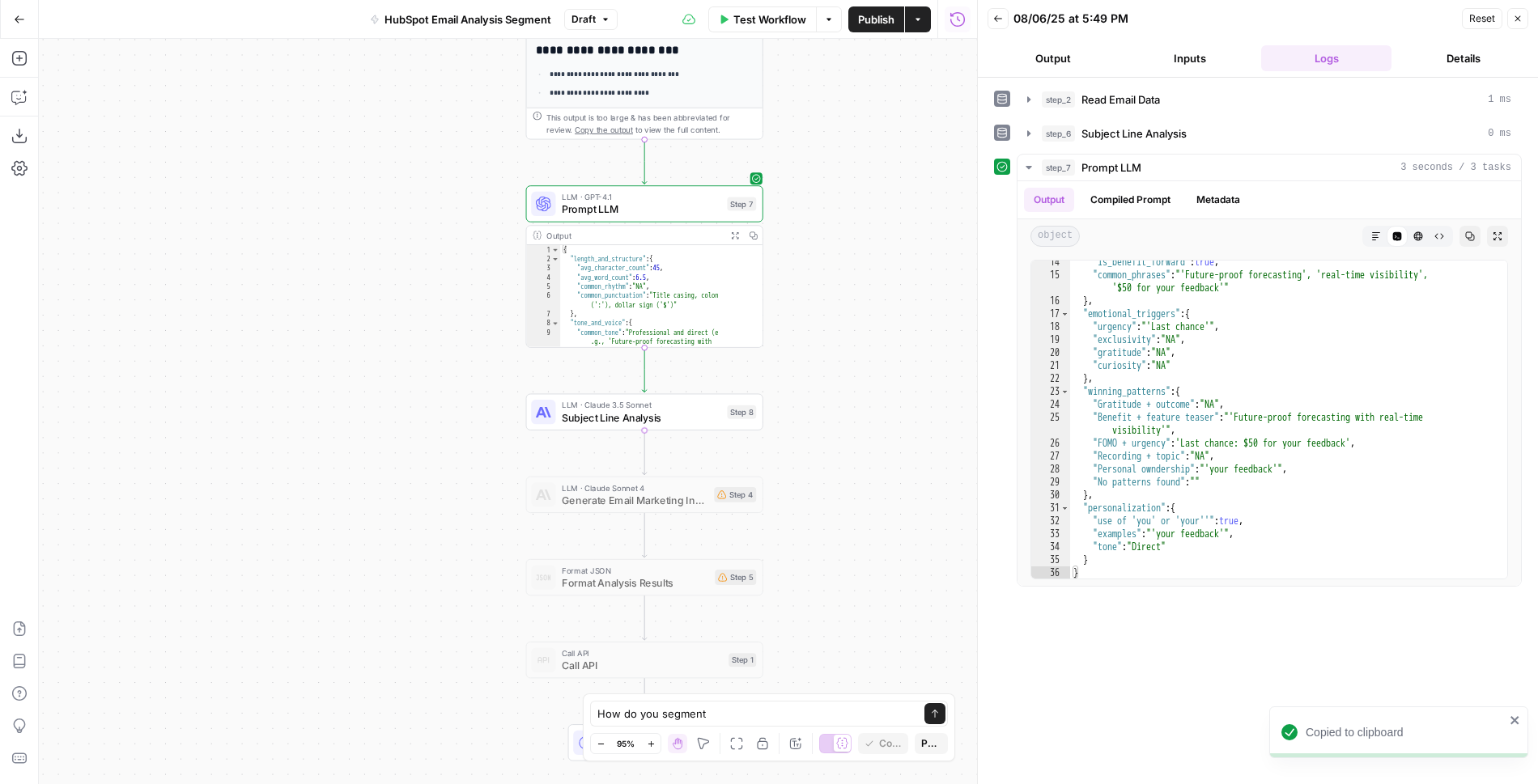 click on "LLM · Claude 3.5 Sonnet" at bounding box center [641, 405] 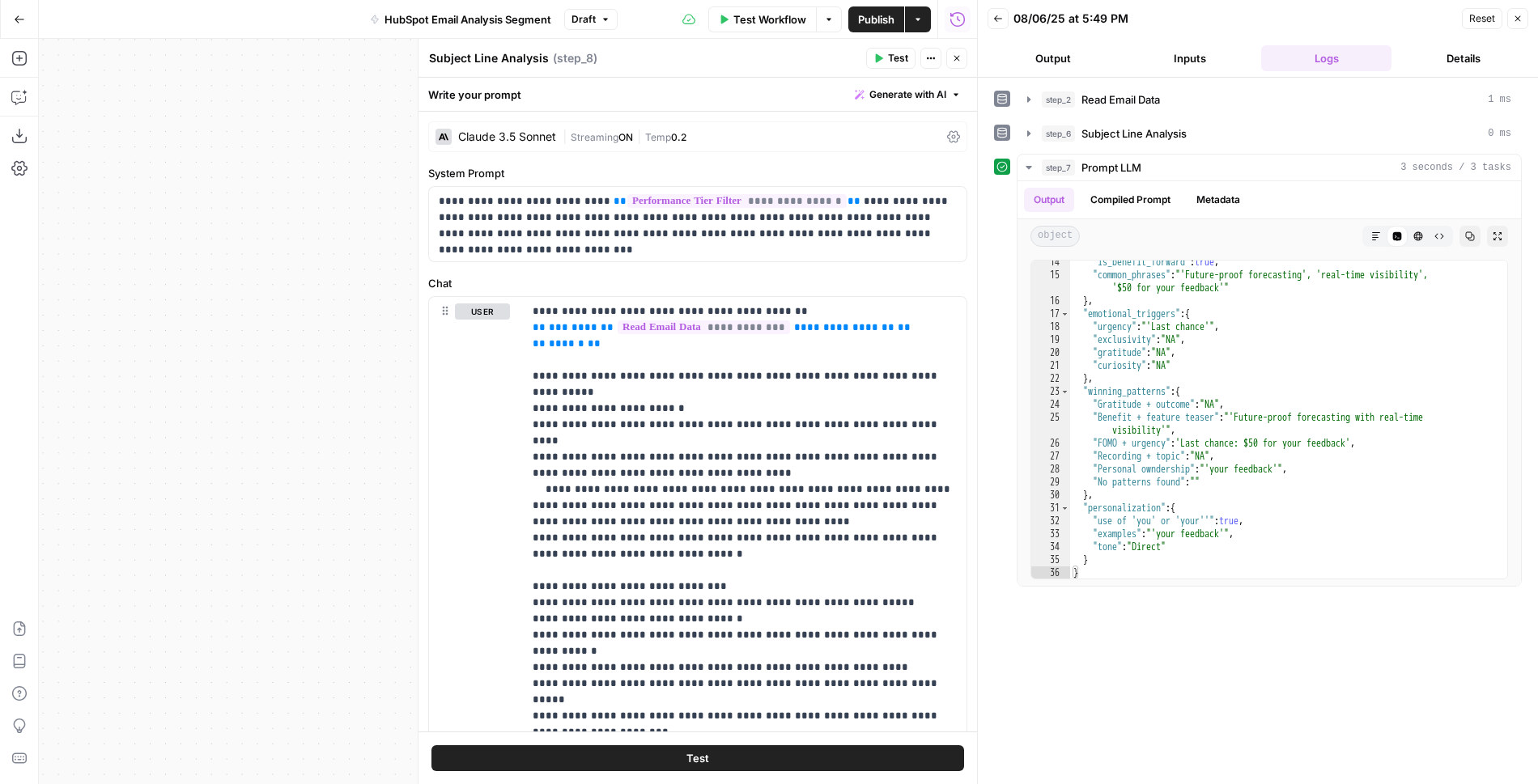 click 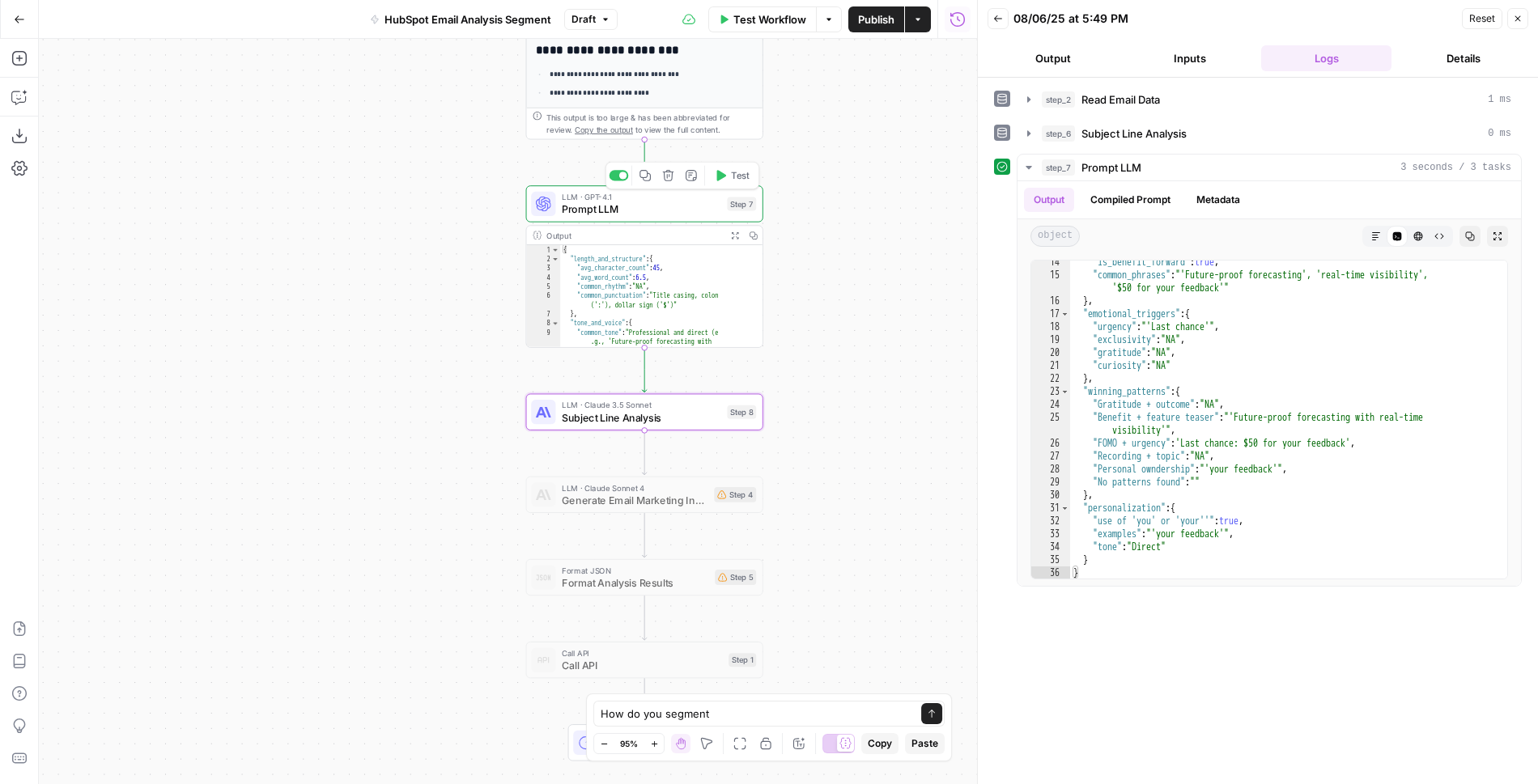 click on "Prompt LLM" at bounding box center (641, 209) 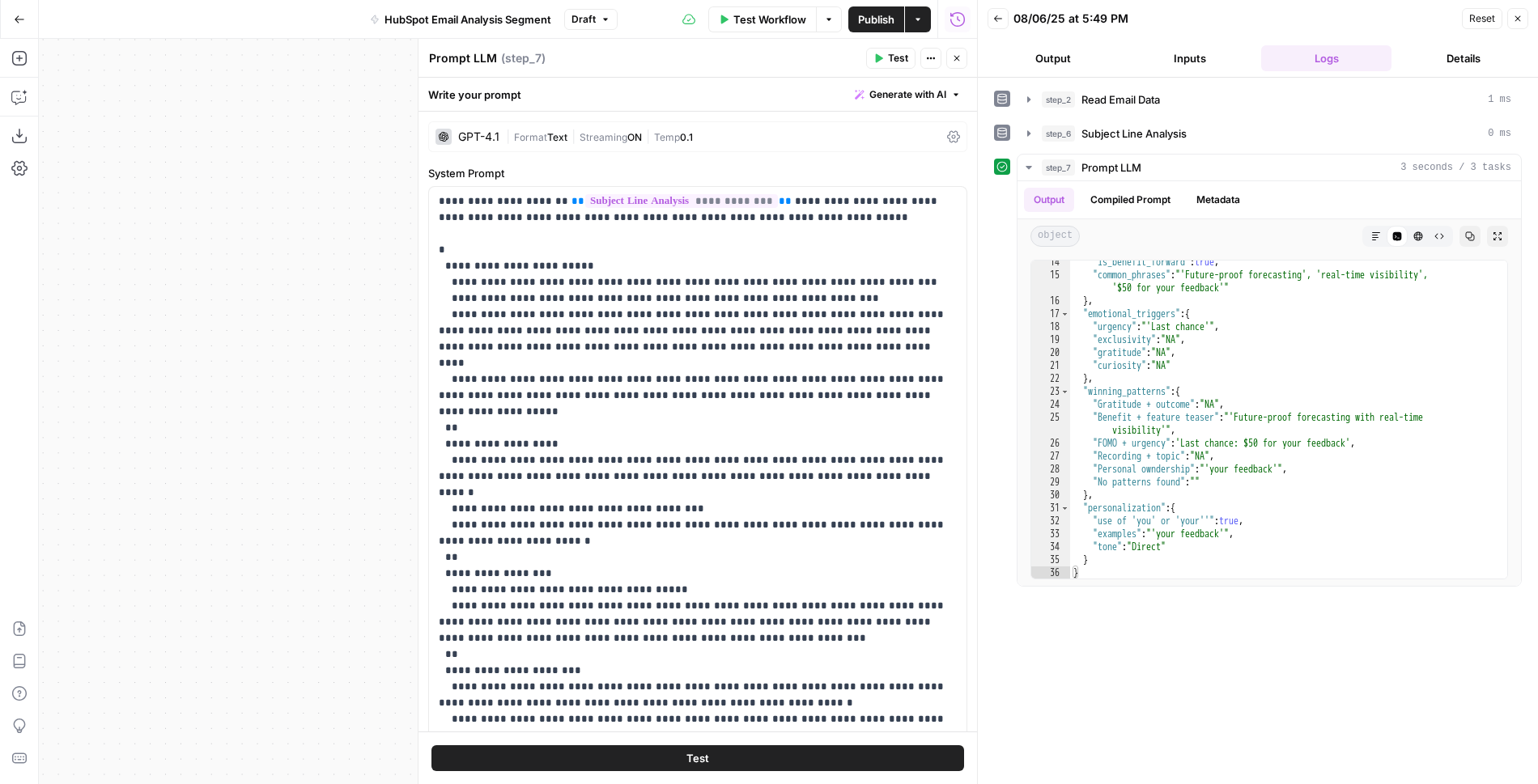 click on "Prompt LLM" at bounding box center [463, 58] 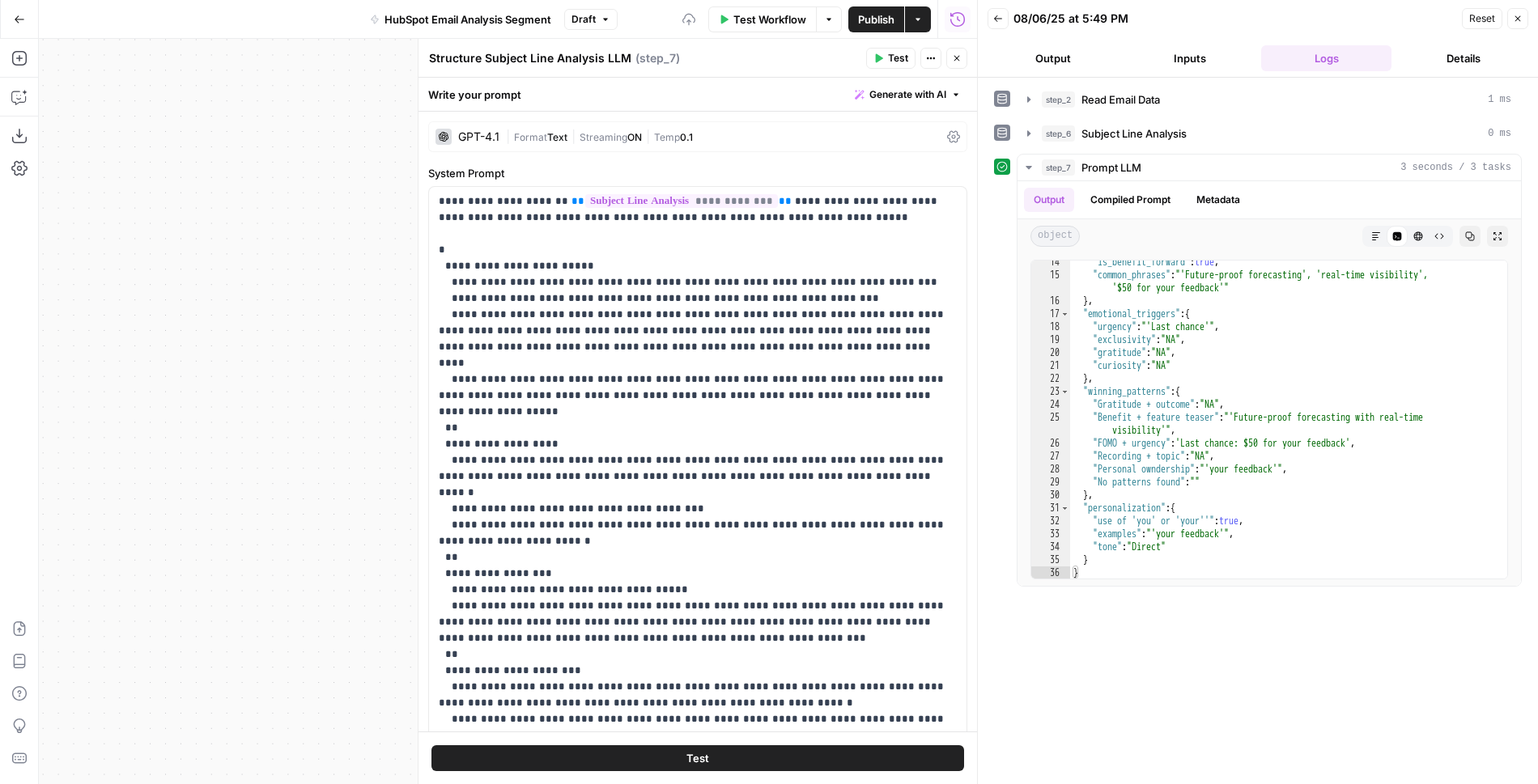 click on "Structure Subject Line Analysis LLM" at bounding box center [530, 58] 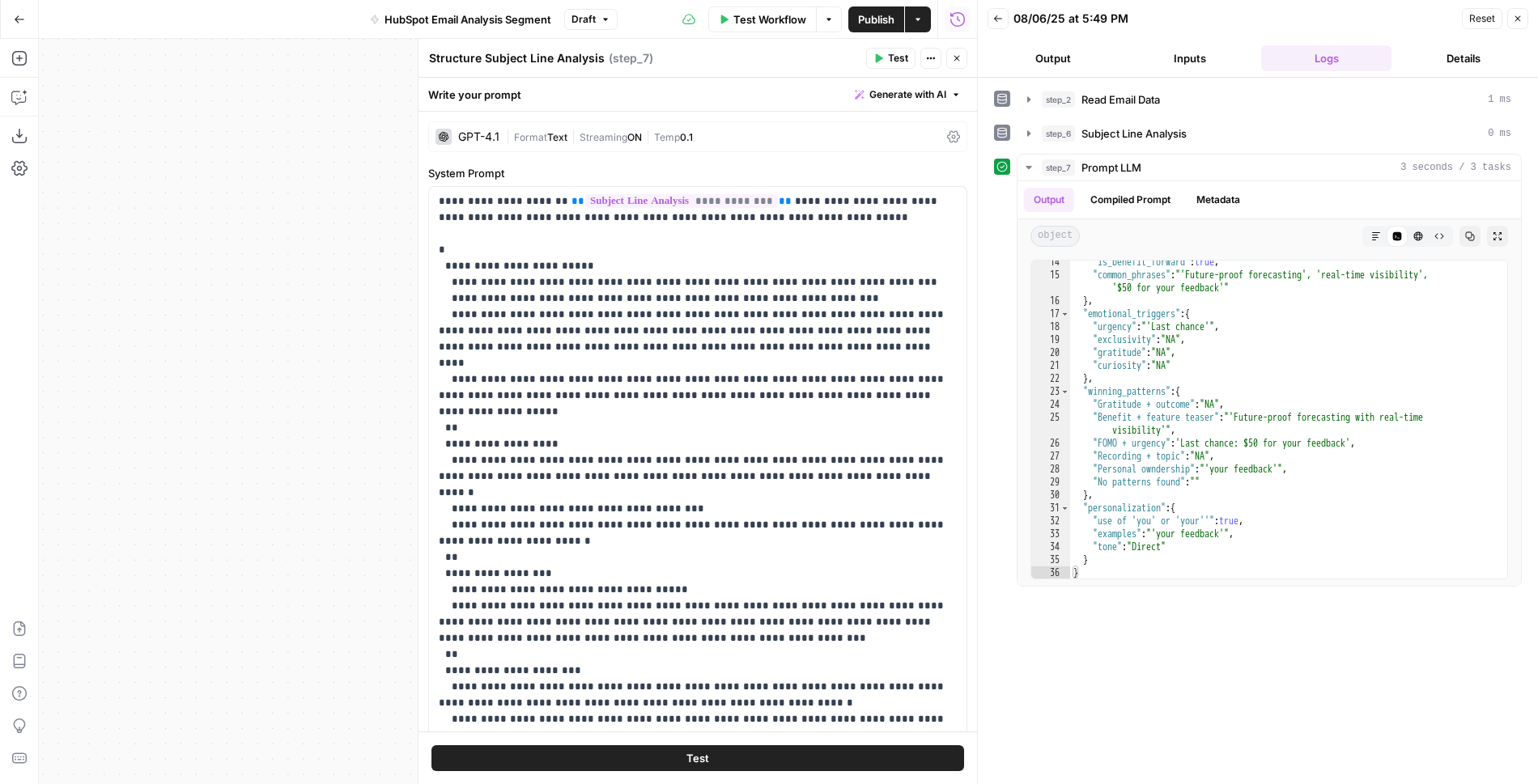 type on "Structure Subject Line Analysis" 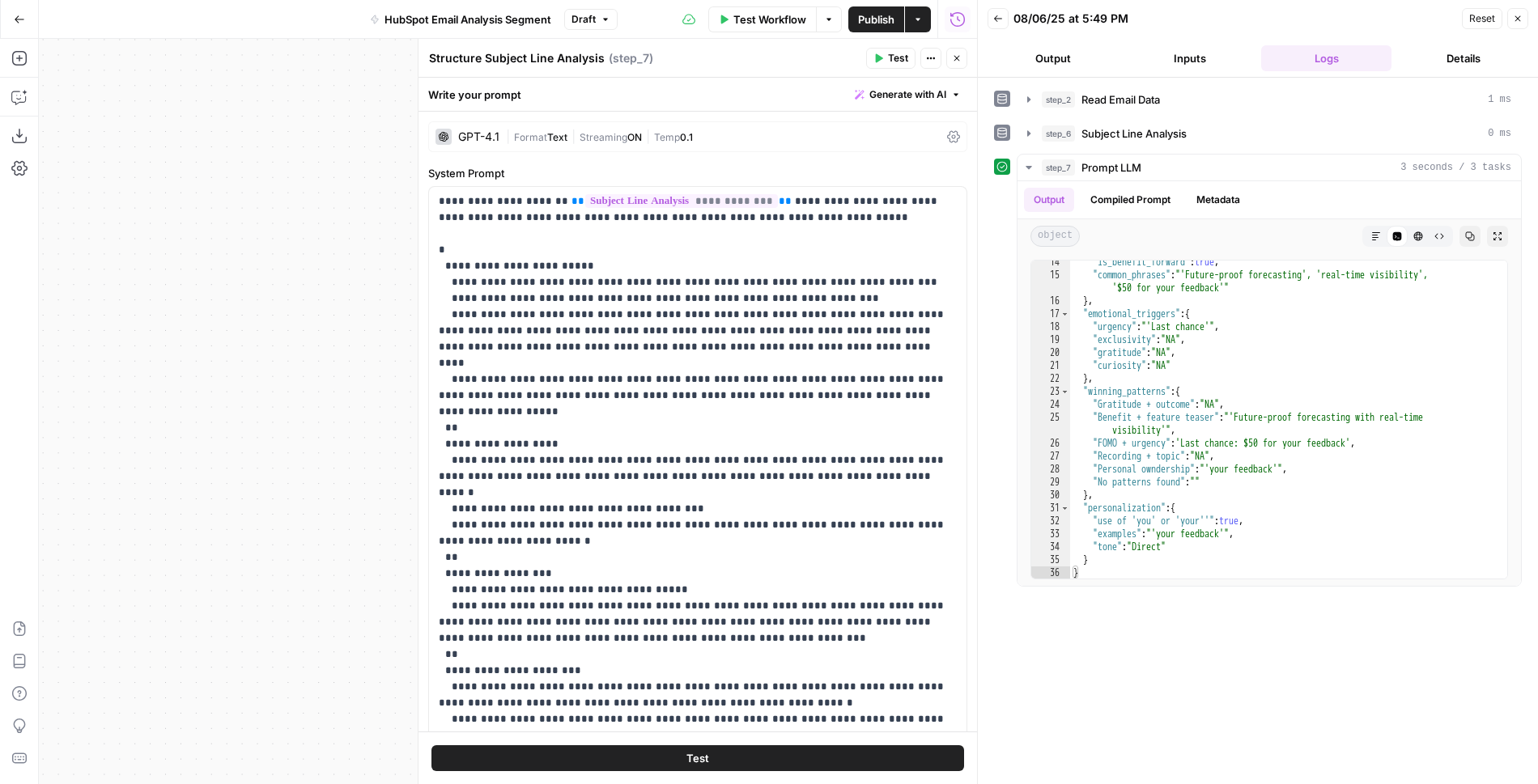 click 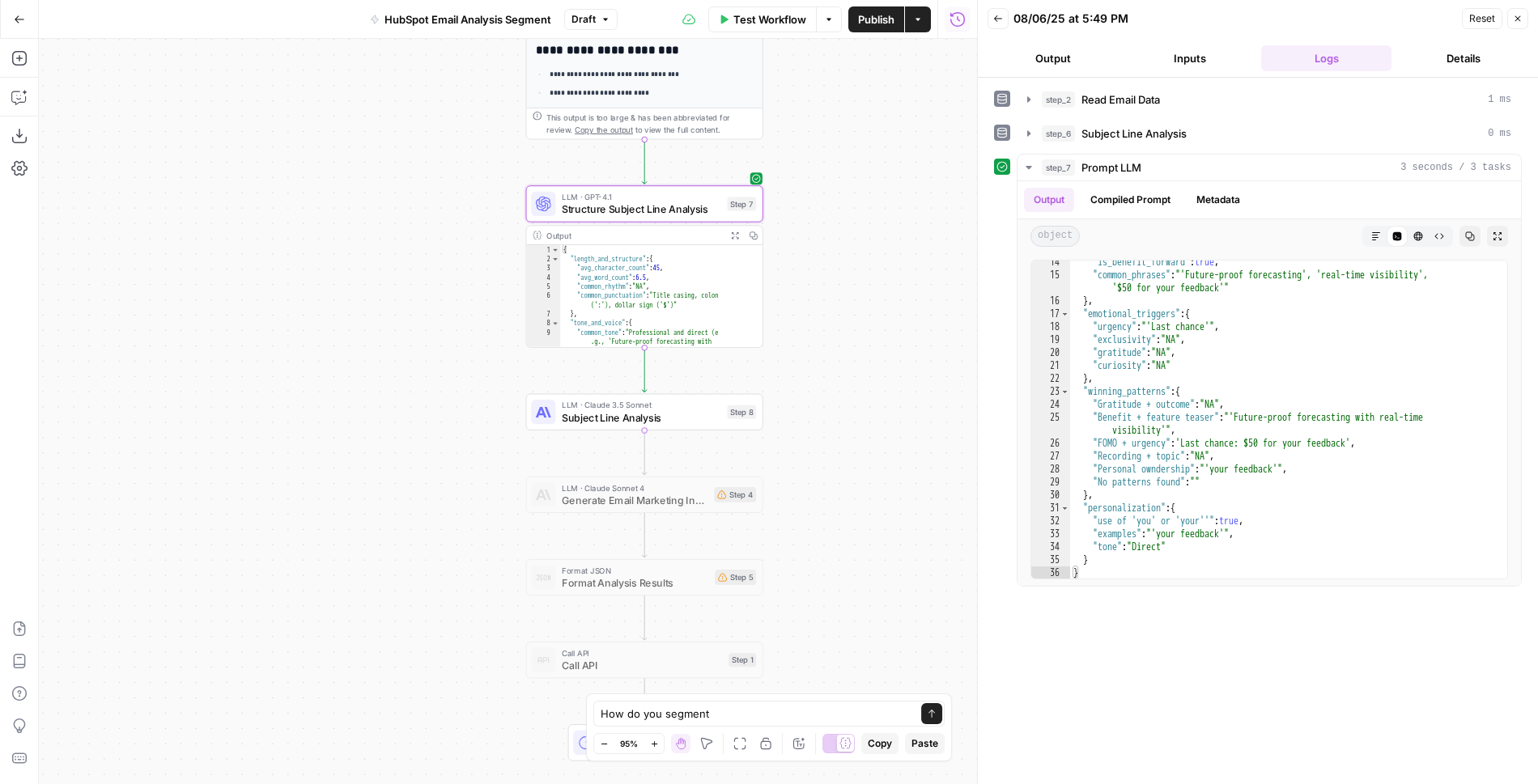 click on "Subject Line Analysis" at bounding box center [641, 417] 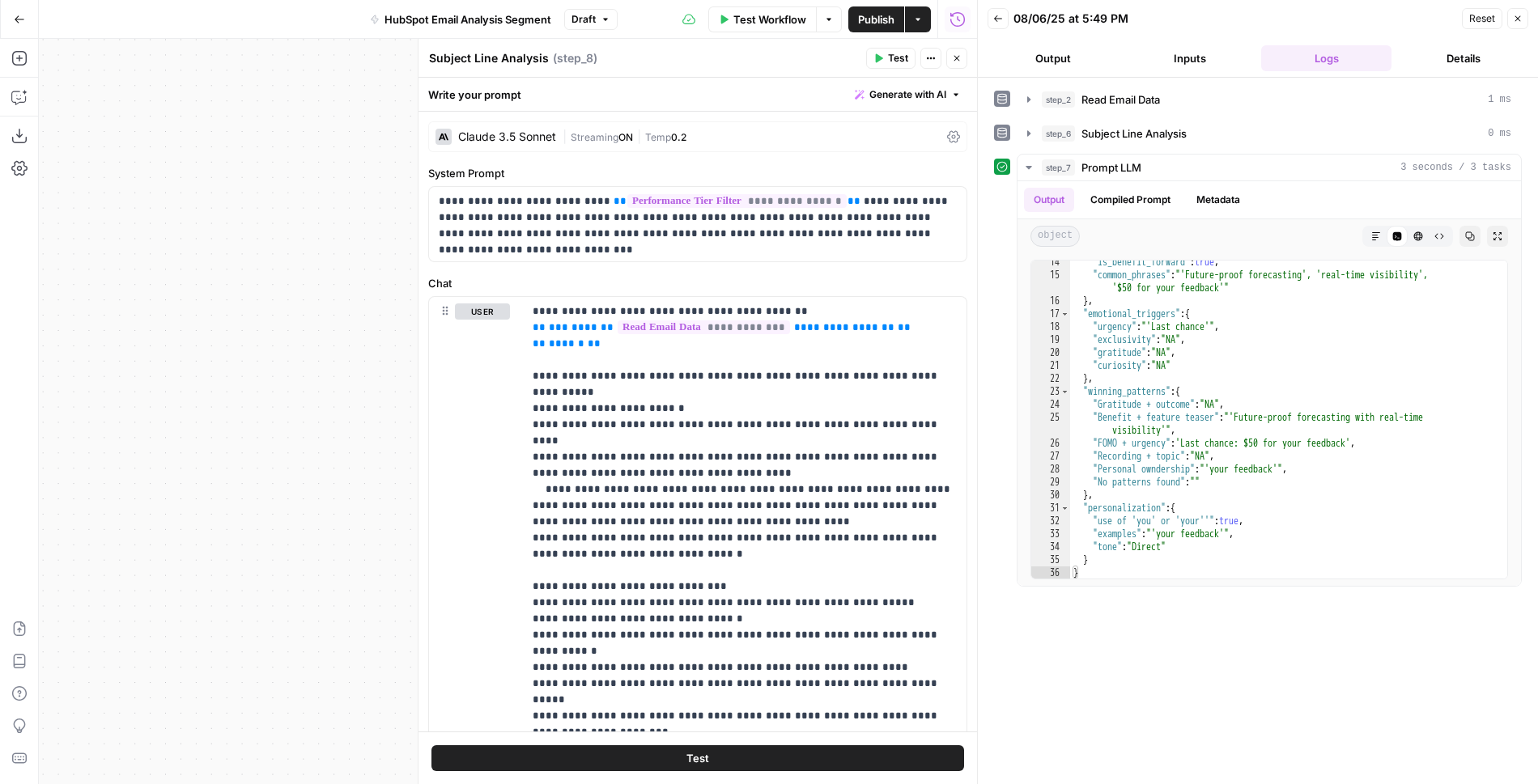 click on "Subject Line Analysis" at bounding box center (489, 58) 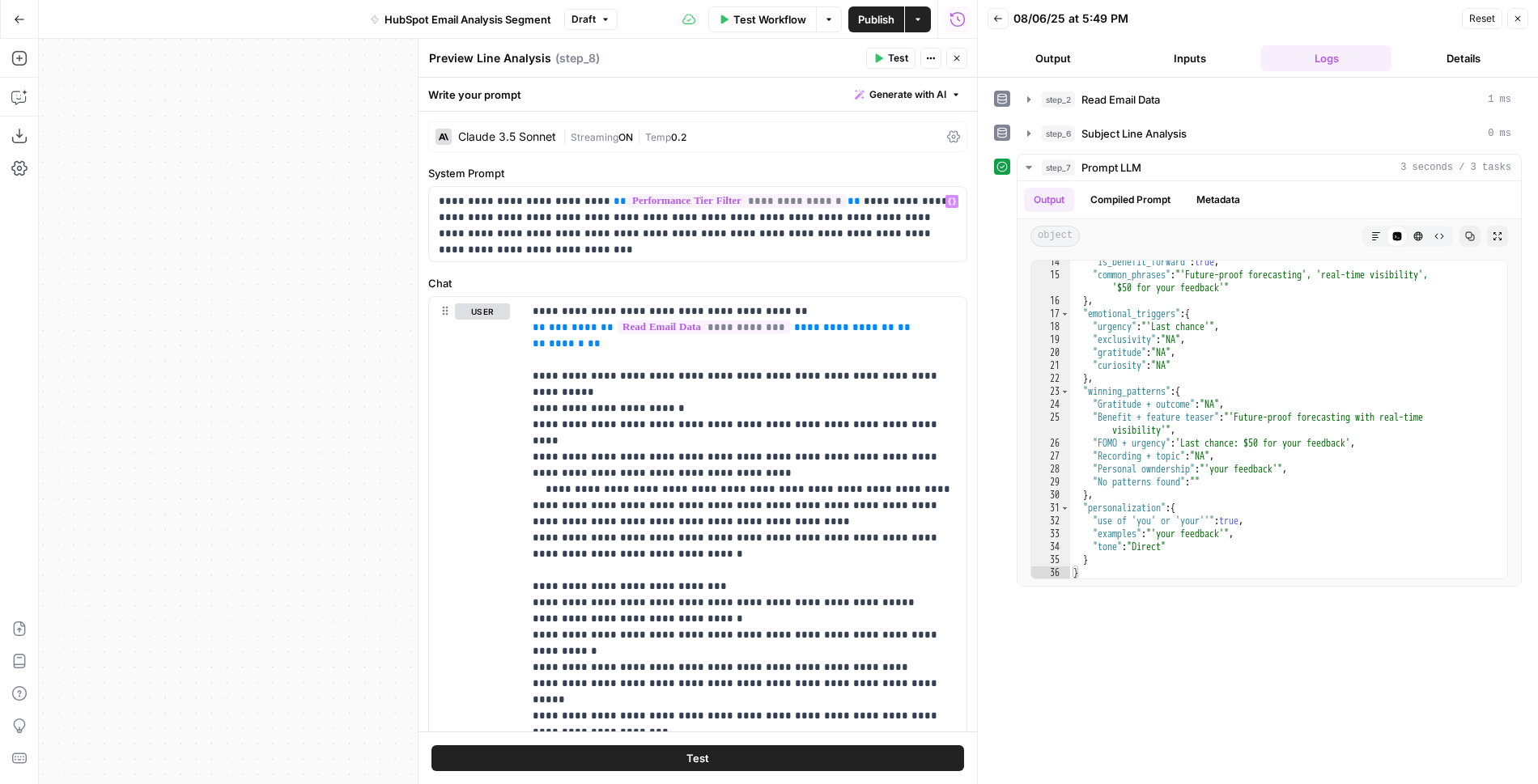 type on "Preview Line Analysis" 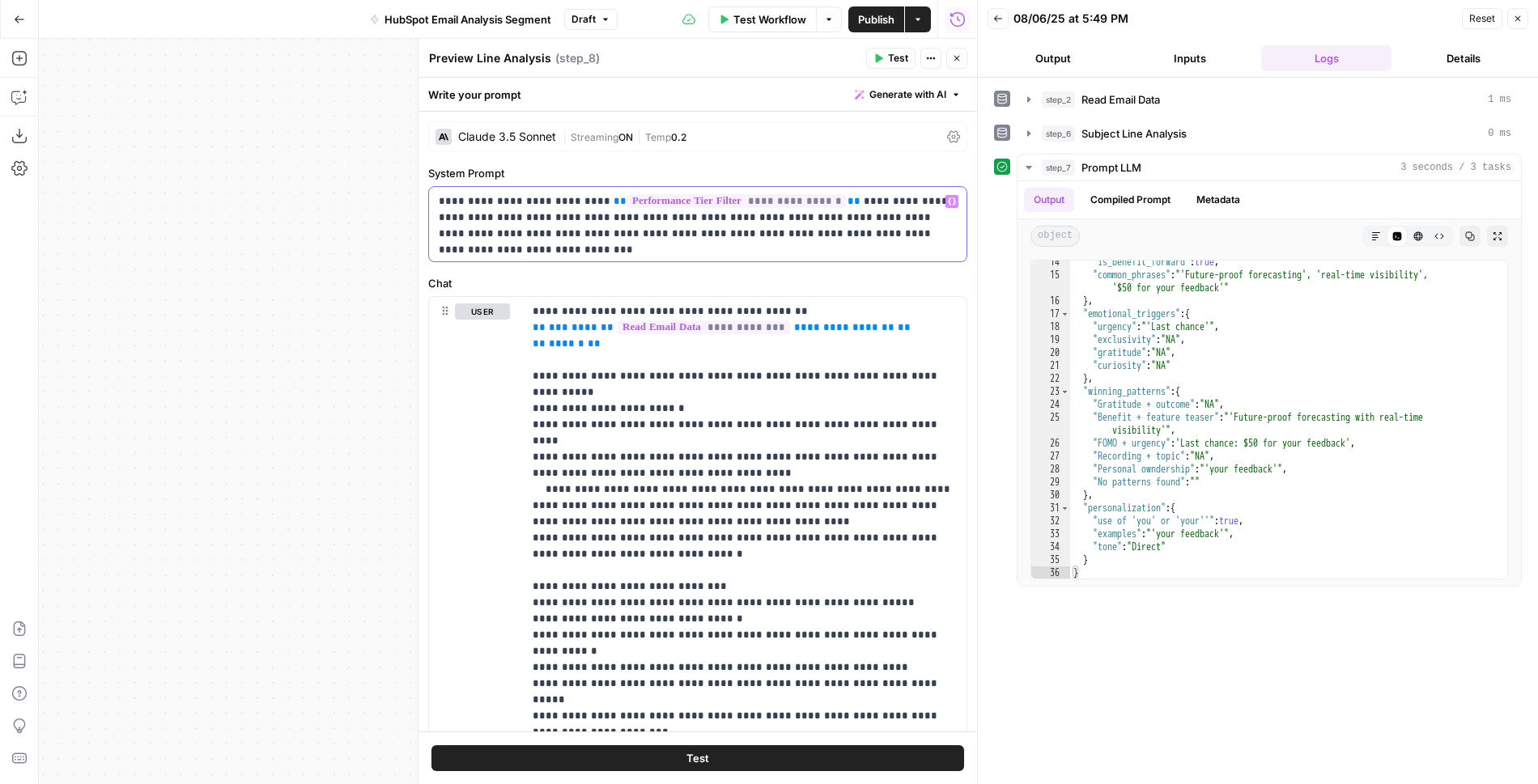 click on "**********" at bounding box center [698, 218] 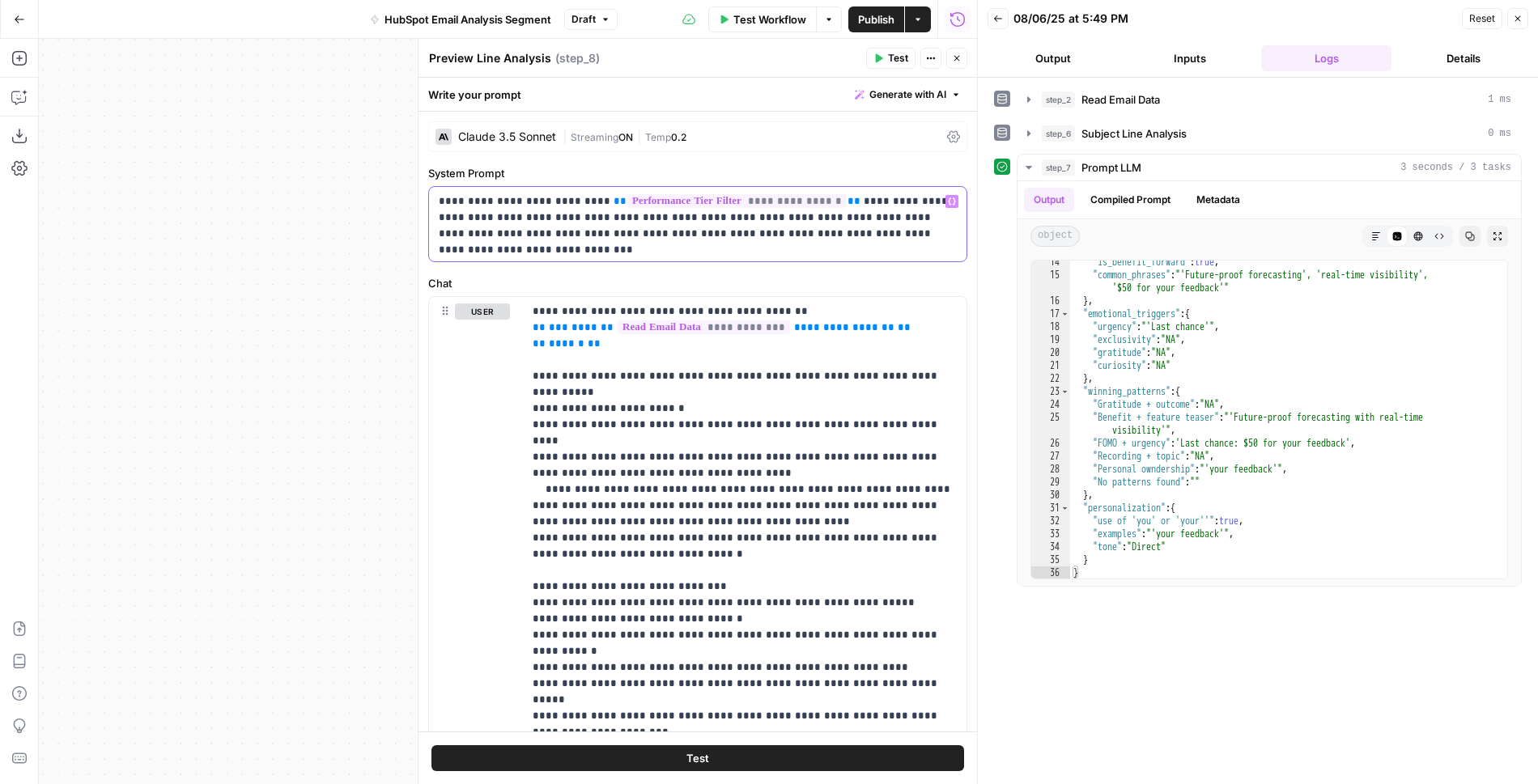 click on "**********" at bounding box center (698, 224) 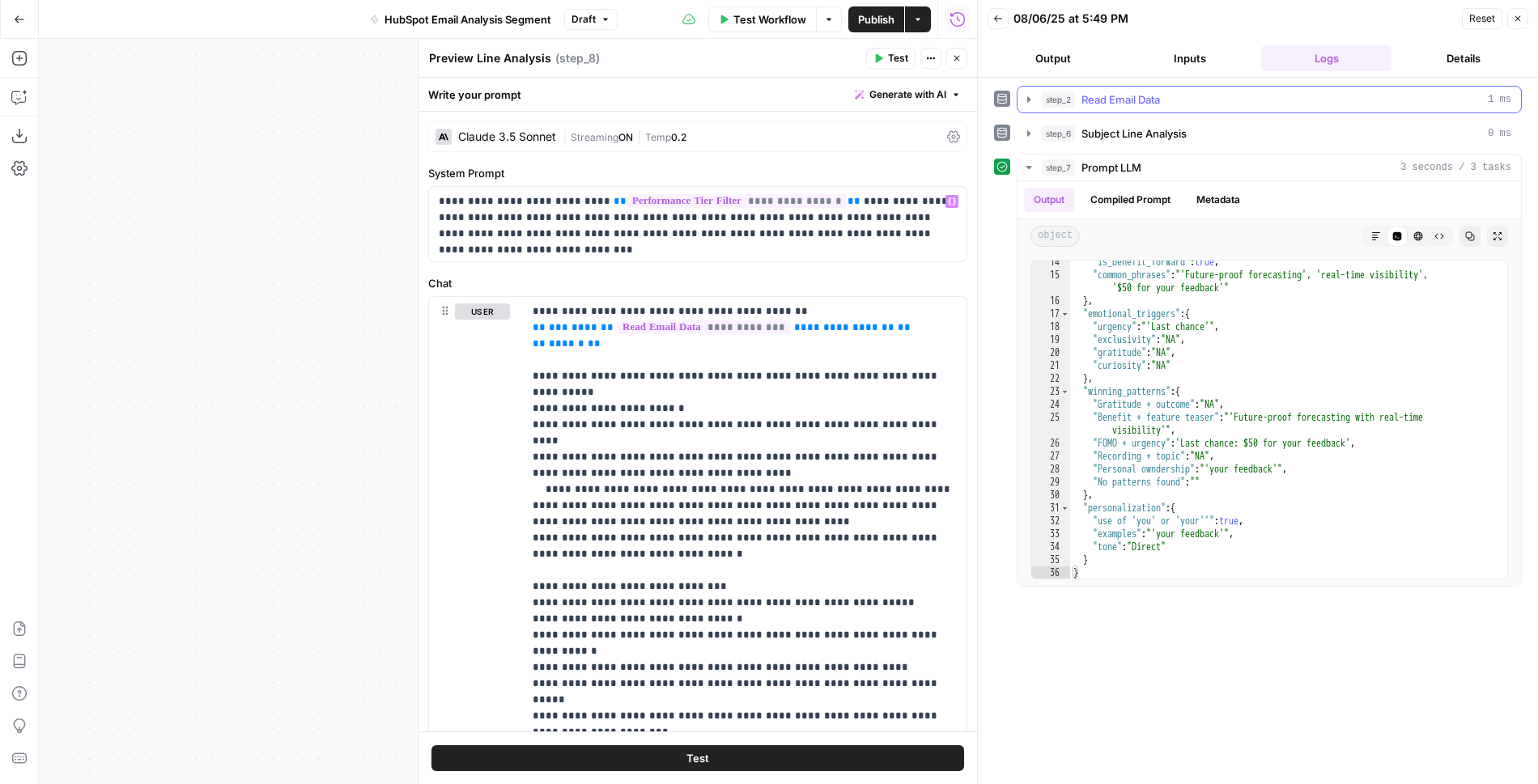 click 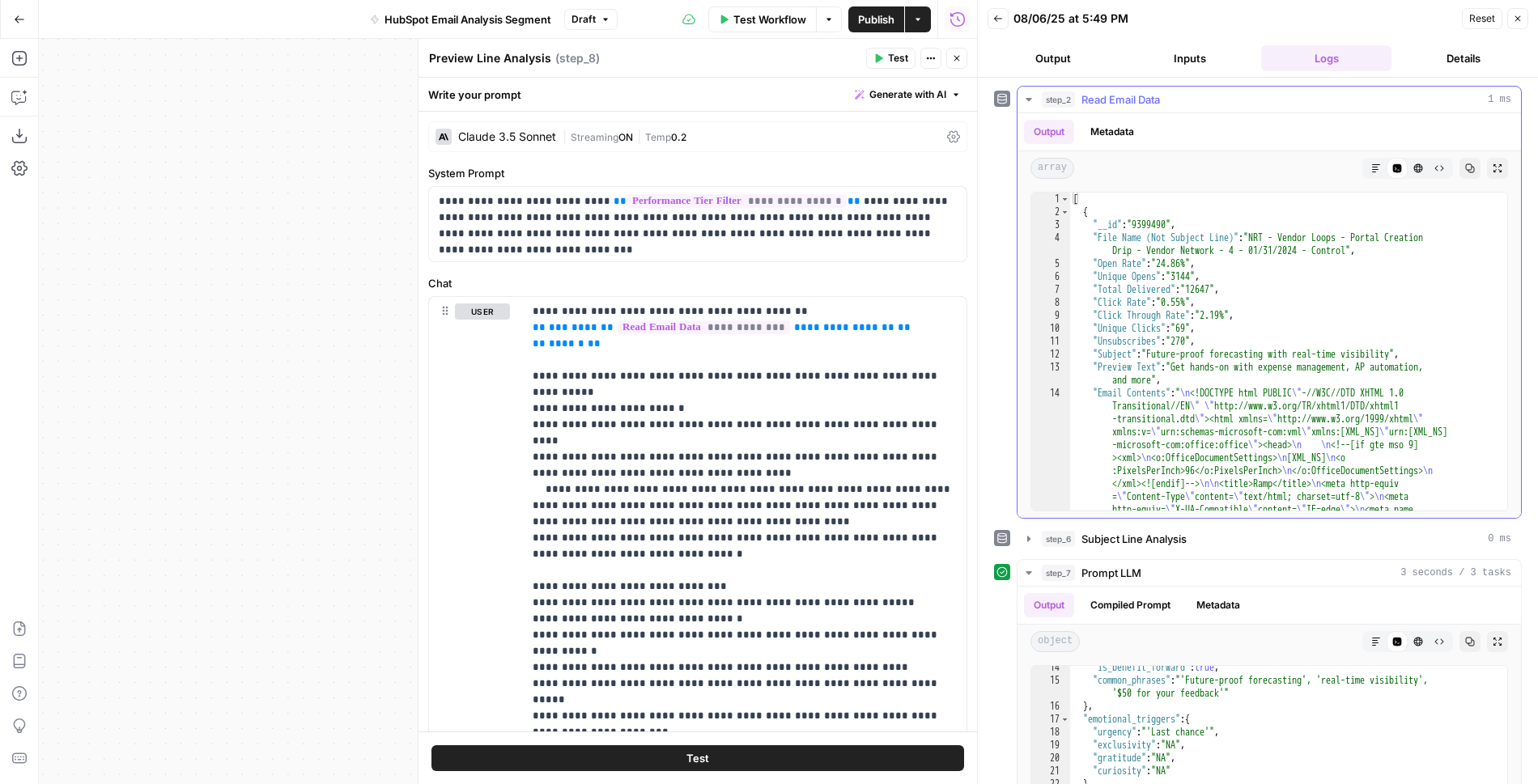 click 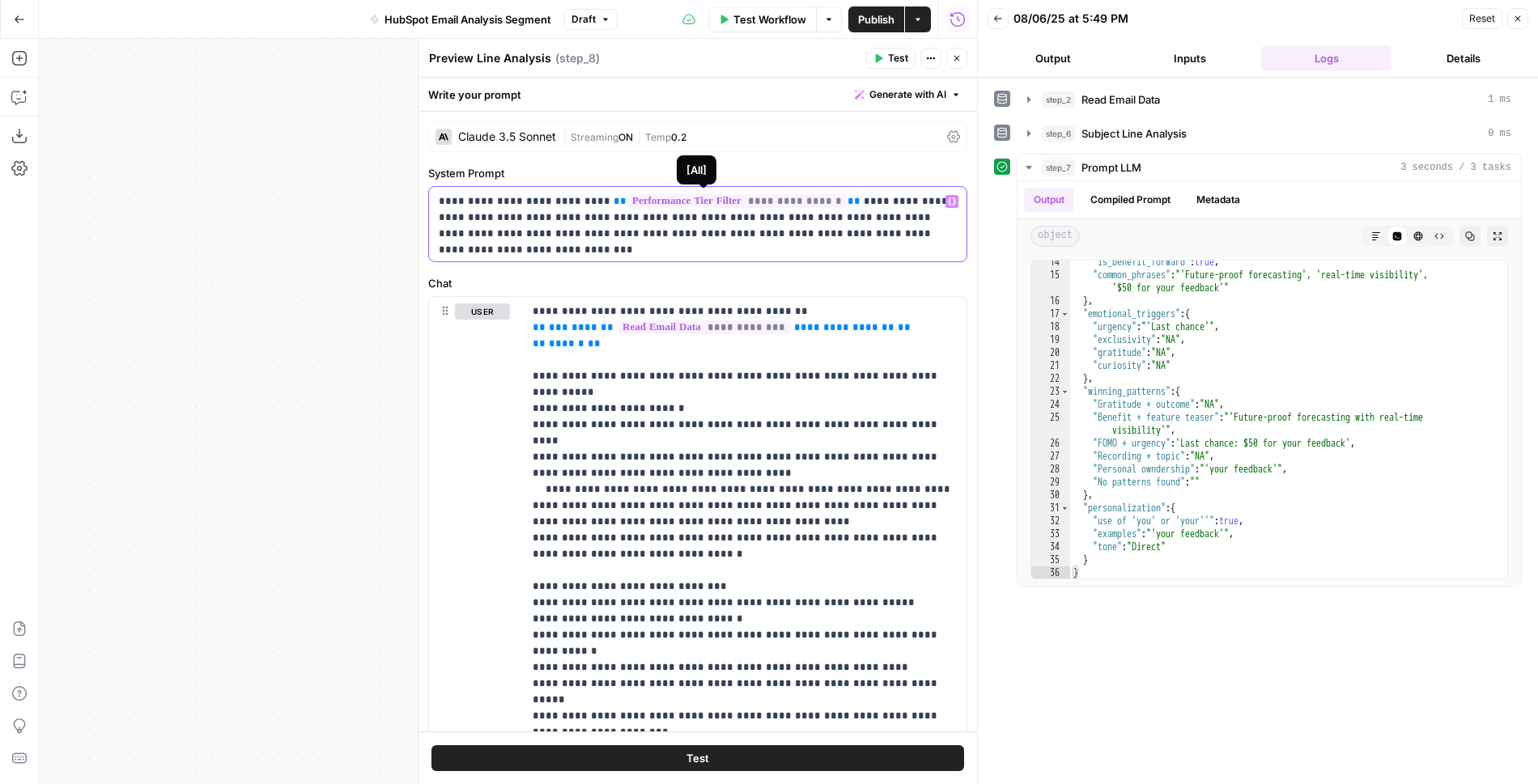 drag, startPoint x: 824, startPoint y: 201, endPoint x: 582, endPoint y: 197, distance: 242.03306 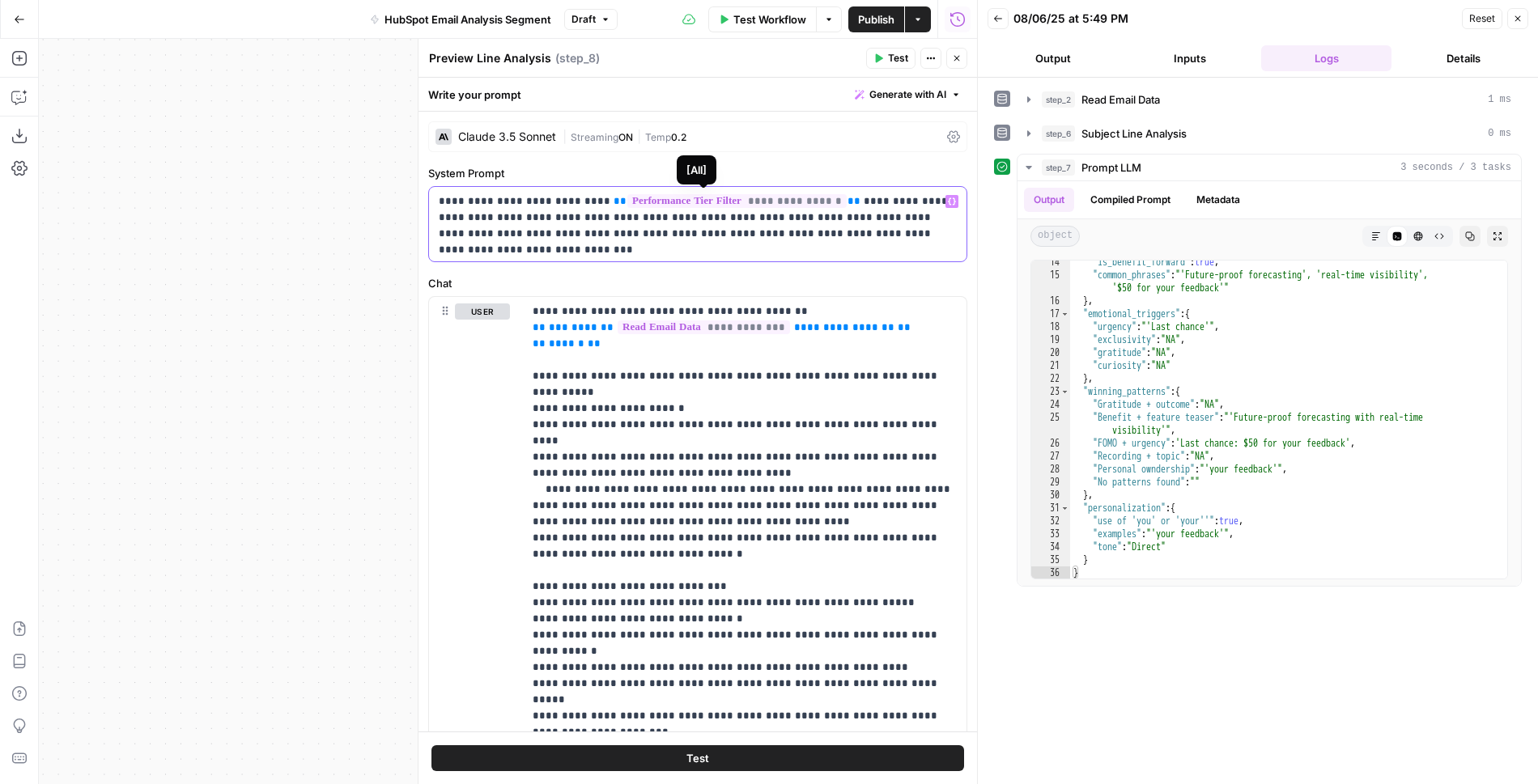click on "**********" at bounding box center [698, 218] 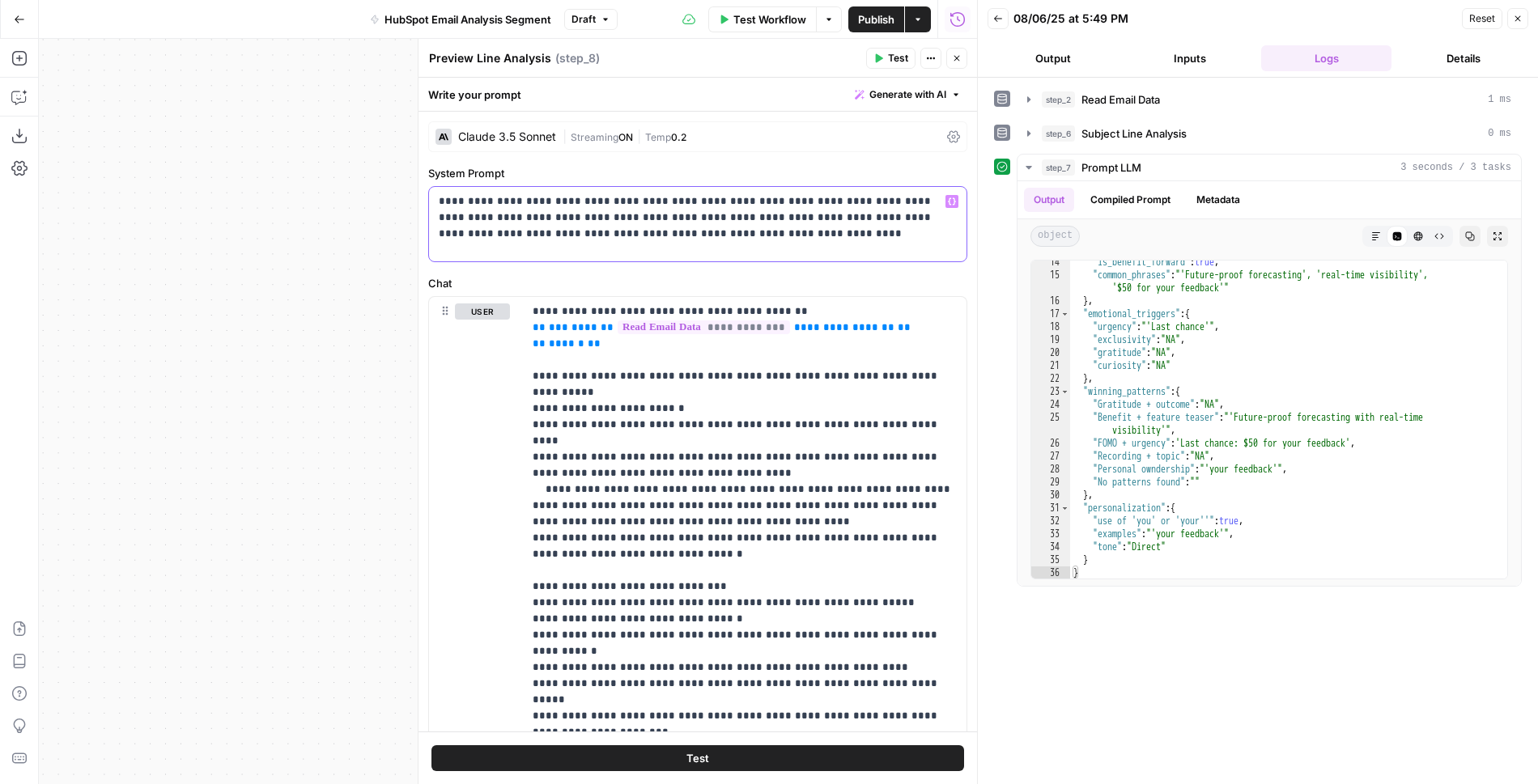 type 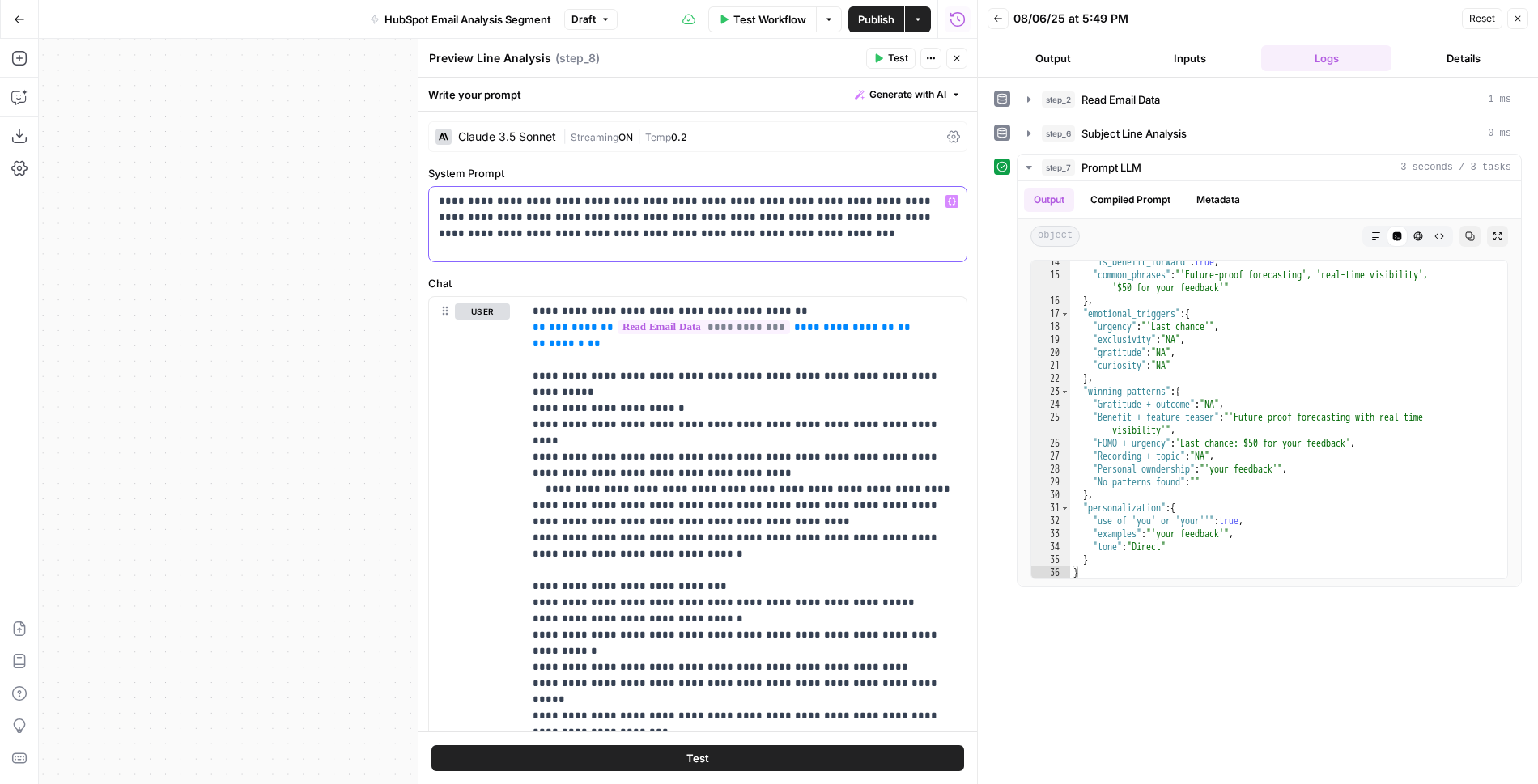 click on "**********" at bounding box center [698, 224] 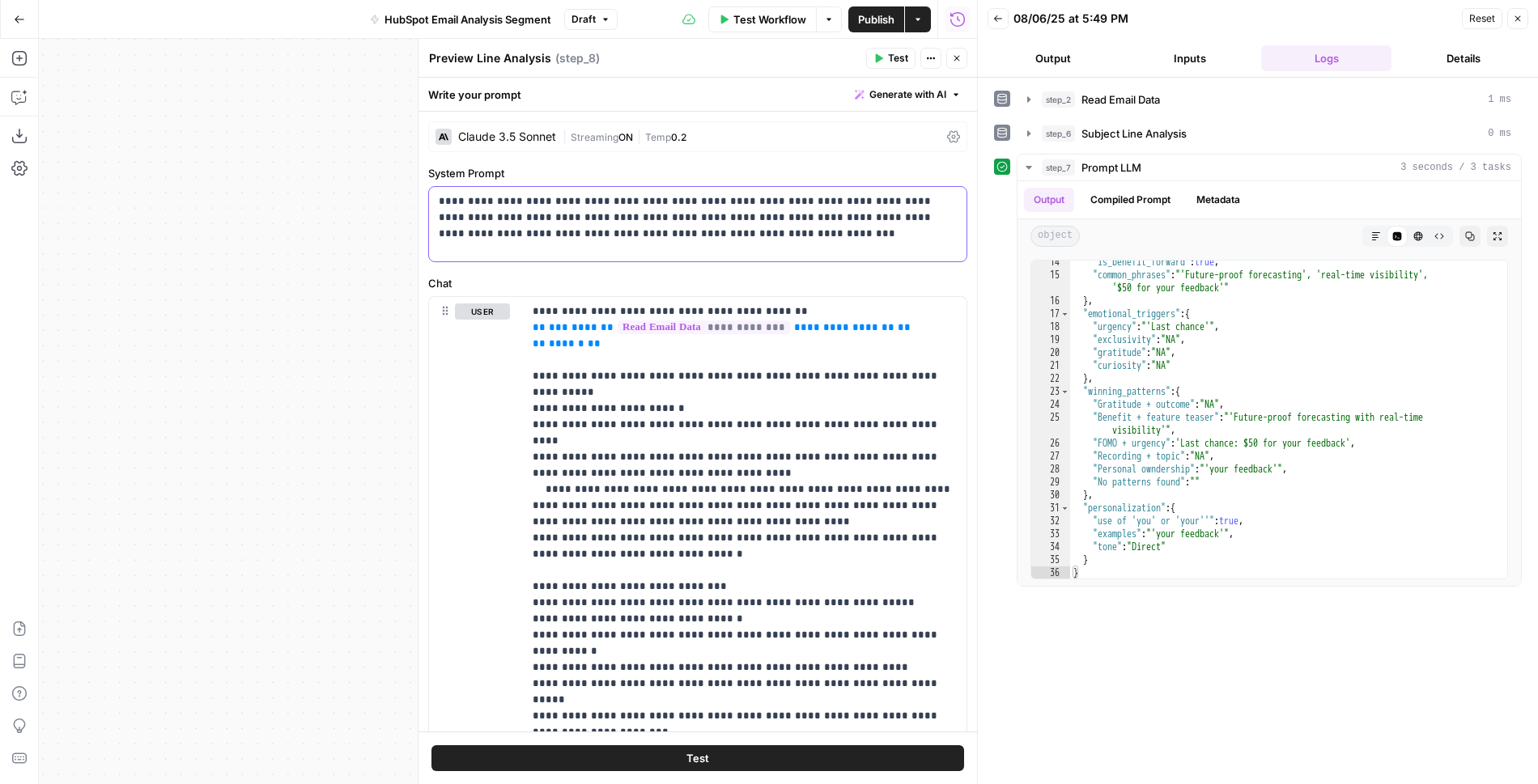 click on "**********" at bounding box center [698, 218] 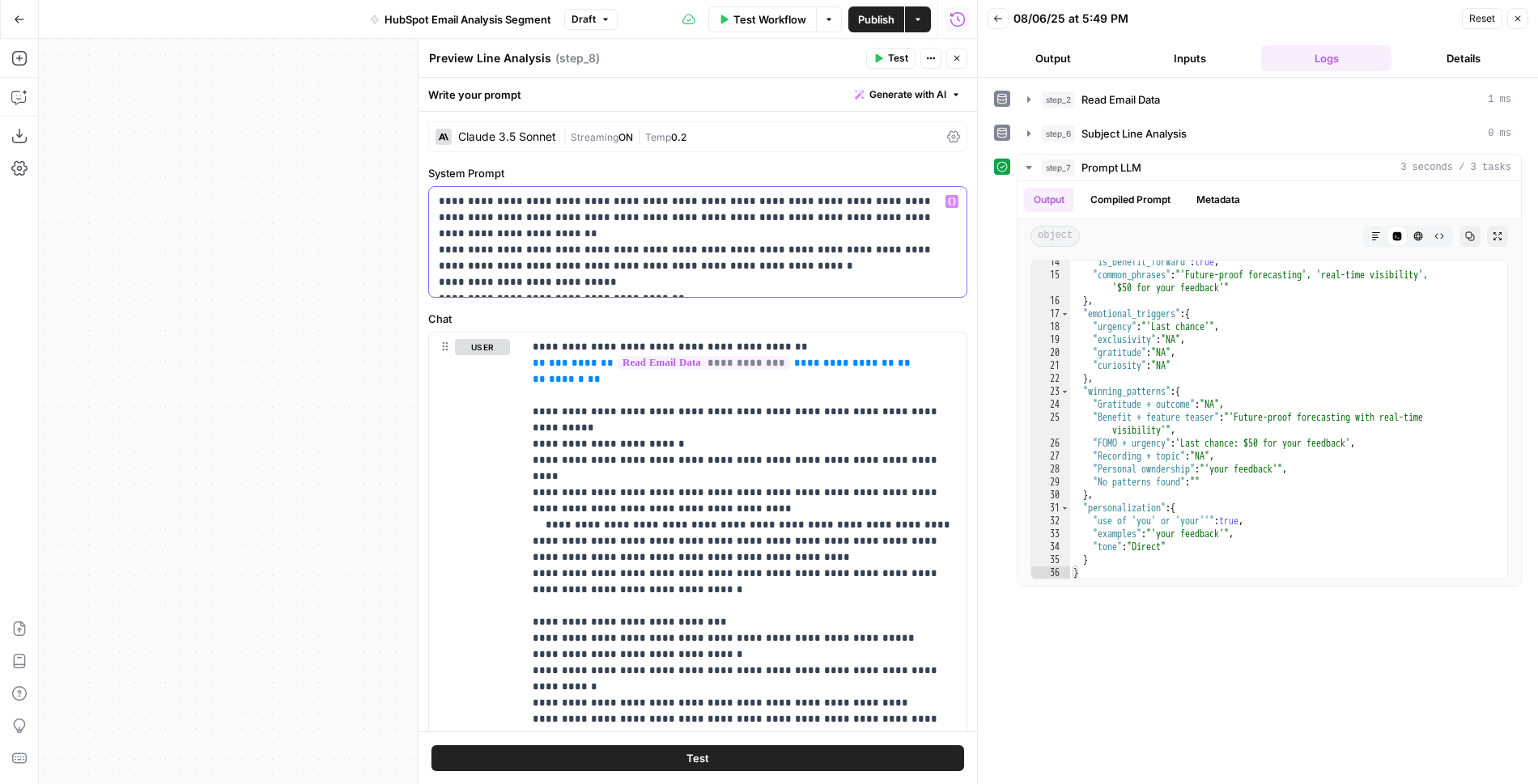 click on "**********" at bounding box center (698, 242) 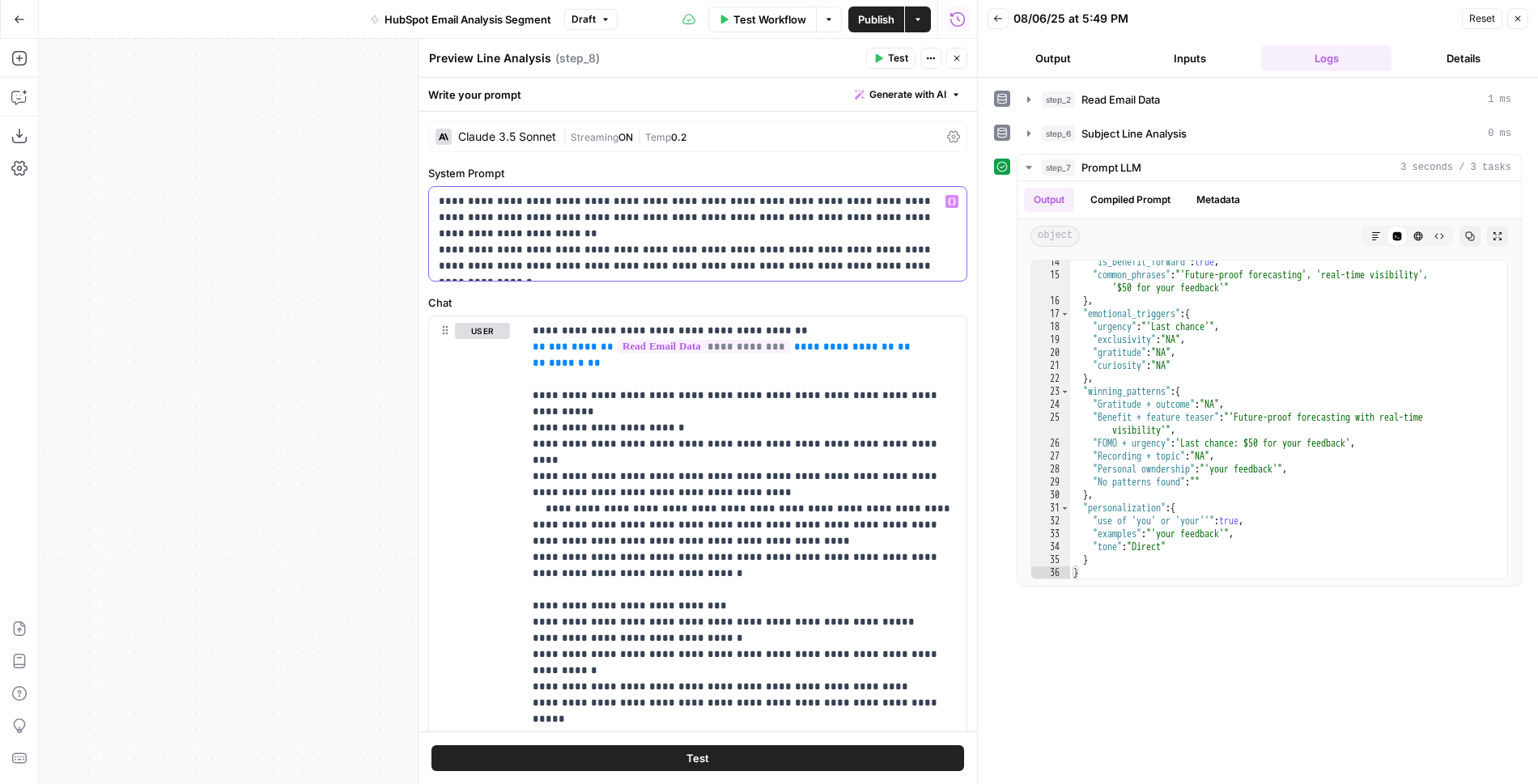 drag, startPoint x: 665, startPoint y: 258, endPoint x: 428, endPoint y: 261, distance: 237.01899 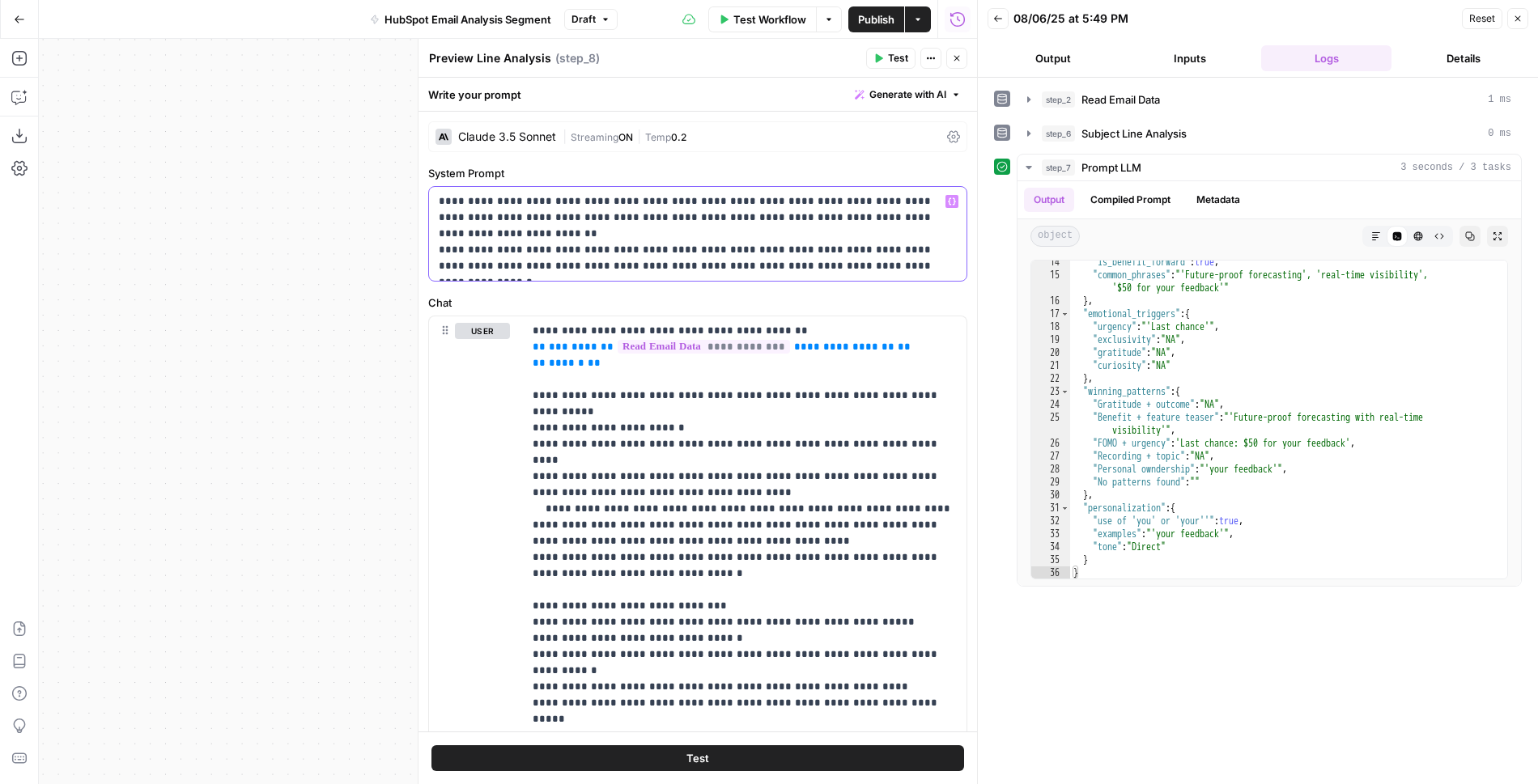 click on "**********" at bounding box center [698, 234] 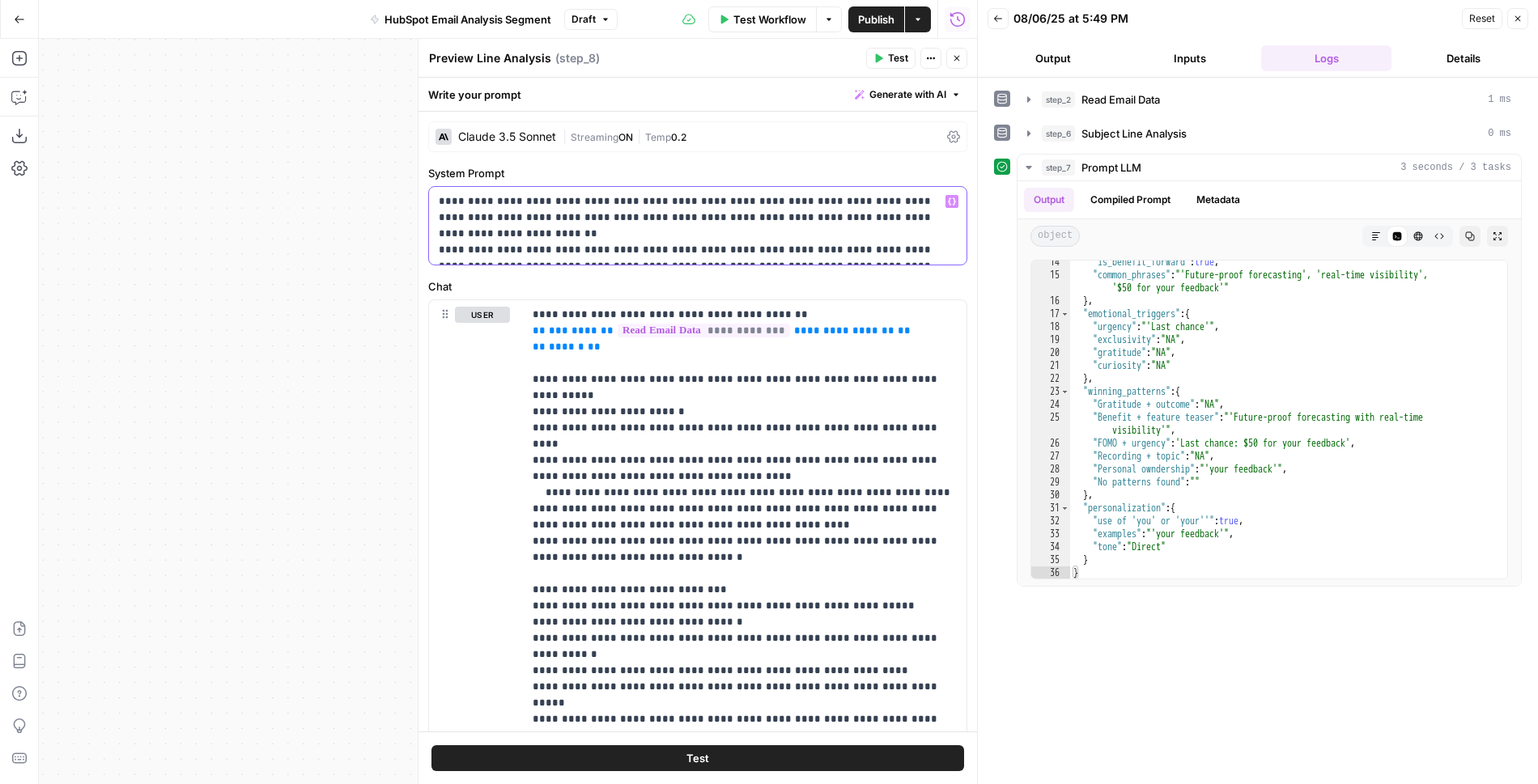 click on "**********" at bounding box center [698, 226] 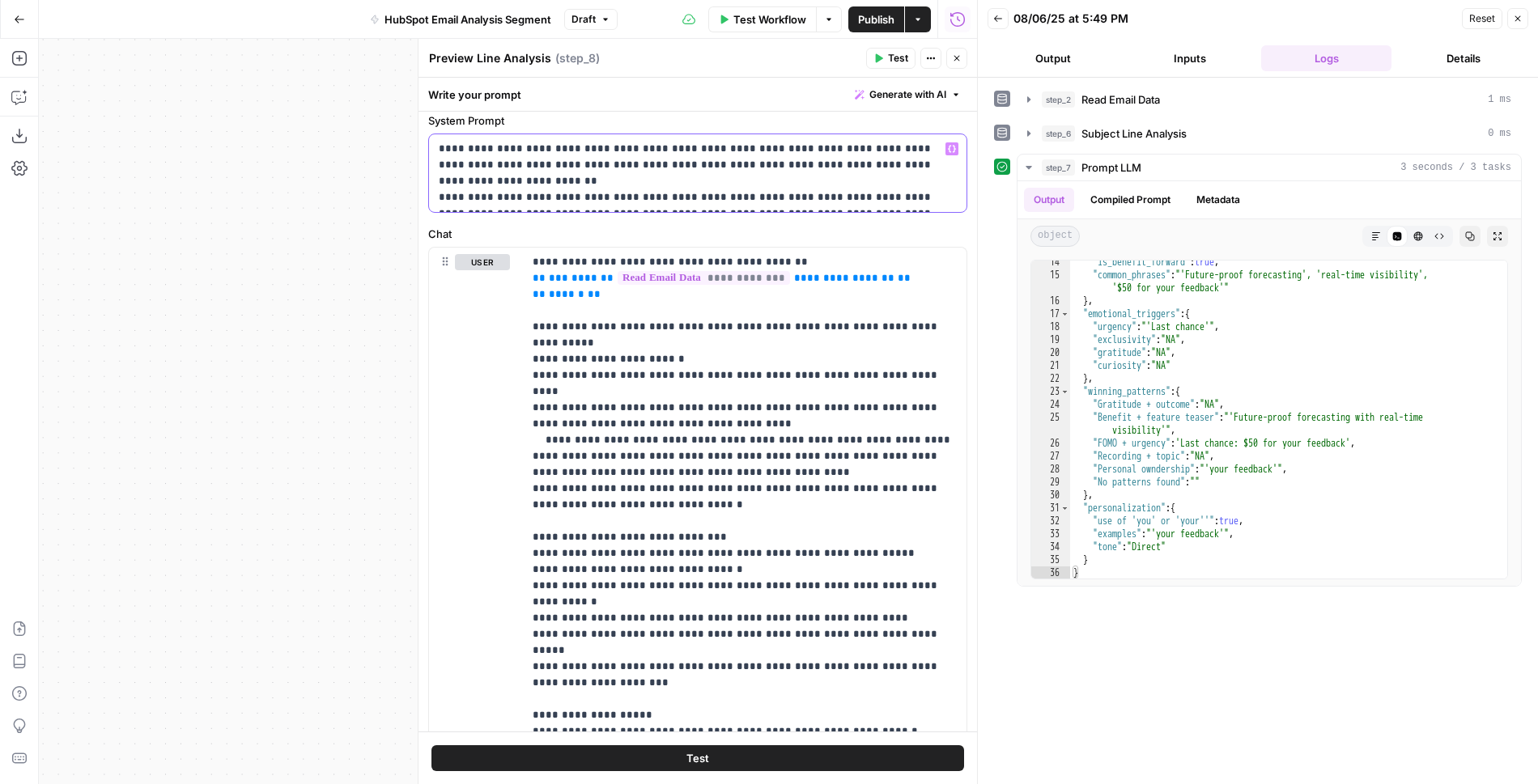 scroll, scrollTop: 62, scrollLeft: 0, axis: vertical 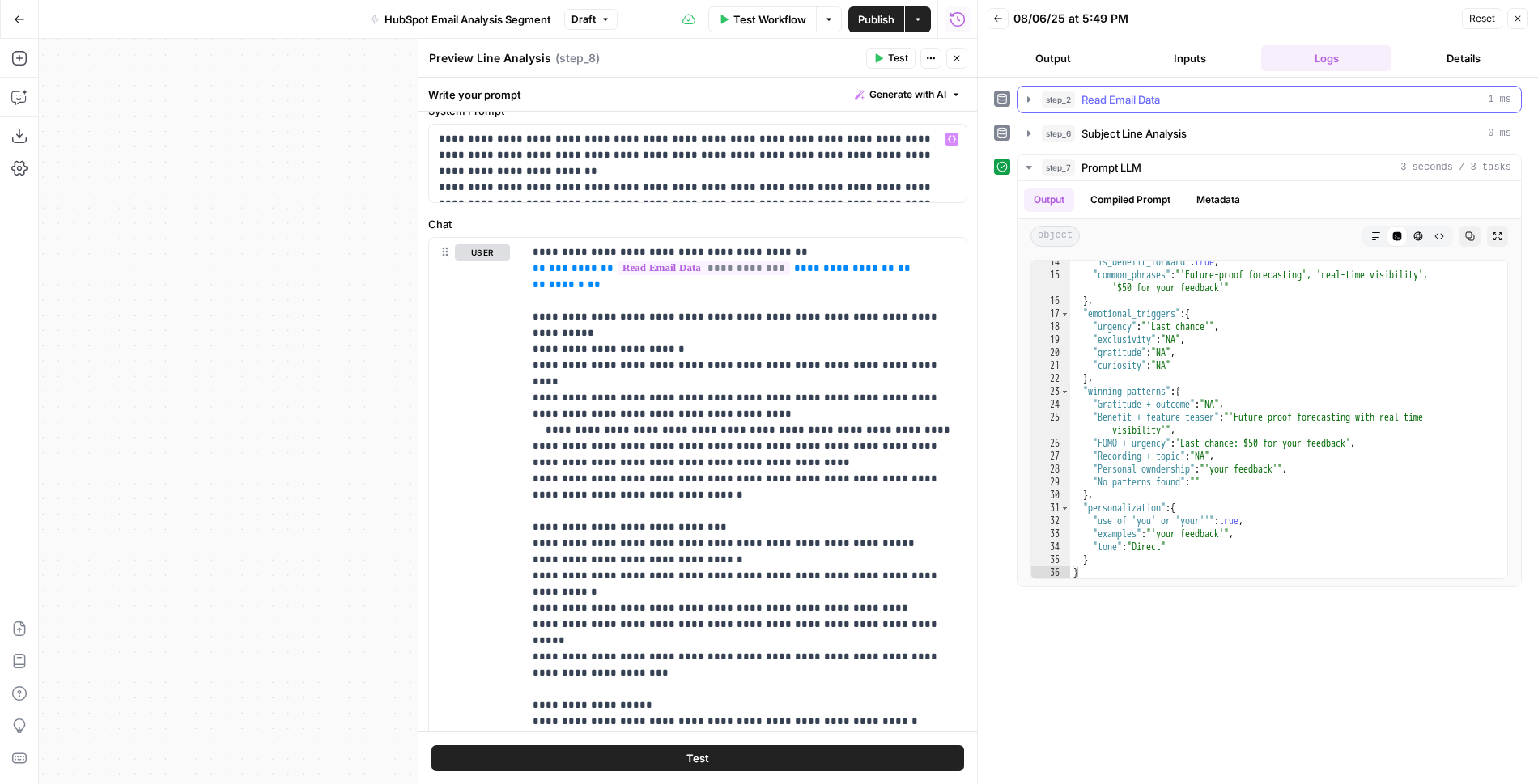 click 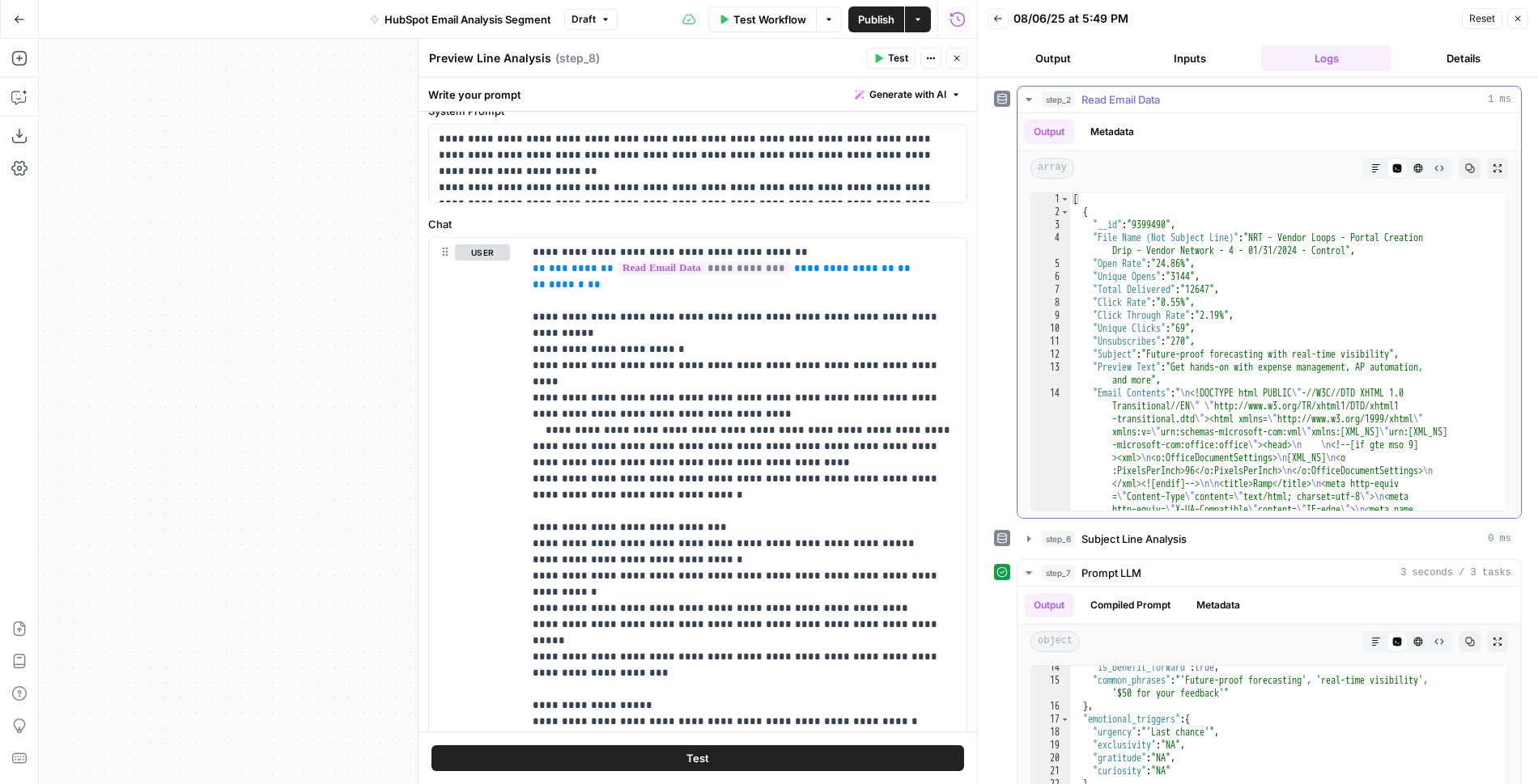 click 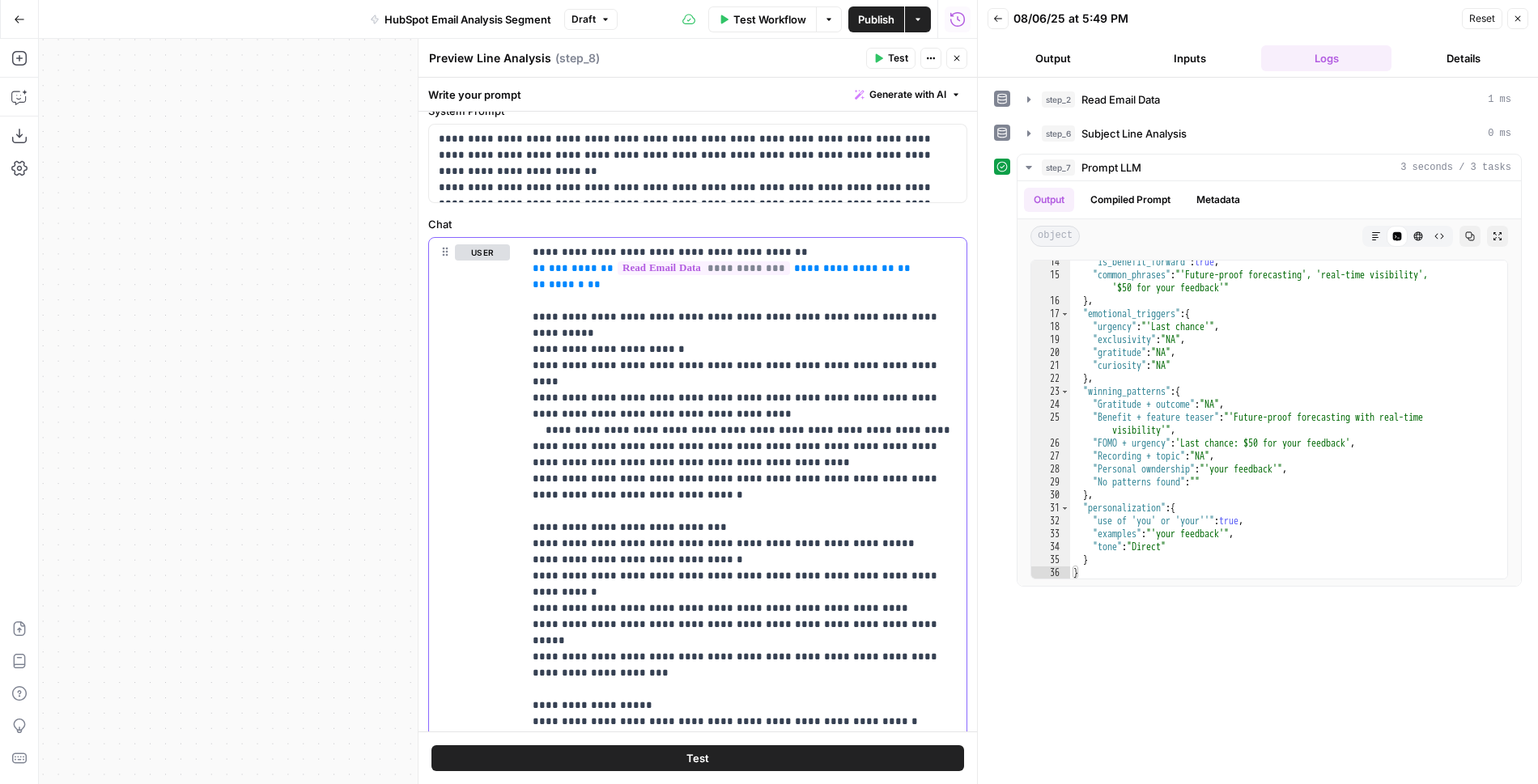 click on "**********" at bounding box center (859, 268) 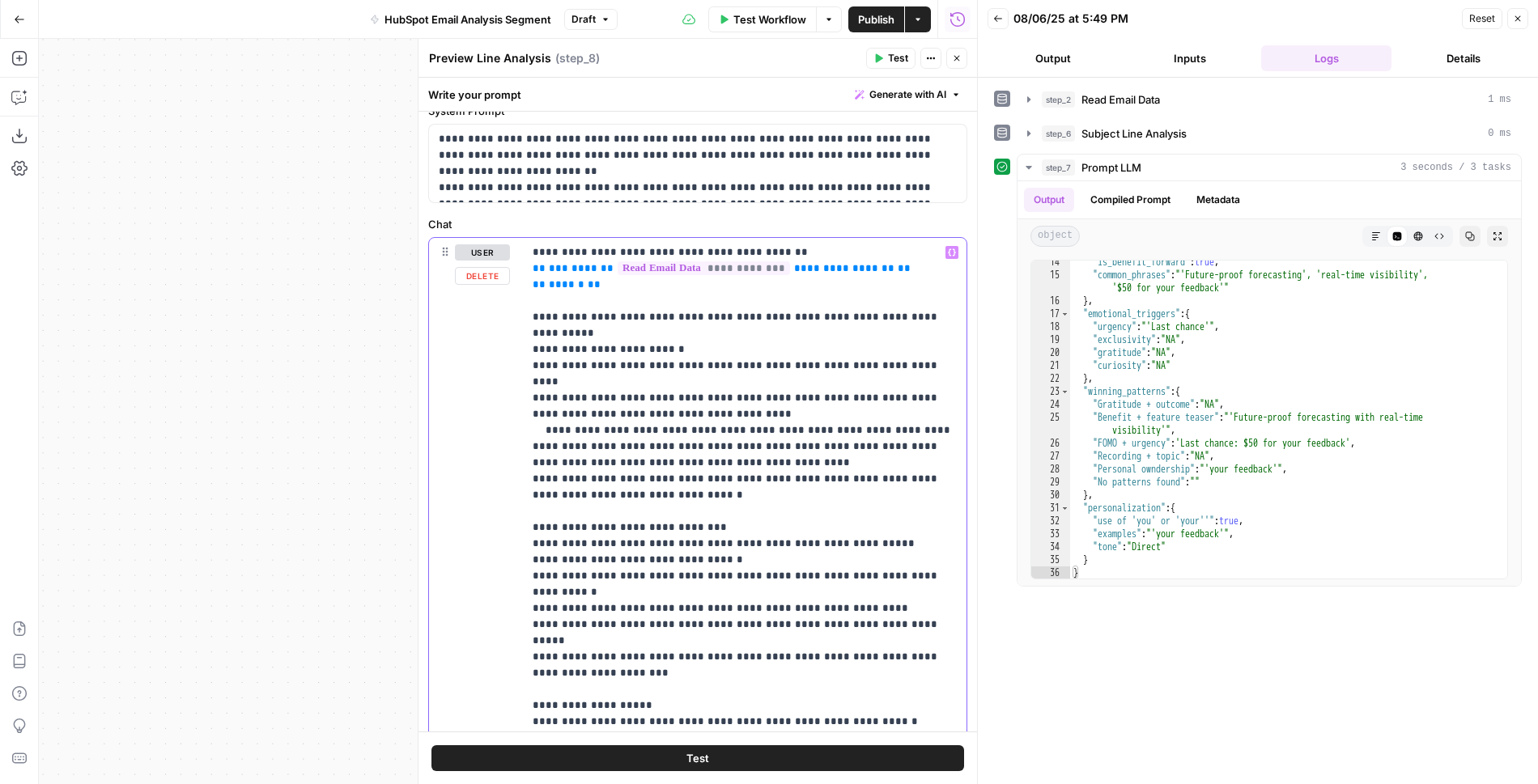 click on "**********" at bounding box center [859, 268] 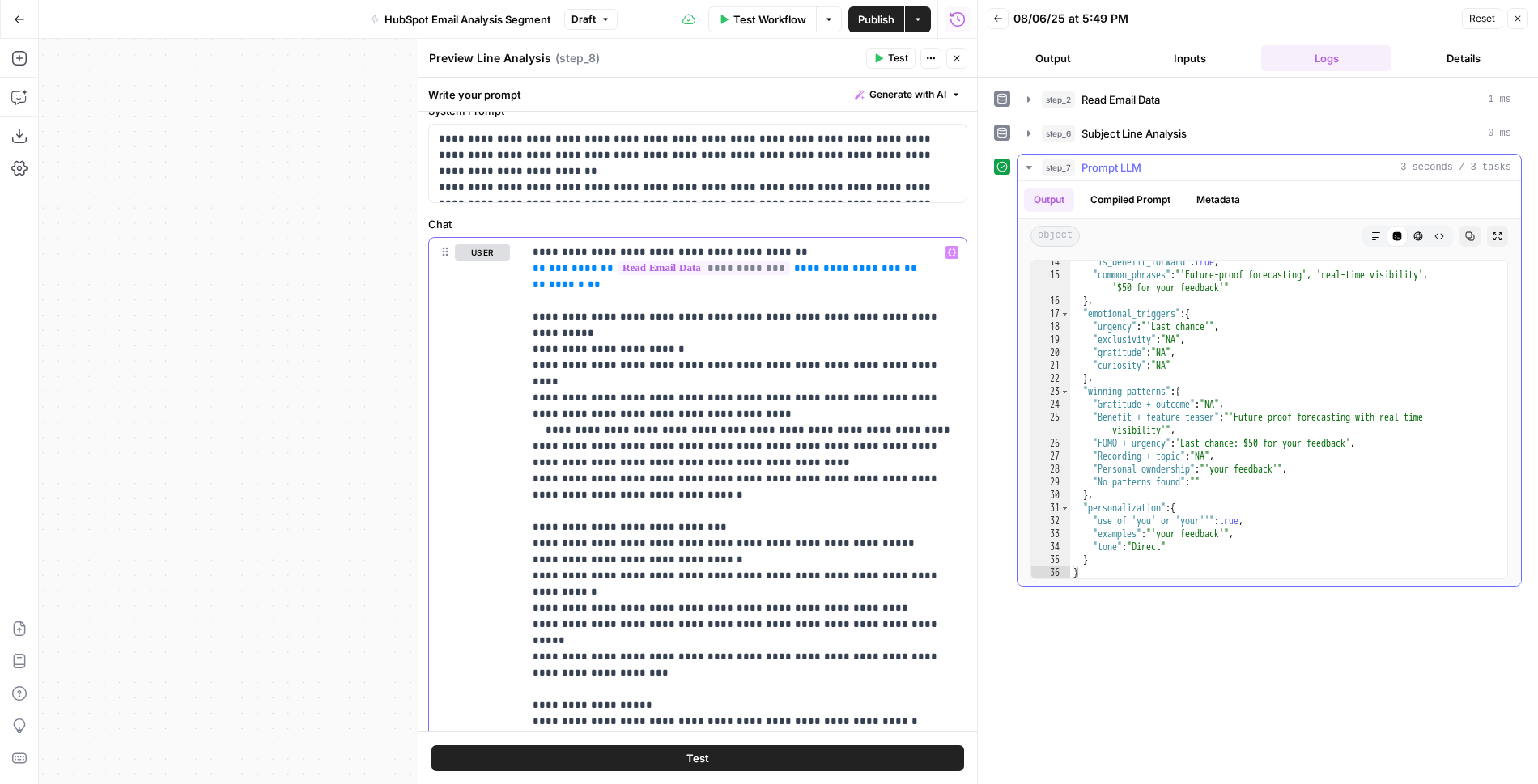 scroll, scrollTop: 0, scrollLeft: 0, axis: both 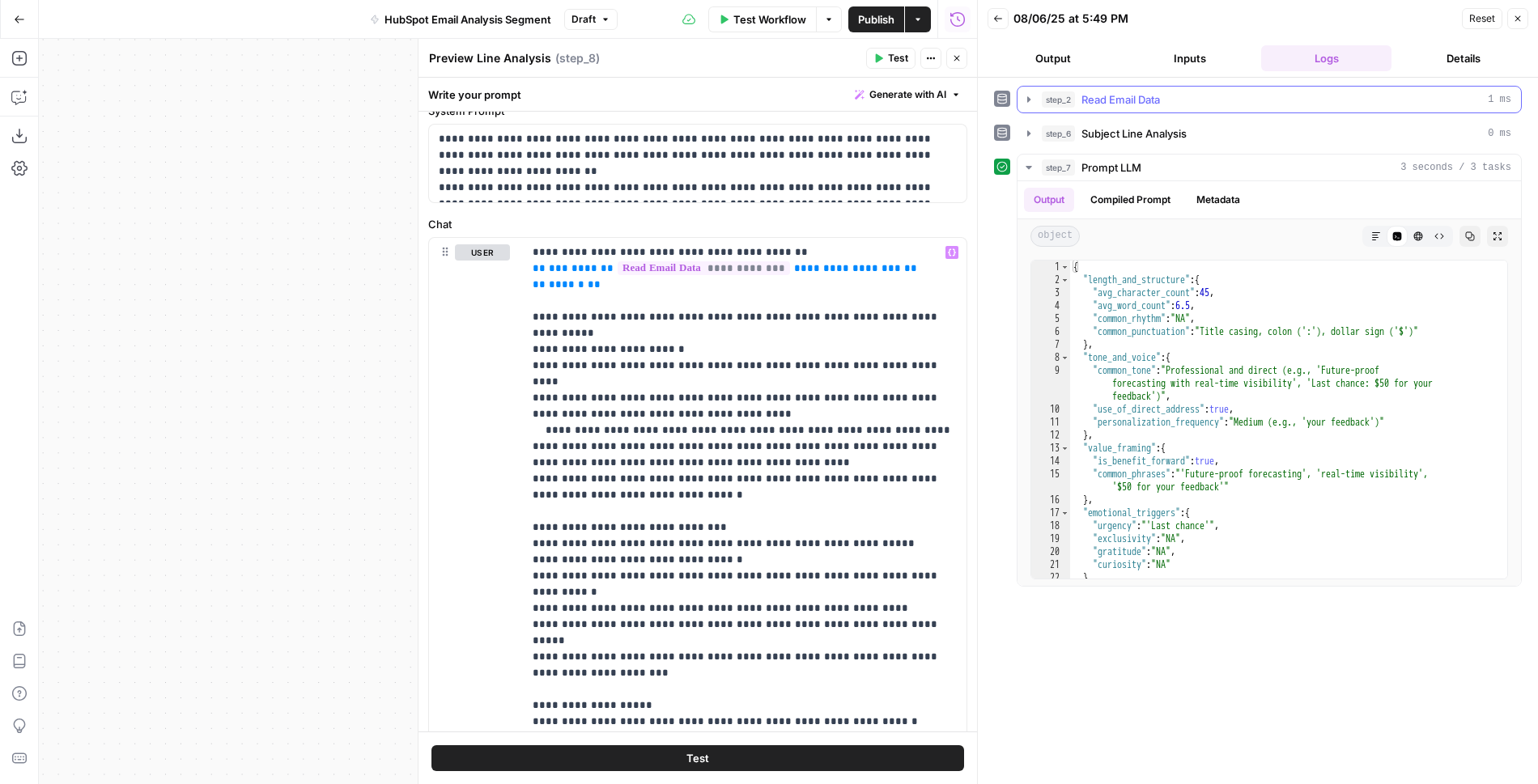 click 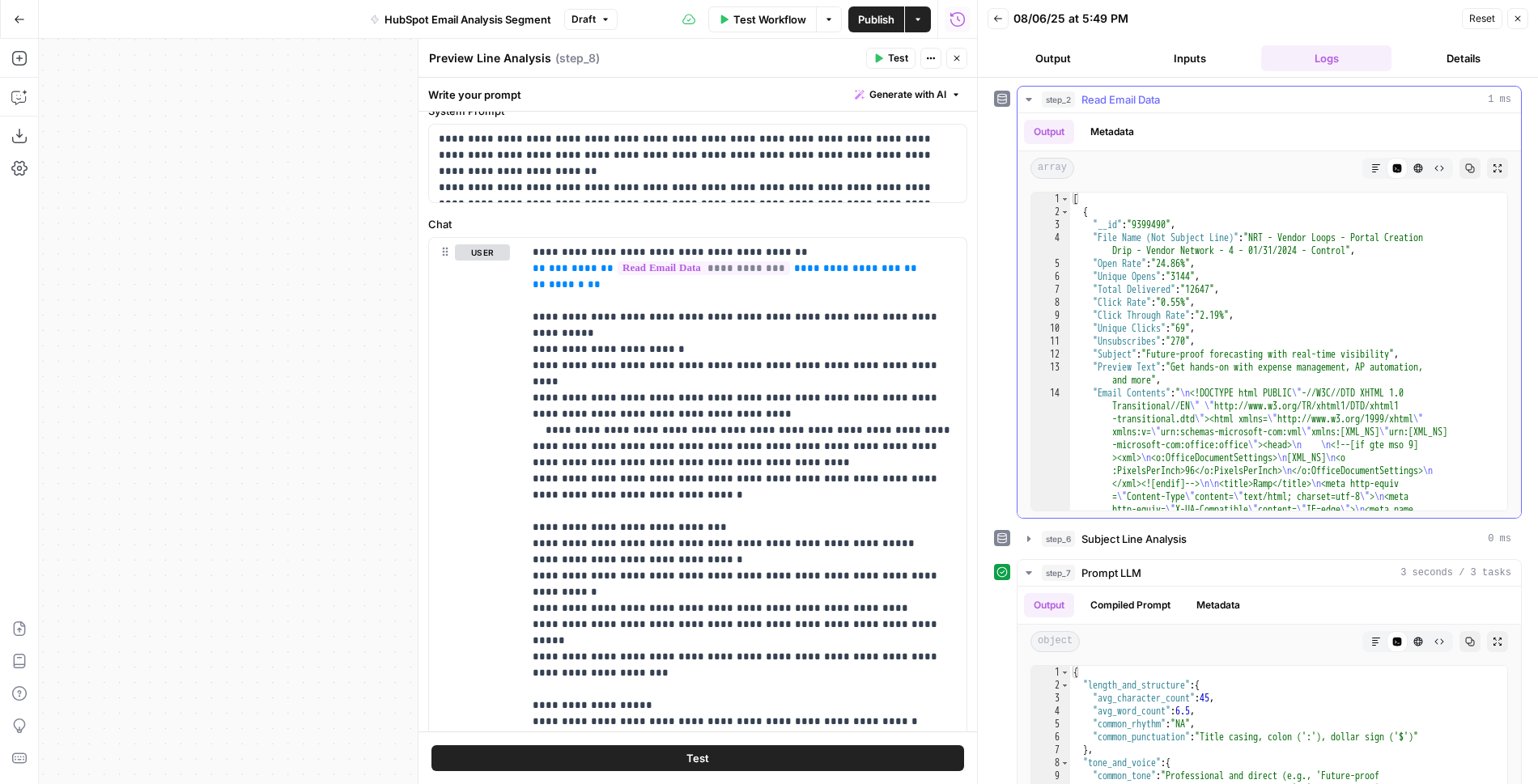 click 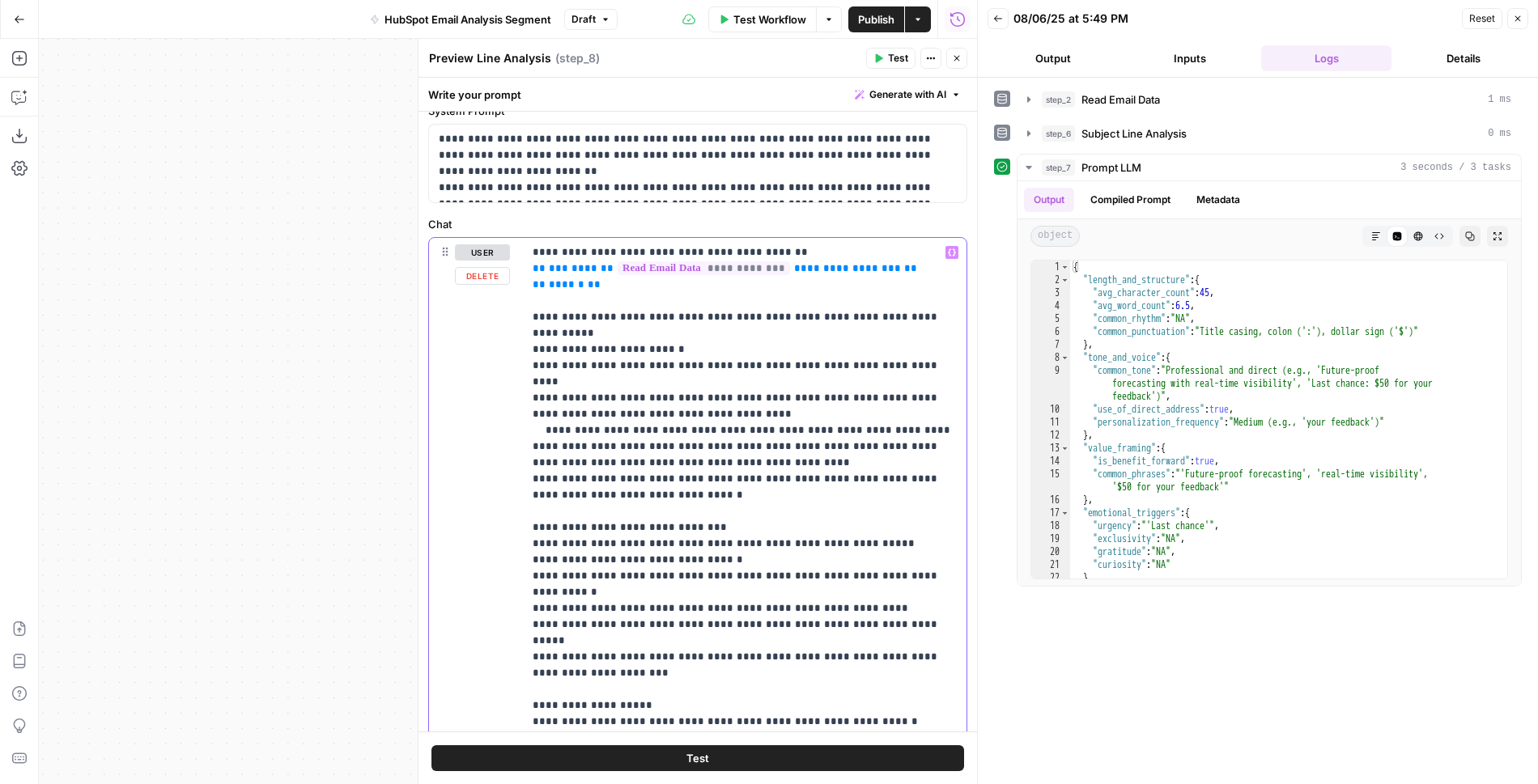 click on "**********" at bounding box center (745, 633) 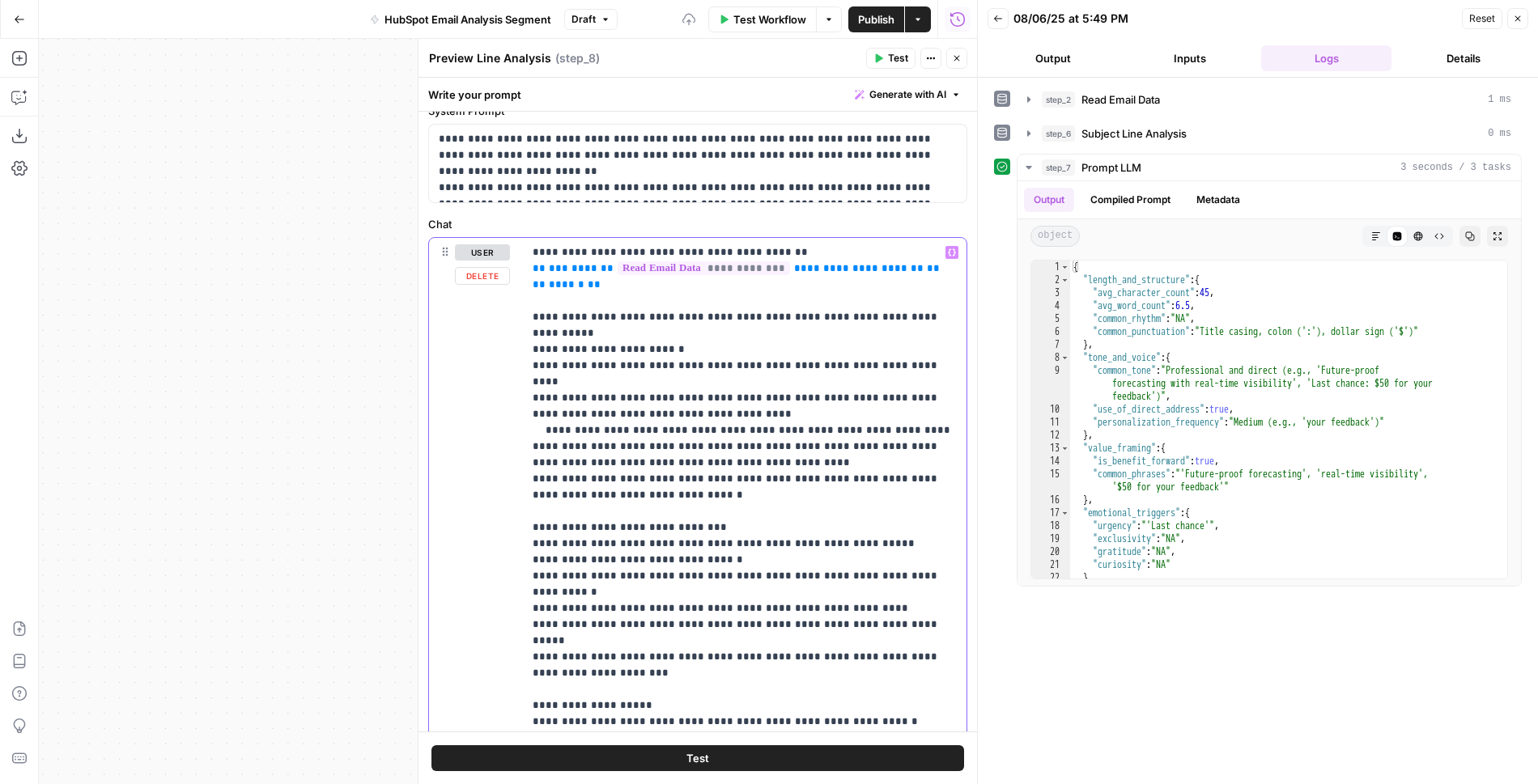 click on "**********" at bounding box center (745, 633) 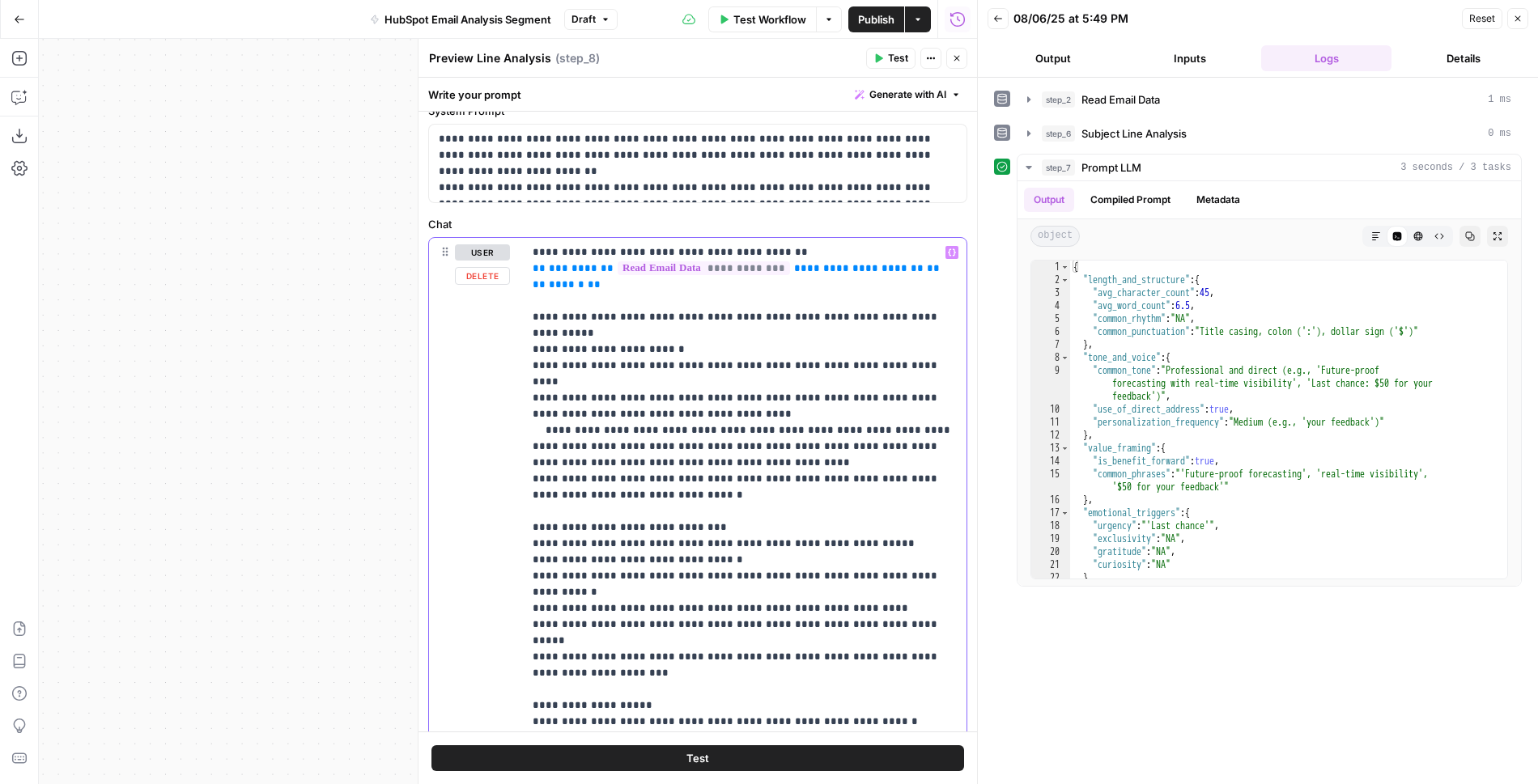 click on "**********" at bounding box center (745, 633) 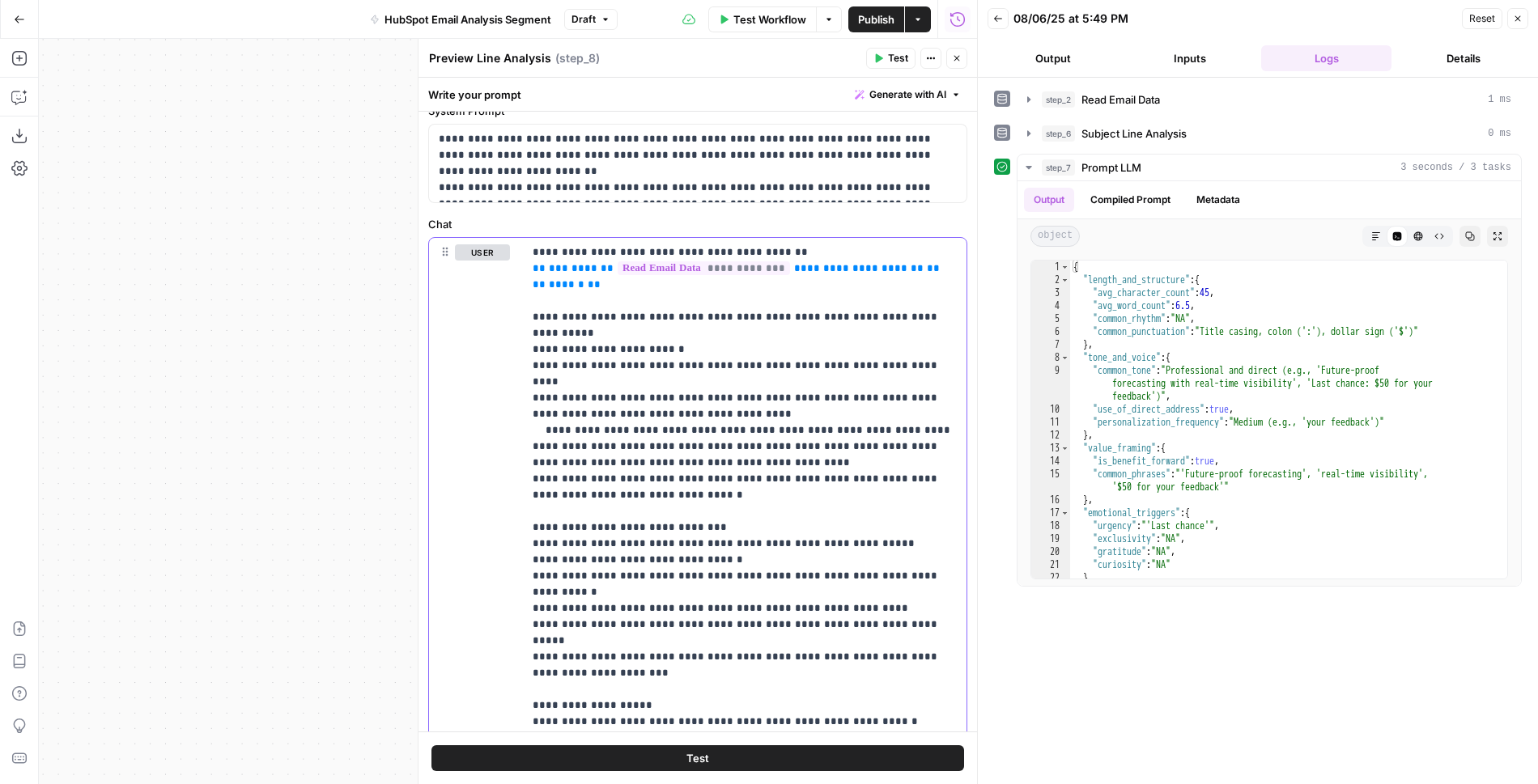 click on "**********" at bounding box center (745, 633) 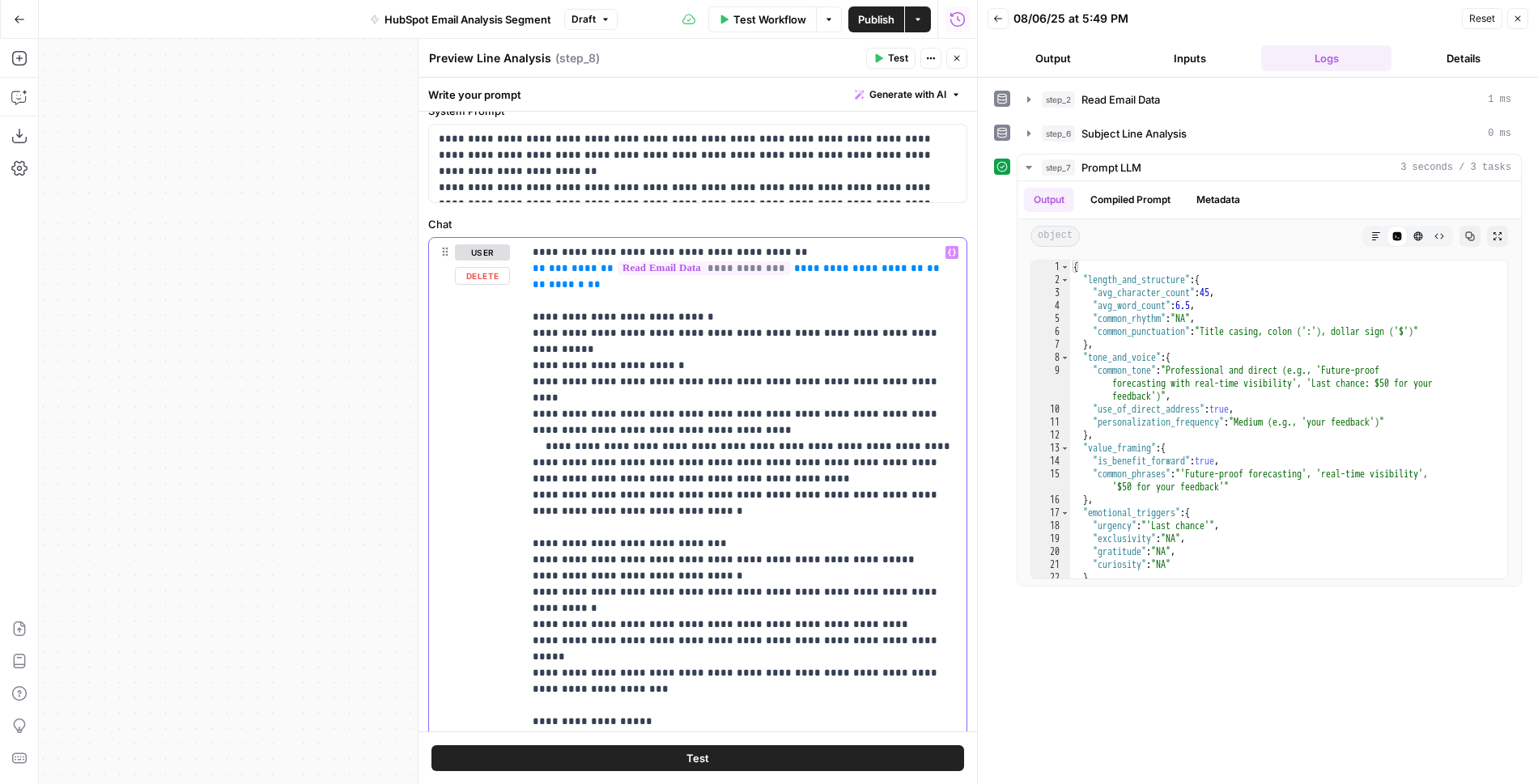 click on "**********" at bounding box center (745, 641) 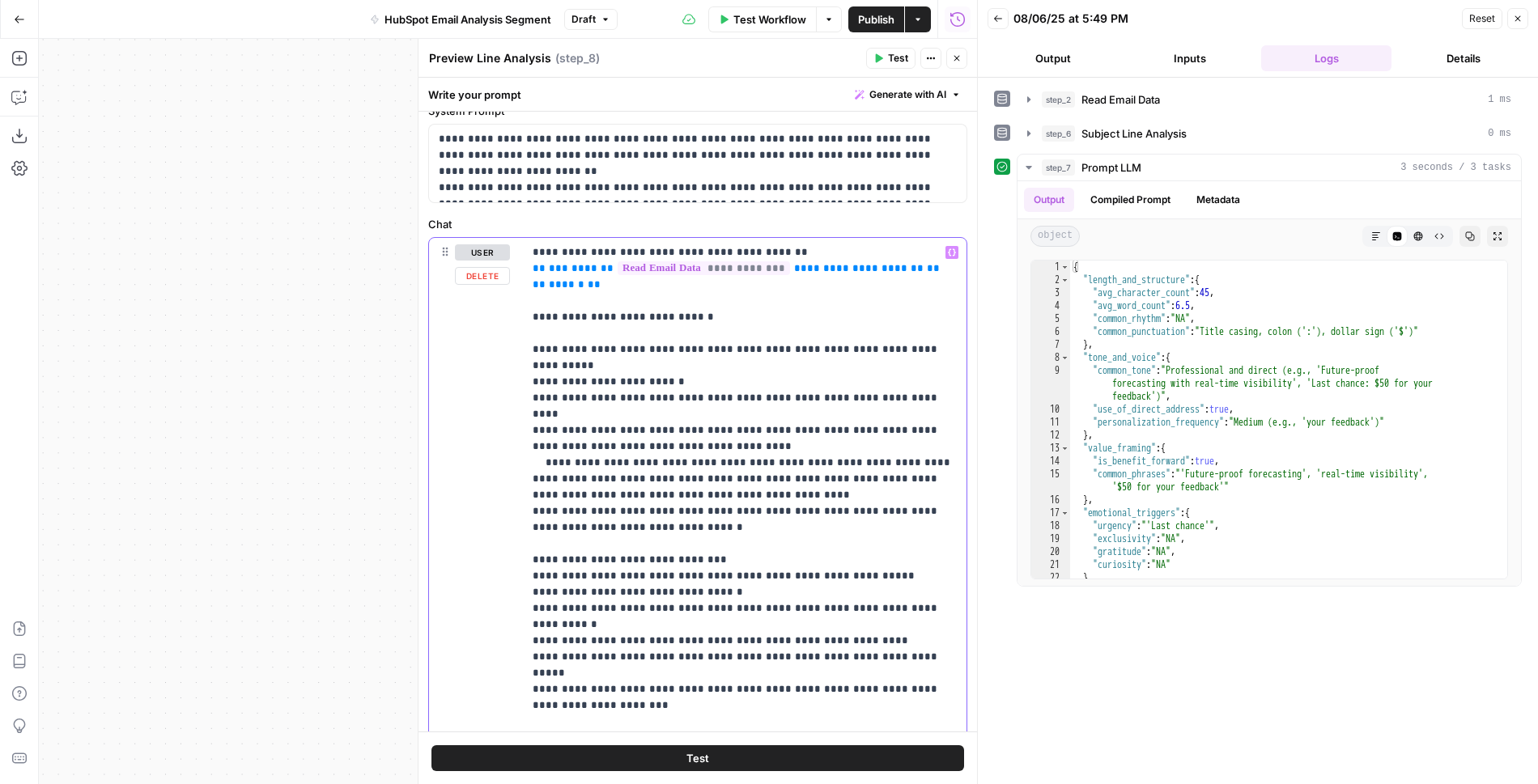 click on "**********" at bounding box center (745, 649) 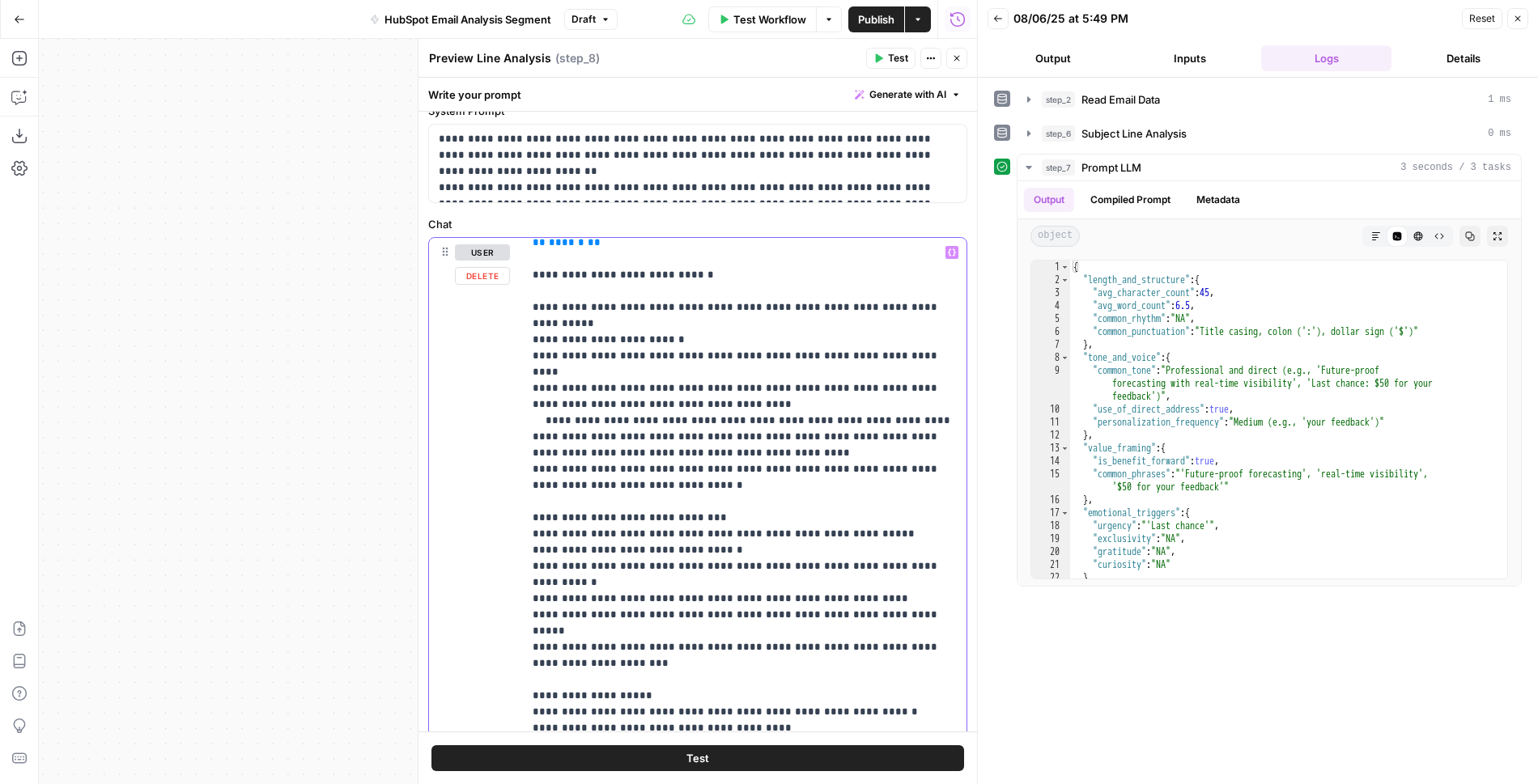 scroll, scrollTop: 36, scrollLeft: 0, axis: vertical 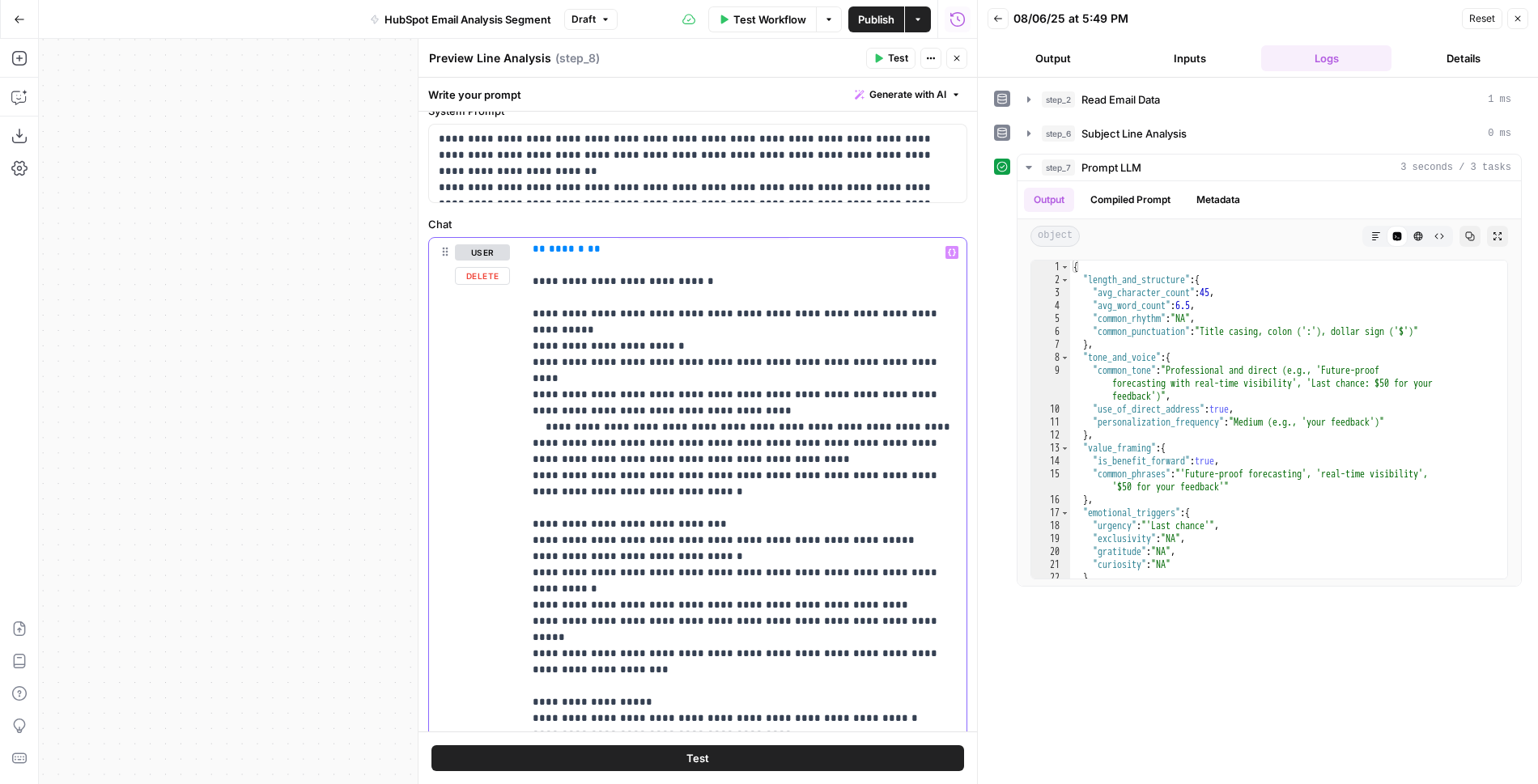 click on "**********" at bounding box center [745, 613] 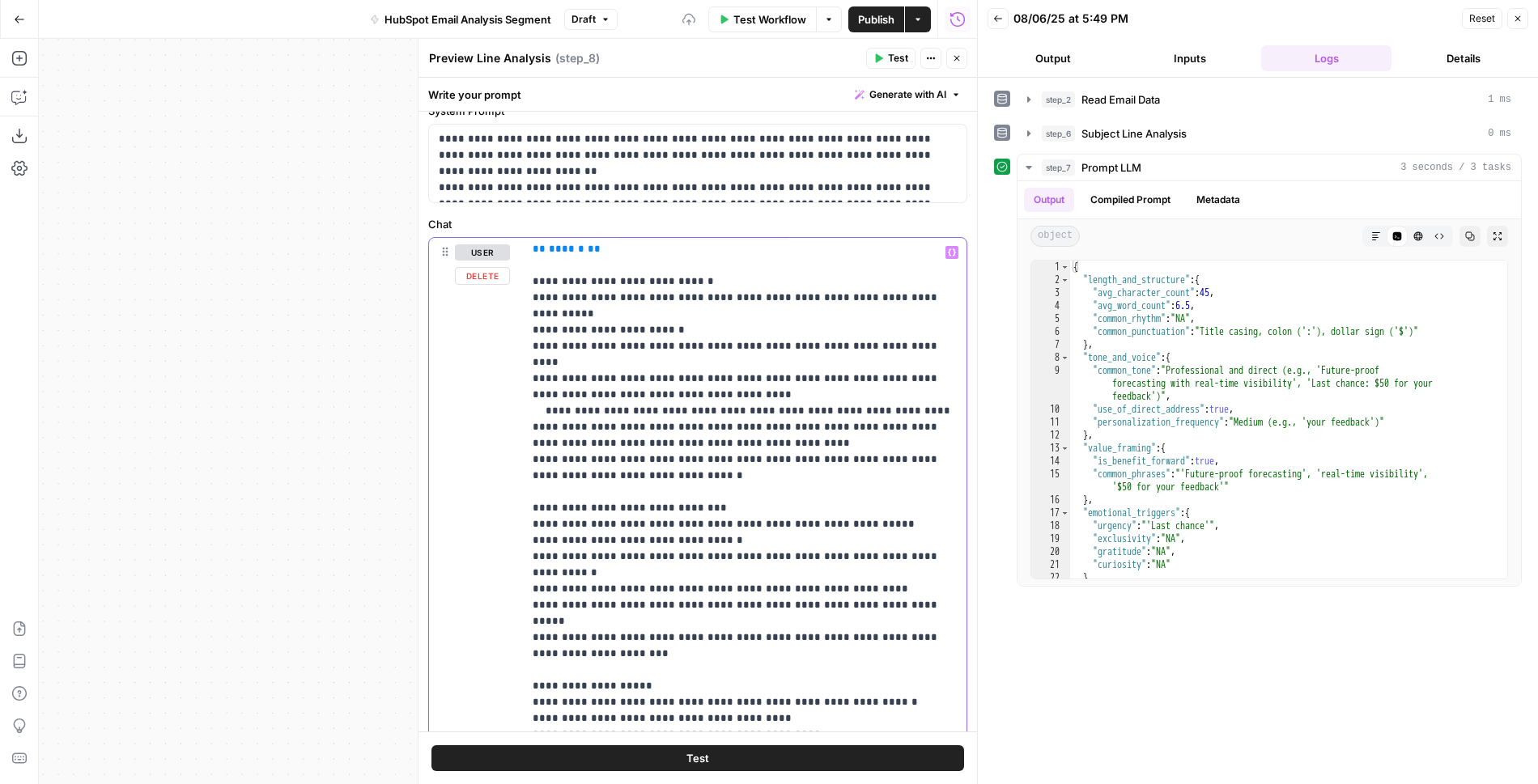 click on "**********" at bounding box center [745, 605] 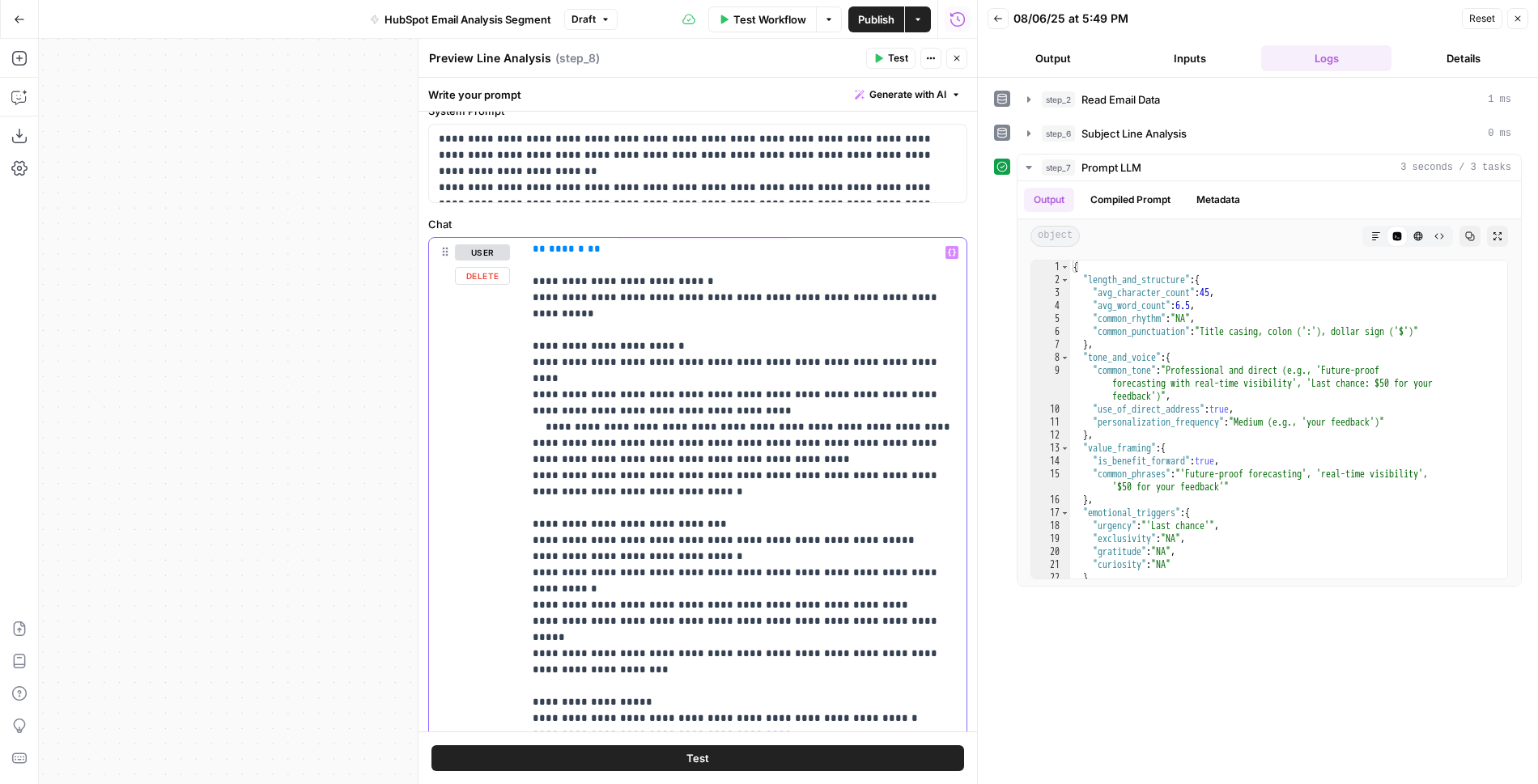 drag, startPoint x: 674, startPoint y: 324, endPoint x: 563, endPoint y: 328, distance: 111.07205 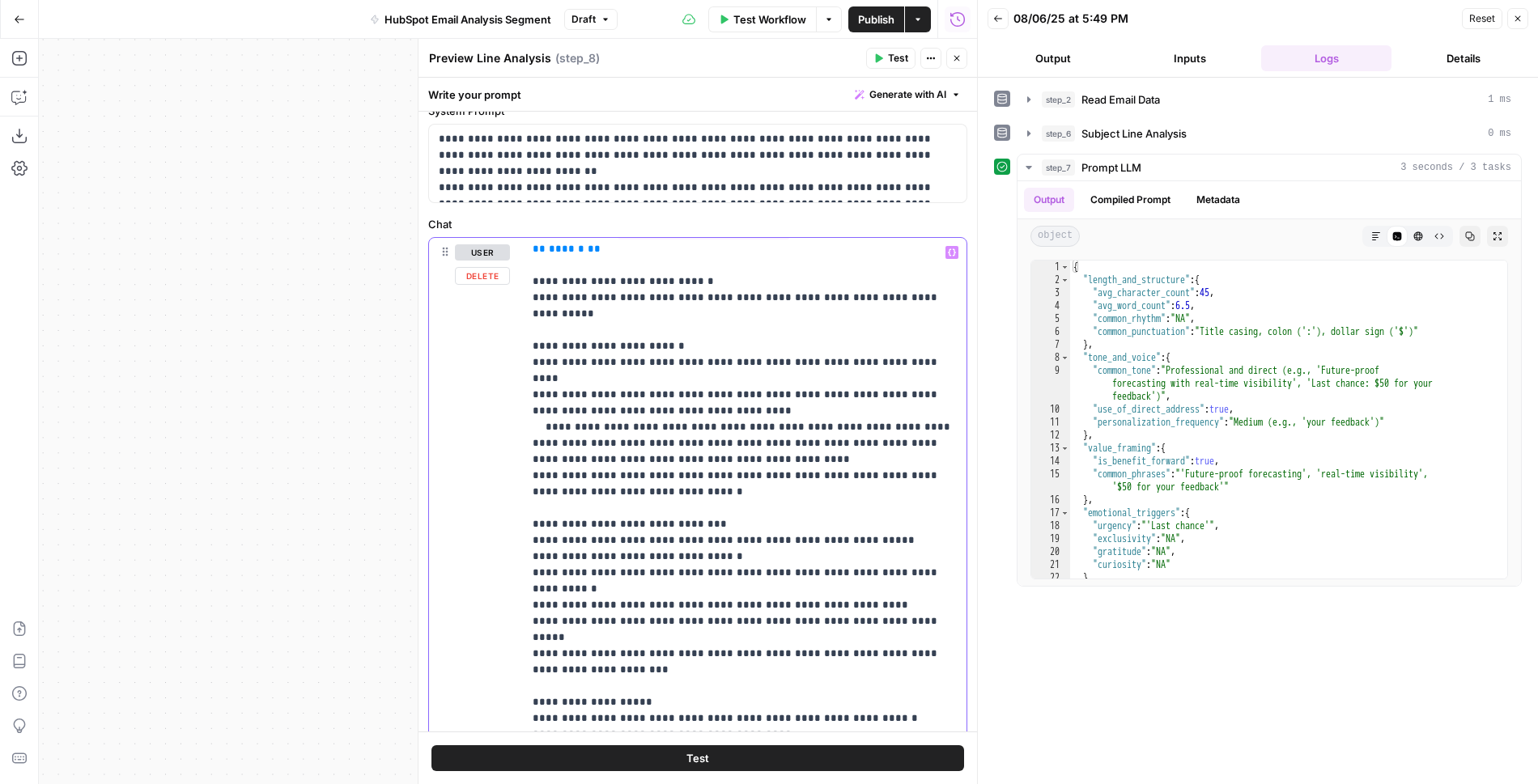 click on "**********" at bounding box center (745, 613) 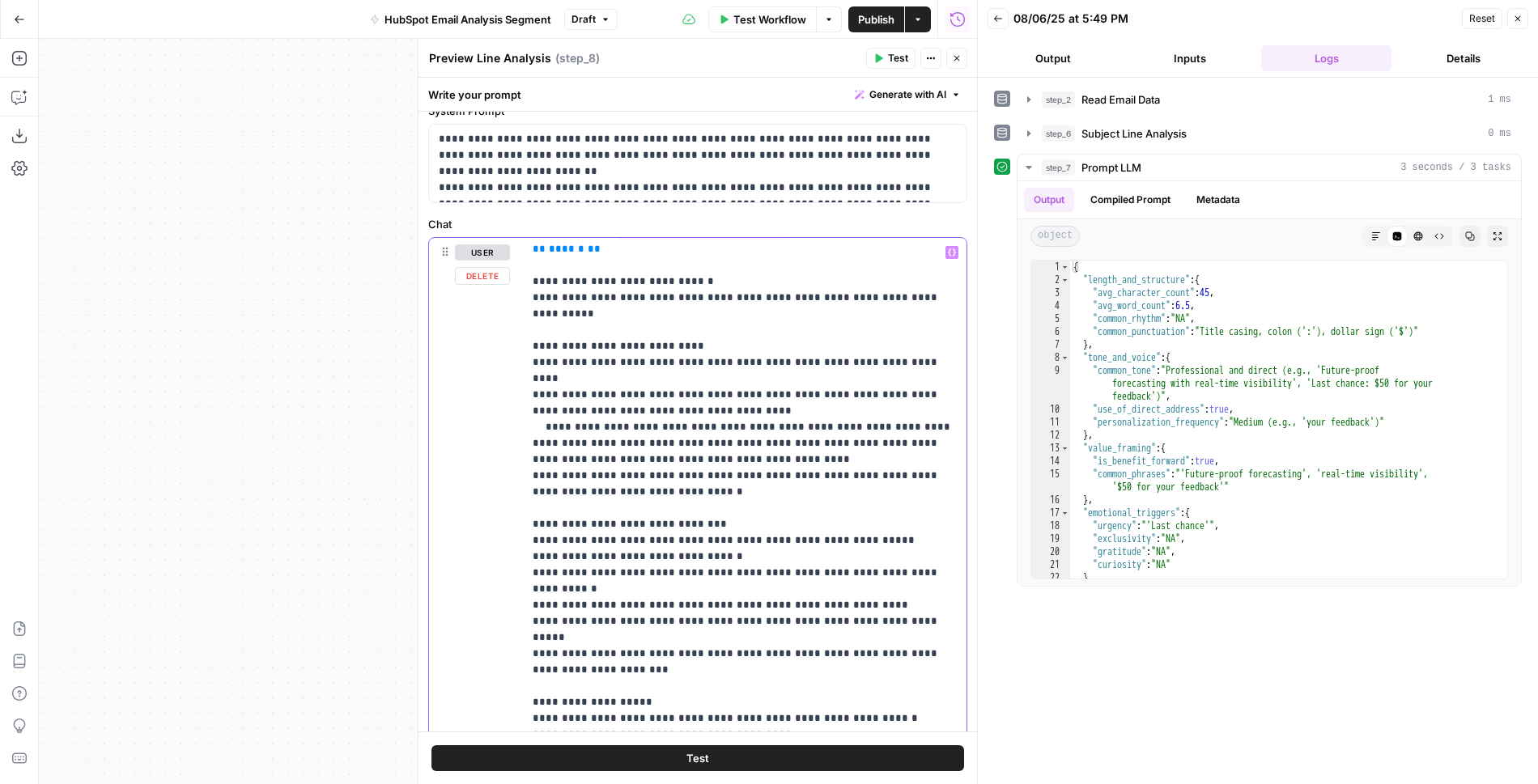 drag, startPoint x: 640, startPoint y: 456, endPoint x: 528, endPoint y: 344, distance: 158.39192 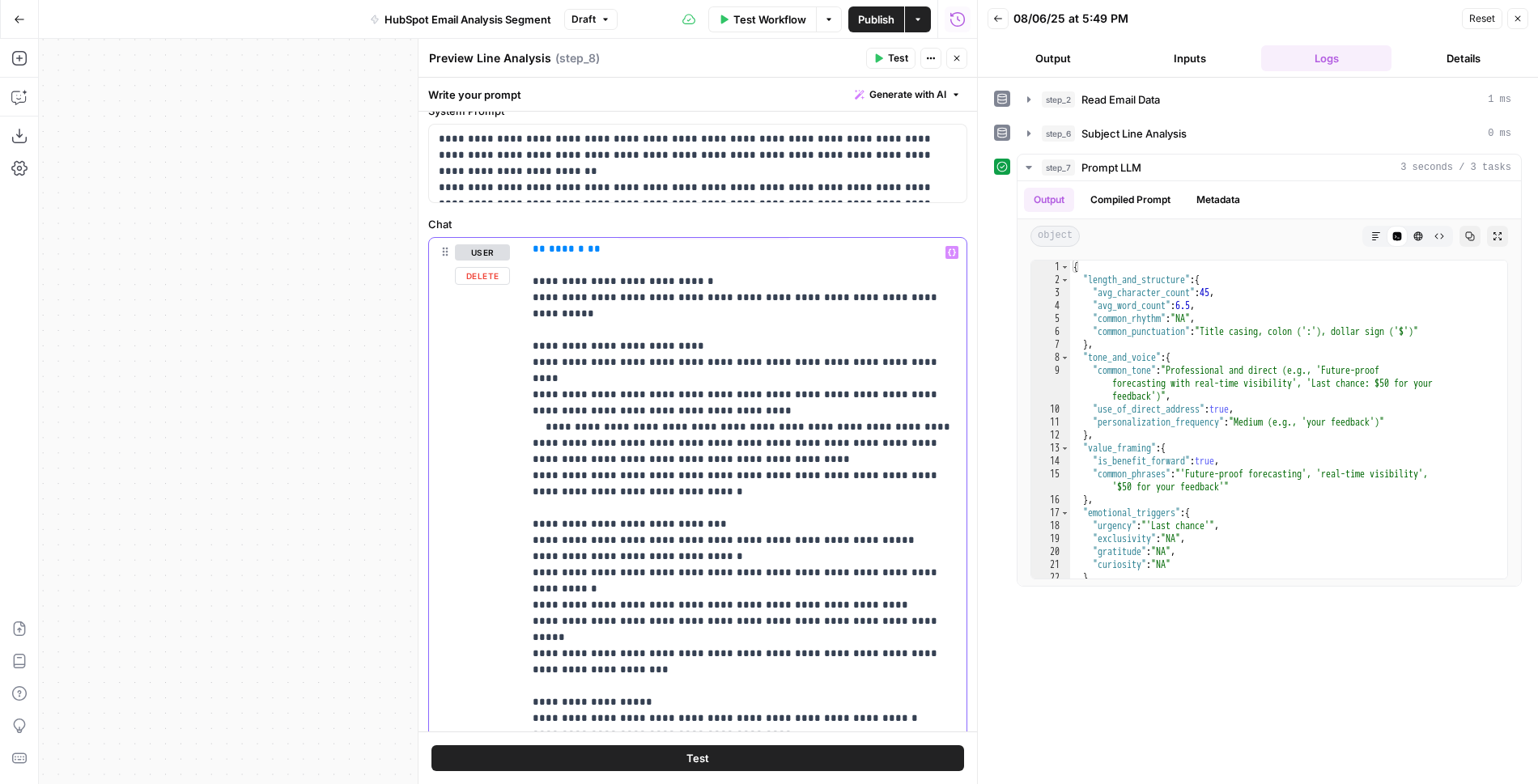 click on "**********" at bounding box center (745, 567) 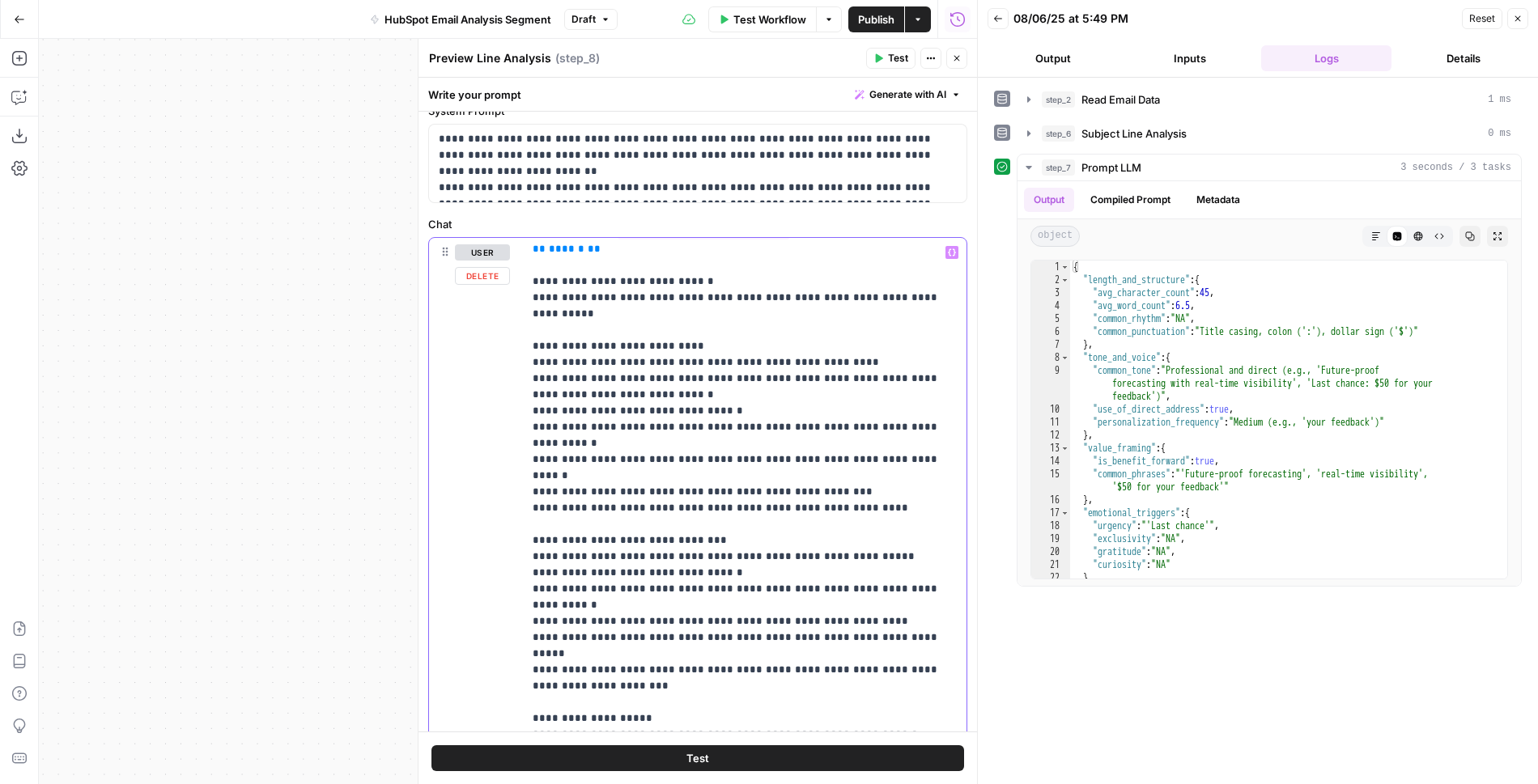 click on "**********" at bounding box center (745, 567) 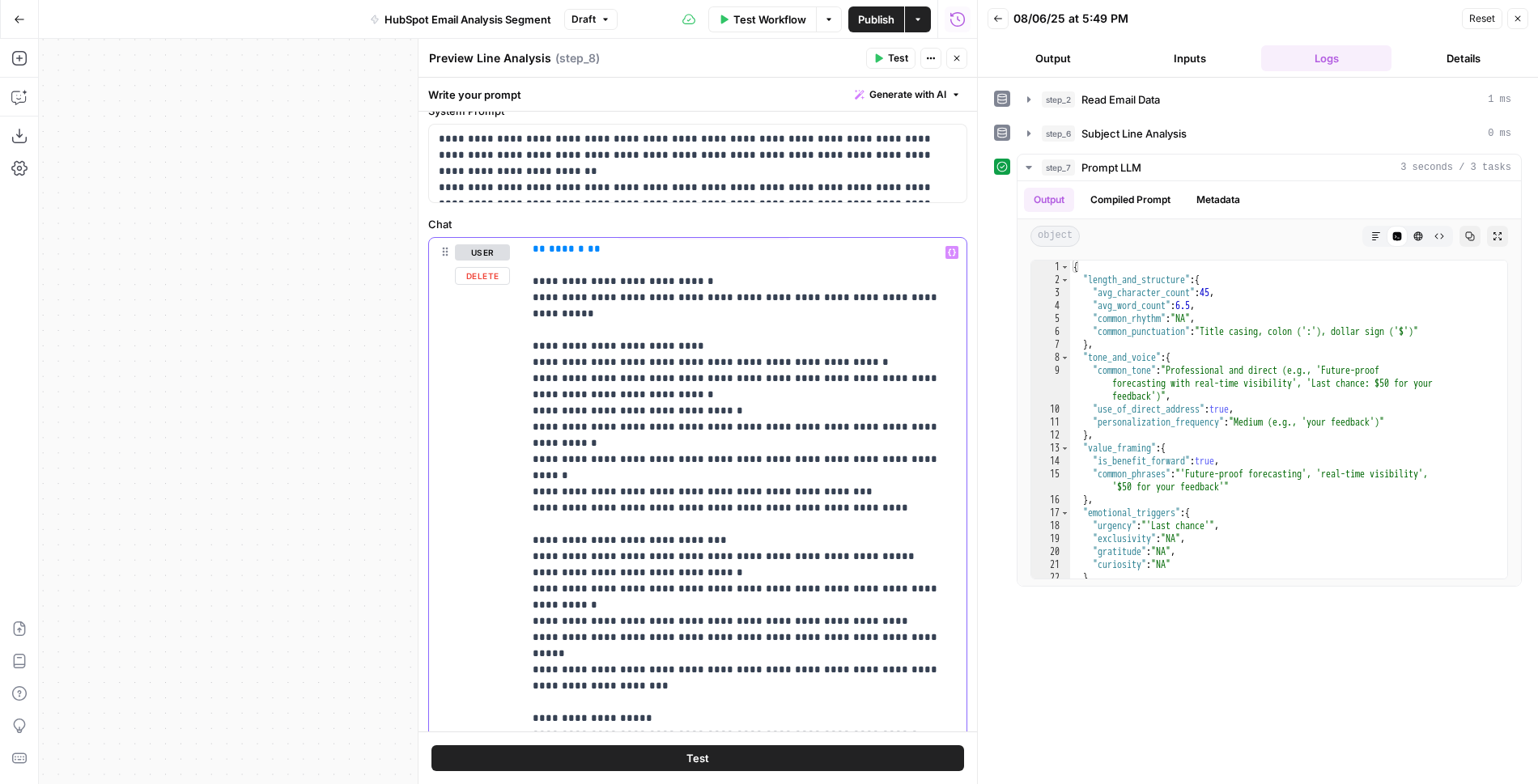 click on "**********" at bounding box center [745, 567] 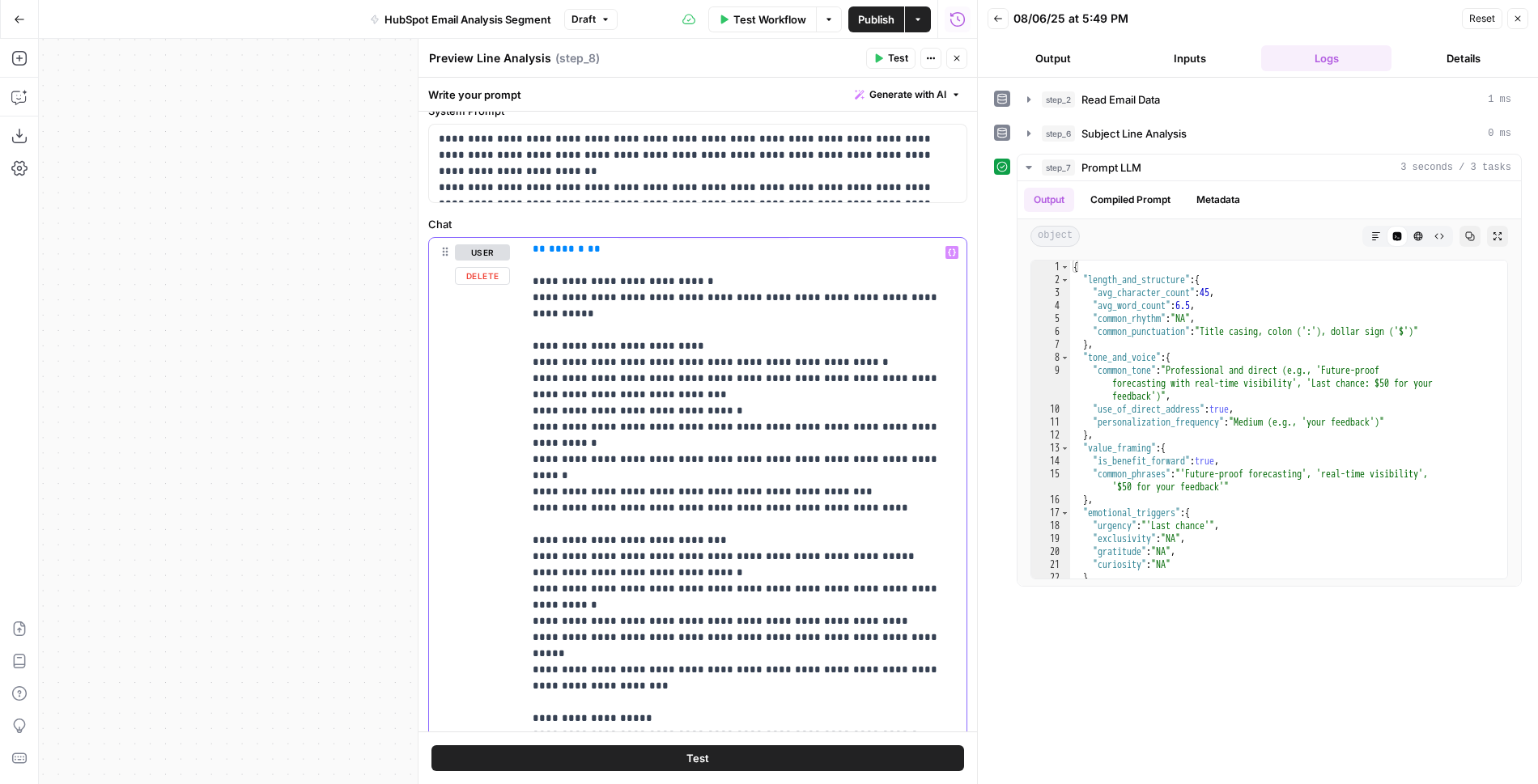 click on "**********" at bounding box center (745, 567) 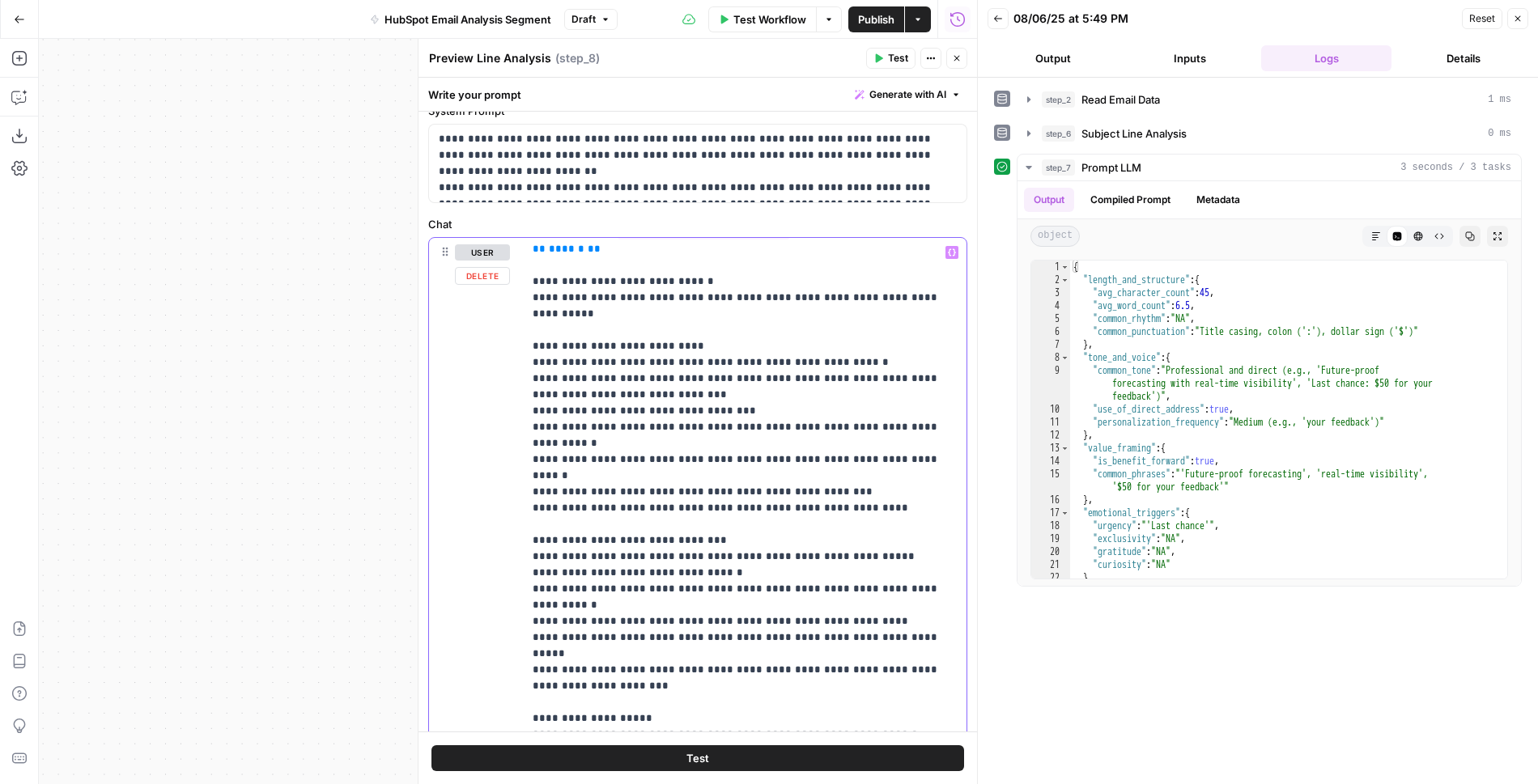 click on "**********" at bounding box center [745, 613] 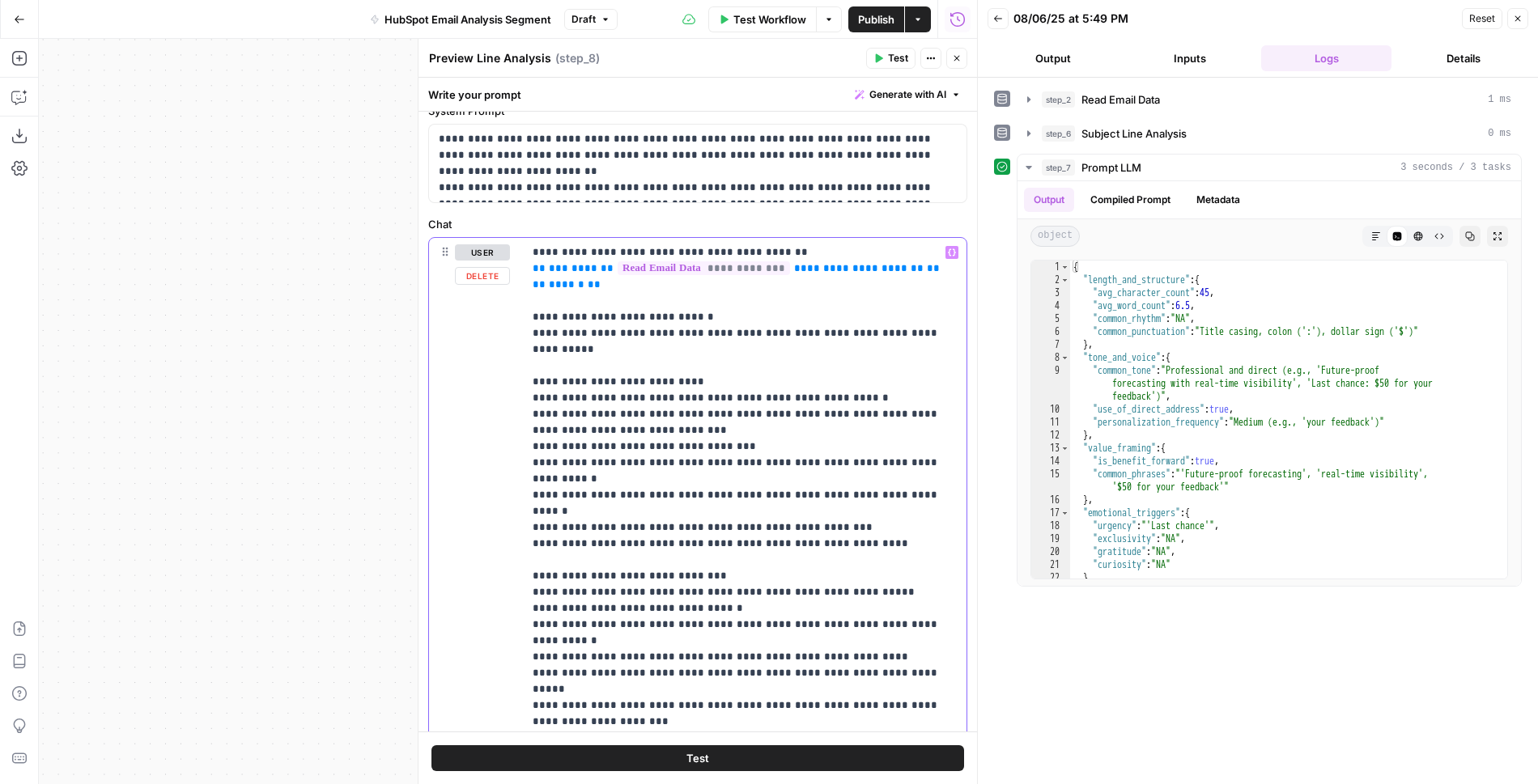 scroll, scrollTop: 38, scrollLeft: 0, axis: vertical 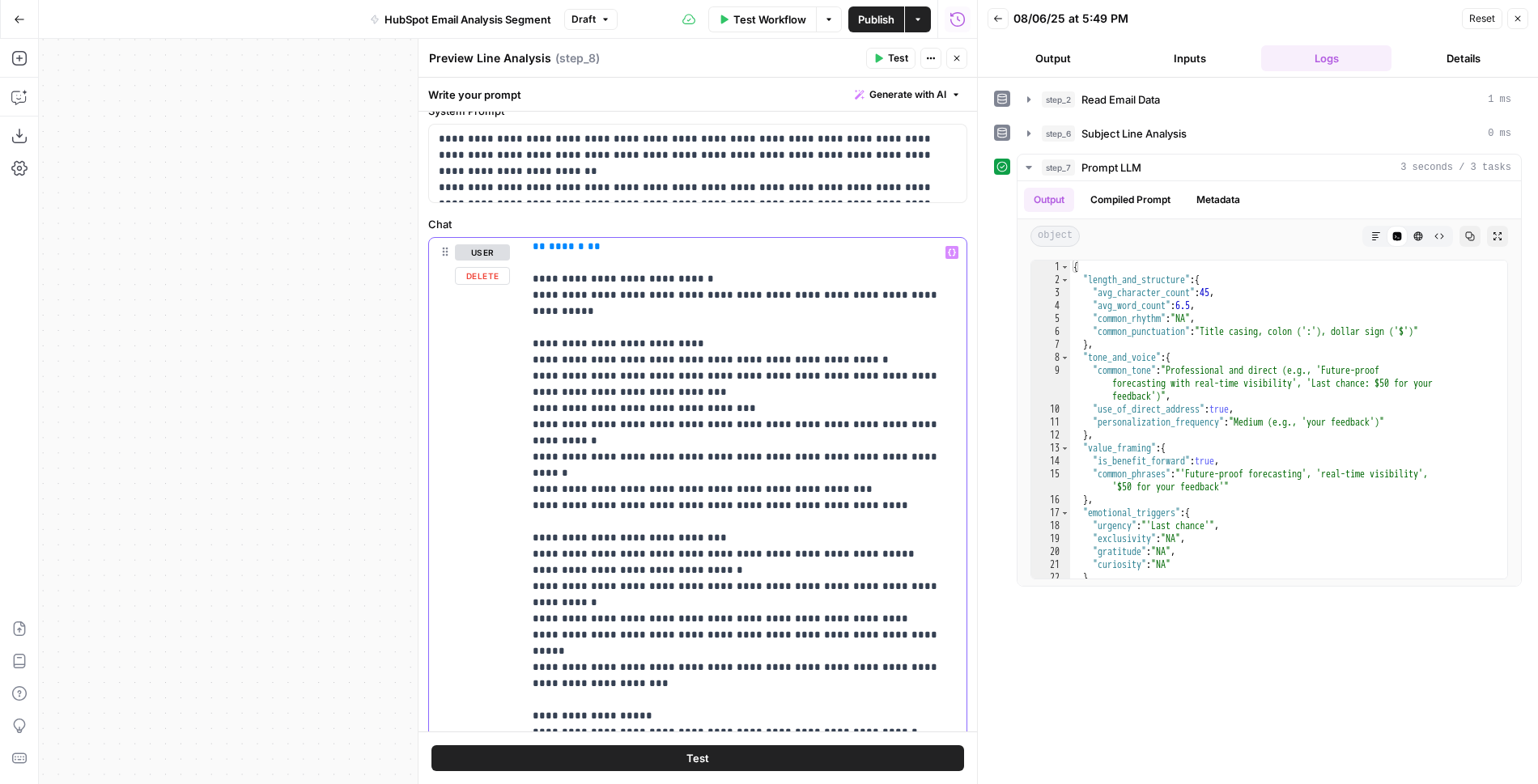 click on "**********" at bounding box center [745, 611] 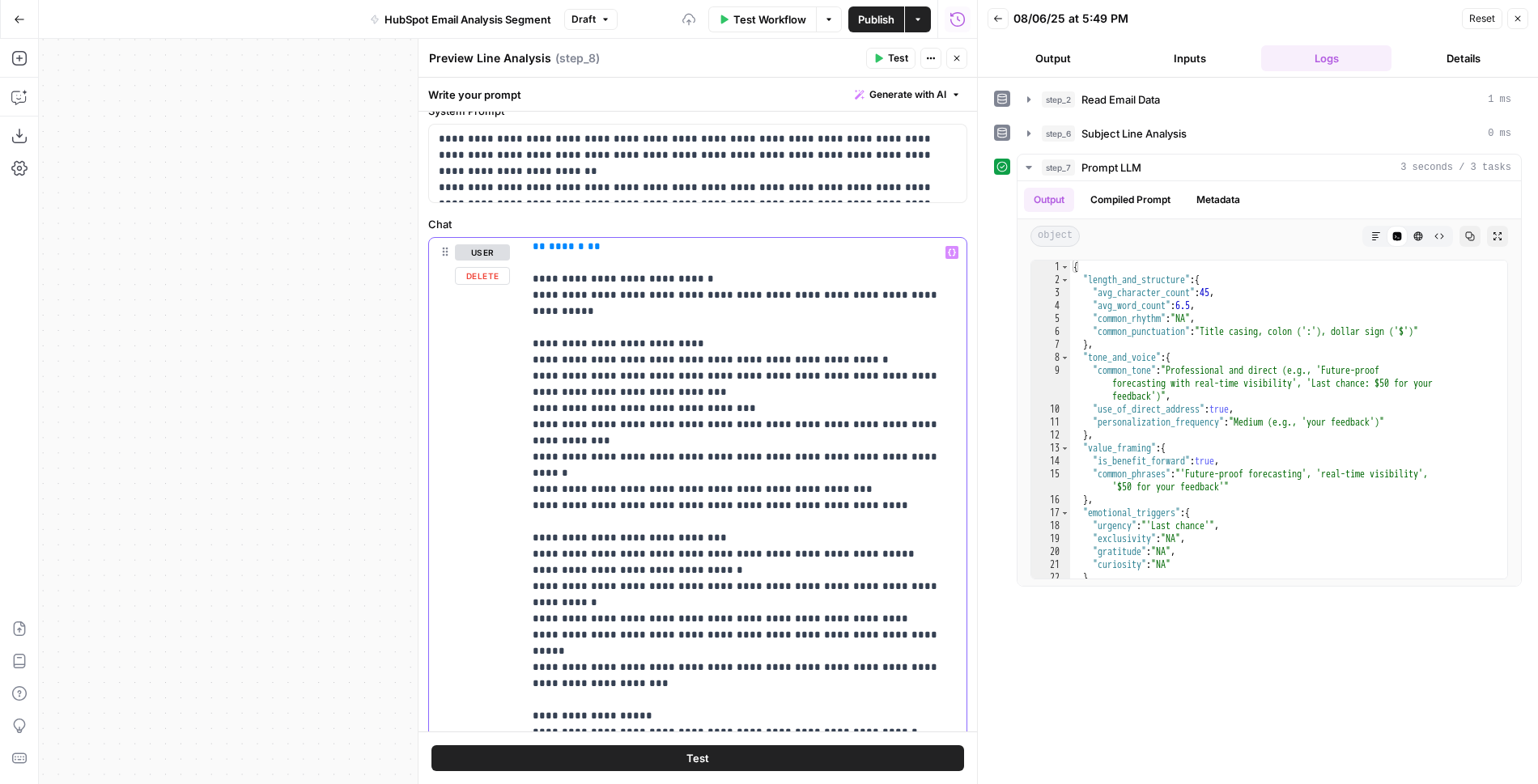 click on "**********" at bounding box center (745, 567) 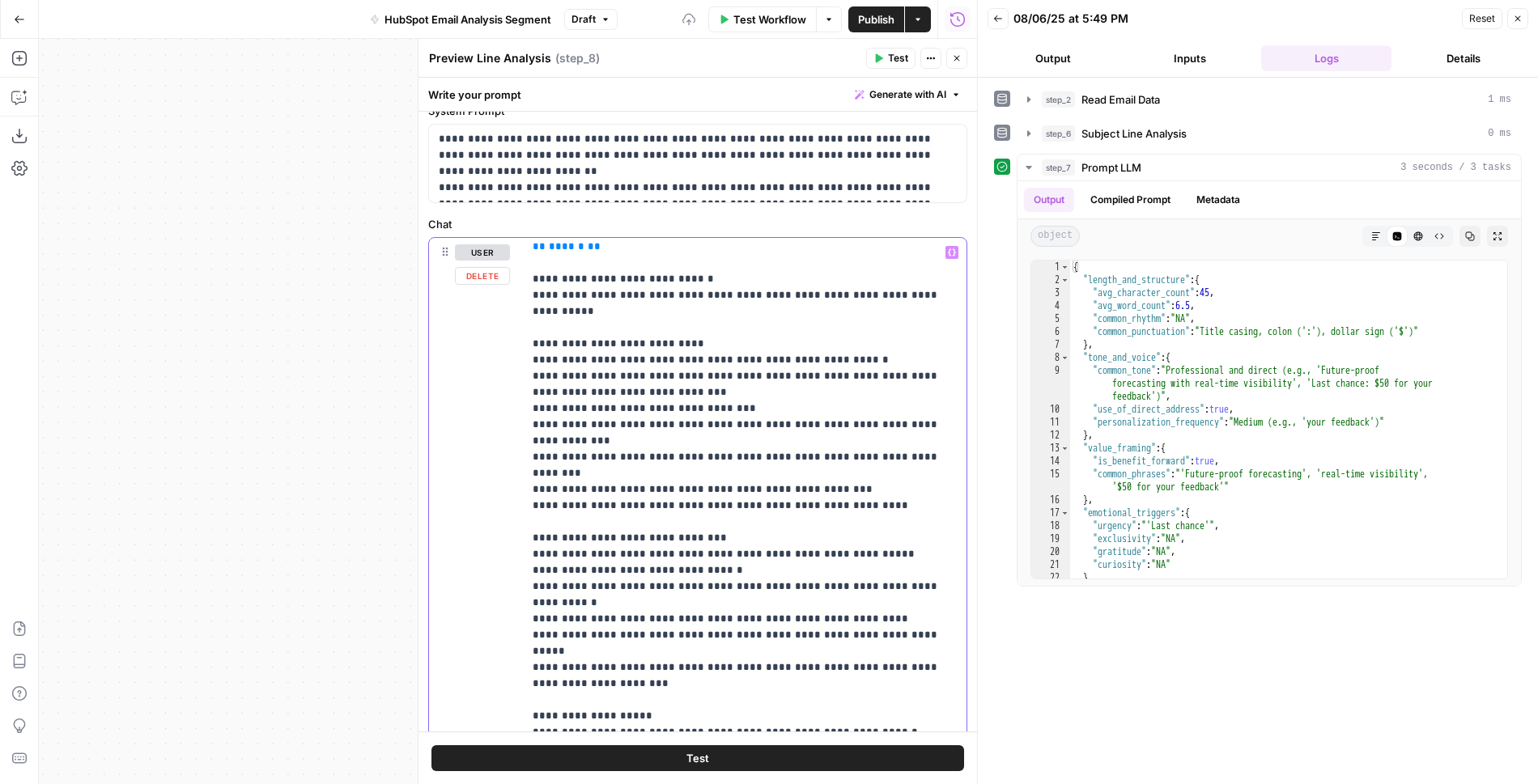 click on "**********" at bounding box center [745, 611] 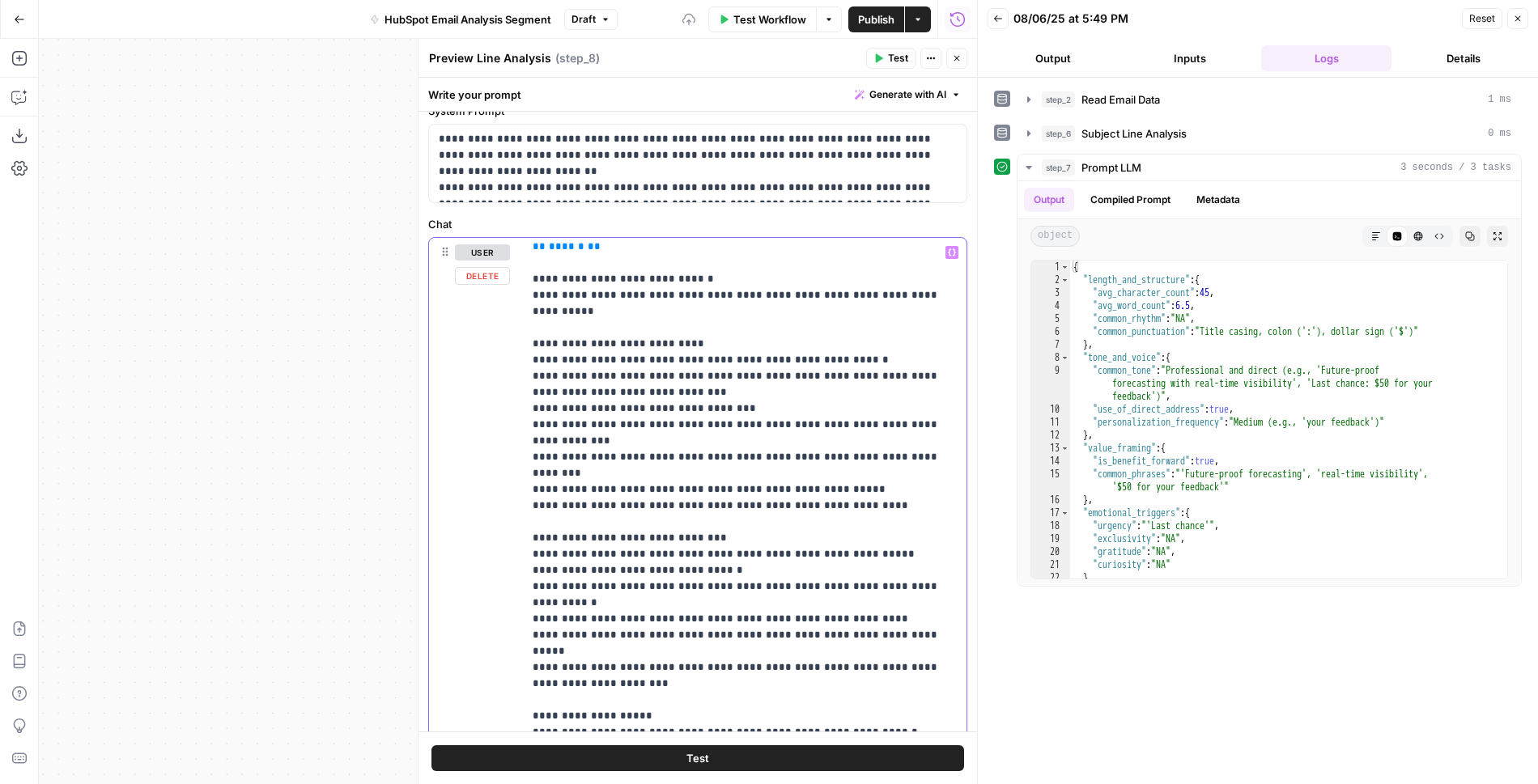 click on "**********" at bounding box center [745, 567] 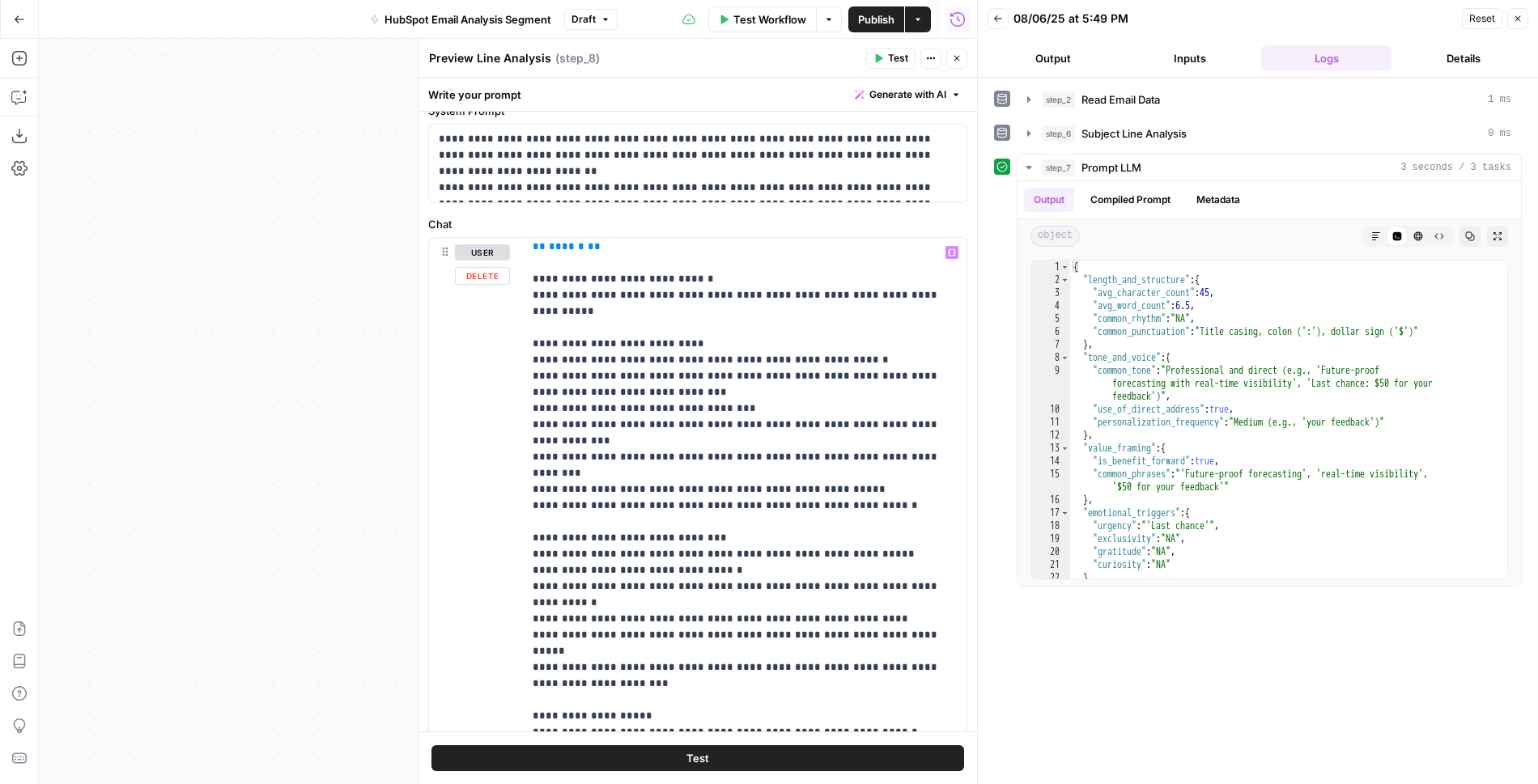 click on "**********" at bounding box center [698, 585] 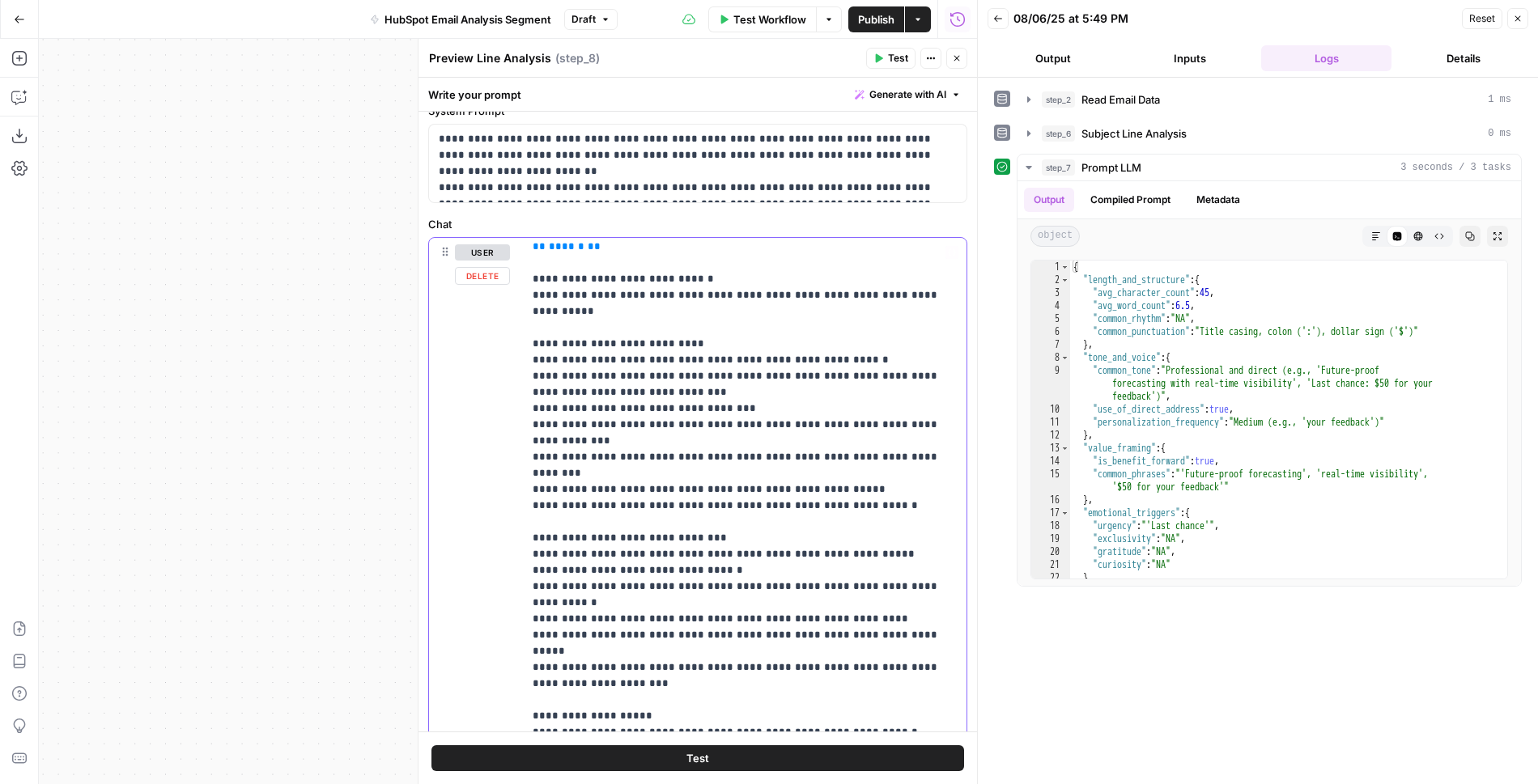 click on "**********" at bounding box center [745, 567] 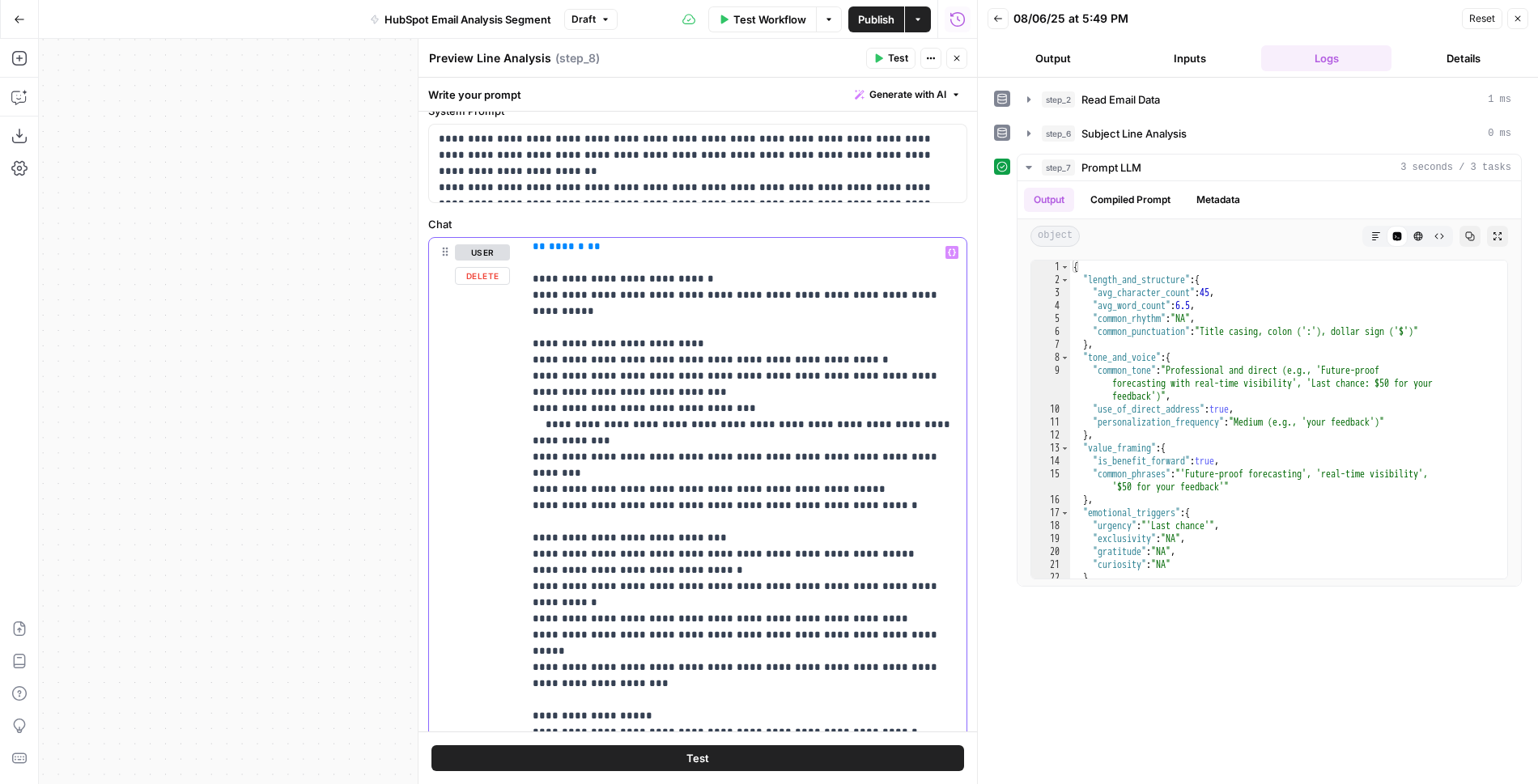 click on "**********" at bounding box center [745, 567] 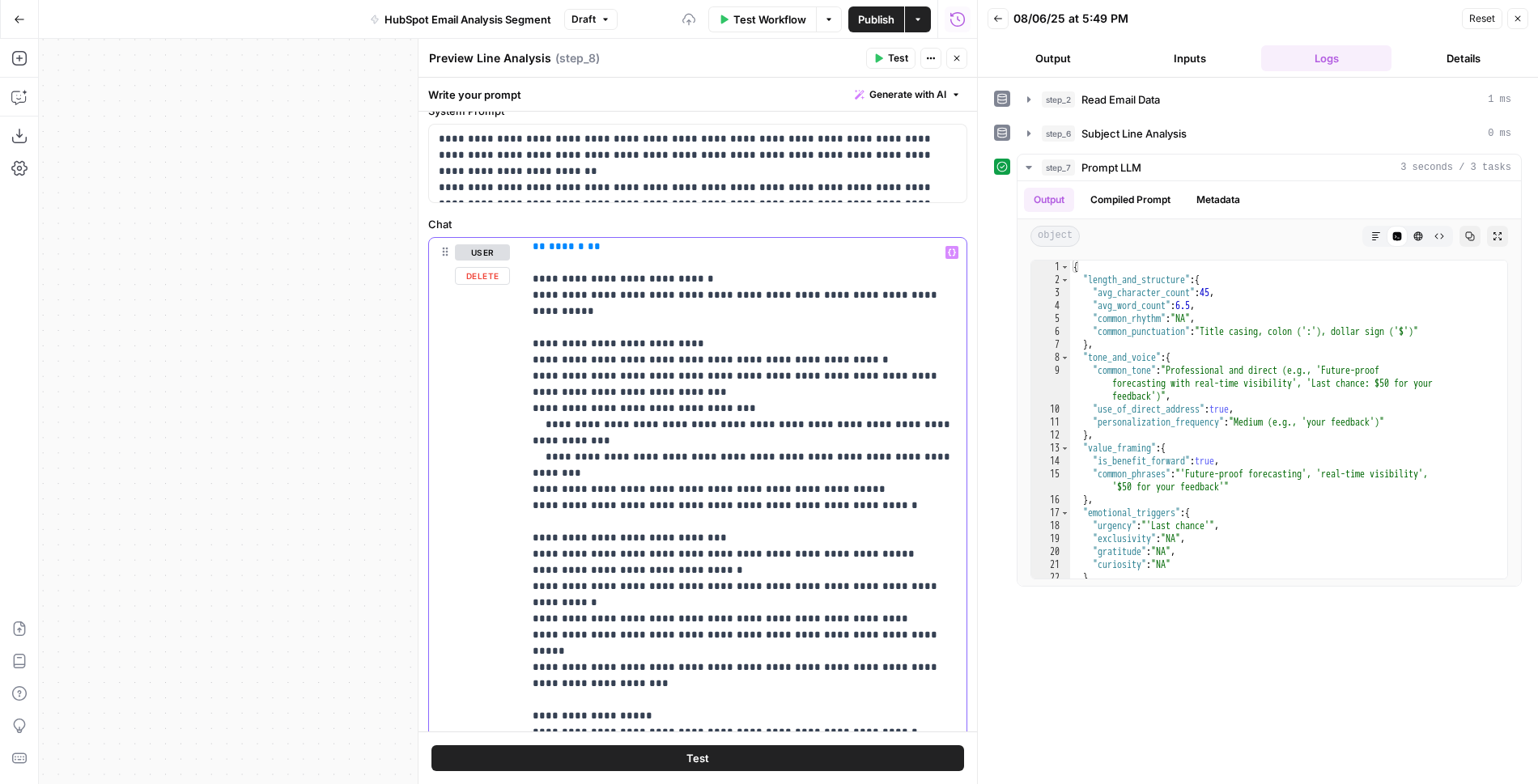 click on "**********" at bounding box center [745, 567] 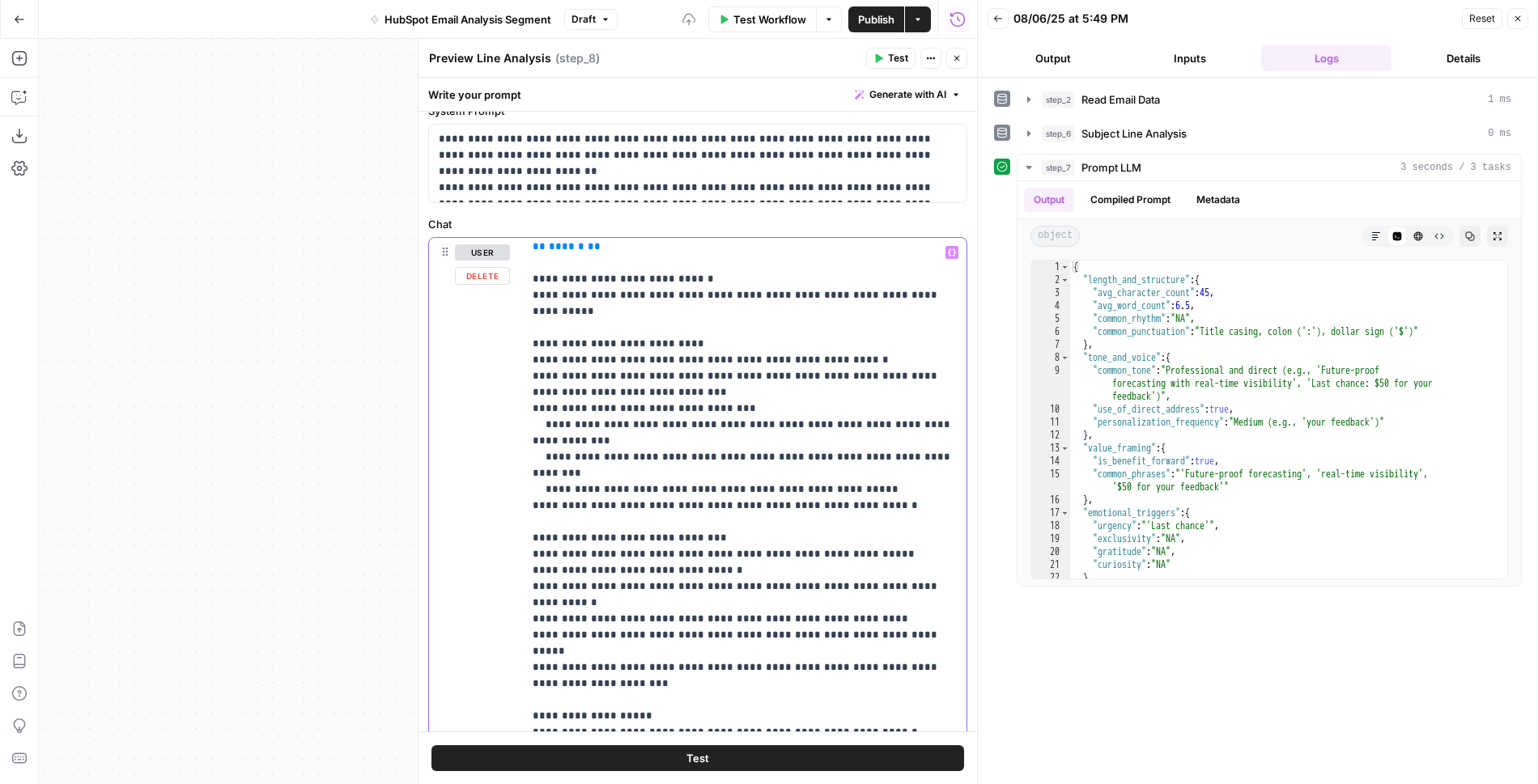 click on "**********" at bounding box center [745, 611] 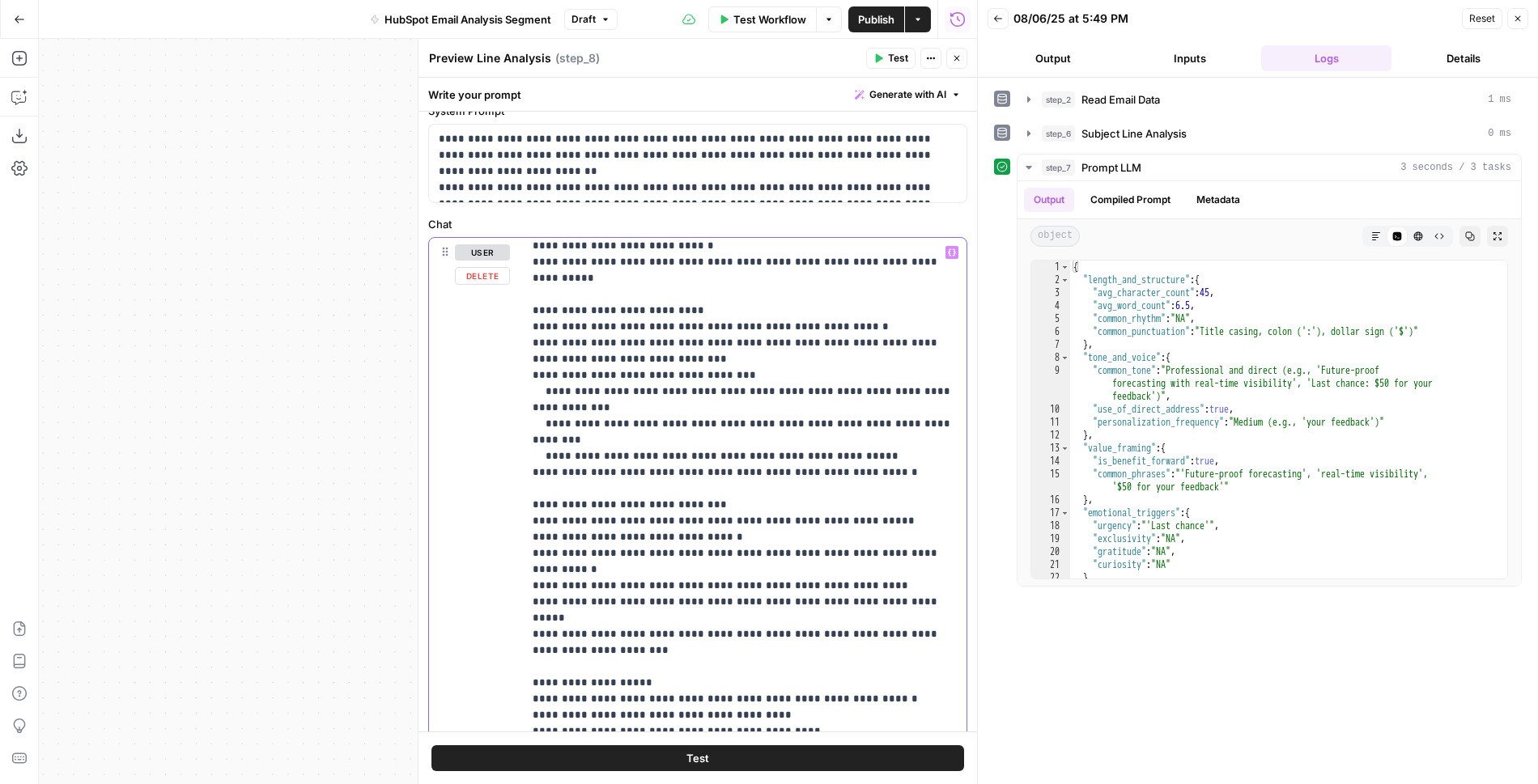 scroll, scrollTop: 78, scrollLeft: 0, axis: vertical 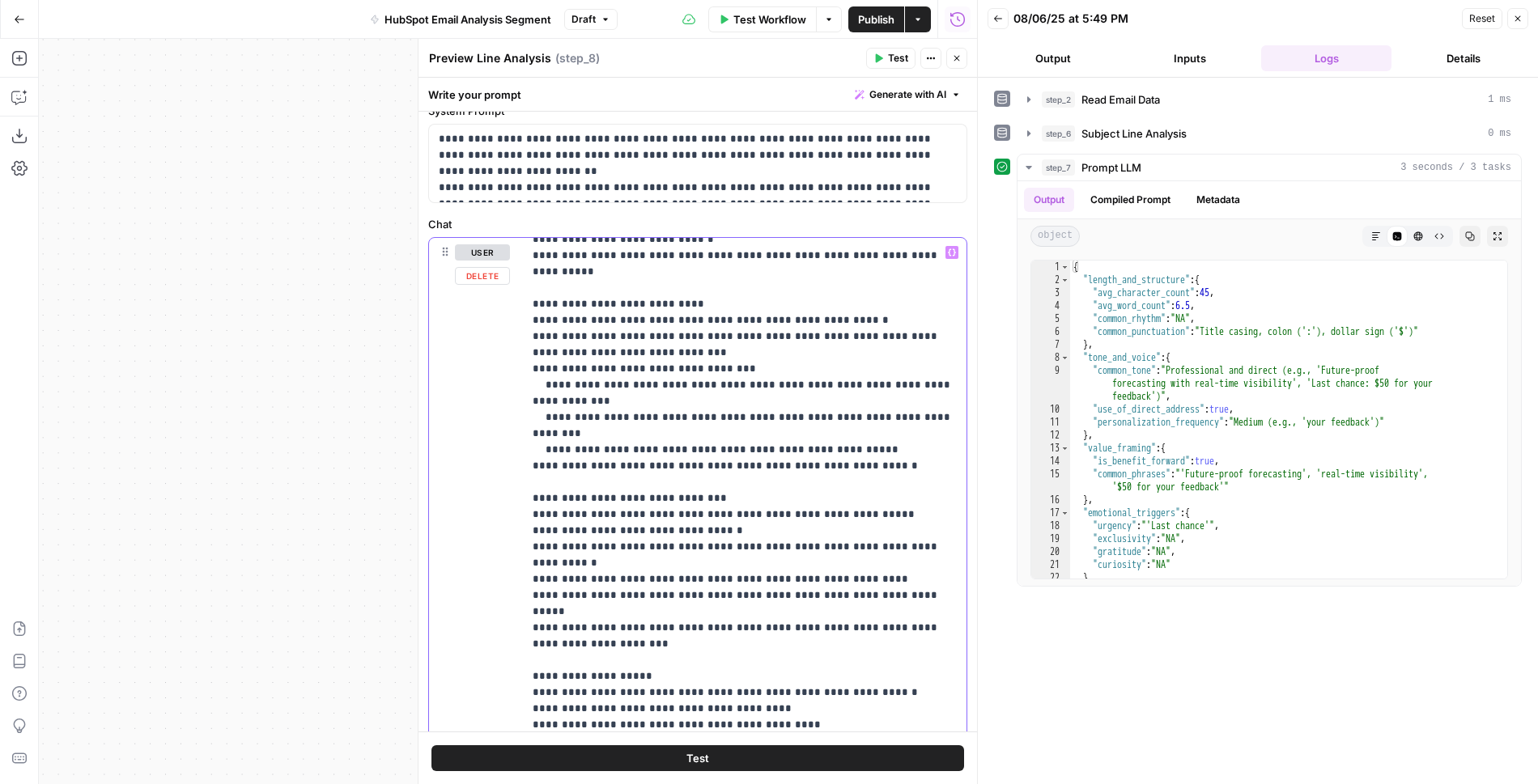 drag, startPoint x: 716, startPoint y: 447, endPoint x: 562, endPoint y: 447, distance: 154 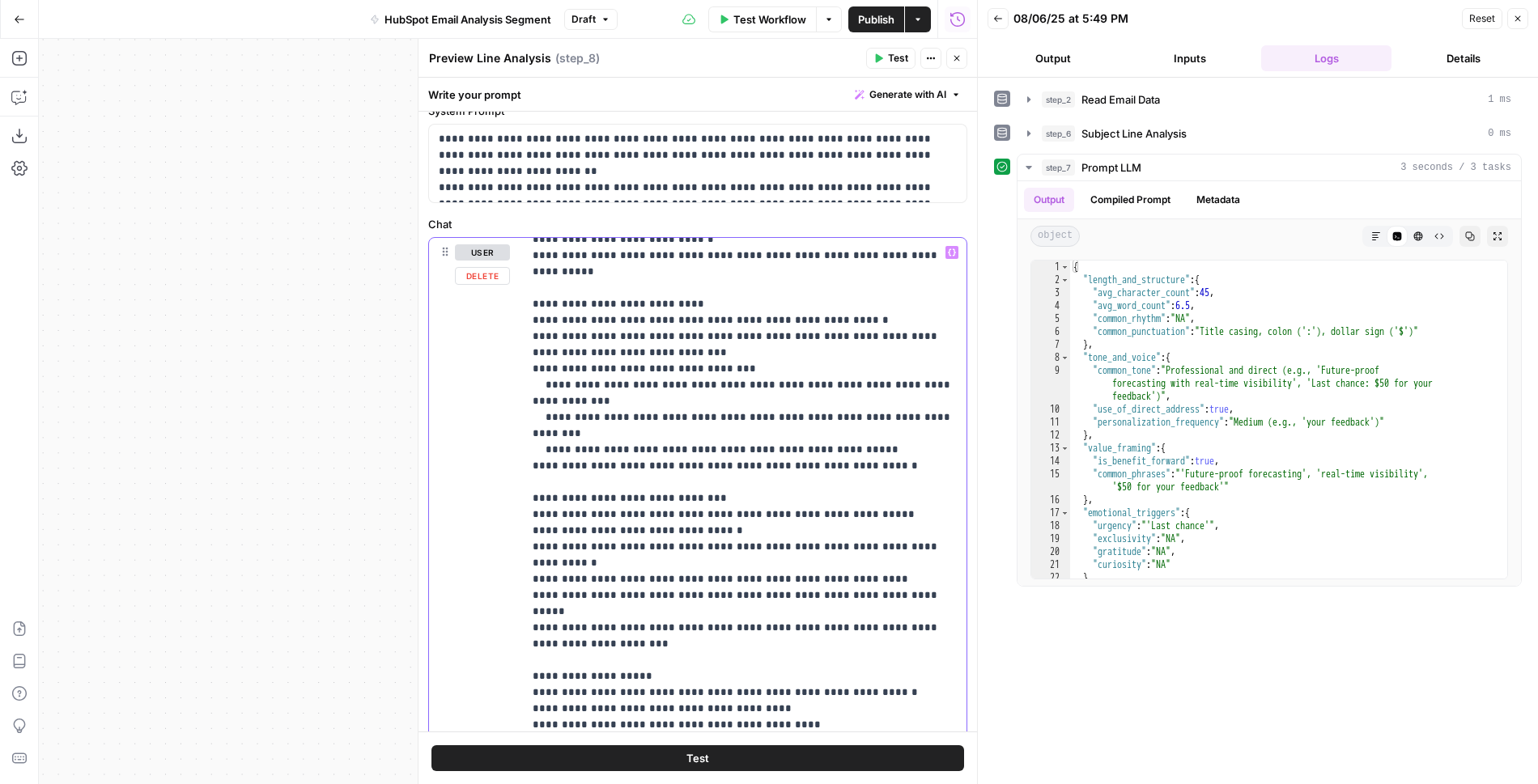 click on "**********" at bounding box center [745, 571] 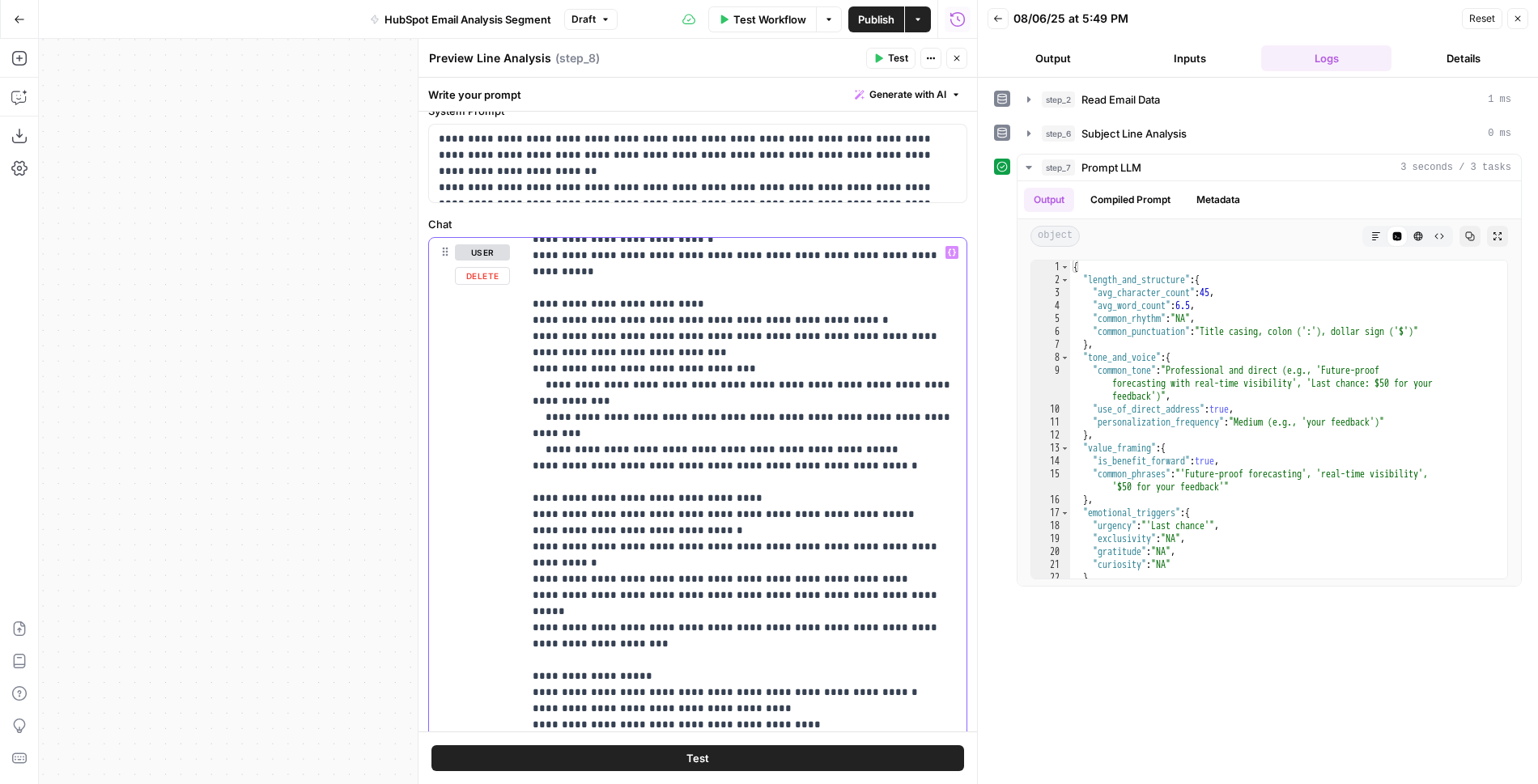 drag, startPoint x: 605, startPoint y: 557, endPoint x: 542, endPoint y: 467, distance: 109.859 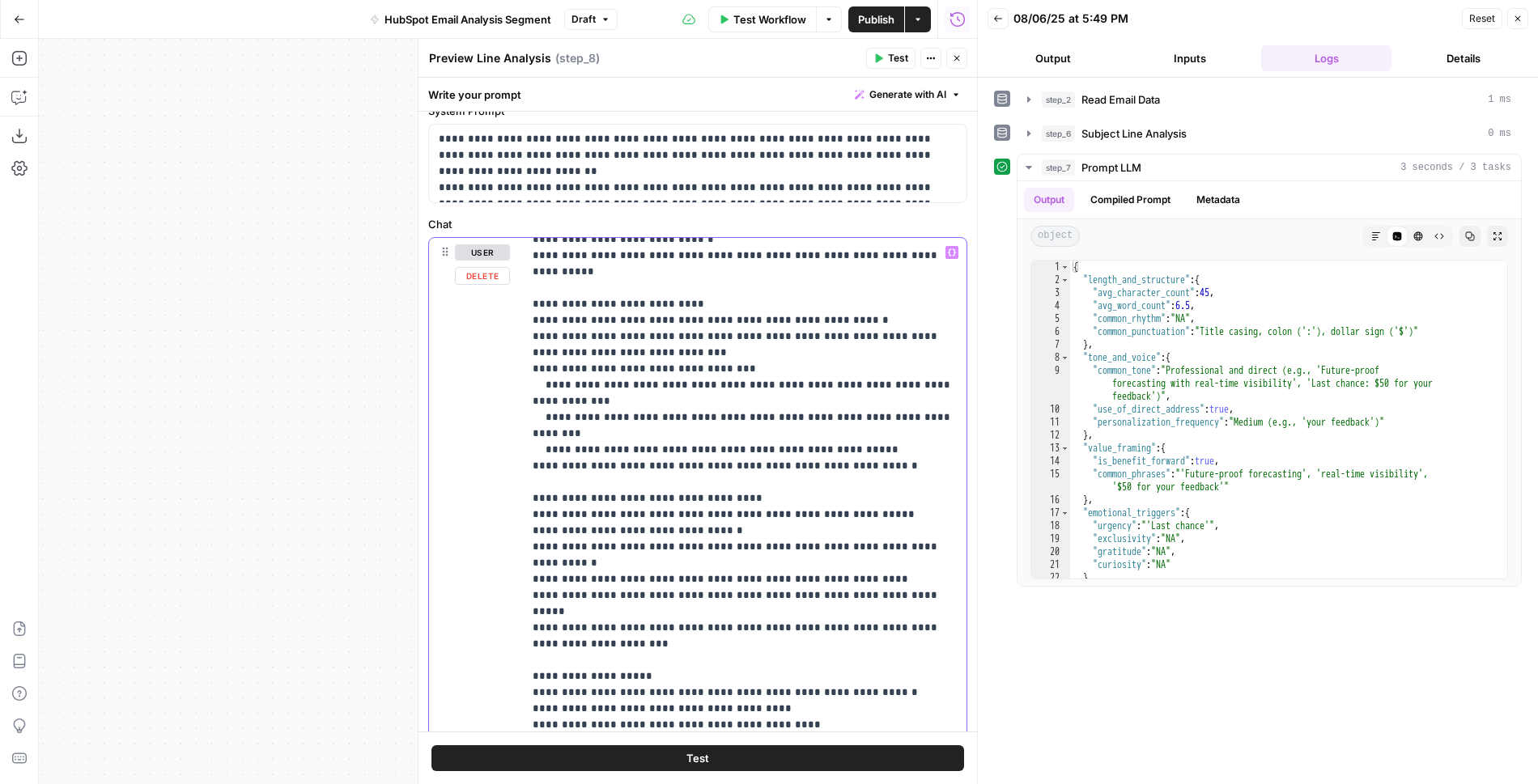 click on "**********" at bounding box center (745, 571) 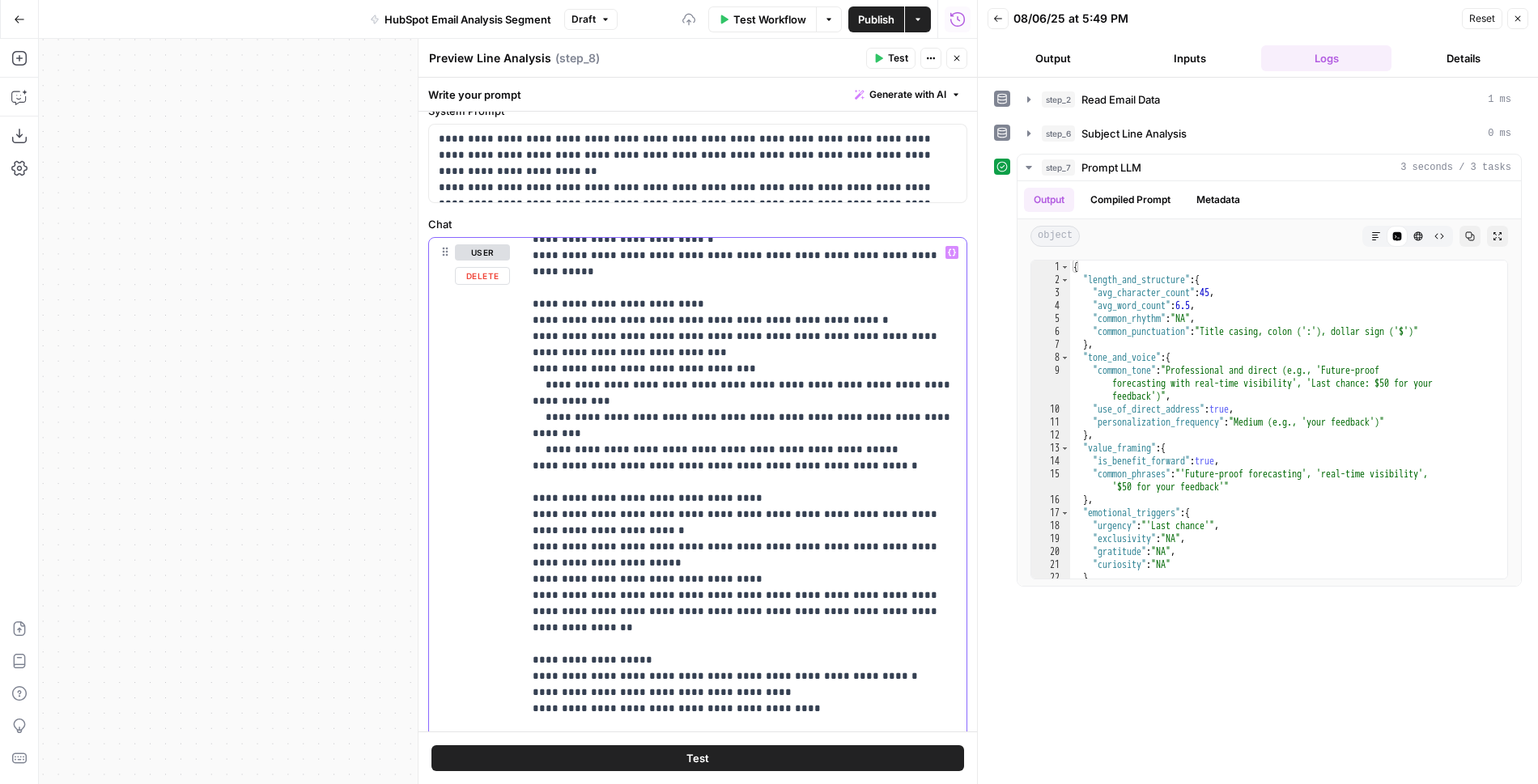 click on "**********" at bounding box center (745, 567) 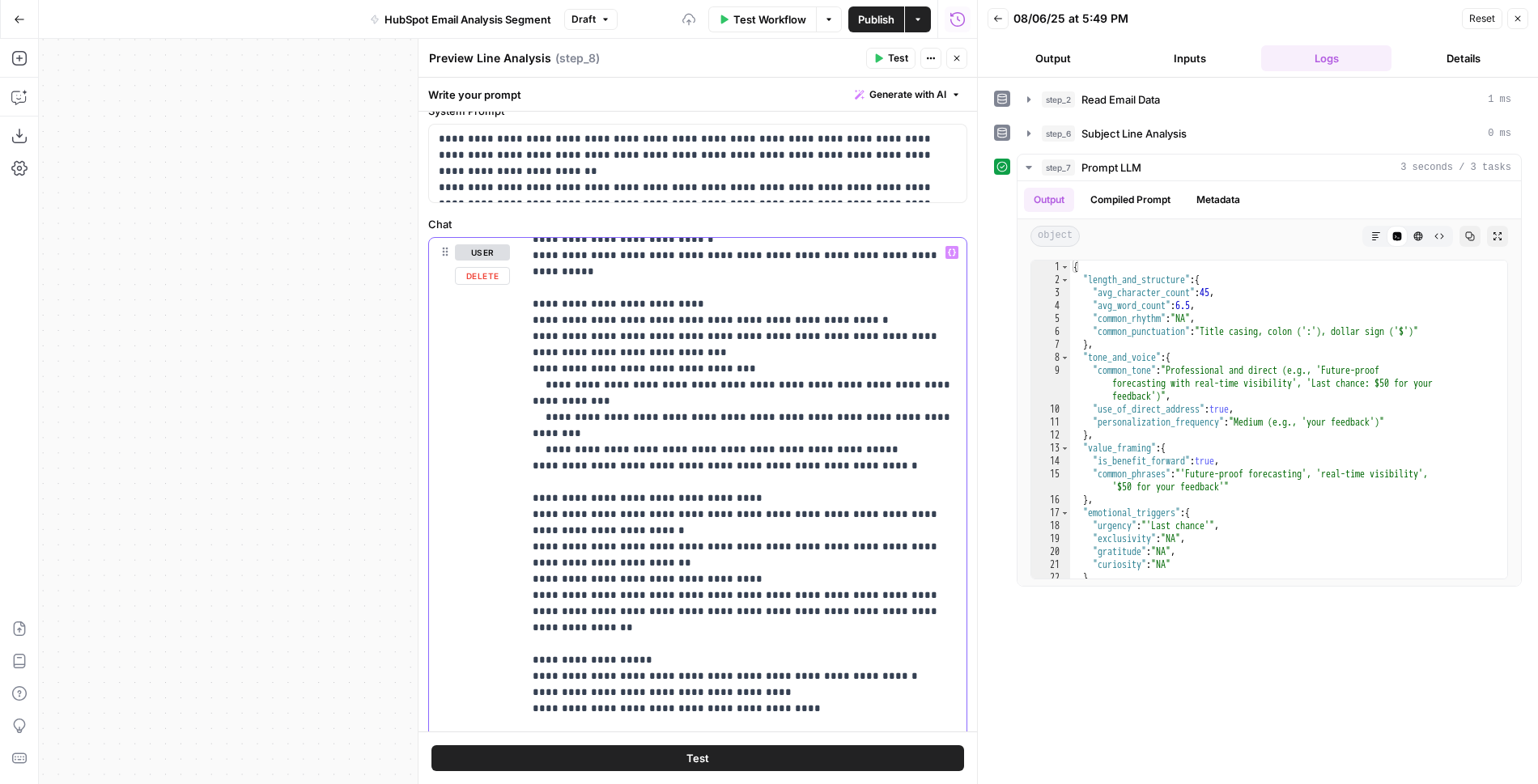click on "**********" at bounding box center [745, 567] 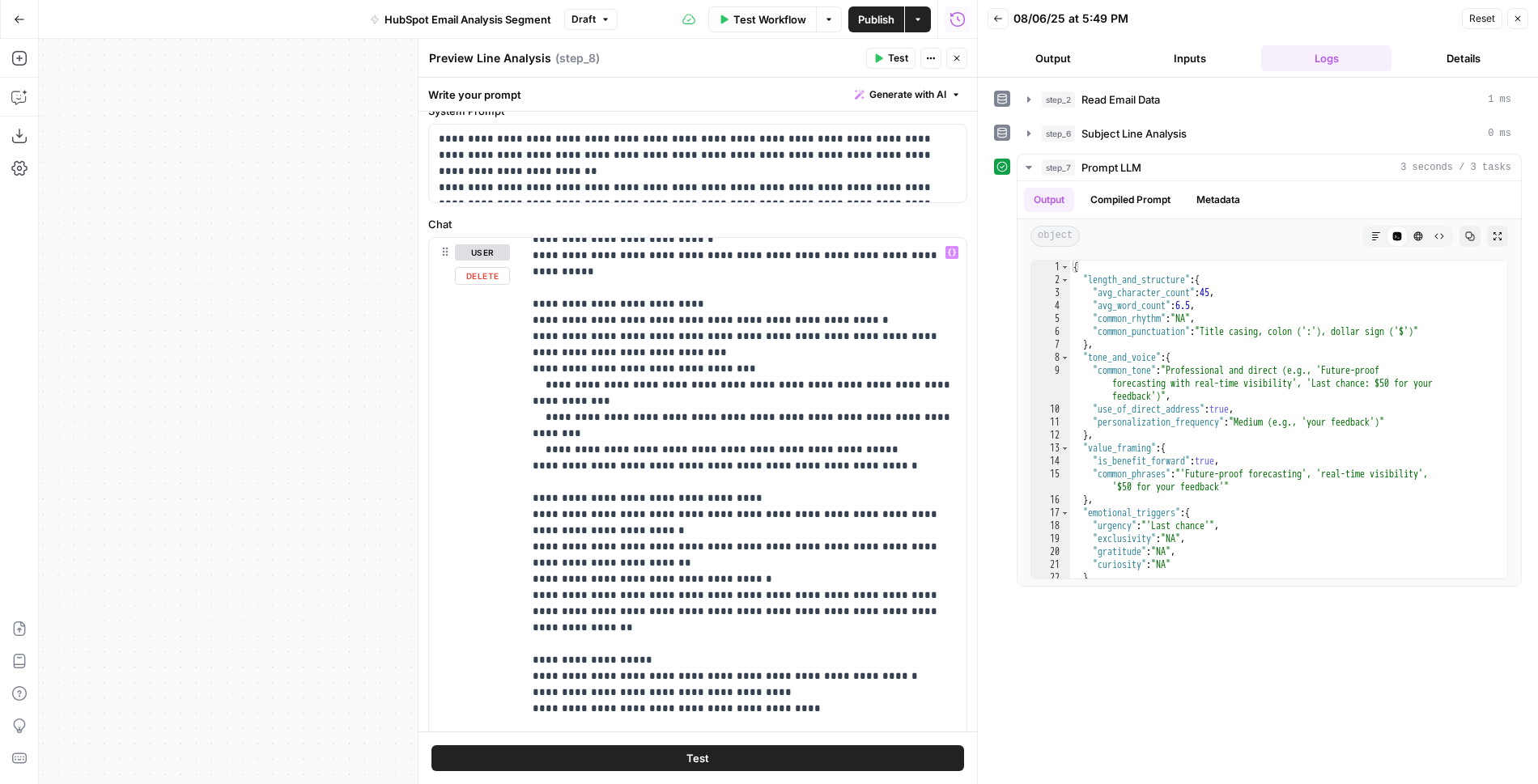 click on "**********" at bounding box center (698, 585) 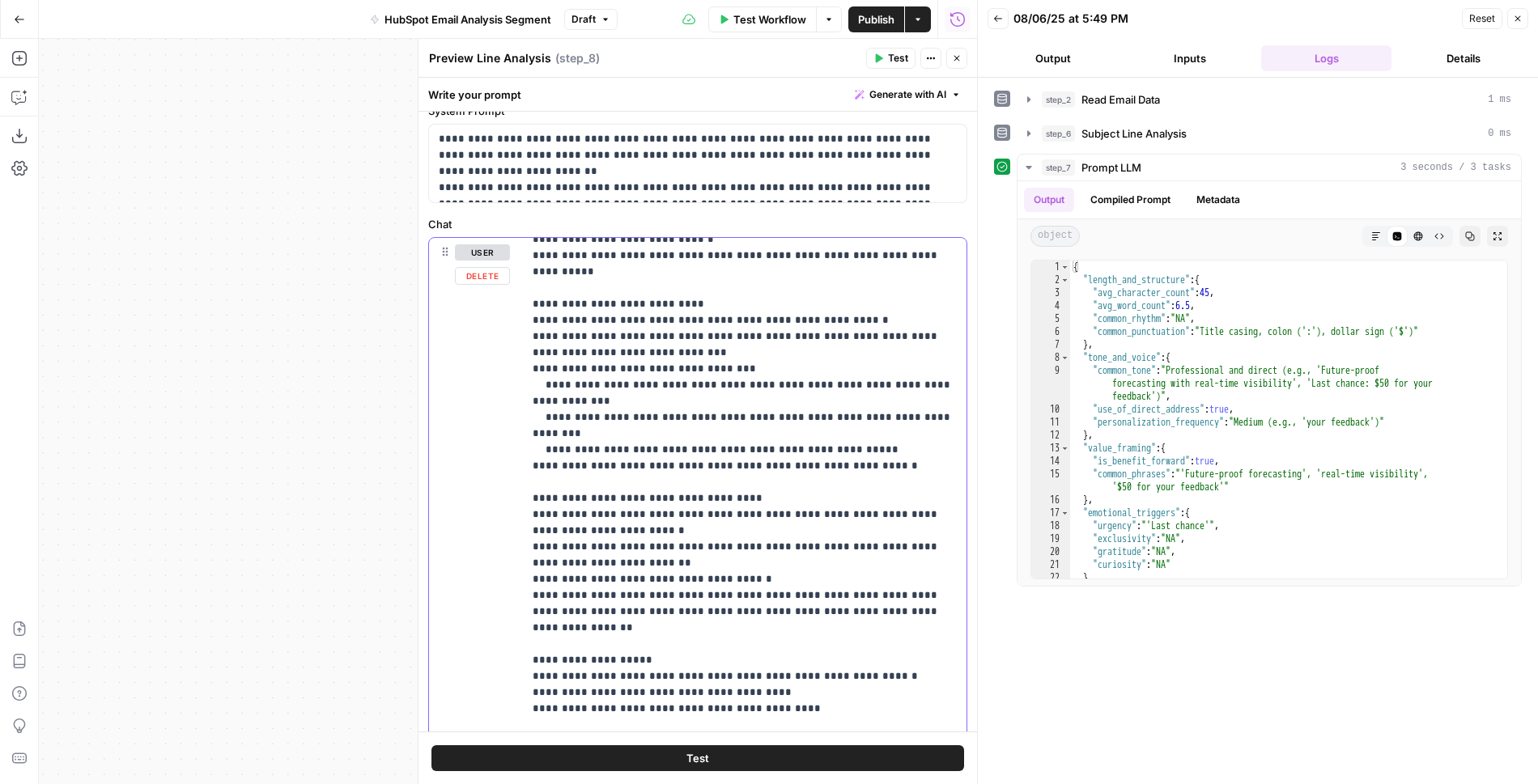 click on "**********" at bounding box center (745, 567) 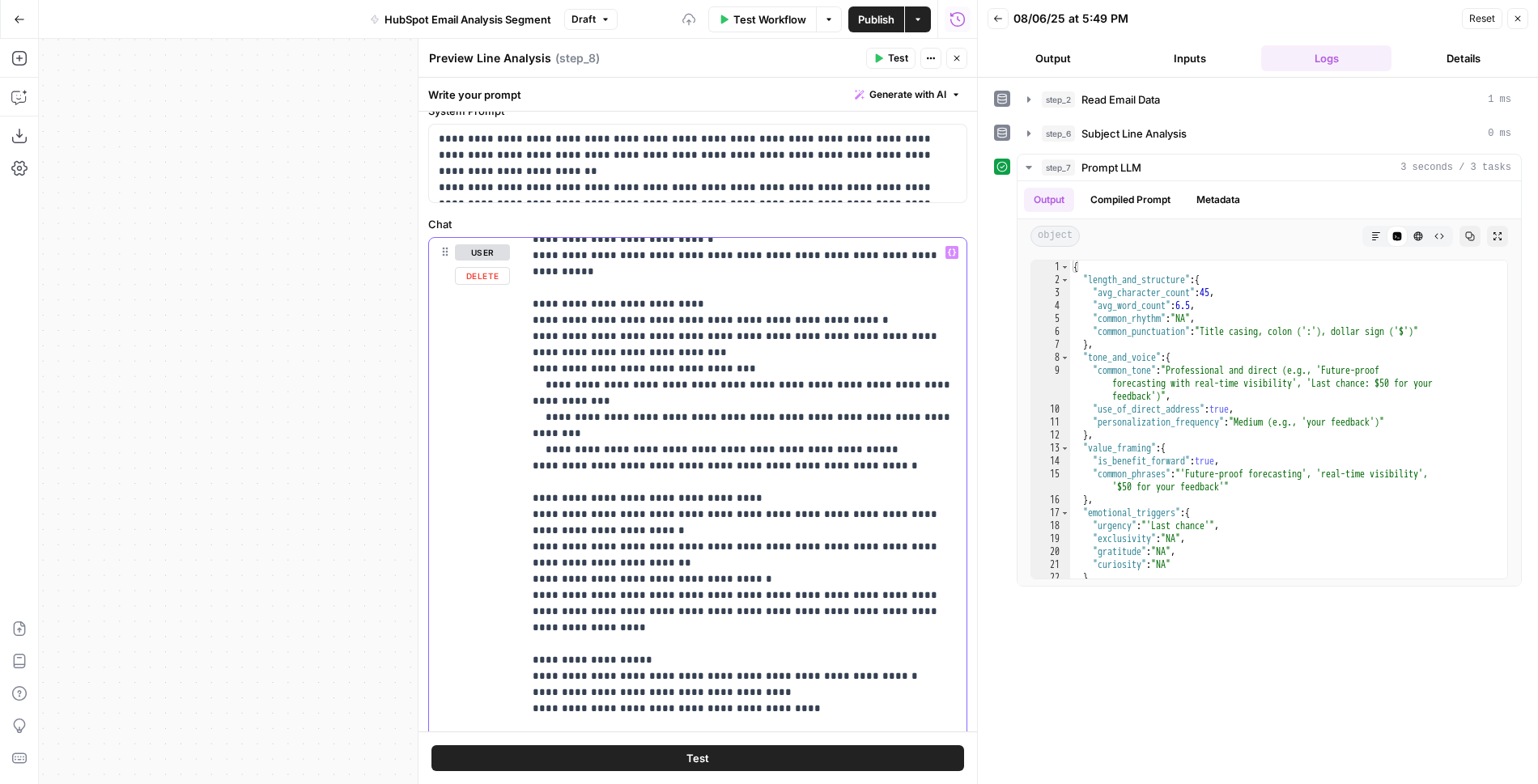 click on "**********" at bounding box center [745, 571] 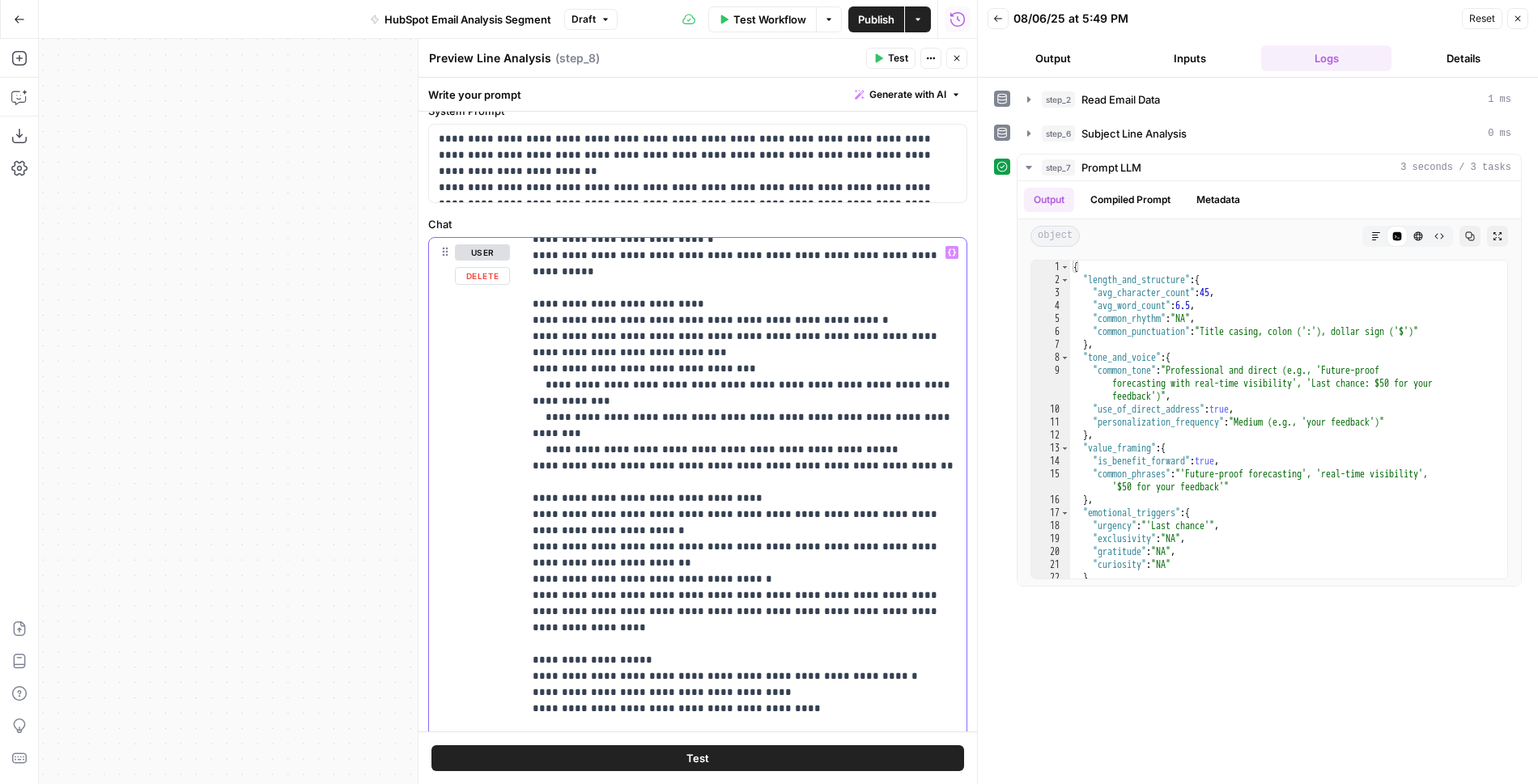 click on "**********" at bounding box center (745, 571) 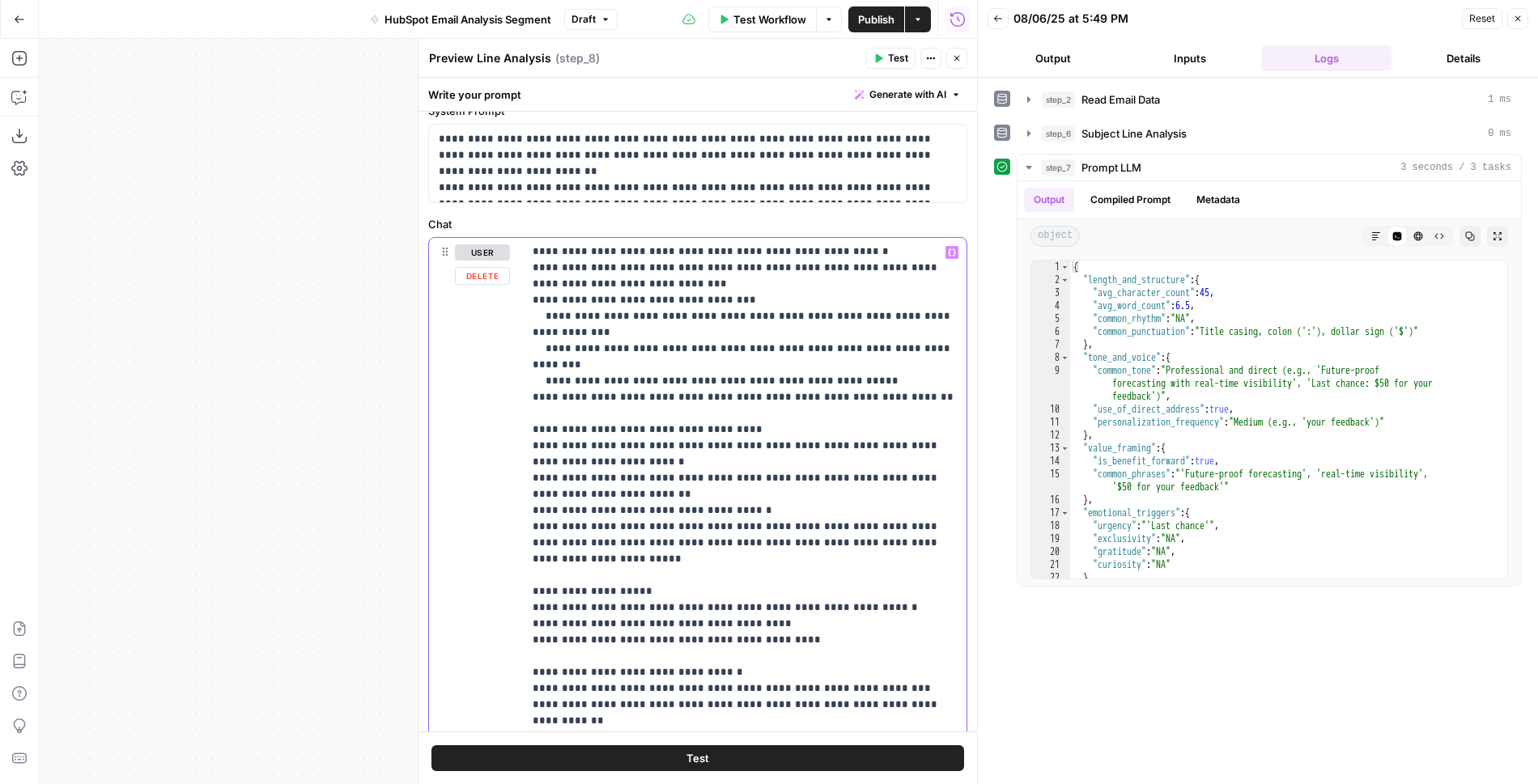 scroll, scrollTop: 163, scrollLeft: 0, axis: vertical 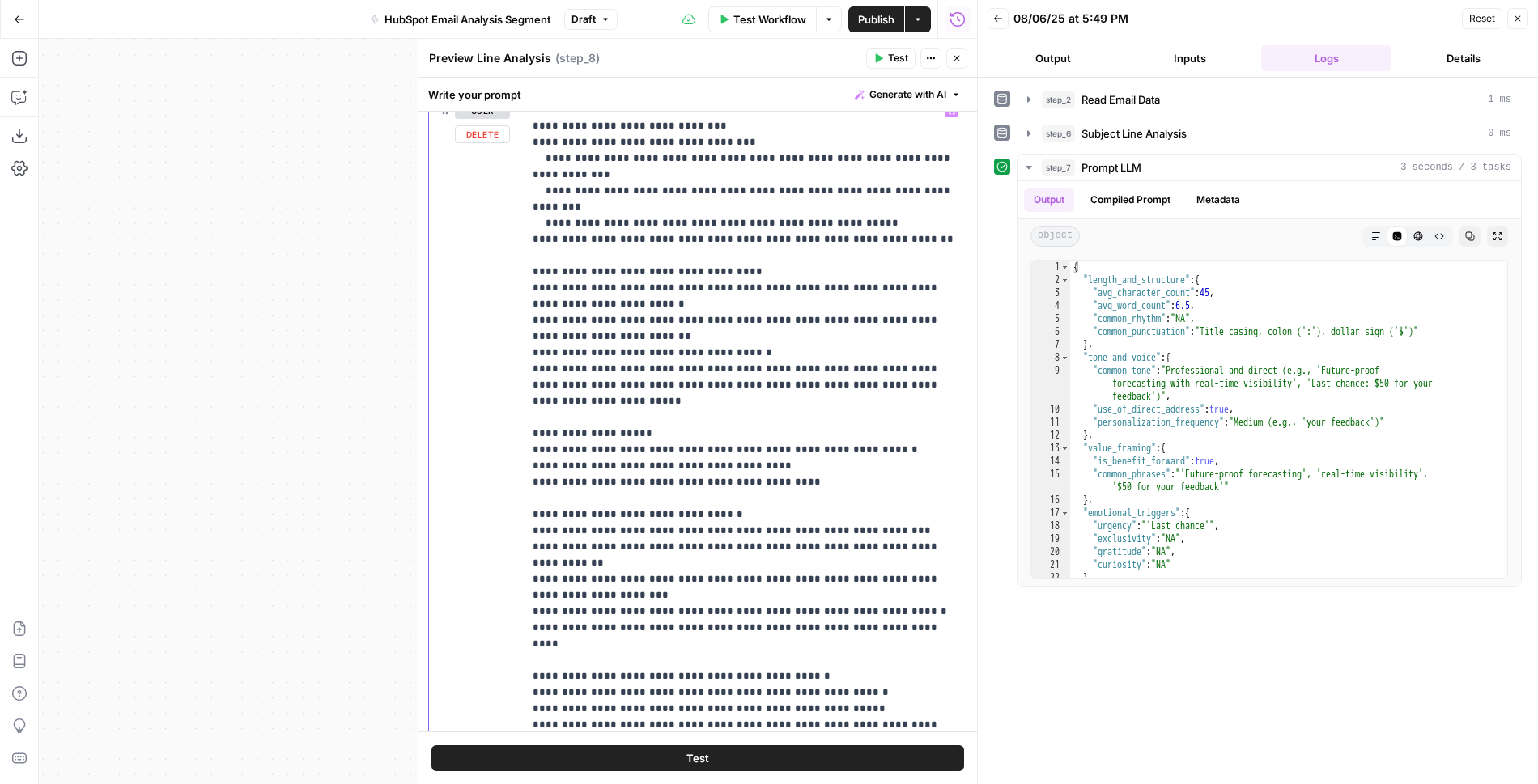 click on "**********" at bounding box center [745, 345] 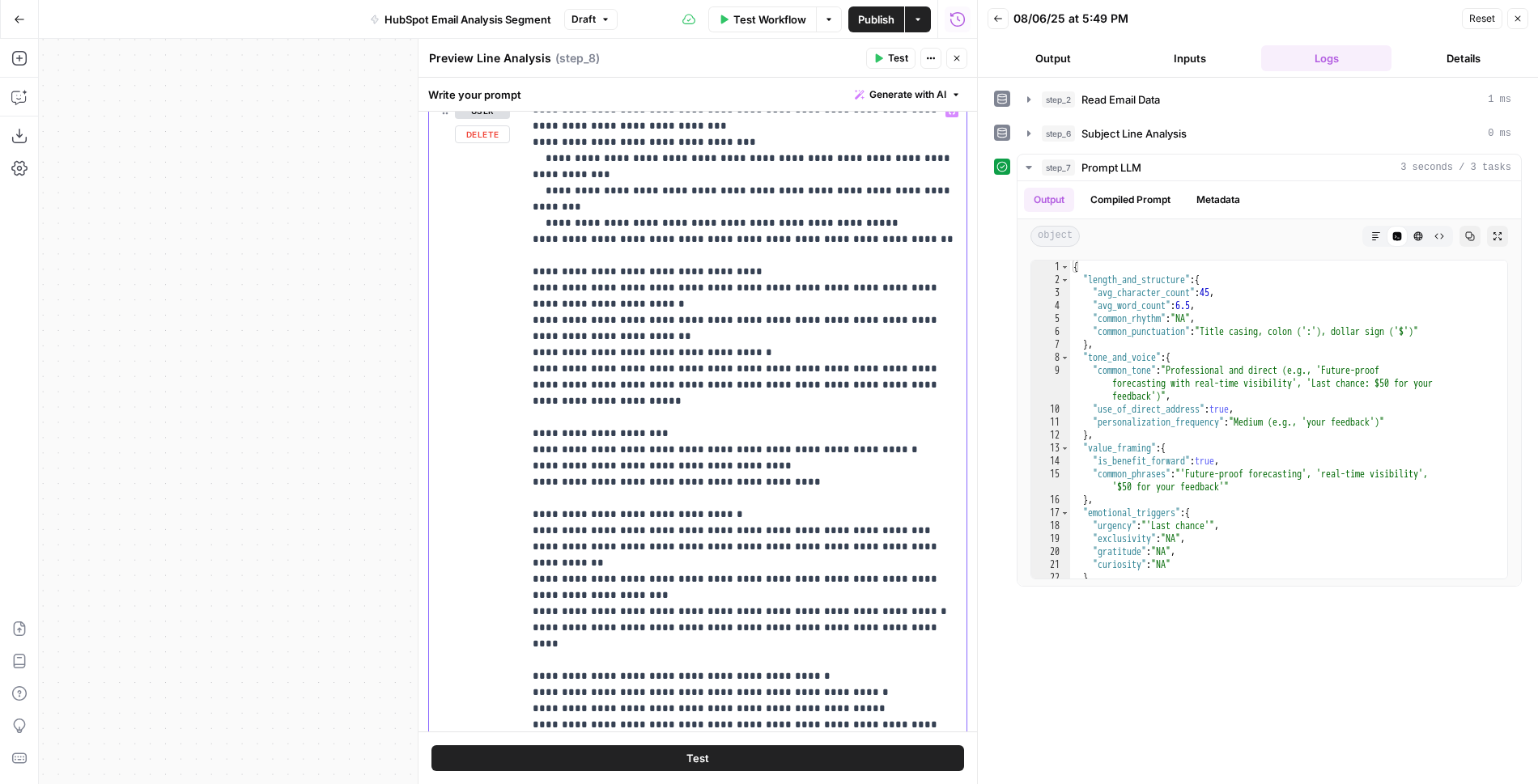 click on "**********" at bounding box center (745, 345) 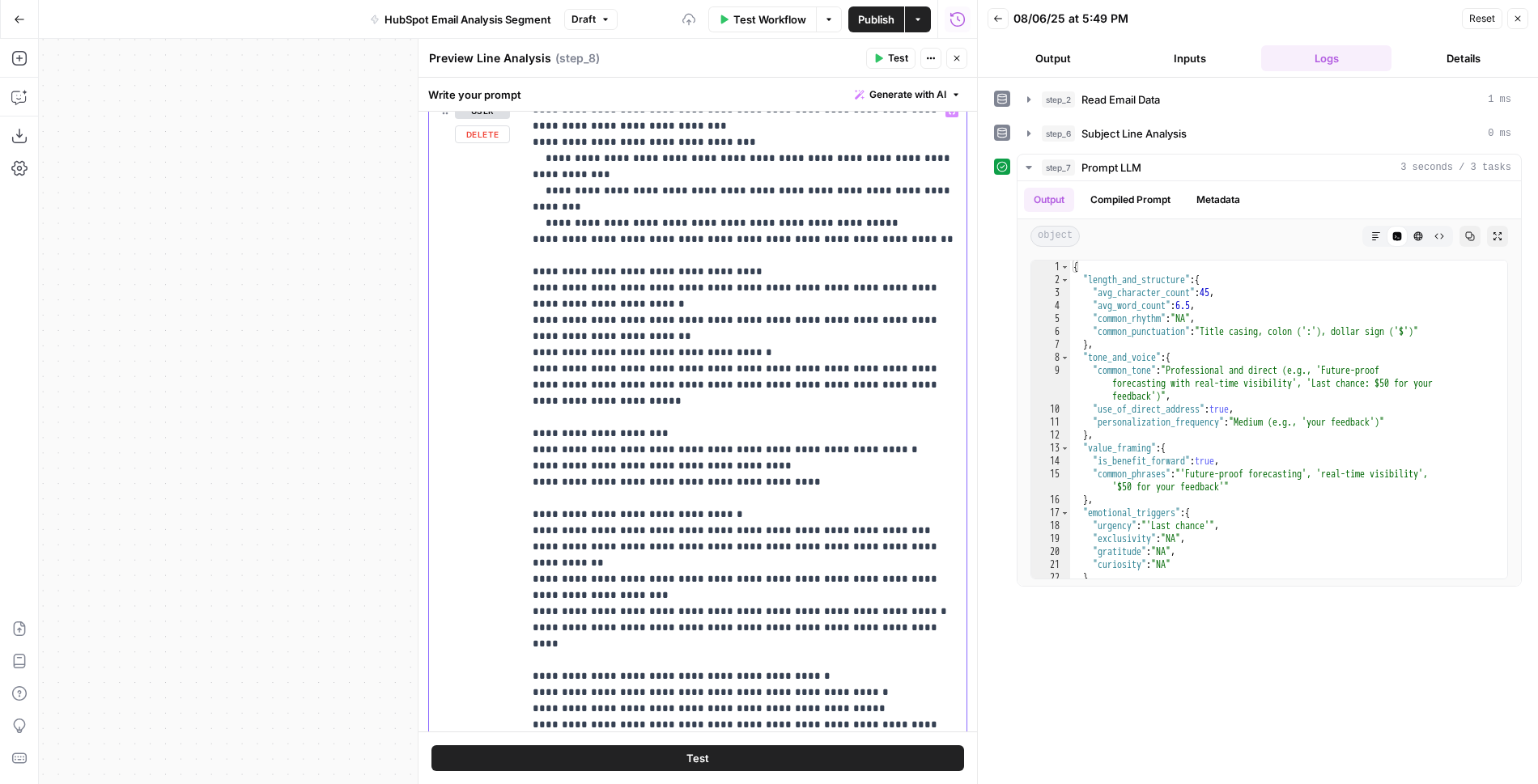 click on "**********" at bounding box center (745, 345) 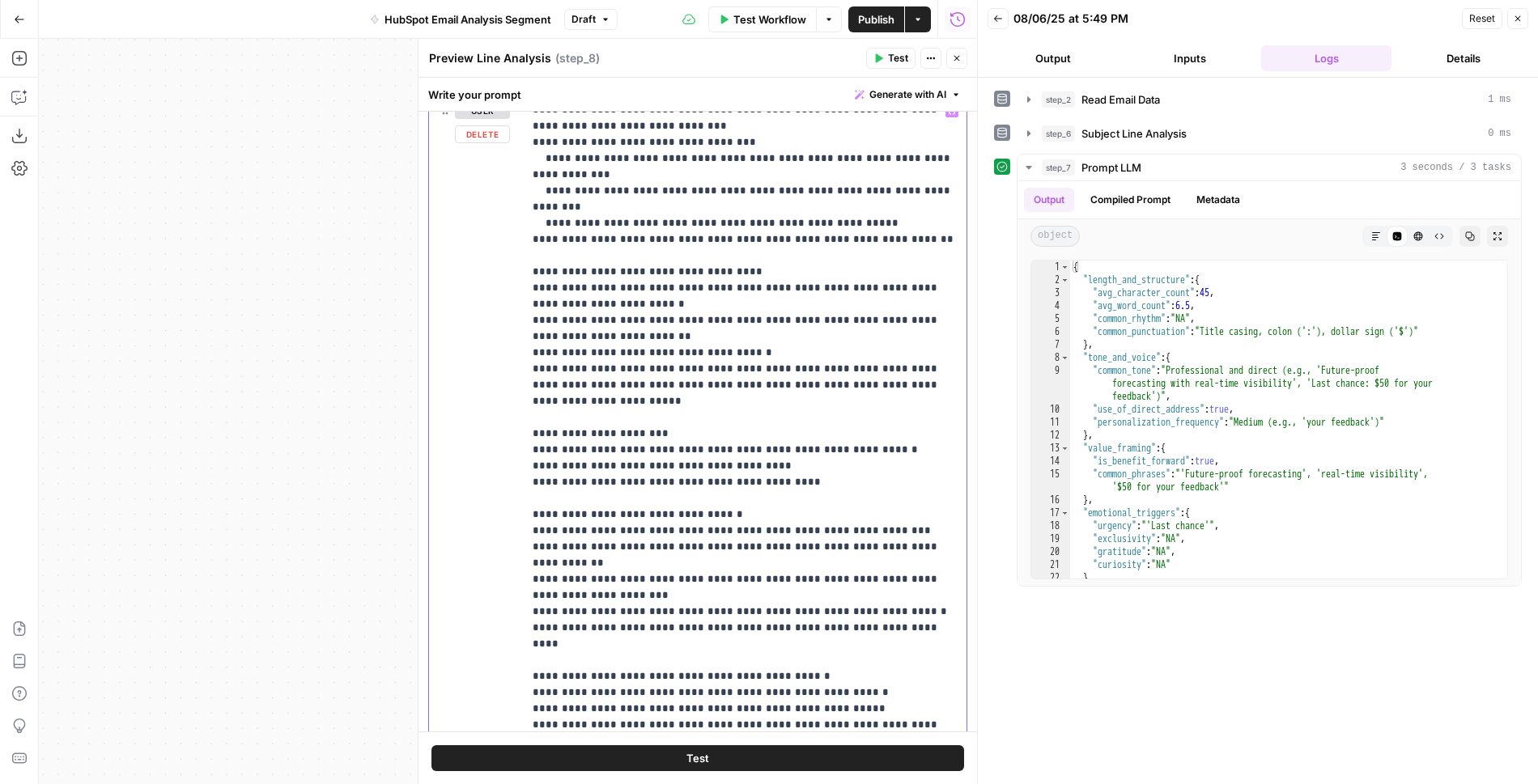 drag, startPoint x: 651, startPoint y: 365, endPoint x: 568, endPoint y: 363, distance: 83.02409 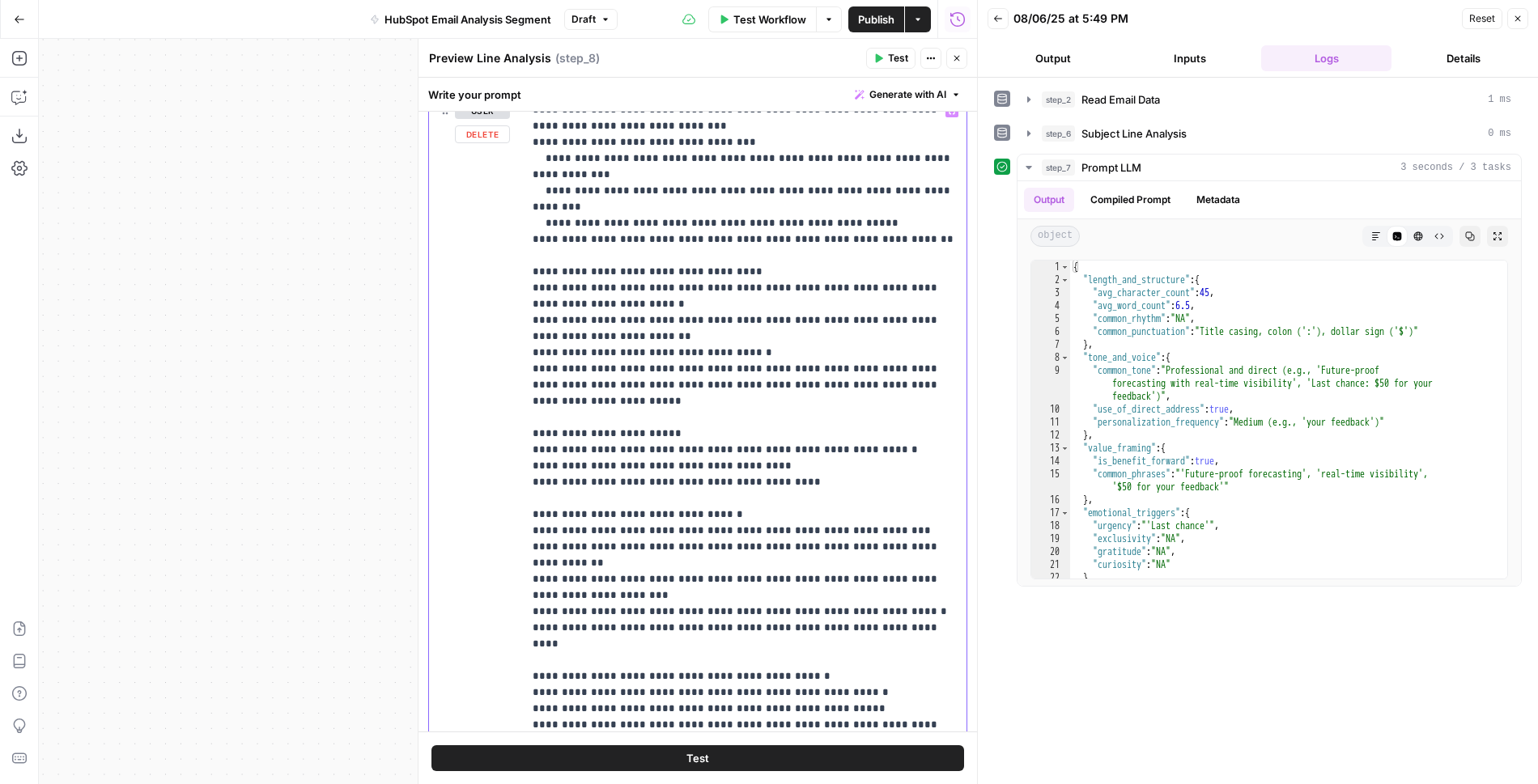 drag, startPoint x: 803, startPoint y: 412, endPoint x: 539, endPoint y: 385, distance: 265.377 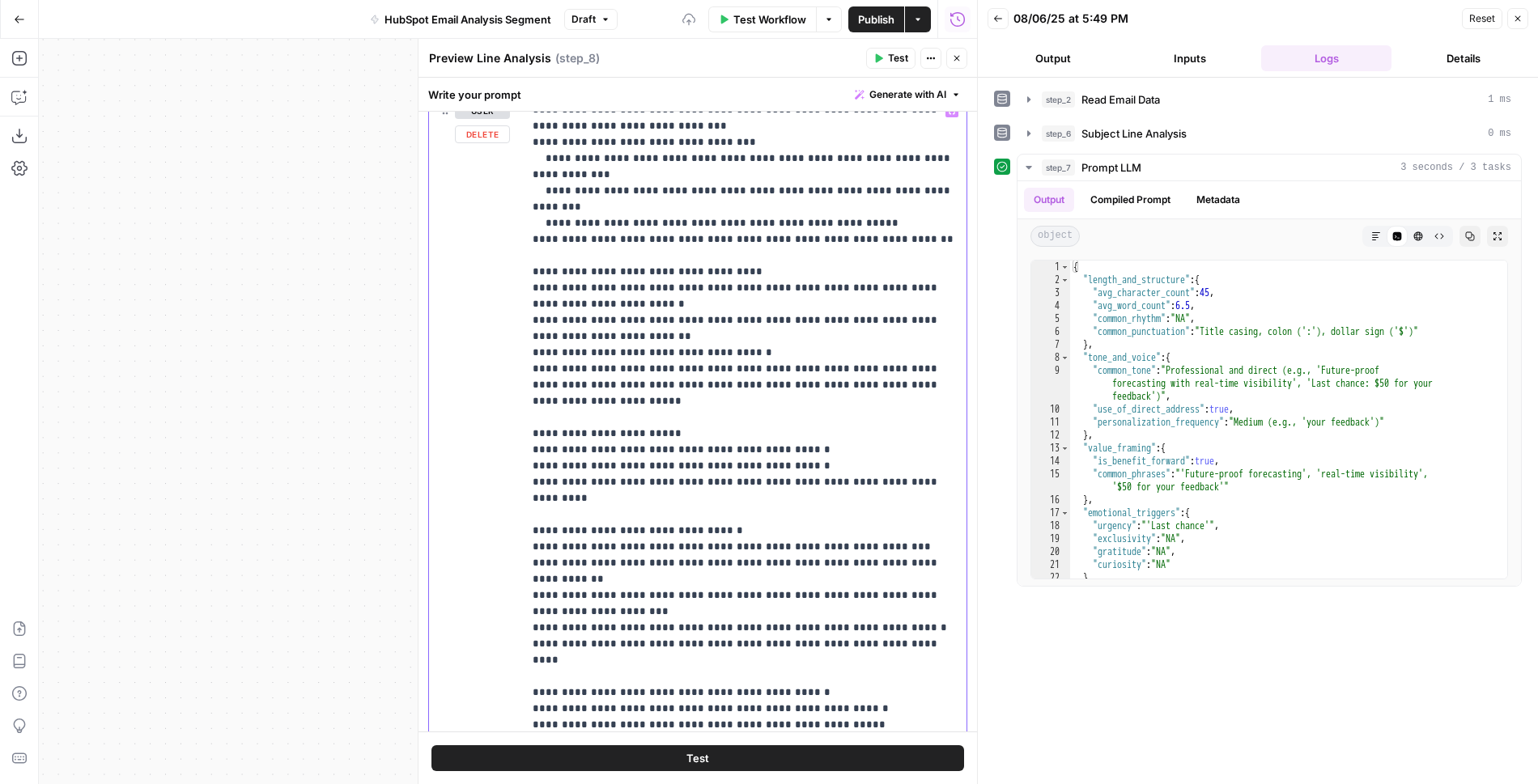 click on "**********" at bounding box center [745, 426] 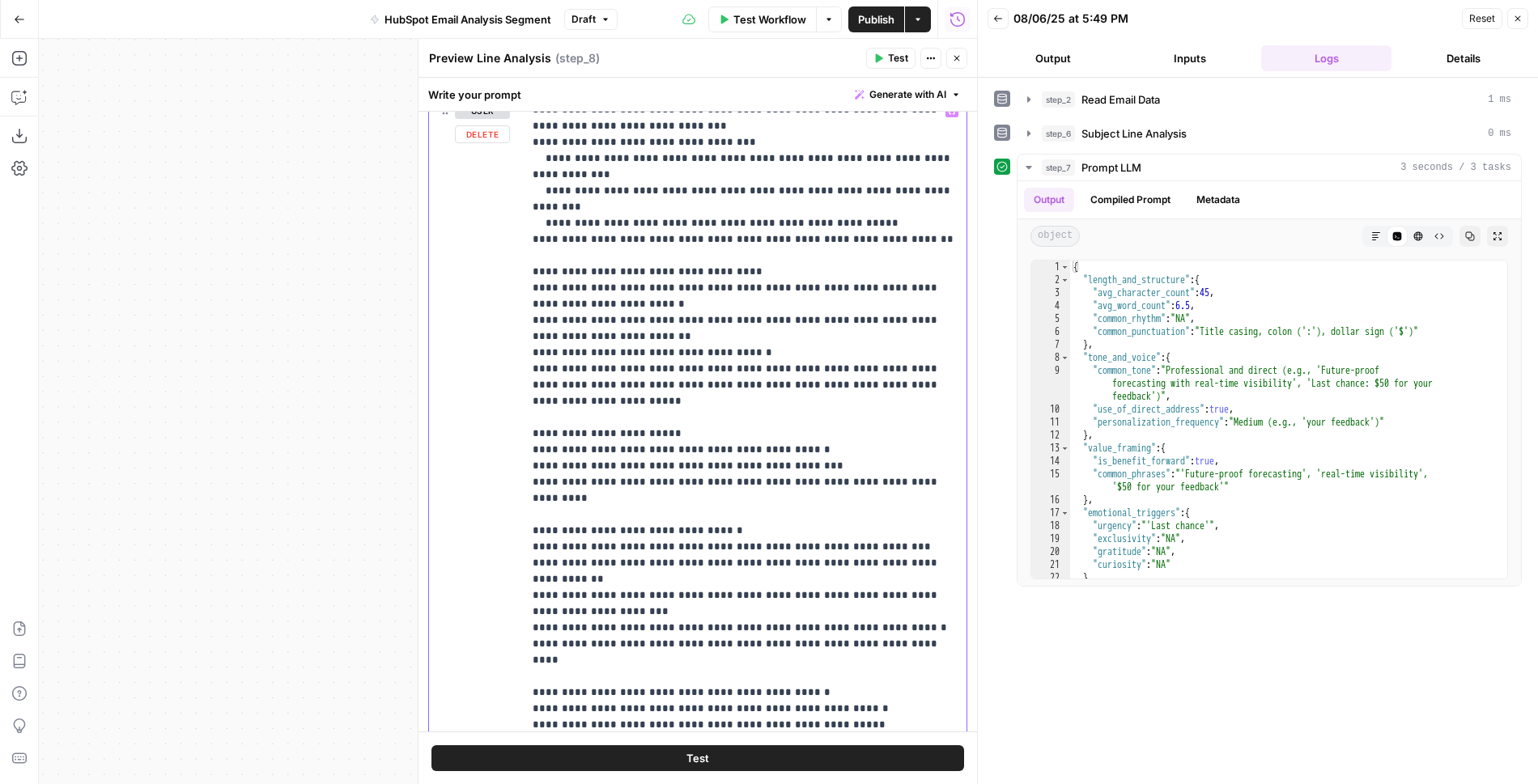 click on "**********" at bounding box center [745, 426] 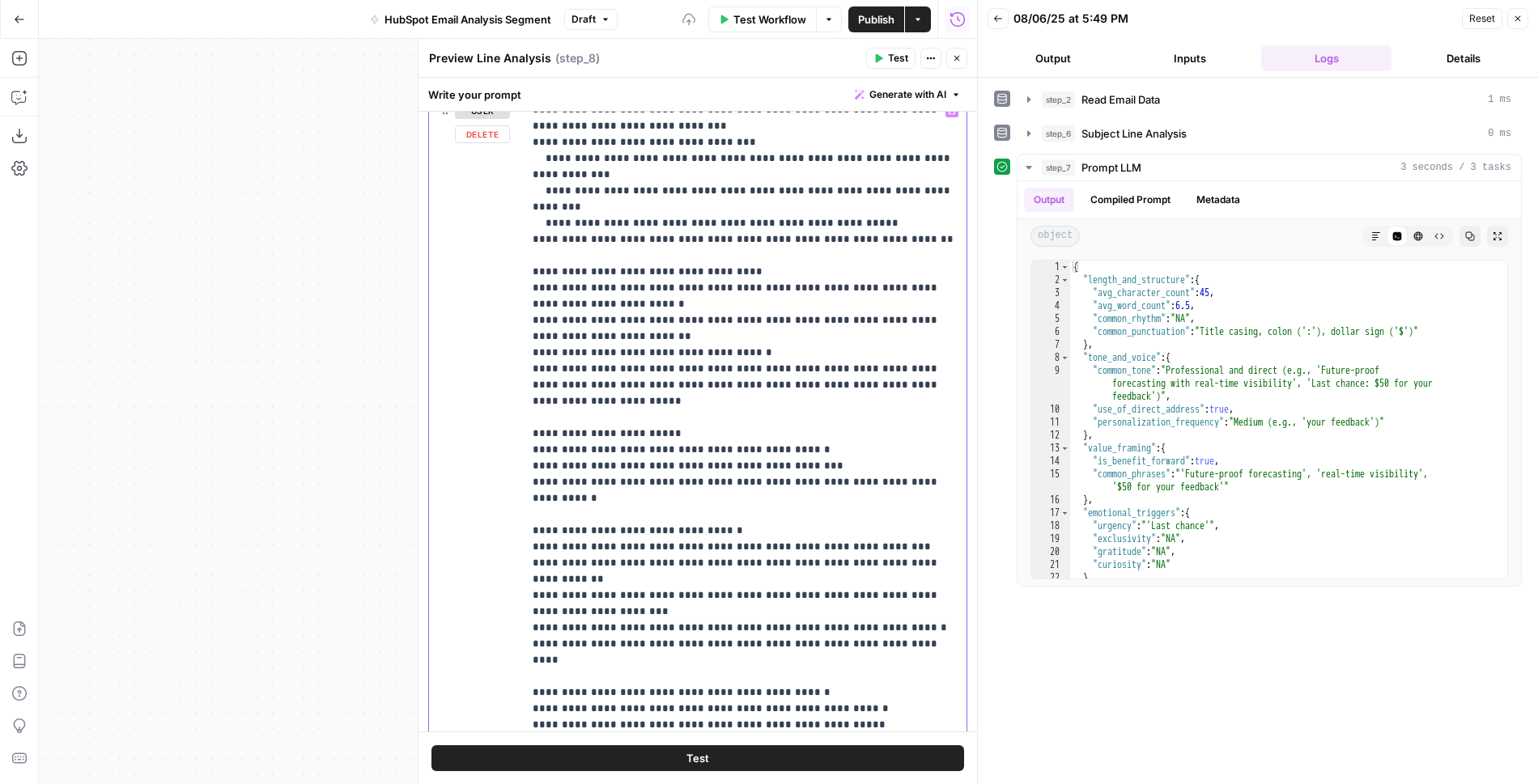 click on "**********" at bounding box center [745, 345] 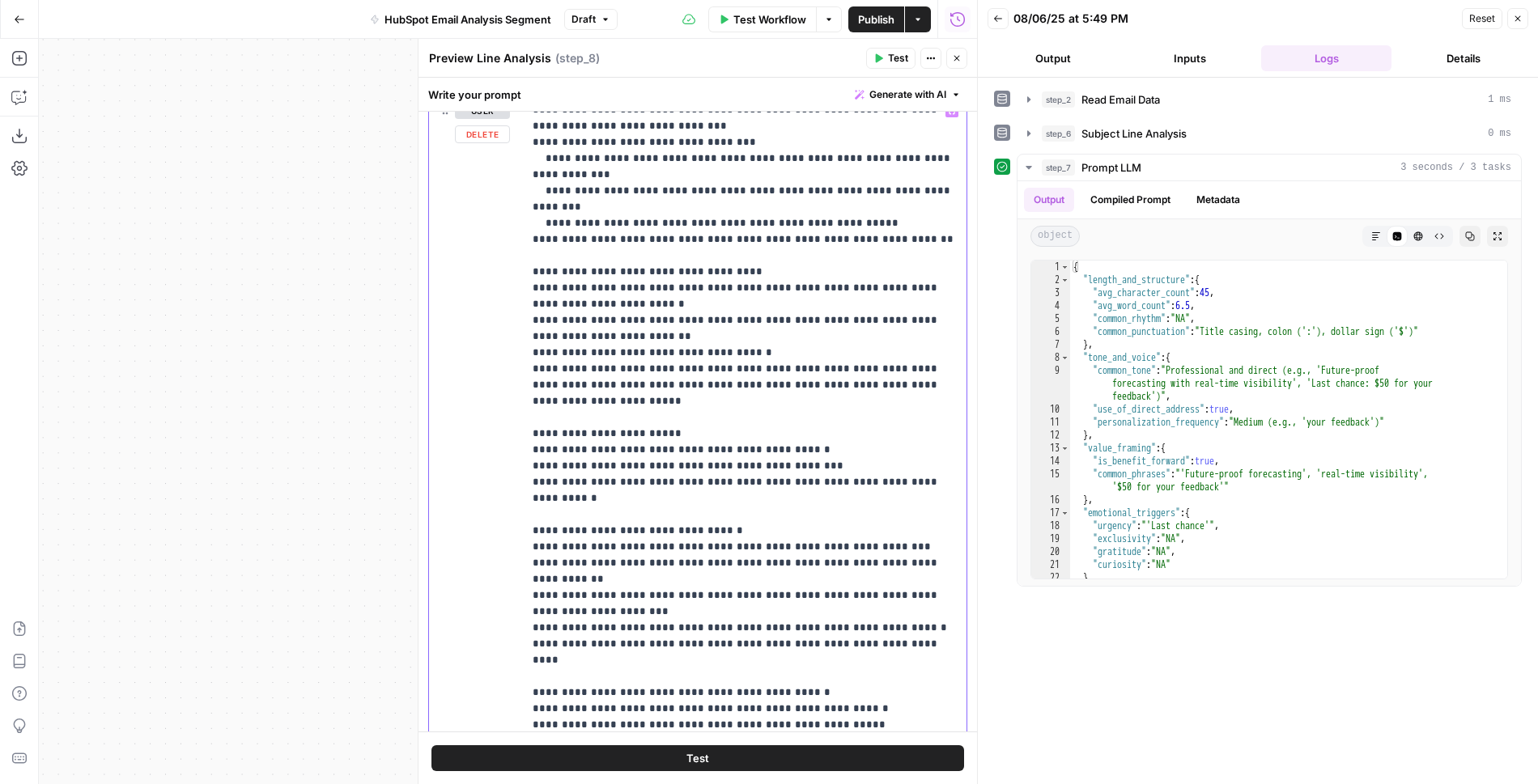 click on "**********" at bounding box center [745, 345] 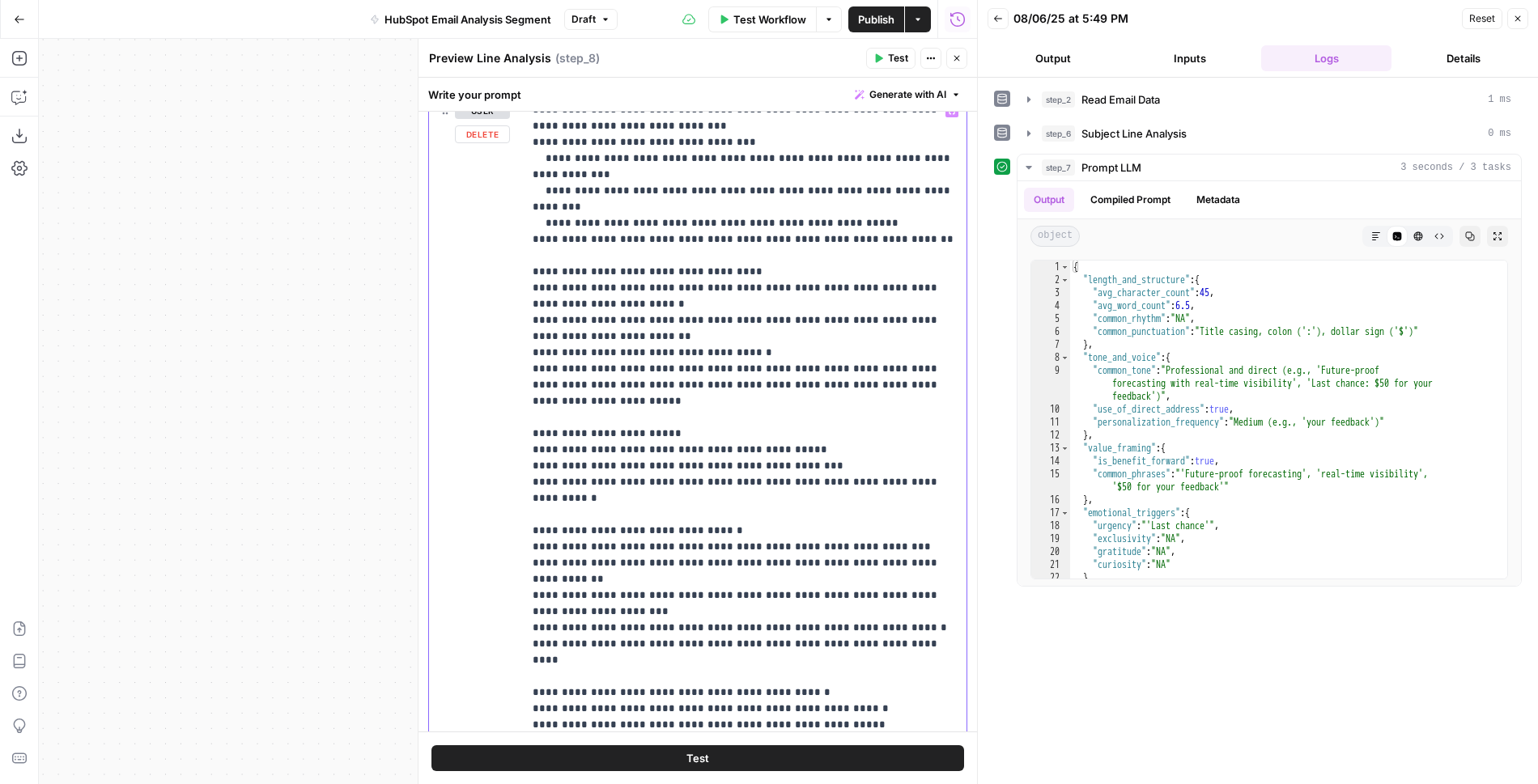 click on "**********" at bounding box center (745, 345) 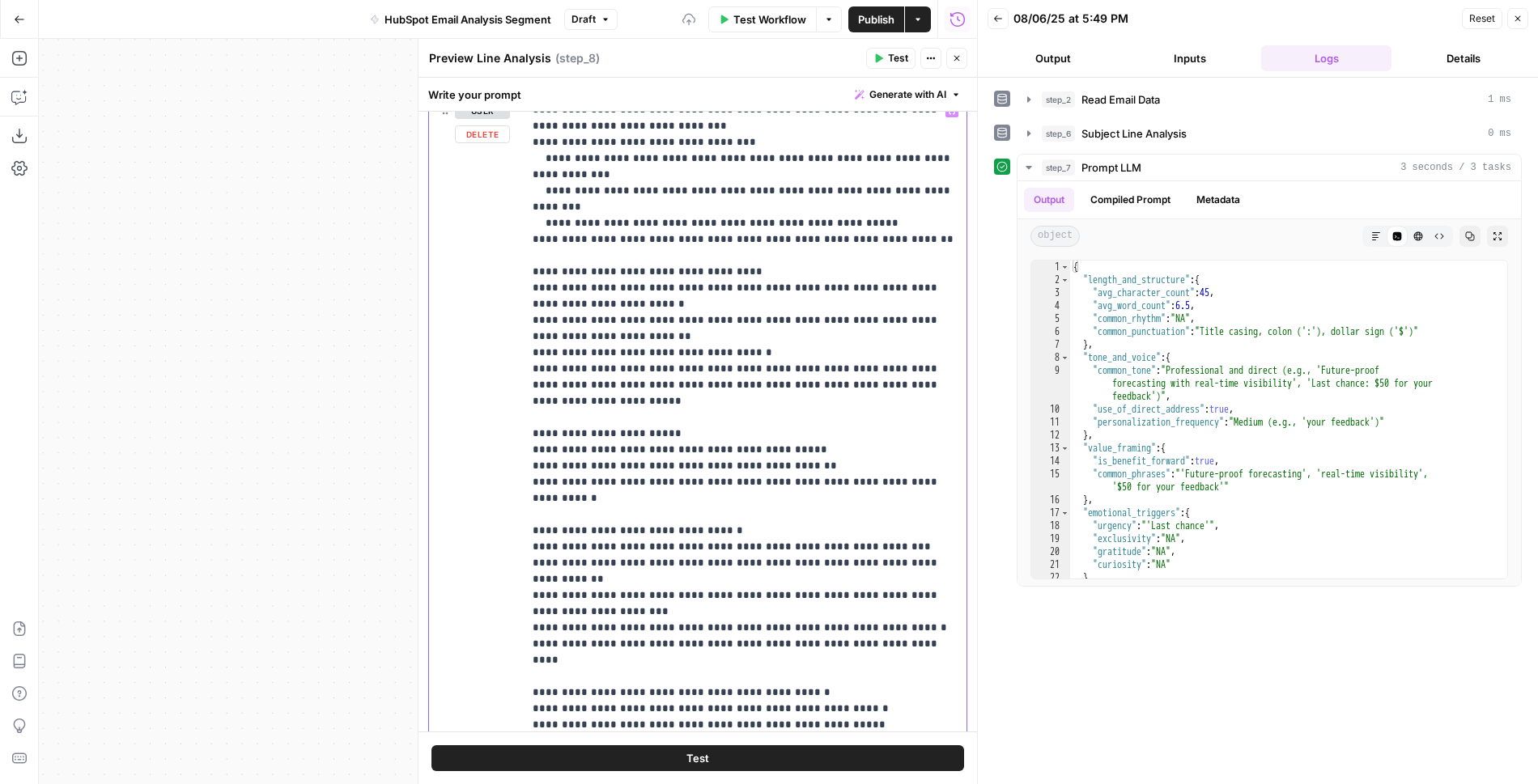 click on "**********" at bounding box center (745, 345) 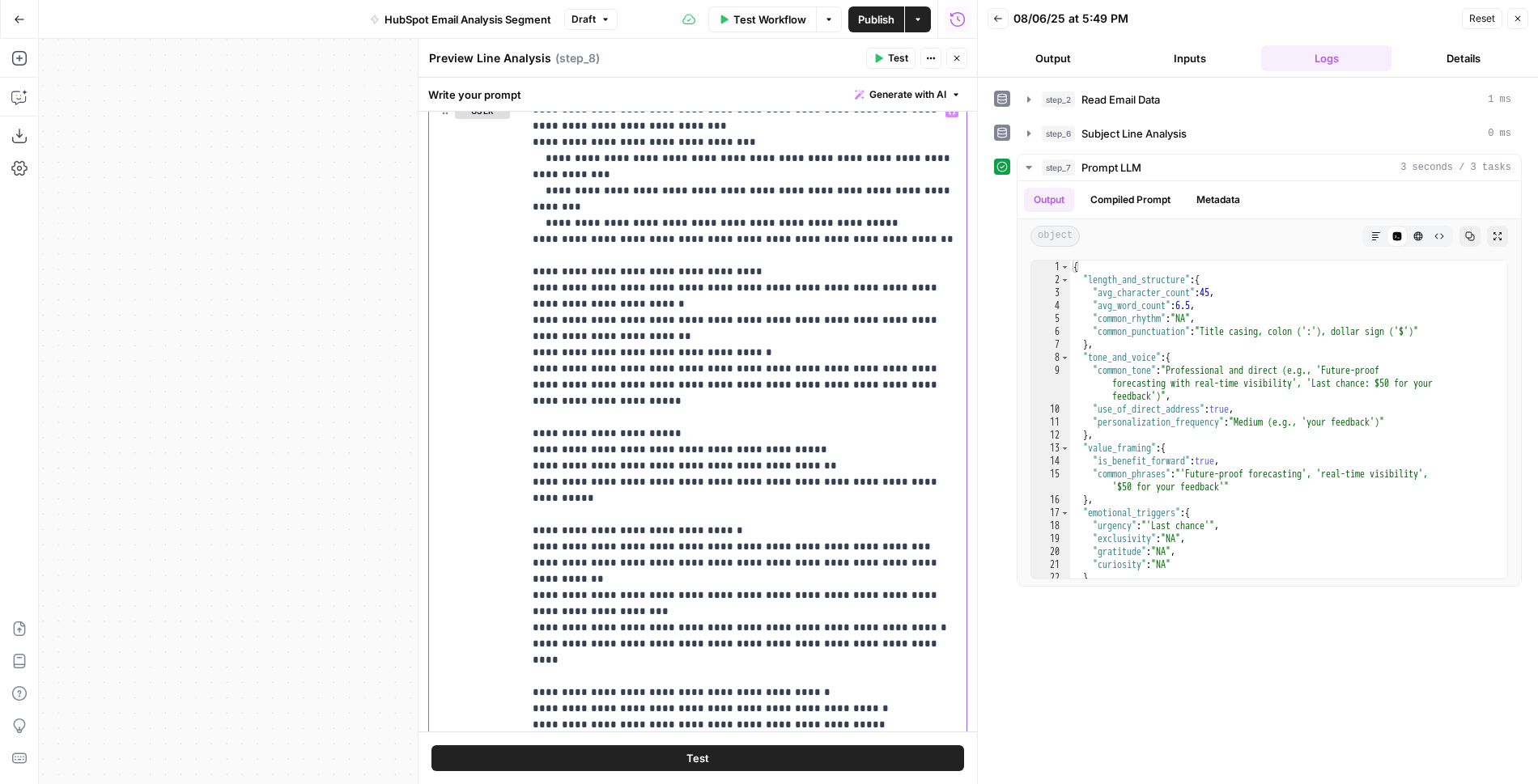 click on "**********" at bounding box center (745, 345) 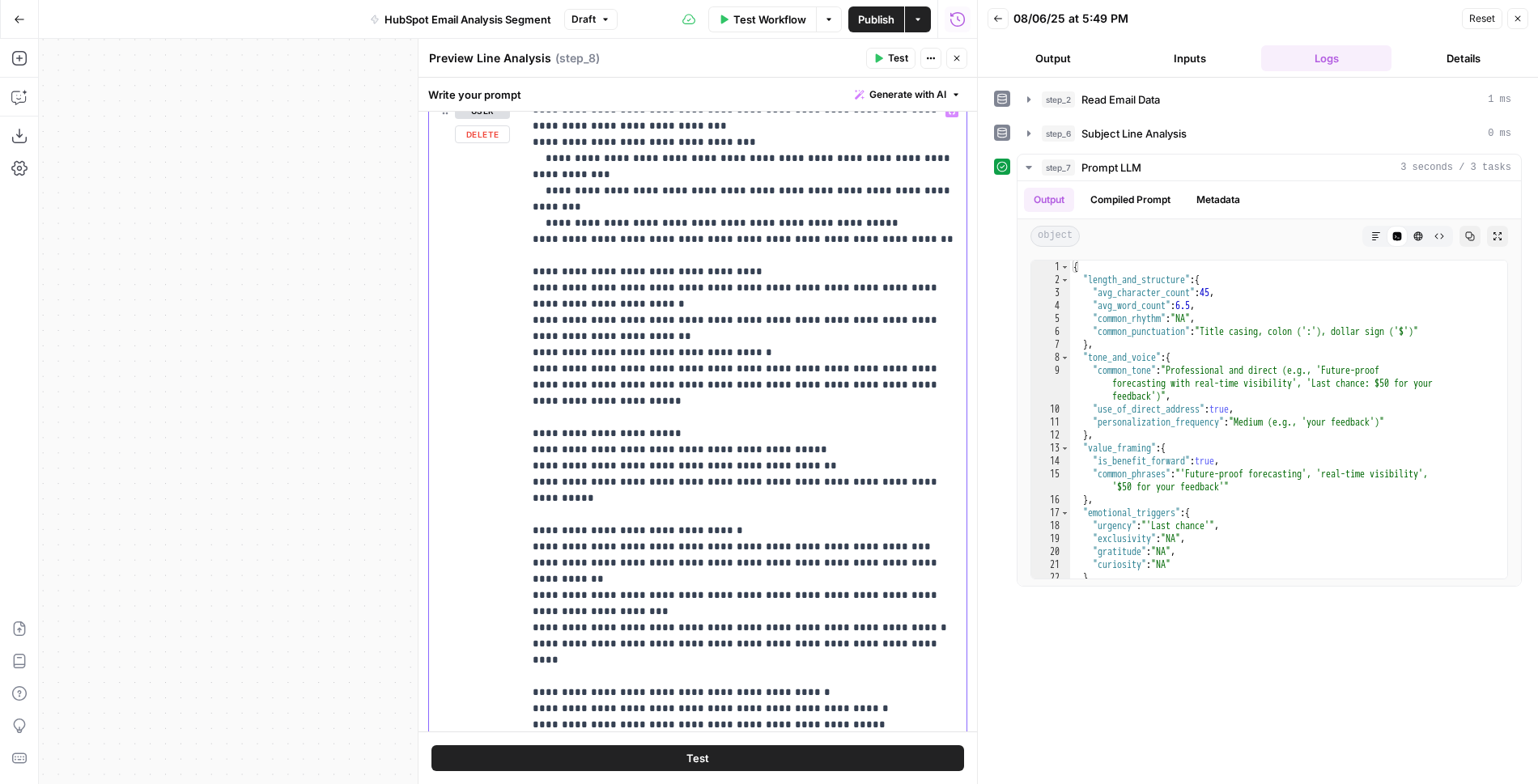 drag, startPoint x: 711, startPoint y: 378, endPoint x: 516, endPoint y: 378, distance: 195 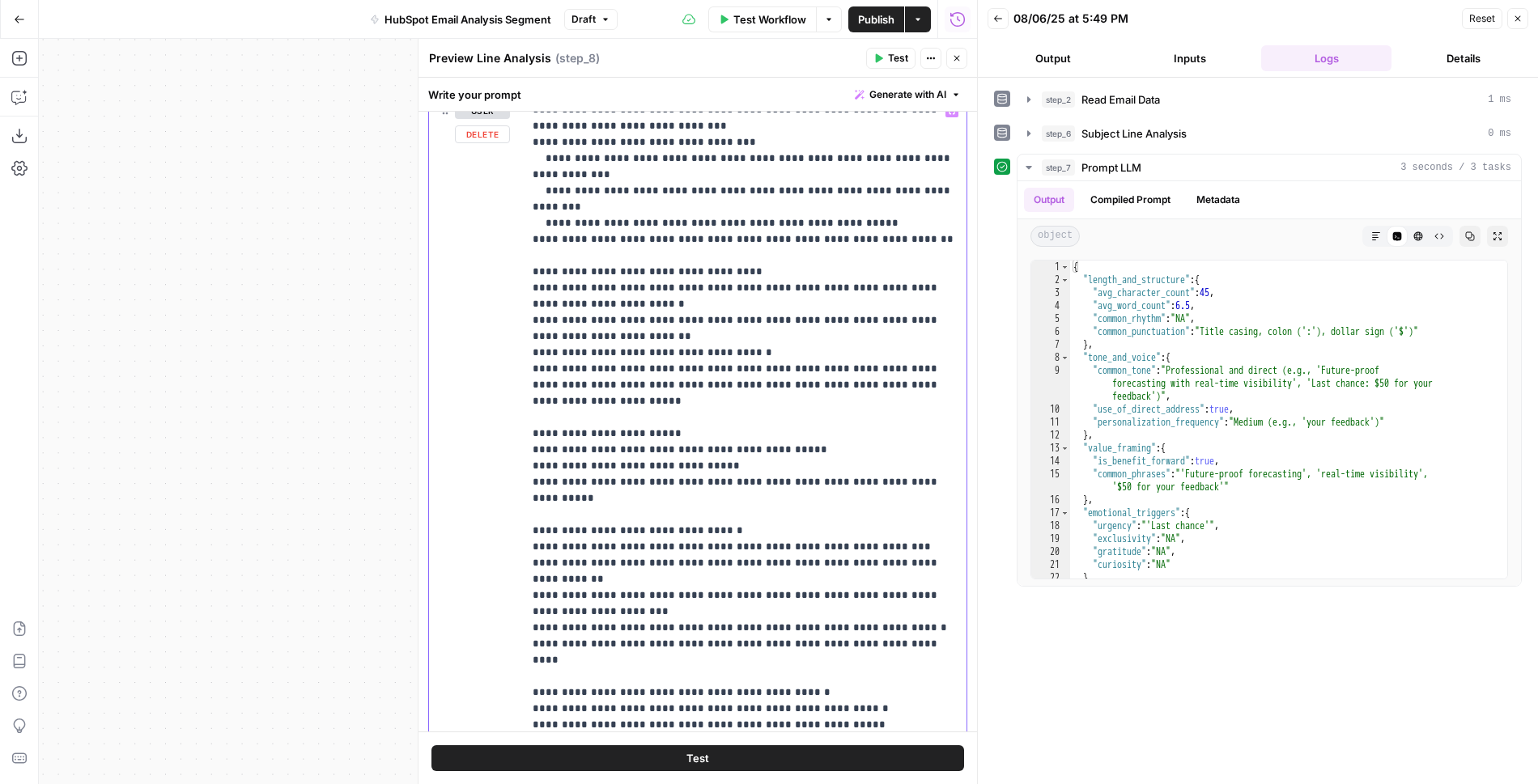 click on "**********" at bounding box center (745, 345) 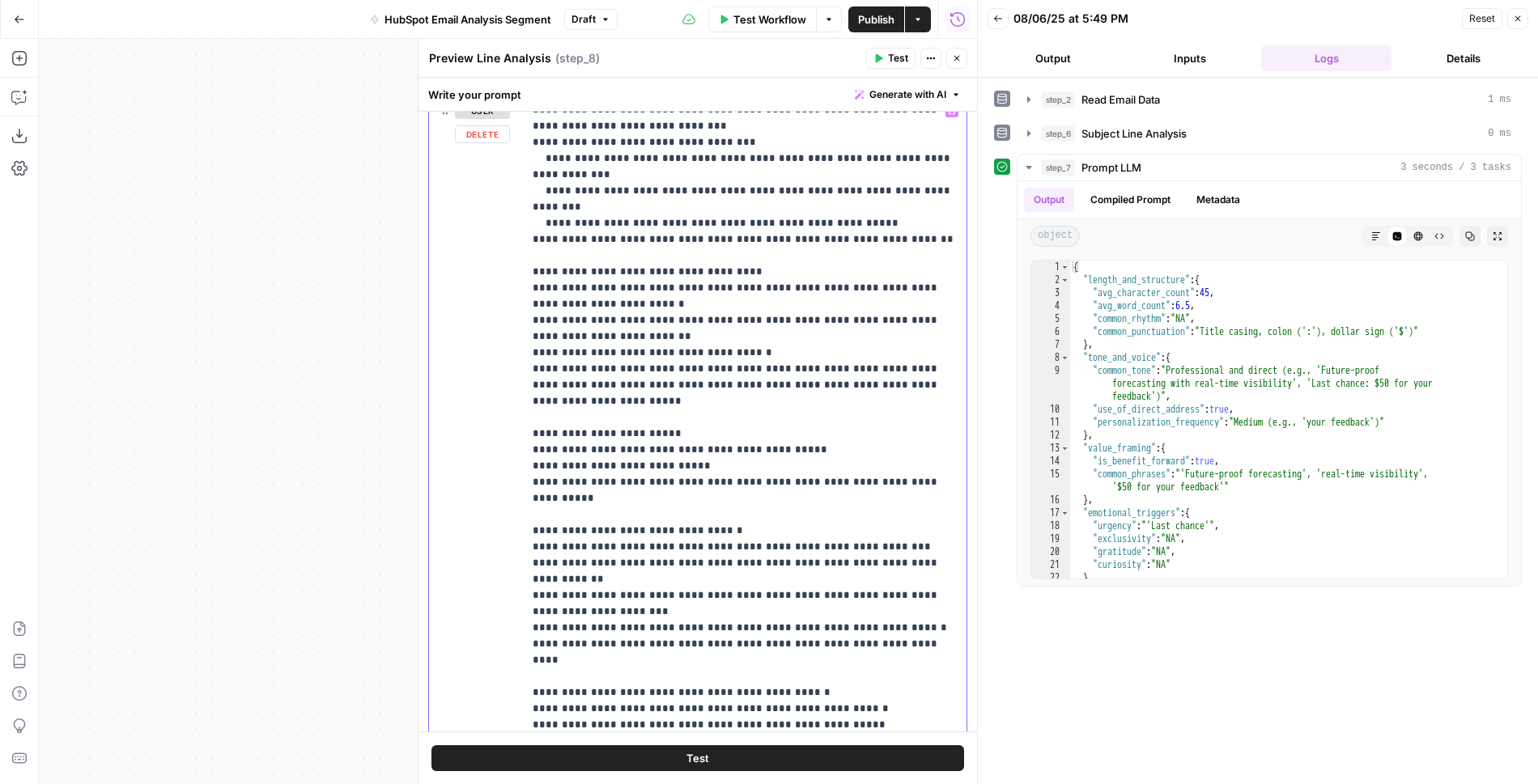 drag, startPoint x: 799, startPoint y: 384, endPoint x: 709, endPoint y: 384, distance: 90 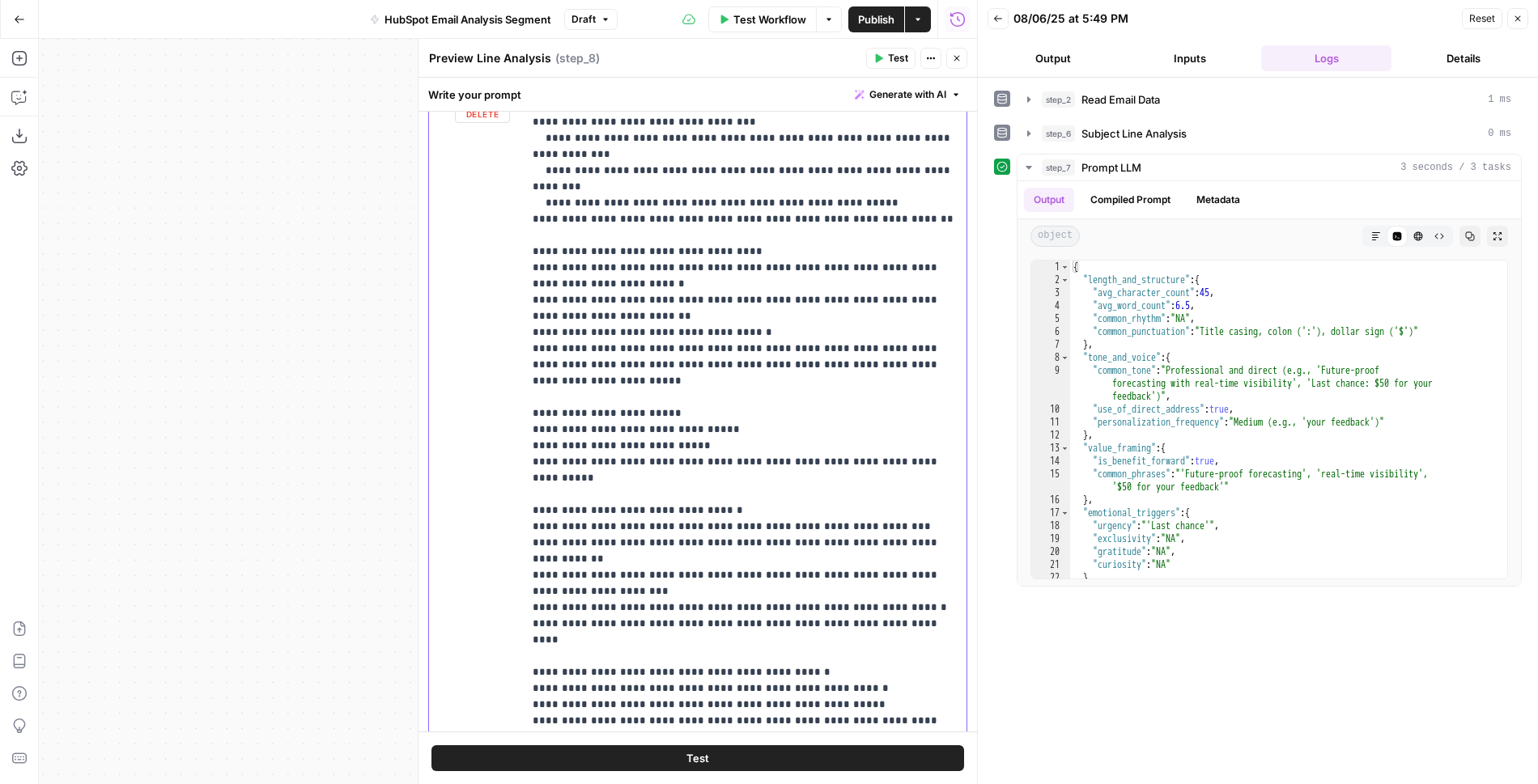 scroll, scrollTop: 225, scrollLeft: 0, axis: vertical 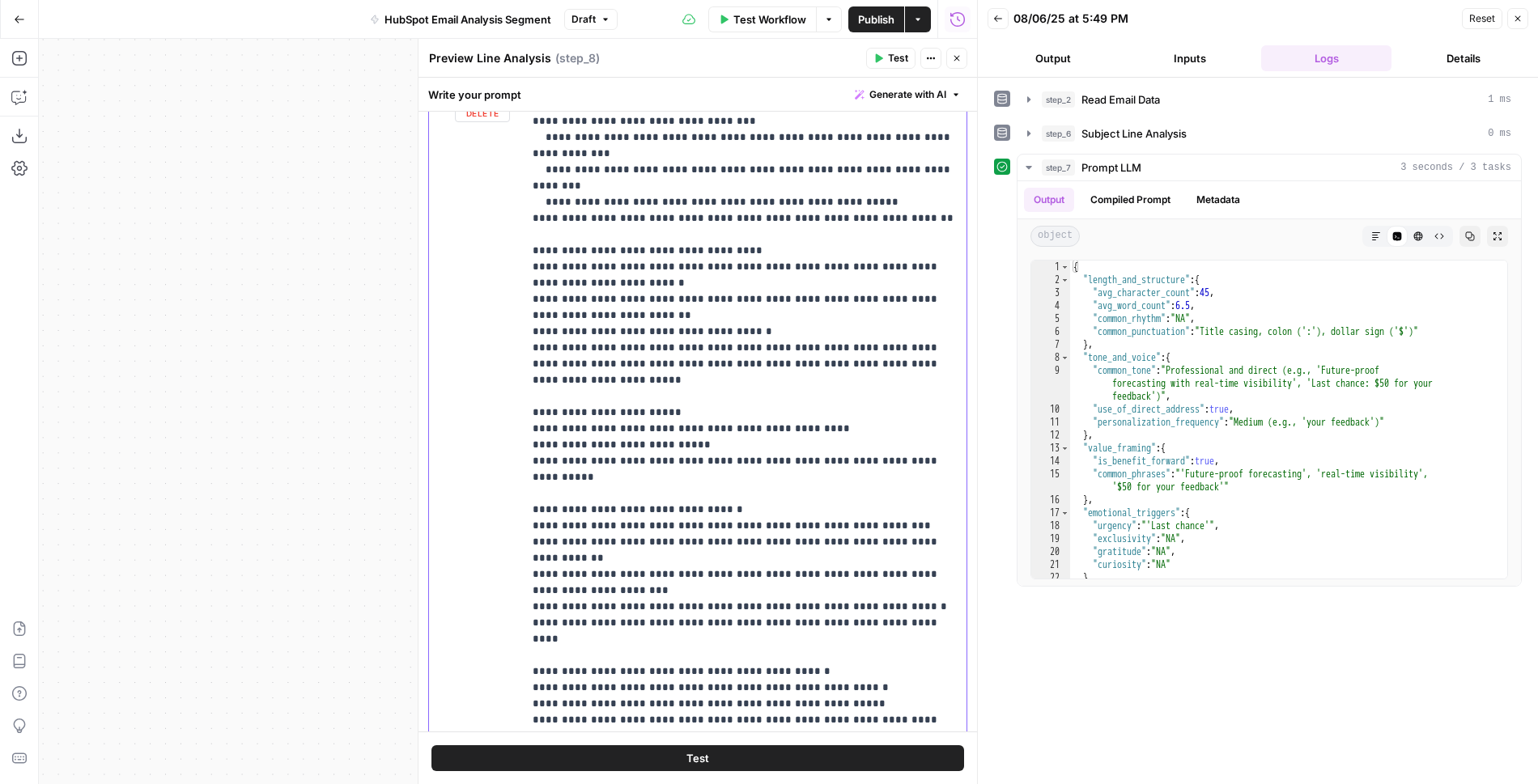 drag, startPoint x: 808, startPoint y: 364, endPoint x: 713, endPoint y: 364, distance: 95 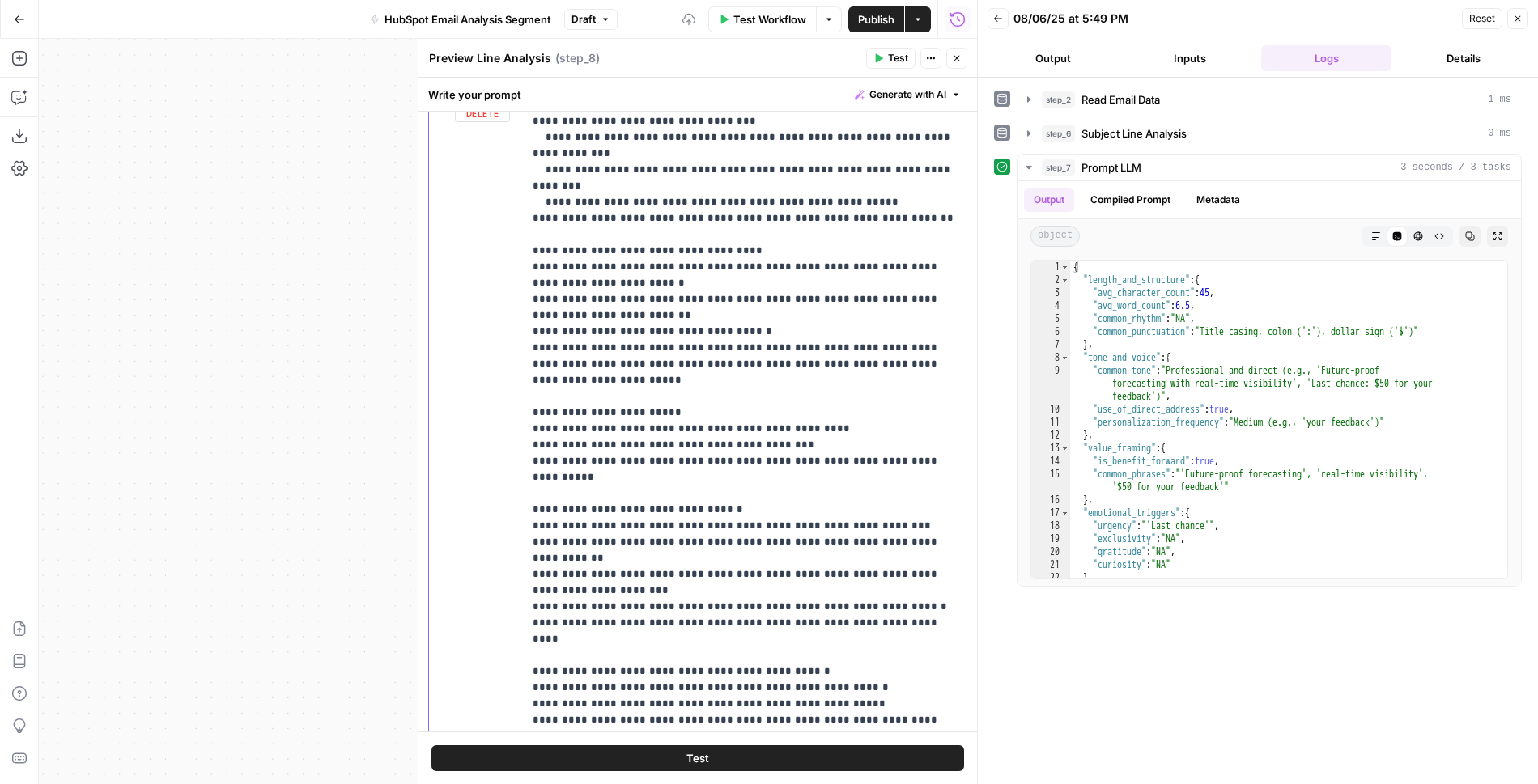 click on "**********" at bounding box center [745, 324] 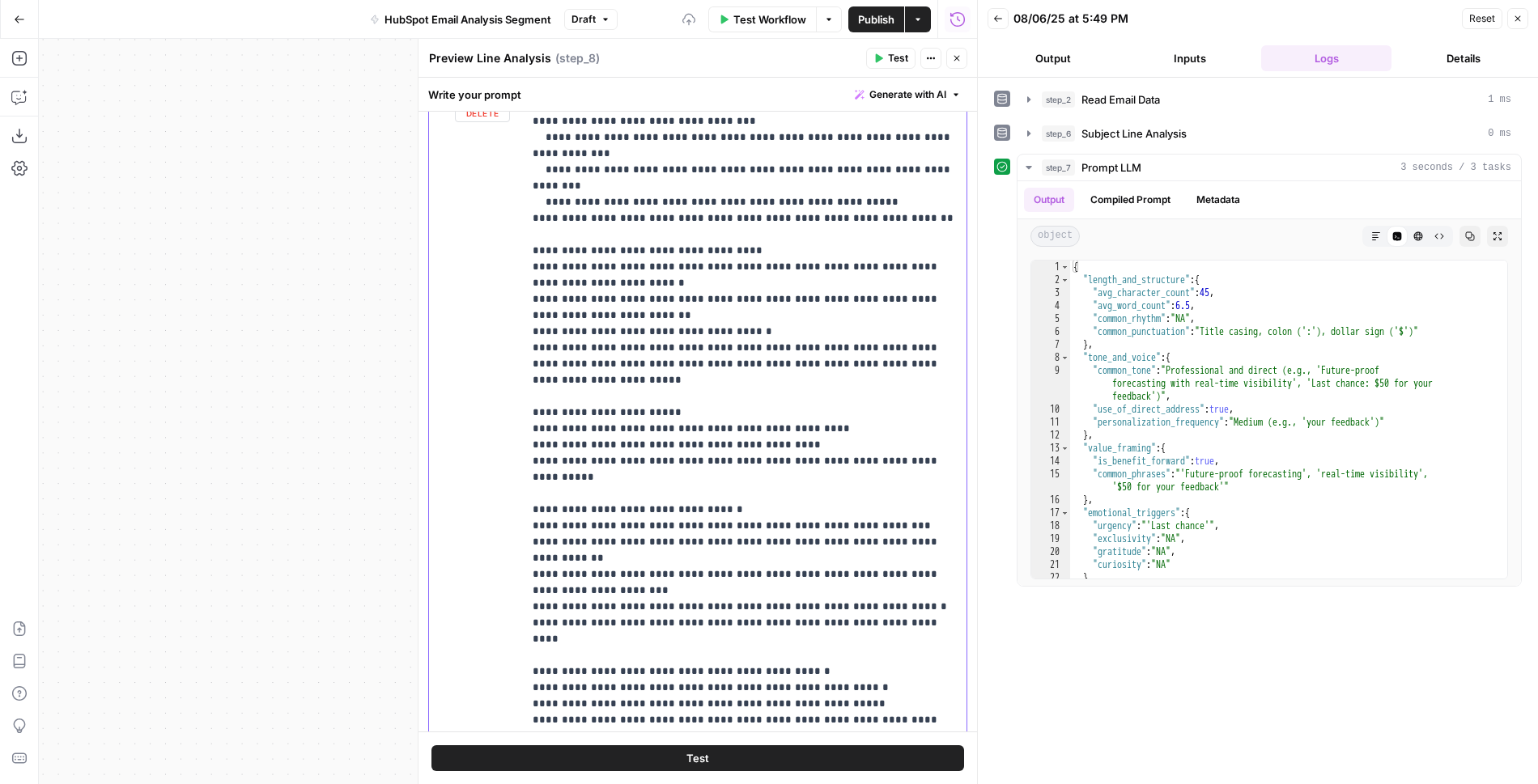 click on "**********" at bounding box center (745, 324) 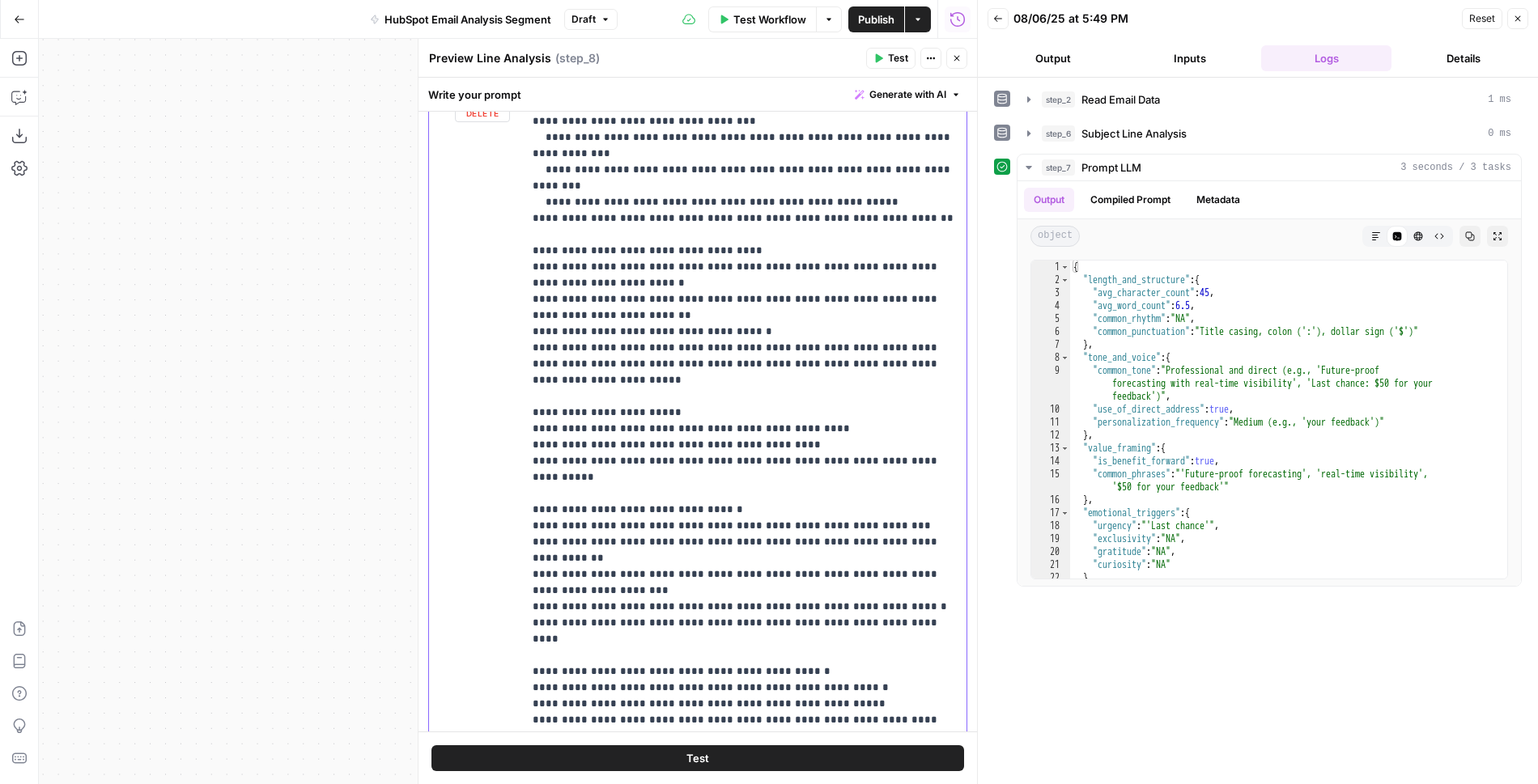 click on "**********" at bounding box center (745, 324) 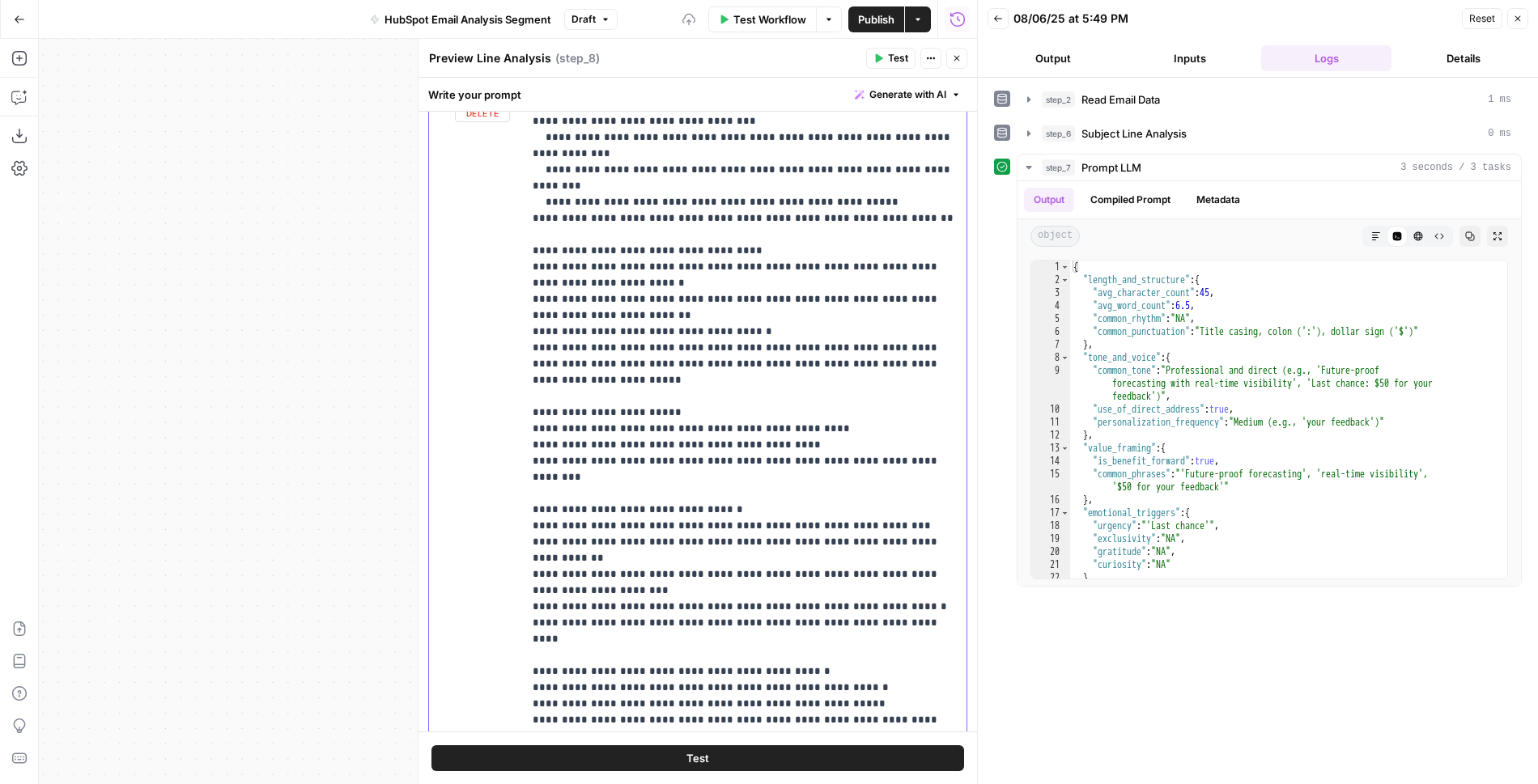 click on "**********" at bounding box center (745, 324) 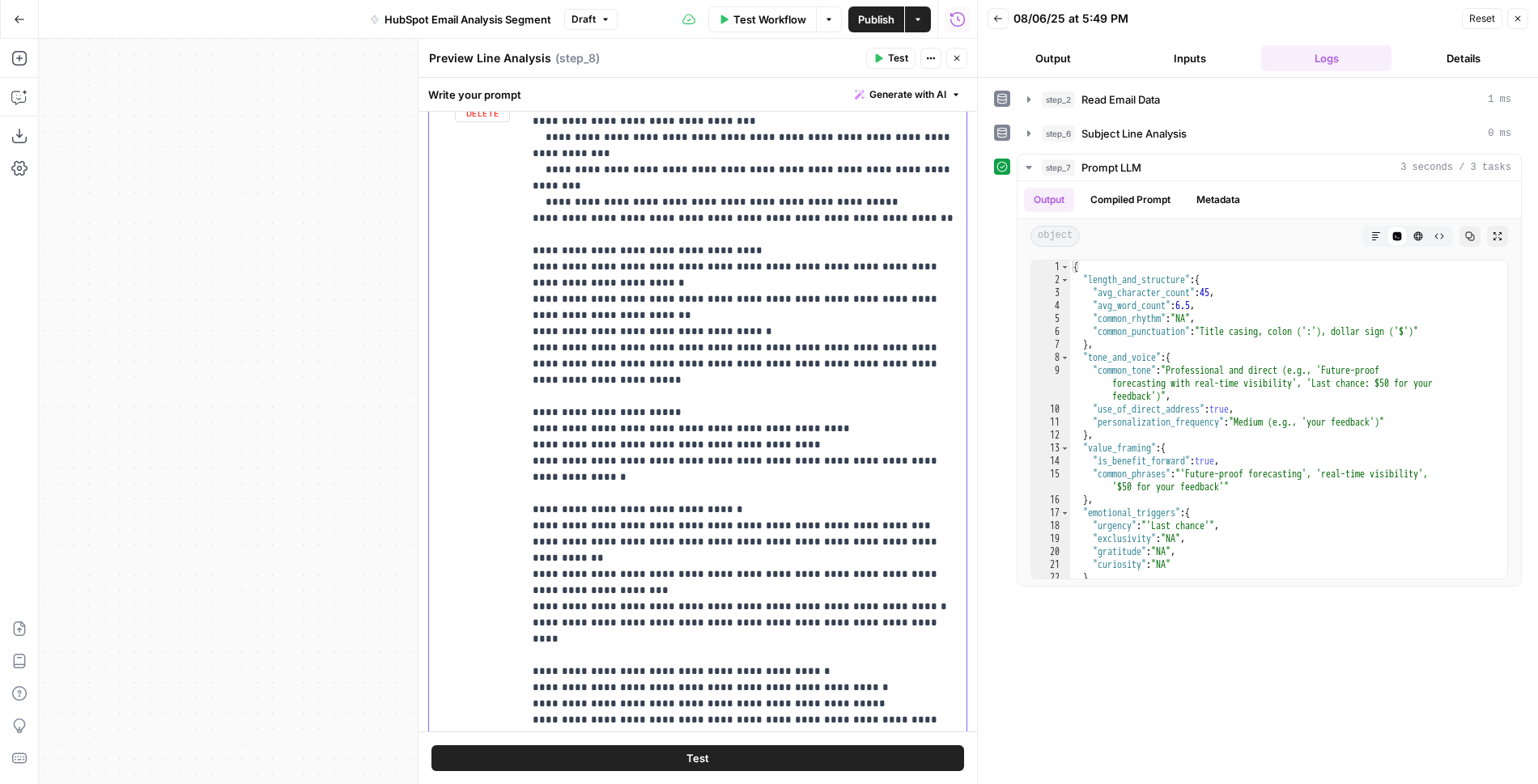 click on "**********" at bounding box center (745, 332) 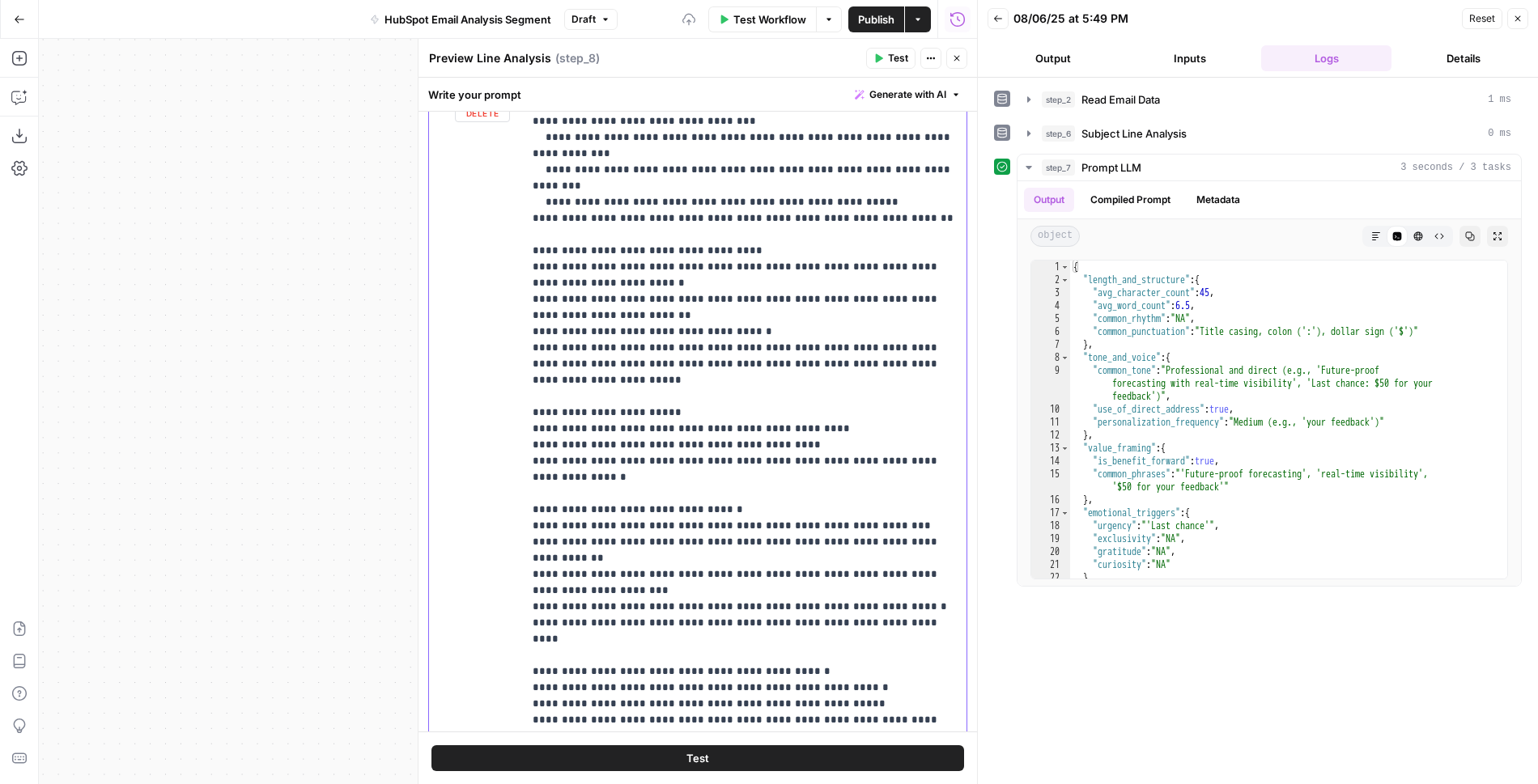 click on "**********" at bounding box center [745, 332] 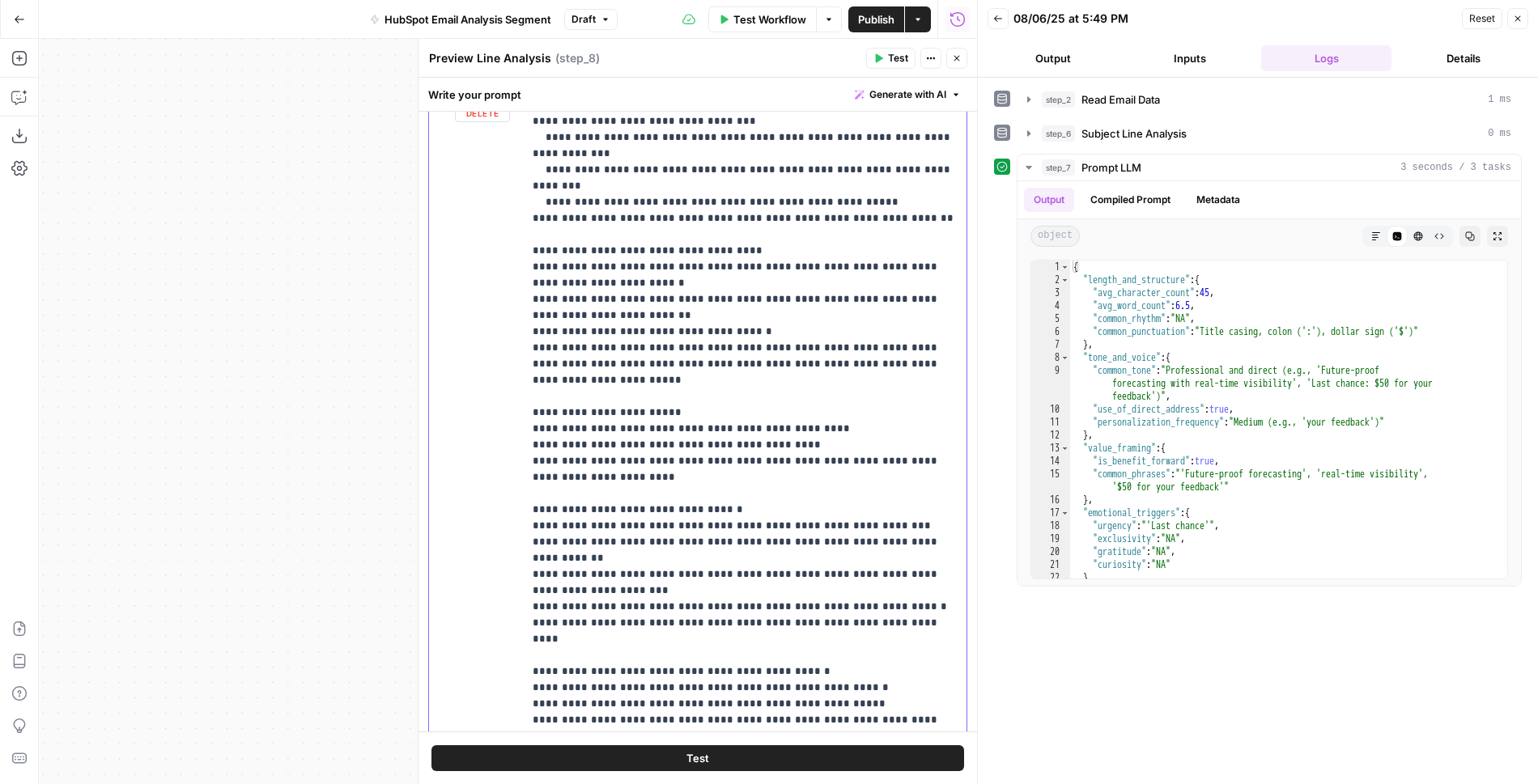 click on "**********" at bounding box center [745, 332] 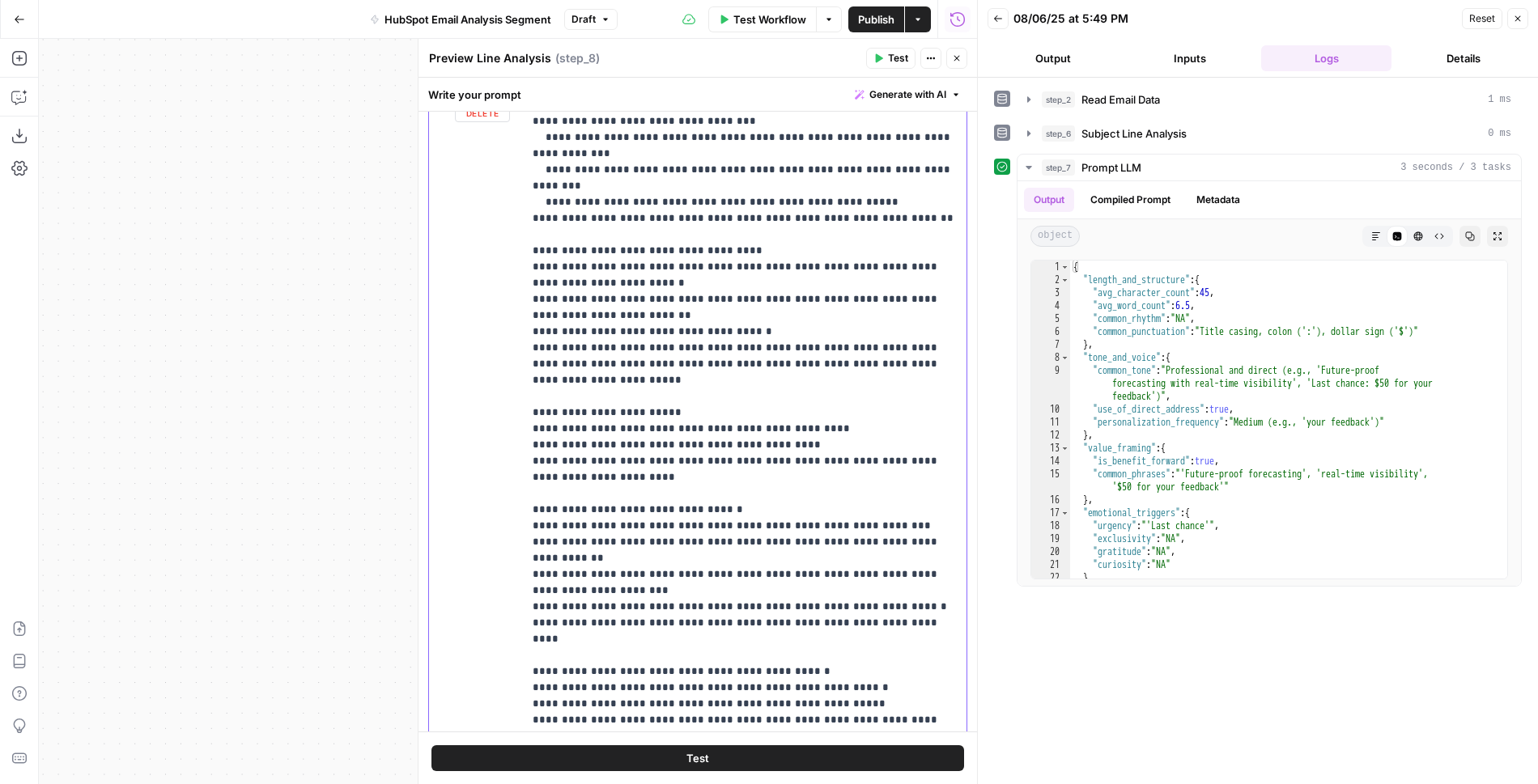 scroll, scrollTop: 179, scrollLeft: 0, axis: vertical 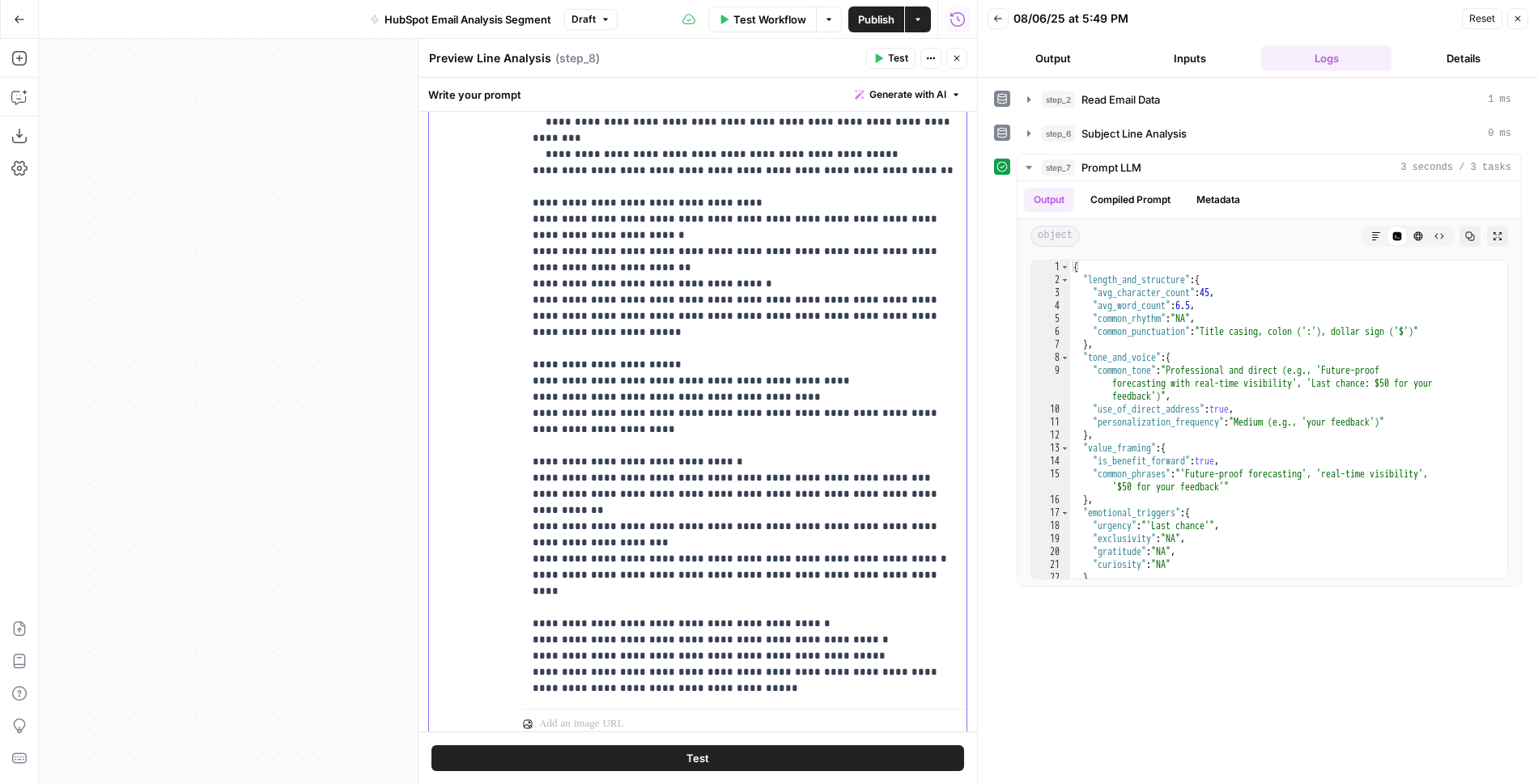 drag, startPoint x: 907, startPoint y: 494, endPoint x: 539, endPoint y: 417, distance: 375.9694 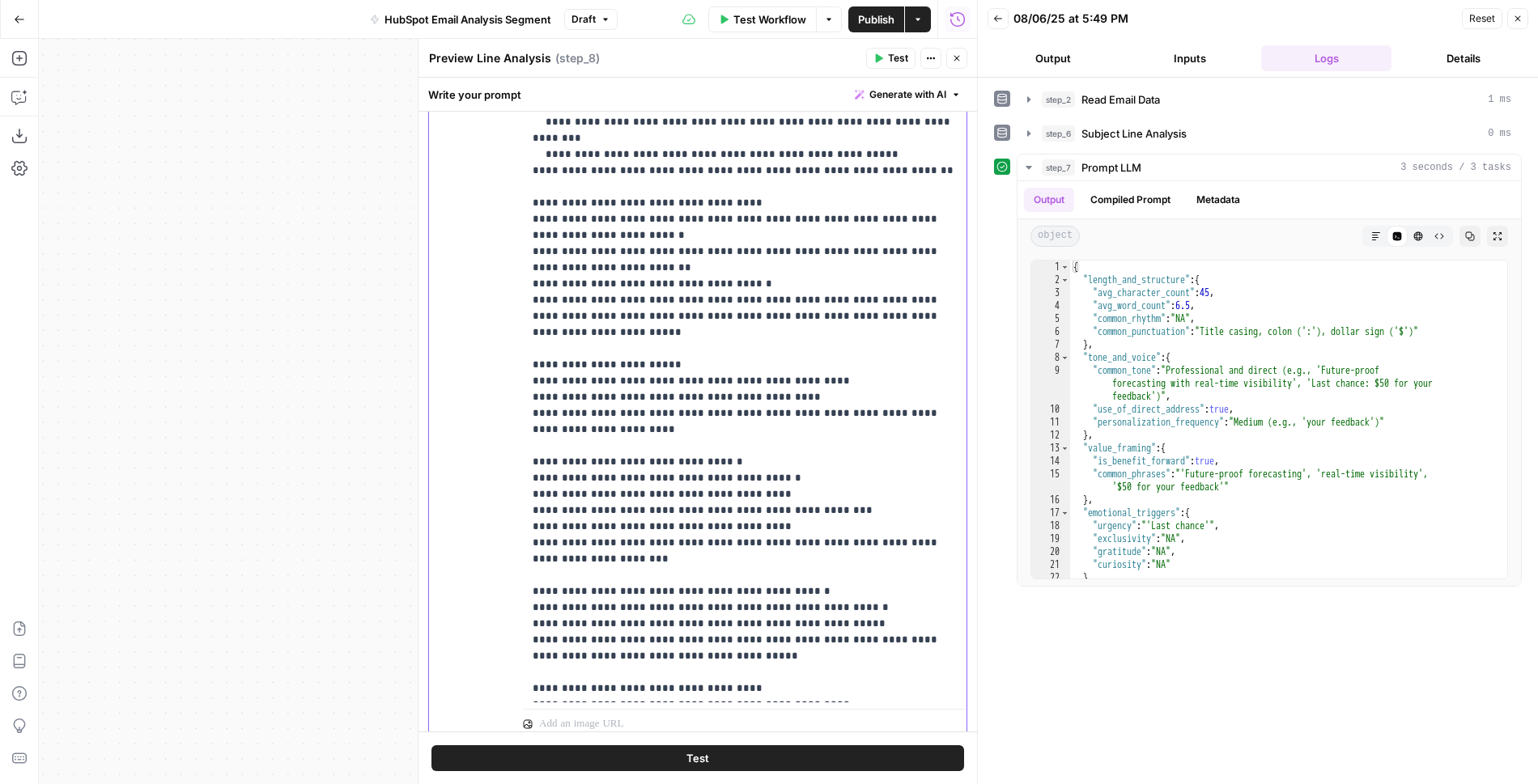 drag, startPoint x: 707, startPoint y: 394, endPoint x: 563, endPoint y: 392, distance: 144.01389 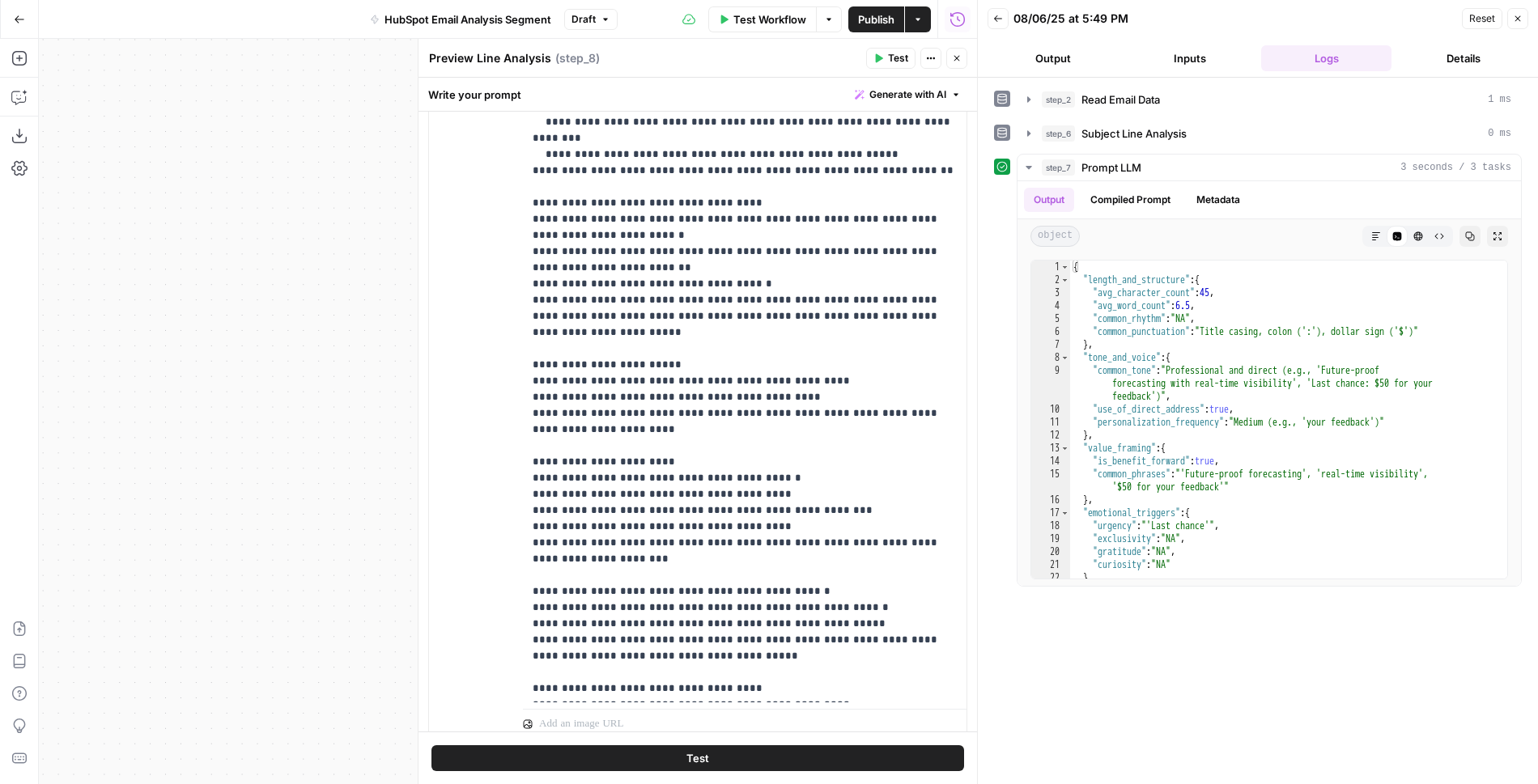 click on "**********" at bounding box center [698, 391] 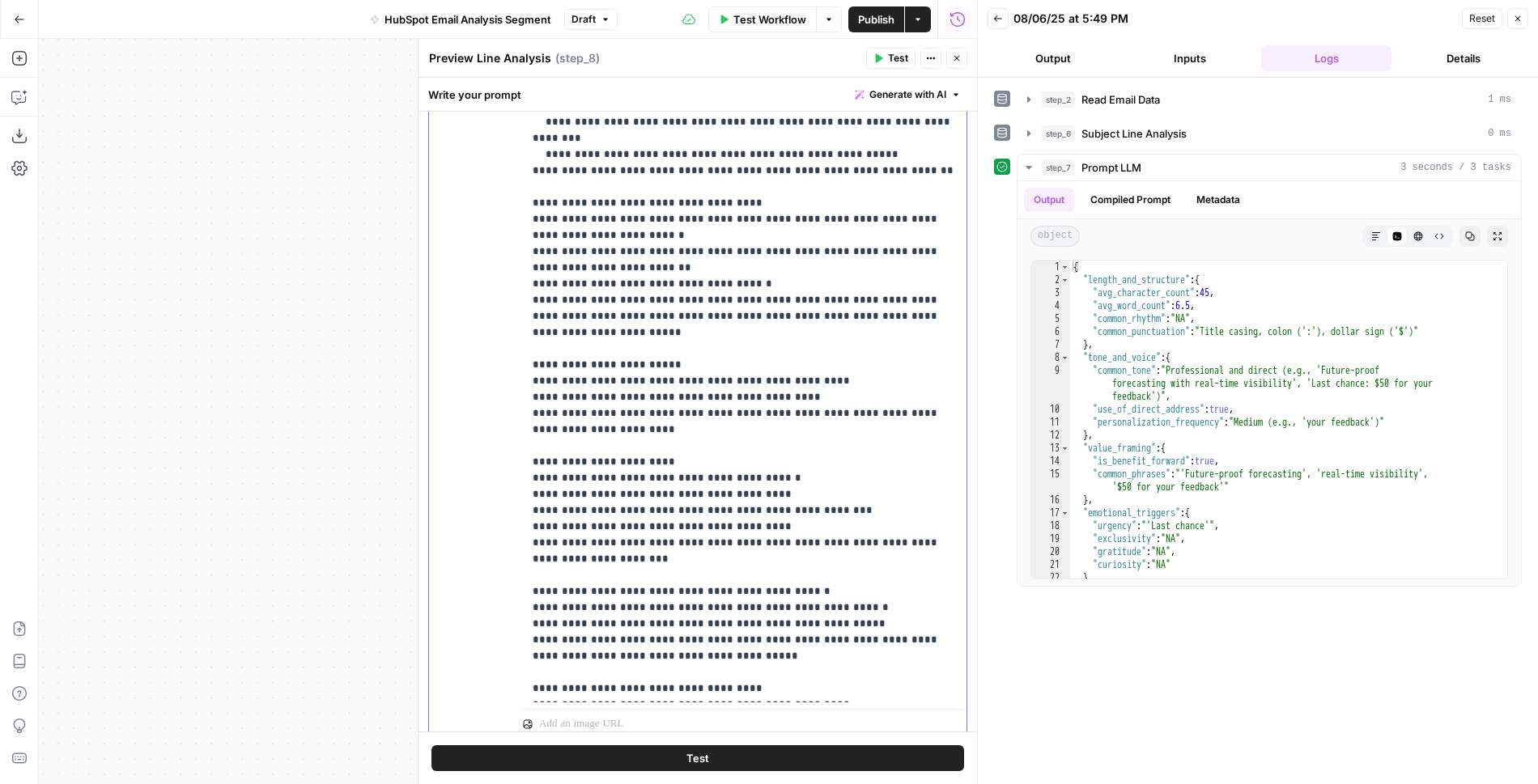 click on "**********" at bounding box center [745, 373] 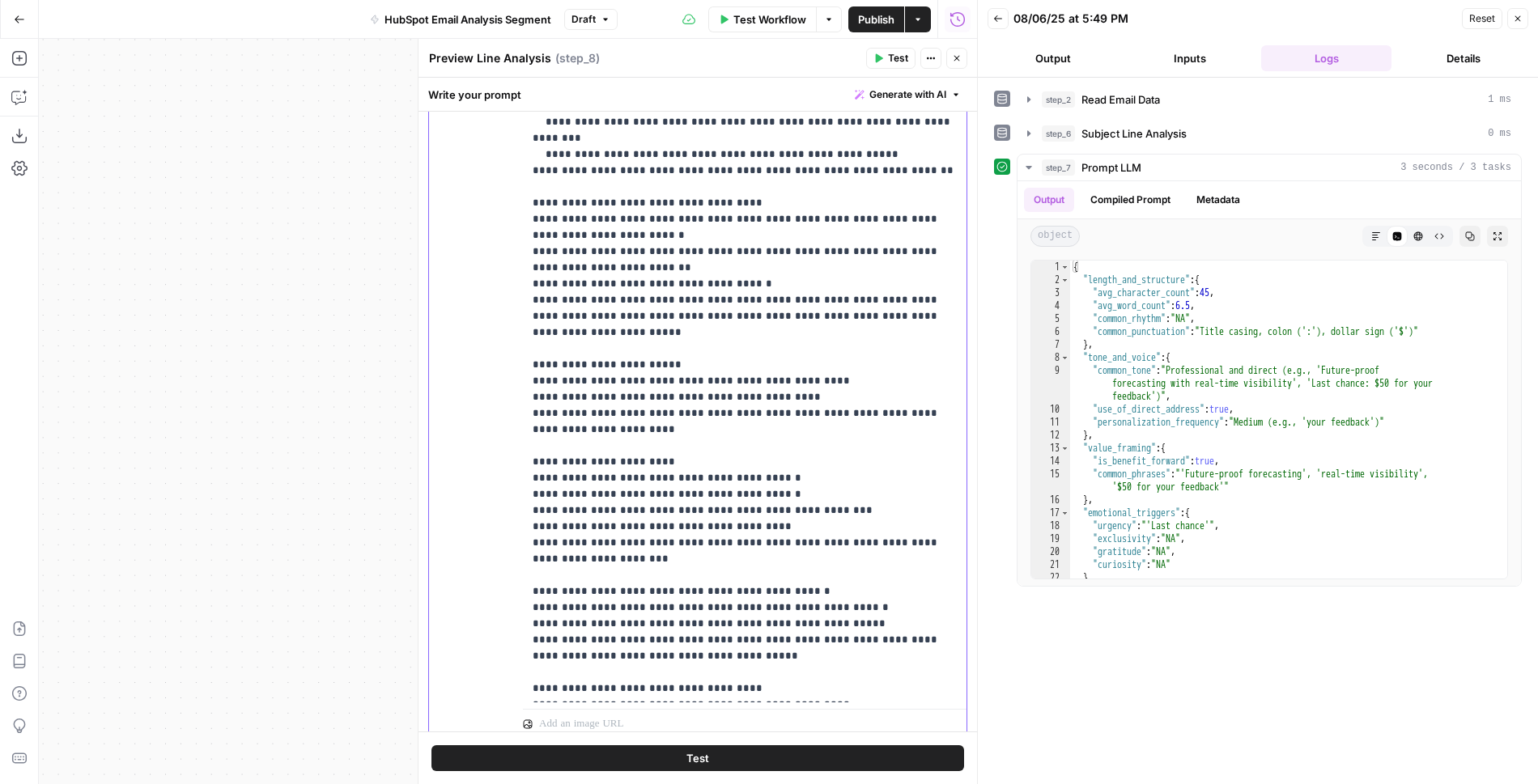 click on "**********" at bounding box center [745, 373] 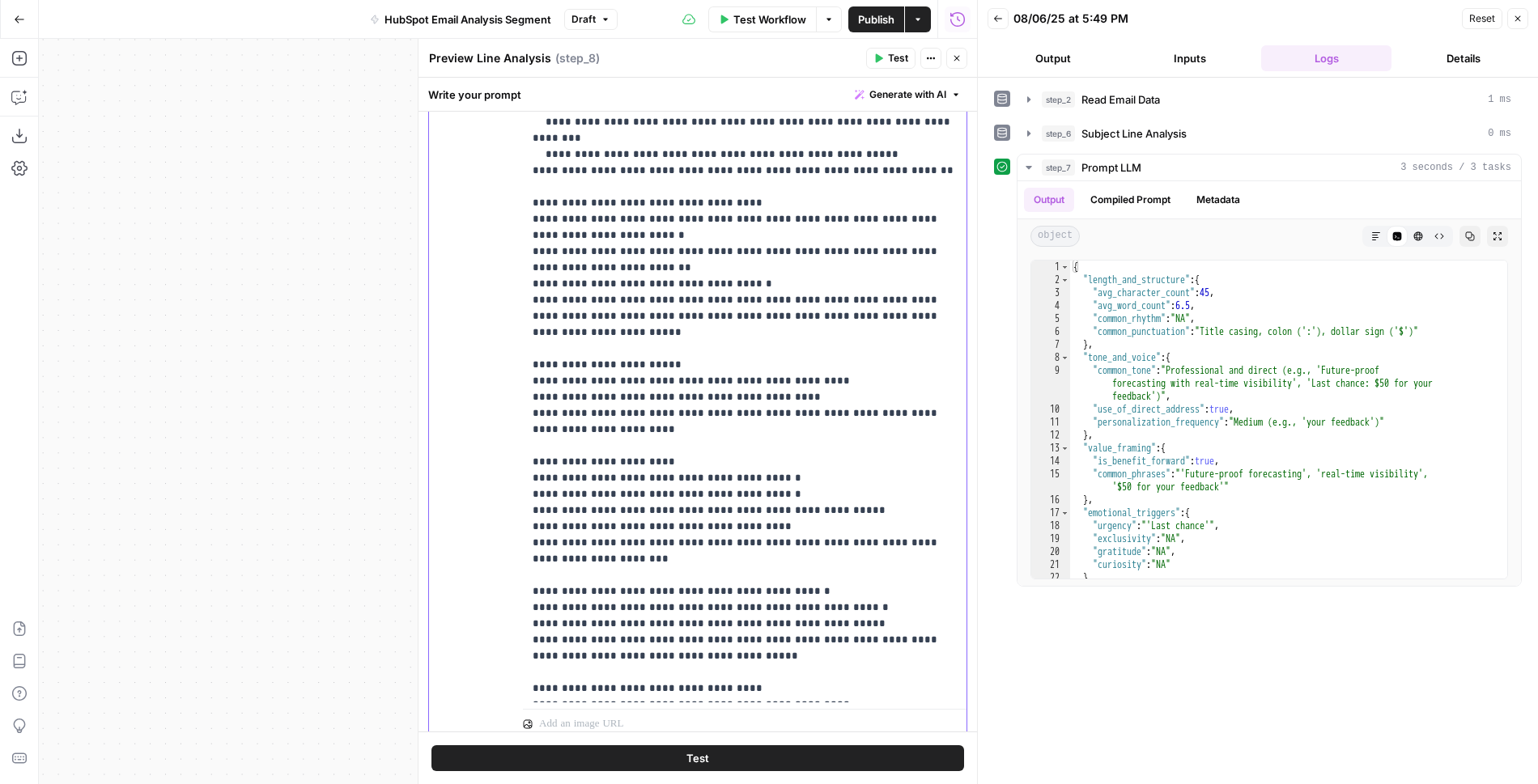 click on "**********" at bounding box center (745, 373) 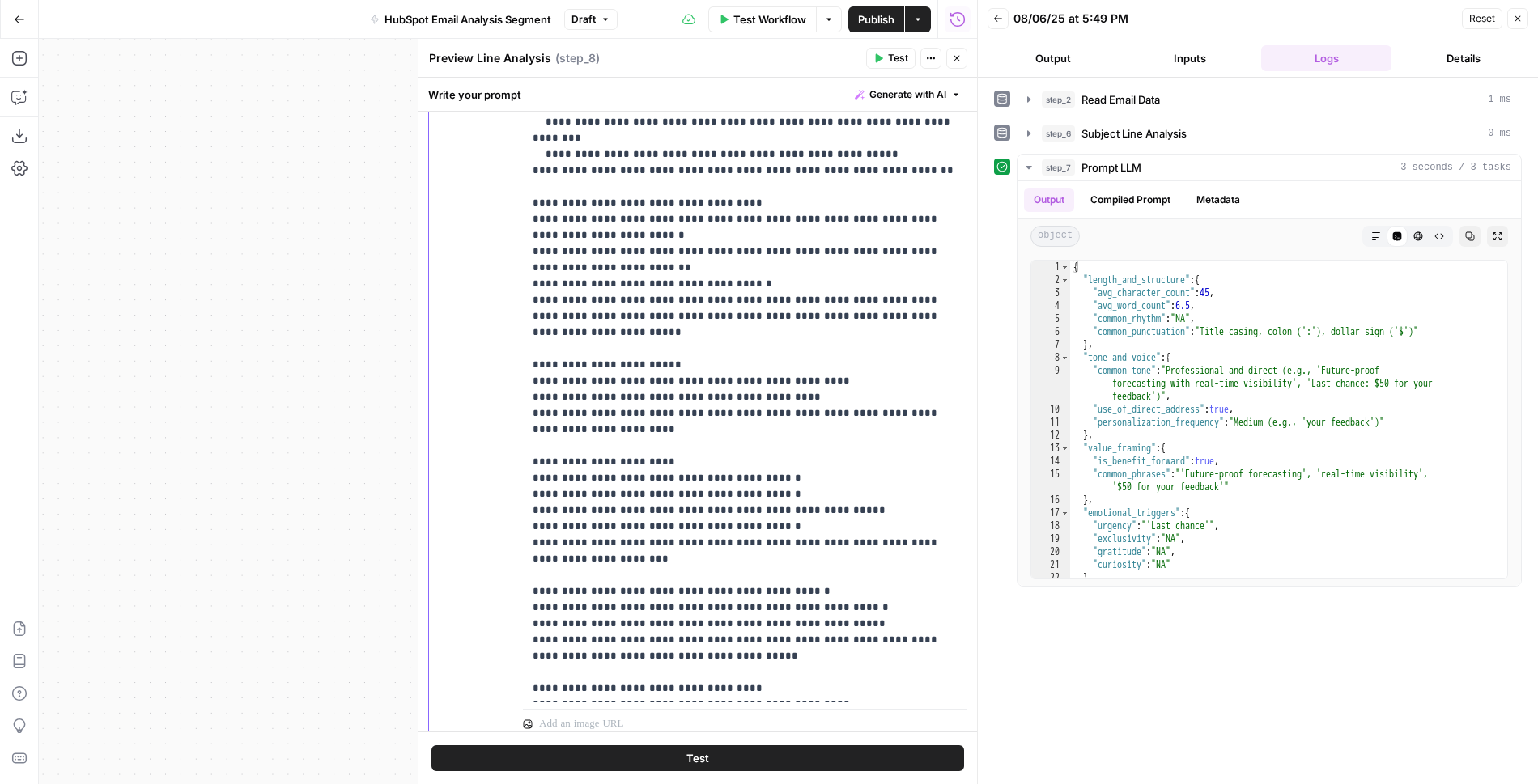 click on "**********" at bounding box center (745, 373) 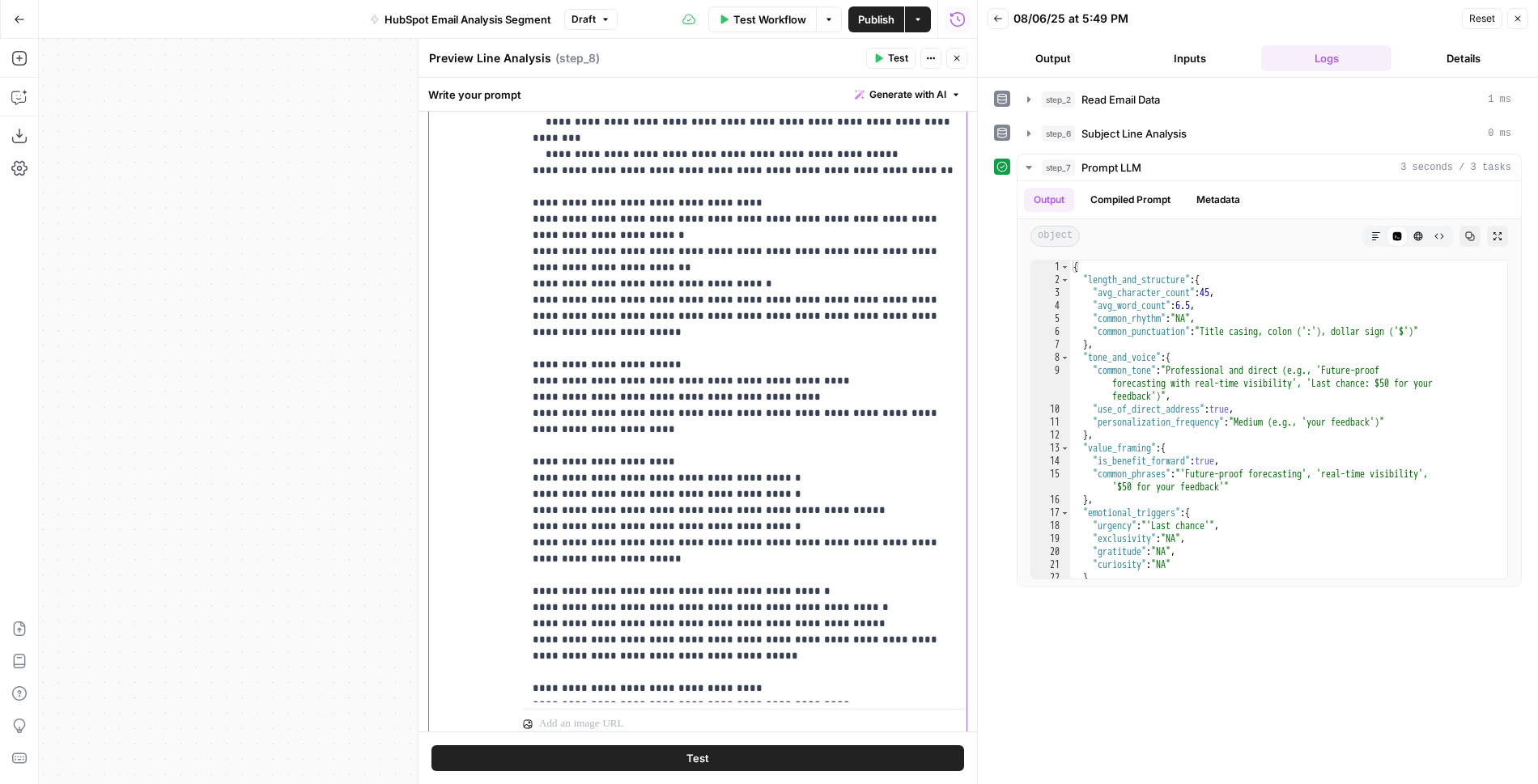 click on "**********" at bounding box center [745, 373] 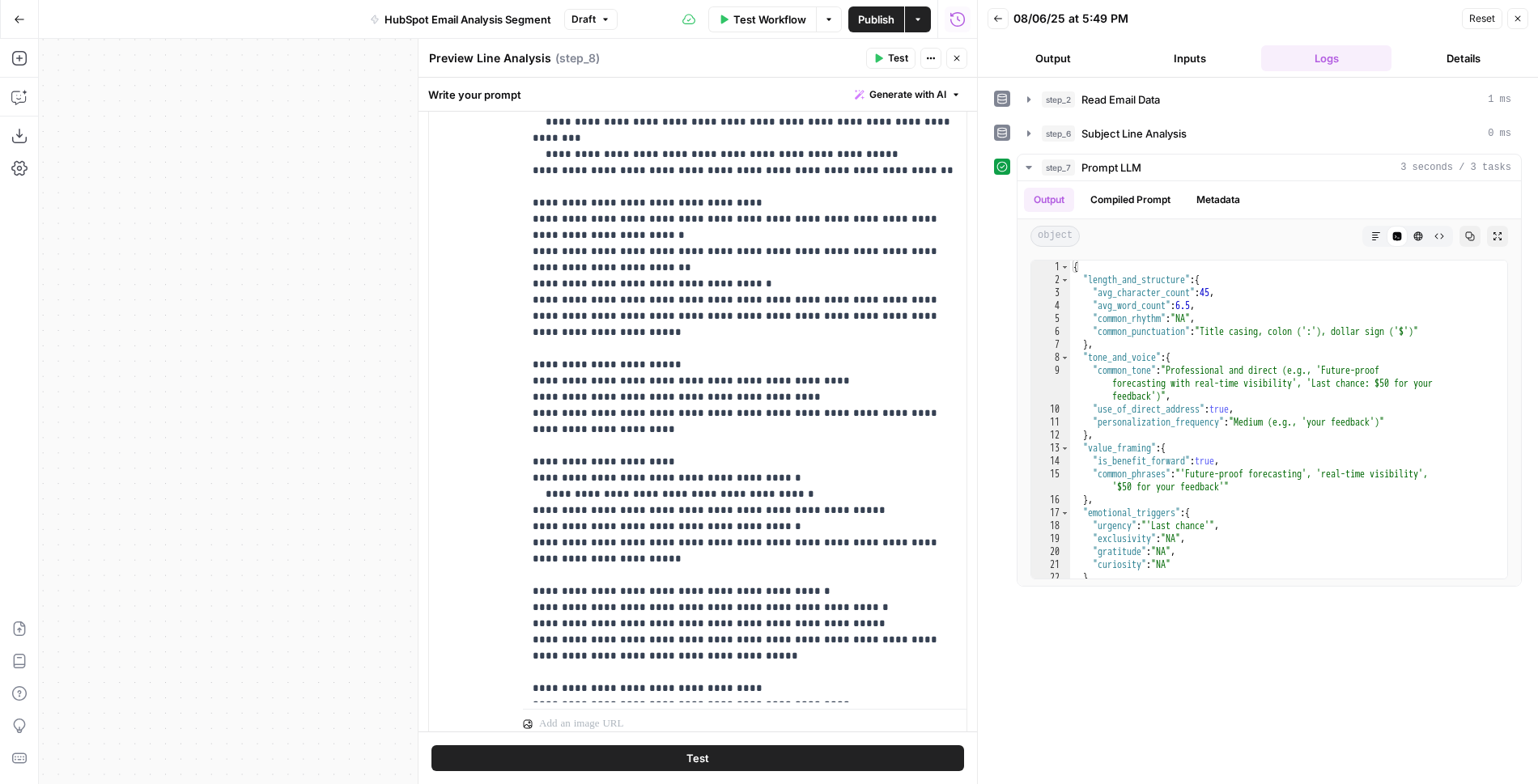 click on "**********" at bounding box center (698, 391) 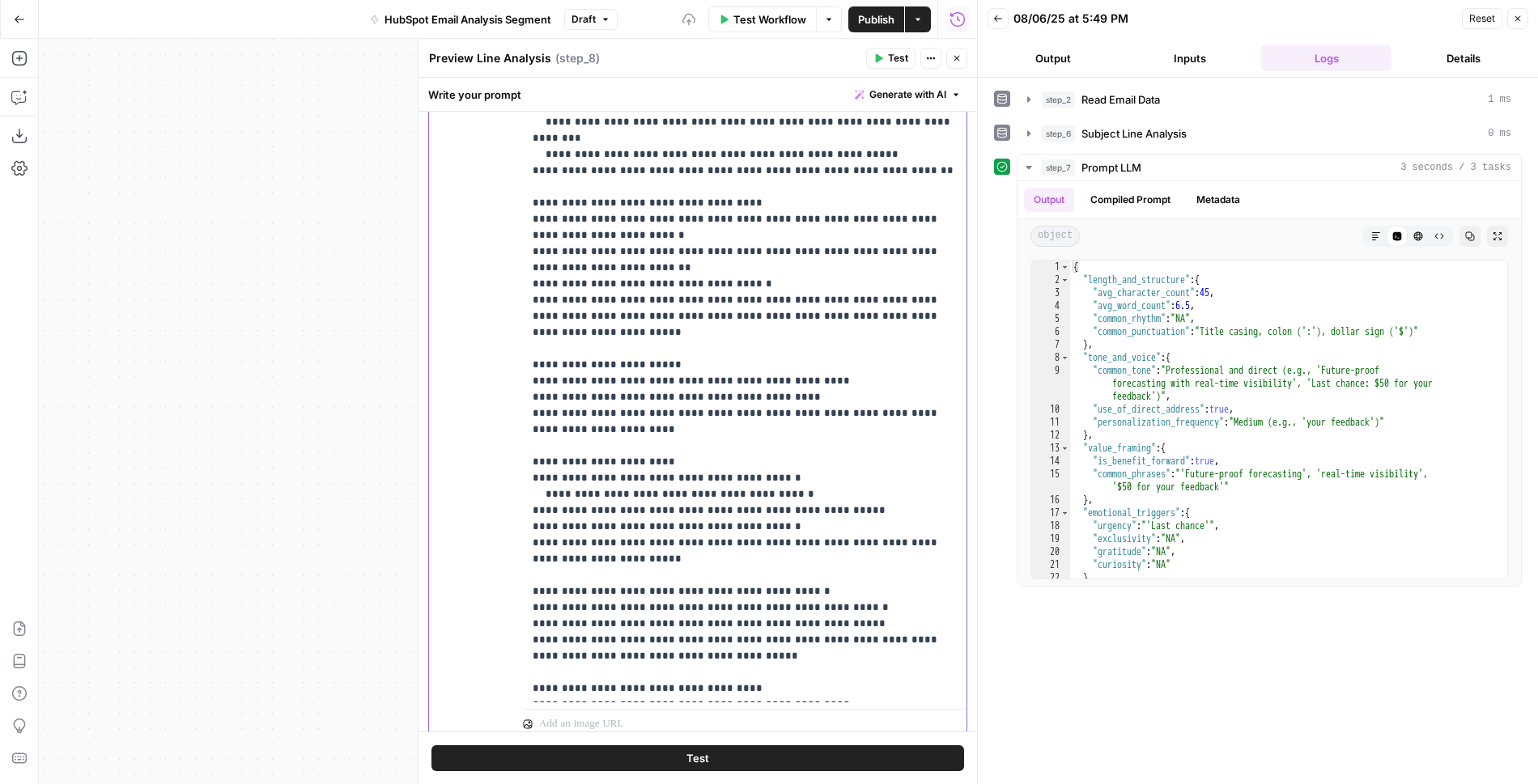 click on "**********" at bounding box center (745, 373) 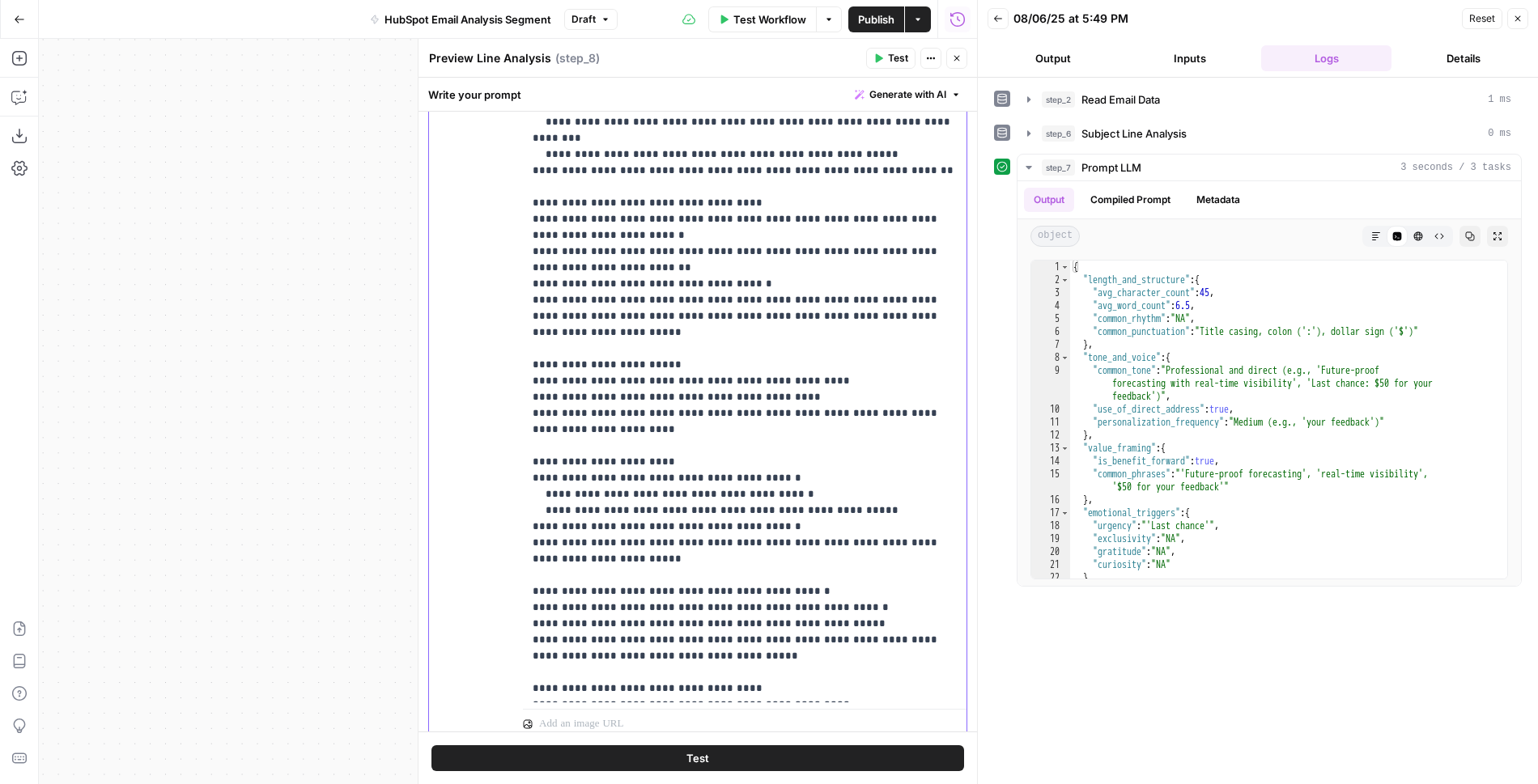 click on "**********" at bounding box center [745, 373] 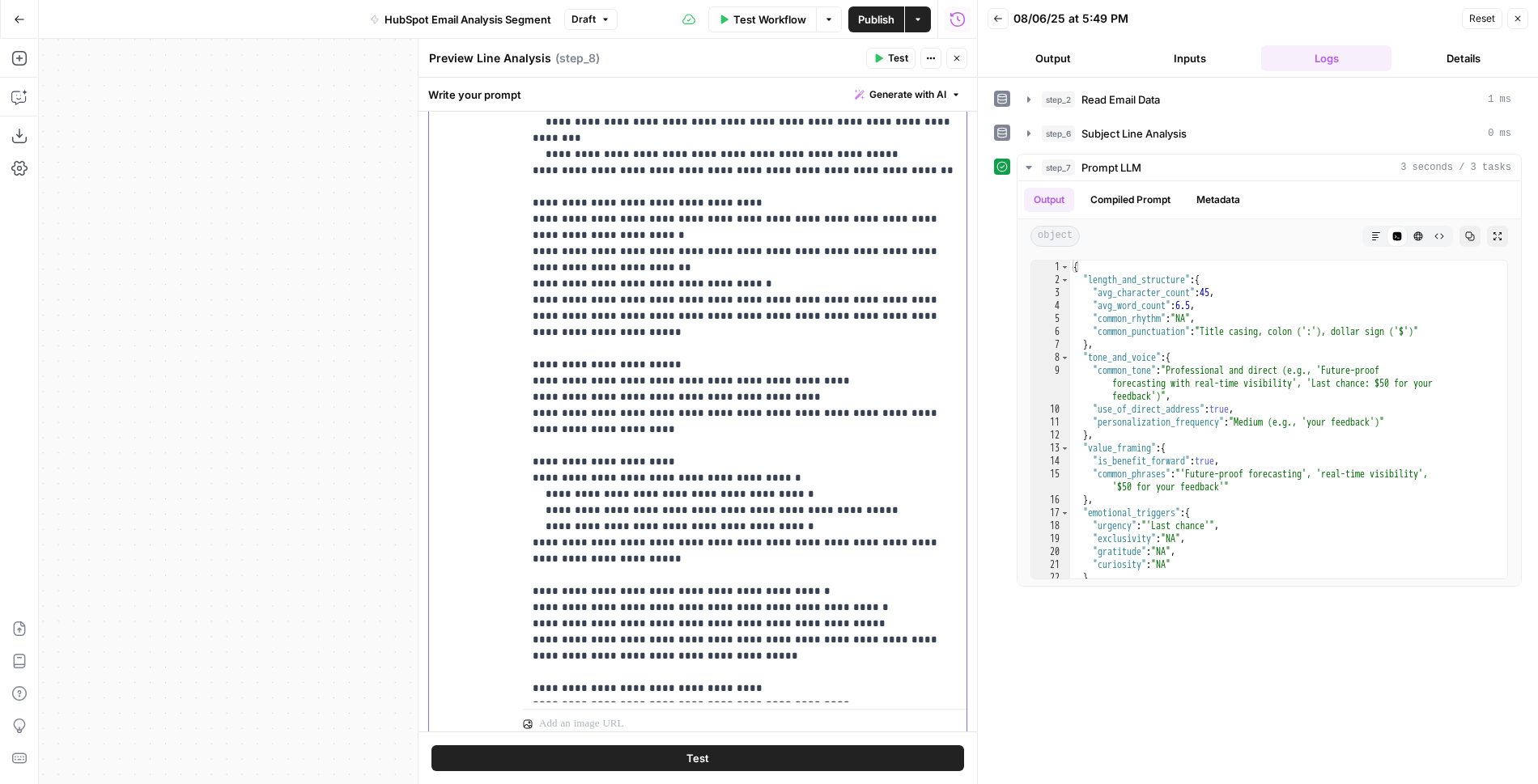 click on "**********" at bounding box center [745, 284] 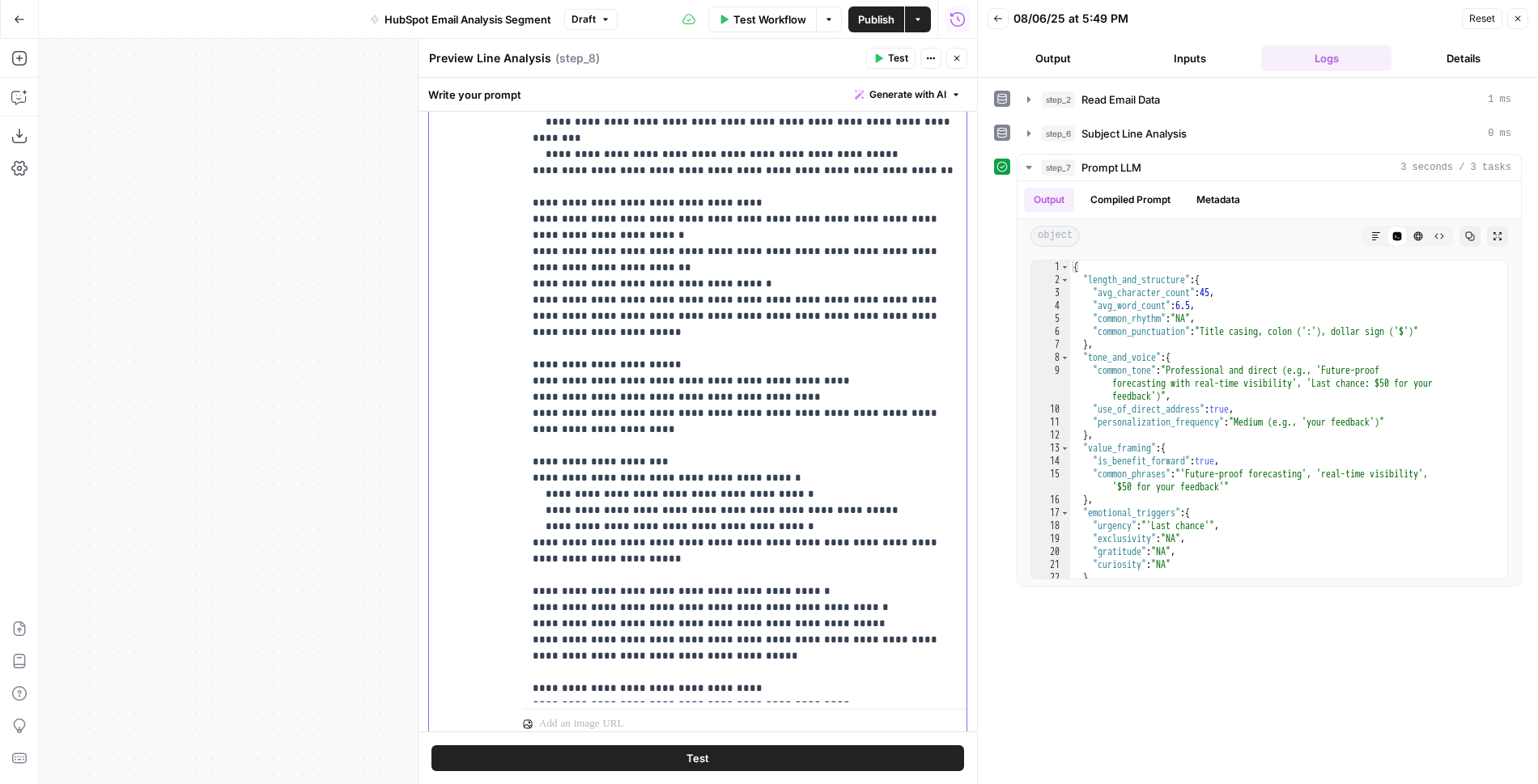 click on "**********" at bounding box center (745, 284) 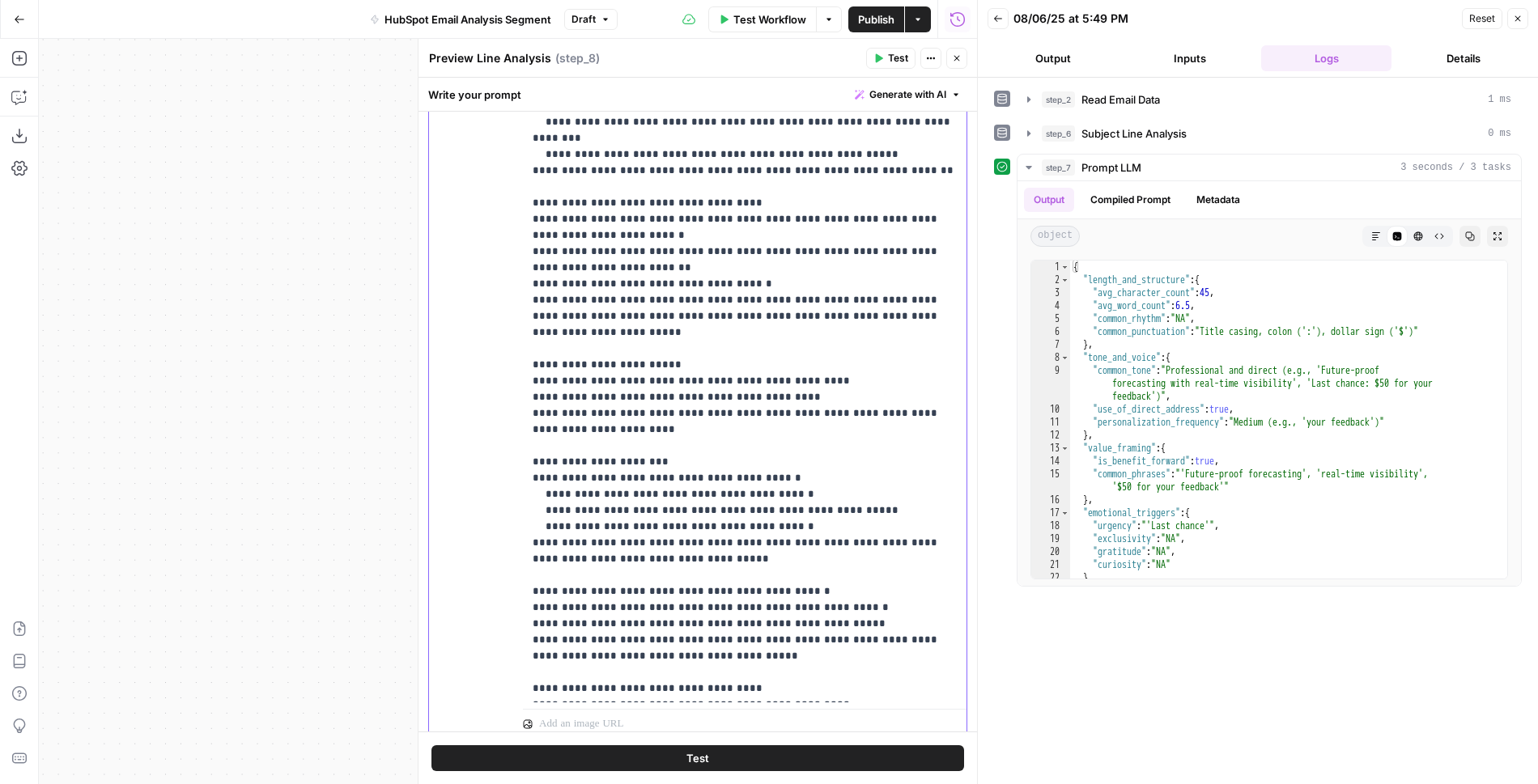drag, startPoint x: 658, startPoint y: 478, endPoint x: 541, endPoint y: 480, distance: 117.0171 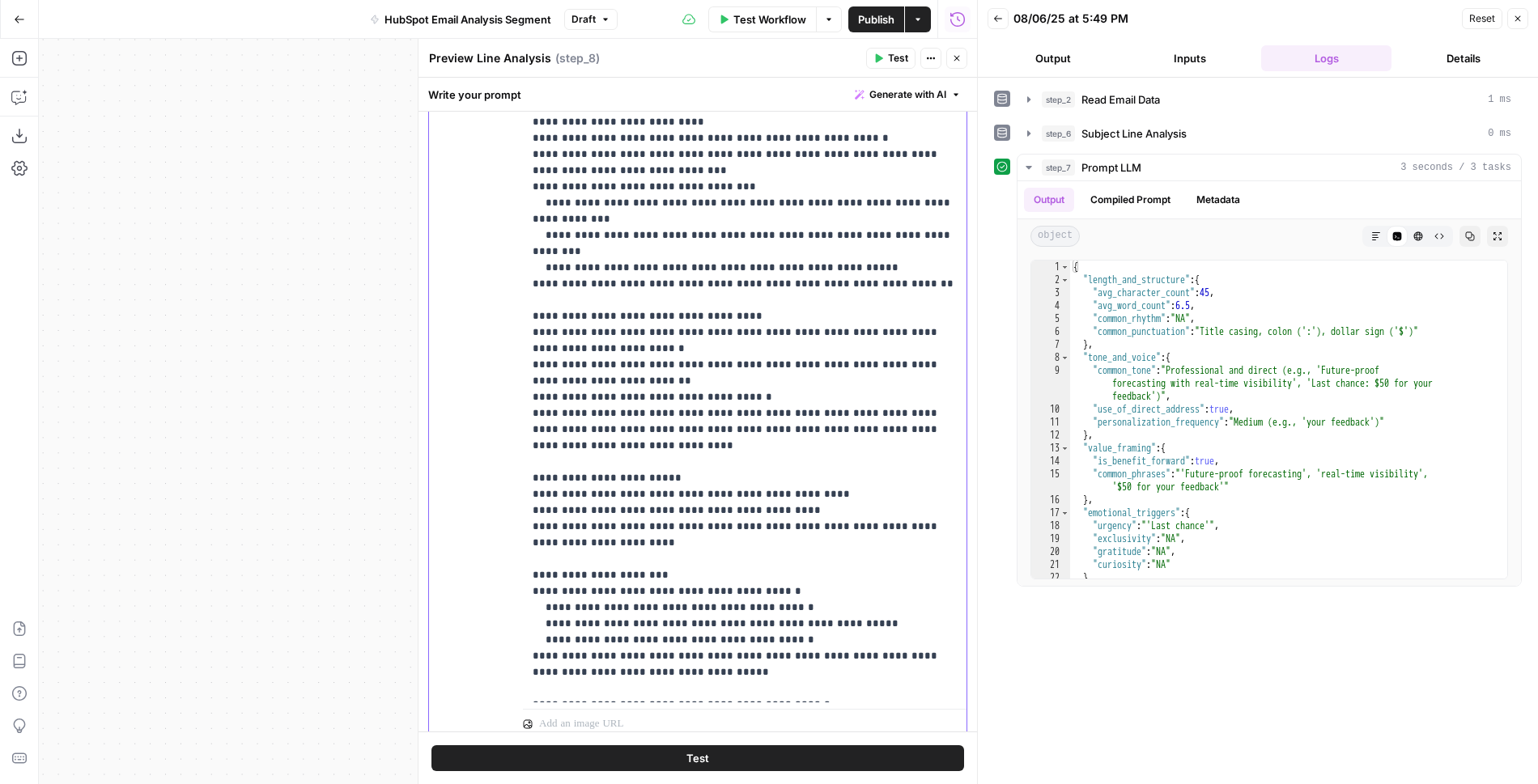 scroll, scrollTop: 0, scrollLeft: 0, axis: both 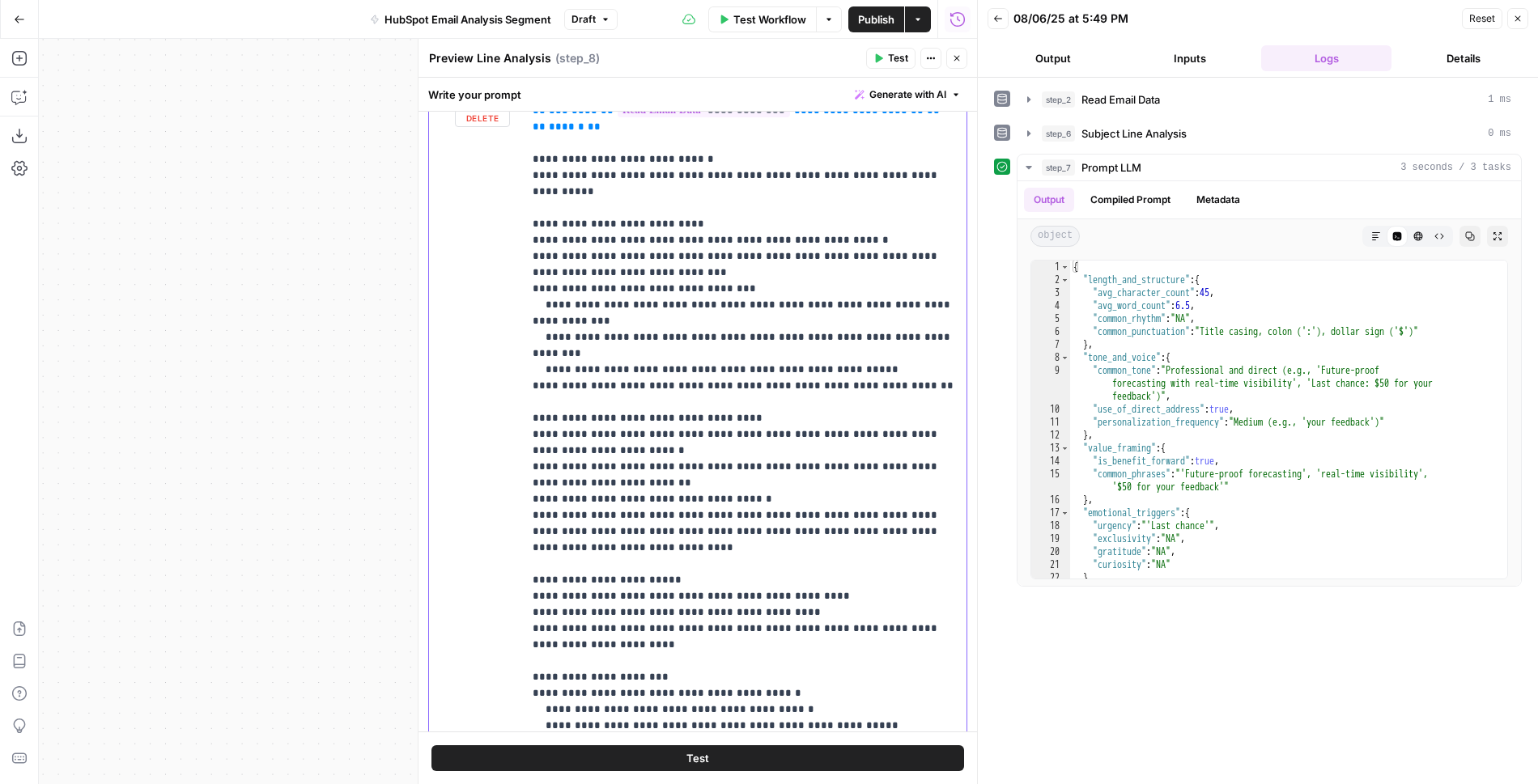 drag, startPoint x: 614, startPoint y: 331, endPoint x: 542, endPoint y: 332, distance: 72.006944 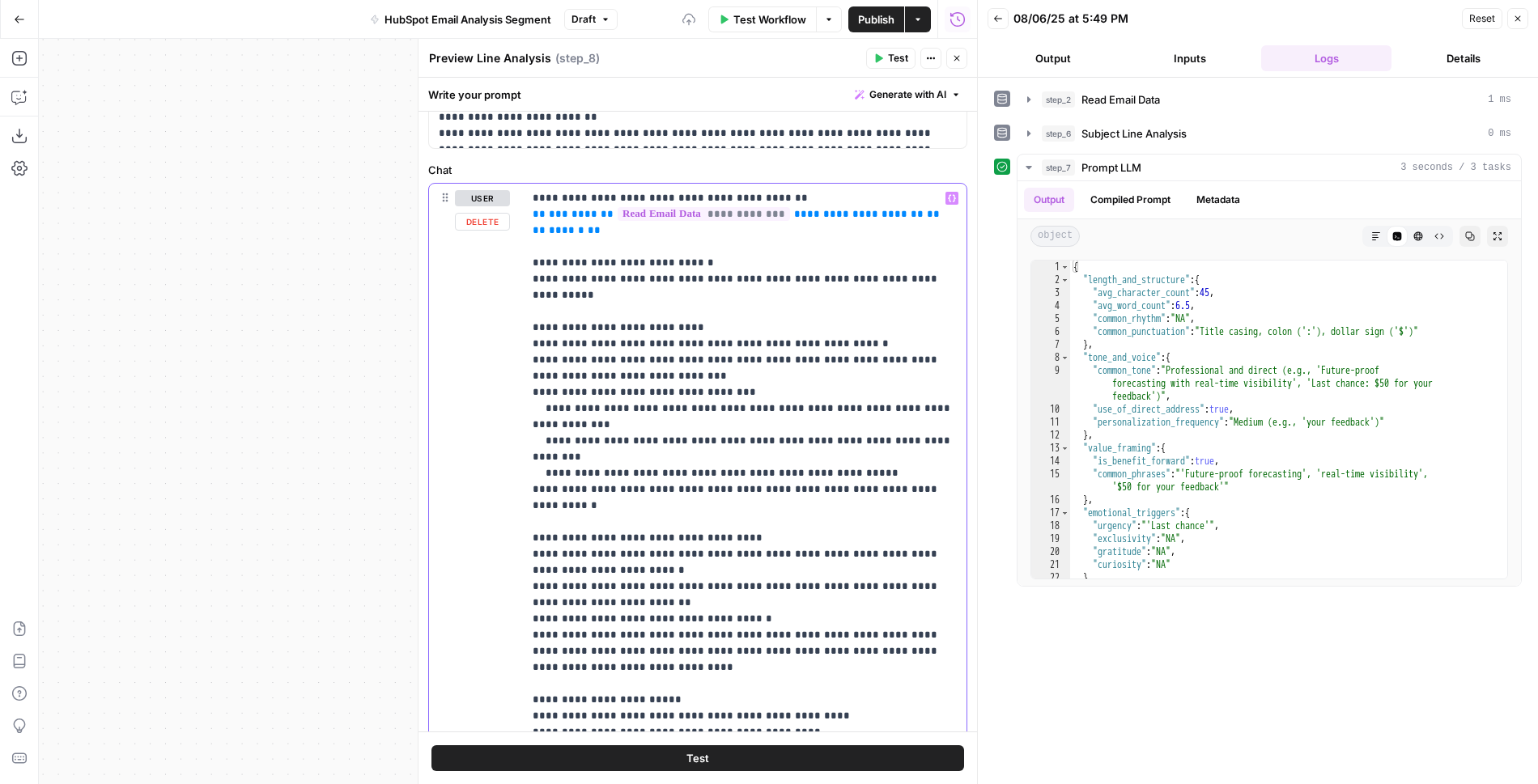 scroll, scrollTop: 90, scrollLeft: 0, axis: vertical 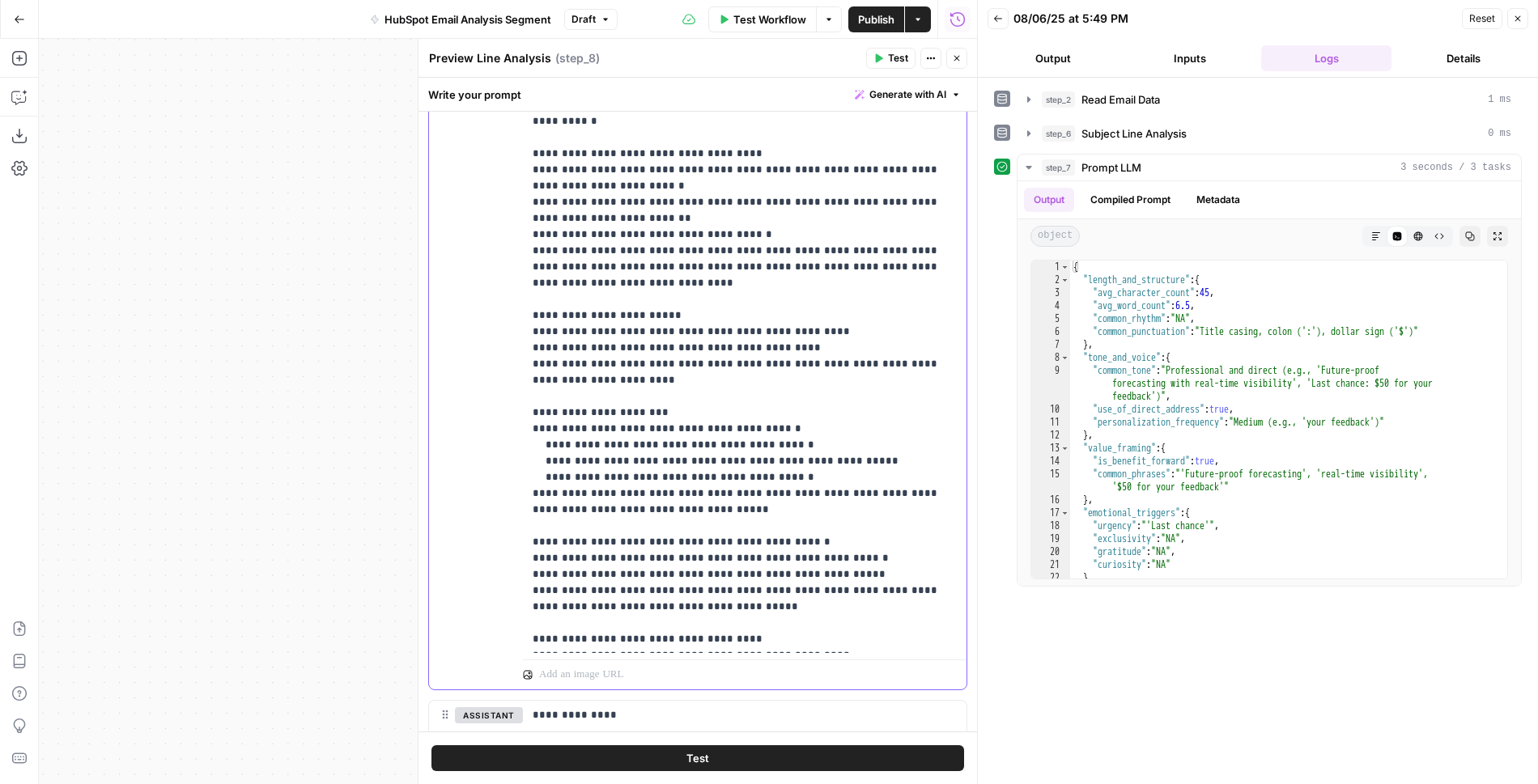 click on "**********" at bounding box center (745, 227) 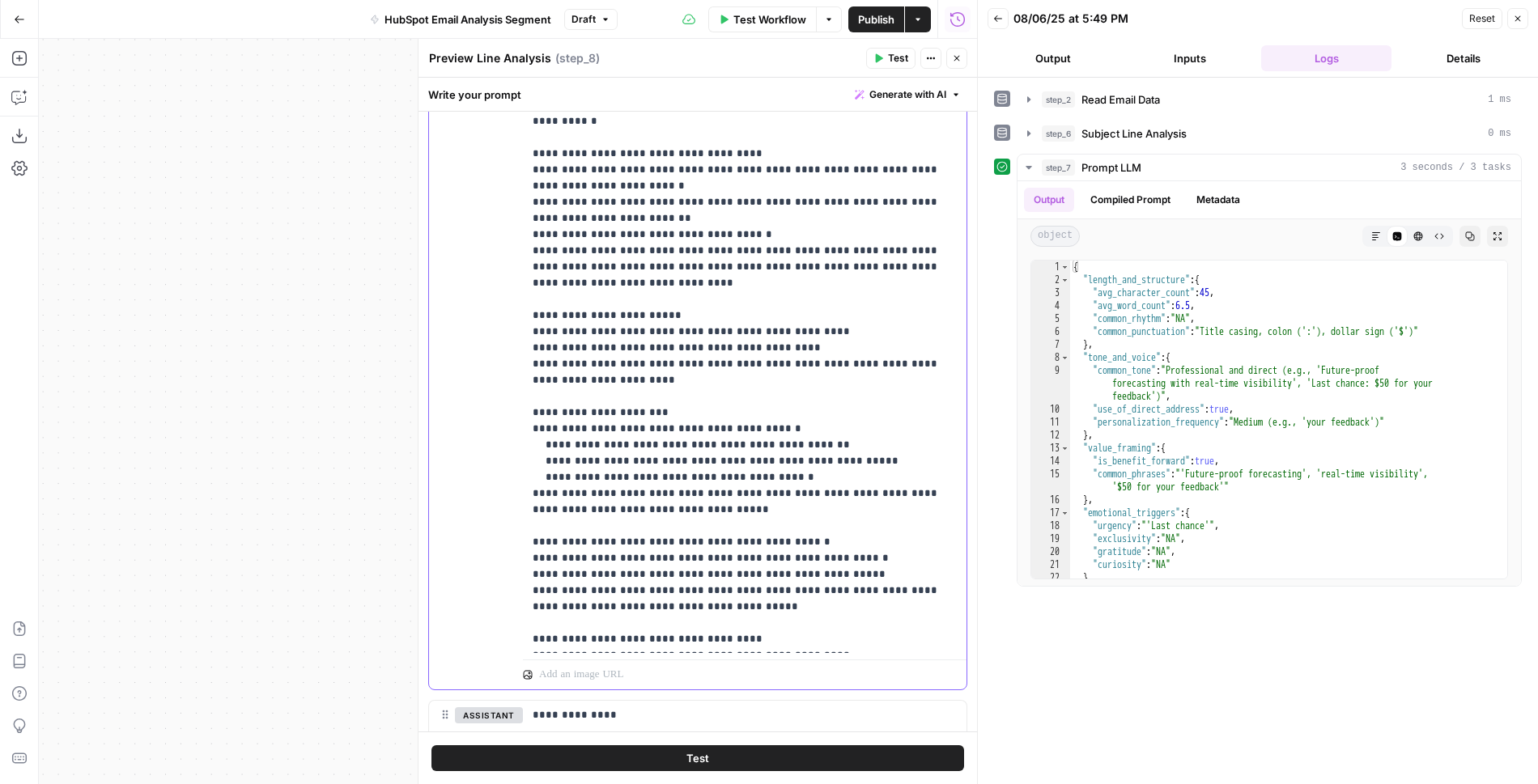click on "**********" at bounding box center (745, 227) 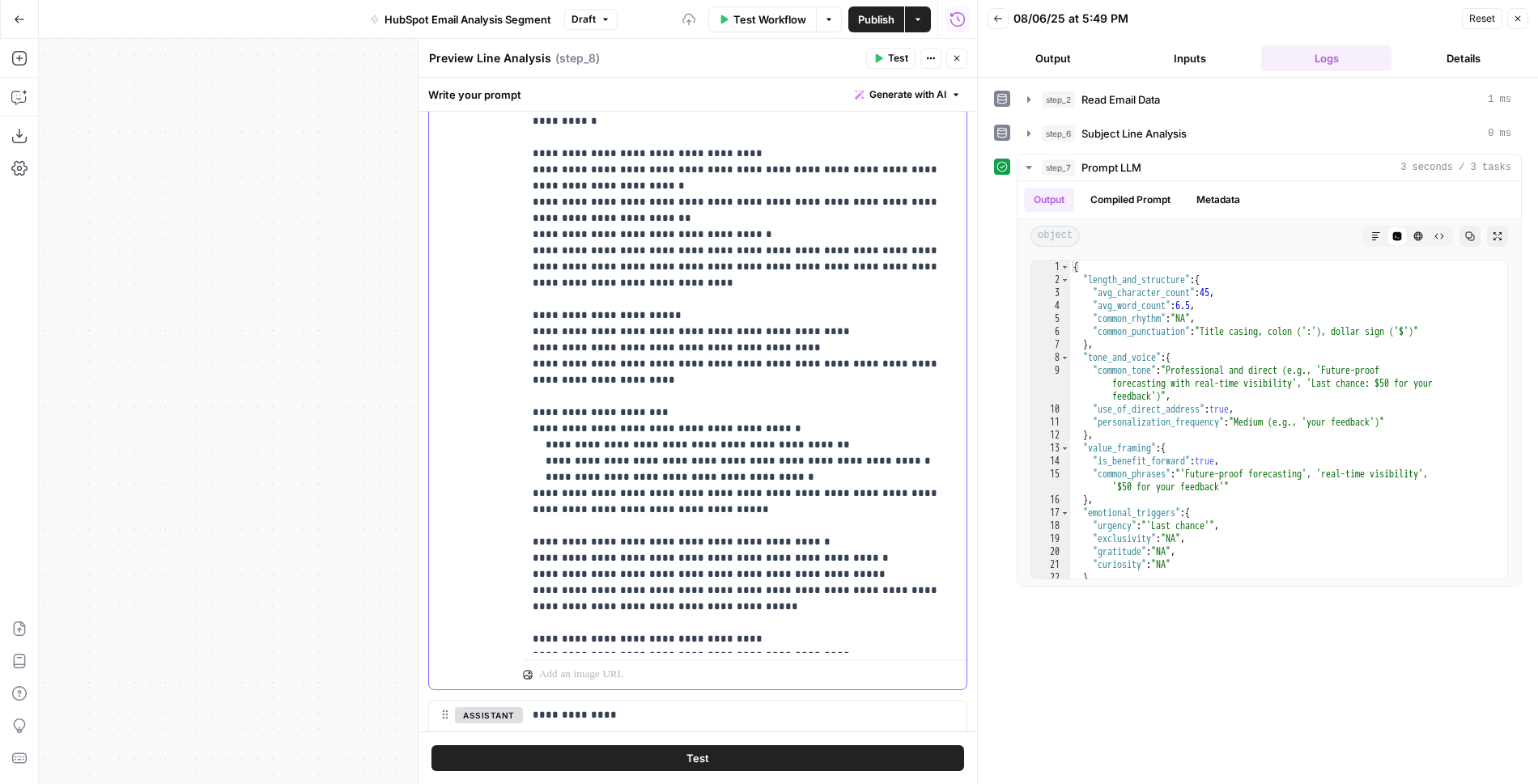 click on "**********" at bounding box center [745, 227] 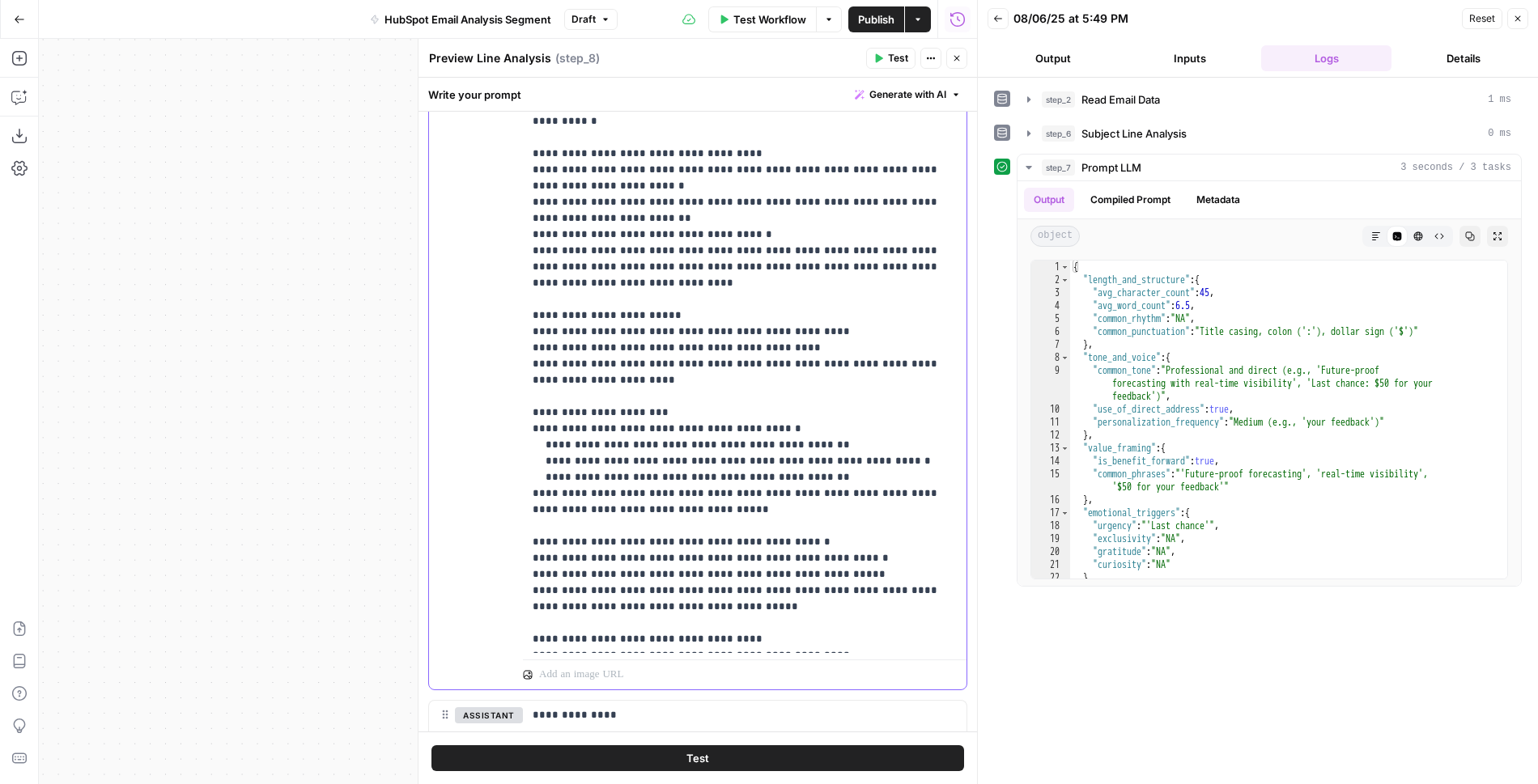 drag, startPoint x: 800, startPoint y: 472, endPoint x: 562, endPoint y: 471, distance: 238.0021 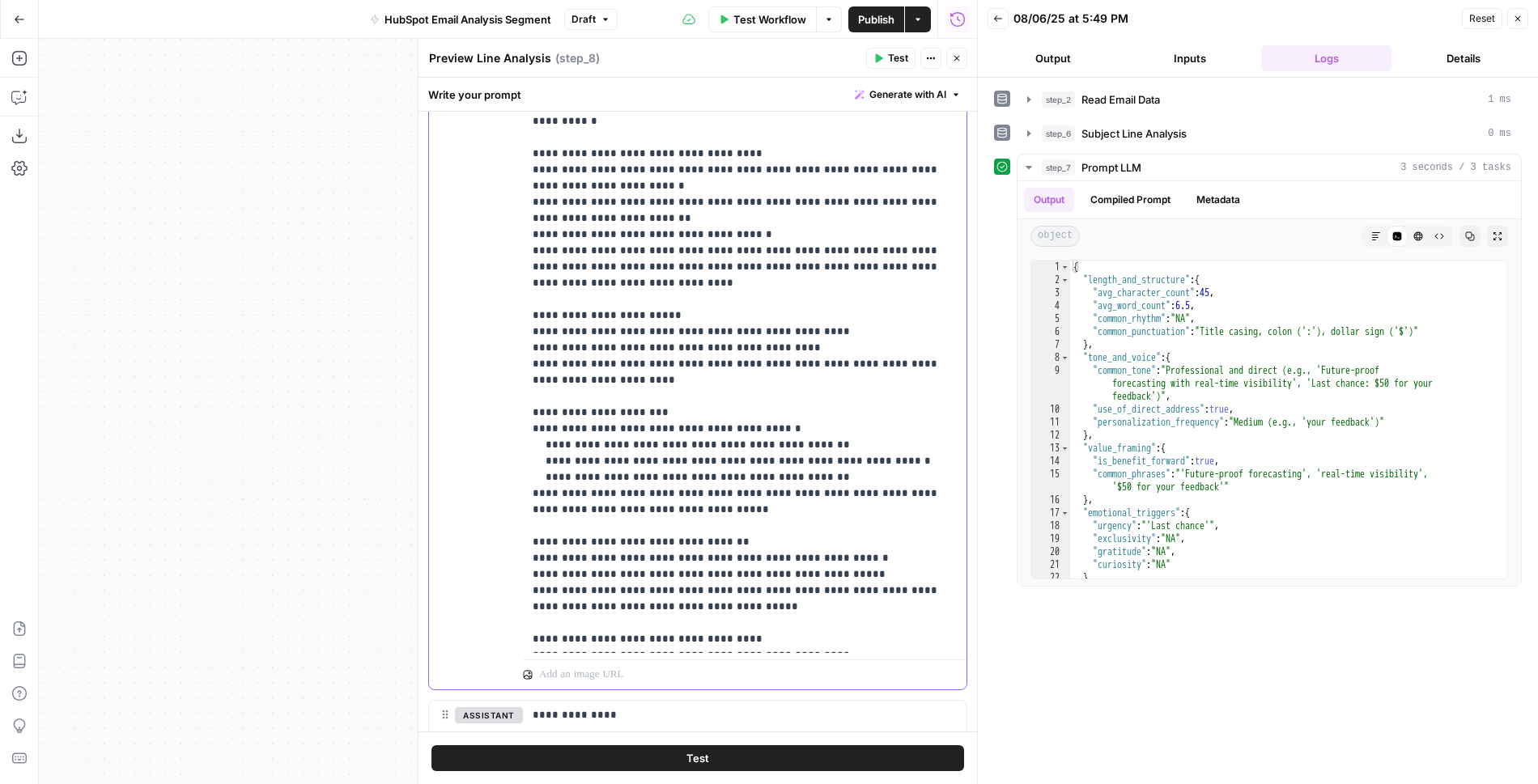 drag, startPoint x: 653, startPoint y: 537, endPoint x: 522, endPoint y: 494, distance: 137.8768 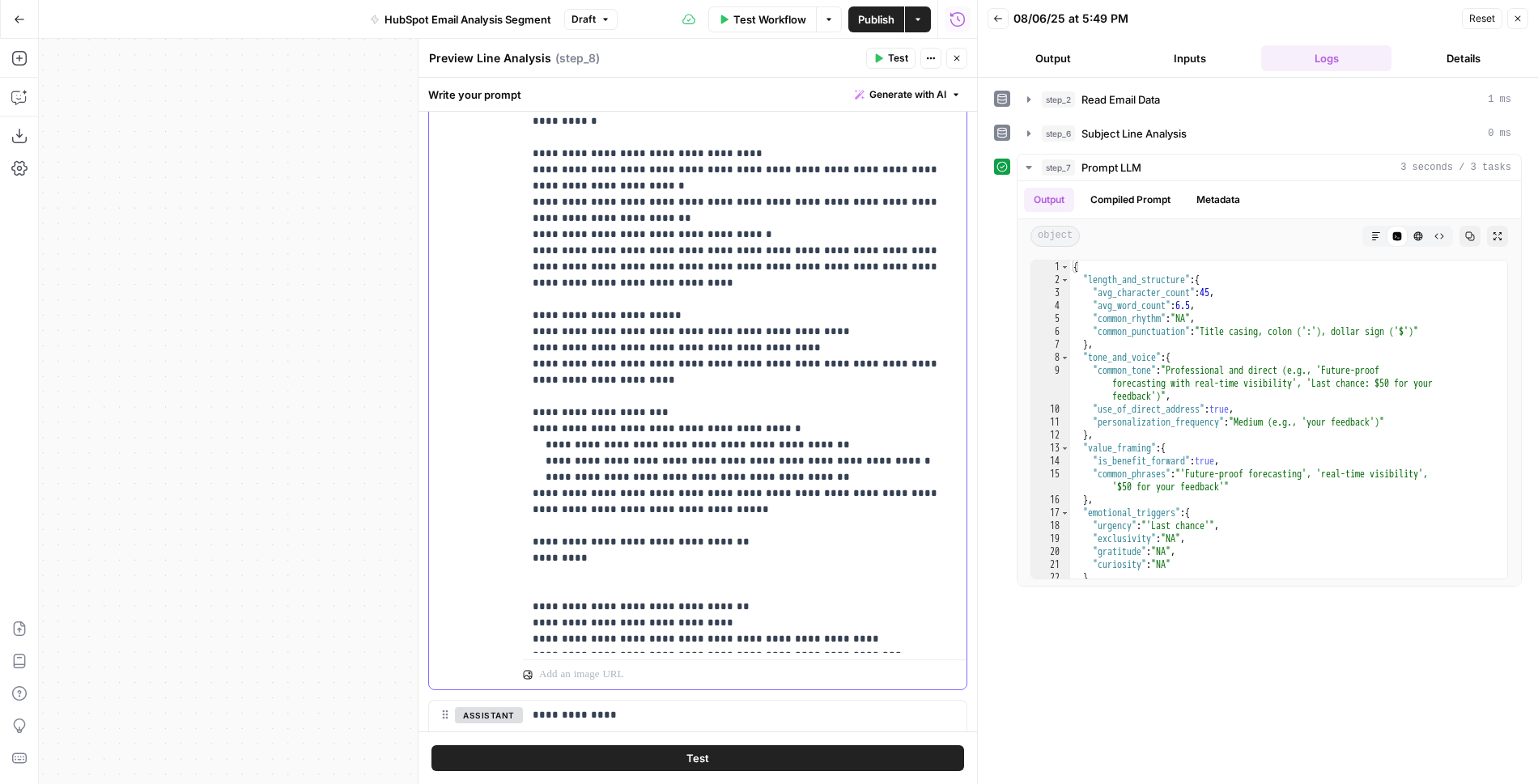 click on "**********" at bounding box center (745, 324) 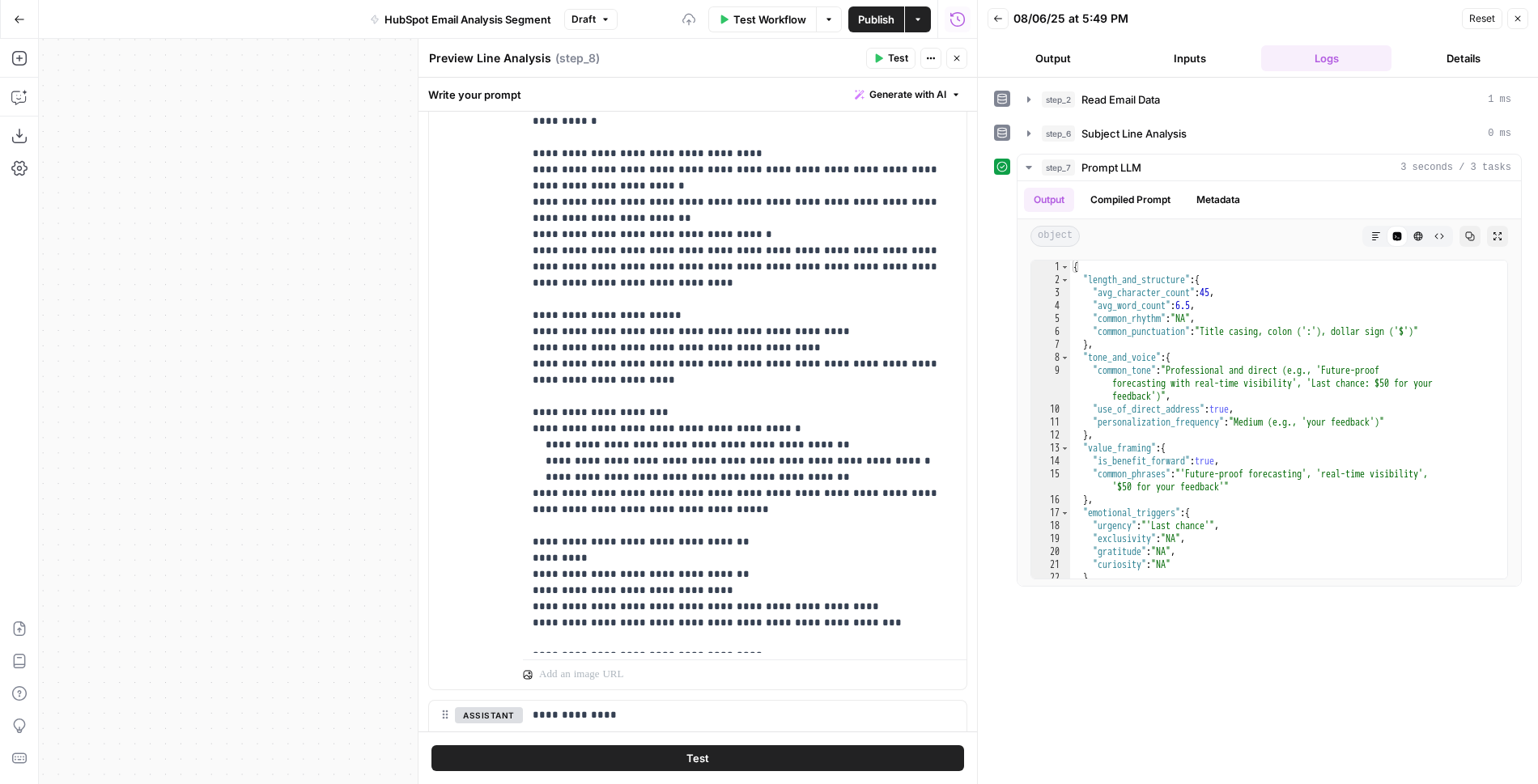 click on "**********" at bounding box center [698, 341] 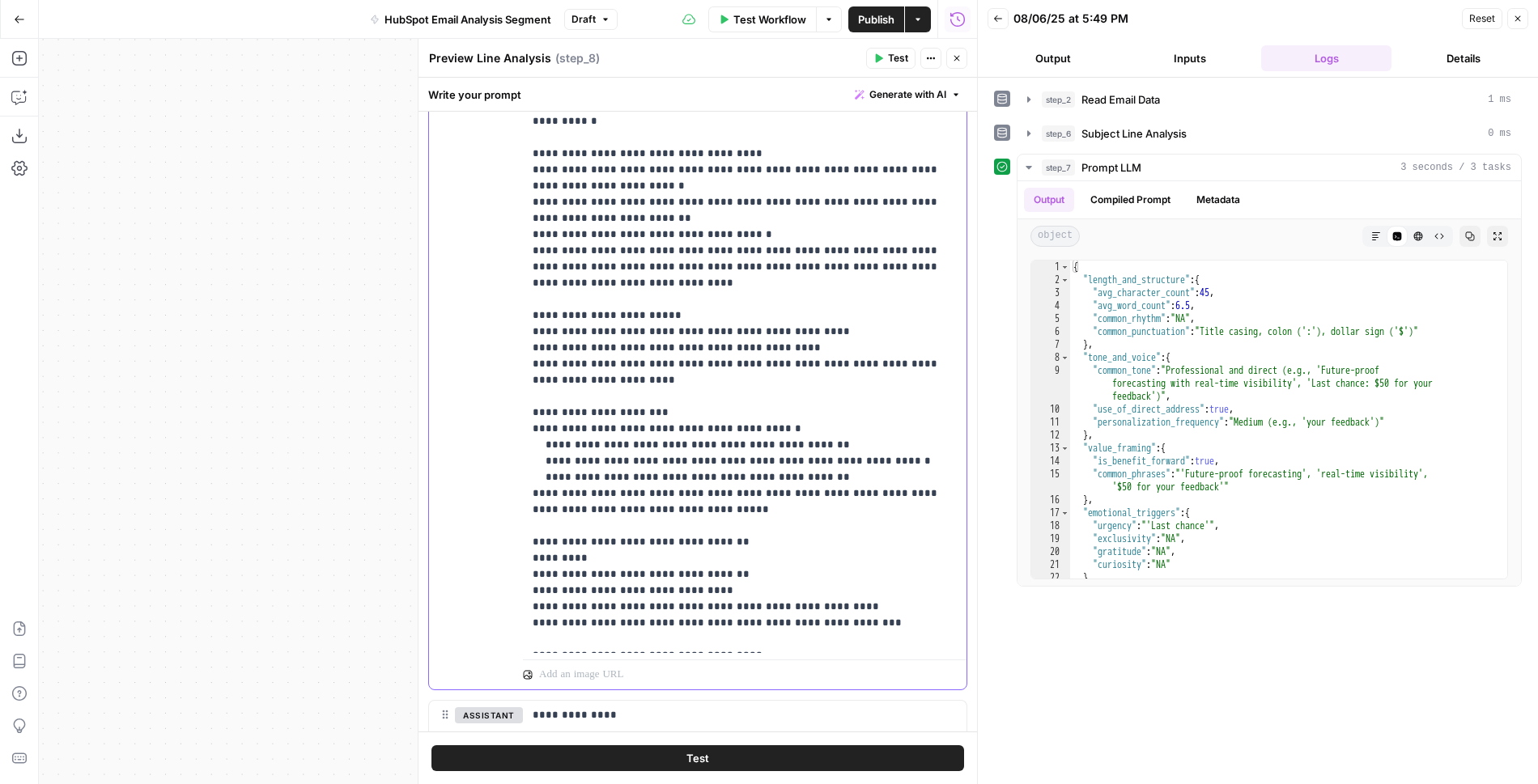 click on "**********" at bounding box center [745, 235] 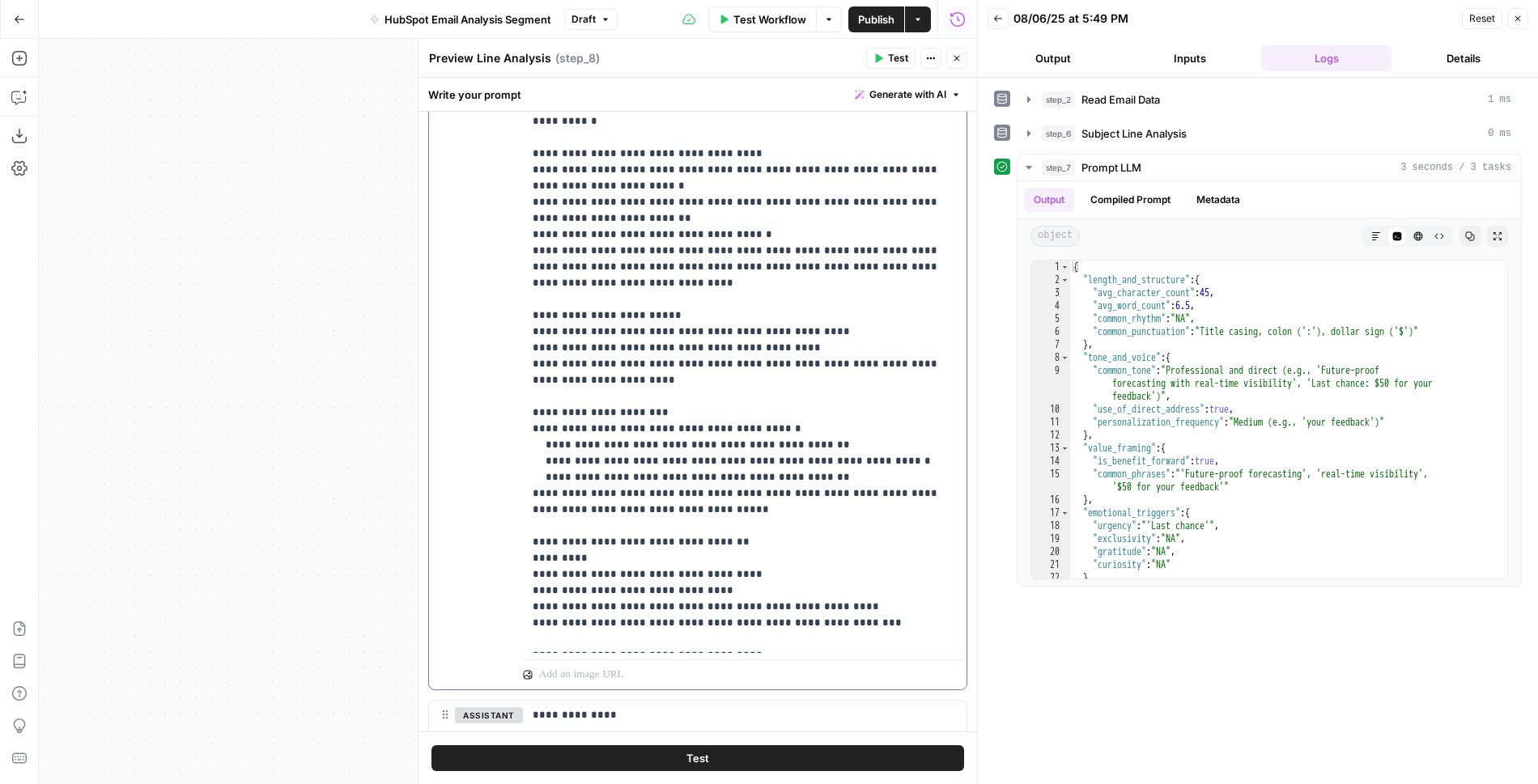 click on "**********" at bounding box center (745, 235) 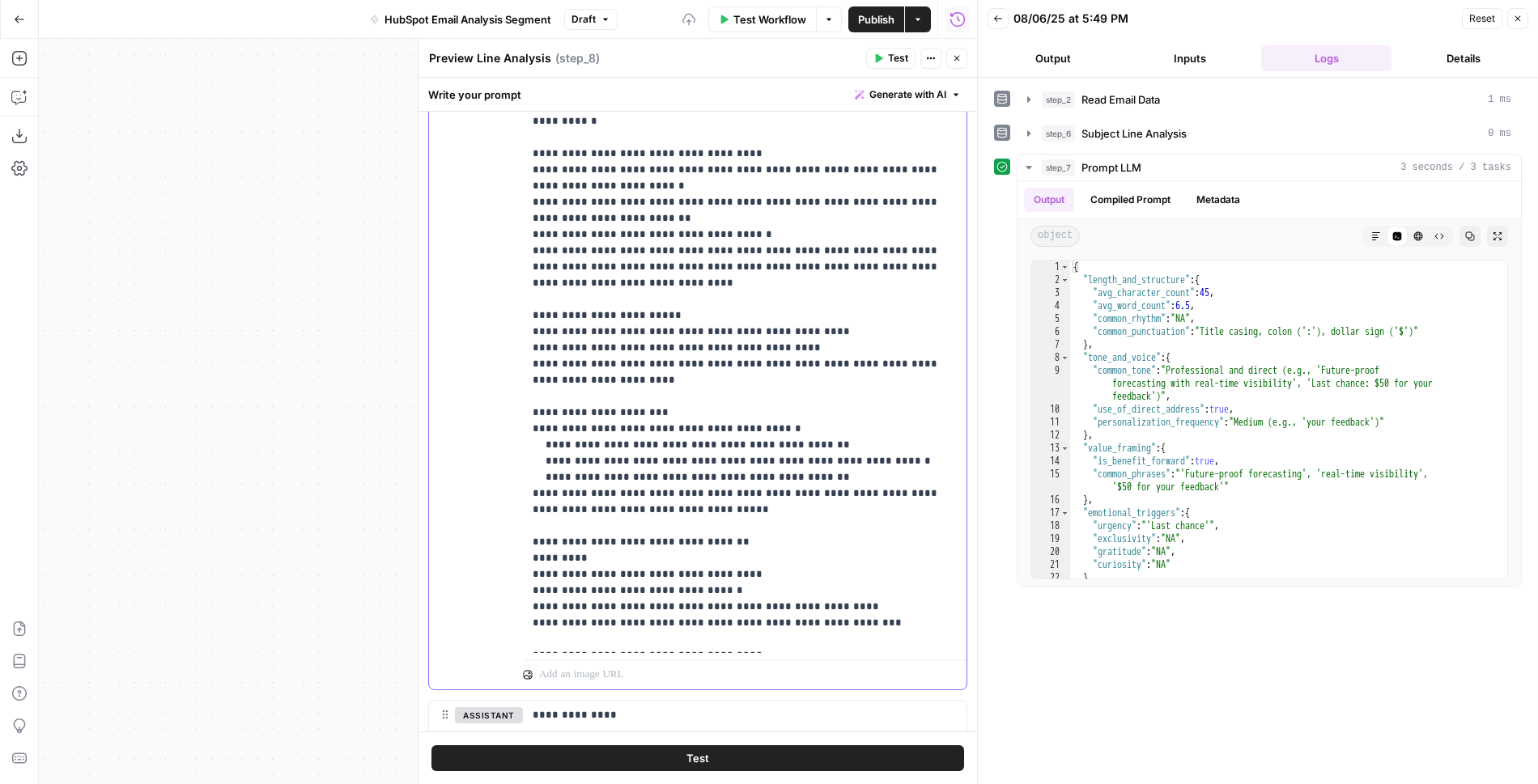 click on "**********" at bounding box center (745, 235) 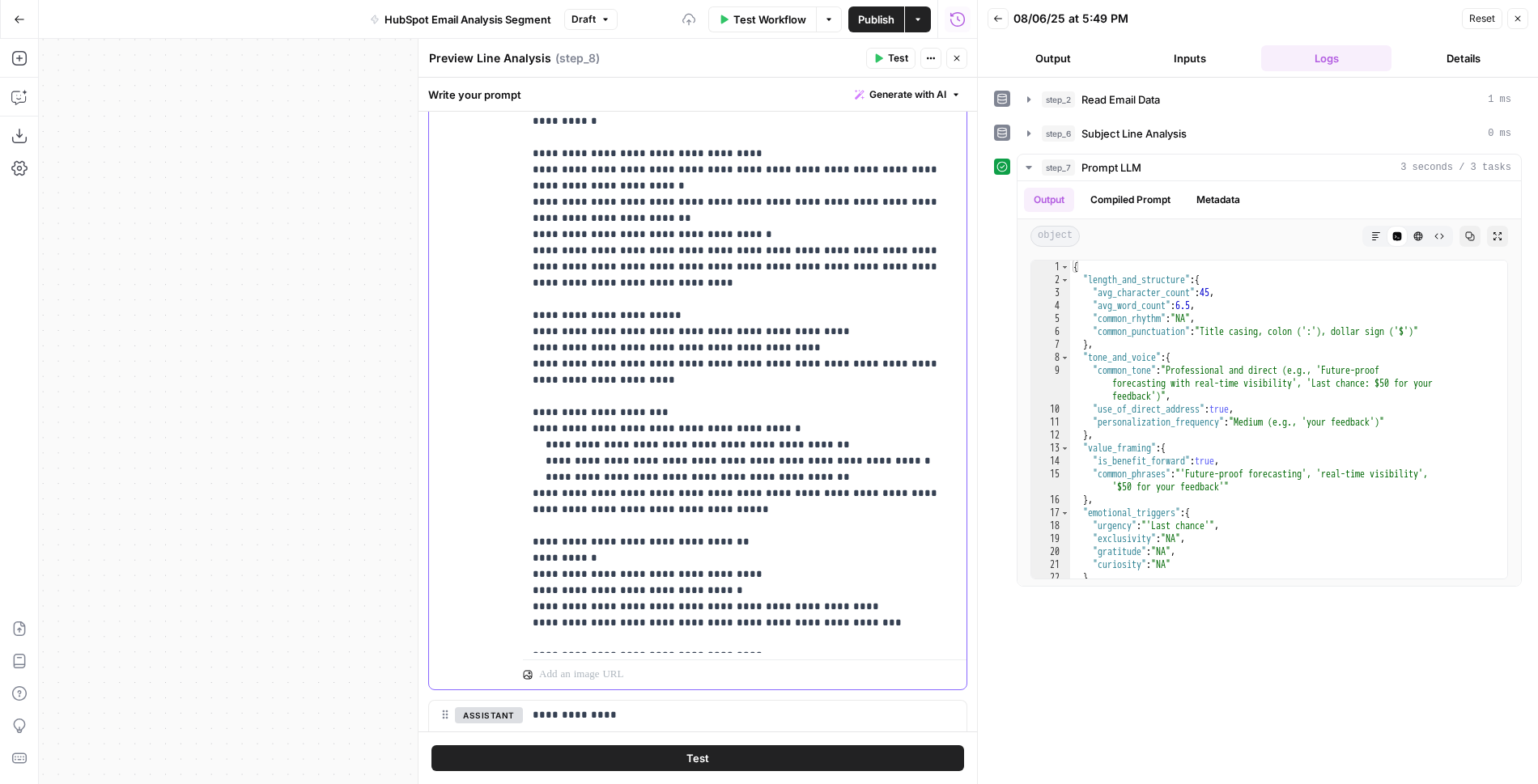 click on "**********" at bounding box center [745, 324] 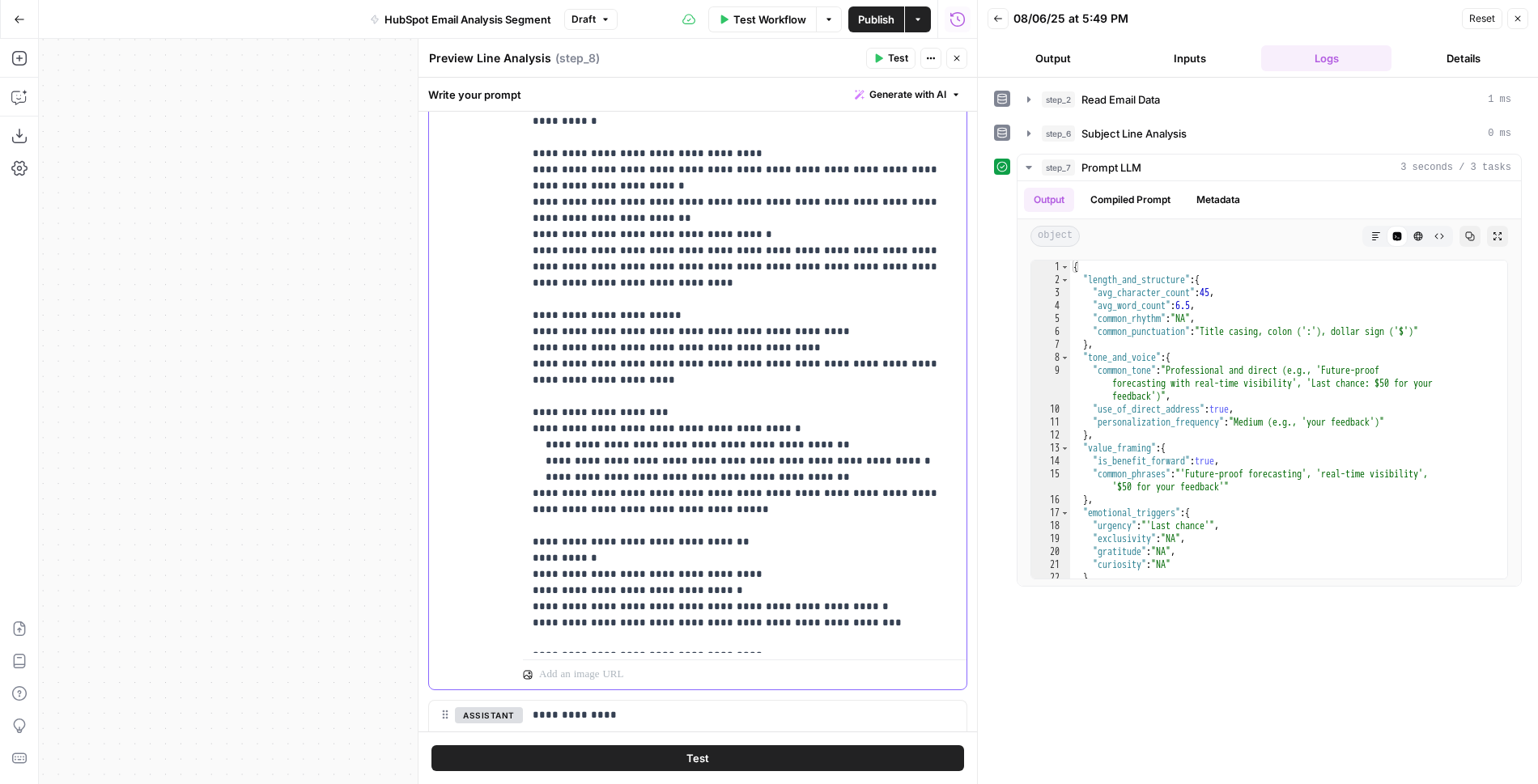 click on "**********" at bounding box center (745, 235) 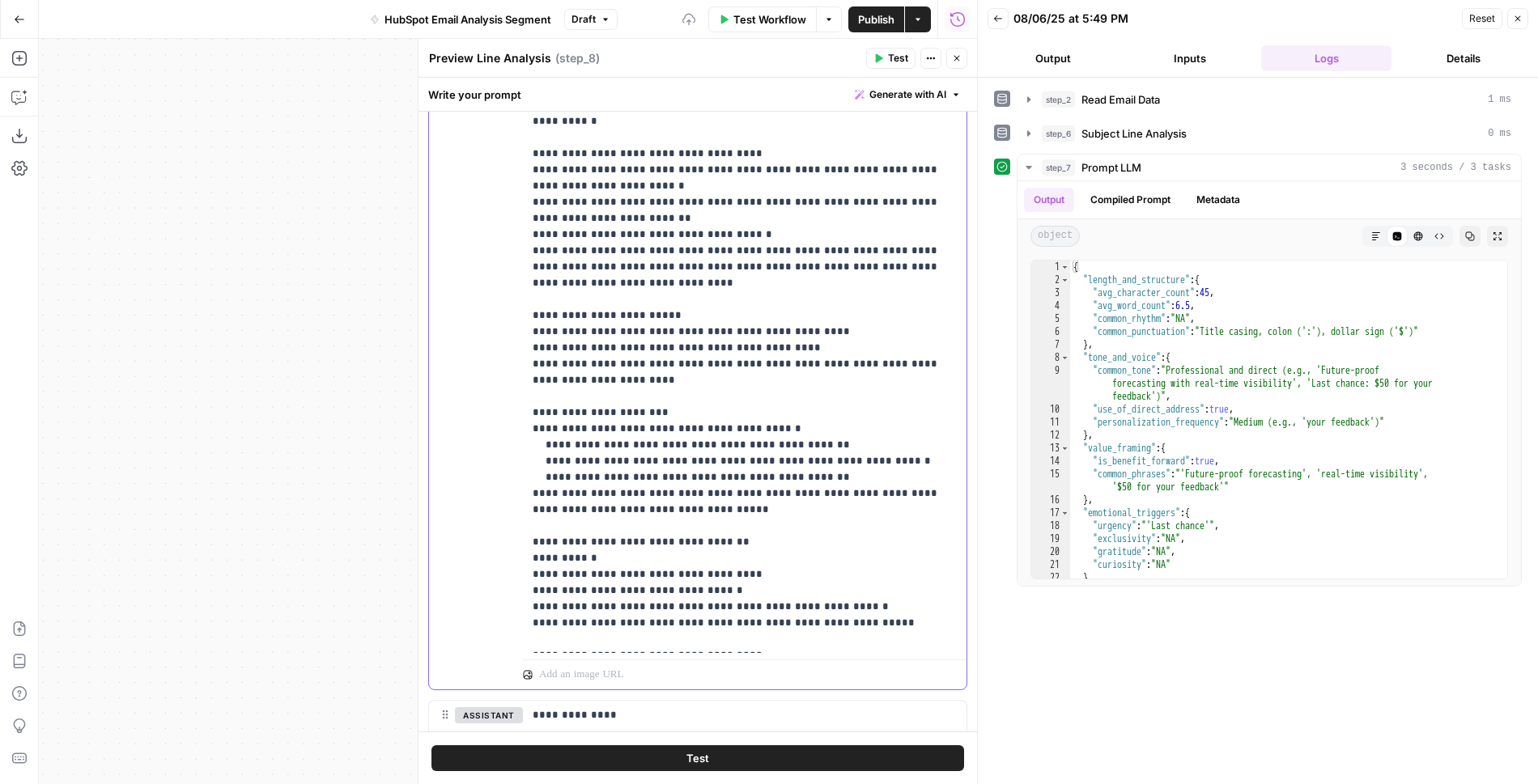 click on "**********" at bounding box center [745, 235] 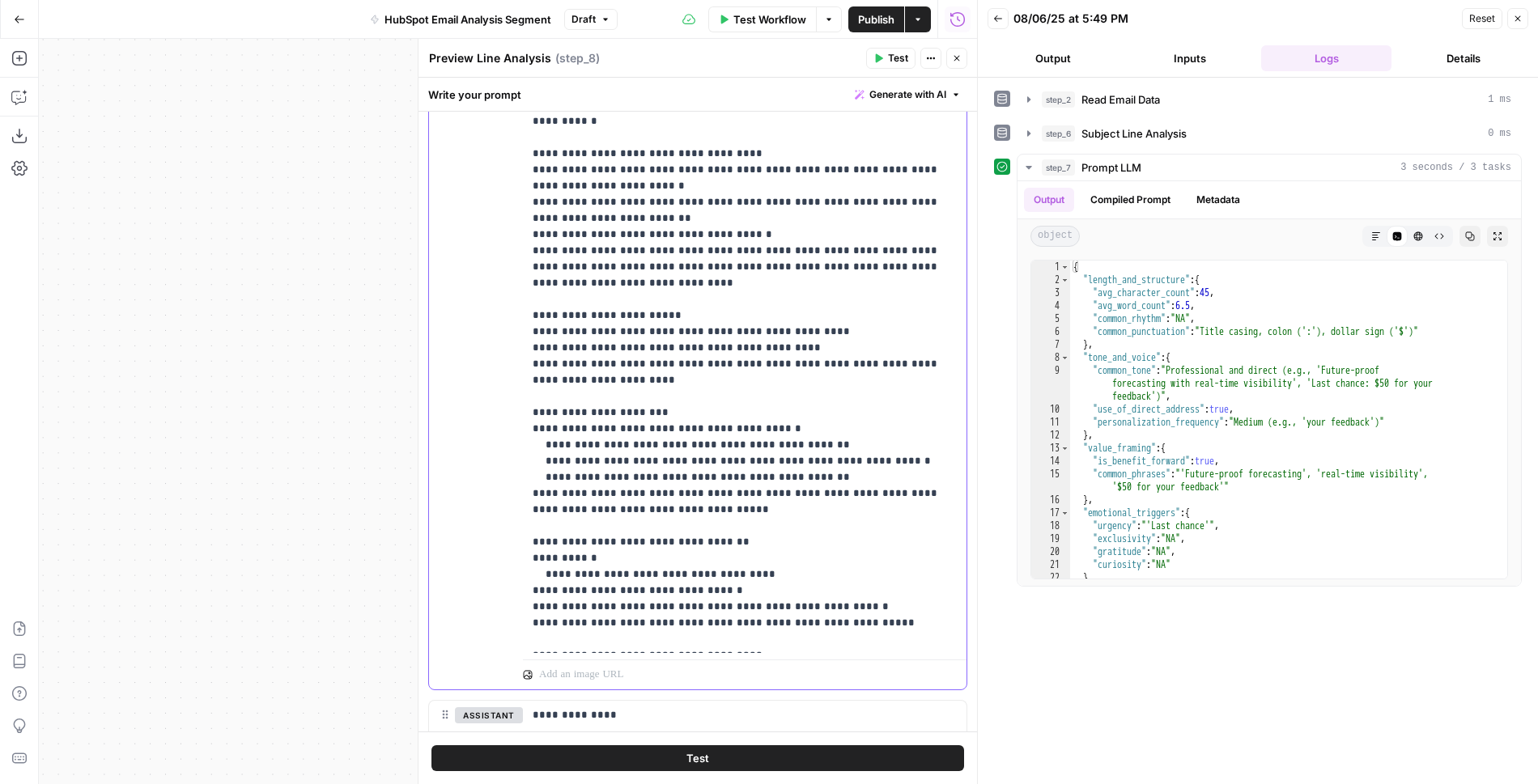 click on "**********" at bounding box center (745, 324) 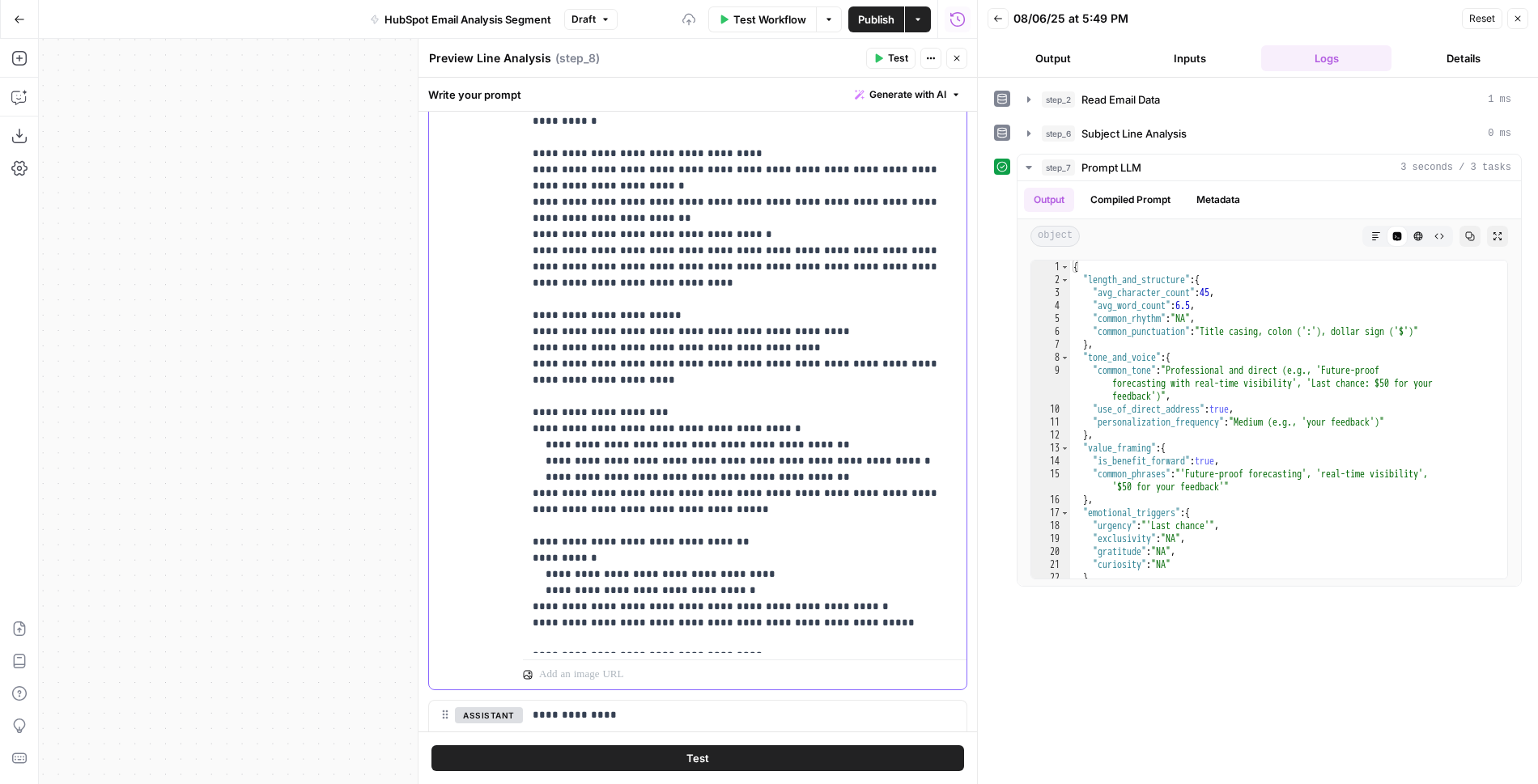 click on "**********" at bounding box center [745, 324] 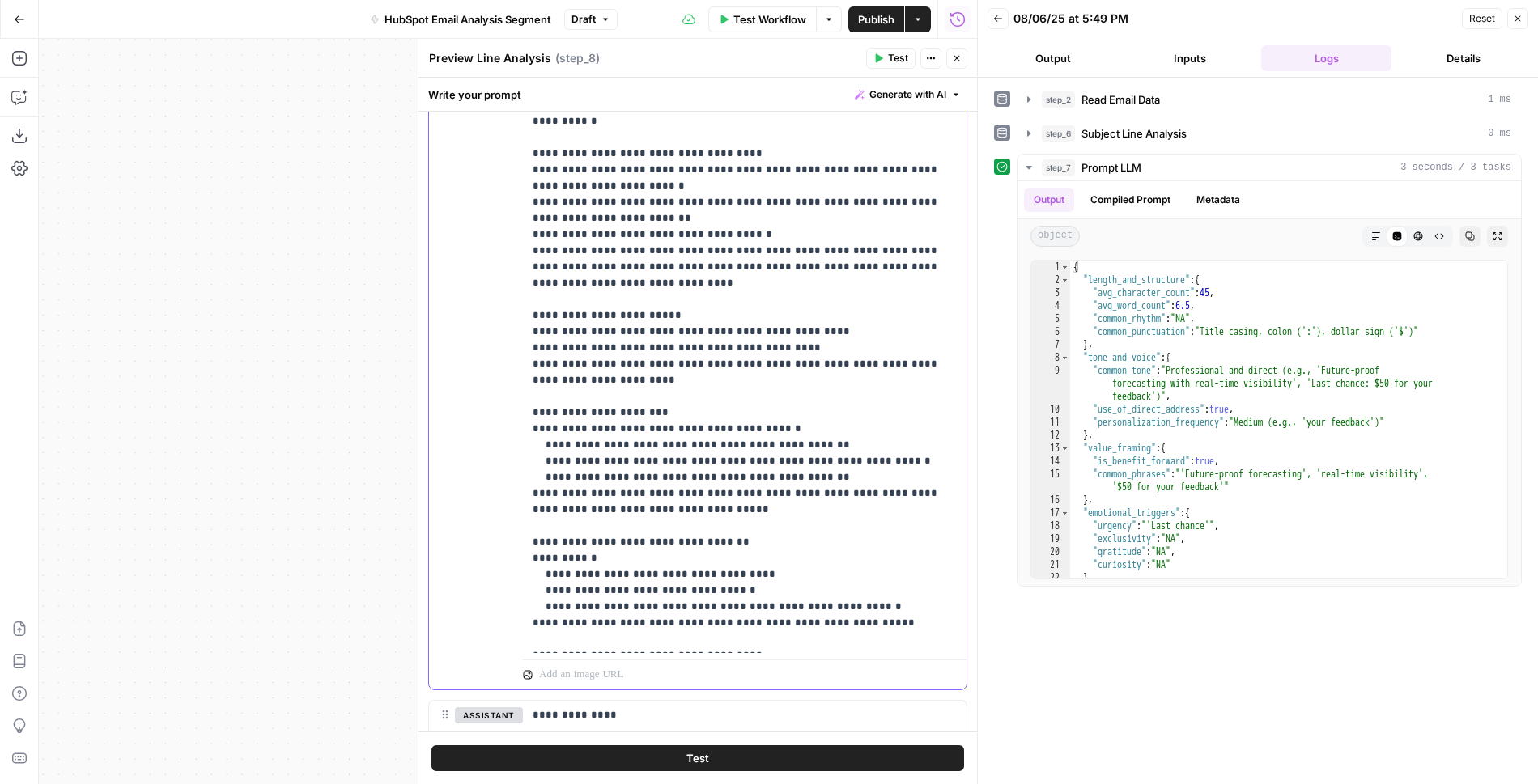 click on "**********" at bounding box center [745, 235] 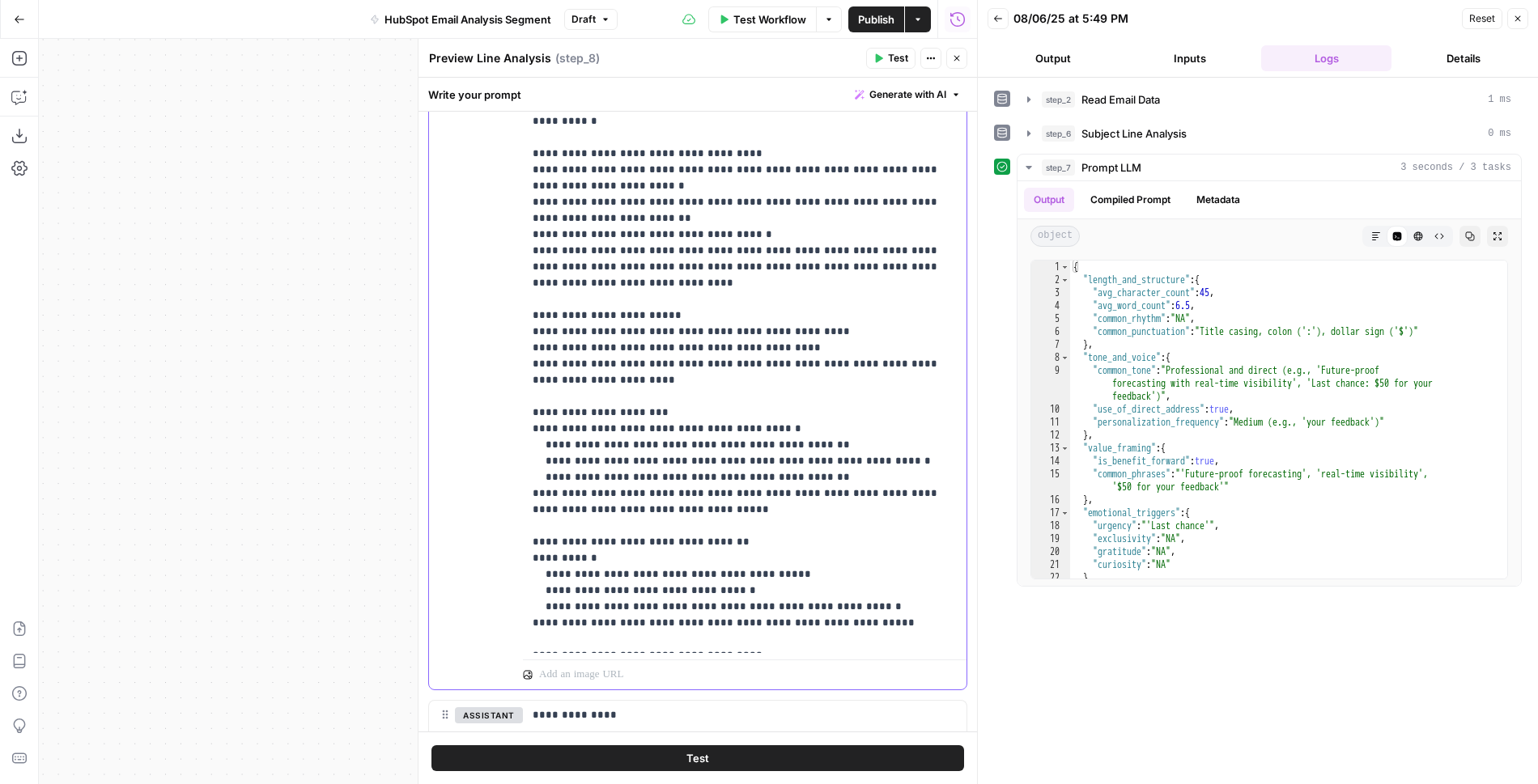 click on "**********" at bounding box center (745, 235) 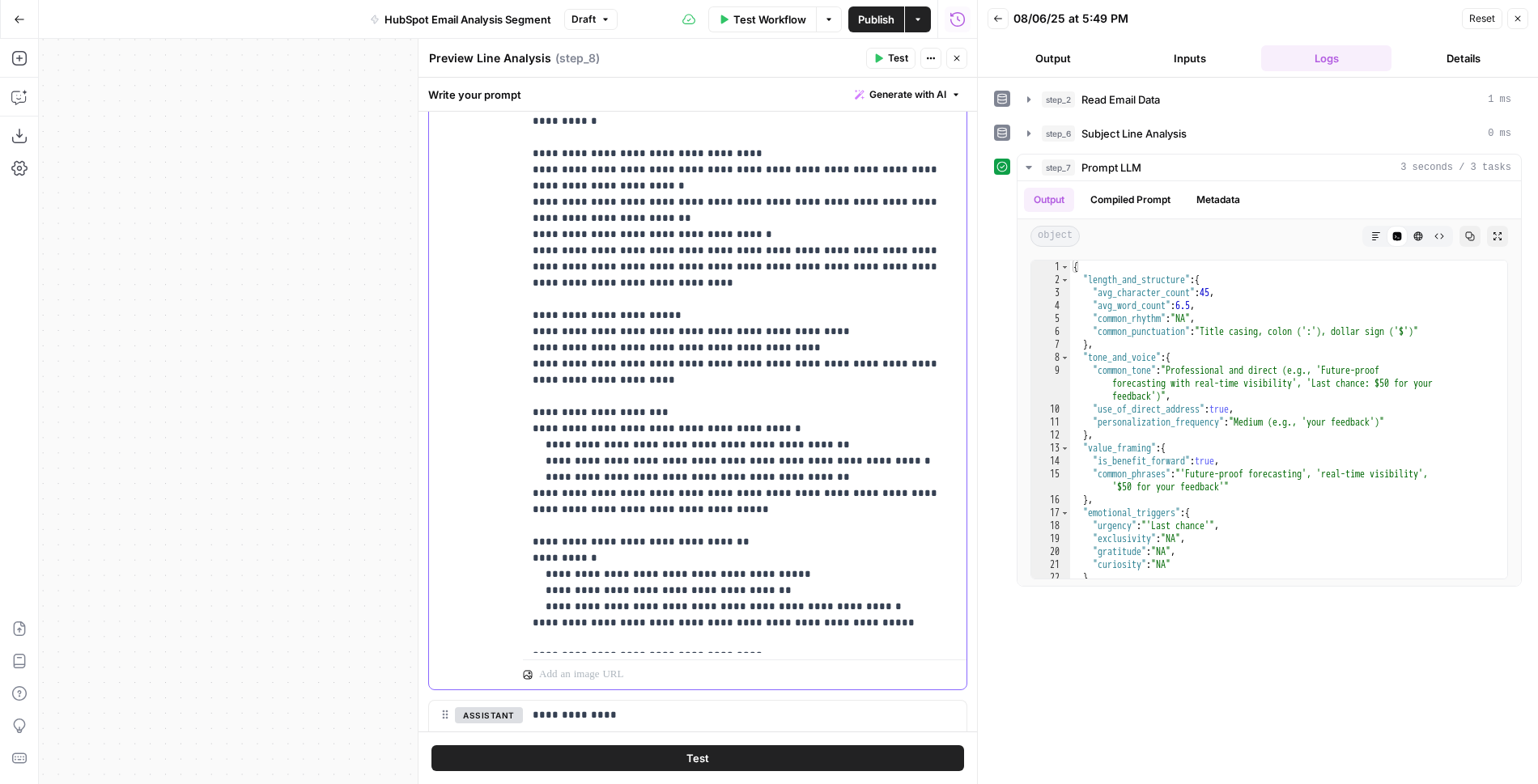 click on "**********" at bounding box center (745, 235) 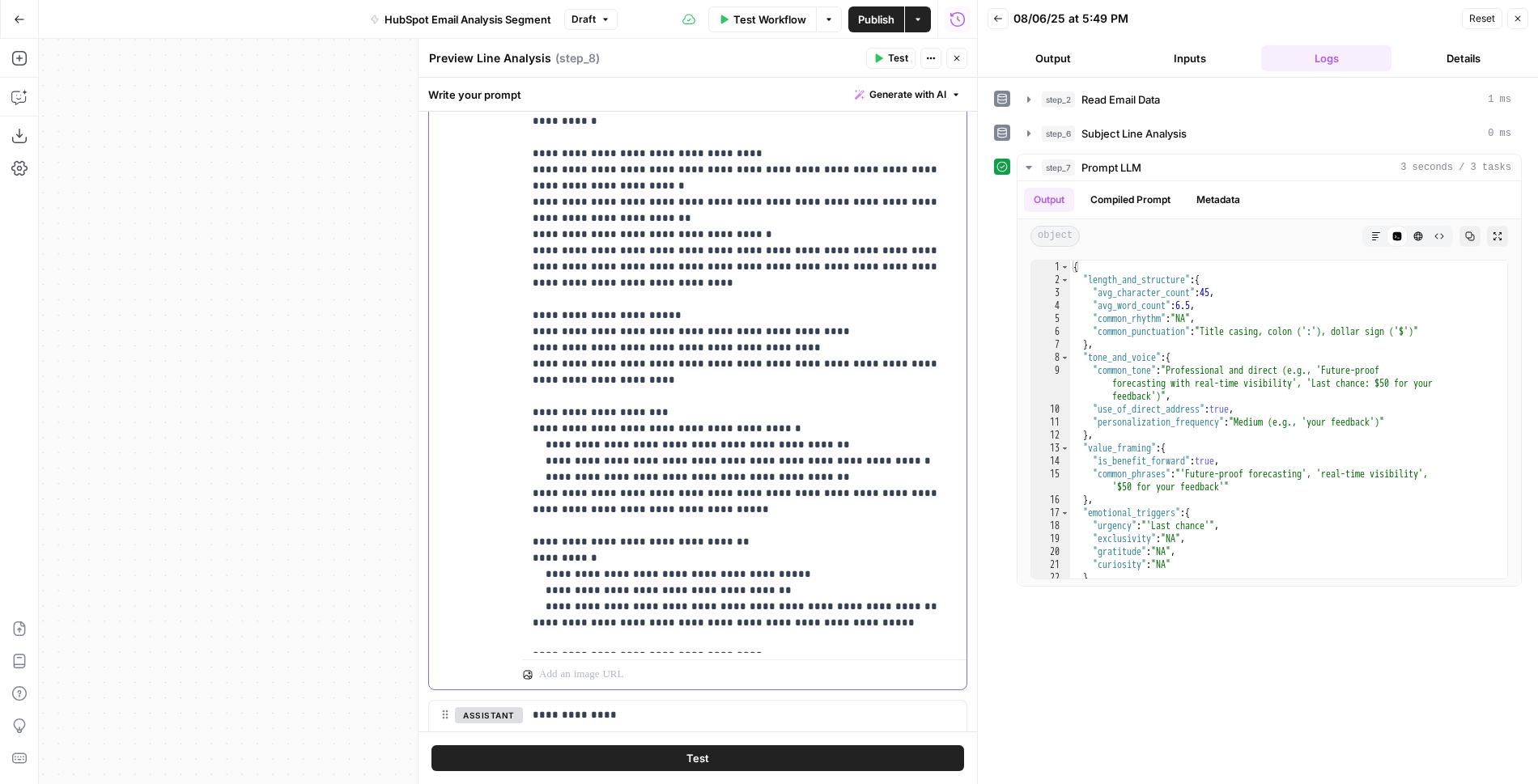 click on "**********" at bounding box center [745, 235] 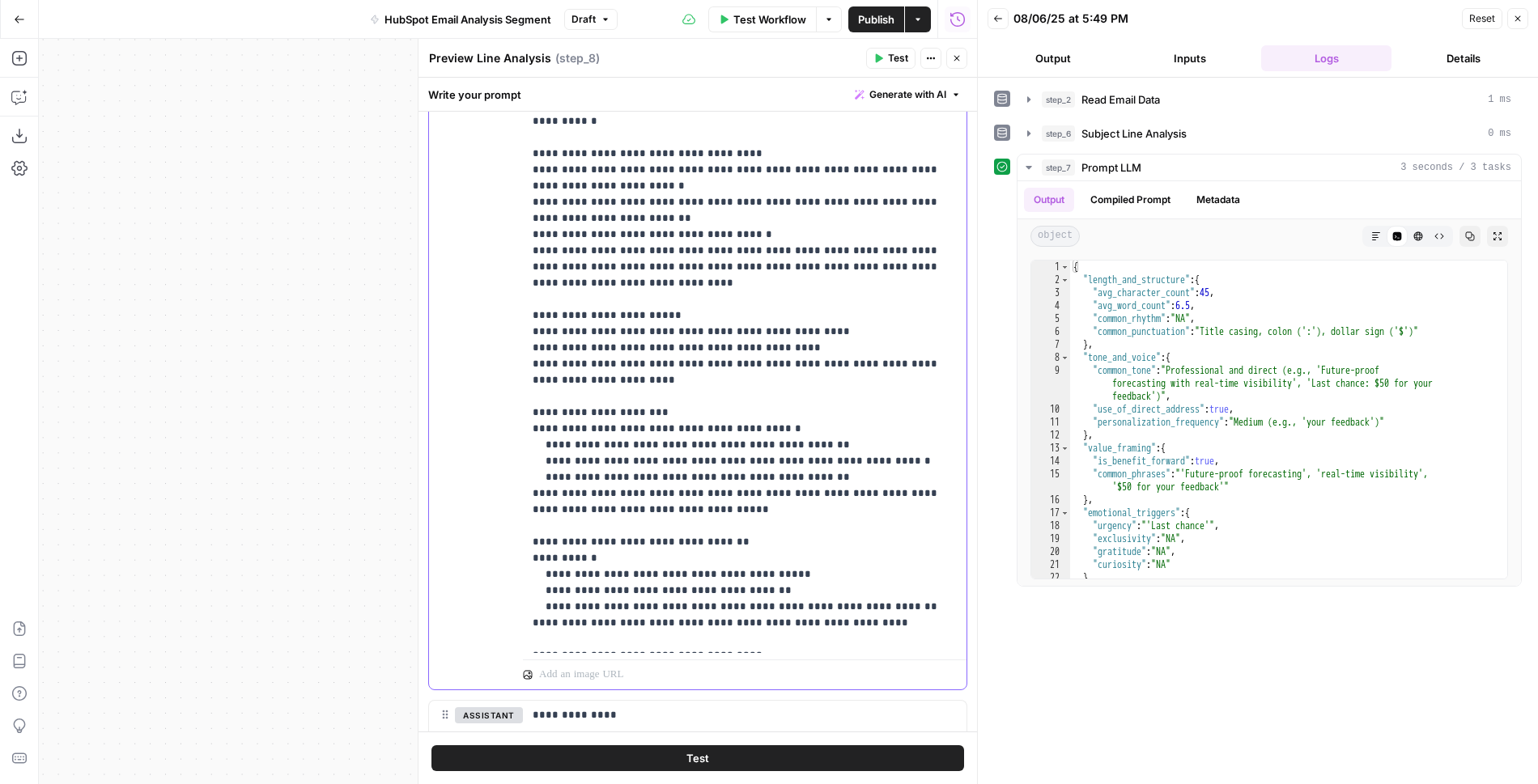 click on "**********" at bounding box center (745, 235) 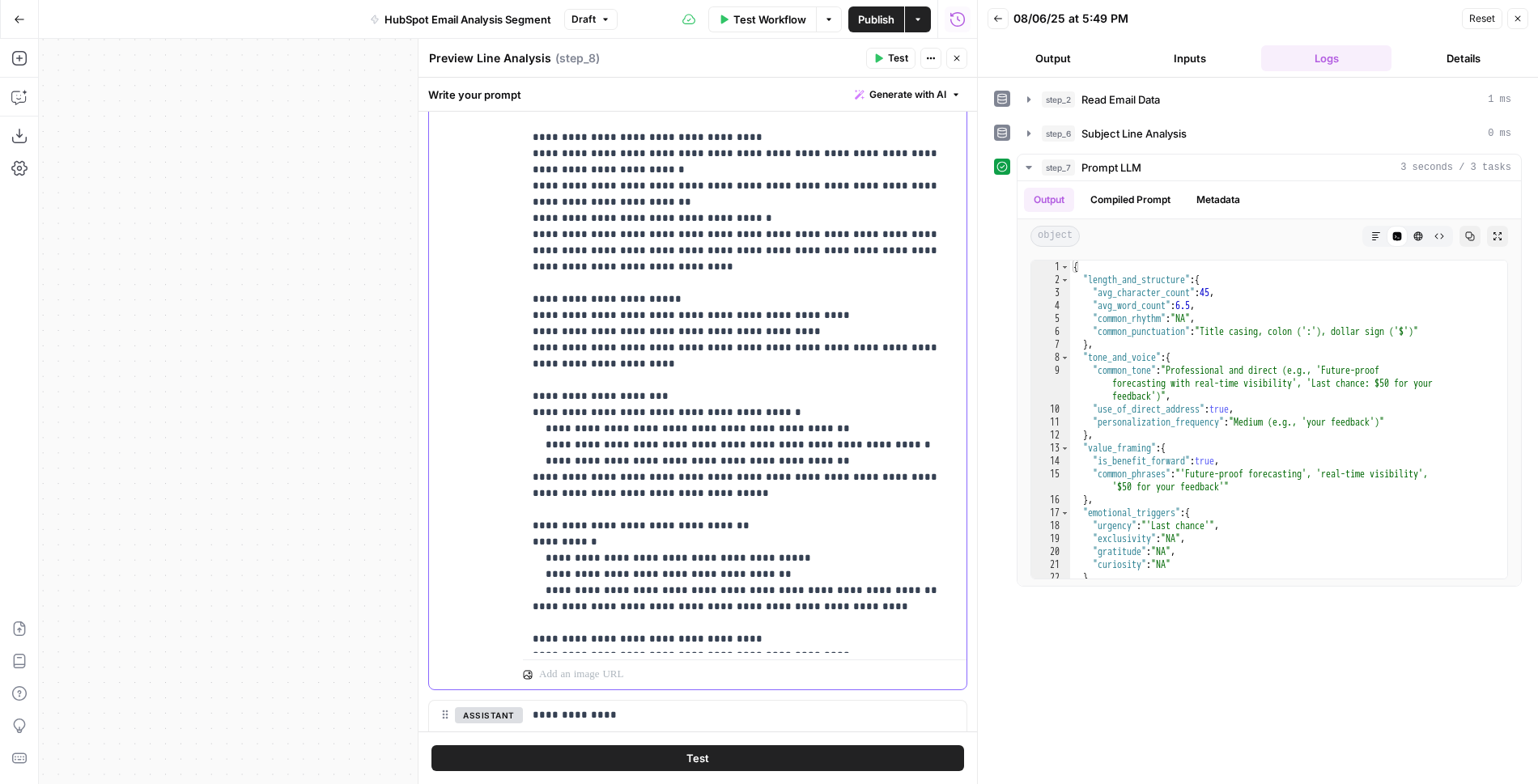 drag, startPoint x: 886, startPoint y: 635, endPoint x: 532, endPoint y: 587, distance: 357.23942 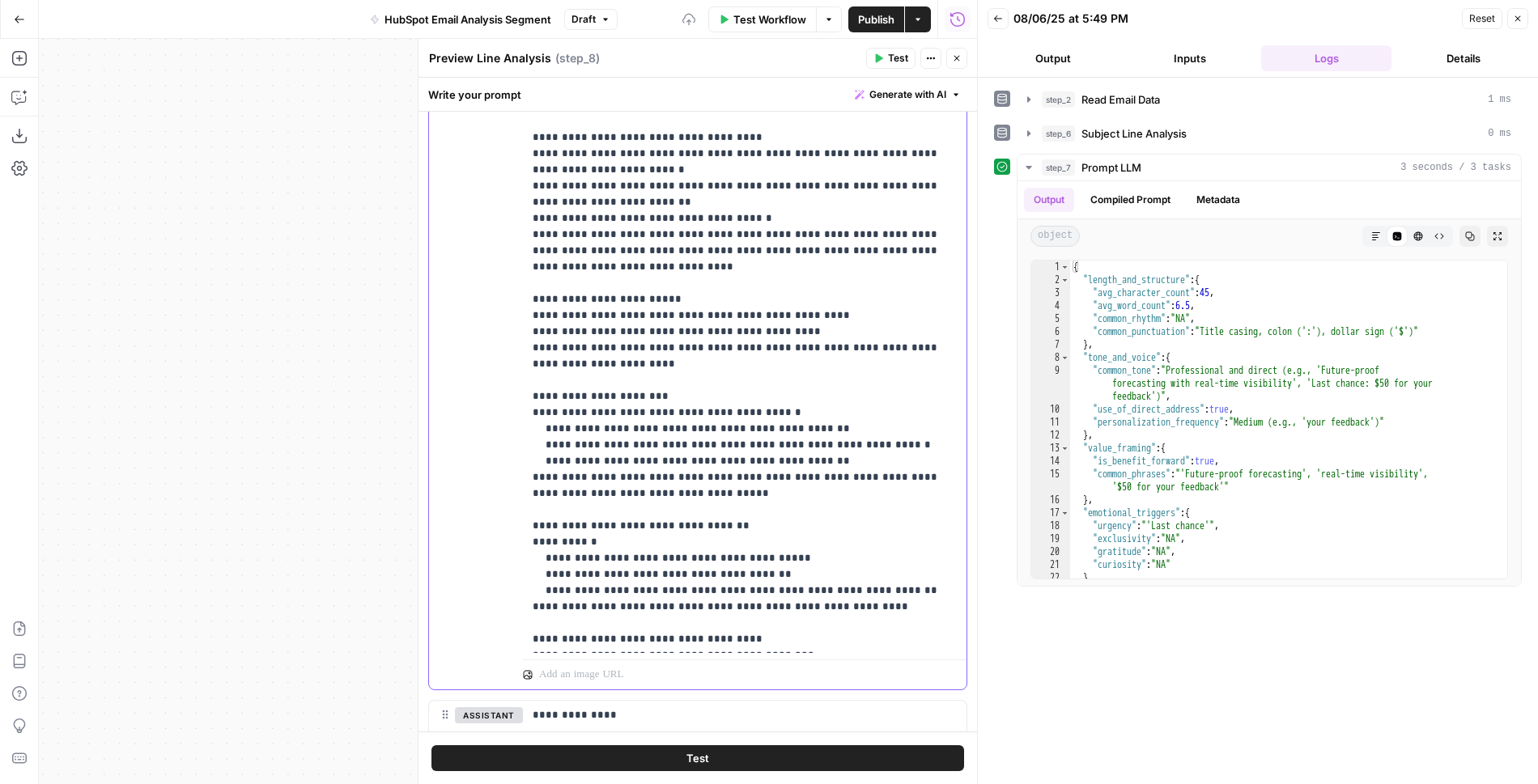 scroll, scrollTop: 195, scrollLeft: 0, axis: vertical 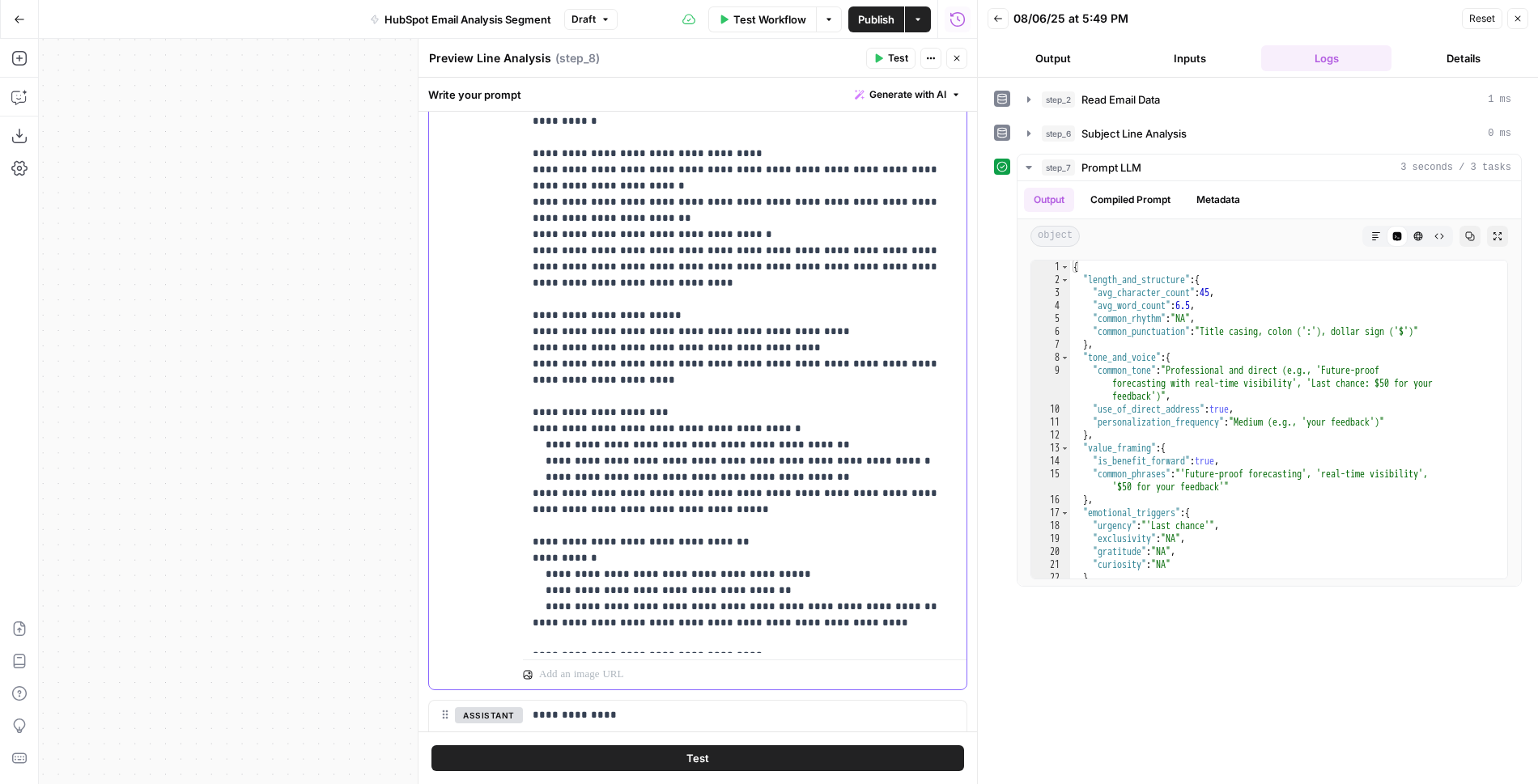 click on "**********" at bounding box center (745, 227) 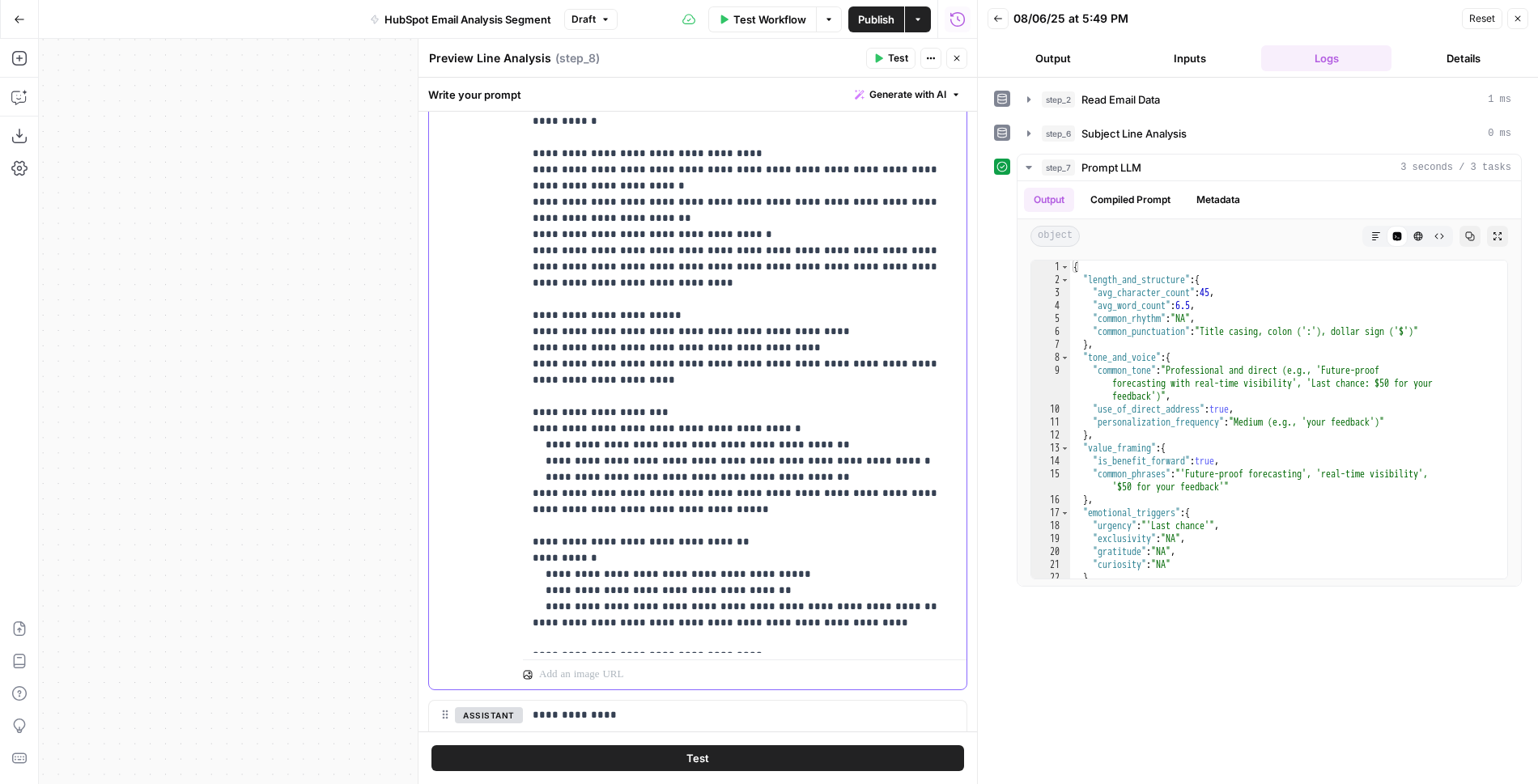 click on "**********" at bounding box center [745, 227] 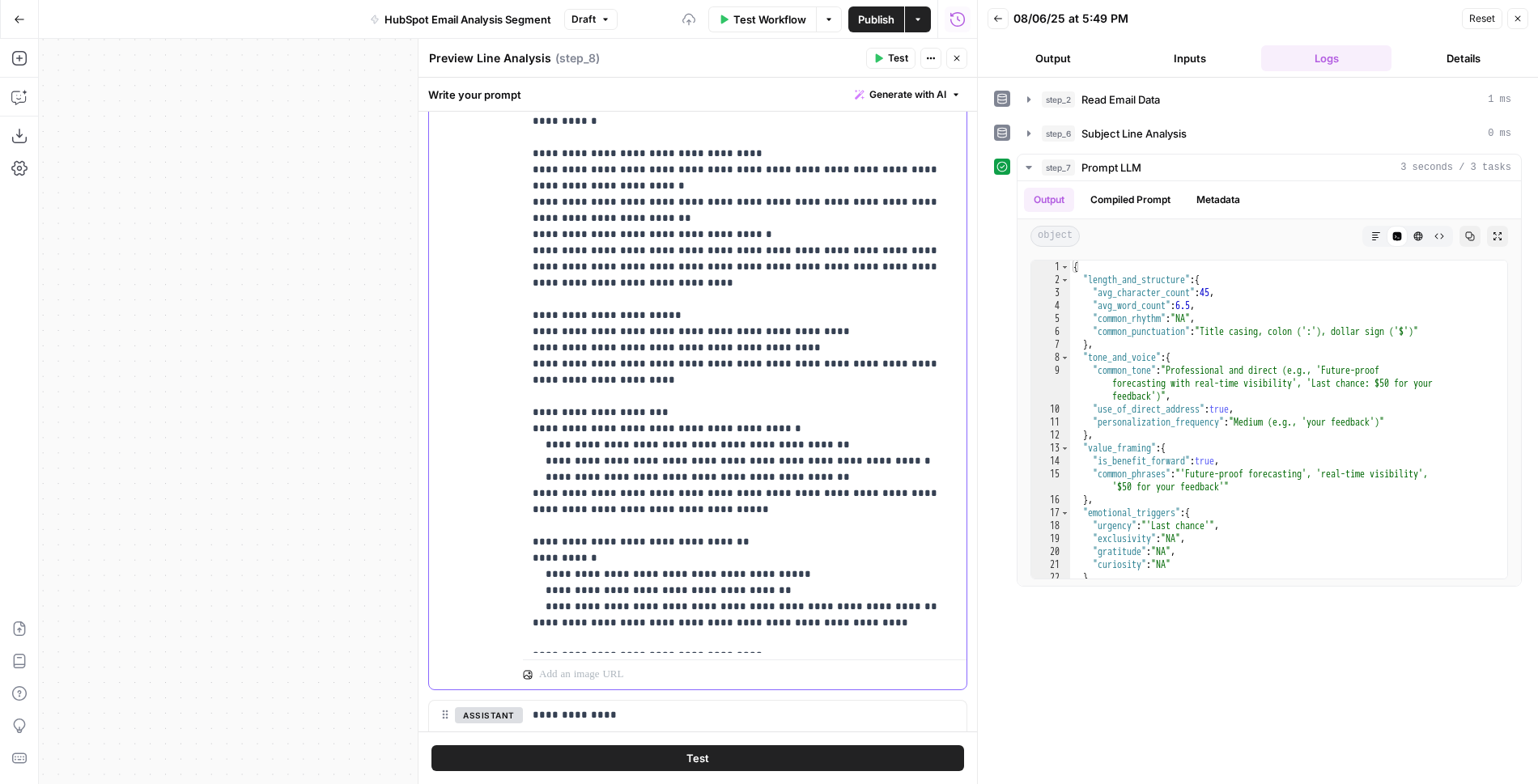 click on "**********" at bounding box center [745, 227] 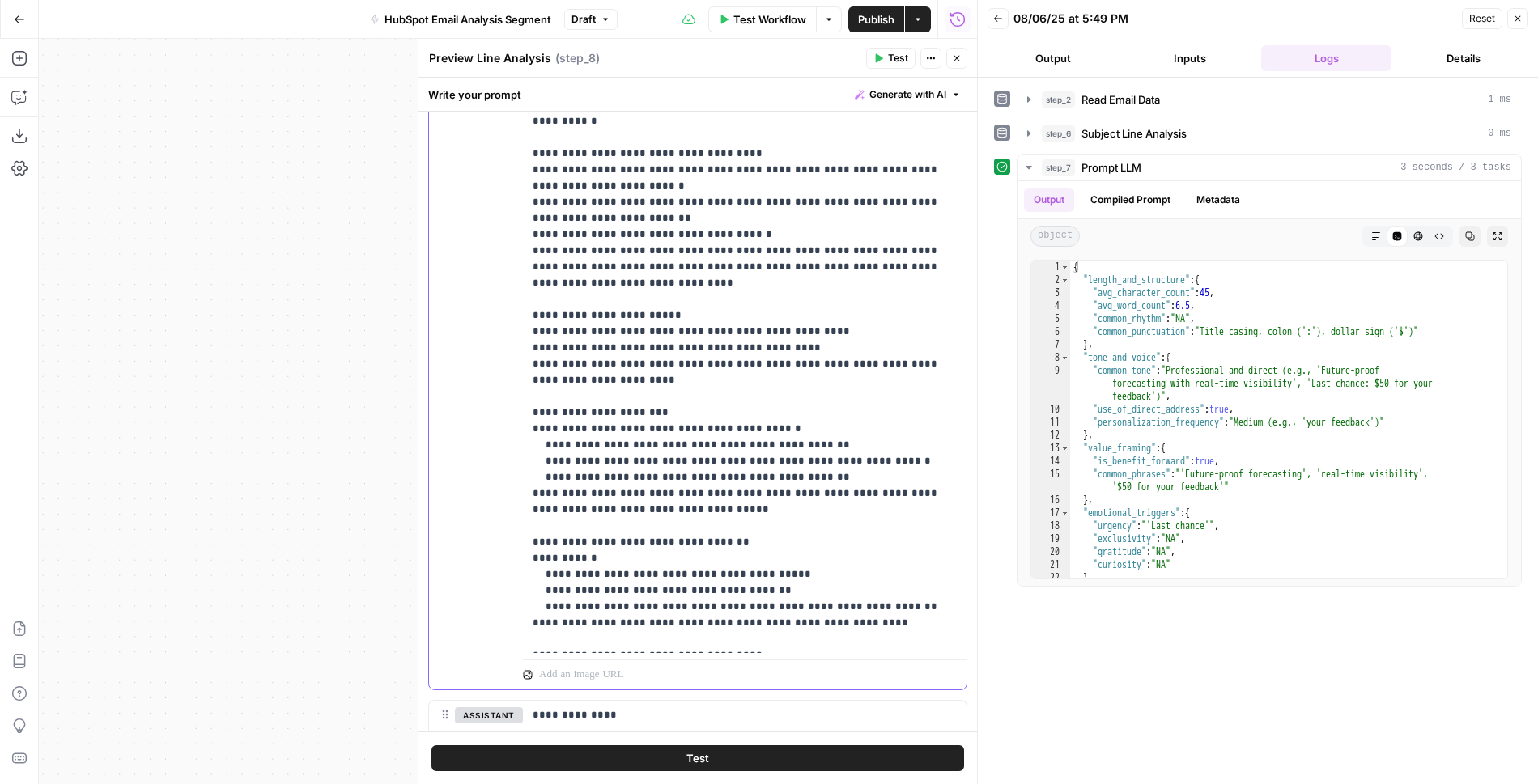 drag, startPoint x: 722, startPoint y: 585, endPoint x: 560, endPoint y: 582, distance: 162.03 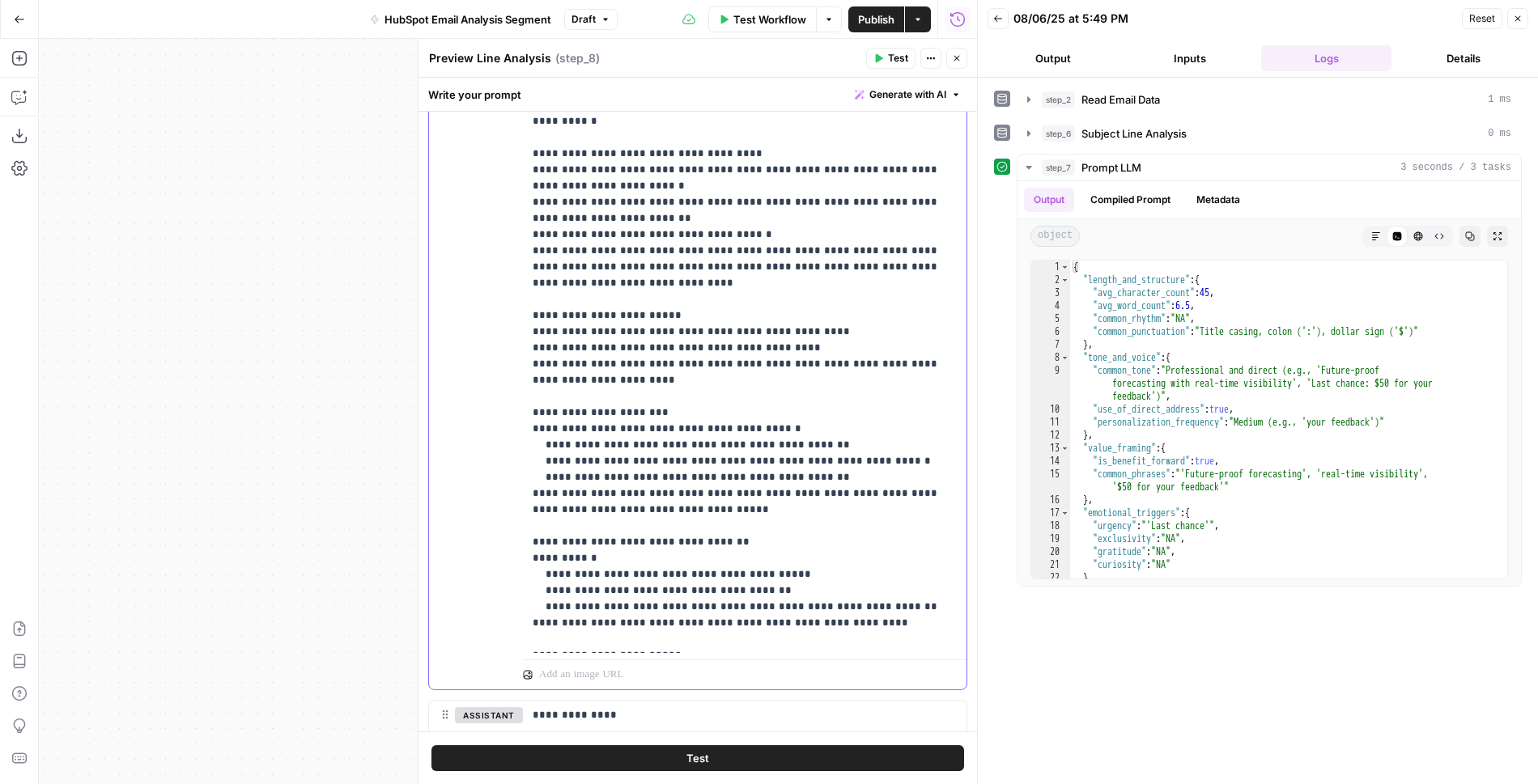 click on "**********" at bounding box center (745, 227) 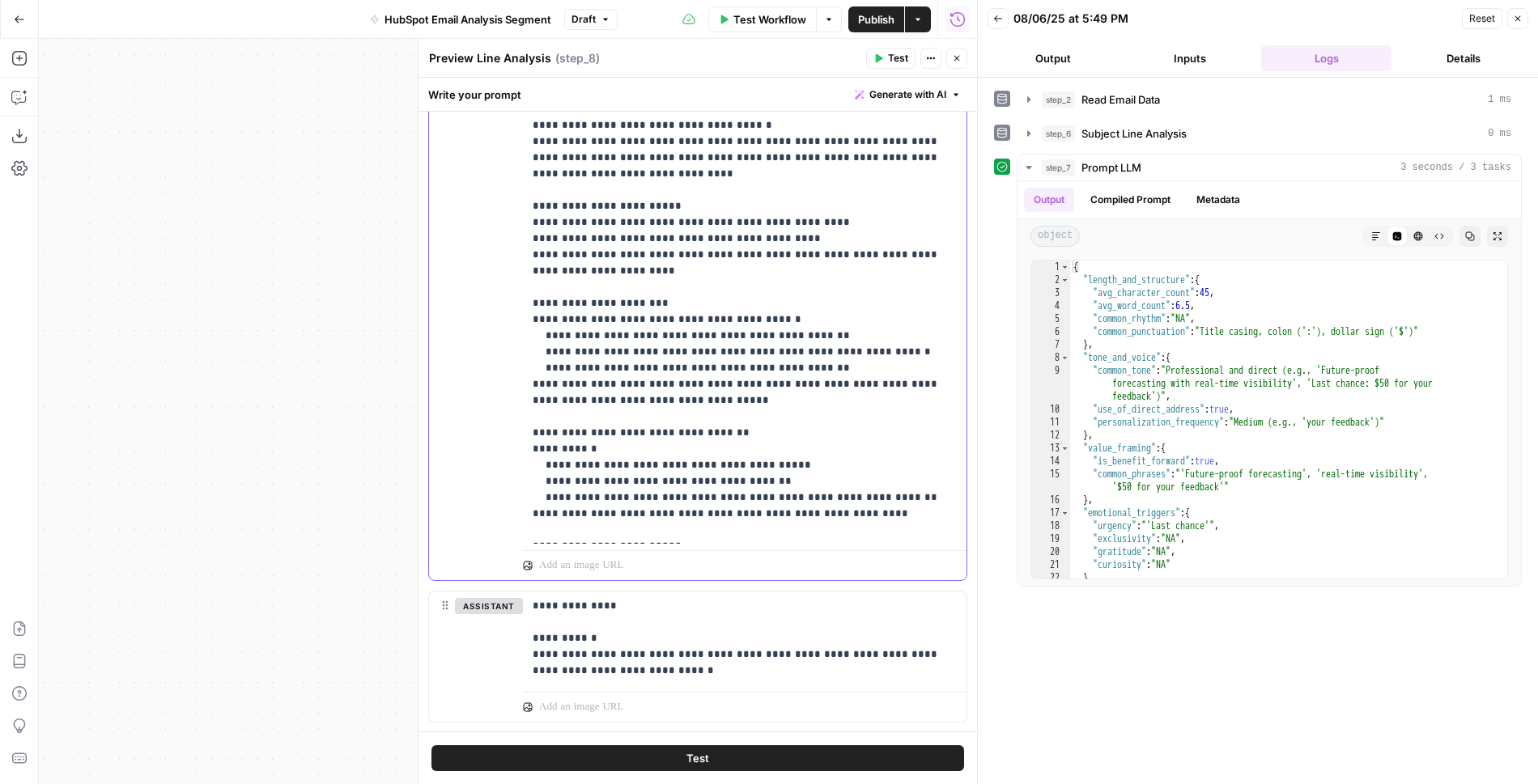 scroll, scrollTop: 458, scrollLeft: 0, axis: vertical 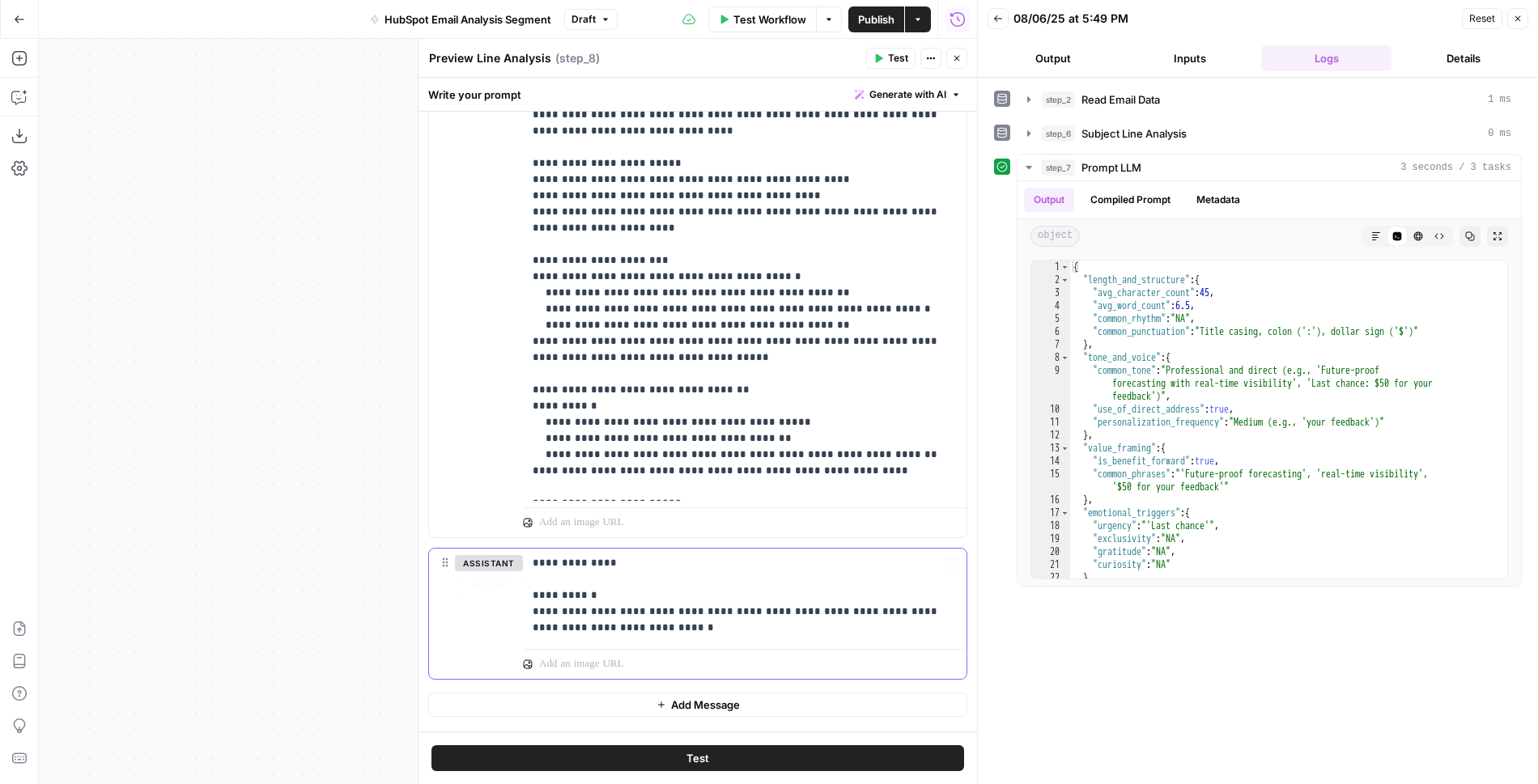 click on "**********" at bounding box center (745, 595) 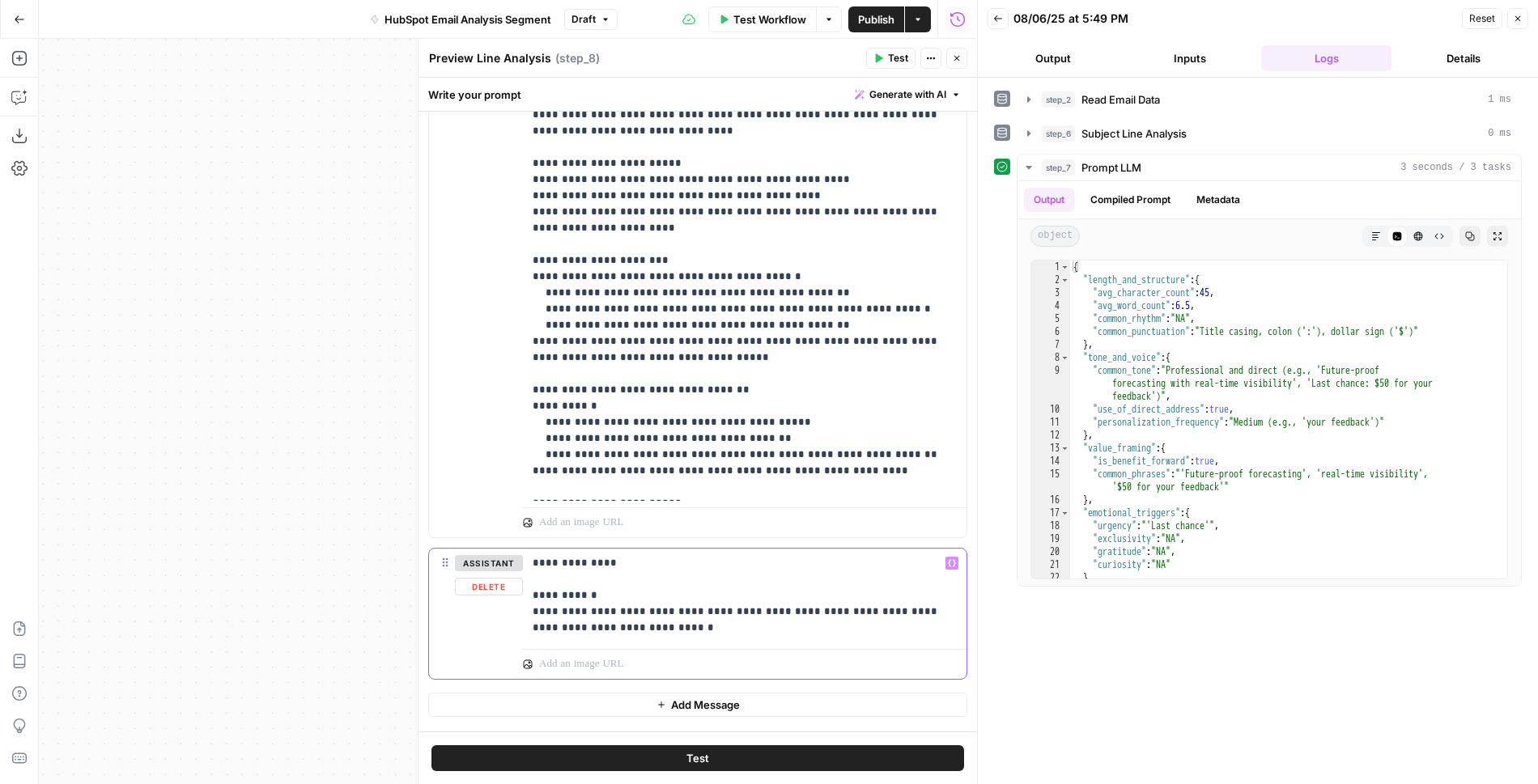 type 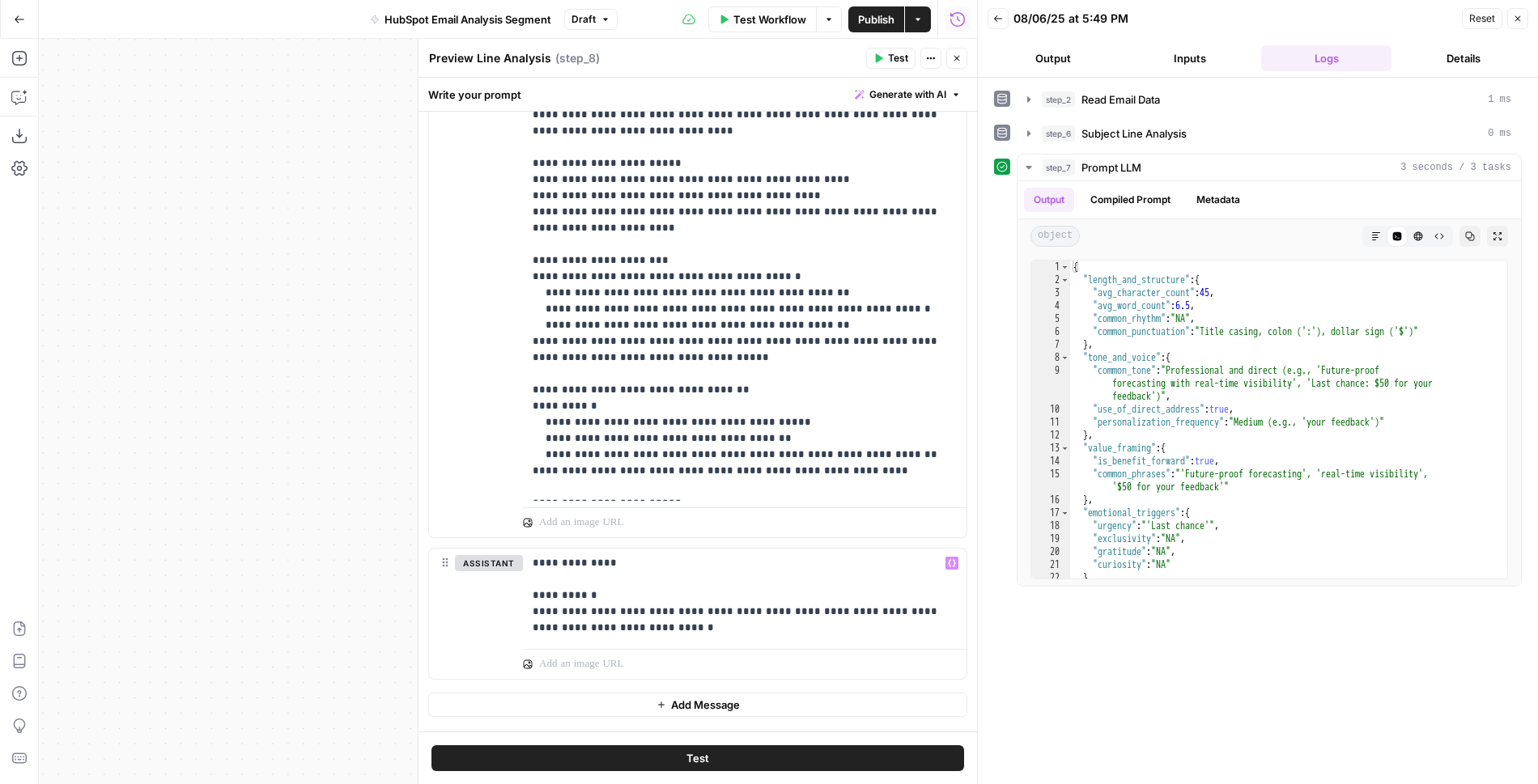 click on "Test" at bounding box center (698, 758) 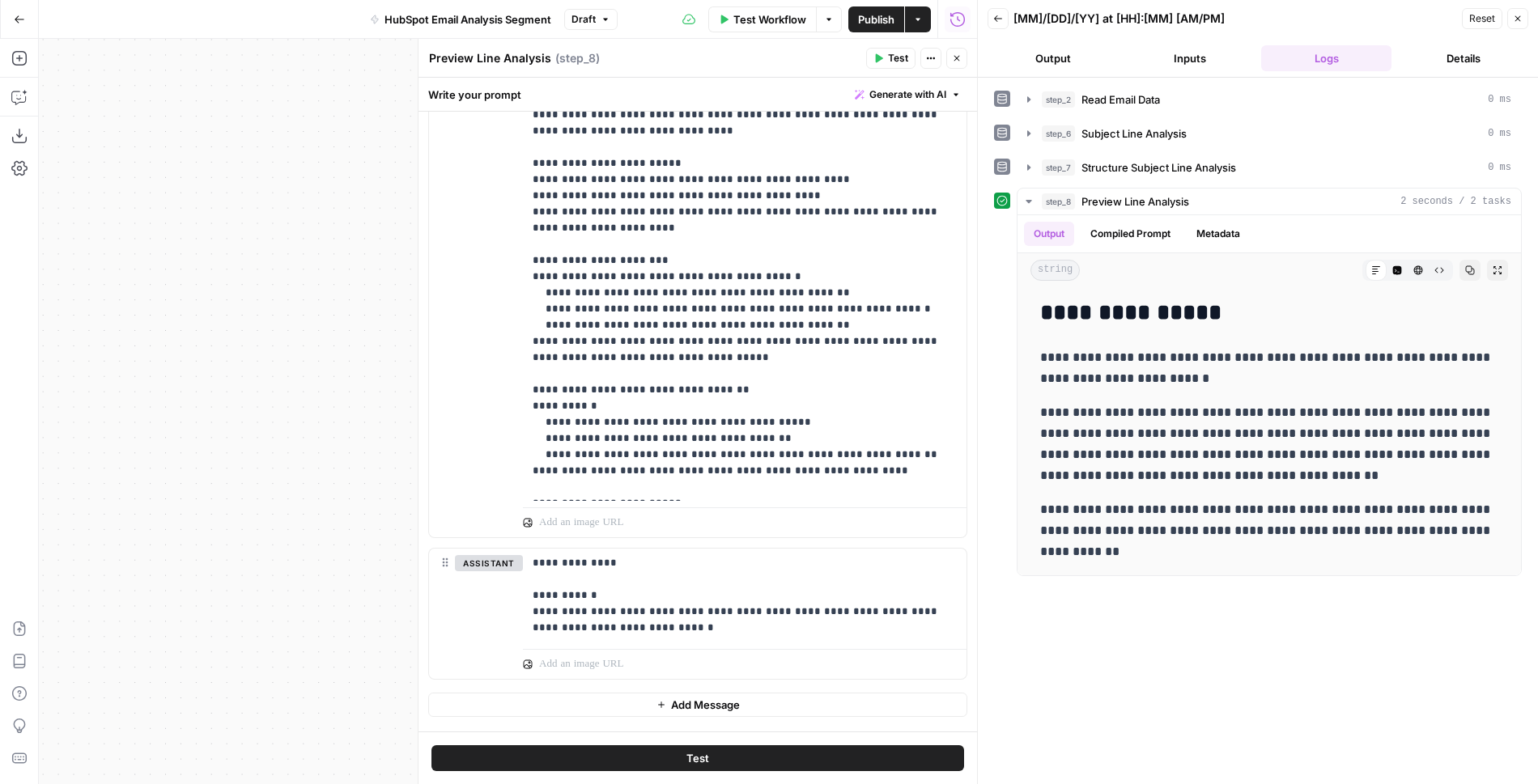 scroll, scrollTop: 0, scrollLeft: 0, axis: both 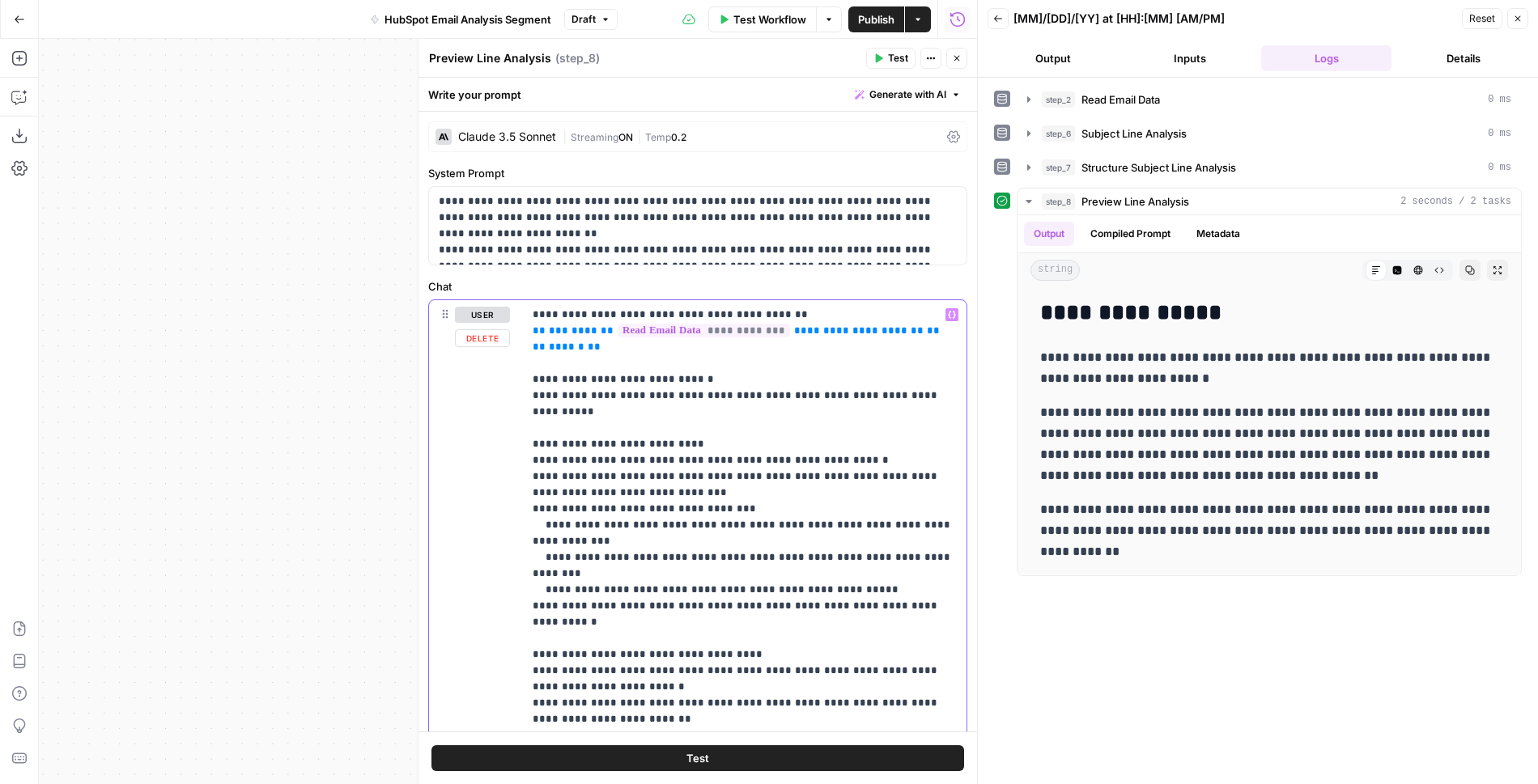click on "**********" at bounding box center [873, 330] 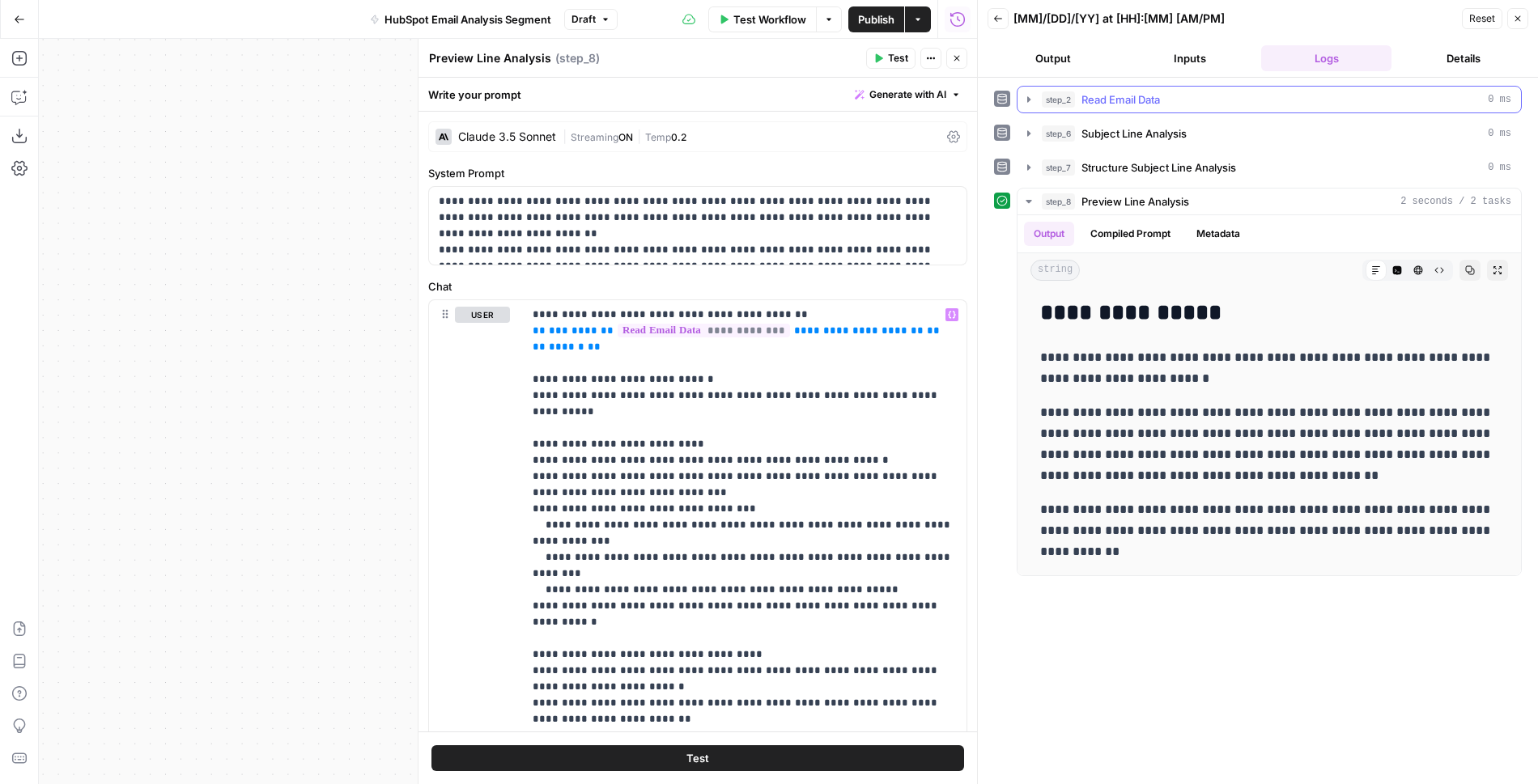 click 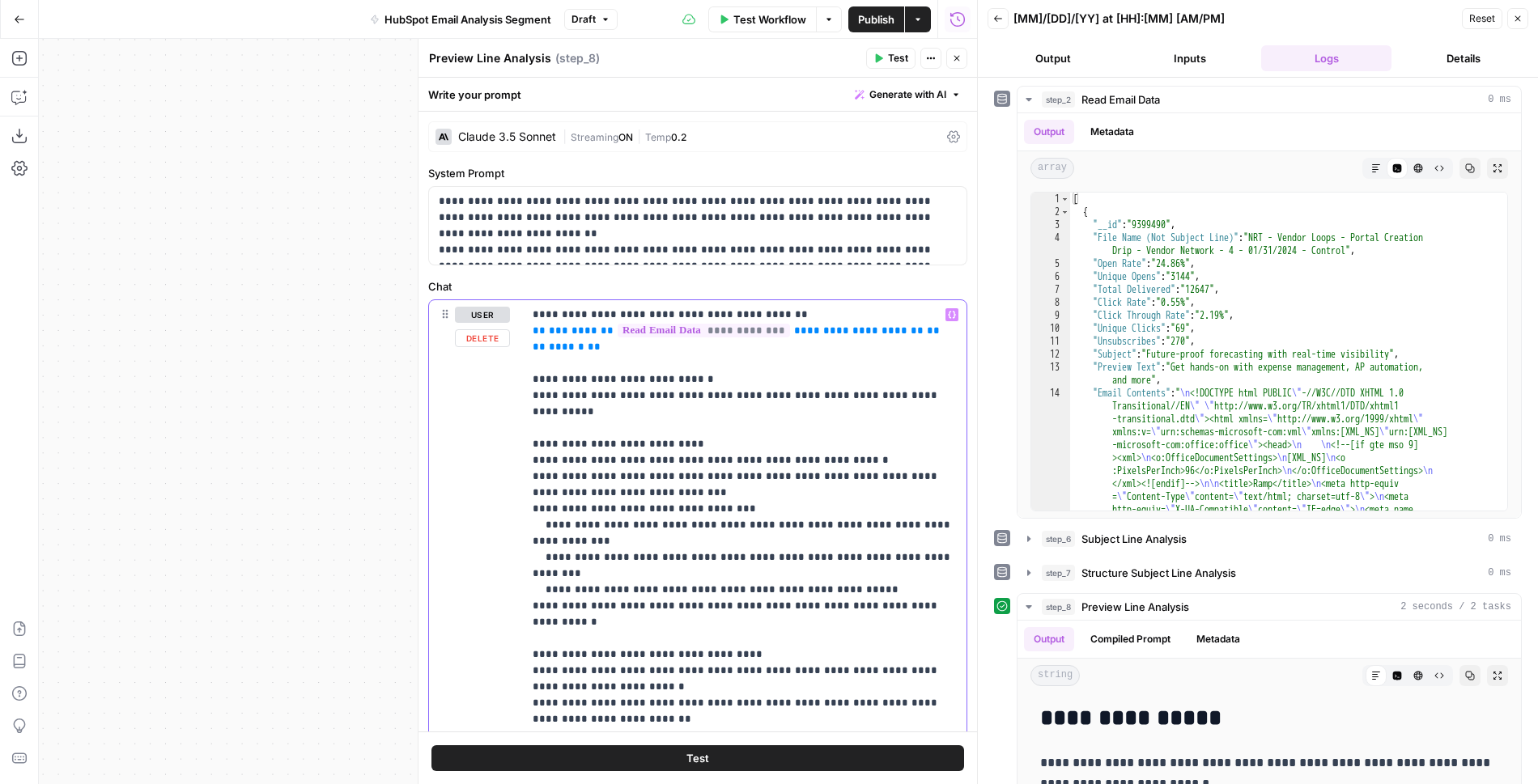 click on "**********" at bounding box center (745, 727) 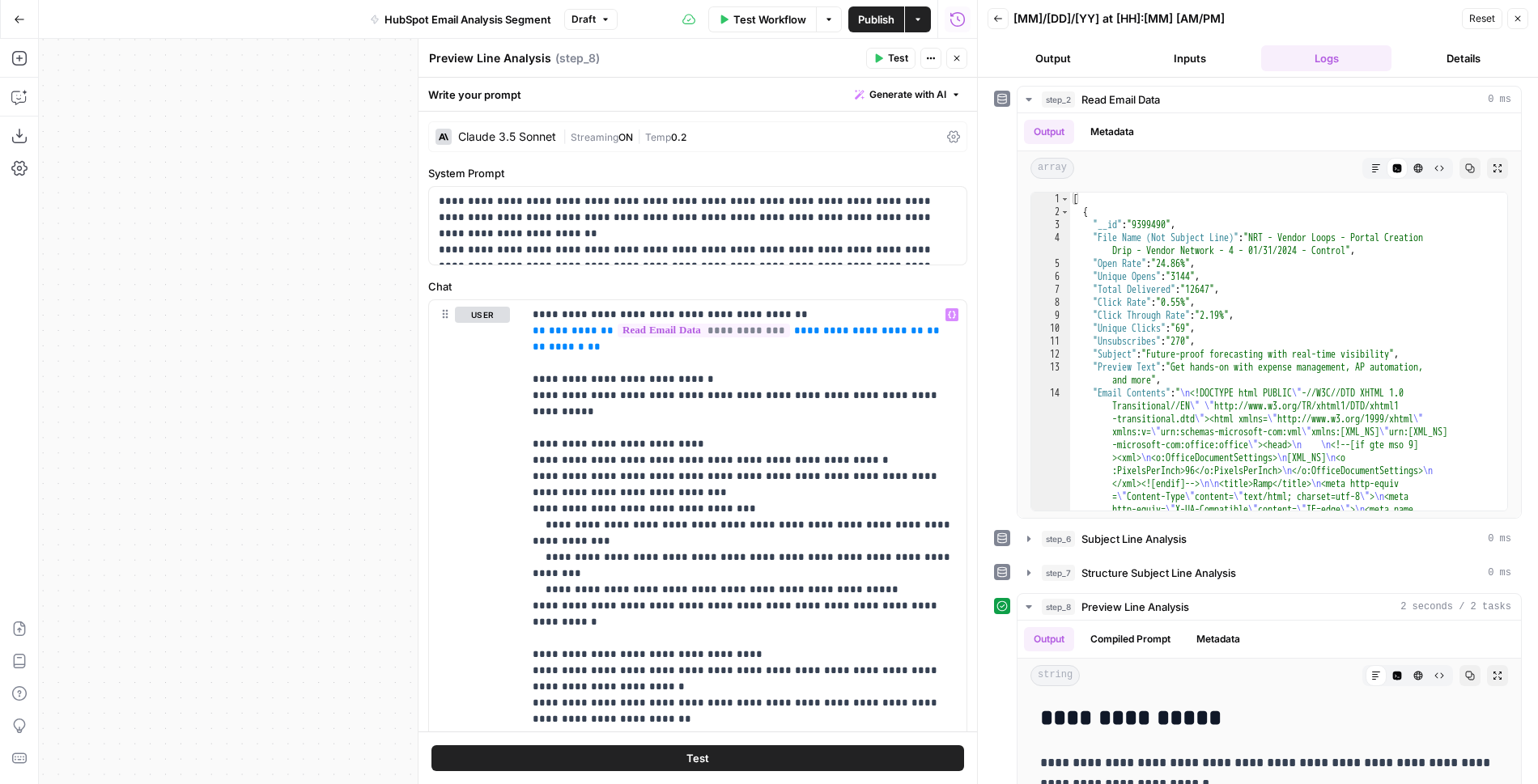 click on "Test" at bounding box center [698, 758] 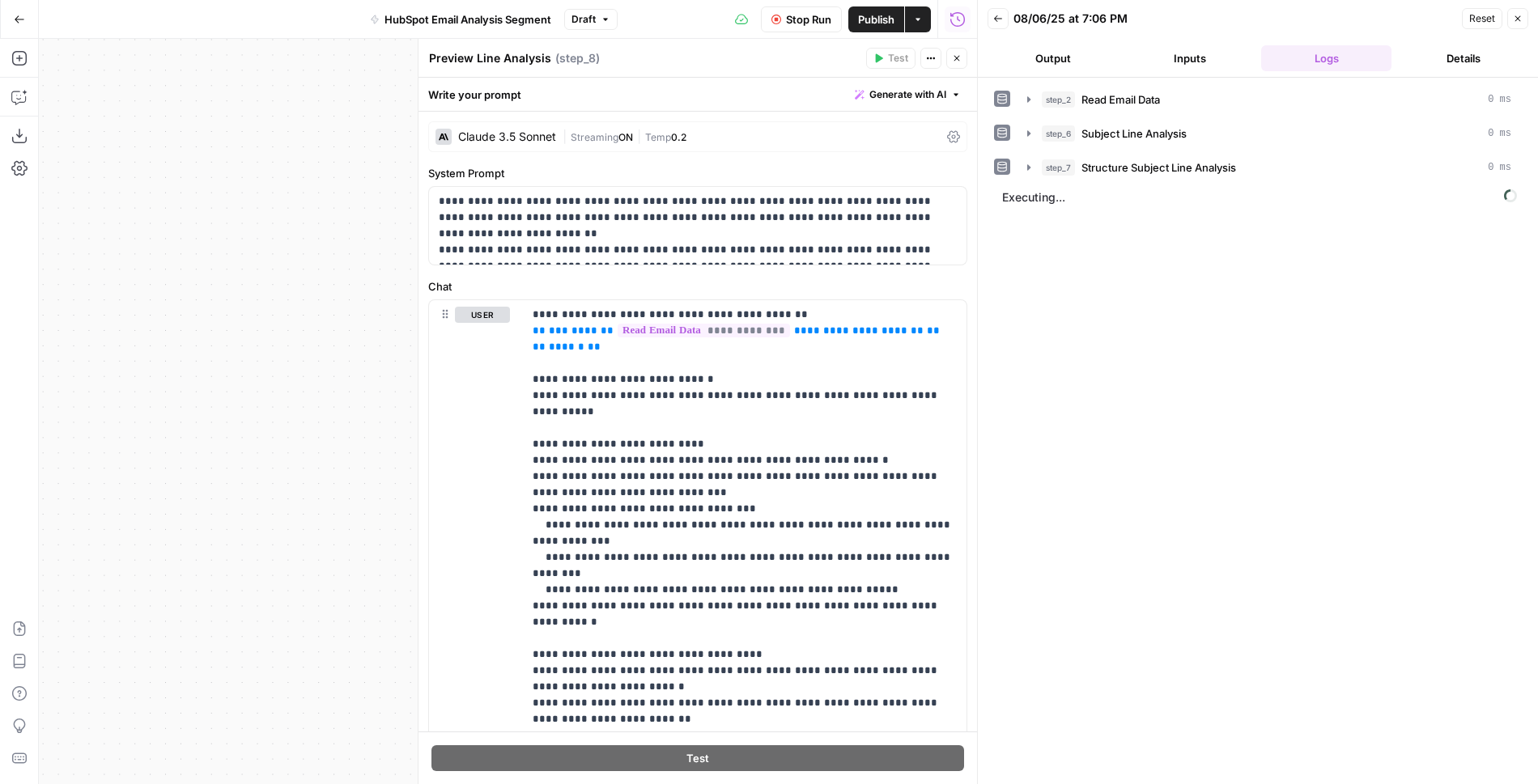 click on "Output" at bounding box center [1052, 58] 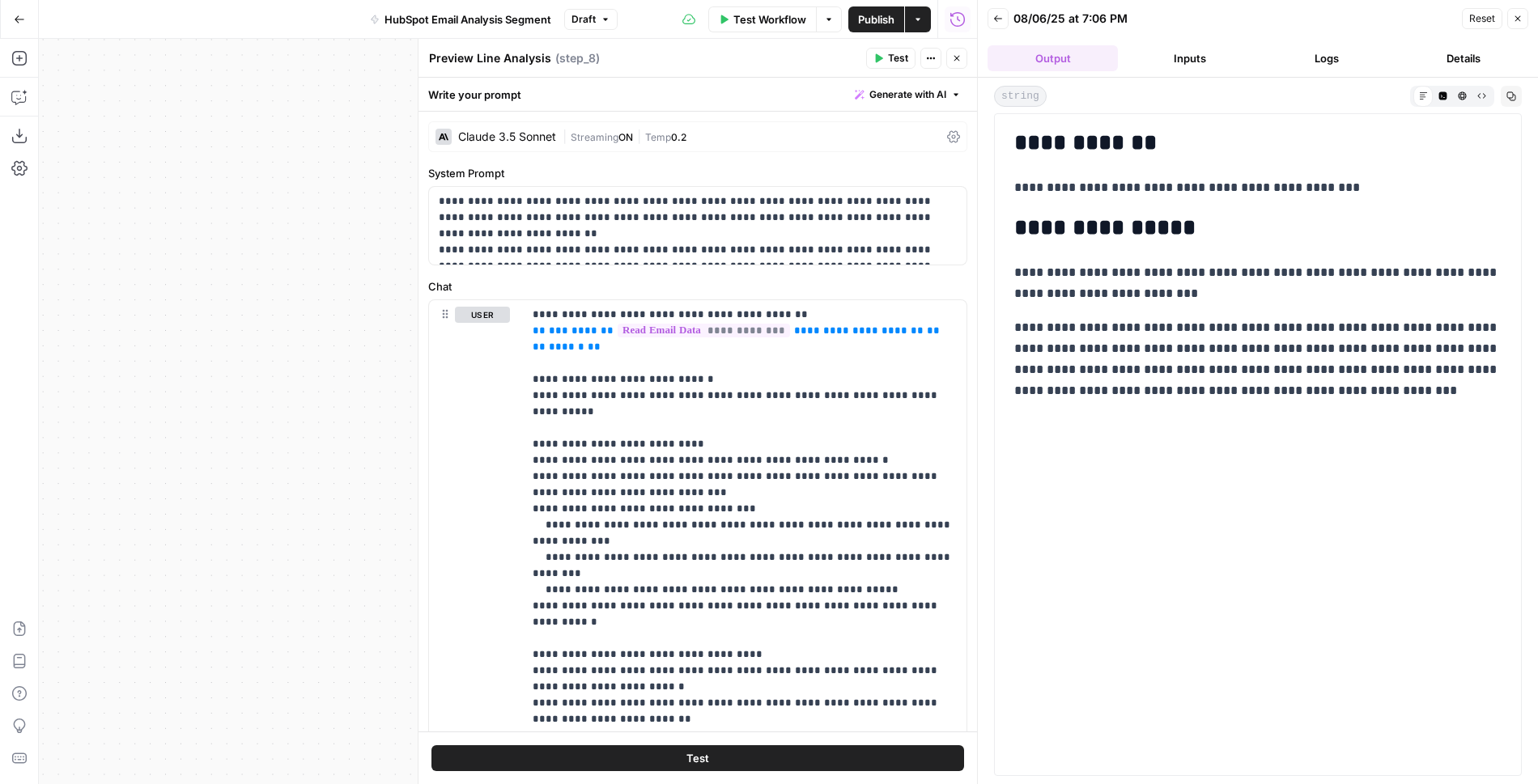 click on "Logs" at bounding box center (1326, 58) 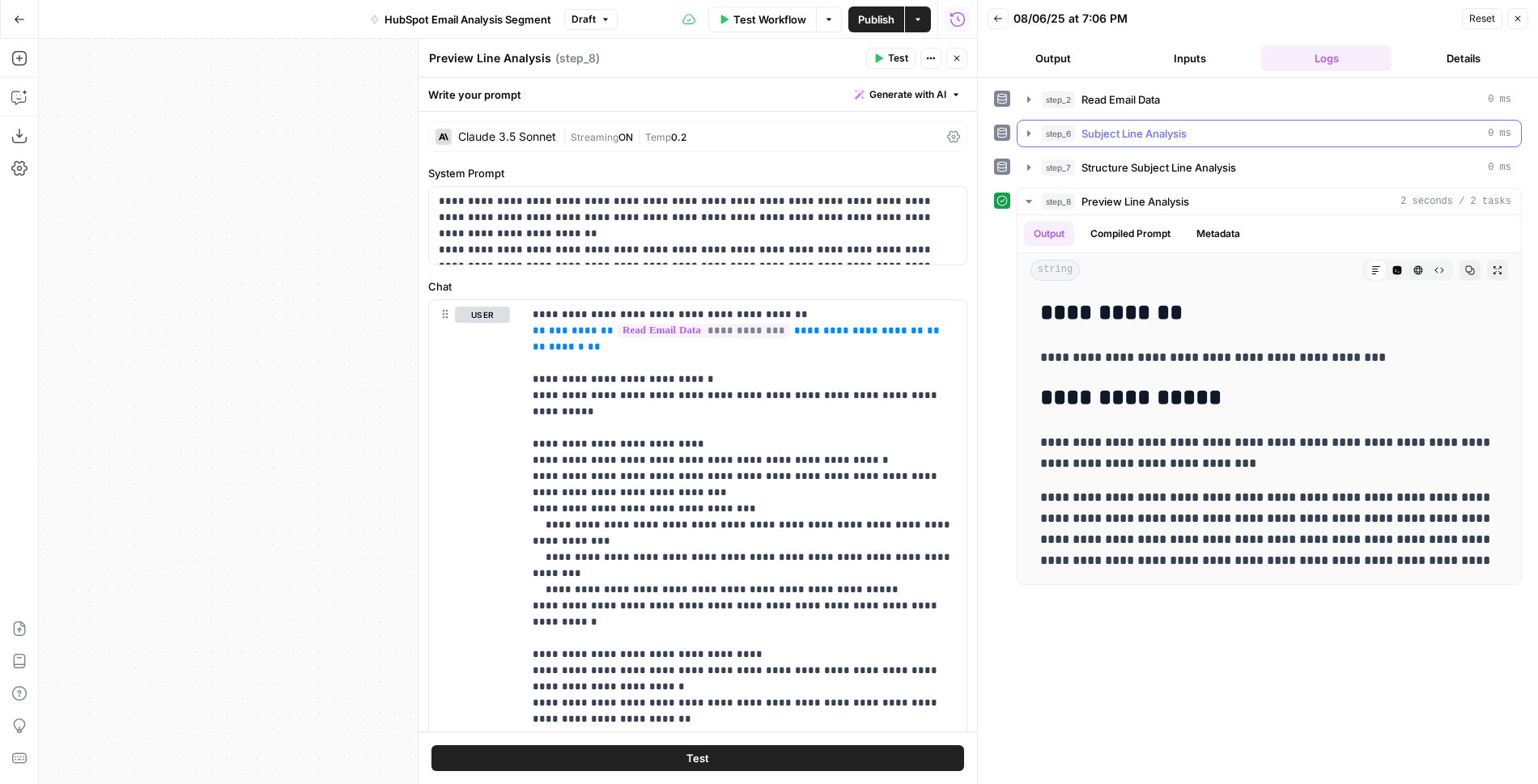 click on "step_6 Subject Line Analysis 0 ms" at bounding box center [1269, 133] 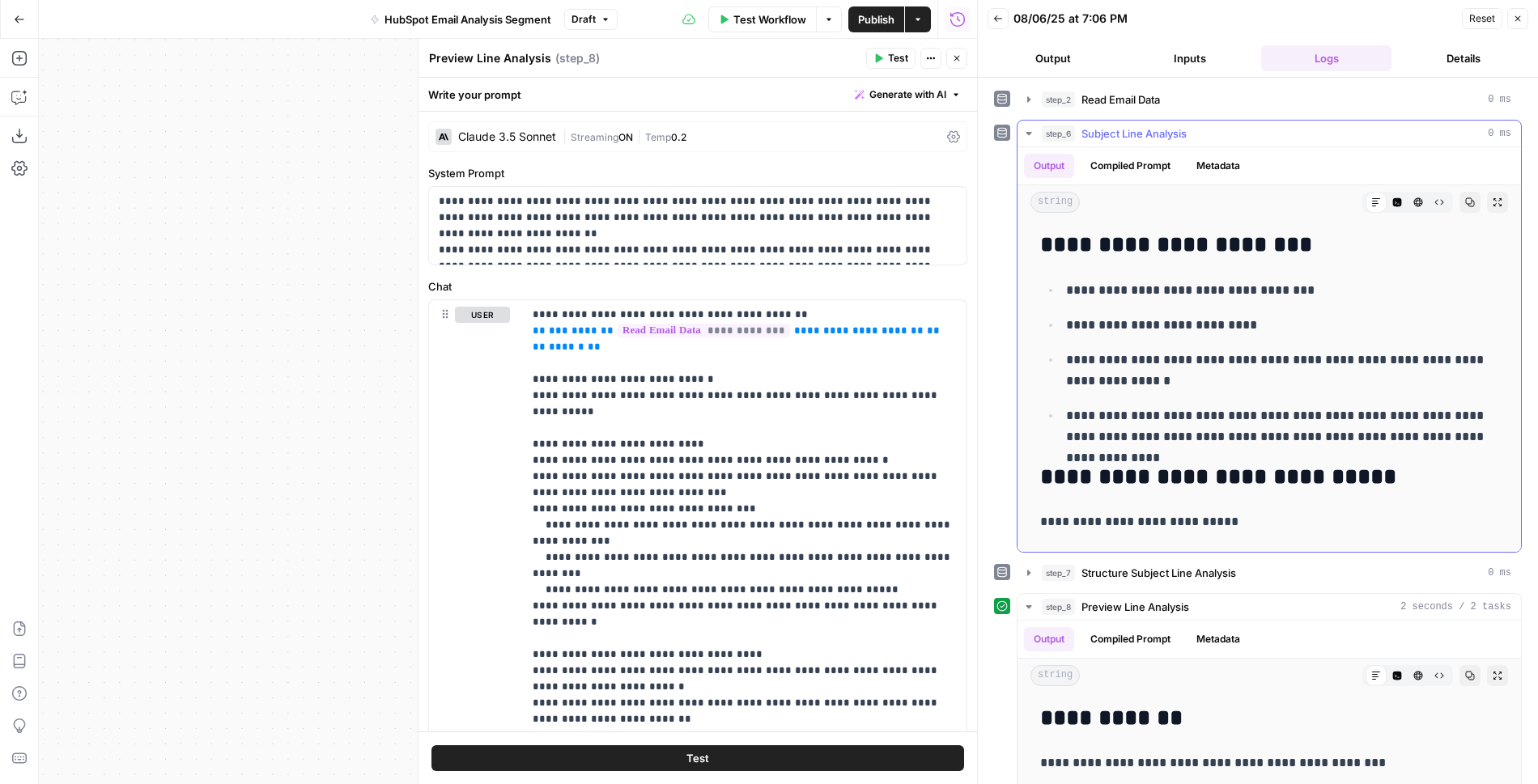 click 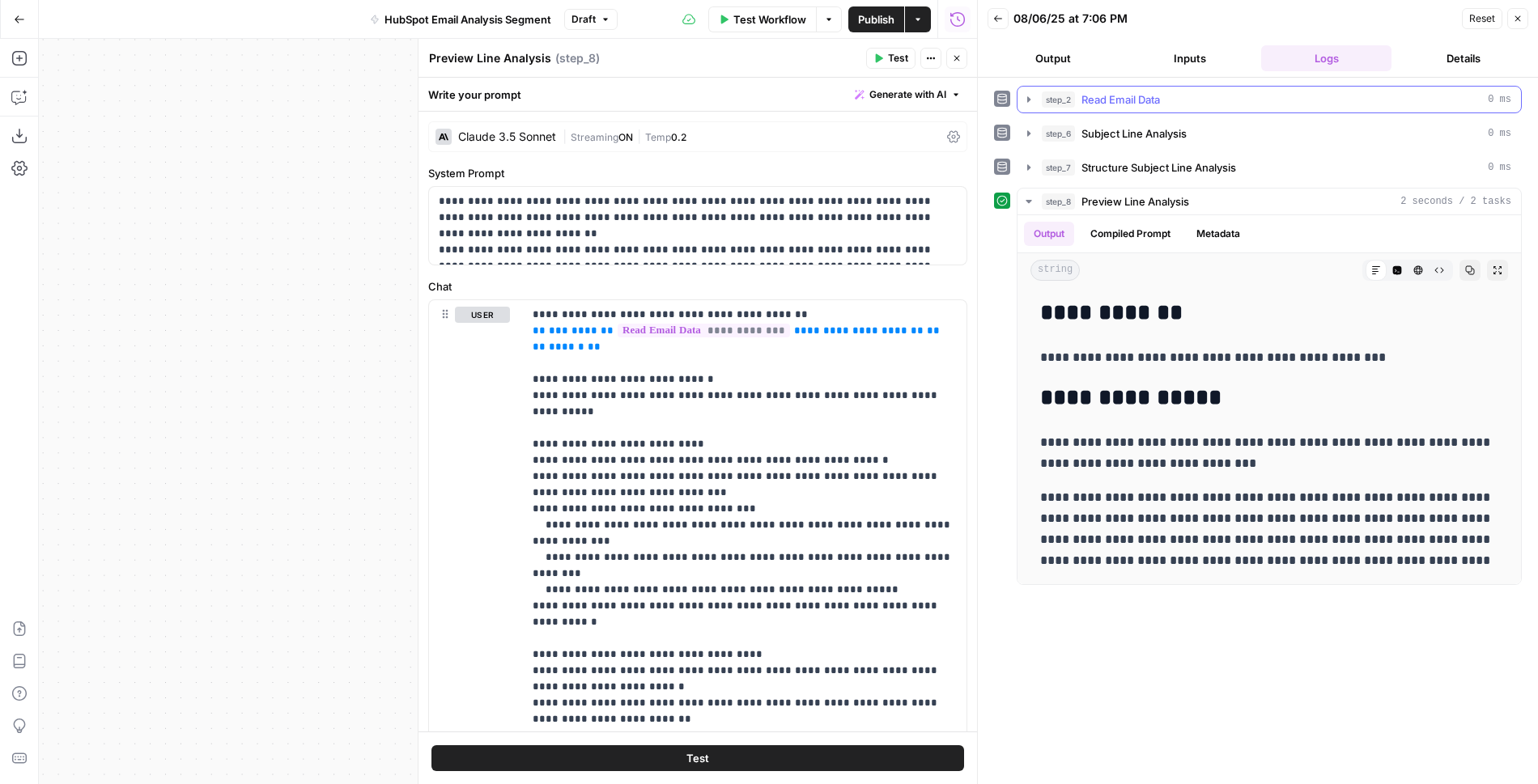 click 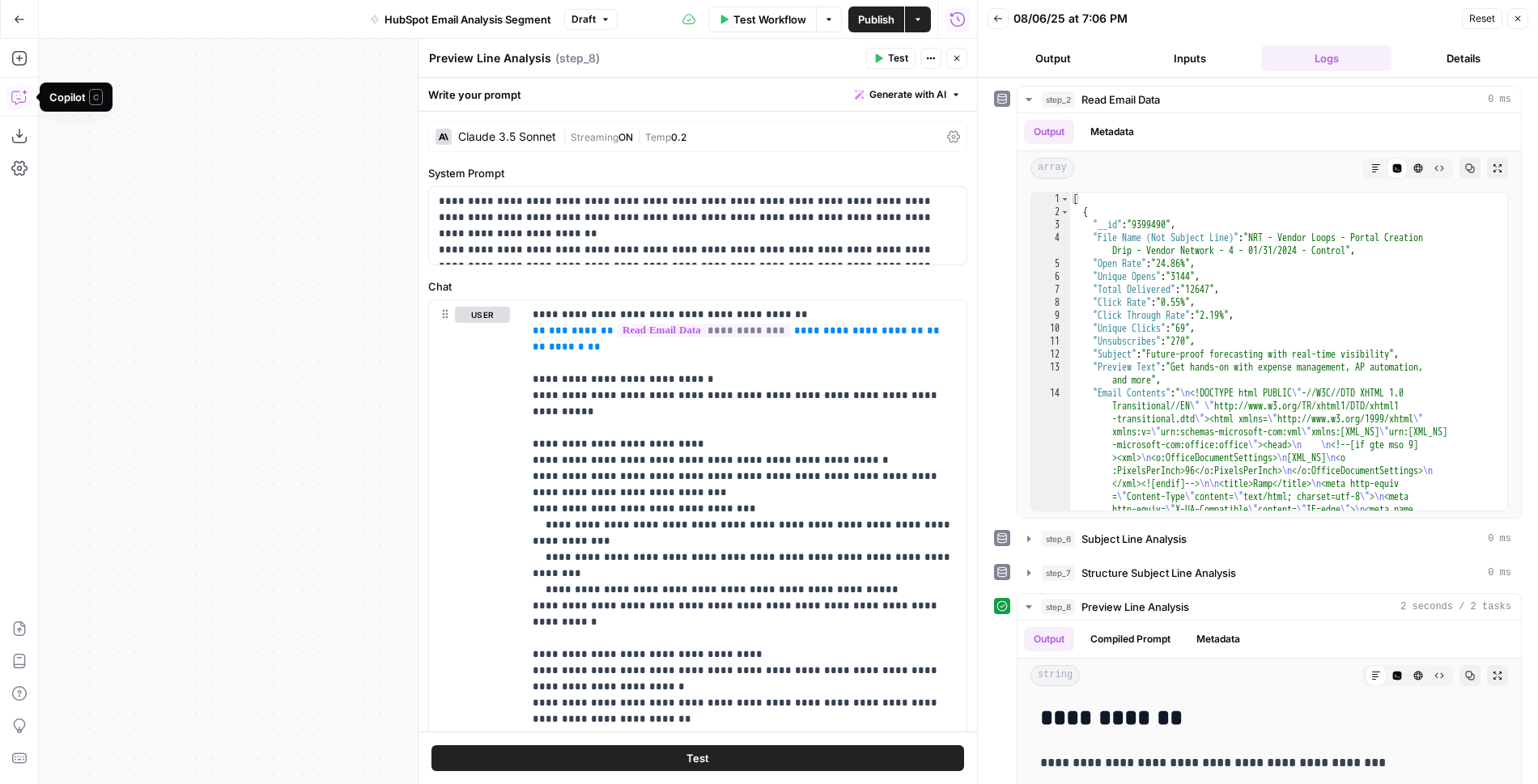click 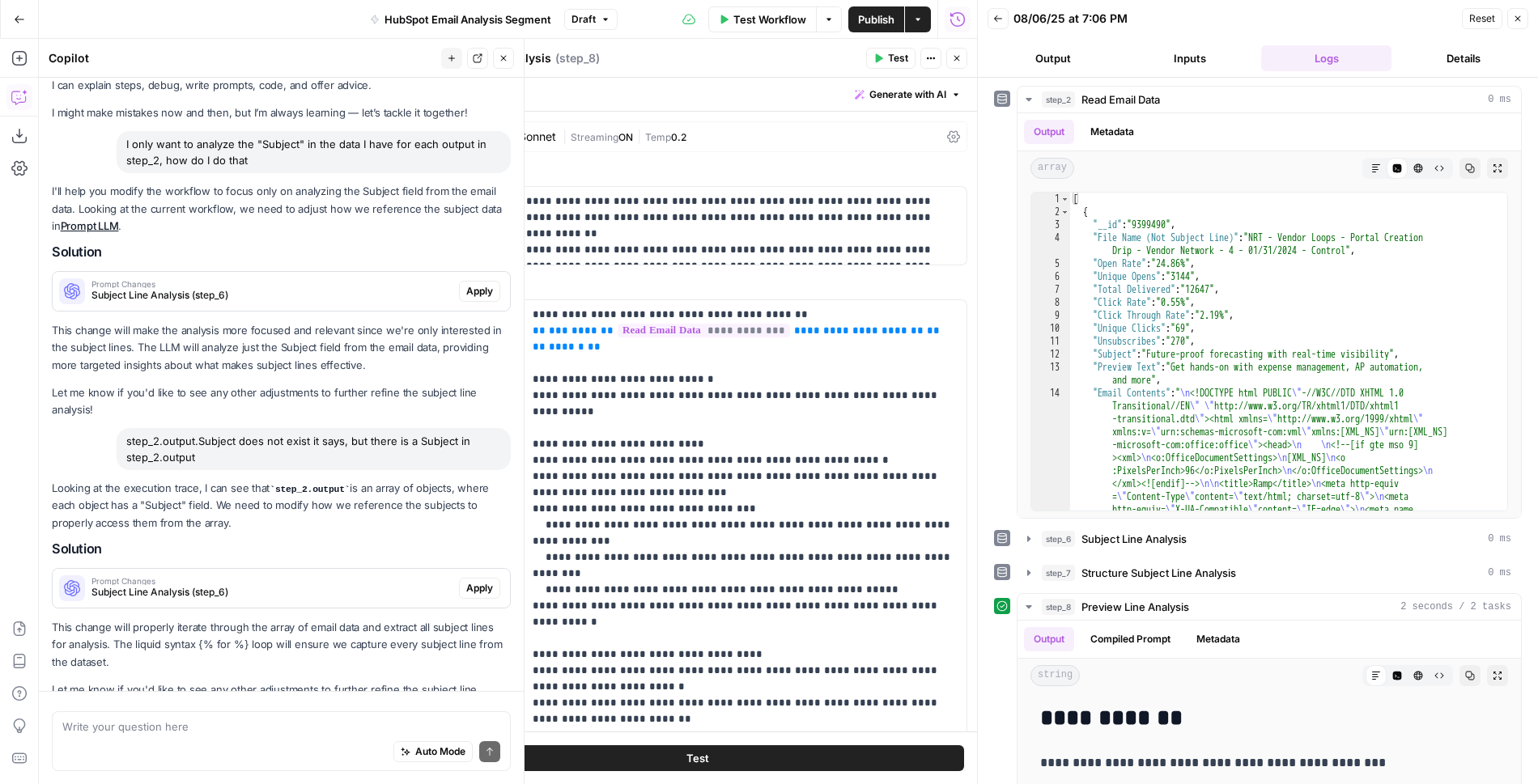 scroll, scrollTop: 139, scrollLeft: 0, axis: vertical 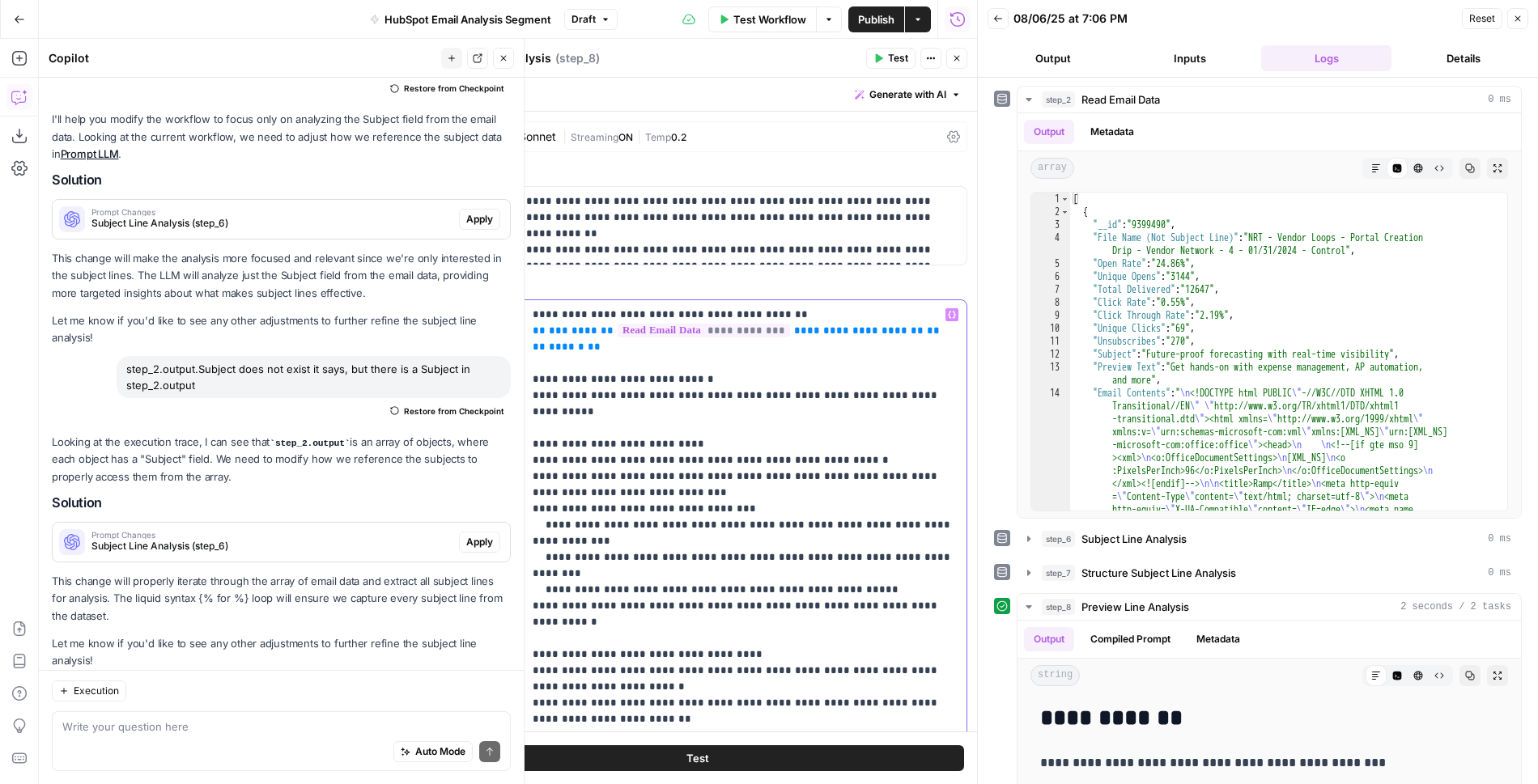 drag, startPoint x: 904, startPoint y: 332, endPoint x: 788, endPoint y: 331, distance: 116.0043 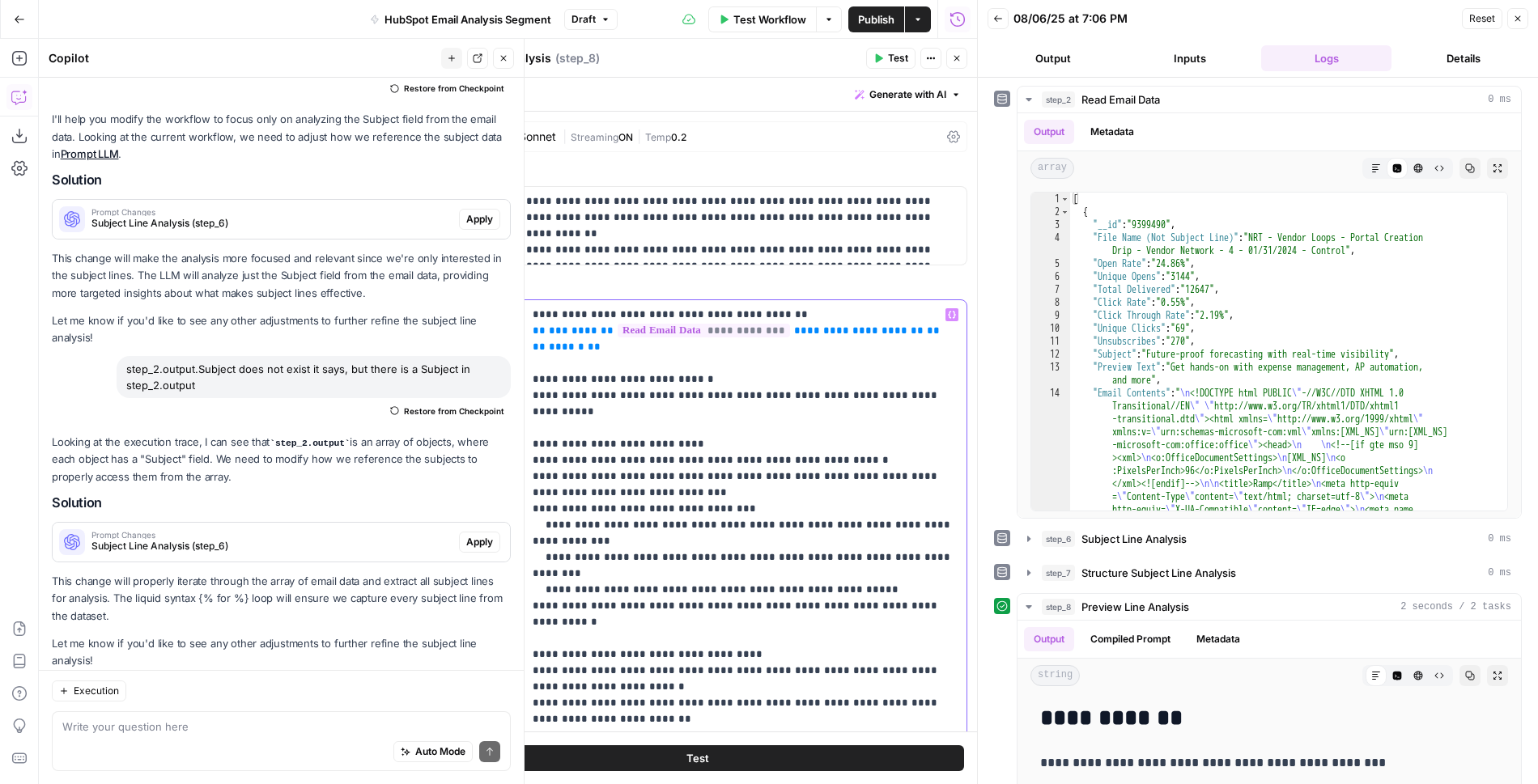 copy on "**********" 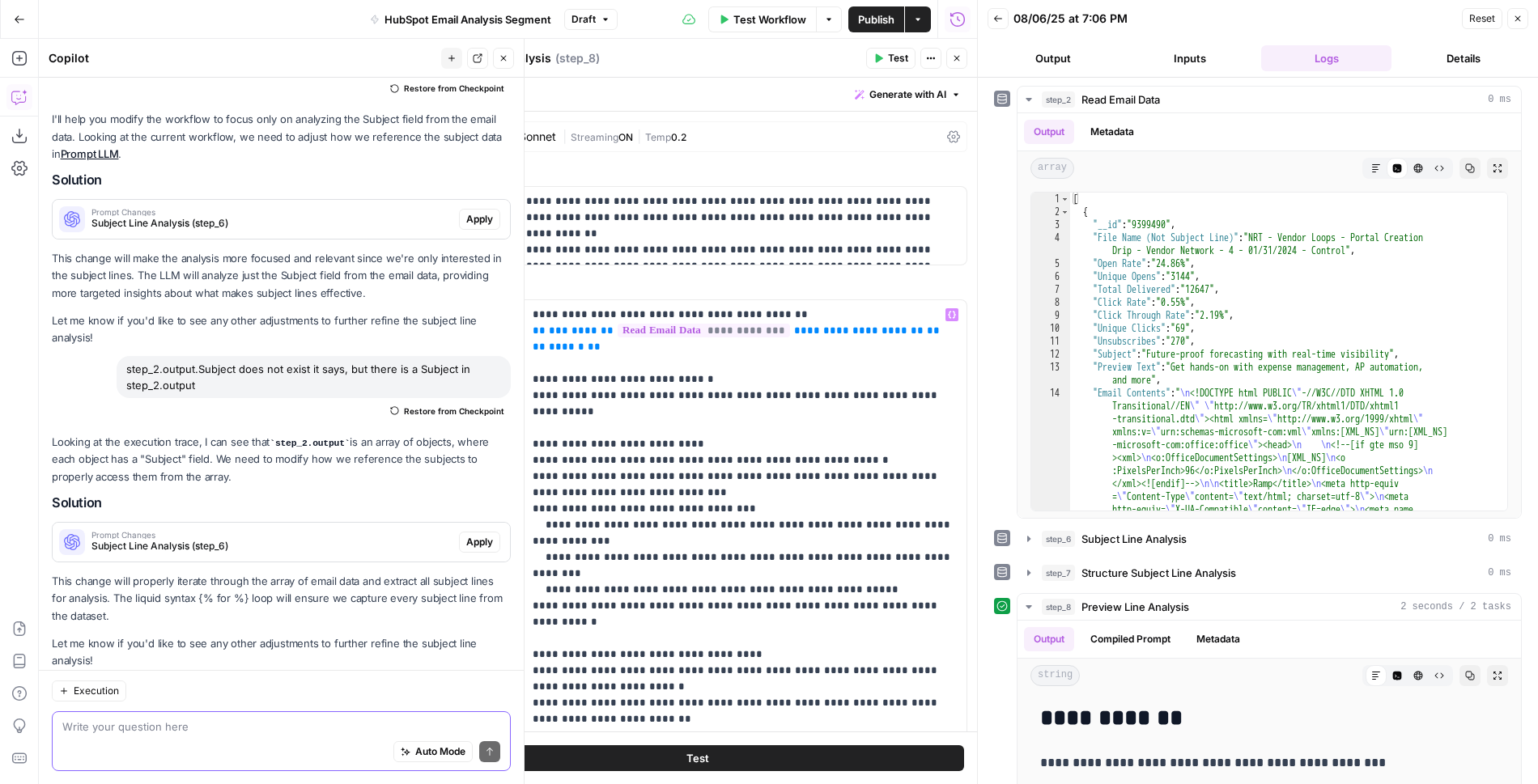 click at bounding box center (281, 727) 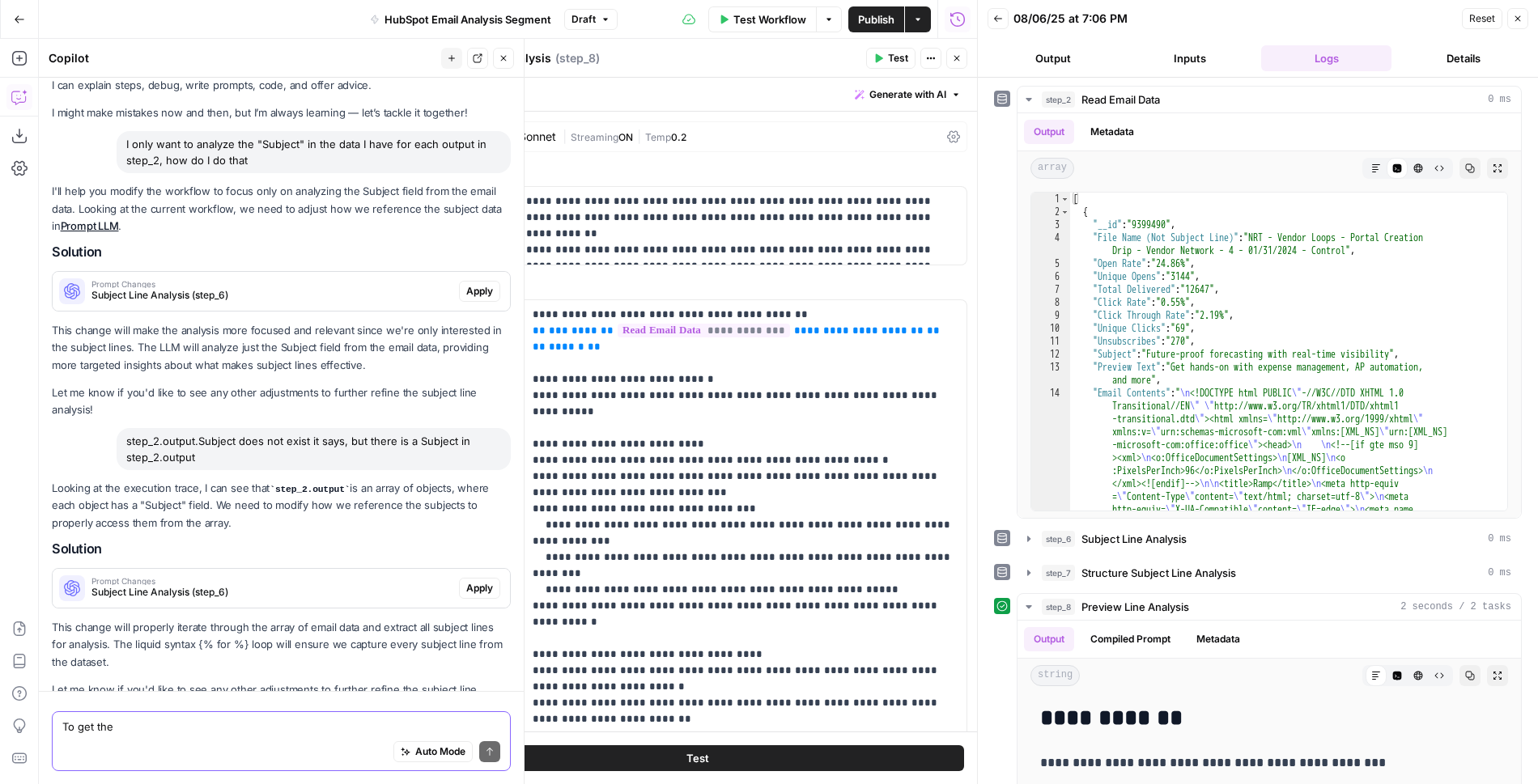 scroll, scrollTop: 139, scrollLeft: 0, axis: vertical 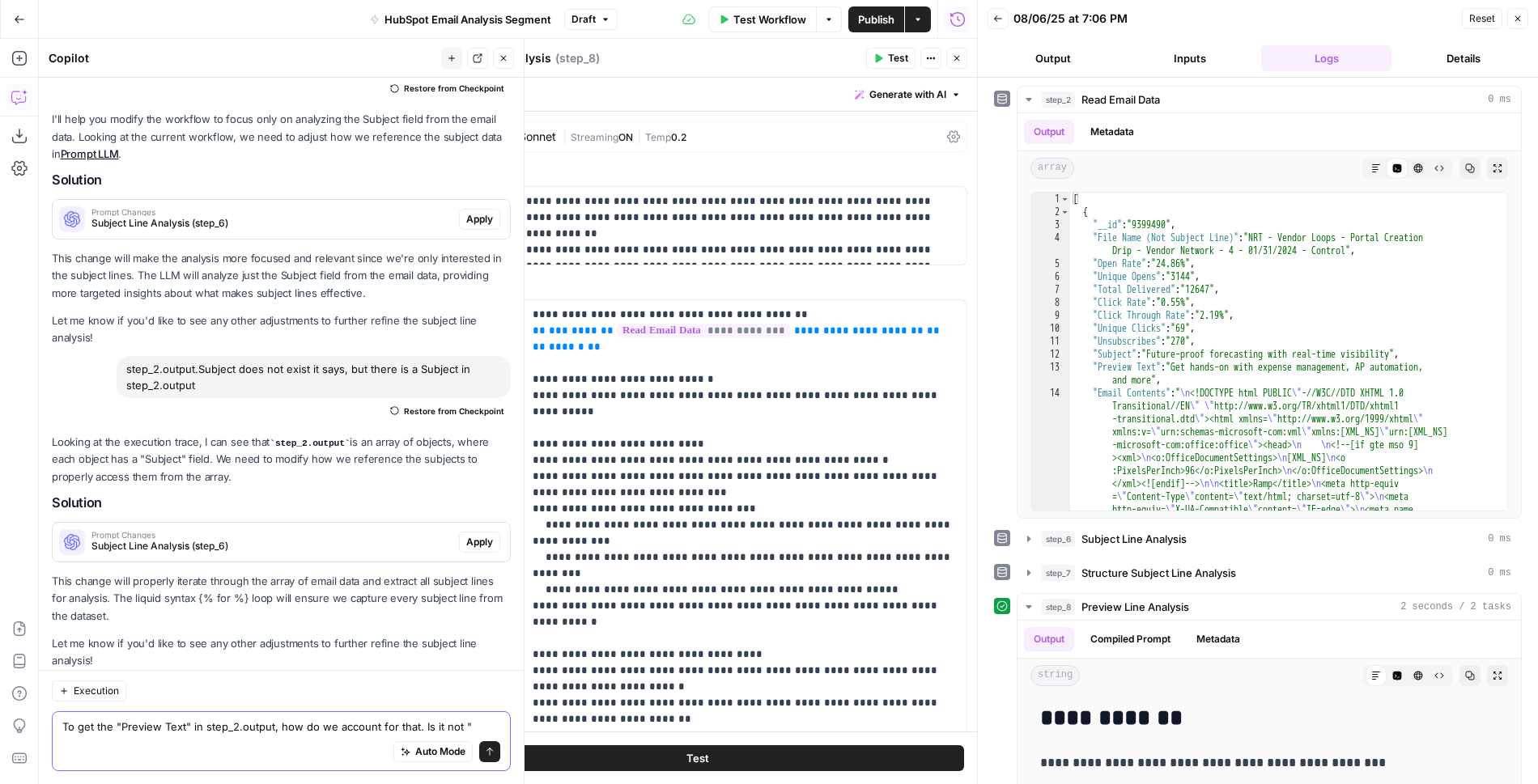 paste on "{{ item.Preview_Text }}" 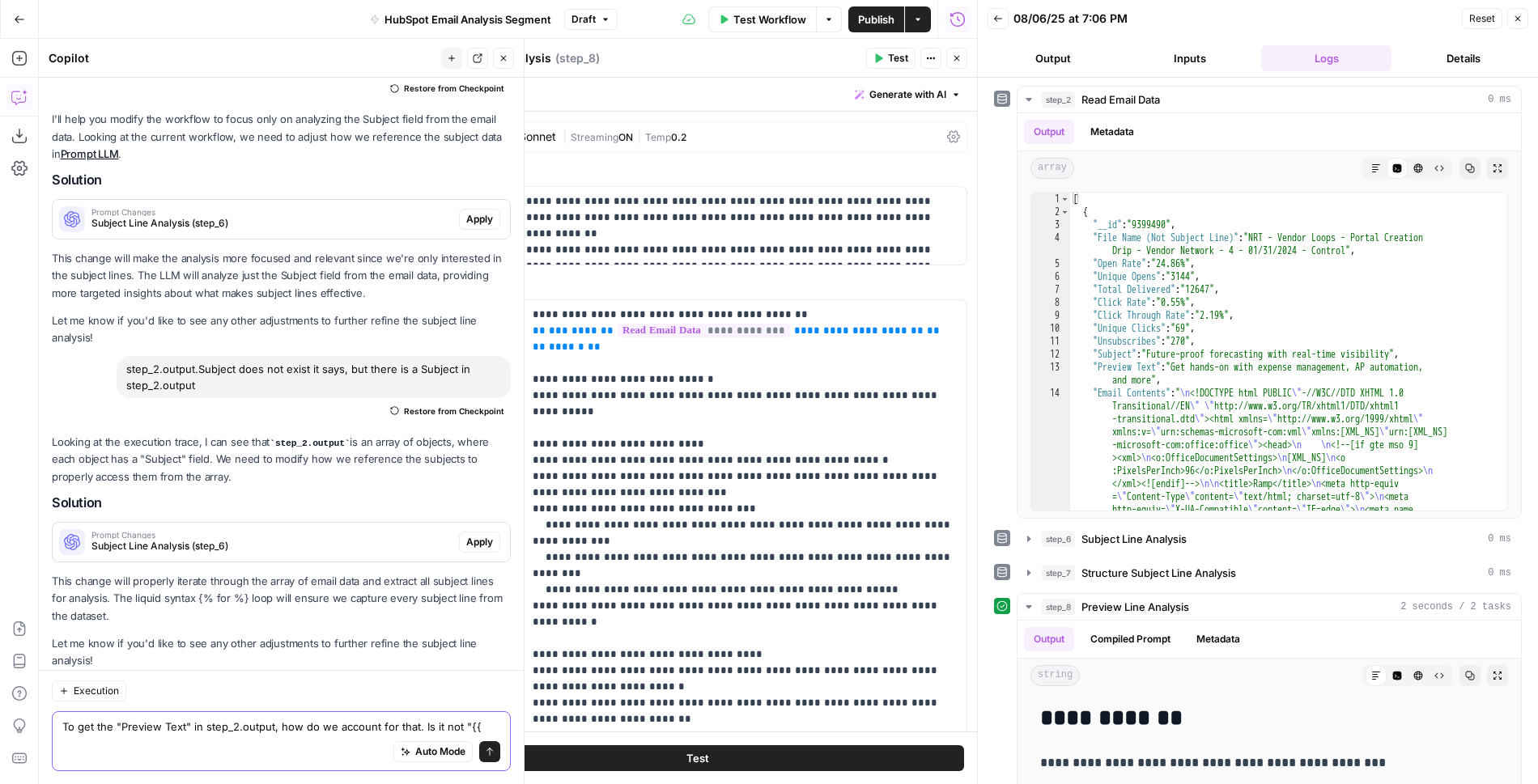 scroll, scrollTop: 155, scrollLeft: 0, axis: vertical 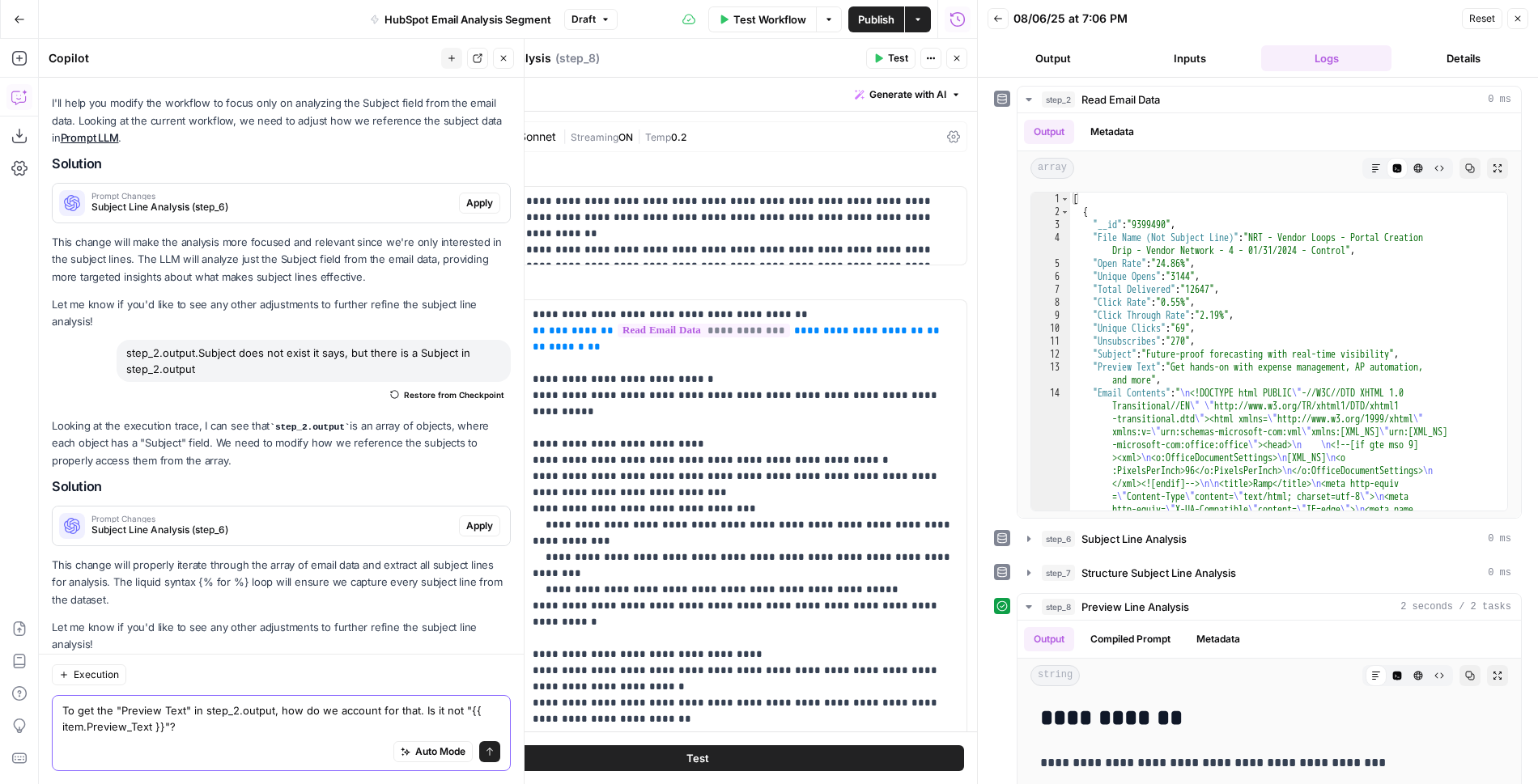 type on "To get the "Preview Text" in step_2.output, how do we account for that. Is it not "{{ item.Preview_Text }}"?" 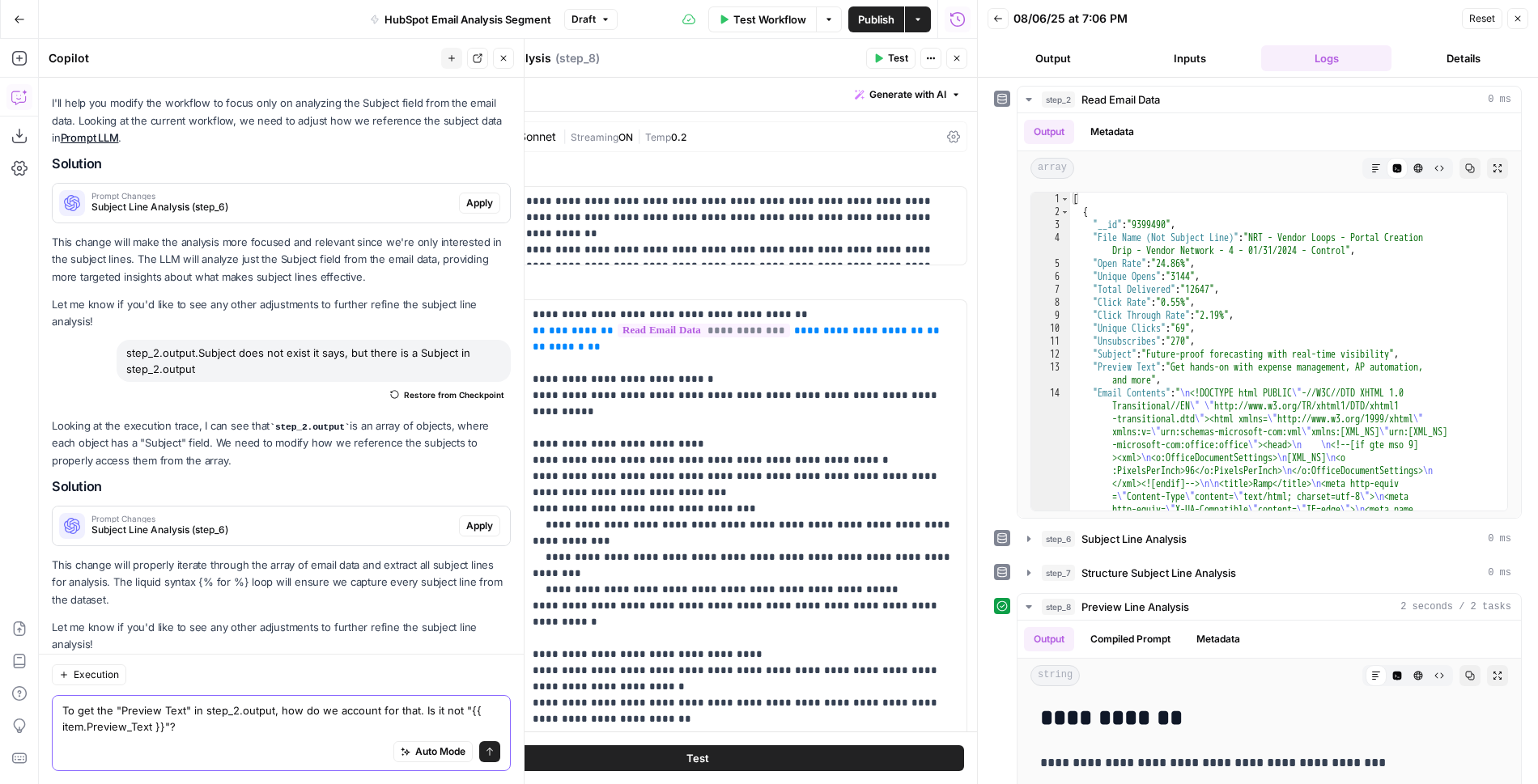 click on "Send" at bounding box center [490, 752] 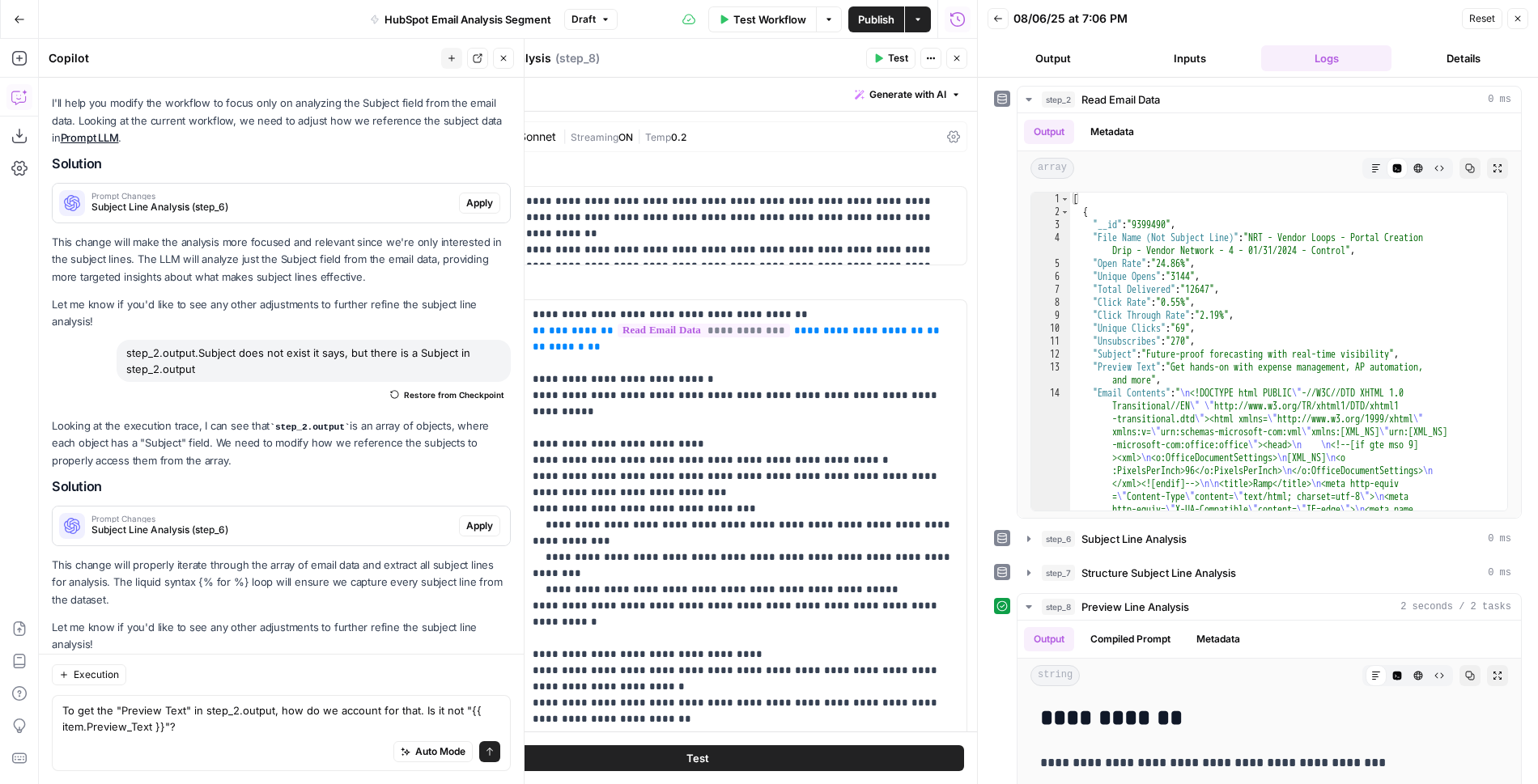 type 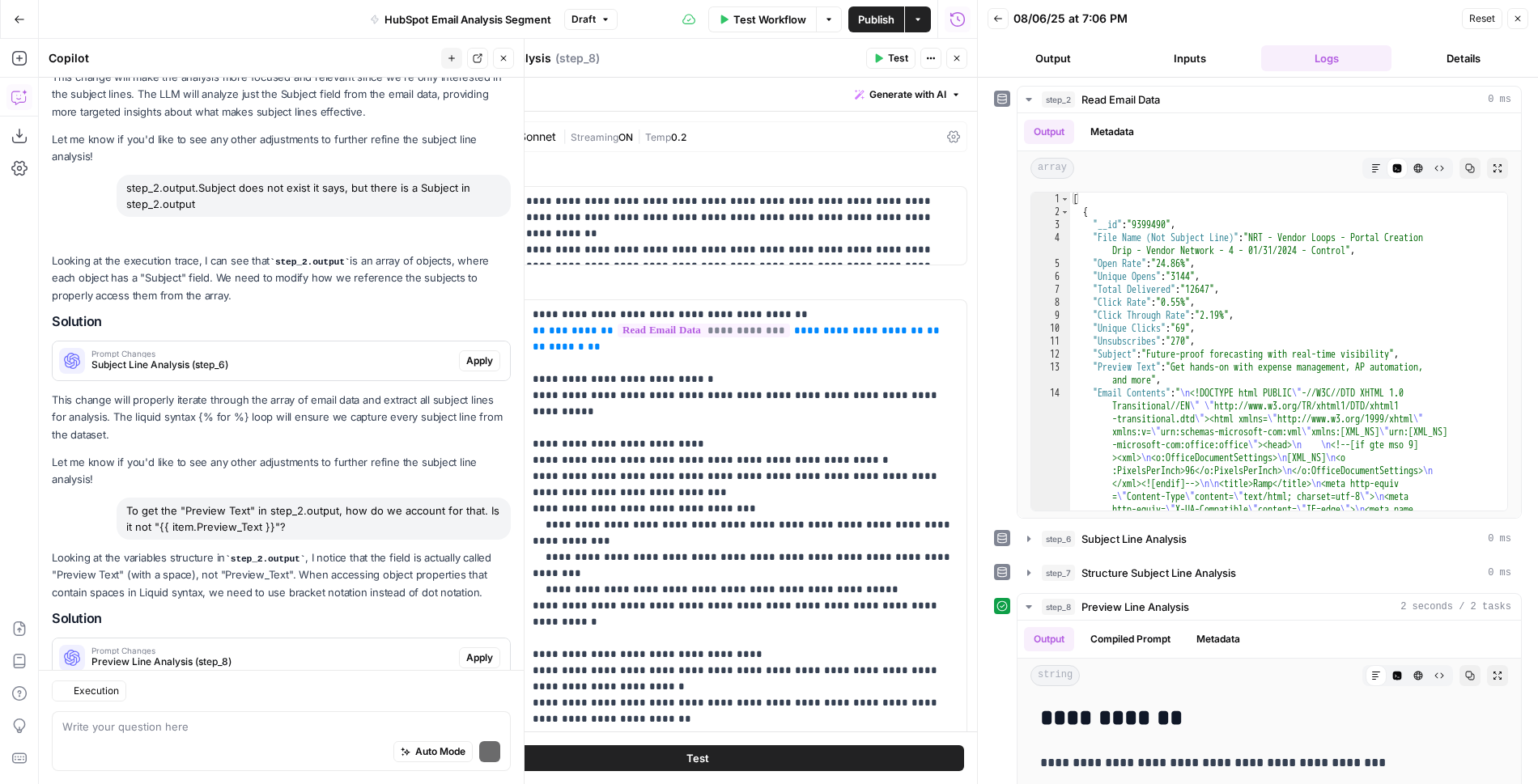 scroll, scrollTop: 418, scrollLeft: 0, axis: vertical 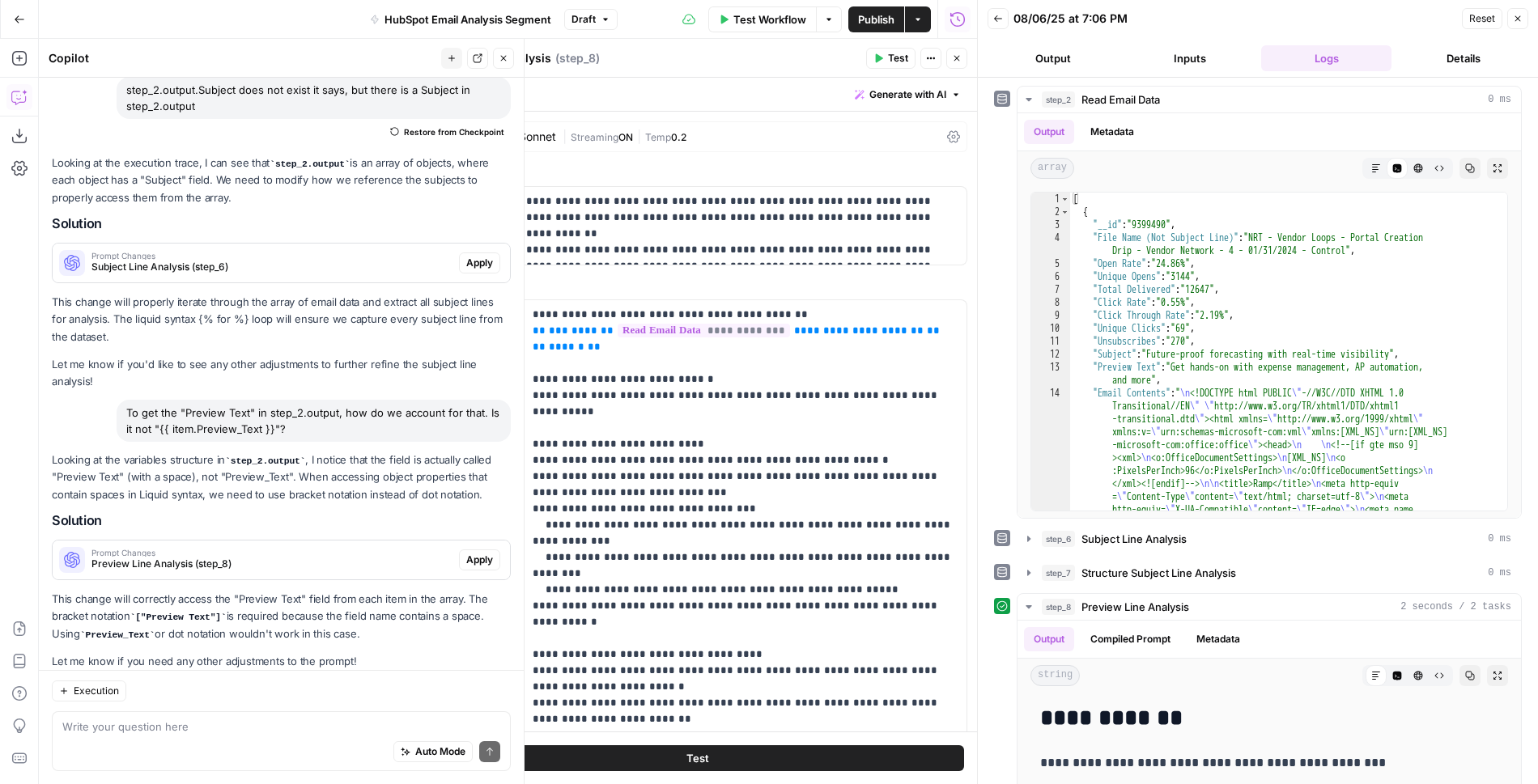 click on "Prompt Changes" at bounding box center [272, 553] 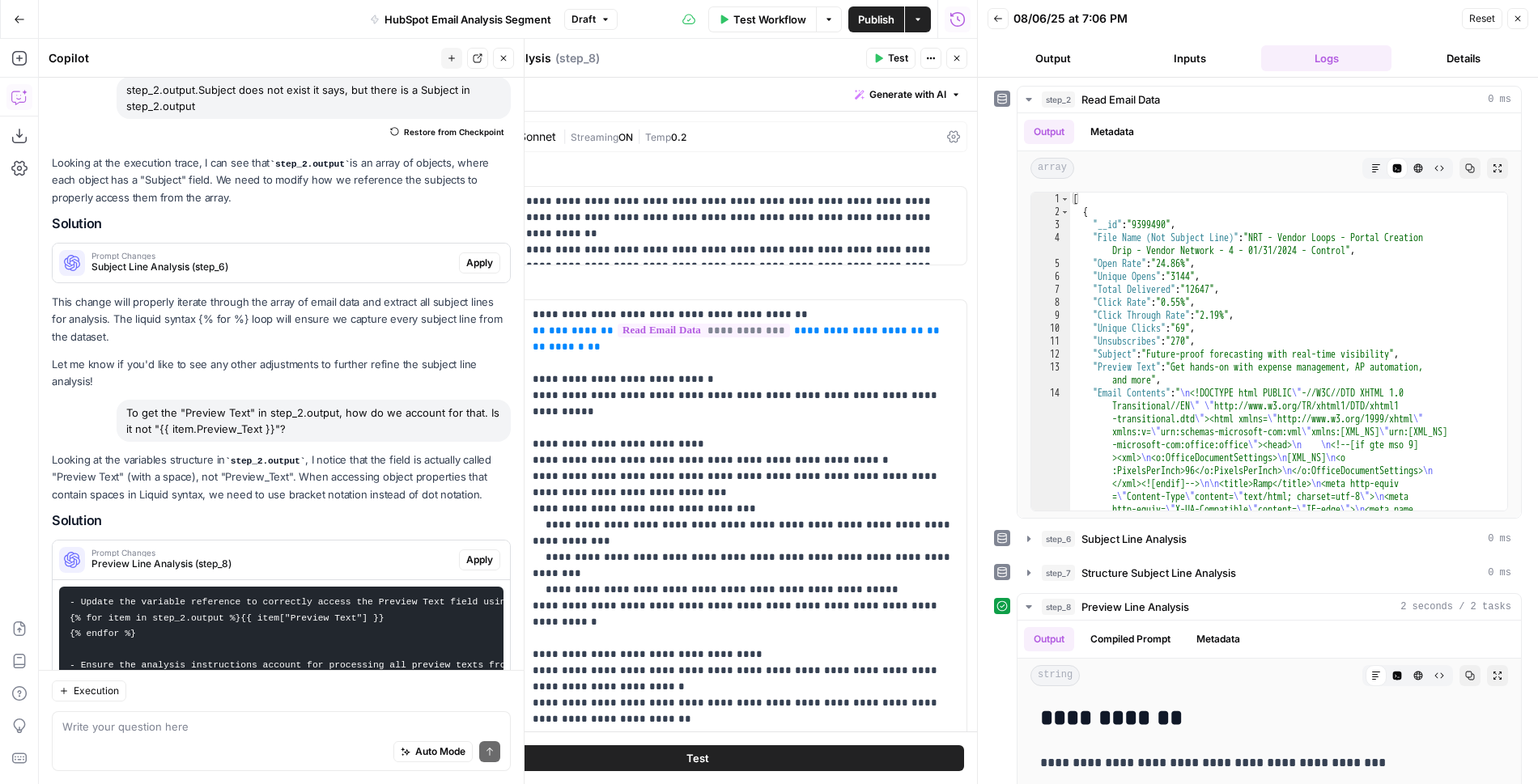 scroll, scrollTop: 518, scrollLeft: 0, axis: vertical 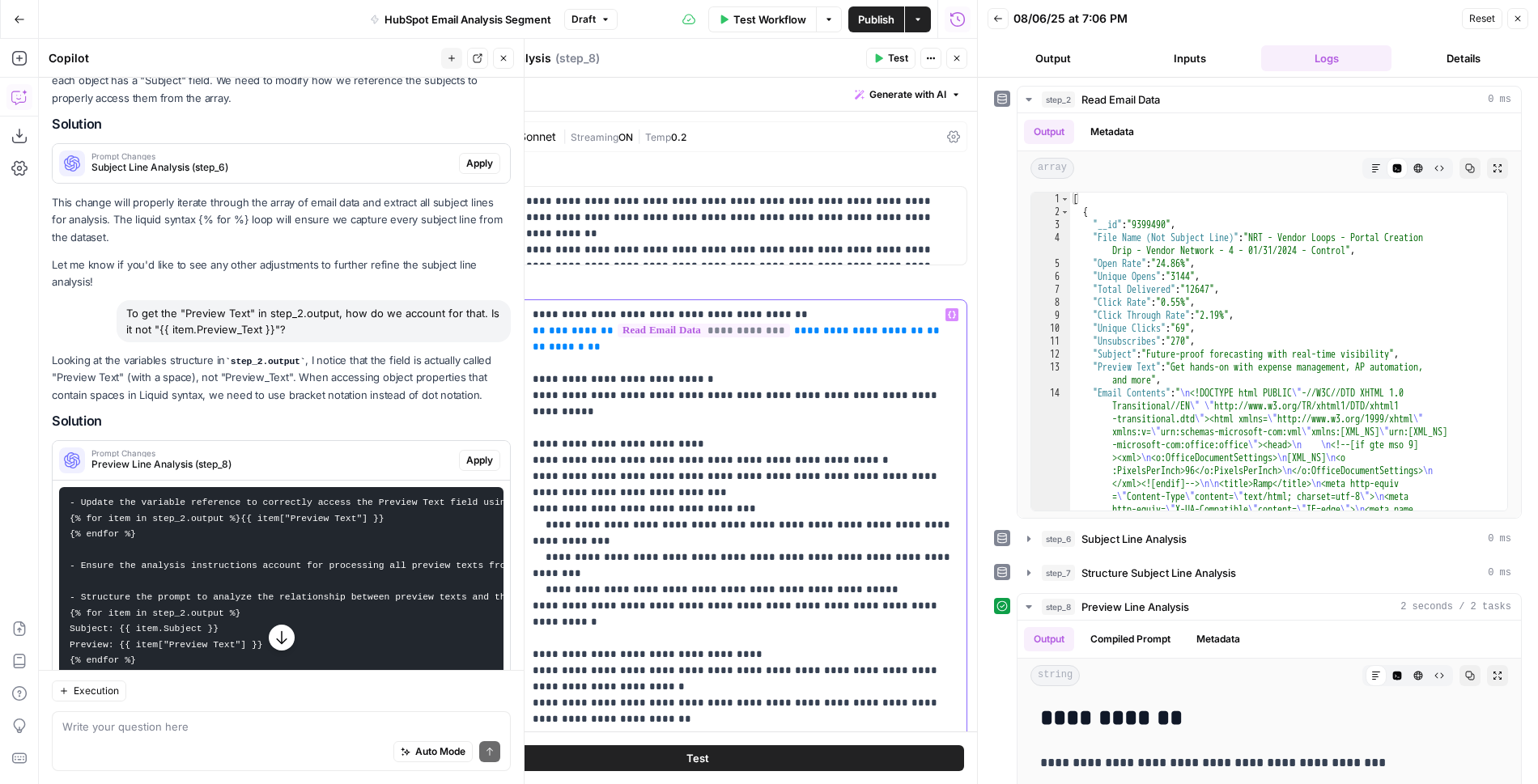click on "**********" at bounding box center [873, 330] 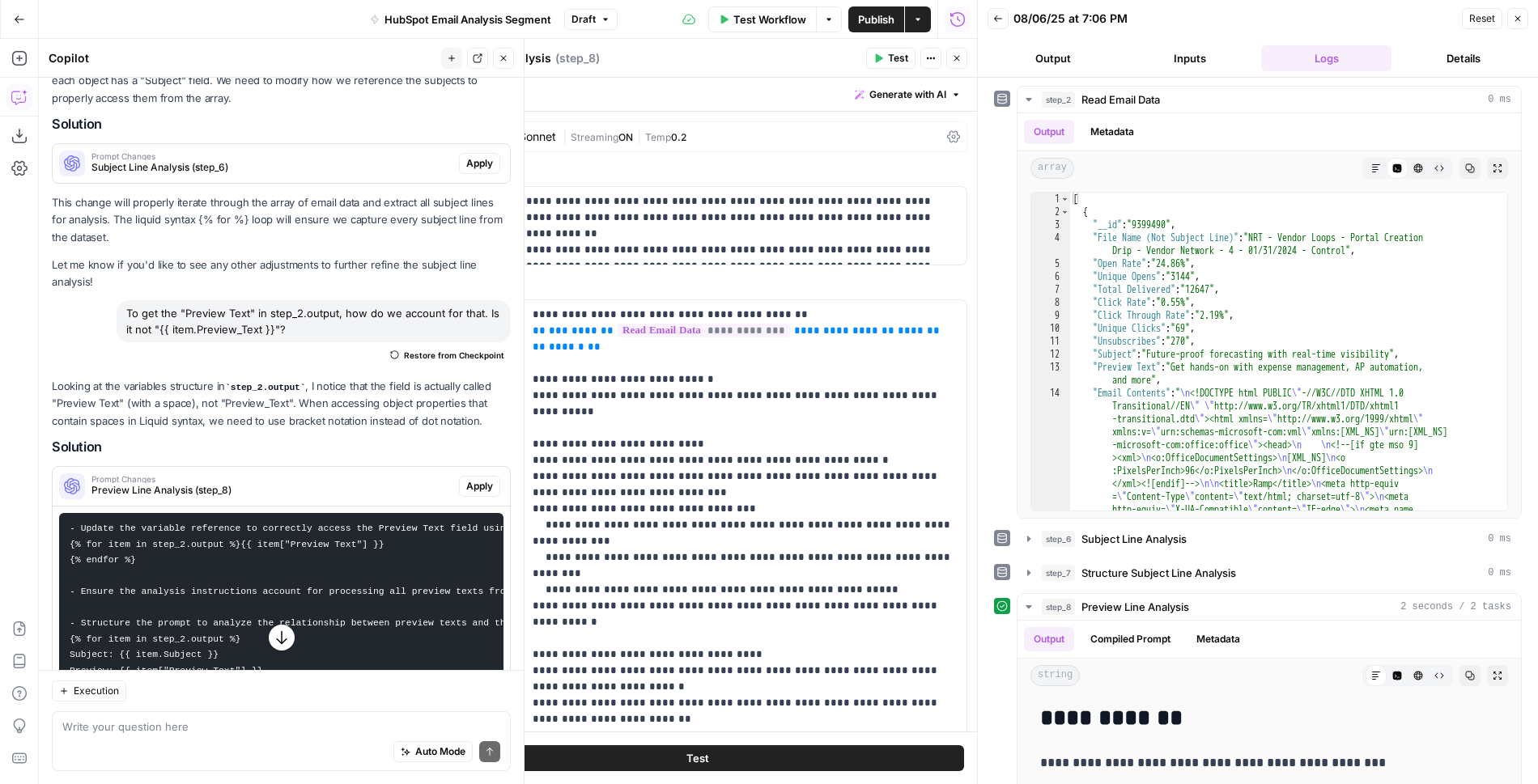 drag, startPoint x: 143, startPoint y: 522, endPoint x: 63, endPoint y: 512, distance: 80.622577 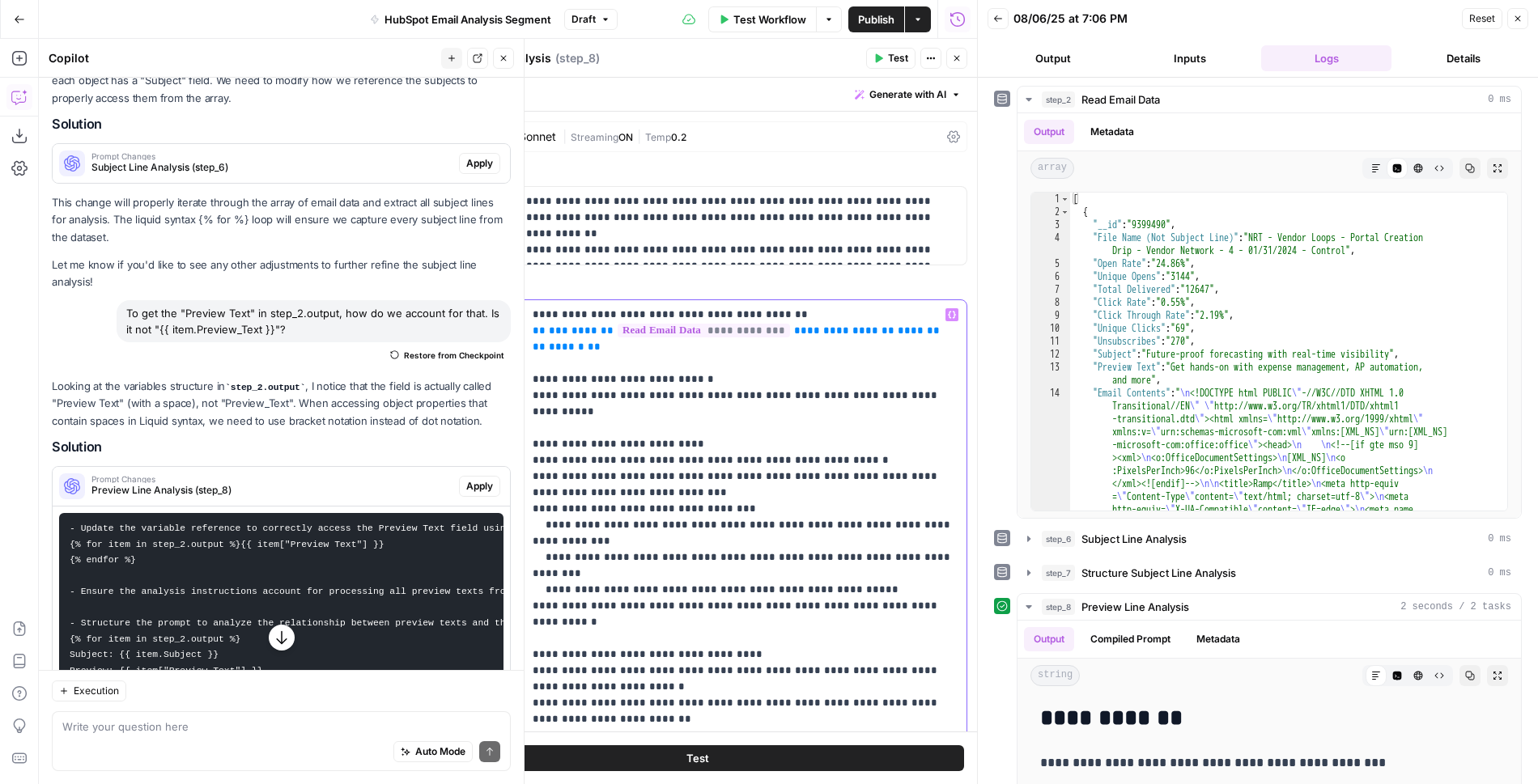 drag, startPoint x: 610, startPoint y: 344, endPoint x: 527, endPoint y: 334, distance: 83.60024 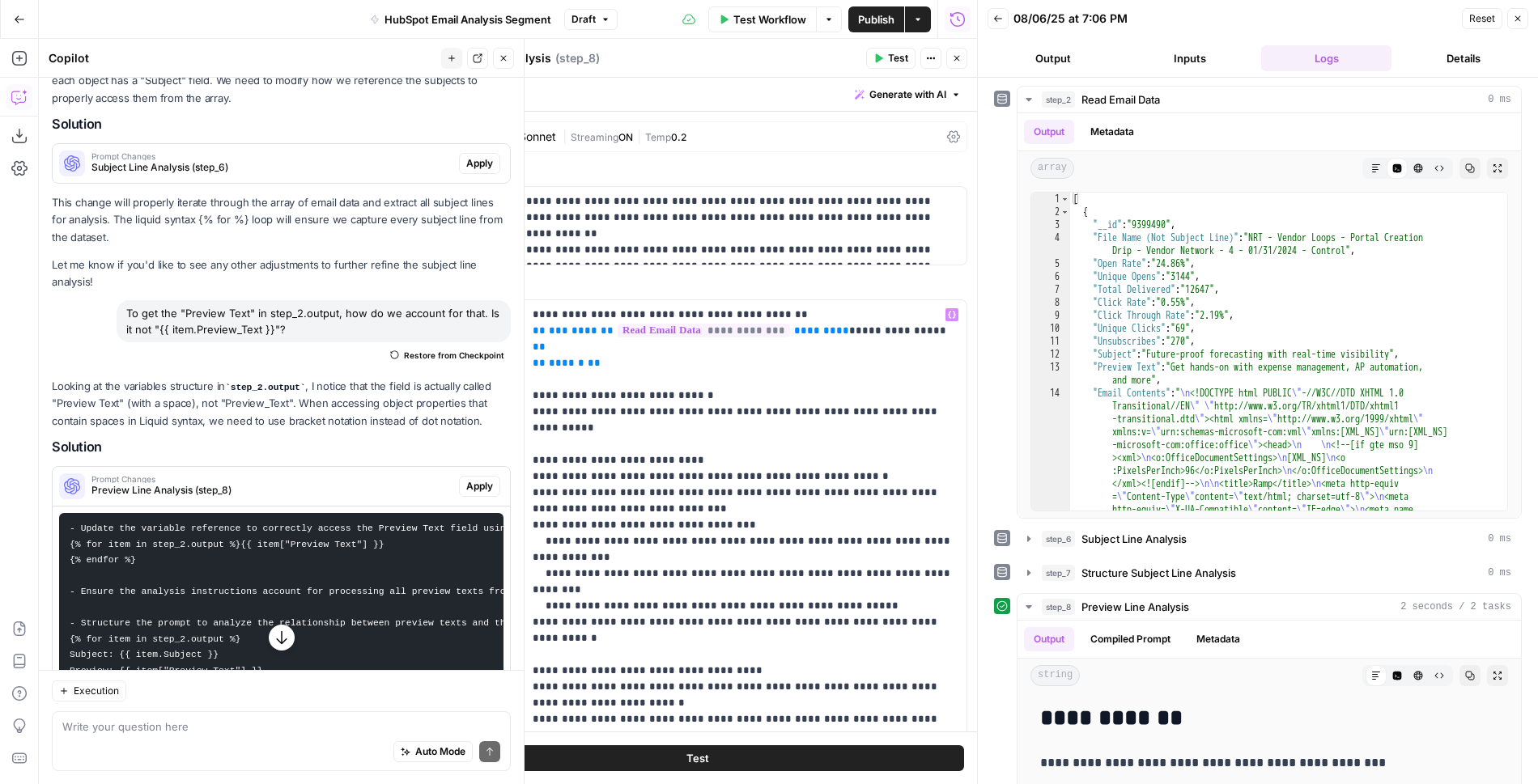click on "Test" at bounding box center [698, 758] 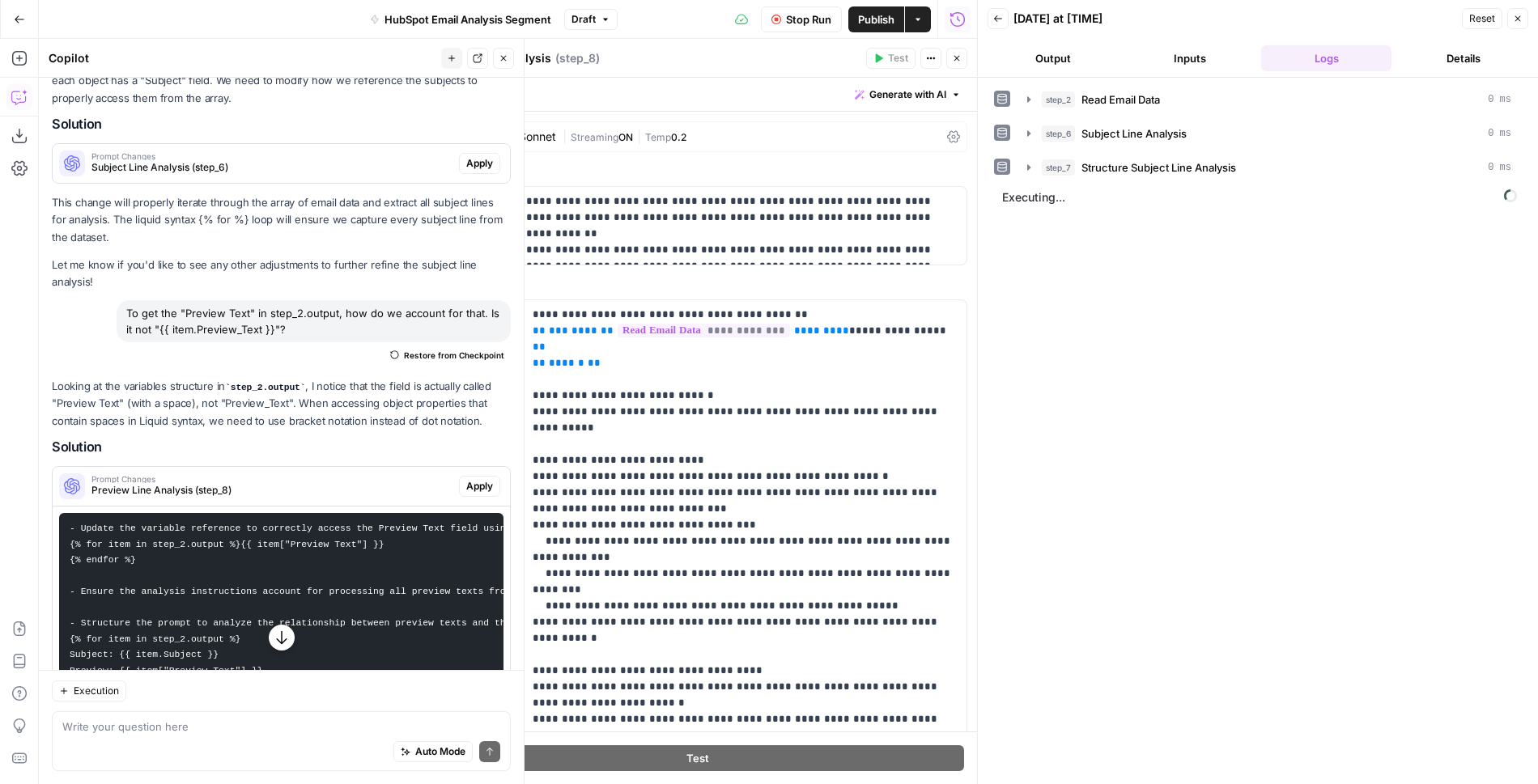 click on "Output" at bounding box center [1052, 58] 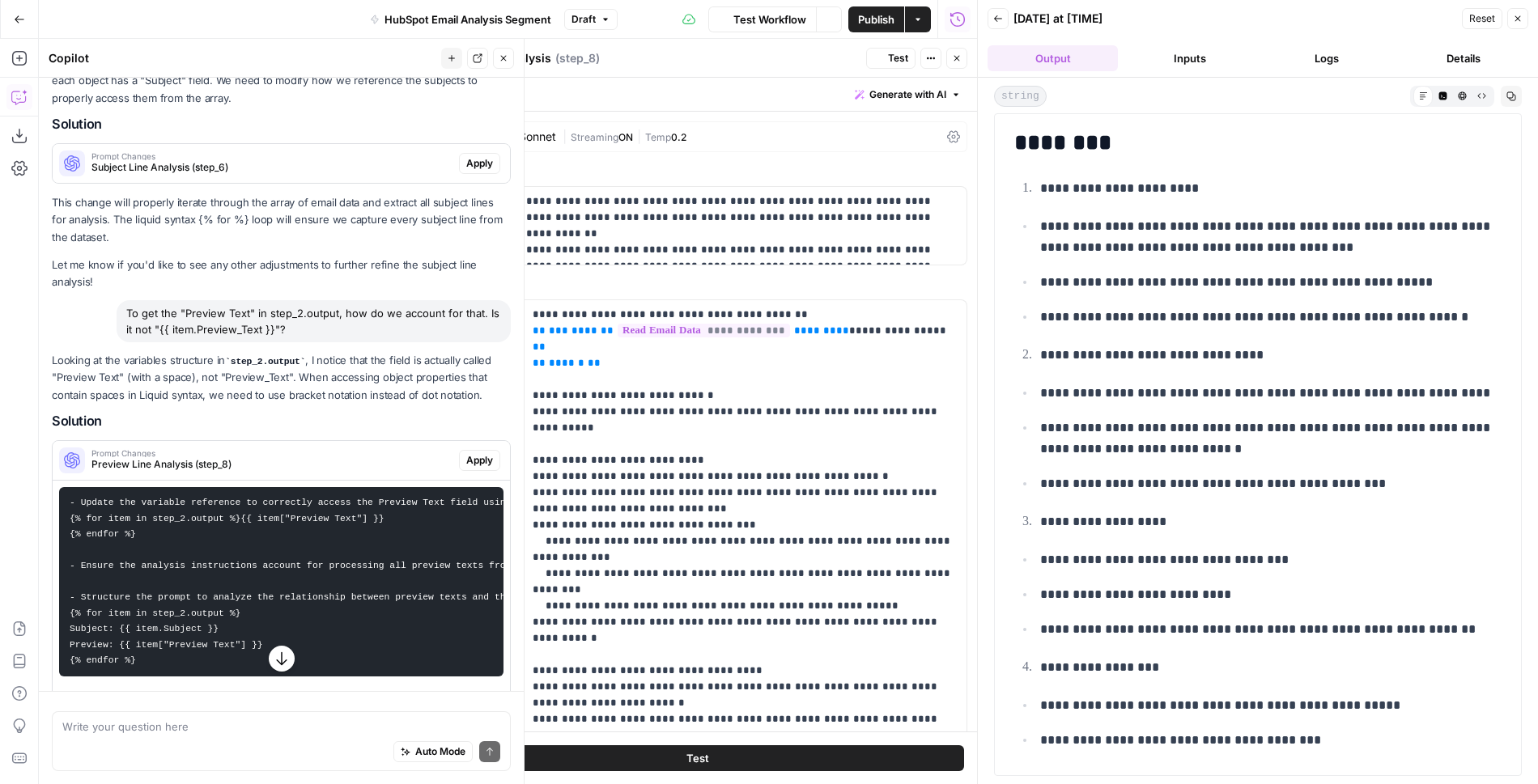 scroll, scrollTop: 443, scrollLeft: 0, axis: vertical 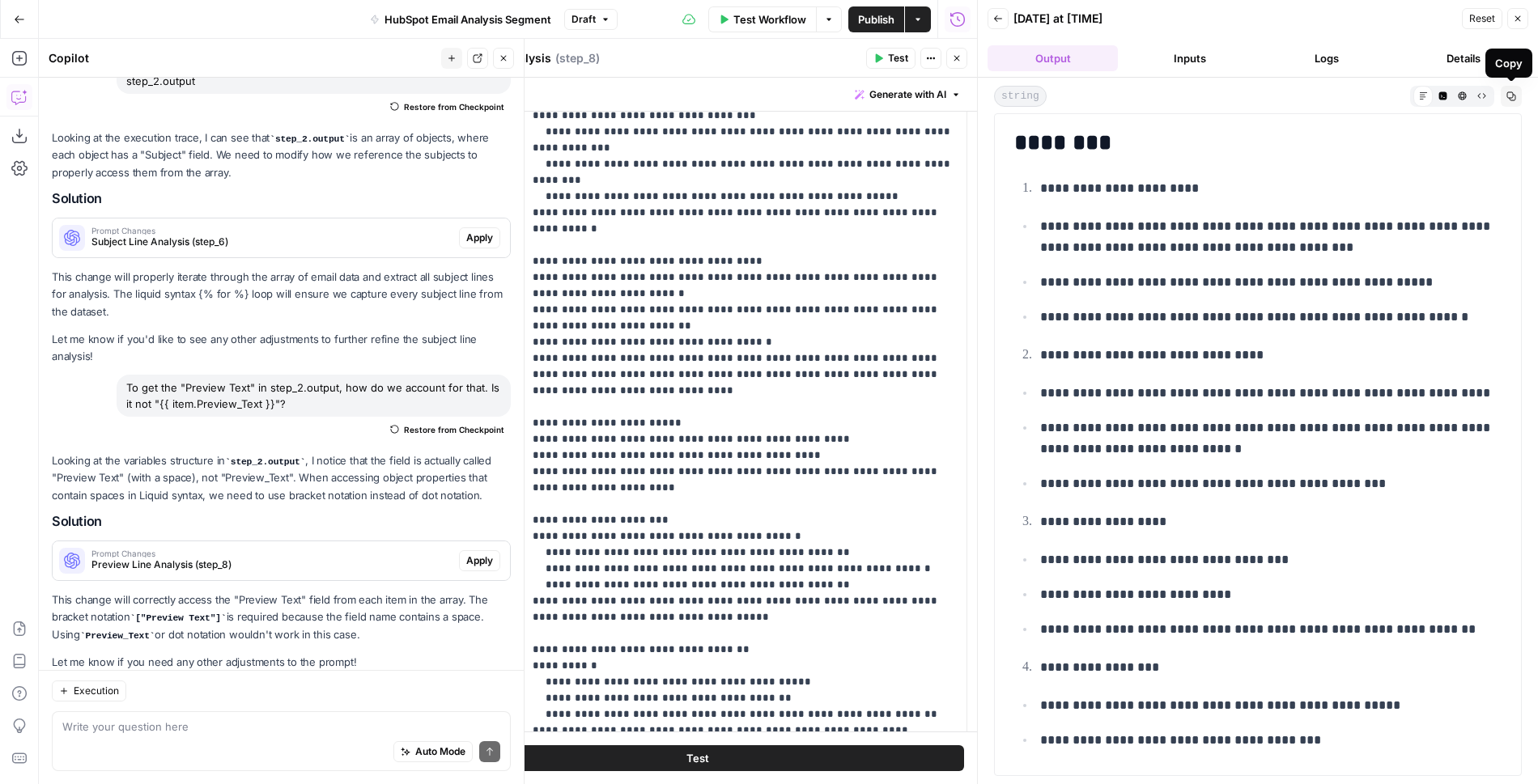 click 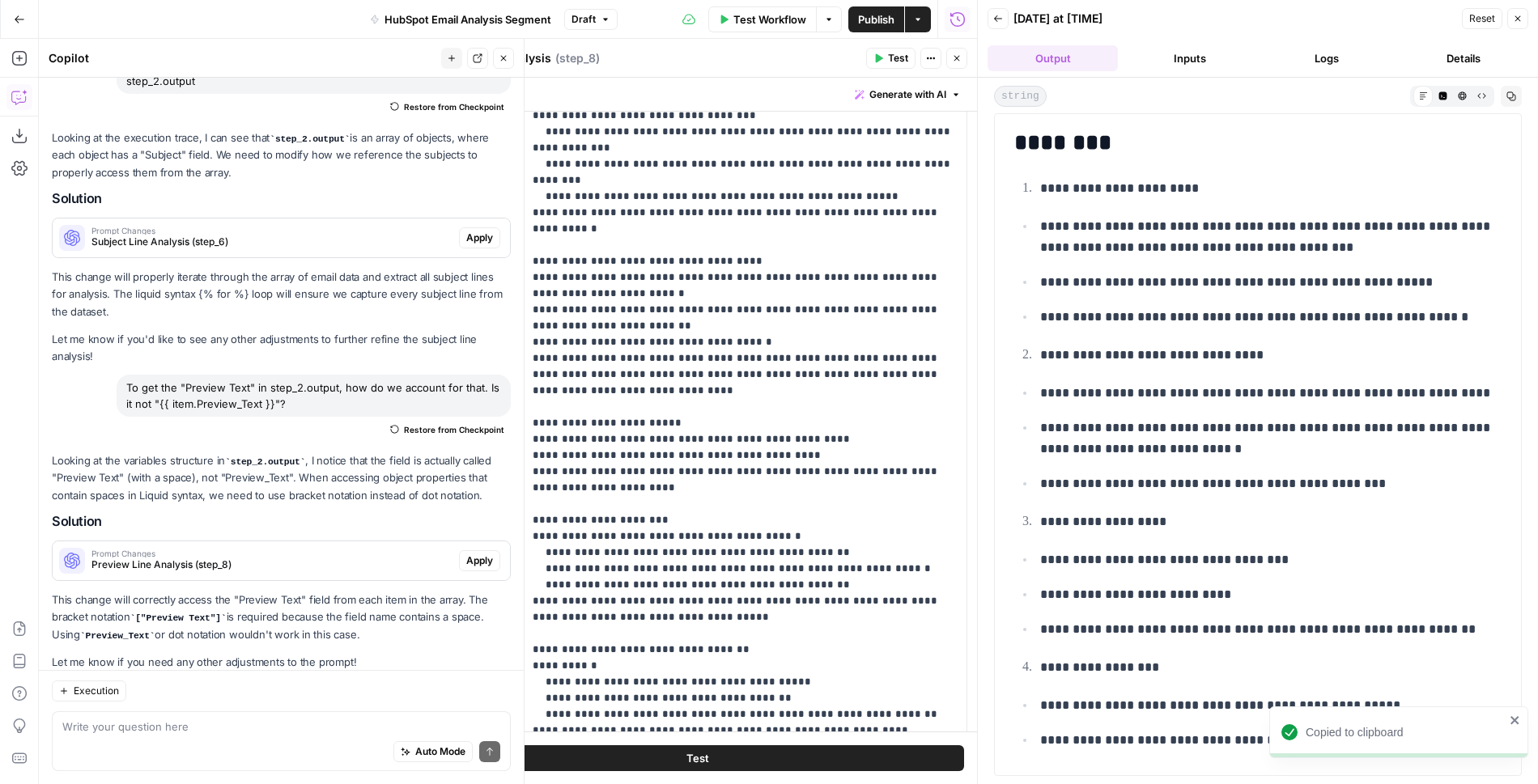 scroll, scrollTop: 514, scrollLeft: 0, axis: vertical 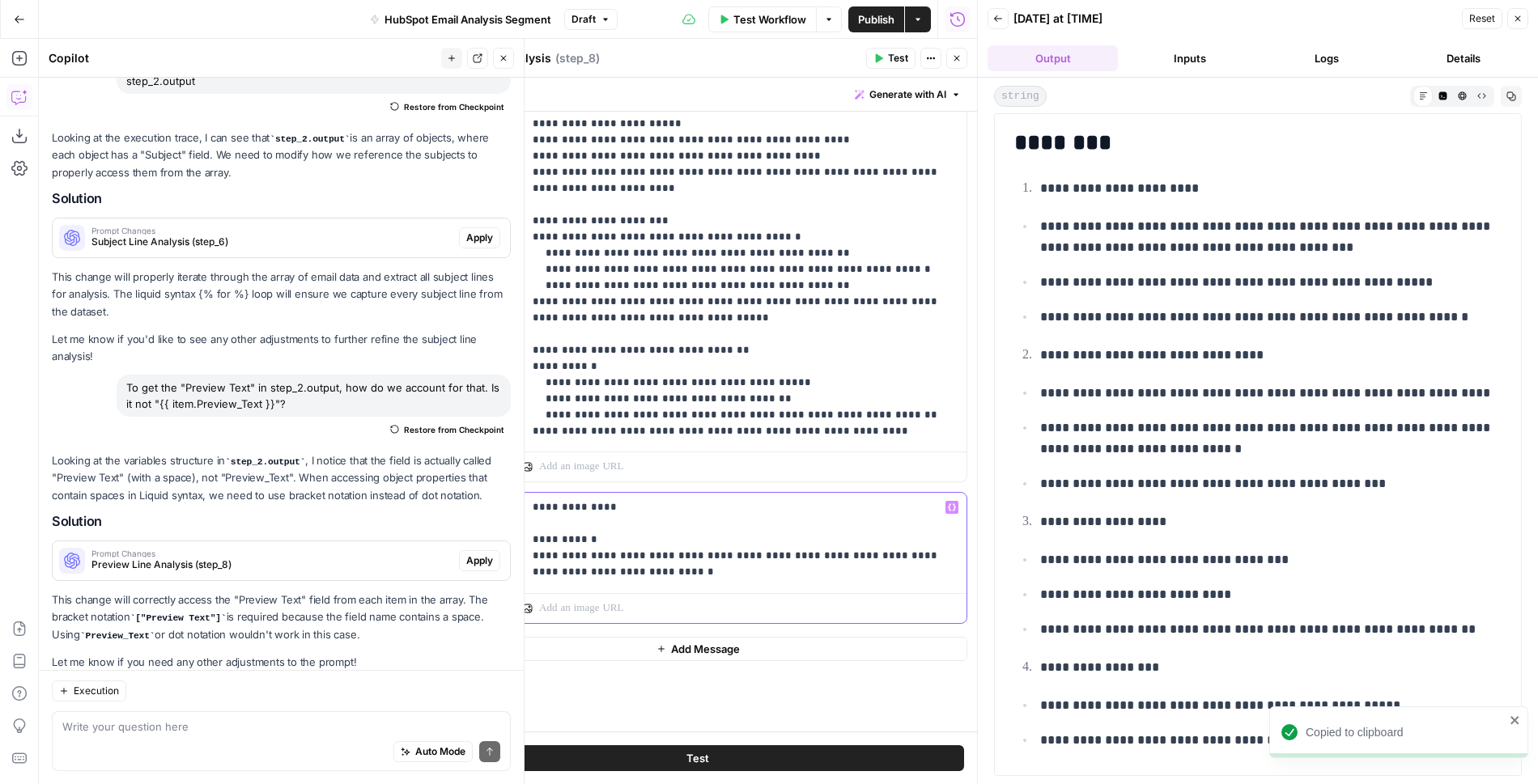 drag, startPoint x: 651, startPoint y: 566, endPoint x: 530, endPoint y: 504, distance: 135.95955 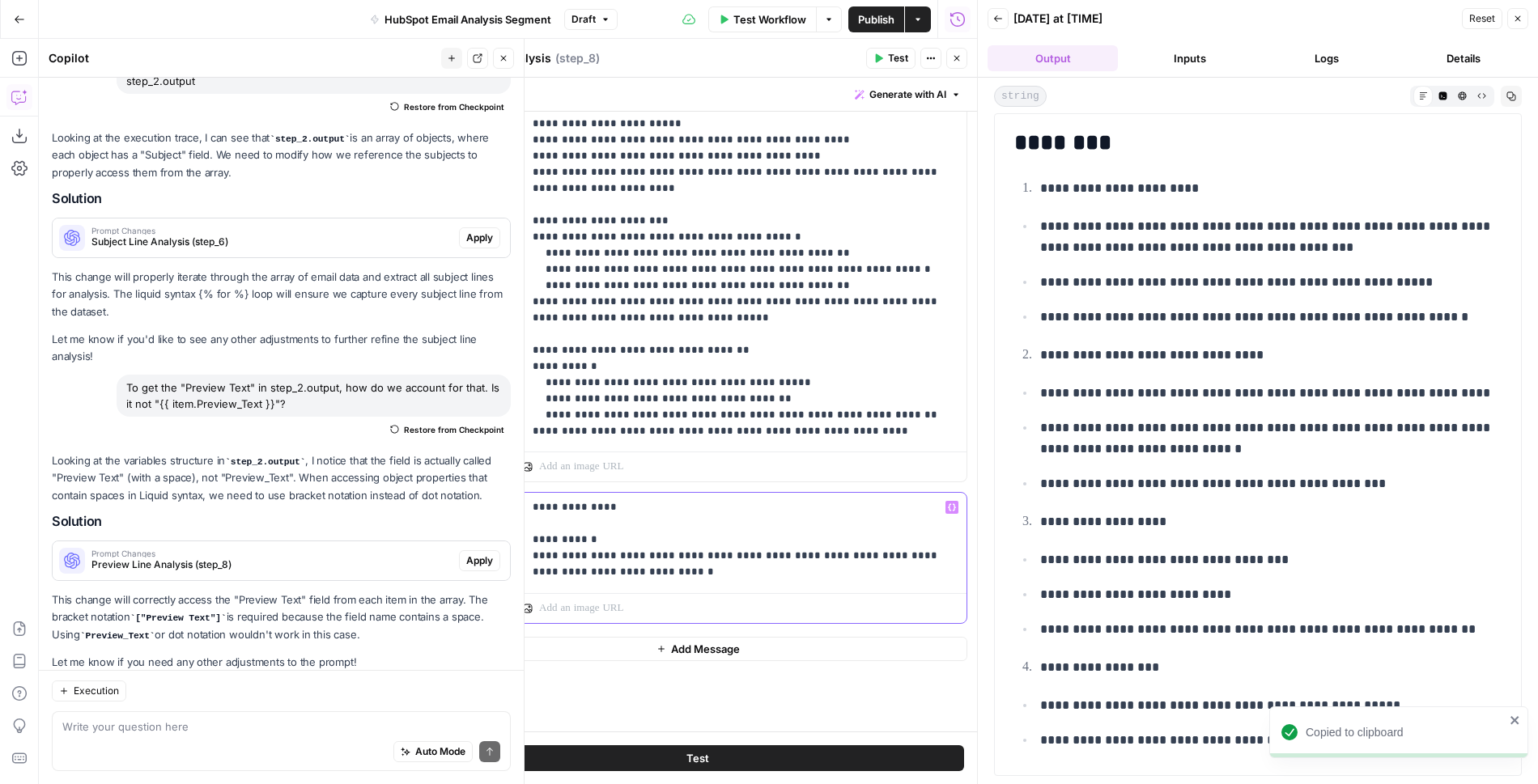 copy on "**********" 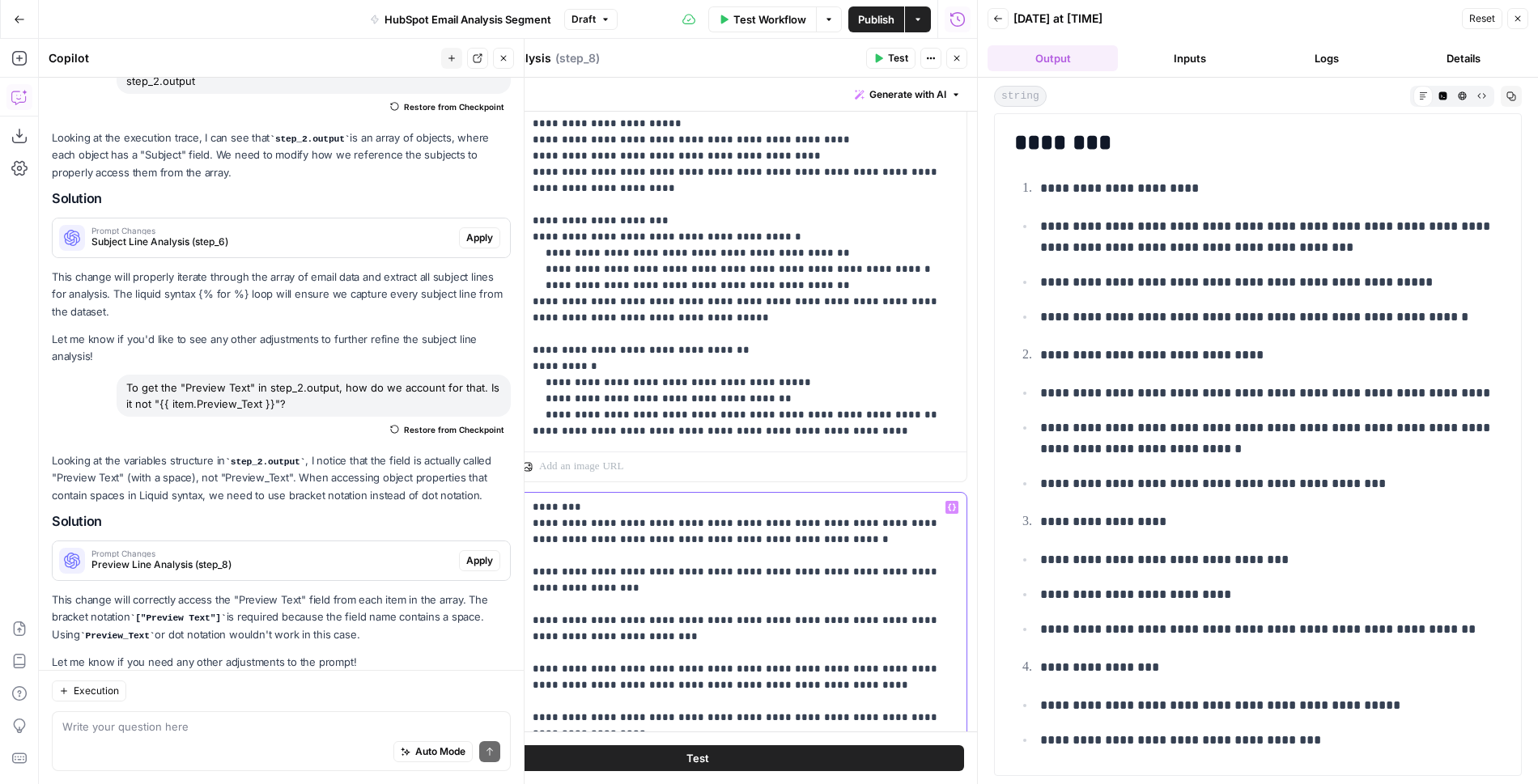 click on "**********" at bounding box center [745, 782] 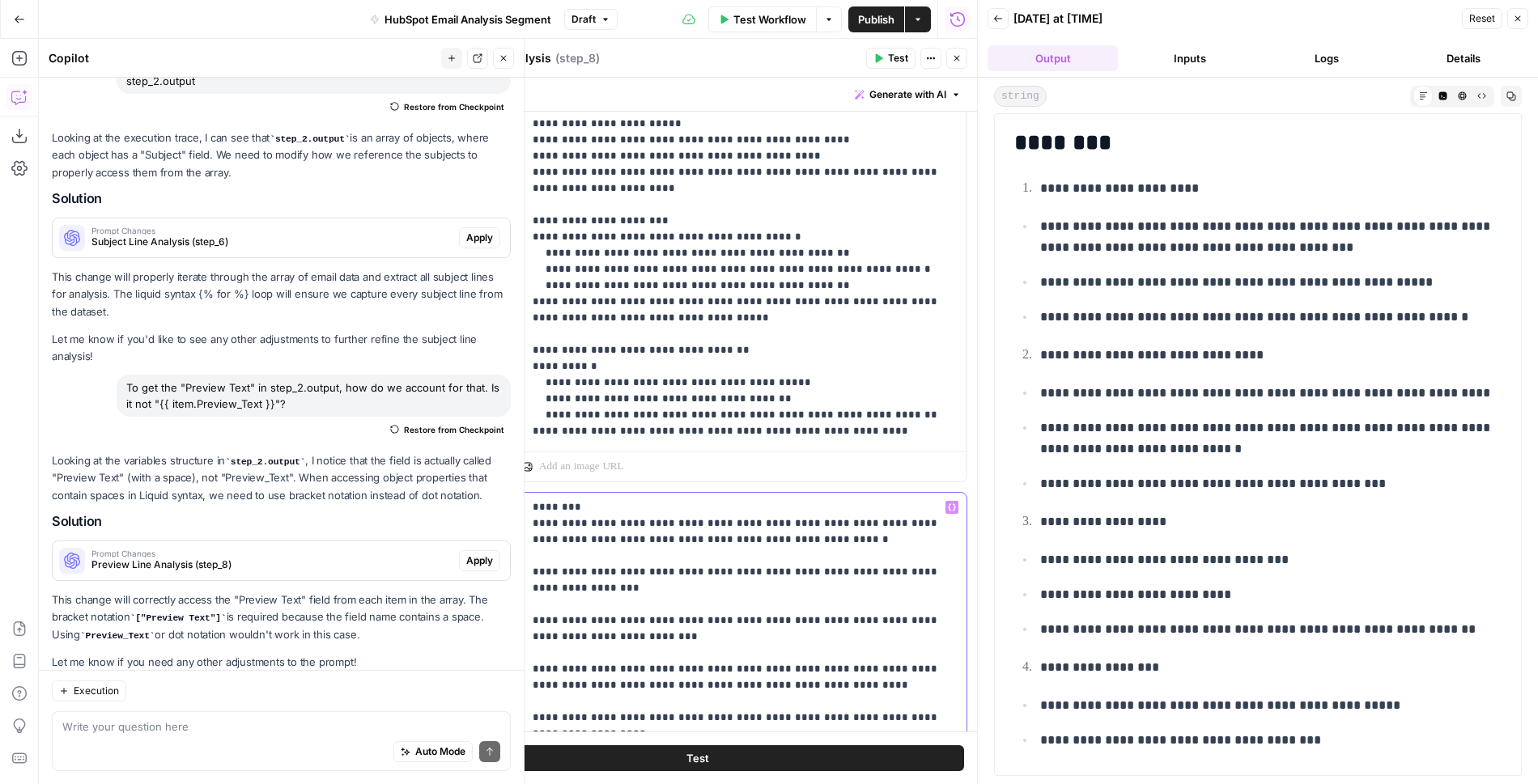 click on "**********" at bounding box center (745, 782) 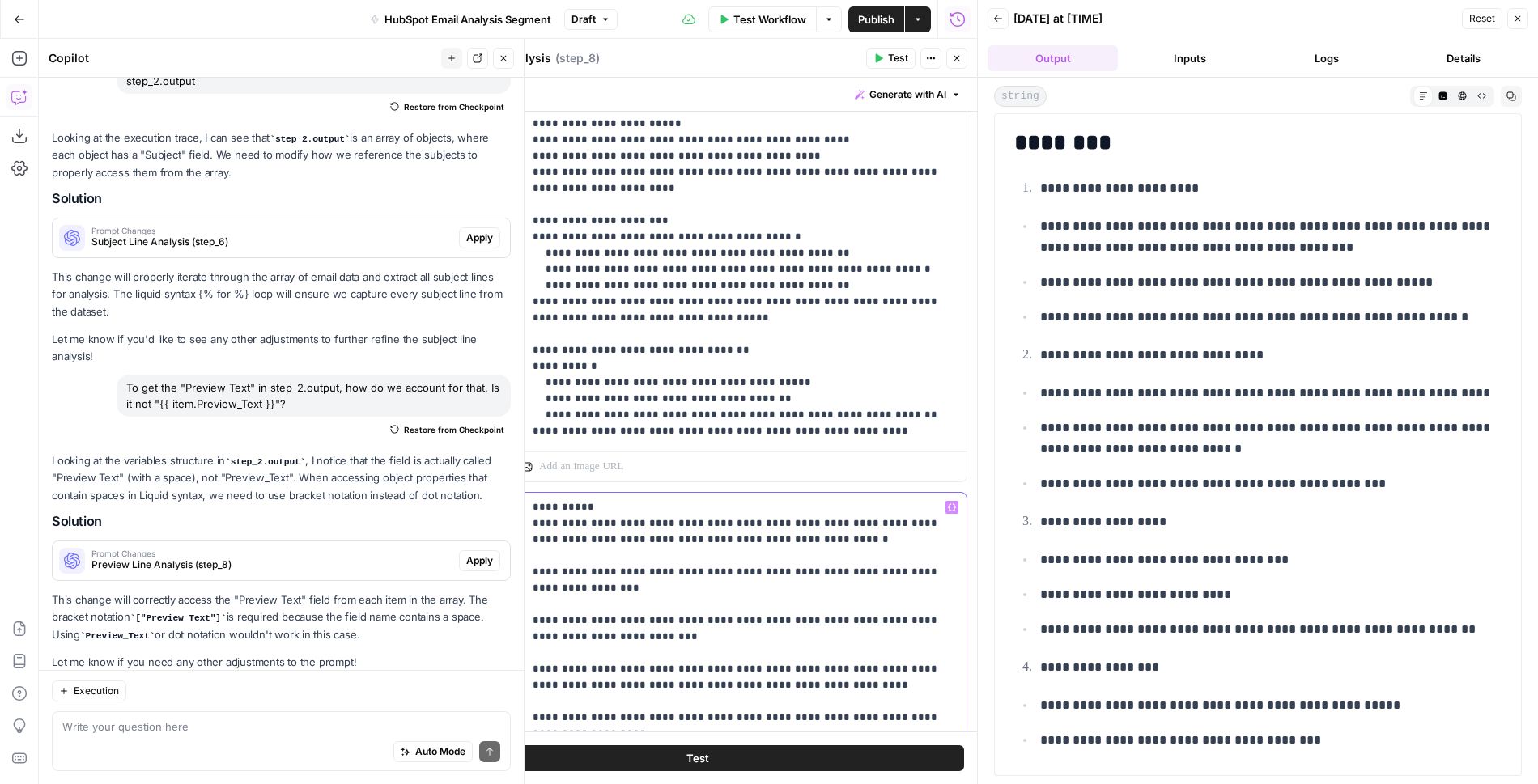 click on "**********" at bounding box center [745, 782] 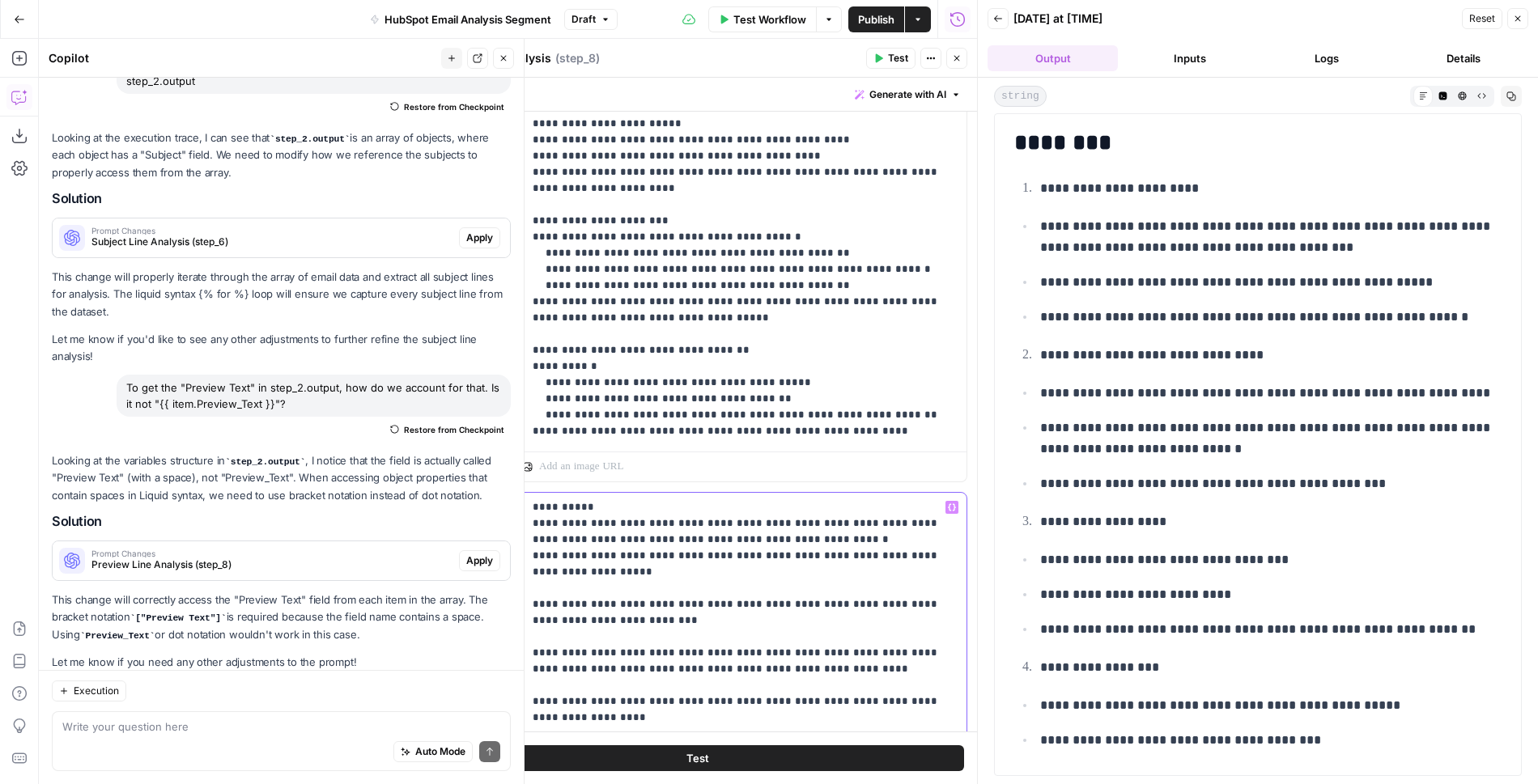 click on "**********" at bounding box center [745, 774] 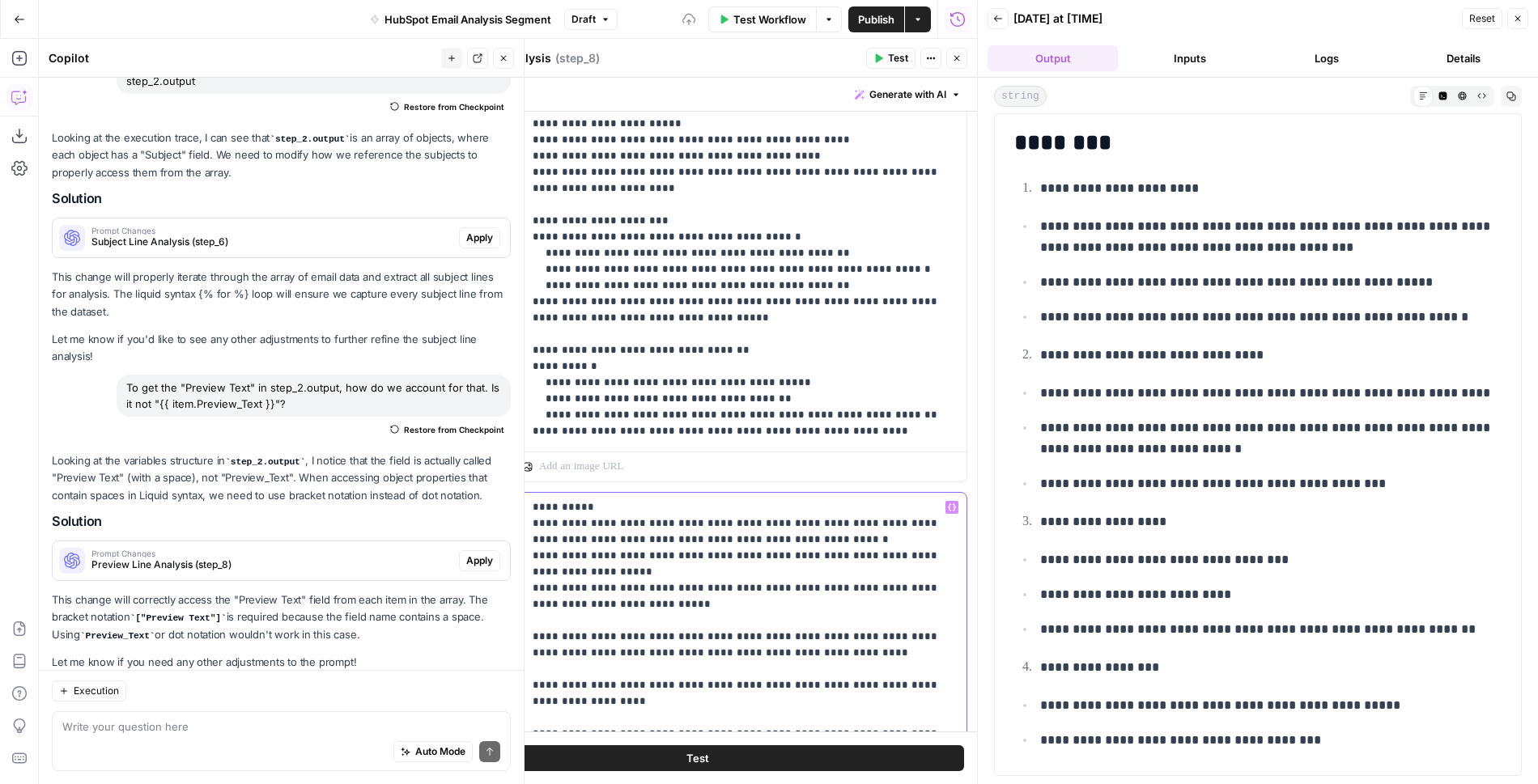 click on "**********" at bounding box center (745, 766) 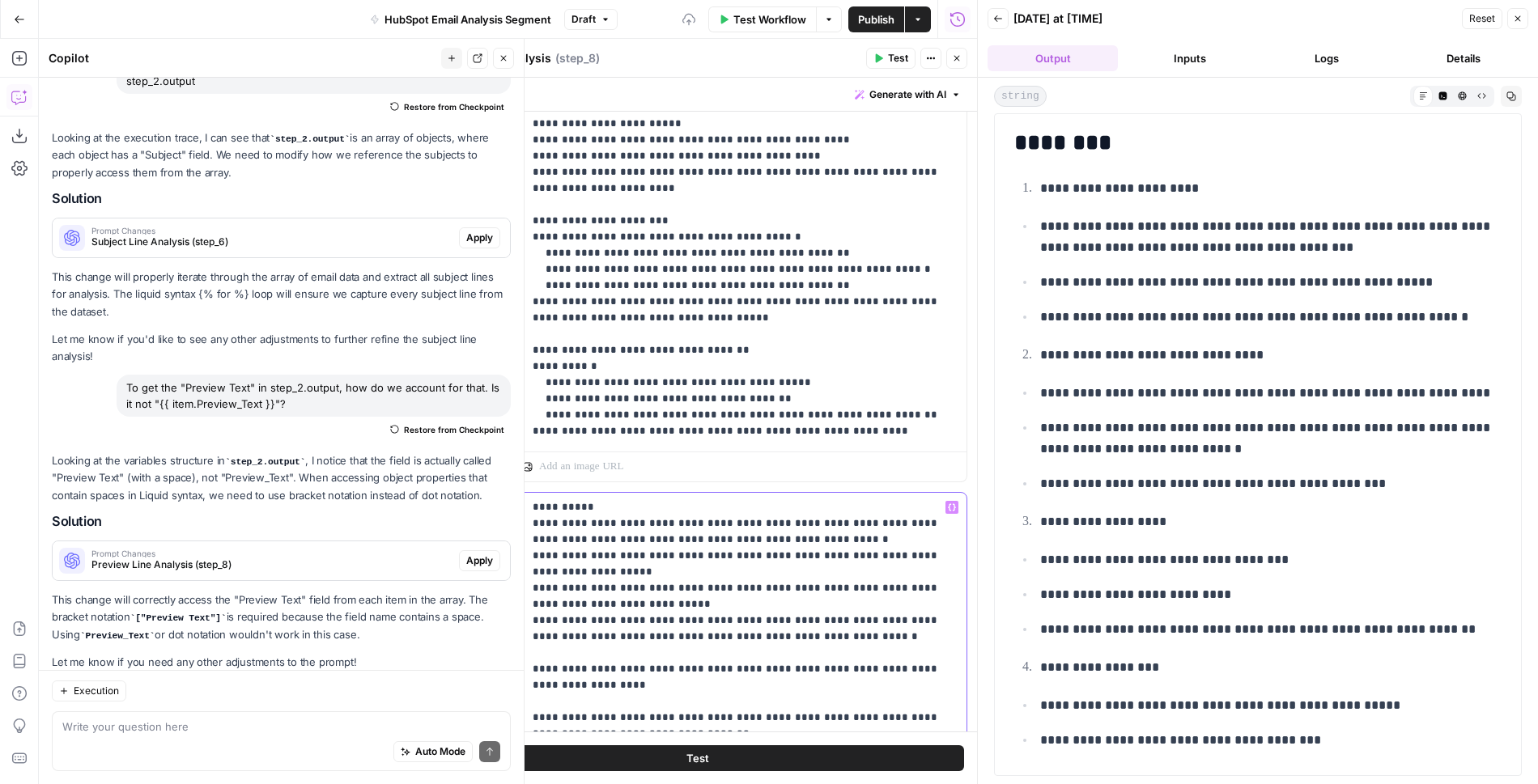 click on "**********" at bounding box center [745, 758] 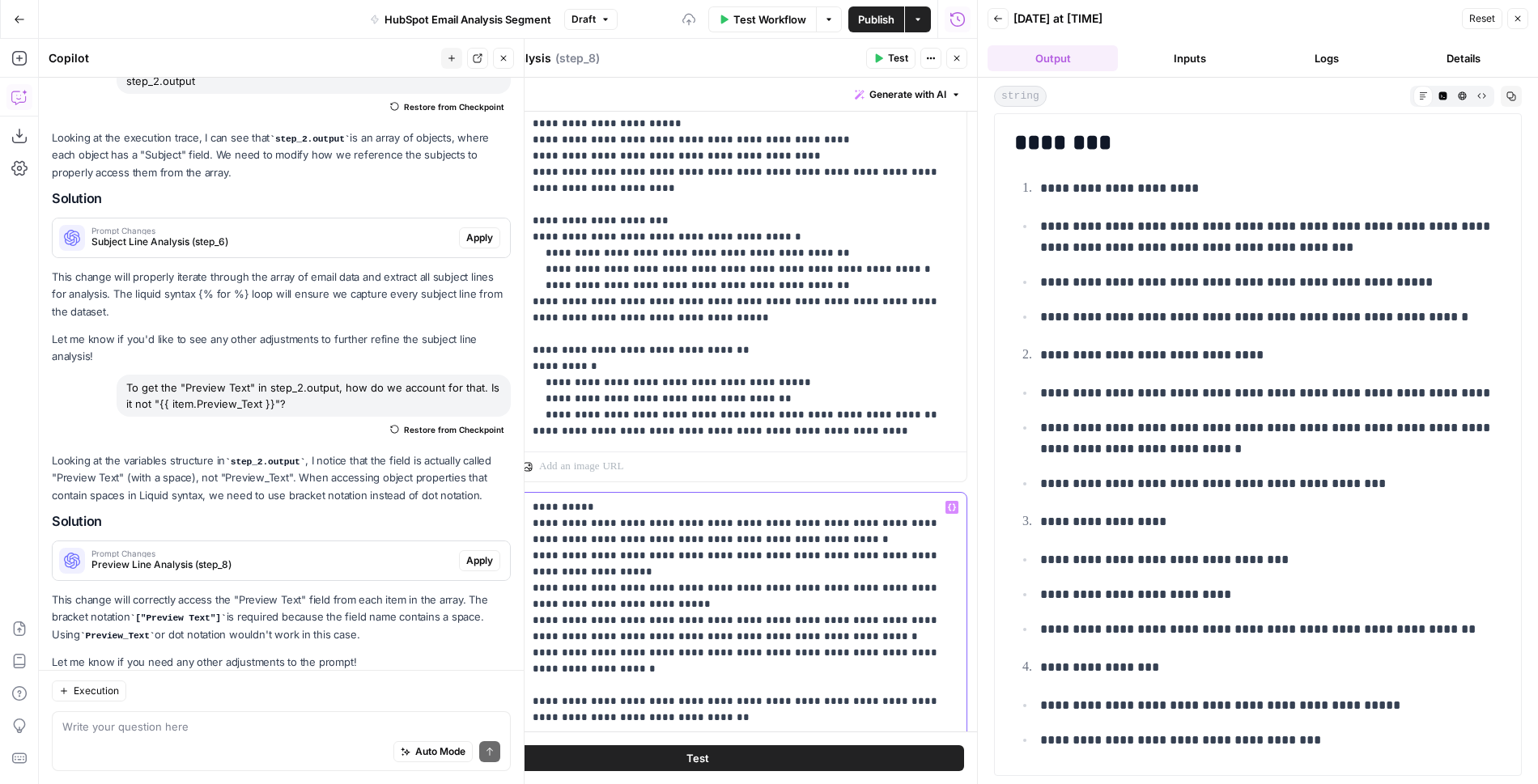 click on "**********" at bounding box center (745, 750) 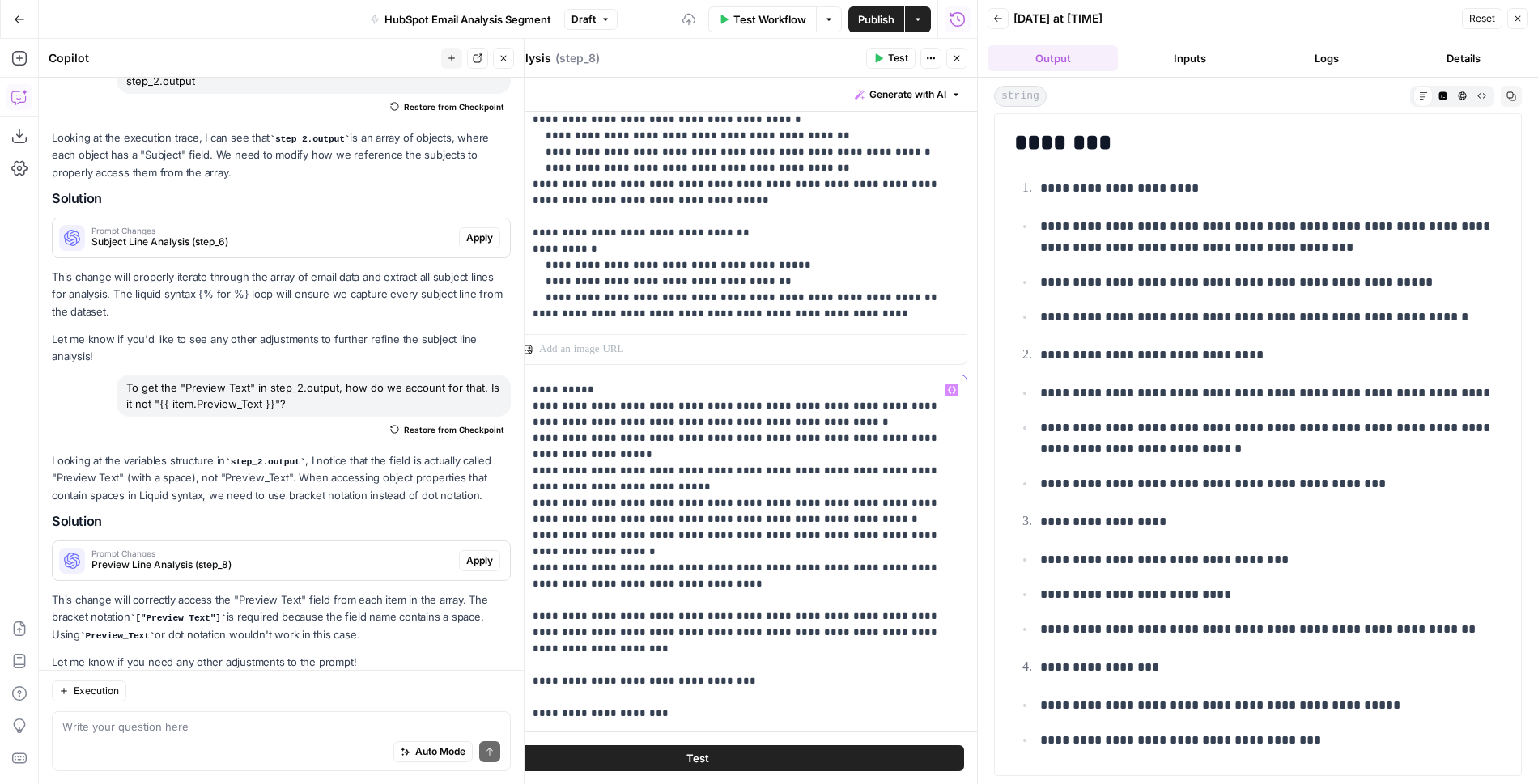 scroll, scrollTop: 749, scrollLeft: 0, axis: vertical 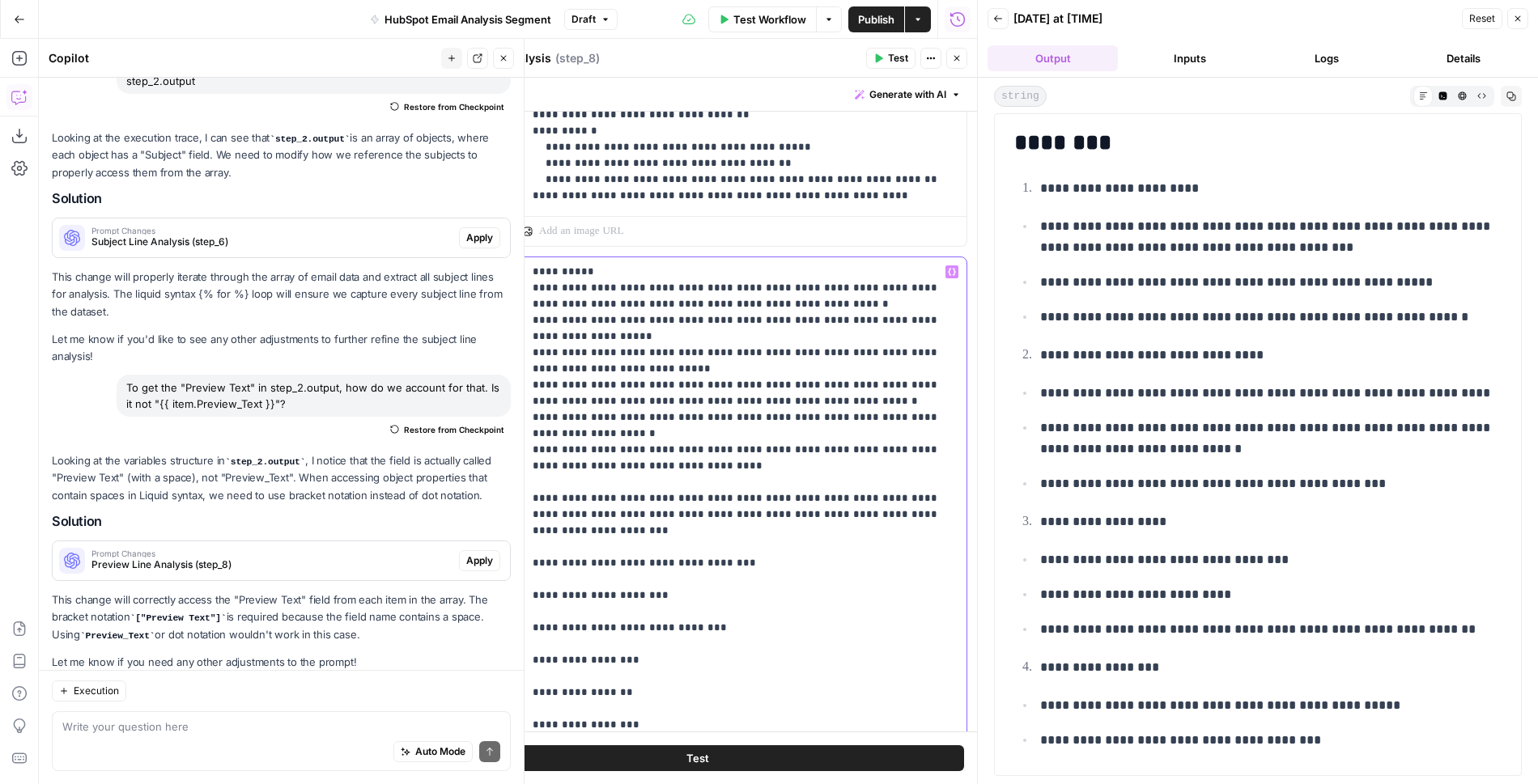 click on "**********" at bounding box center [745, 506] 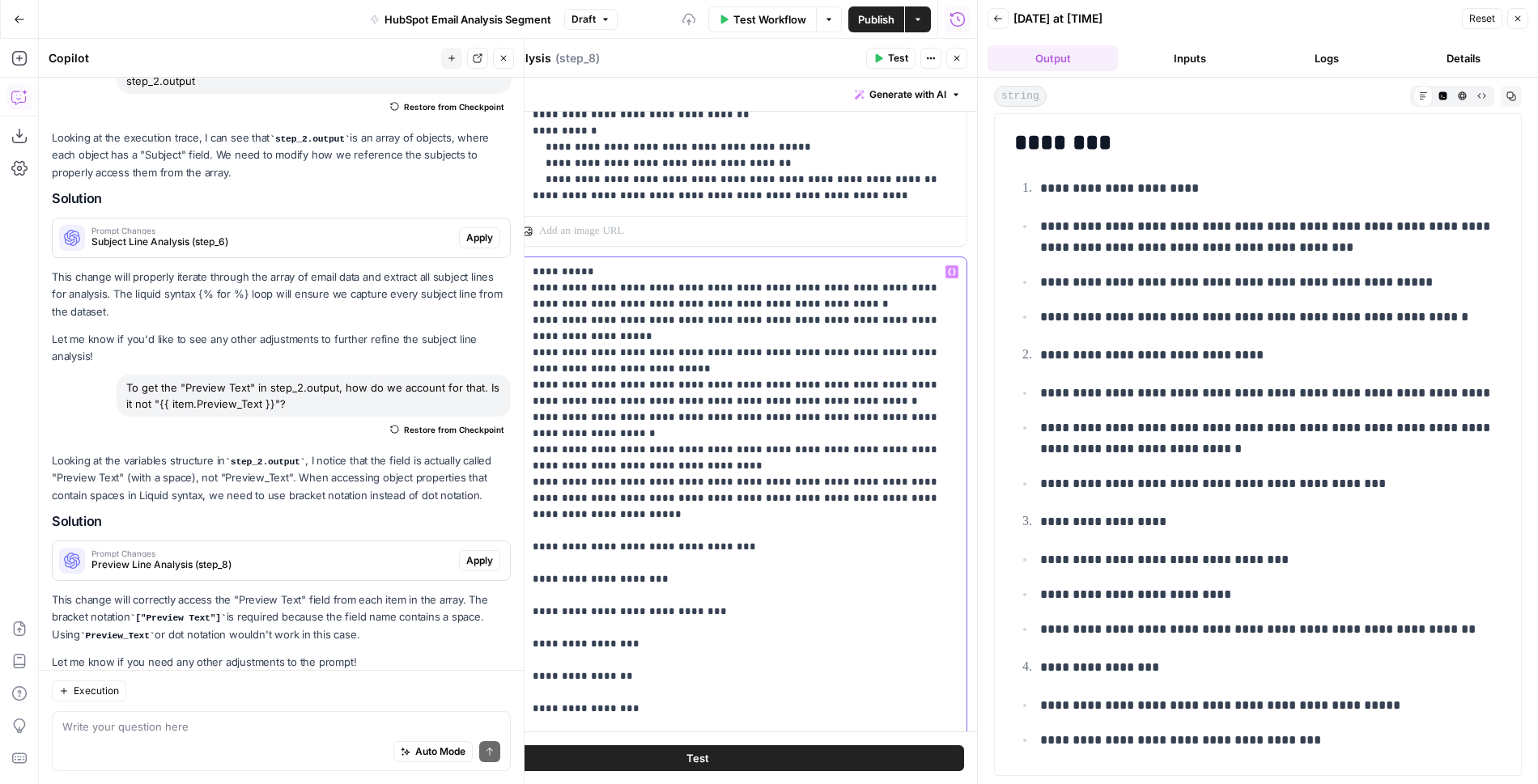 click on "**********" at bounding box center [745, 506] 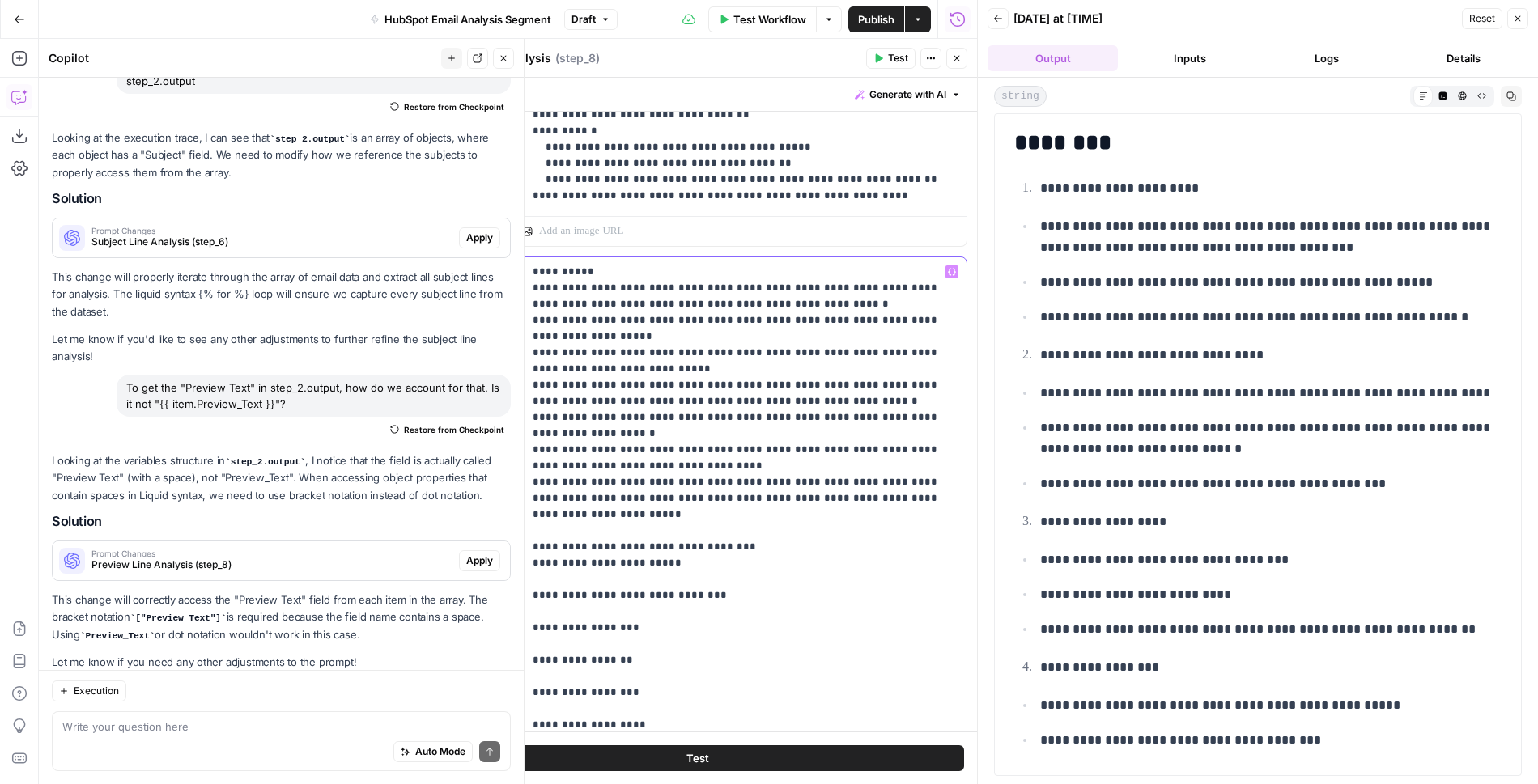 click on "**********" at bounding box center (745, 498) 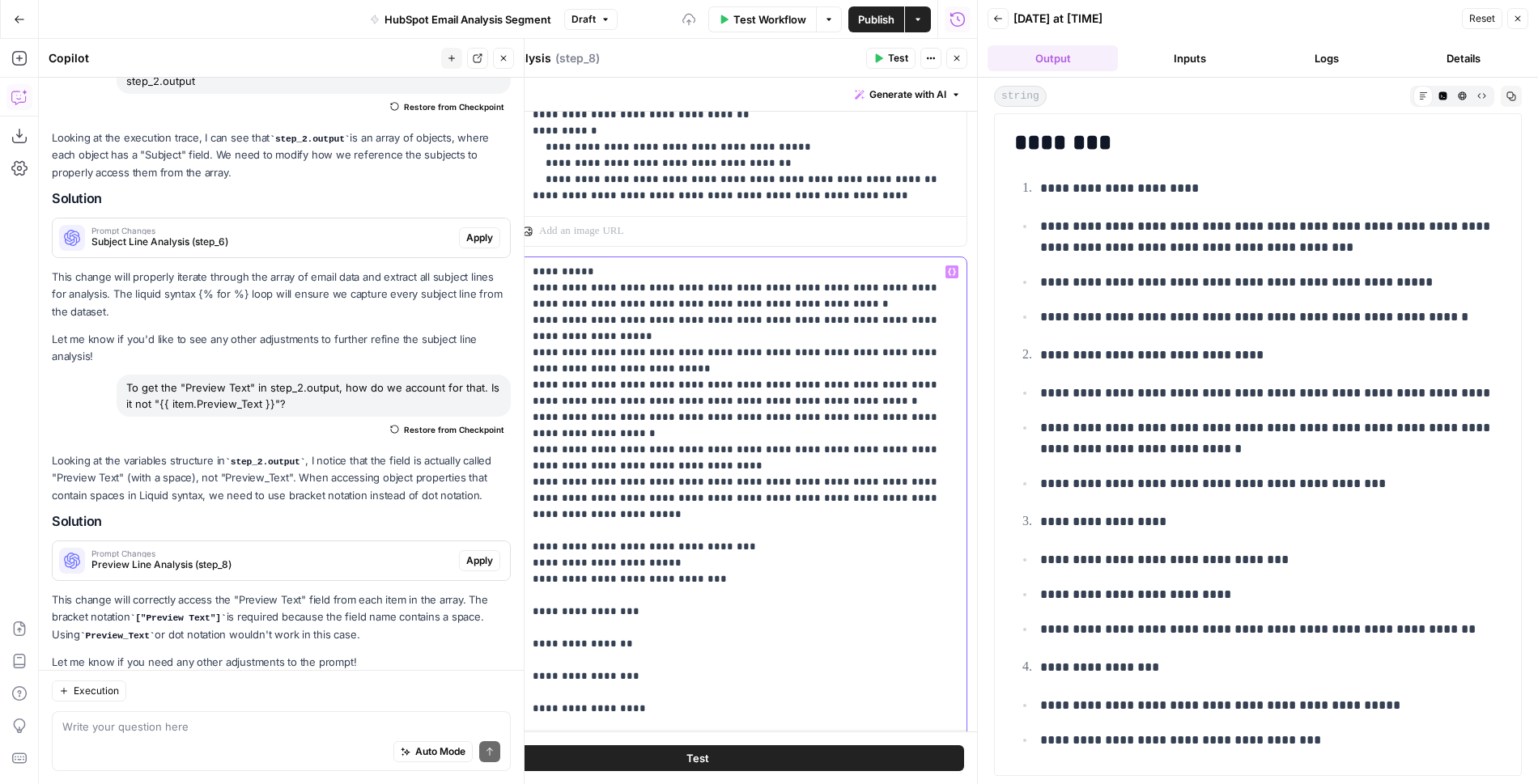click on "**********" at bounding box center [745, 490] 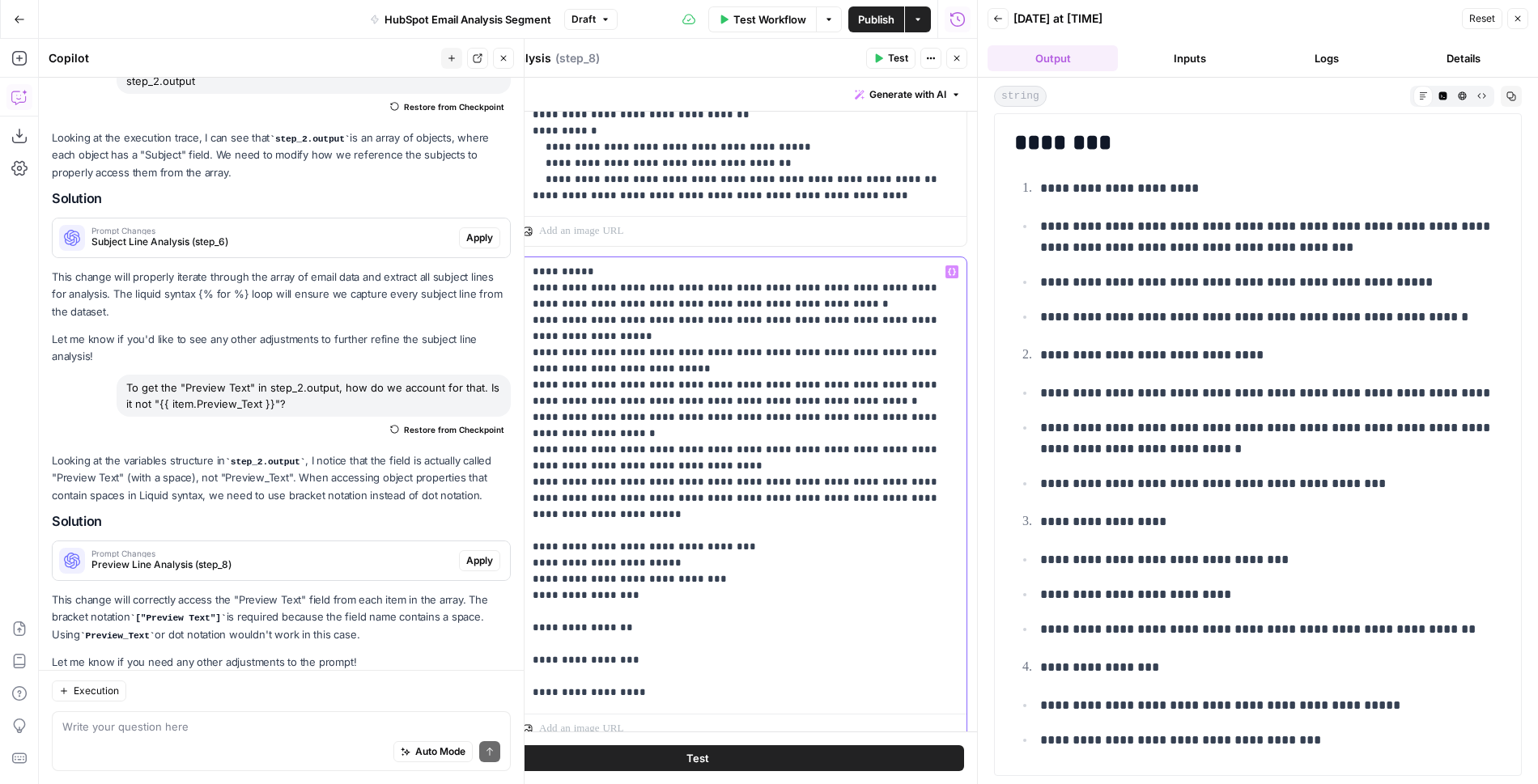click on "**********" at bounding box center [745, 482] 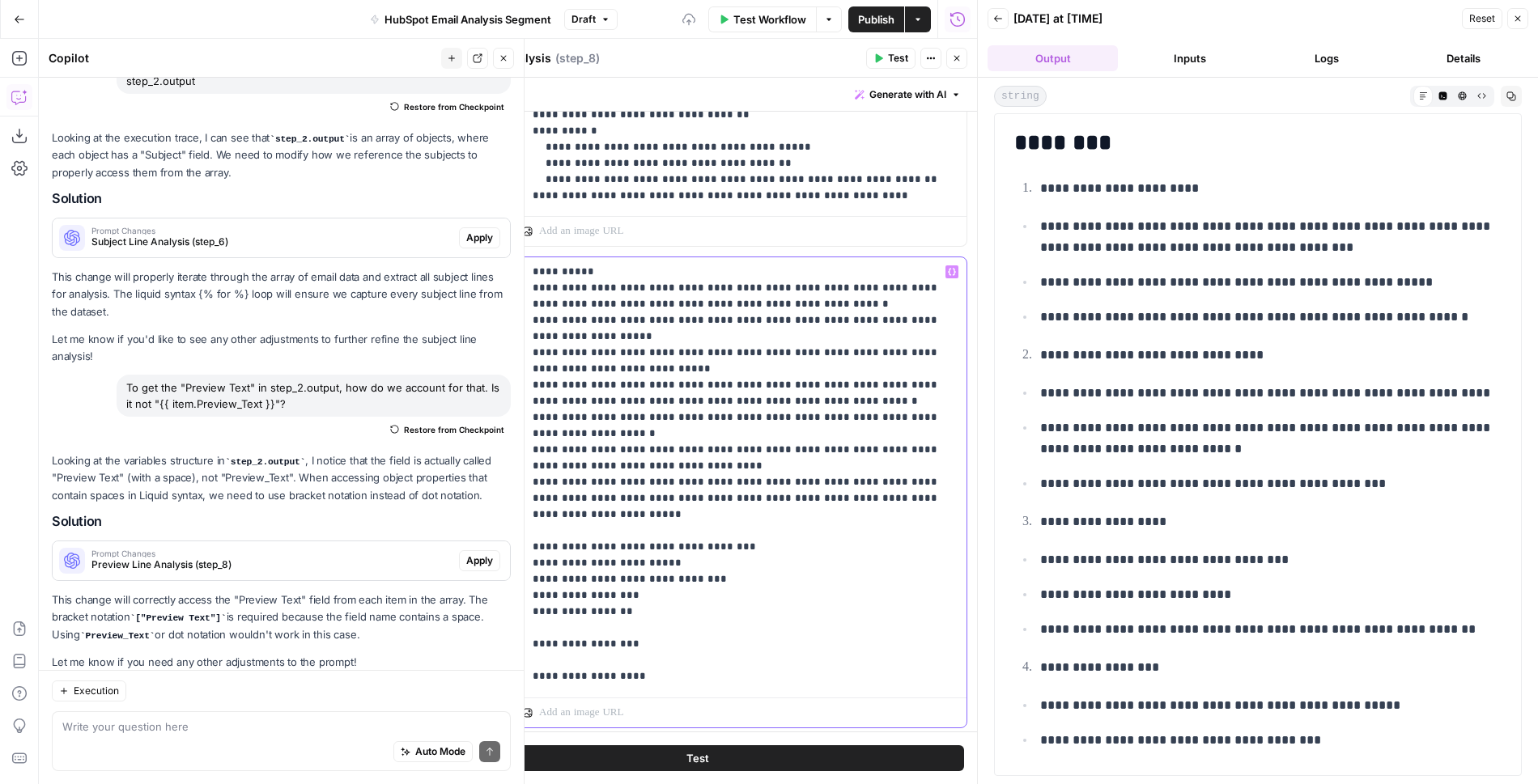 click on "**********" at bounding box center [745, 474] 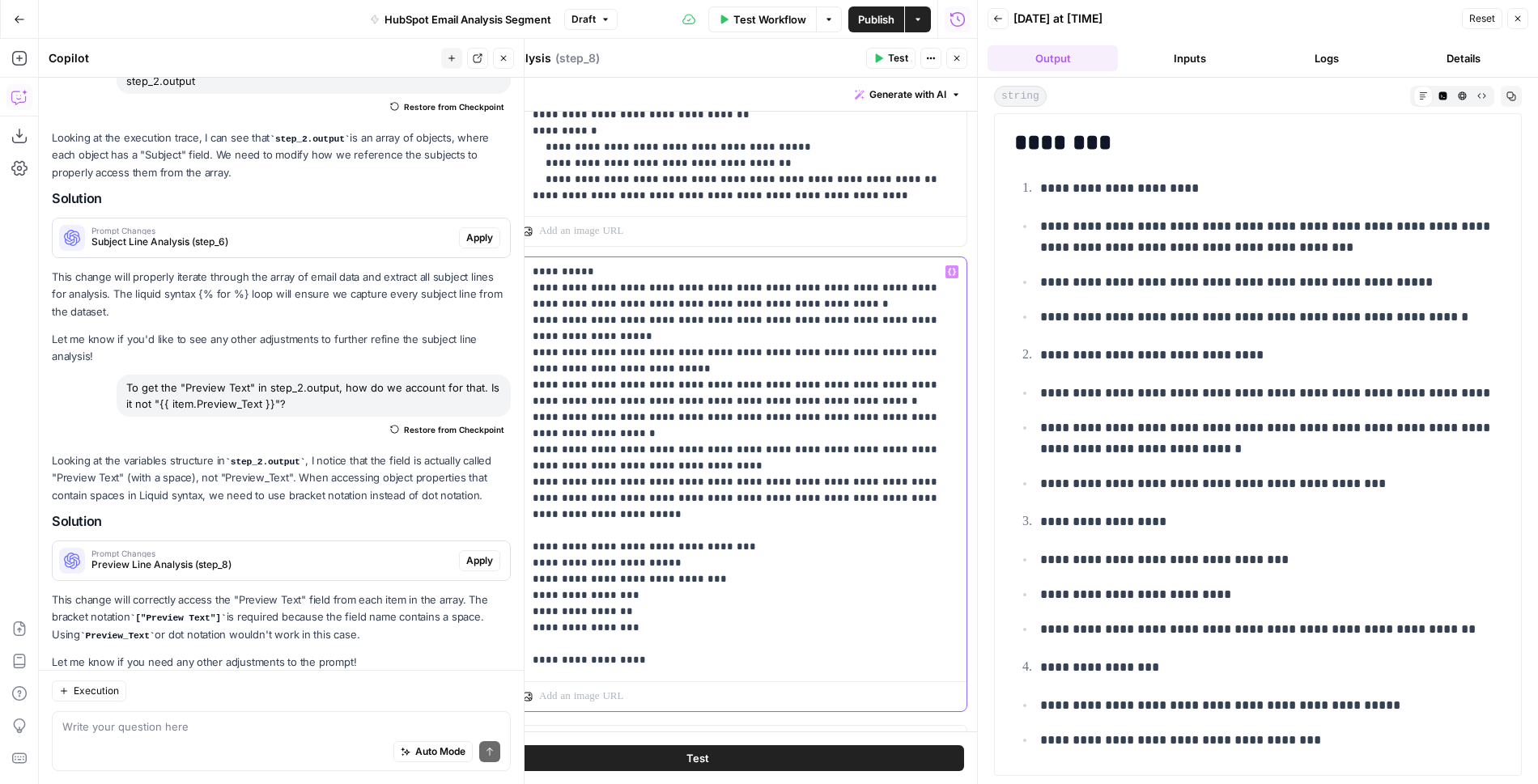 click on "**********" at bounding box center [745, 466] 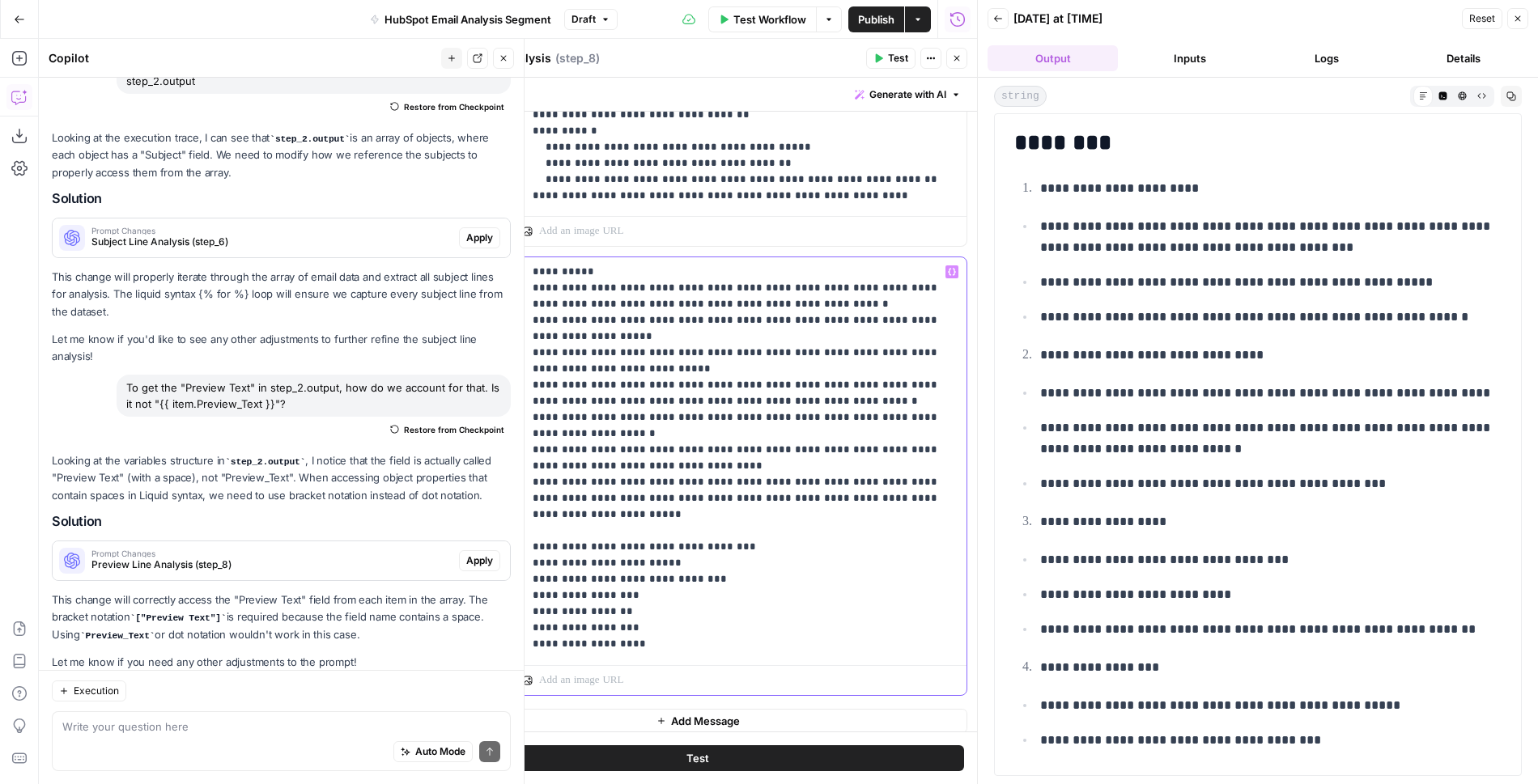 click on "**********" at bounding box center (745, 458) 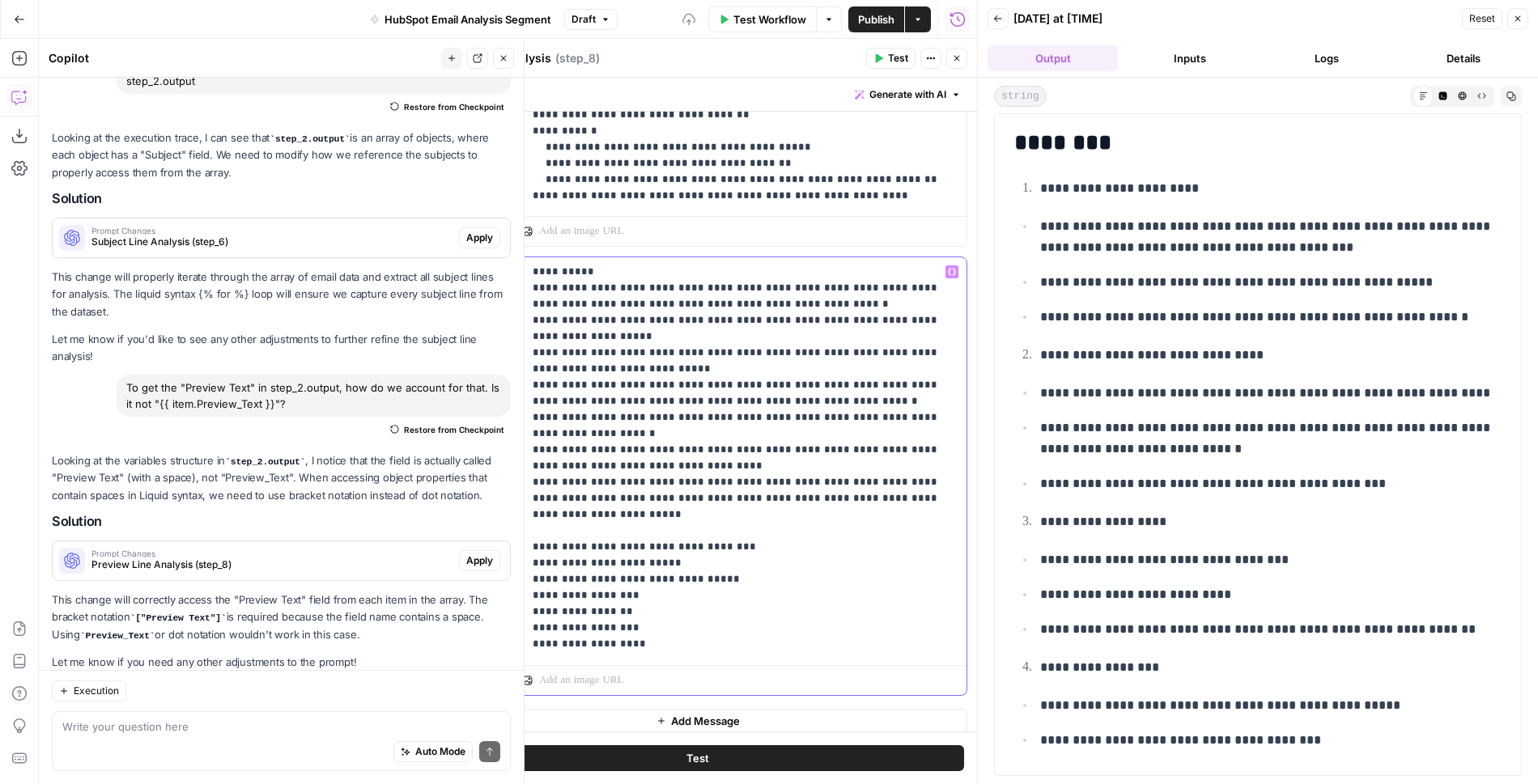 click on "**********" at bounding box center [745, 458] 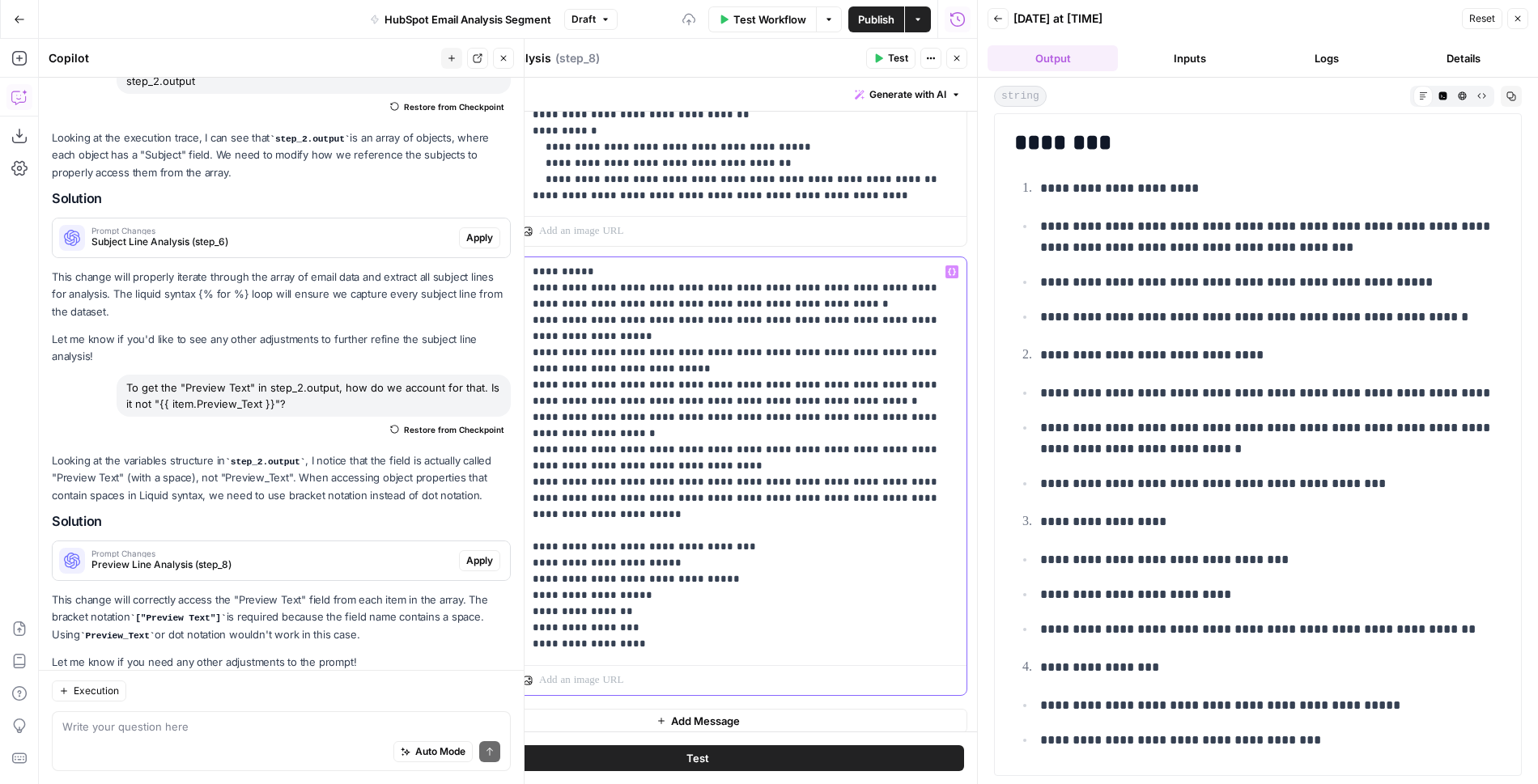 click on "**********" at bounding box center [745, 458] 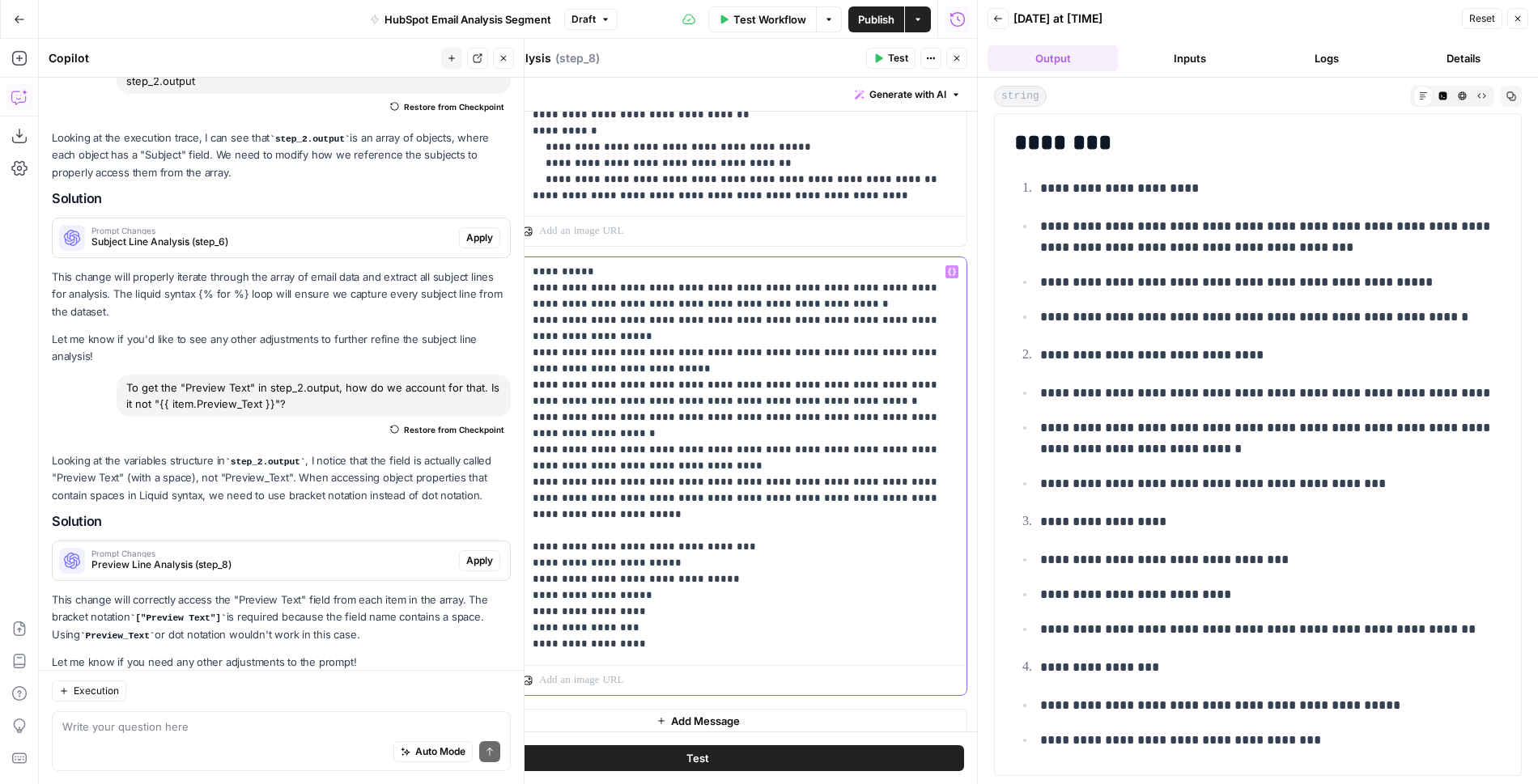 click on "**********" at bounding box center (745, 458) 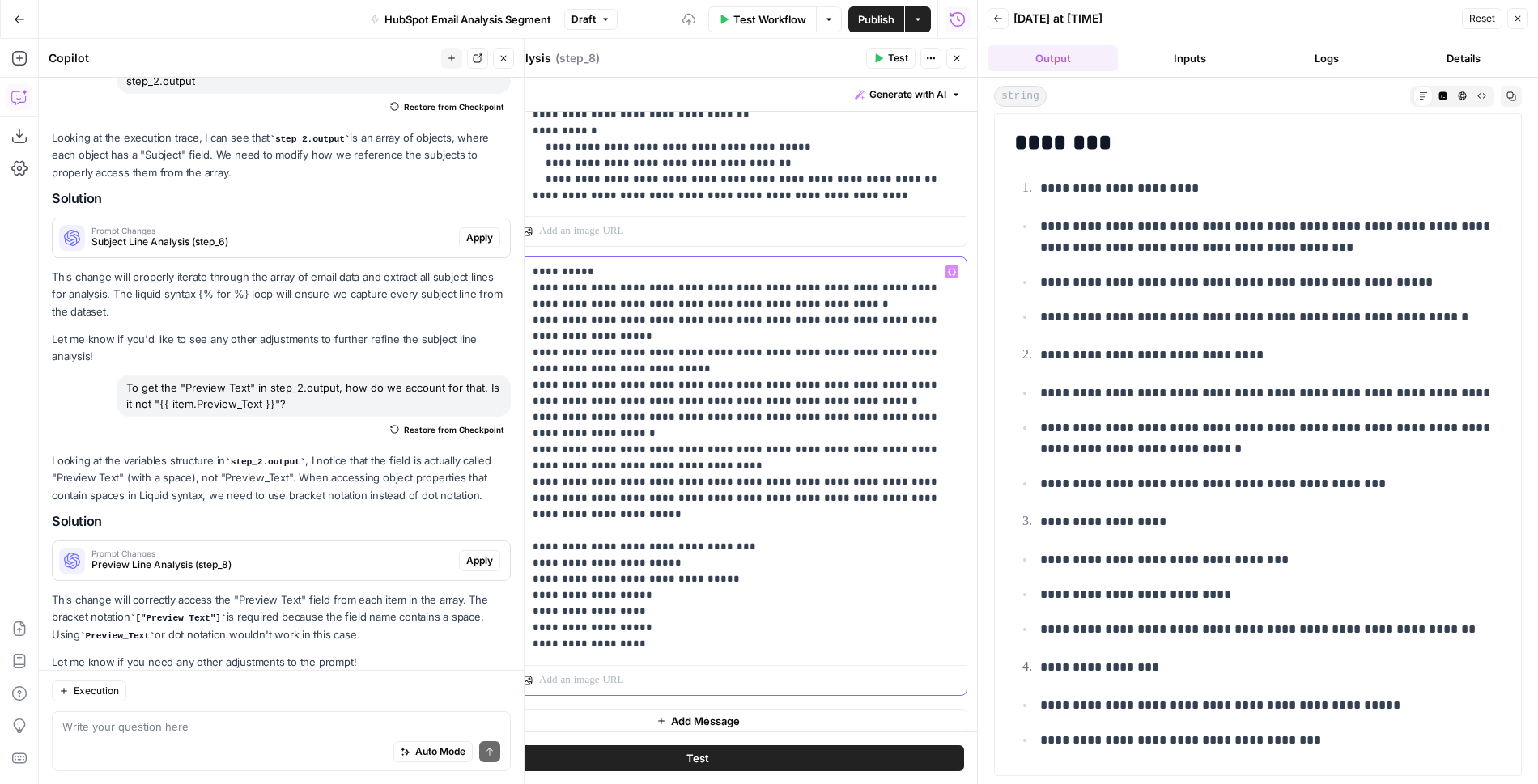 click on "**********" at bounding box center (745, 458) 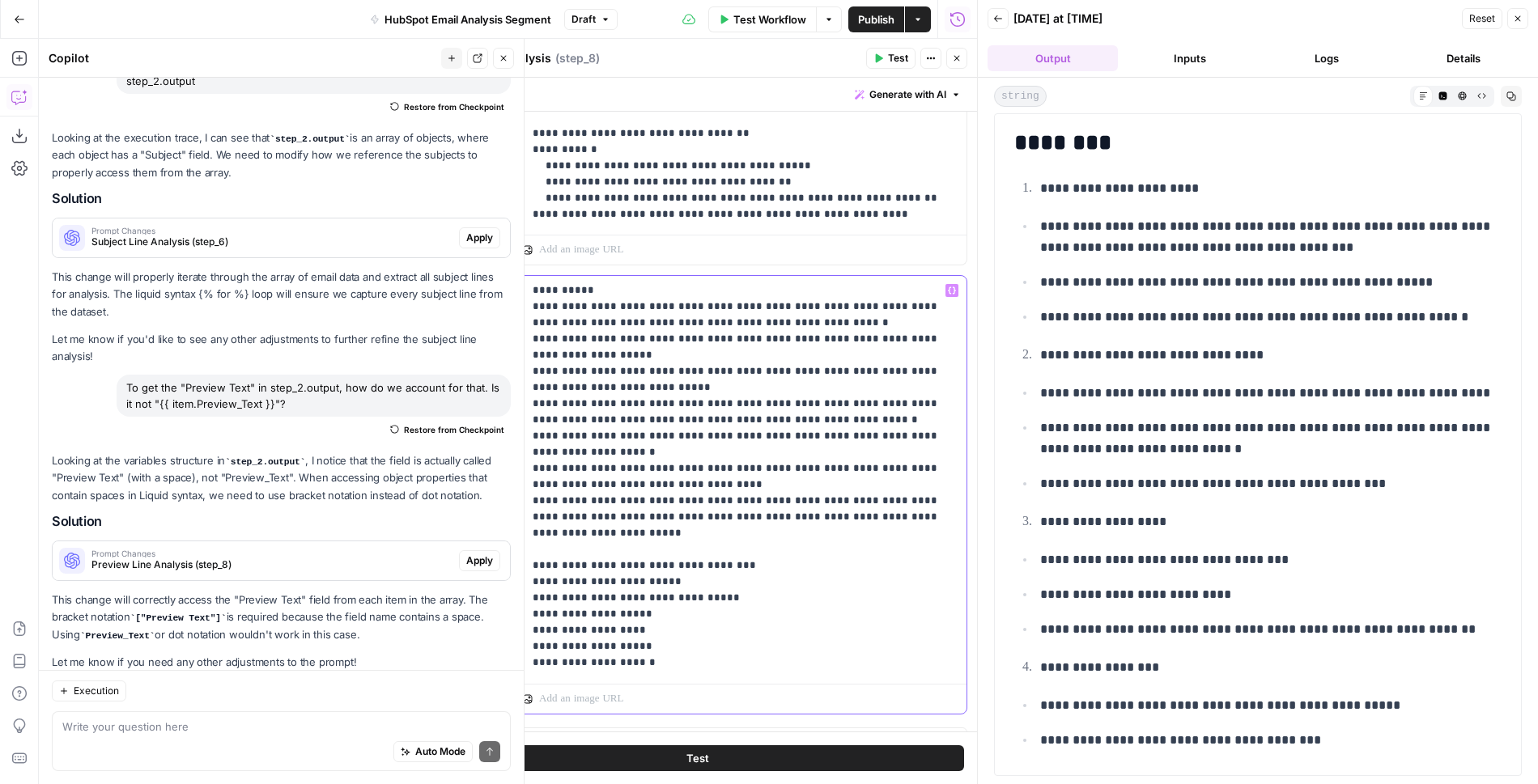 scroll, scrollTop: 733, scrollLeft: 0, axis: vertical 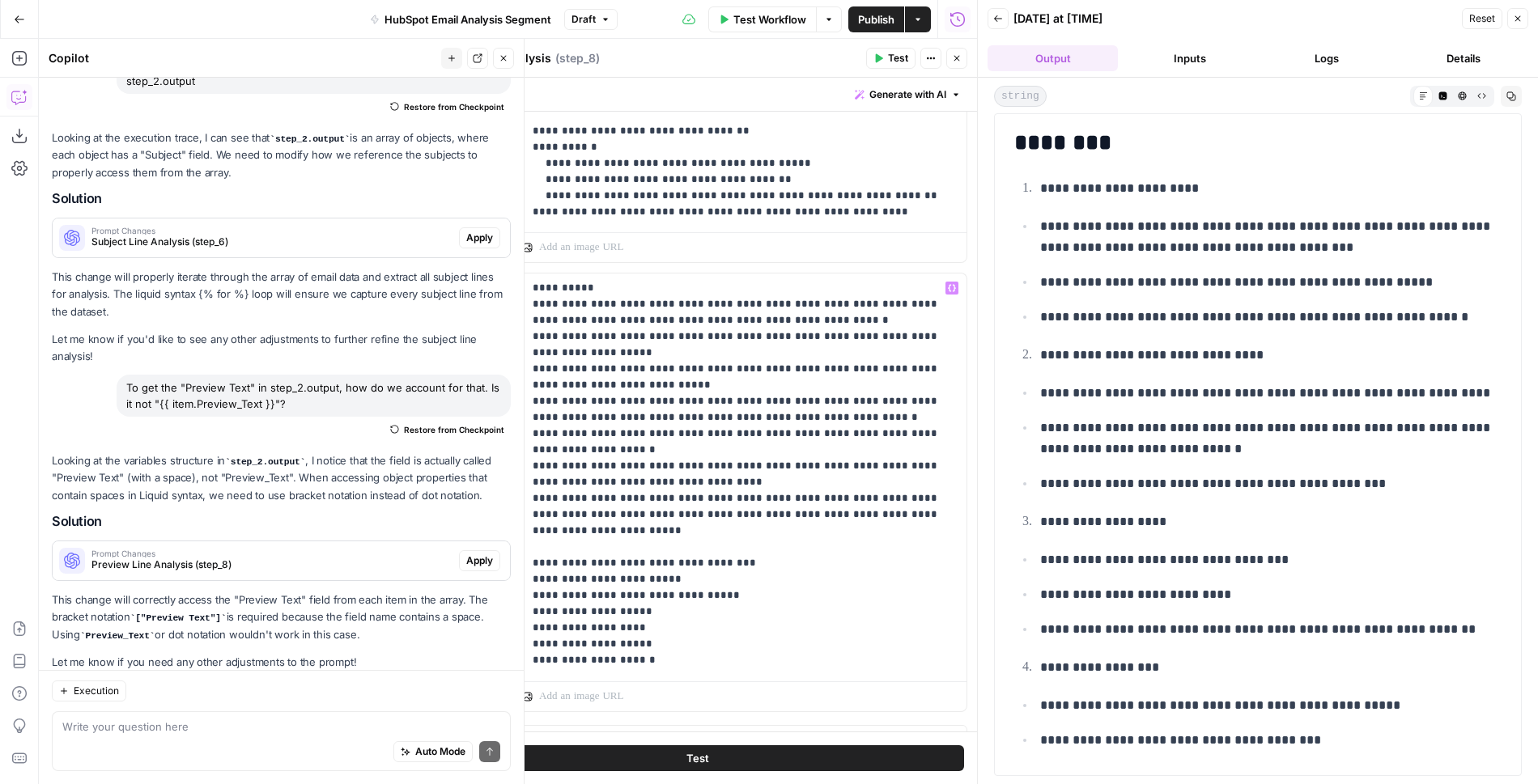 click on "Test" at bounding box center [698, 758] 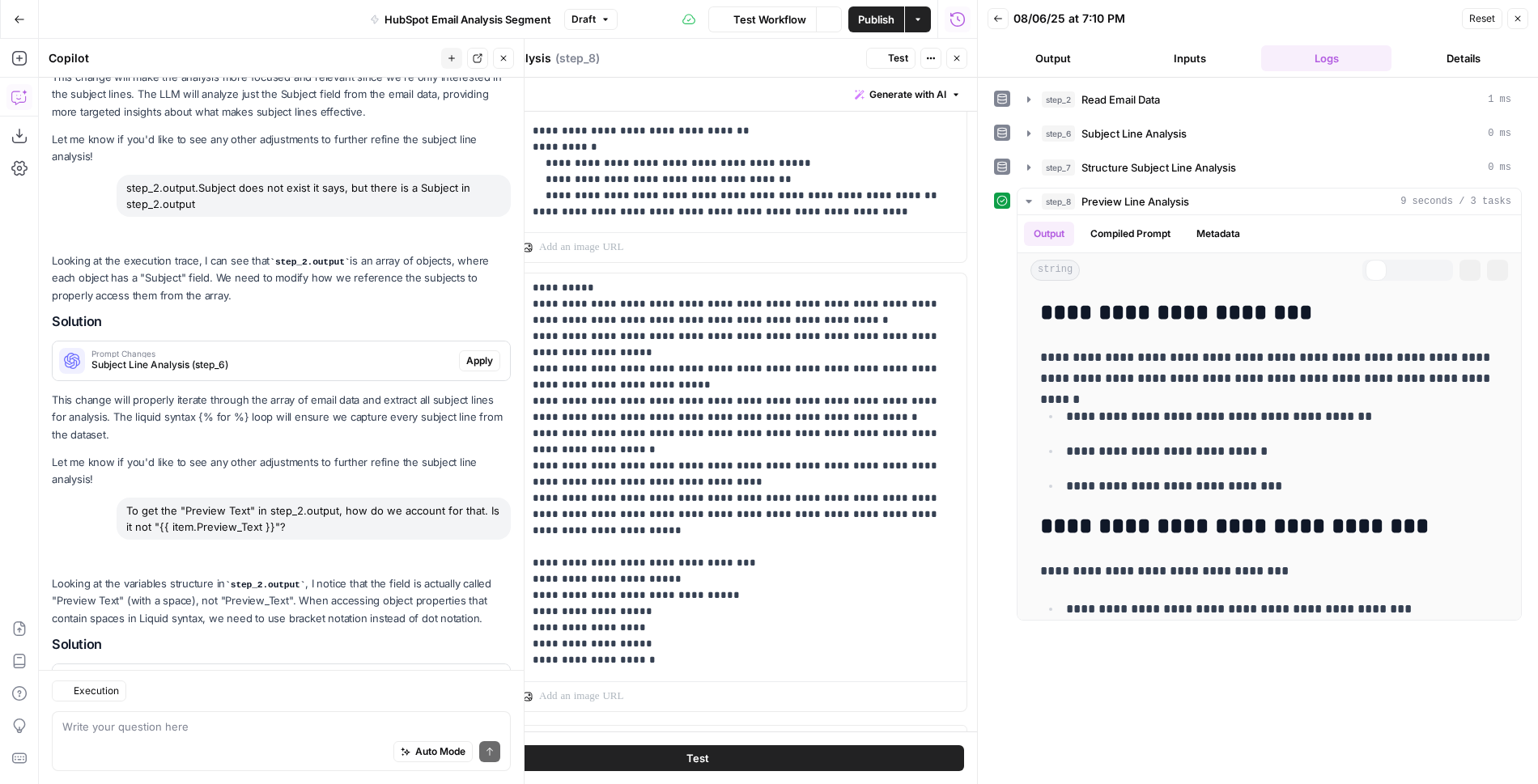 scroll, scrollTop: 443, scrollLeft: 0, axis: vertical 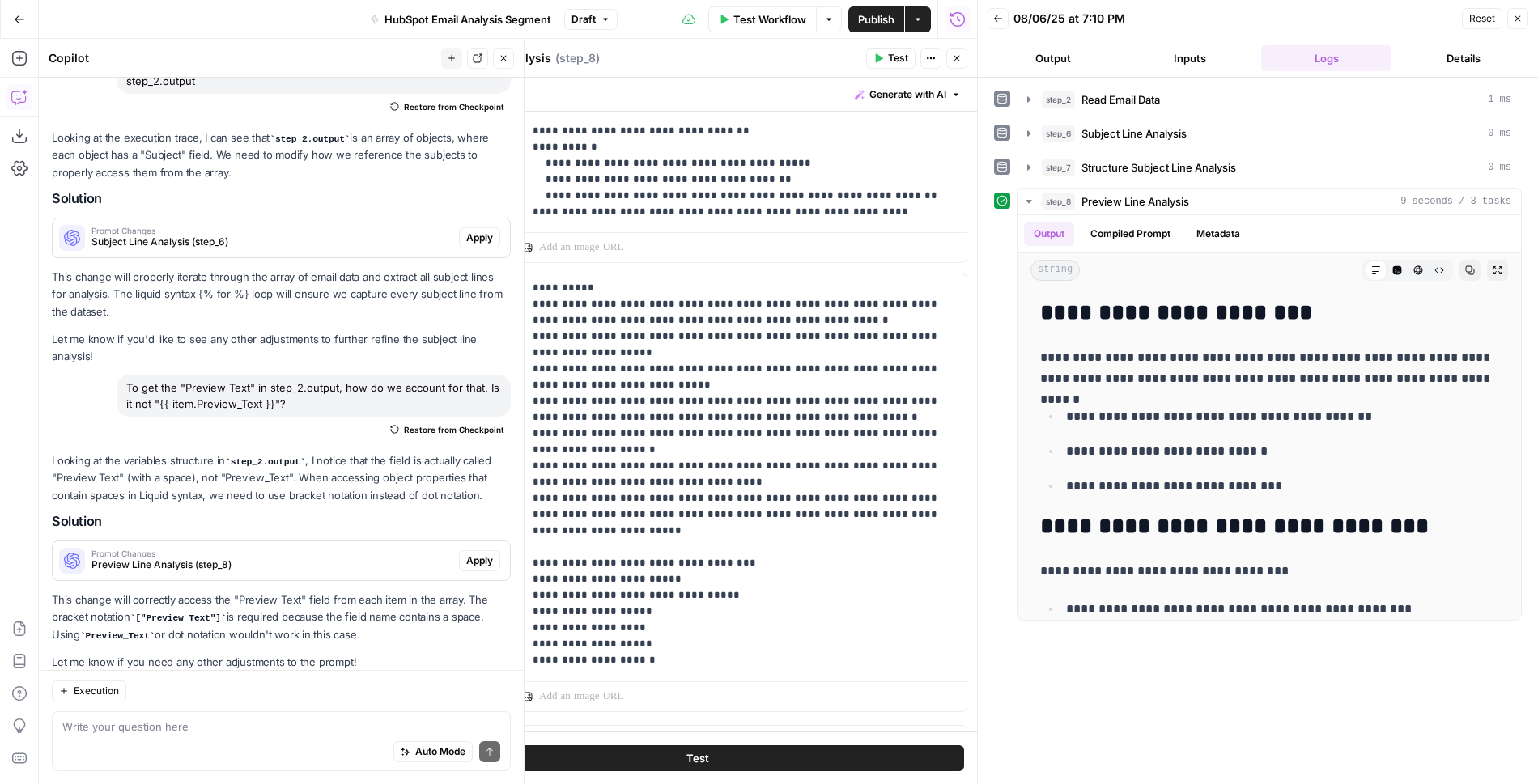 click on "Close" at bounding box center [503, 58] 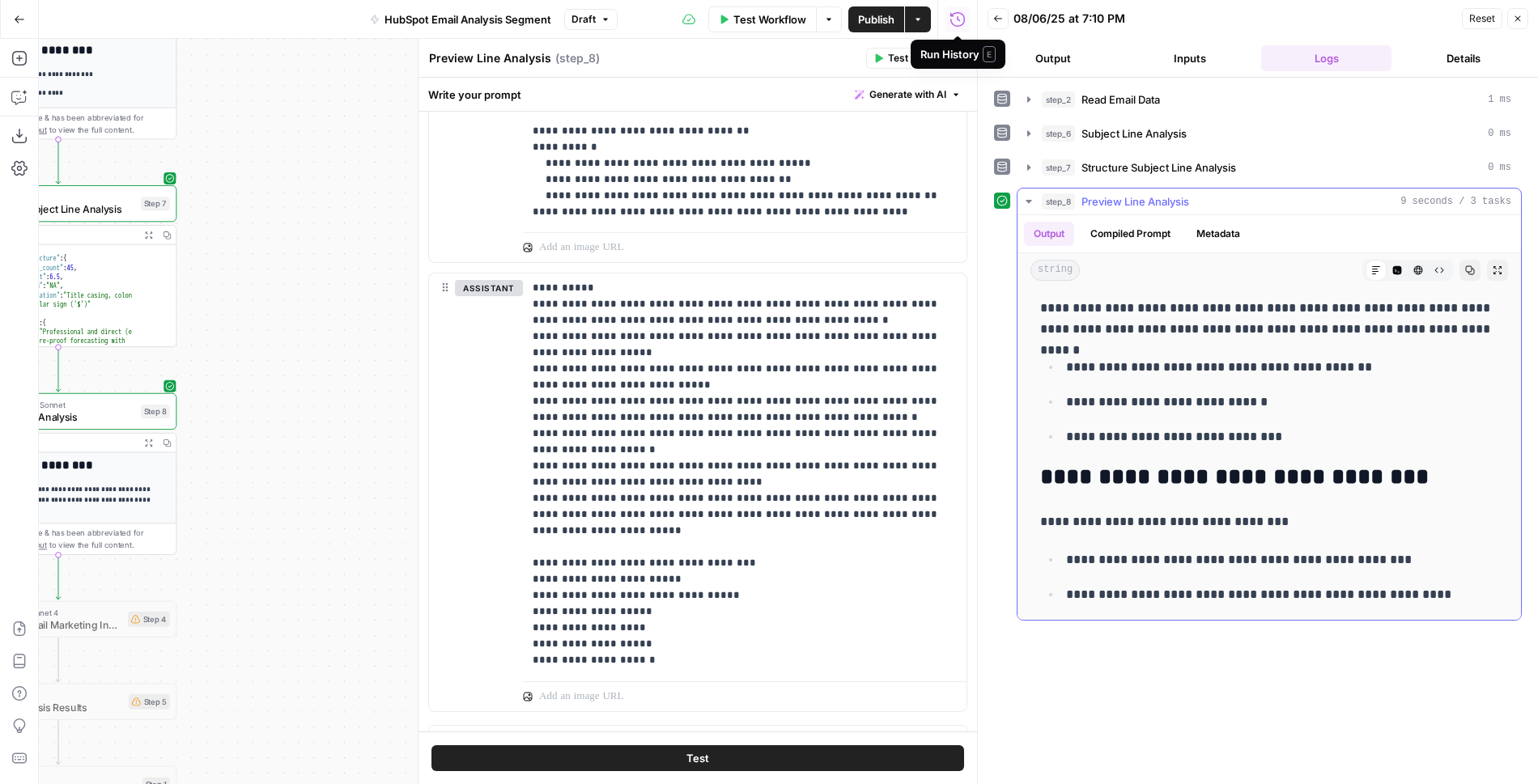 scroll, scrollTop: 0, scrollLeft: 0, axis: both 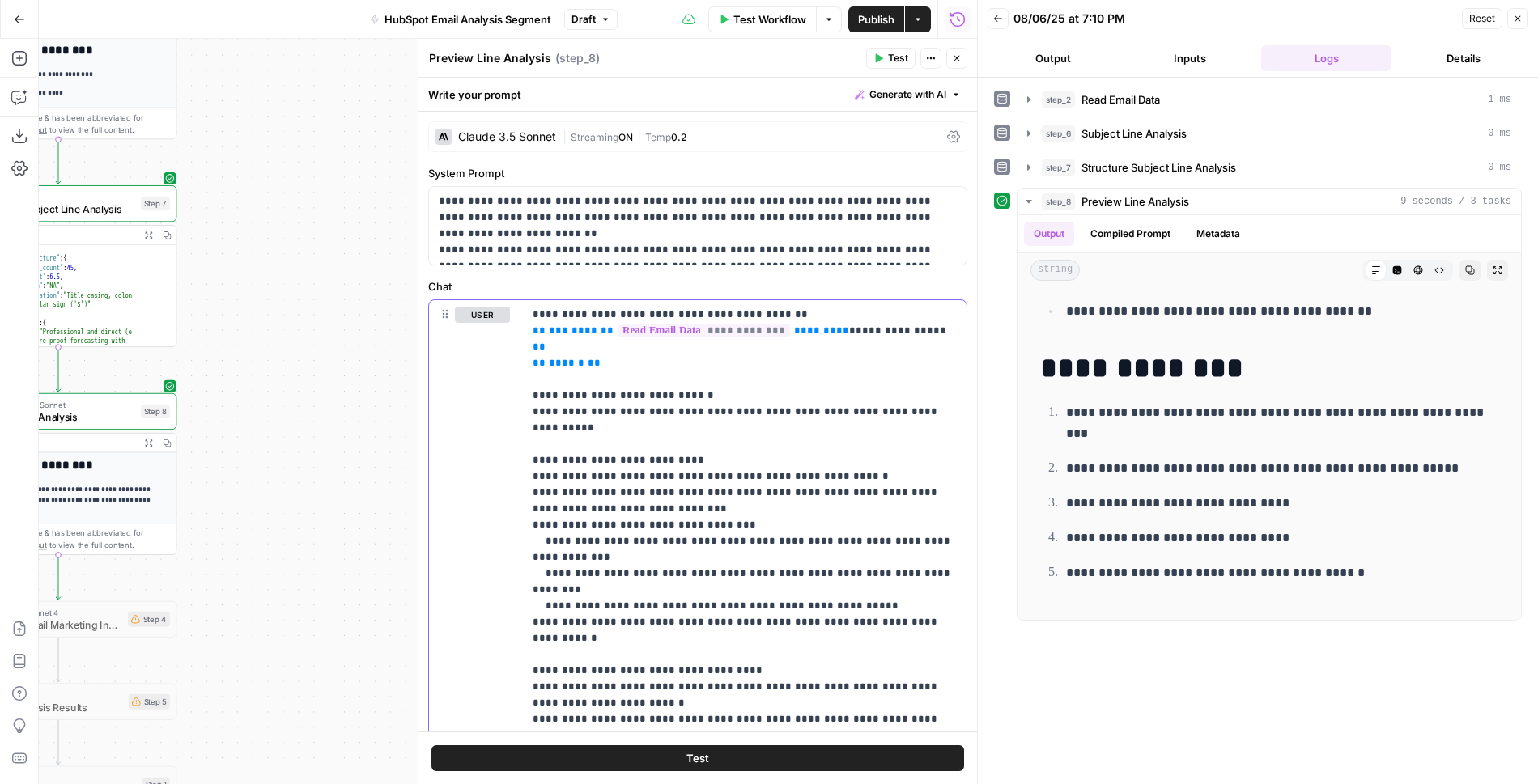 click on "**********" at bounding box center [745, 727] 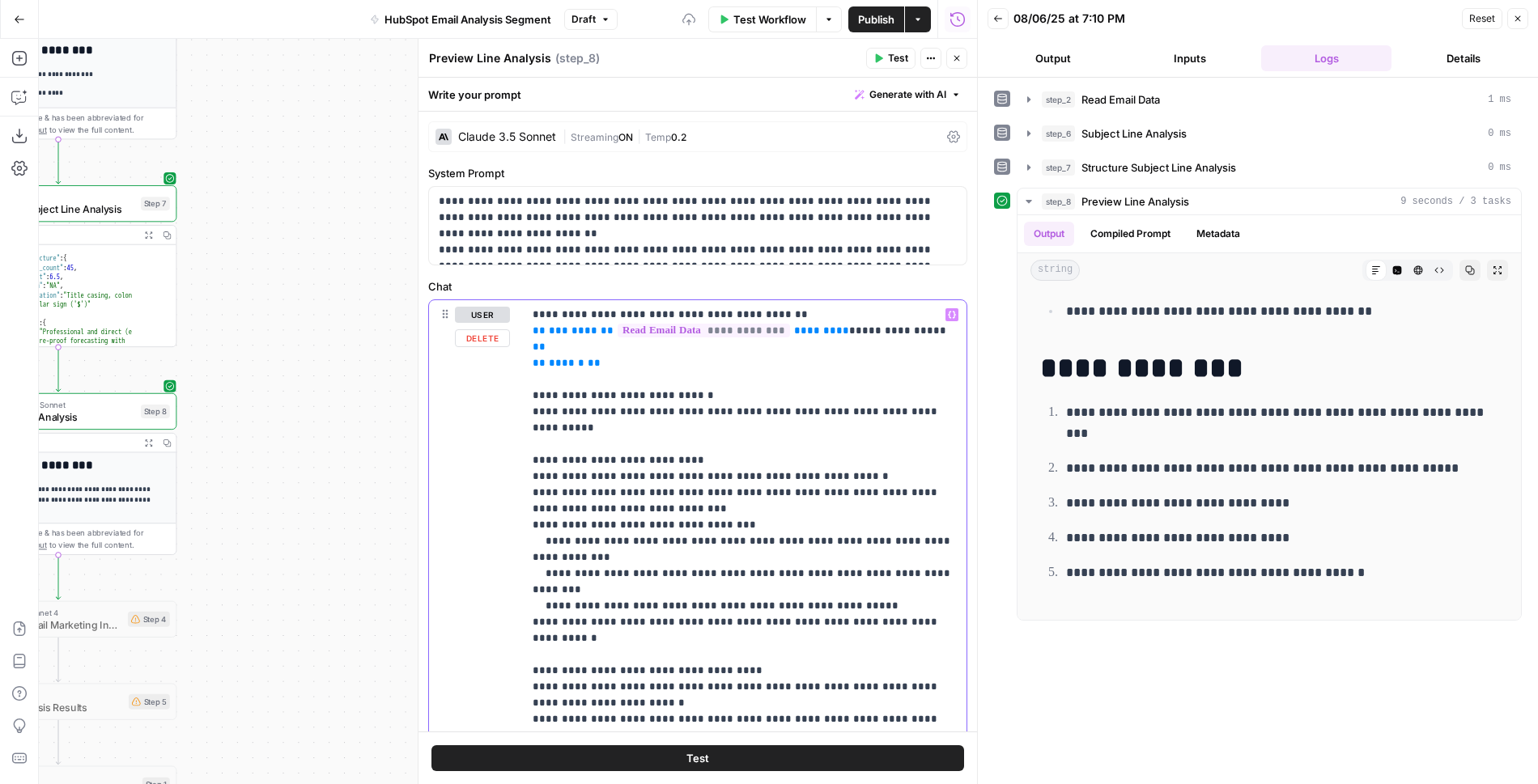 click on "**********" at bounding box center [745, 727] 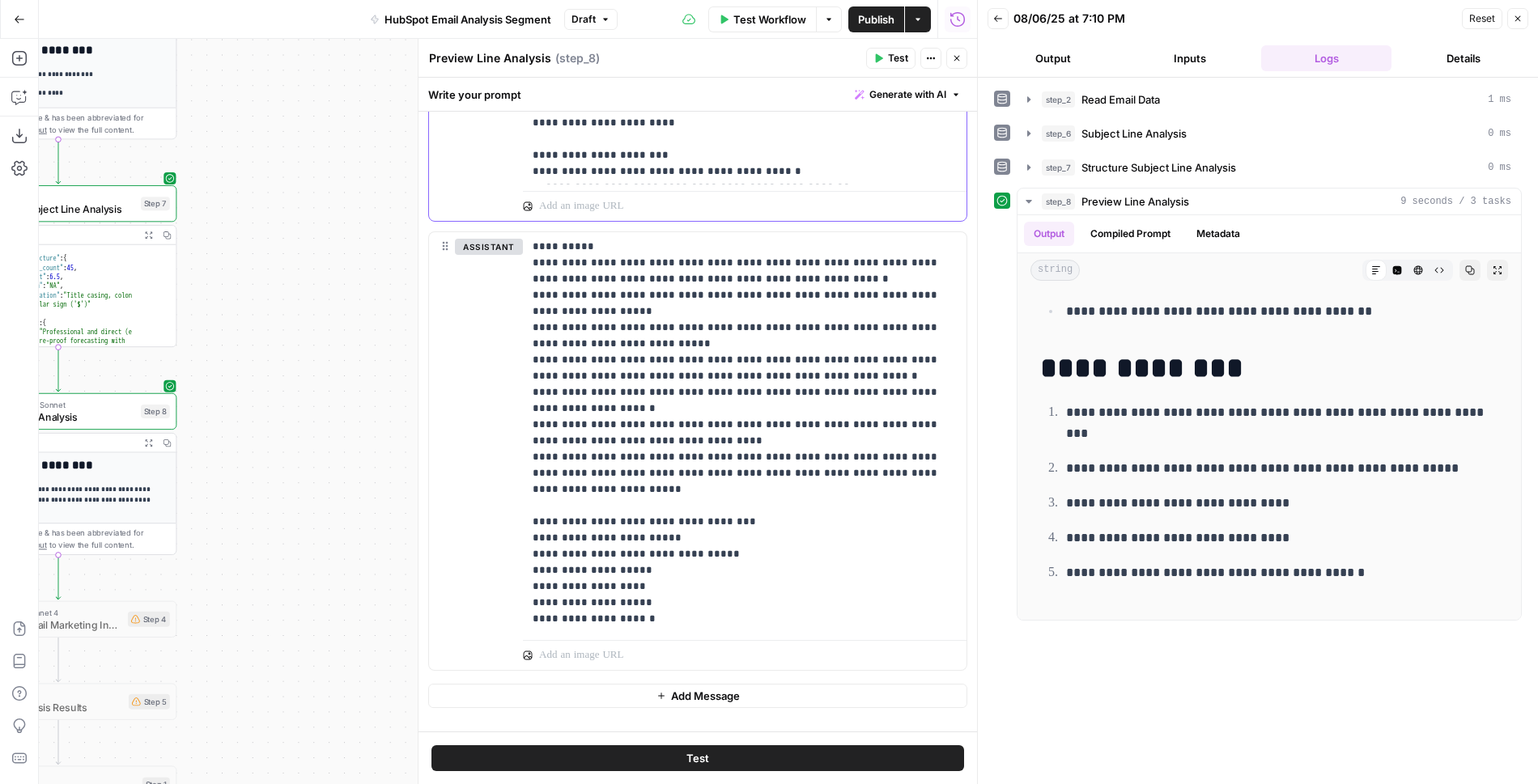 scroll, scrollTop: 821, scrollLeft: 0, axis: vertical 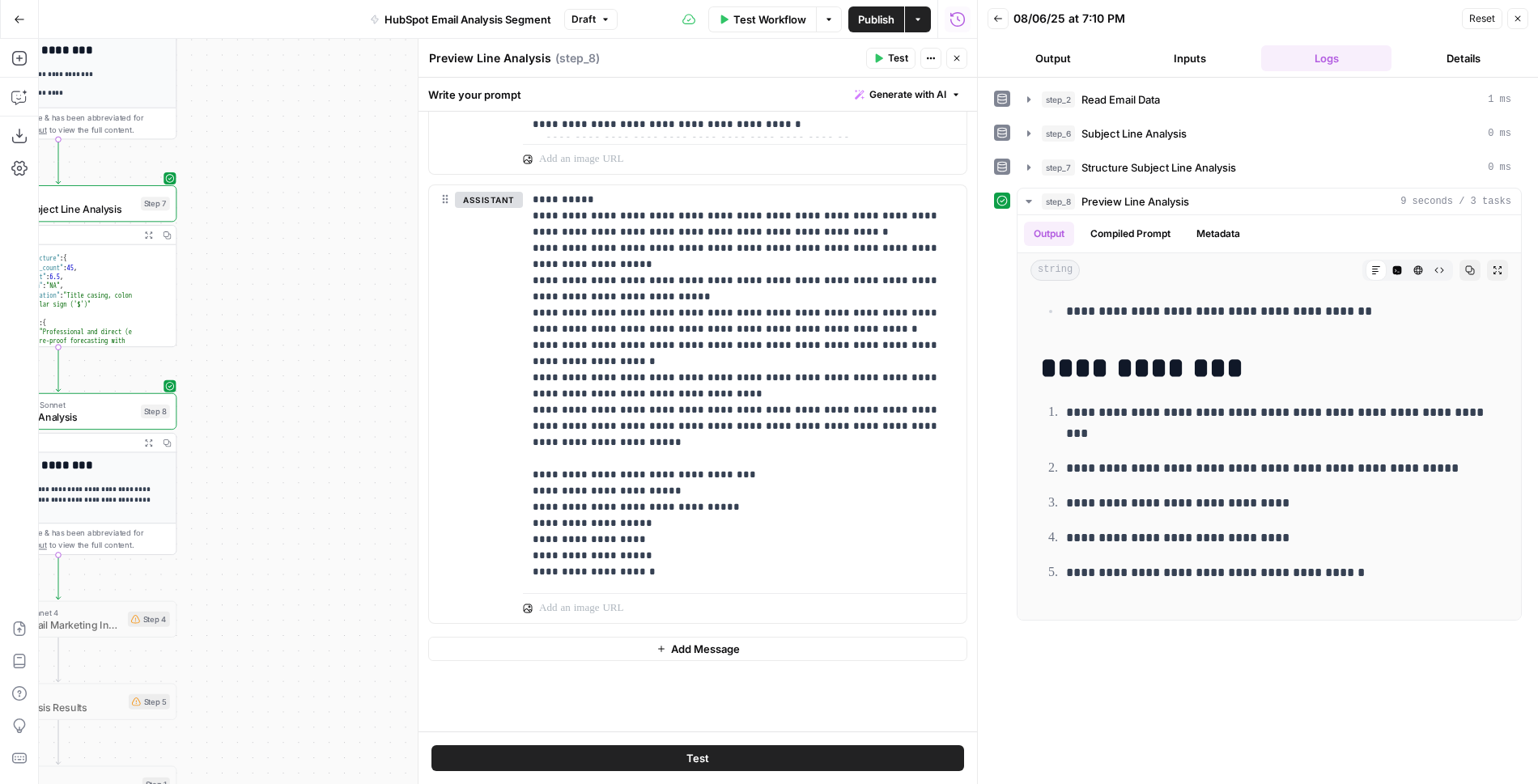 click 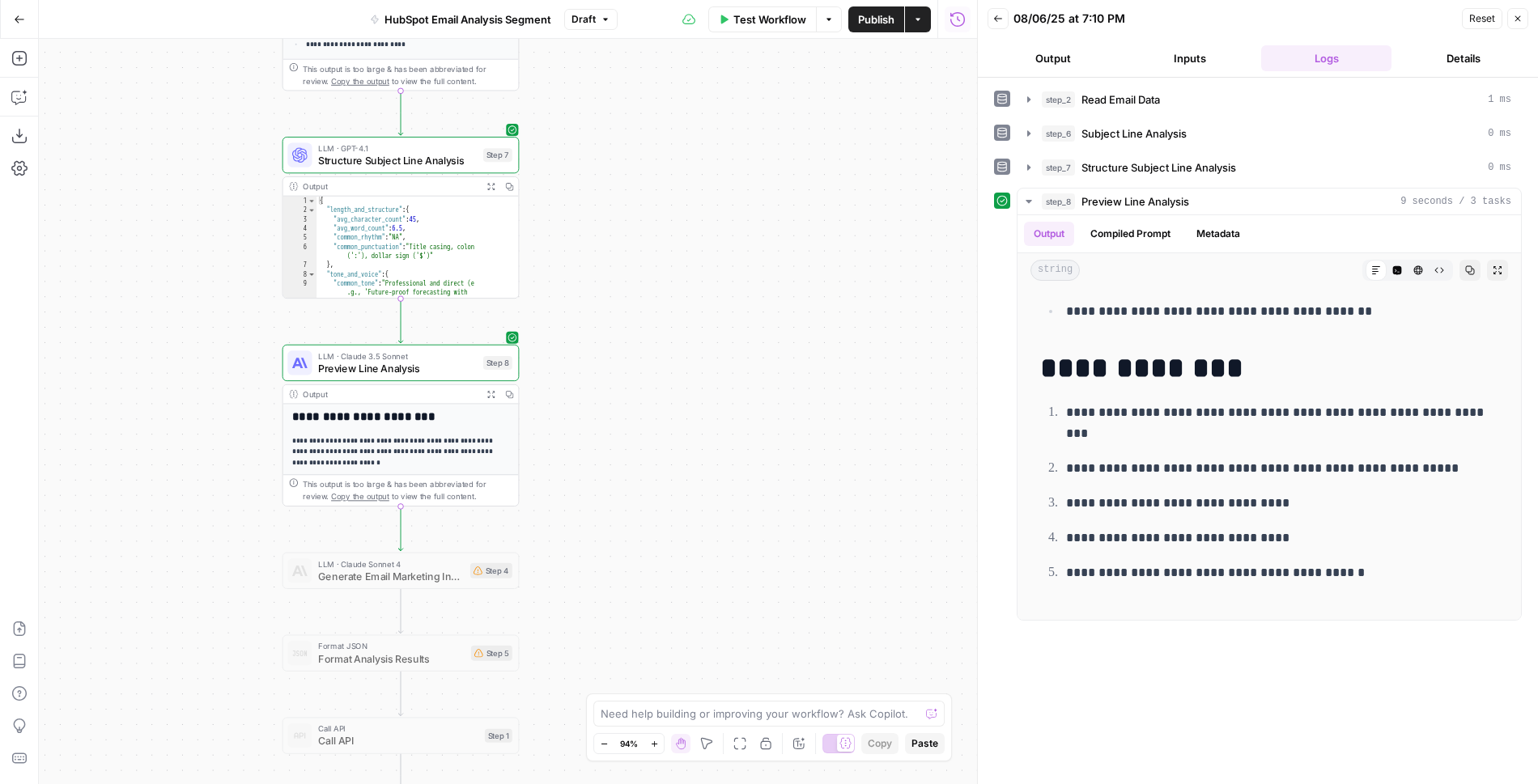 drag, startPoint x: 427, startPoint y: 422, endPoint x: 845, endPoint y: 367, distance: 421.60289 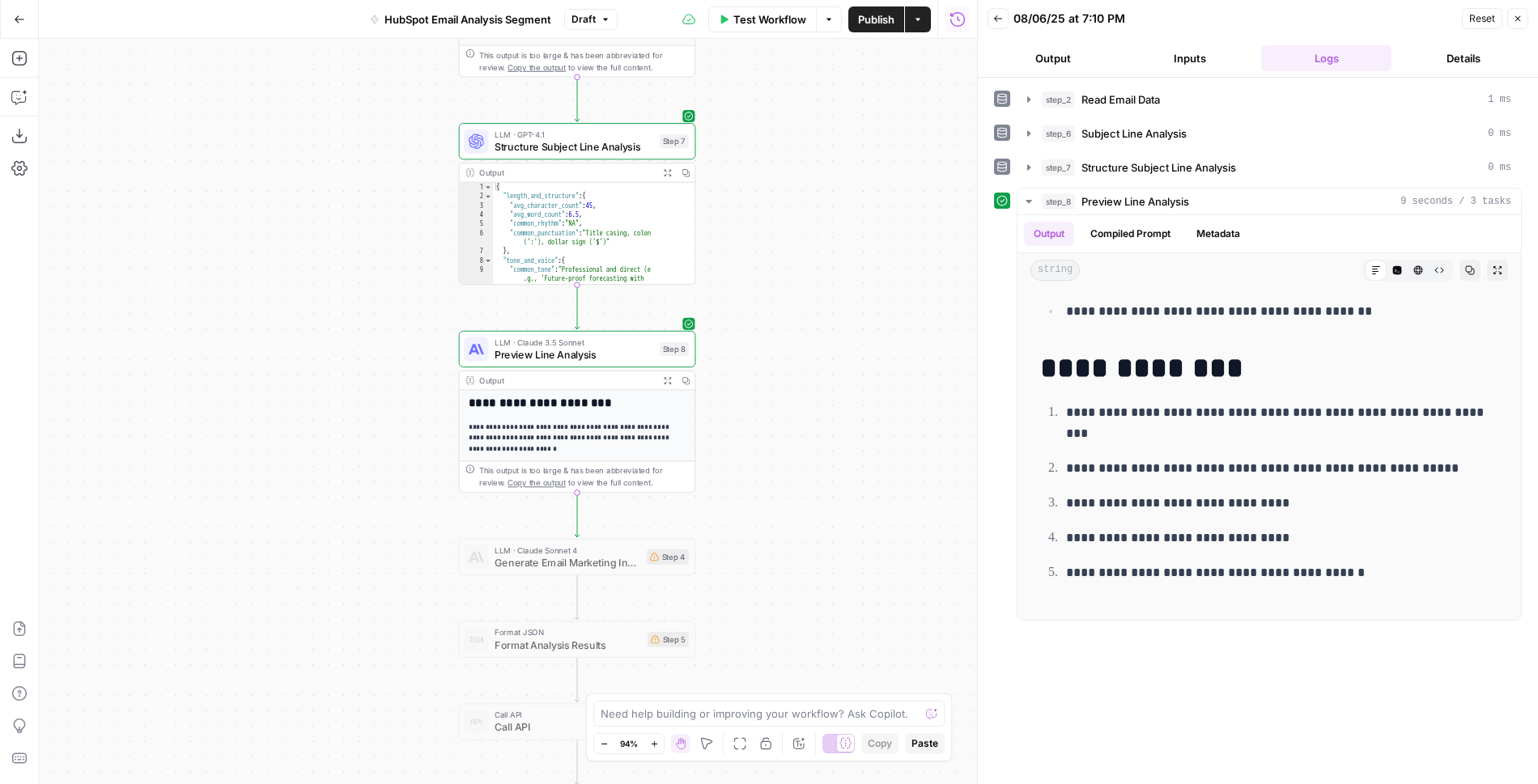 drag, startPoint x: 709, startPoint y: 570, endPoint x: 810, endPoint y: 564, distance: 101.17806 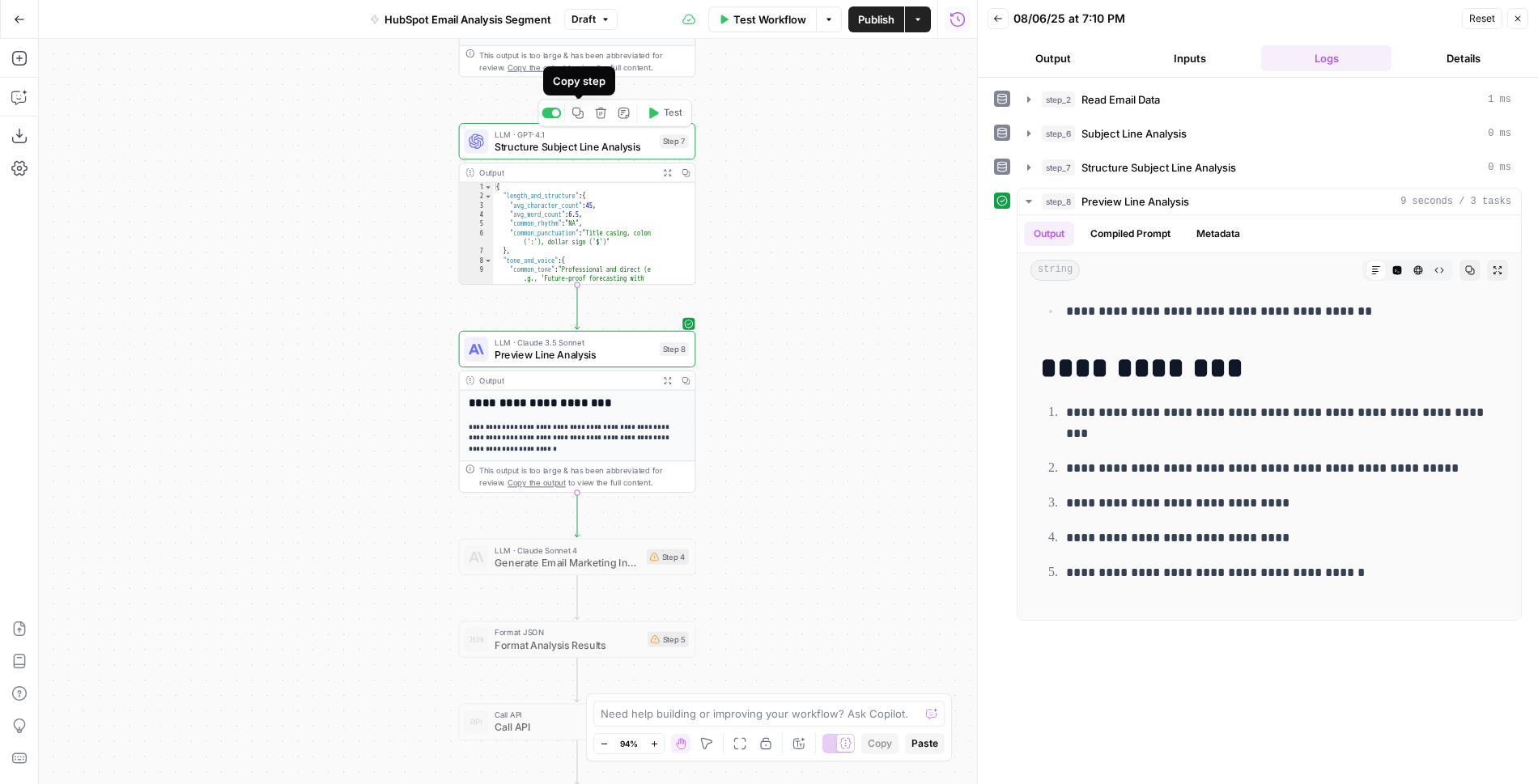 click 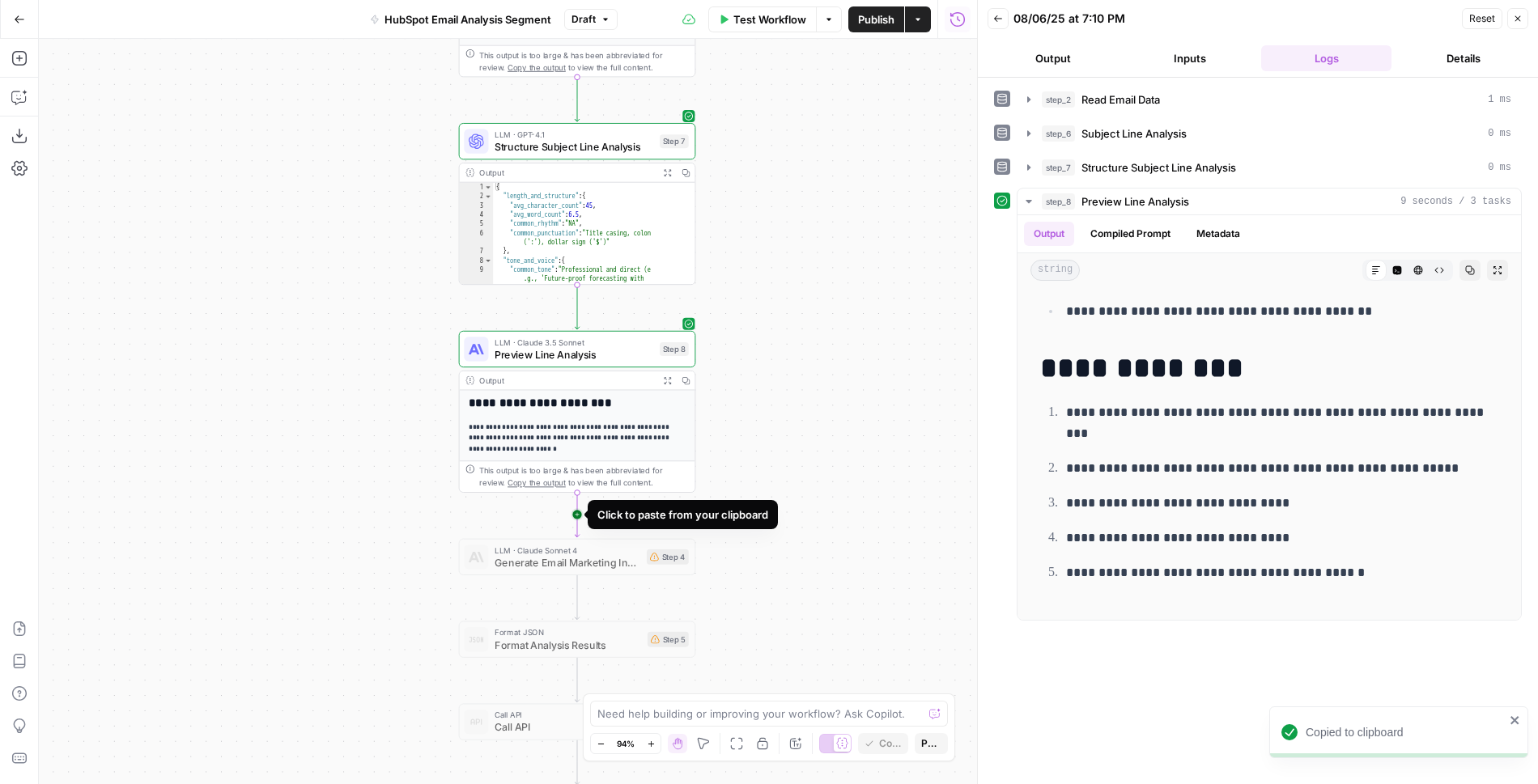 click 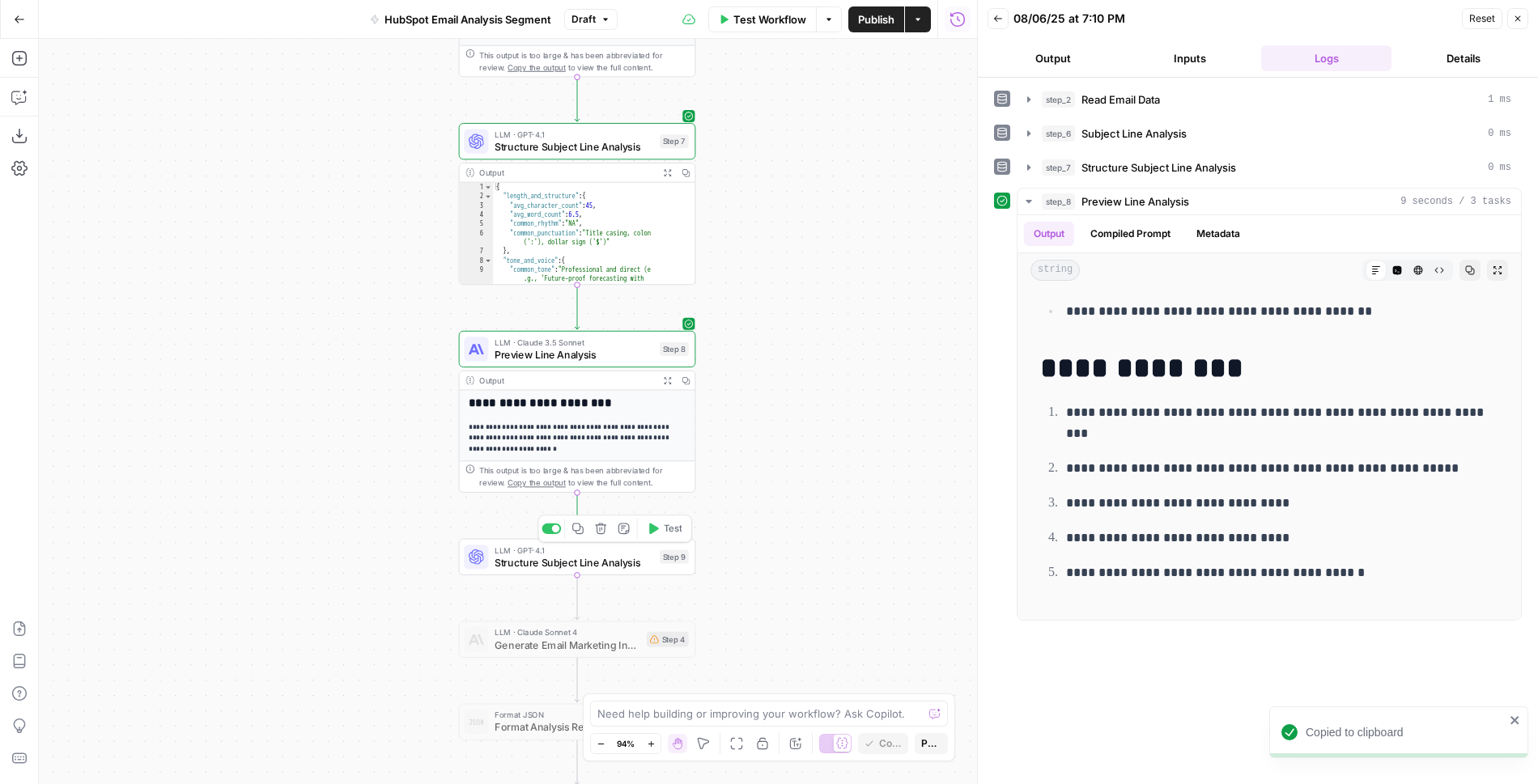 click on "Structure Subject Line Analysis" at bounding box center (574, 562) 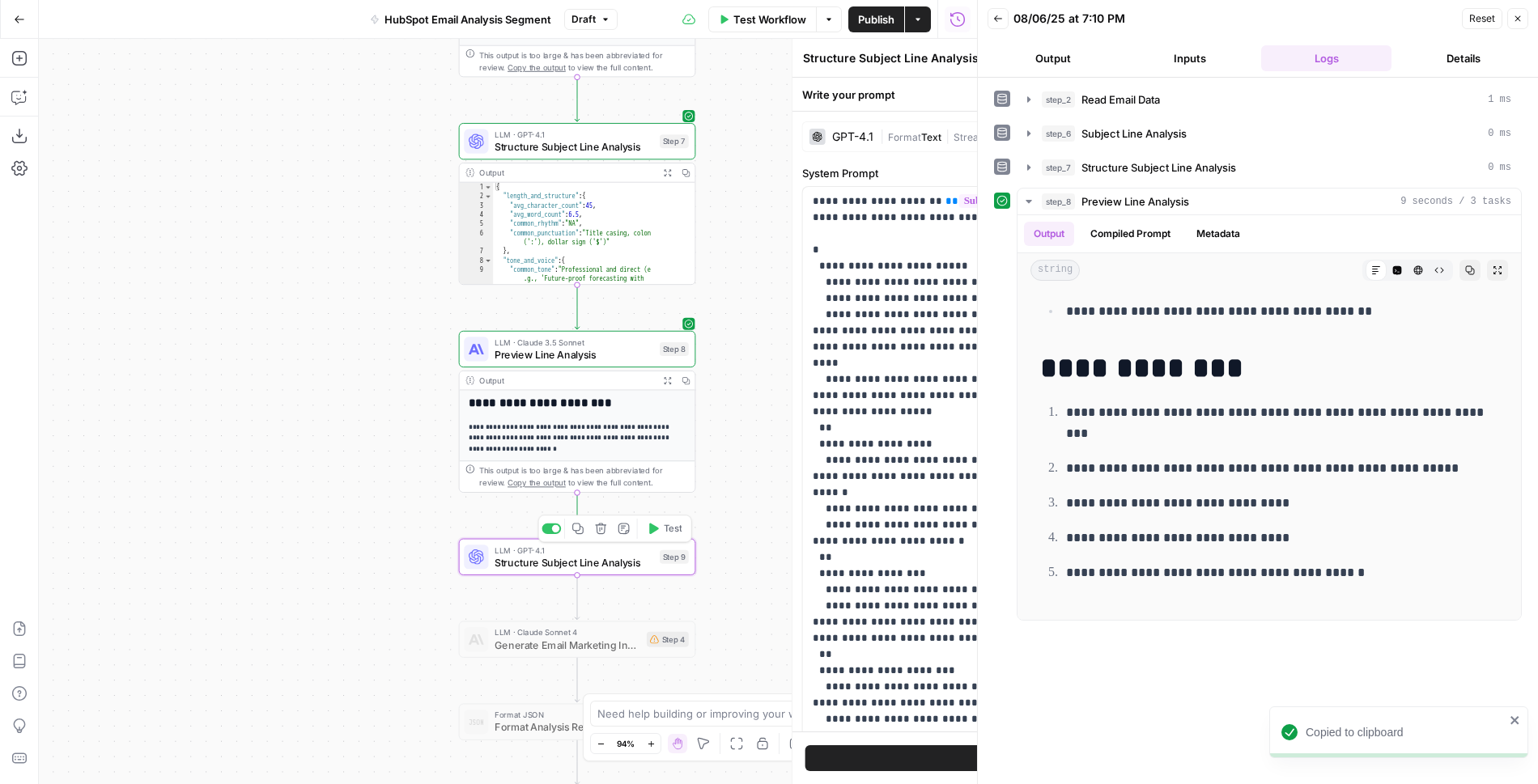 click on "**********" at bounding box center [697, 411] 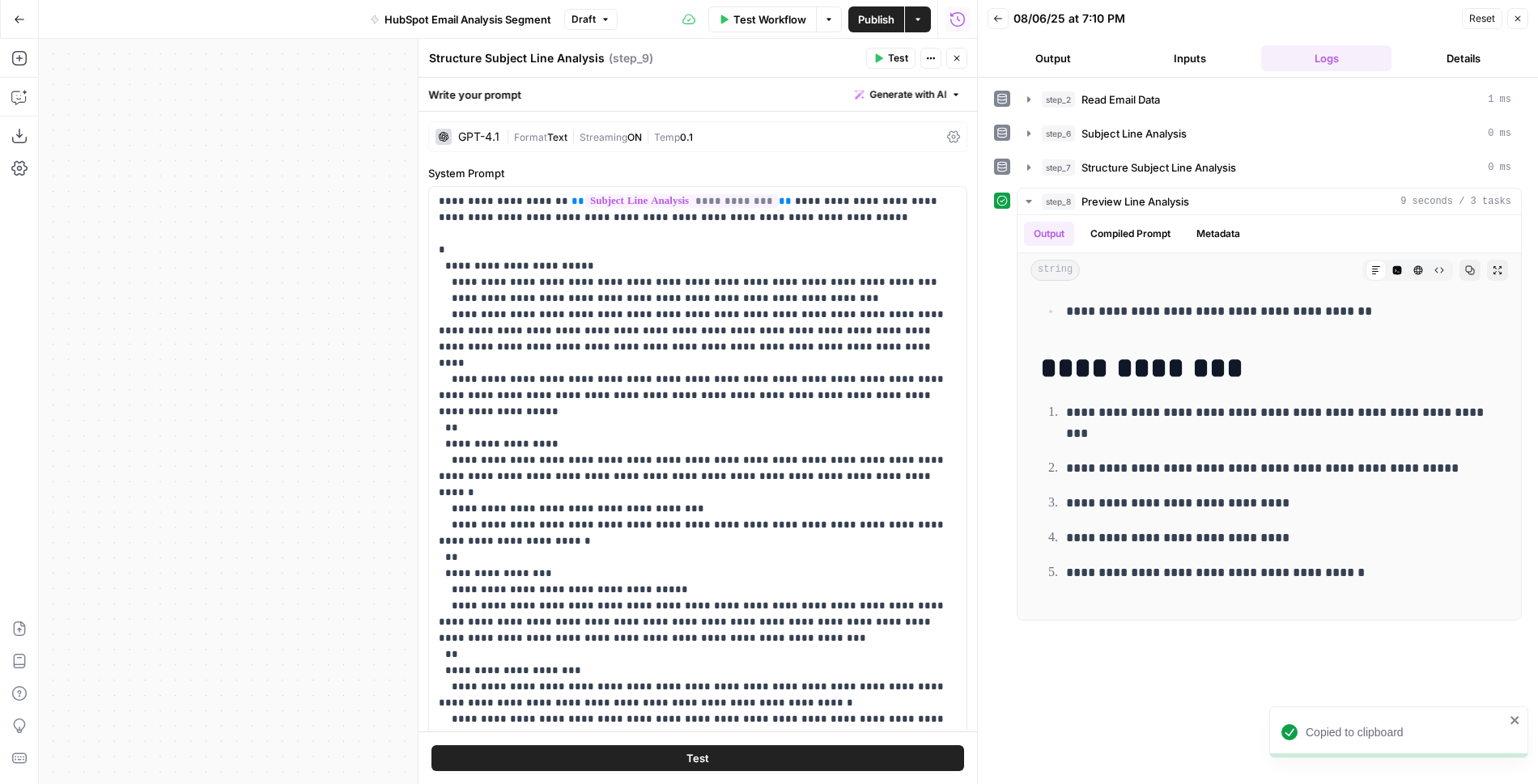 click on "Structure Subject Line Analysis" at bounding box center [516, 58] 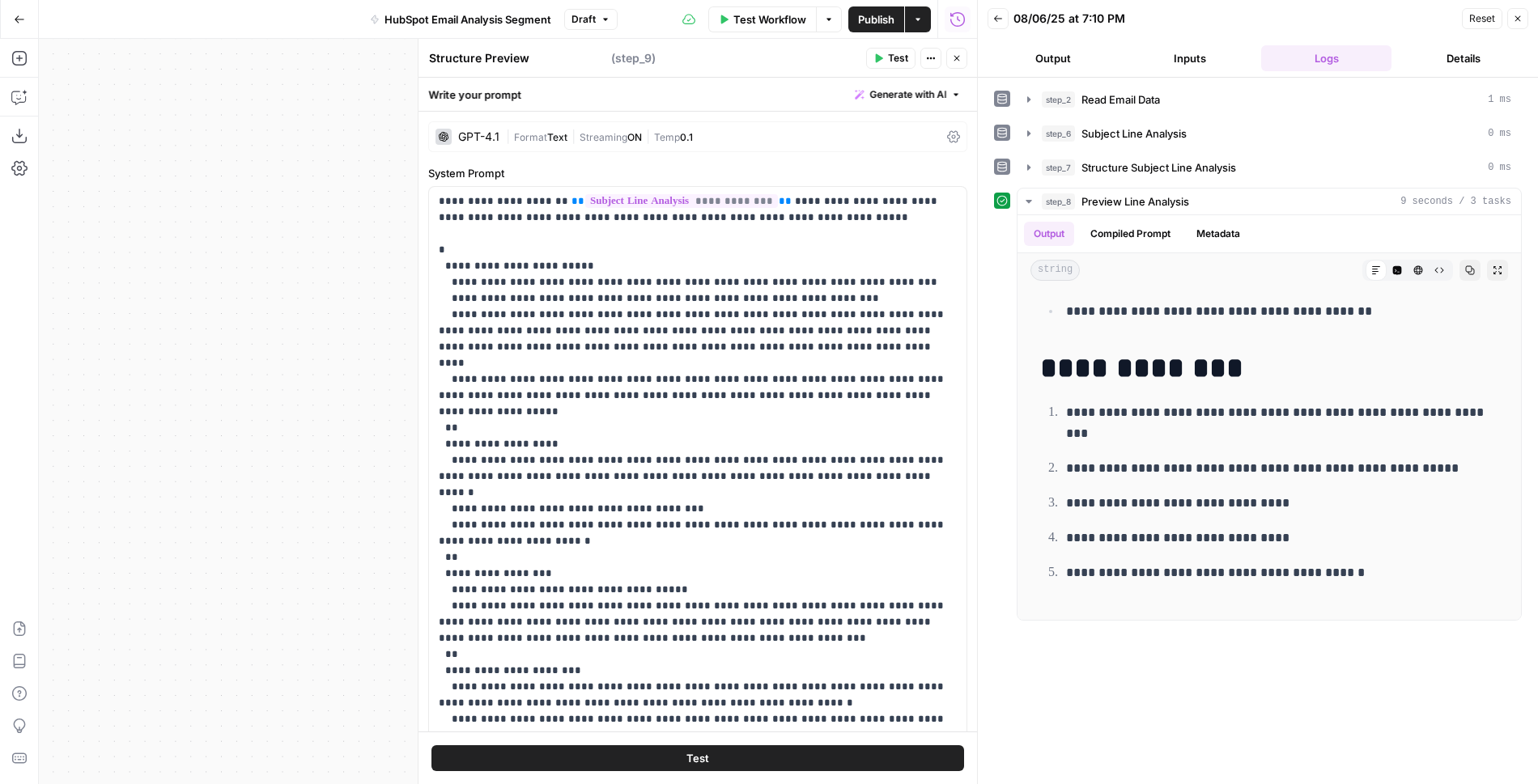 type on "Structure Preview Line Analysis" 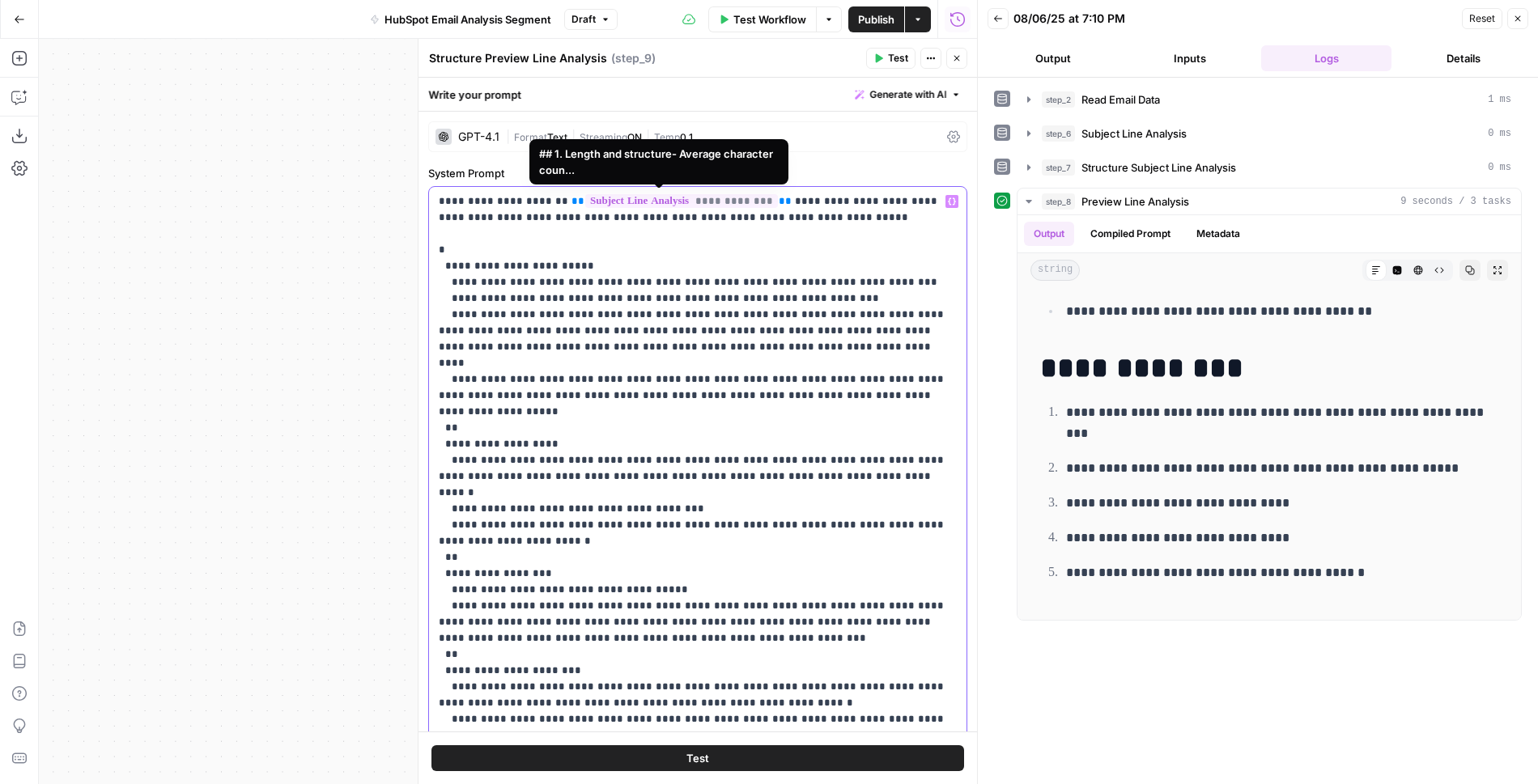 click on "**********" at bounding box center (682, 201) 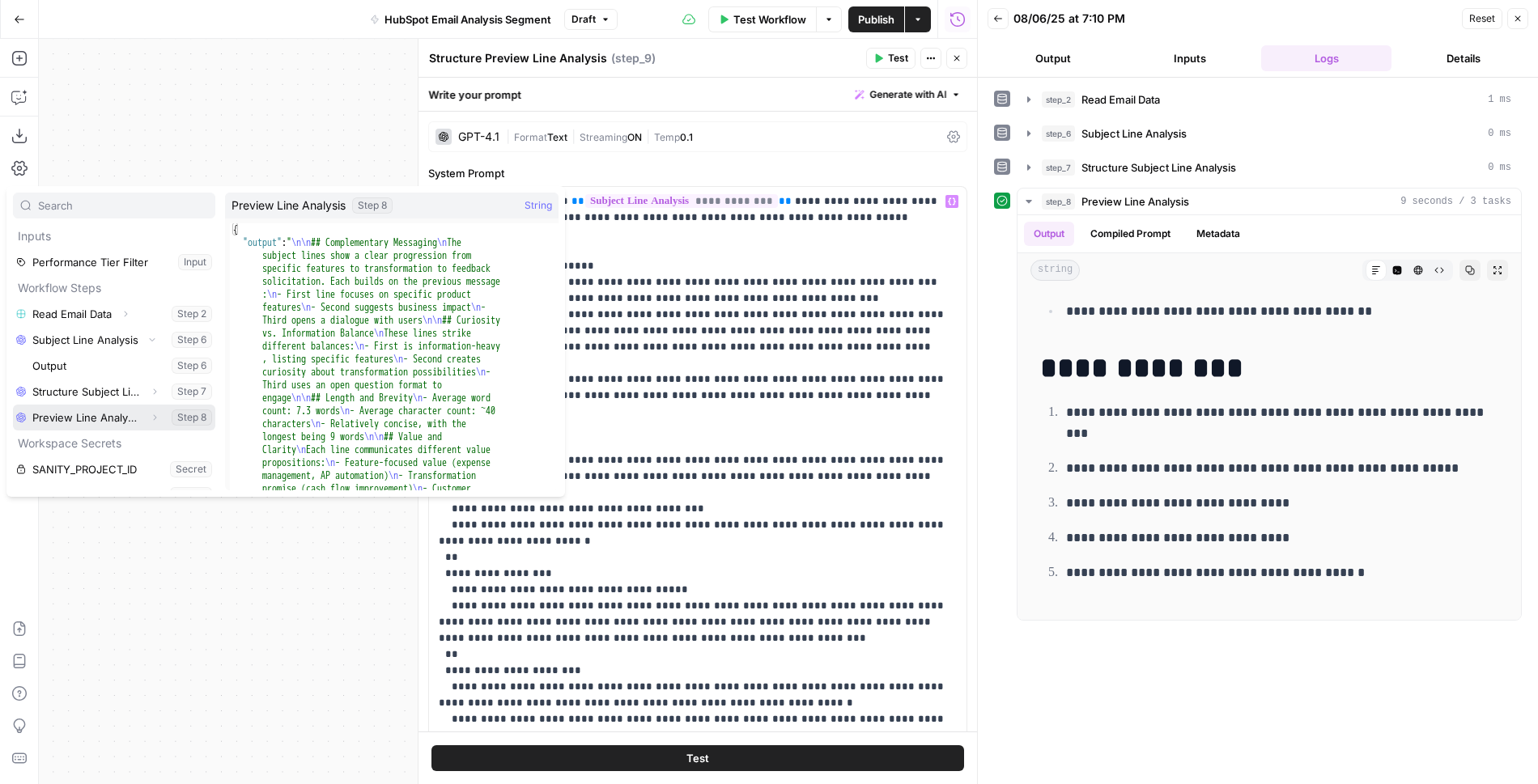 click at bounding box center [114, 417] 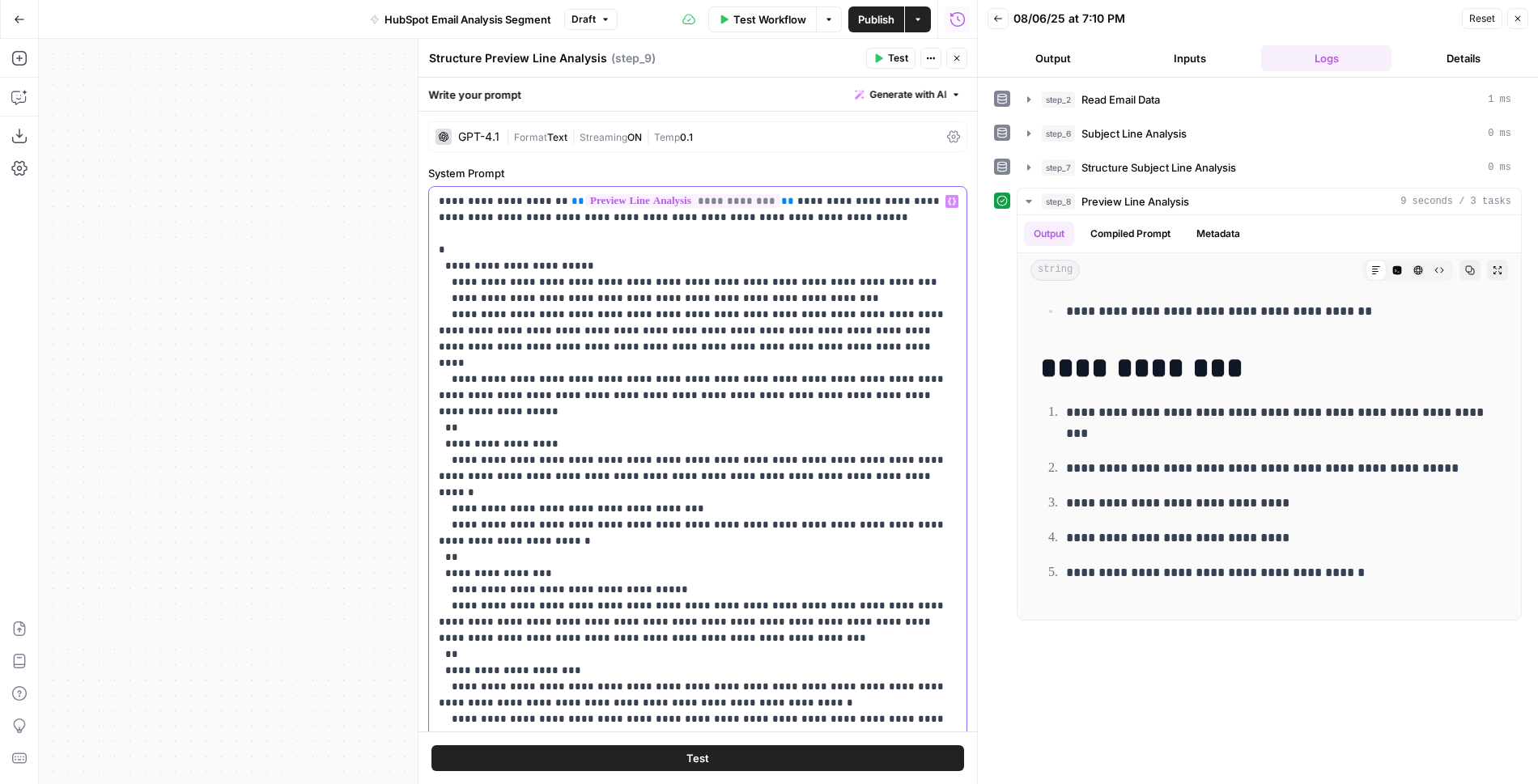 click on "**********" at bounding box center [698, 711] 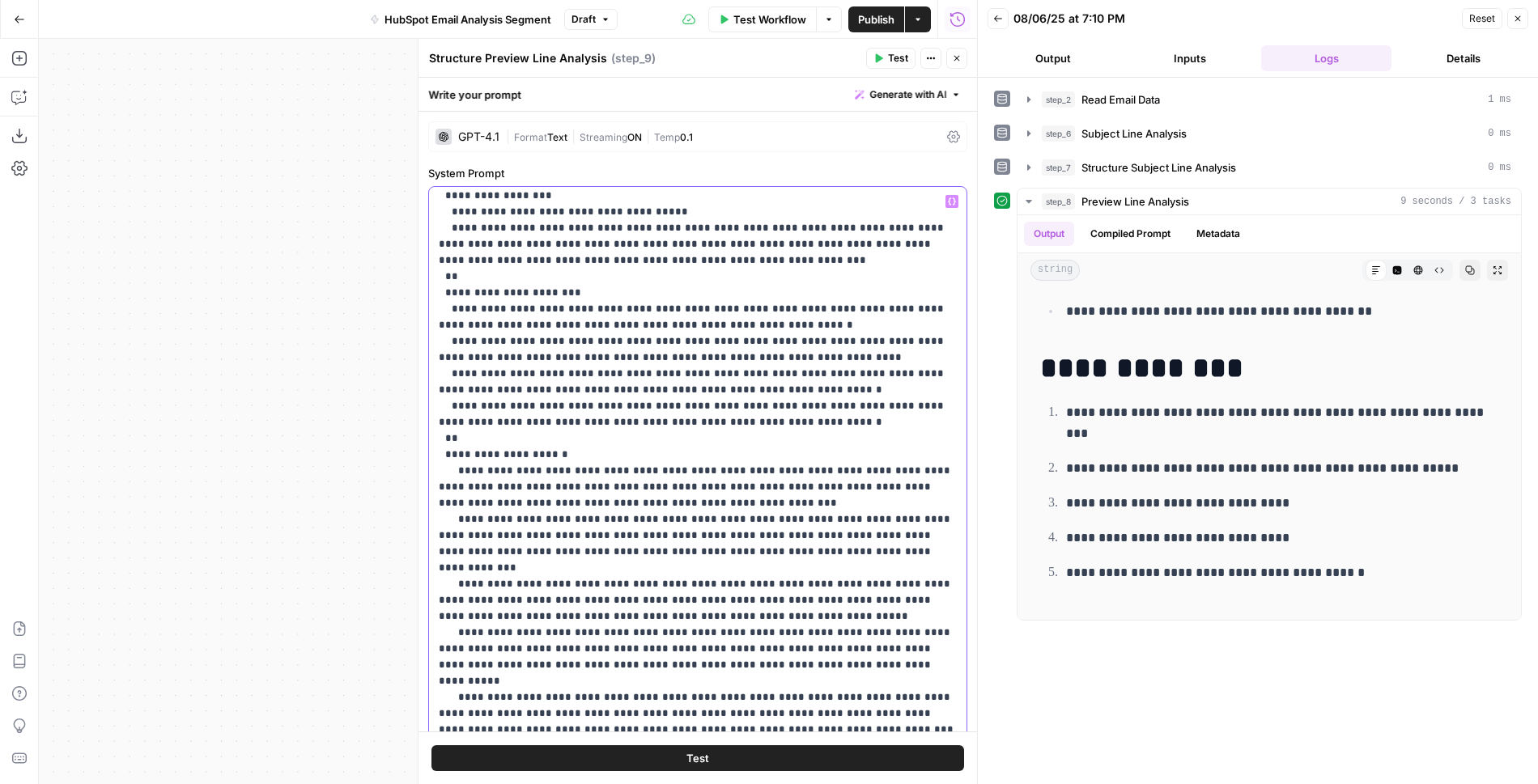 scroll, scrollTop: 389, scrollLeft: 0, axis: vertical 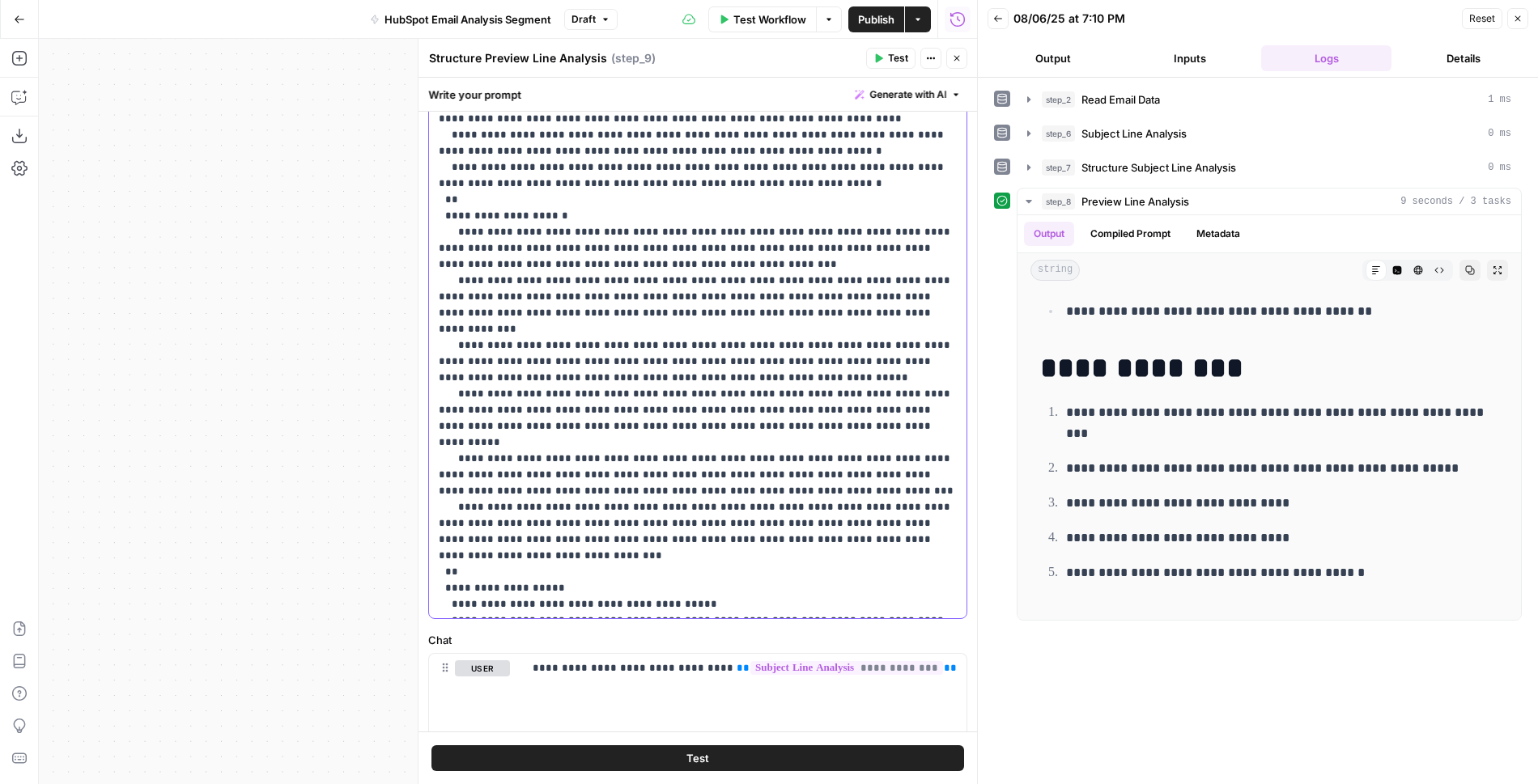 drag, startPoint x: 438, startPoint y: 251, endPoint x: 604, endPoint y: 608, distance: 393.70674 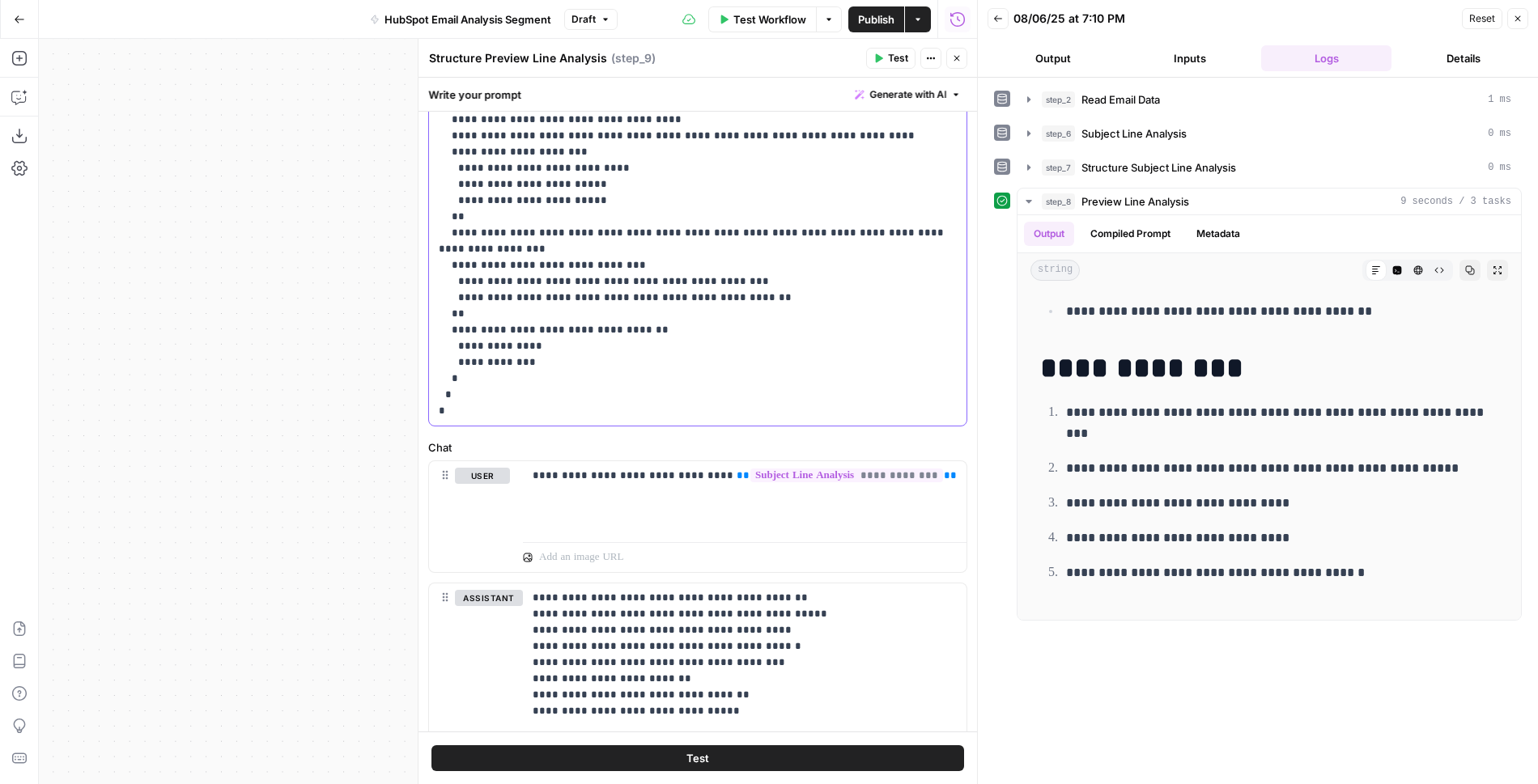 scroll, scrollTop: 0, scrollLeft: 0, axis: both 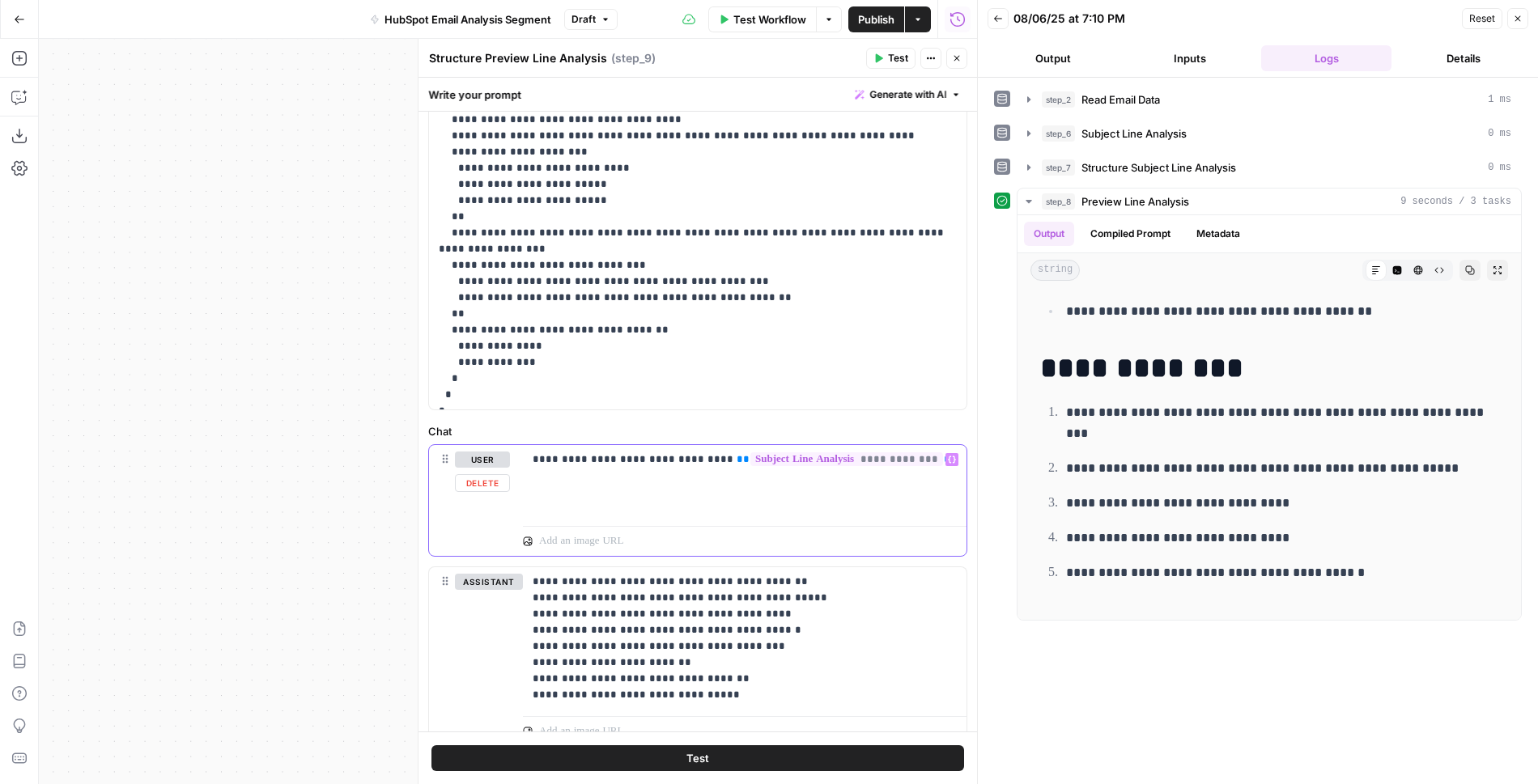 click on "**********" at bounding box center (745, 482) 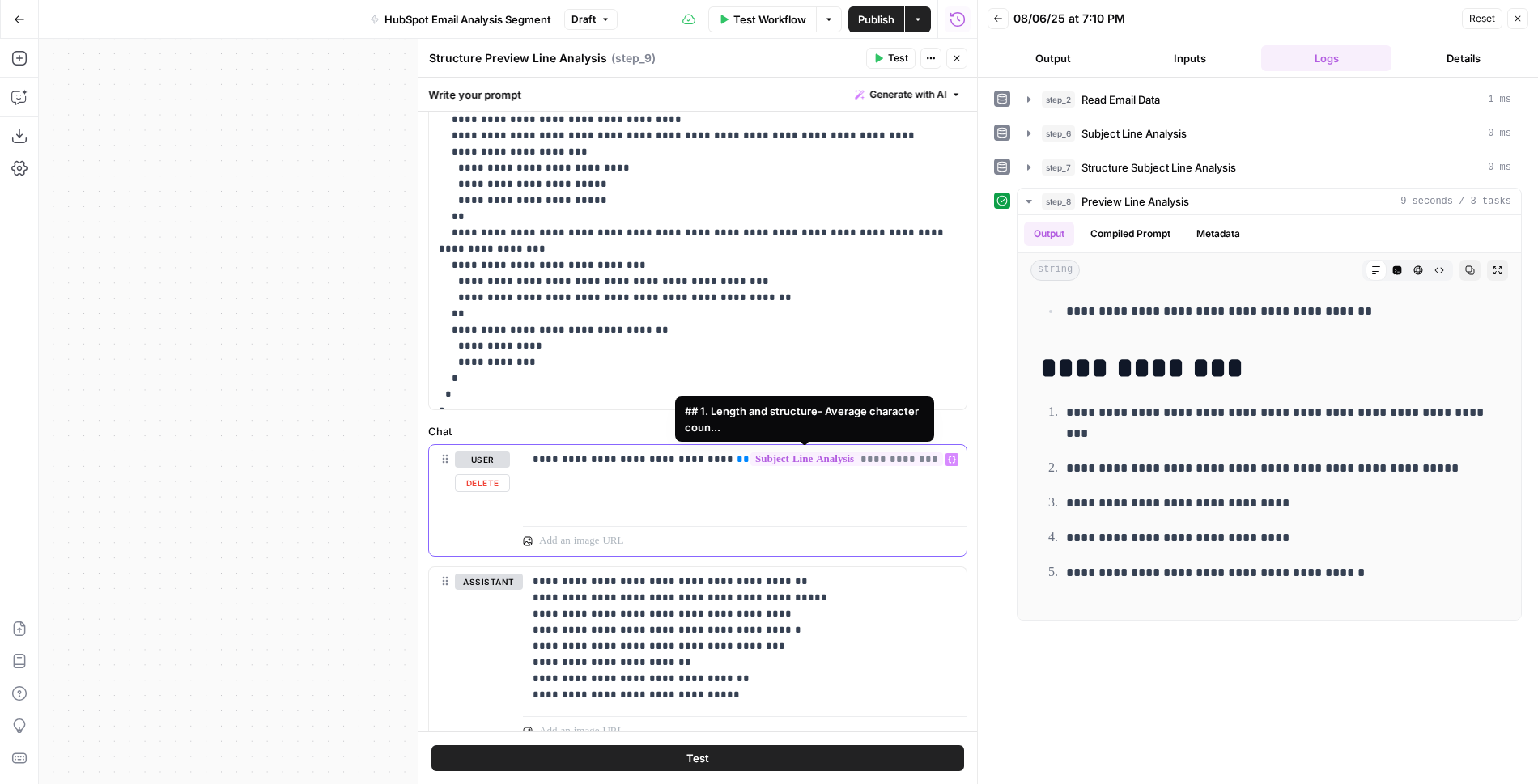 click on "**********" at bounding box center [847, 459] 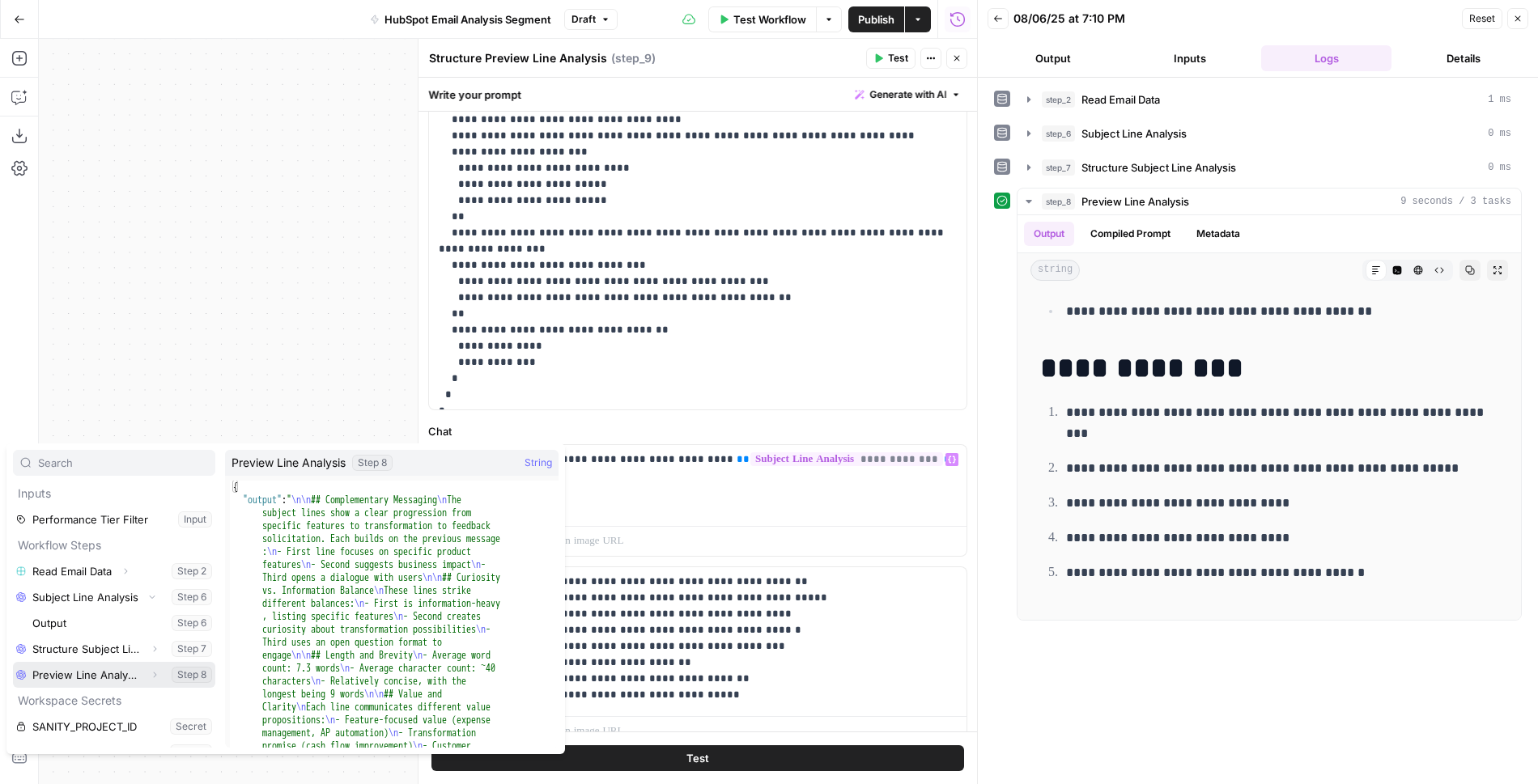 click at bounding box center (114, 675) 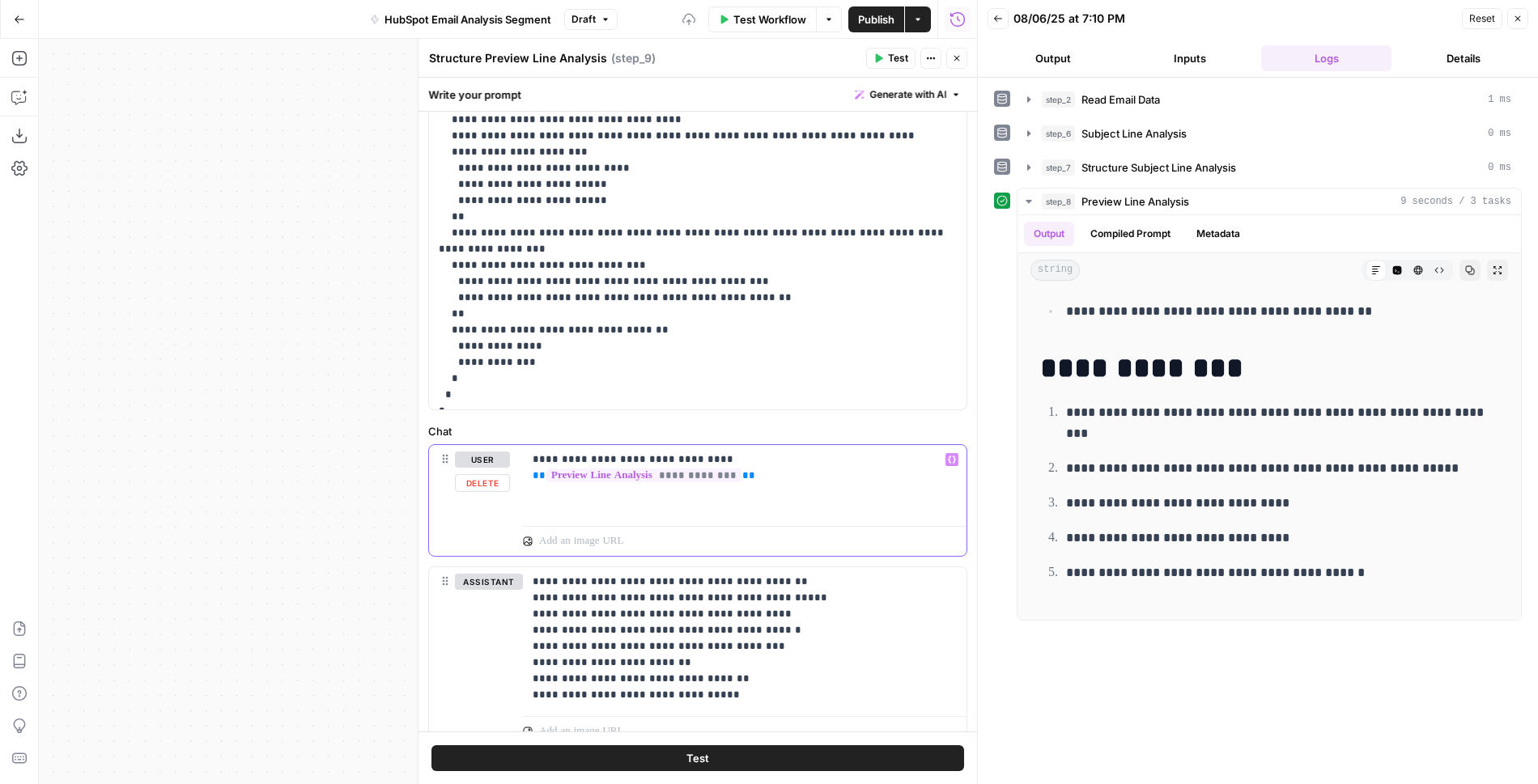 click on "**********" at bounding box center (745, 460) 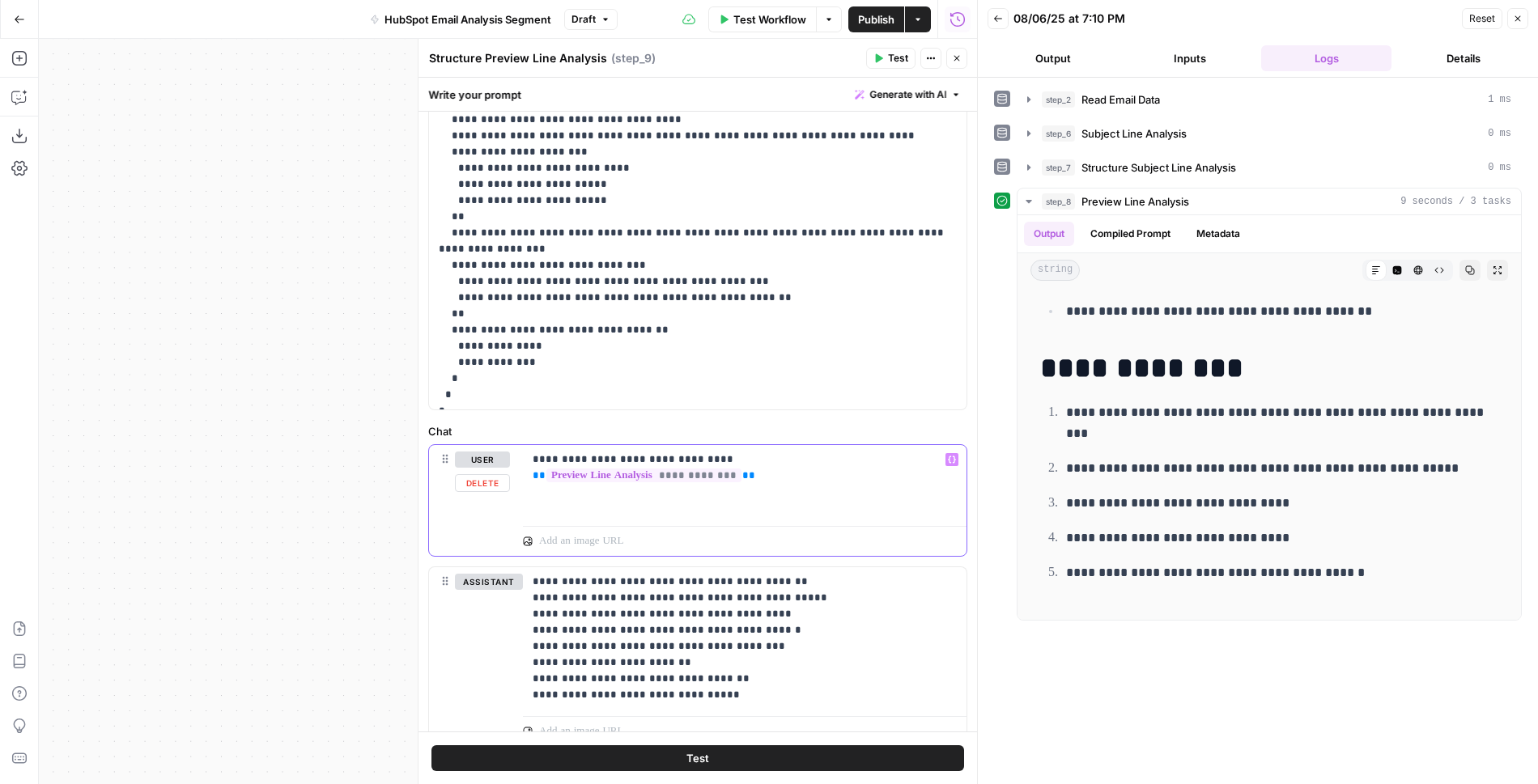 click on "**********" at bounding box center [745, 460] 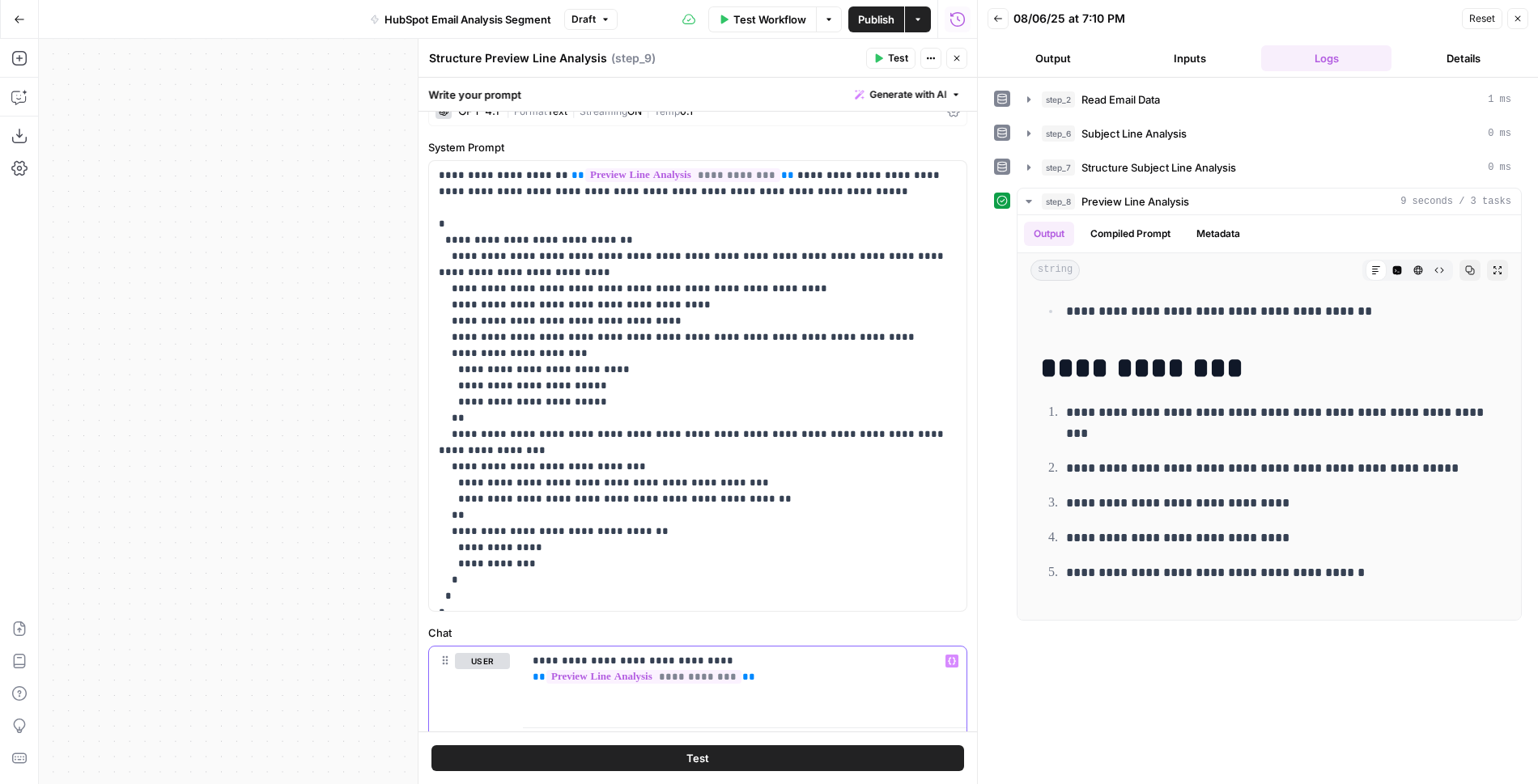 scroll, scrollTop: 0, scrollLeft: 0, axis: both 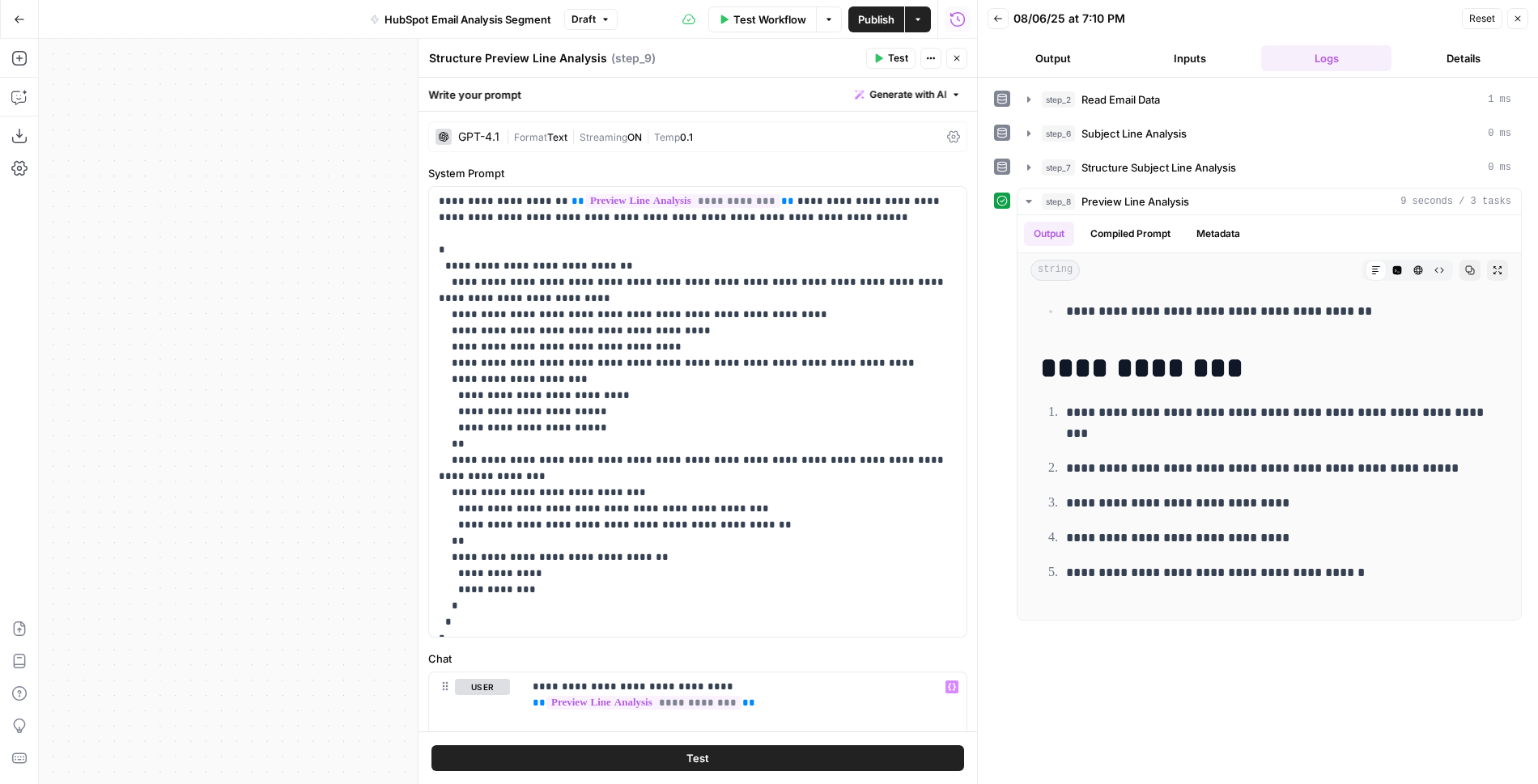click on "Close" at bounding box center (957, 58) 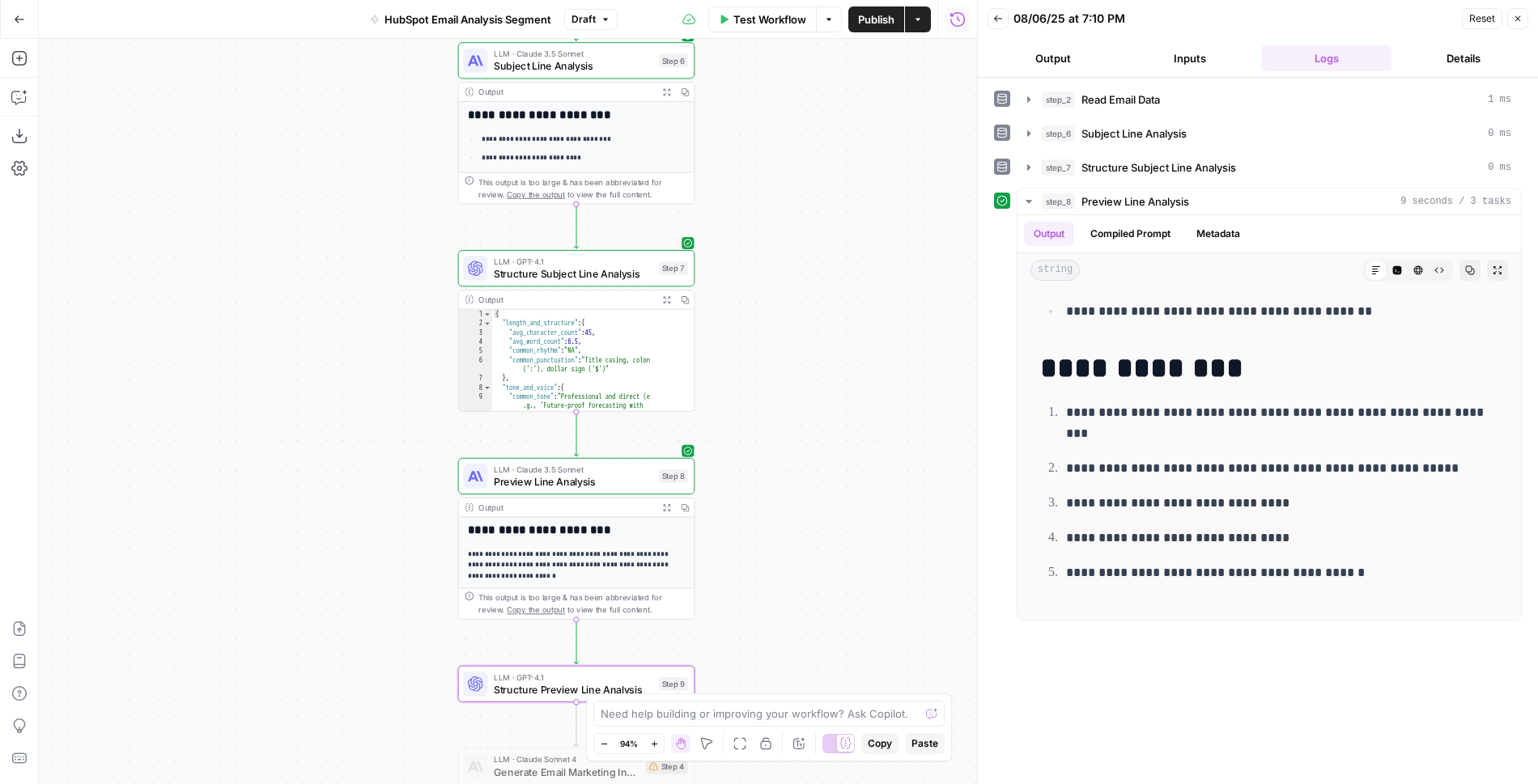drag, startPoint x: 796, startPoint y: 223, endPoint x: 794, endPoint y: 350, distance: 127.01575 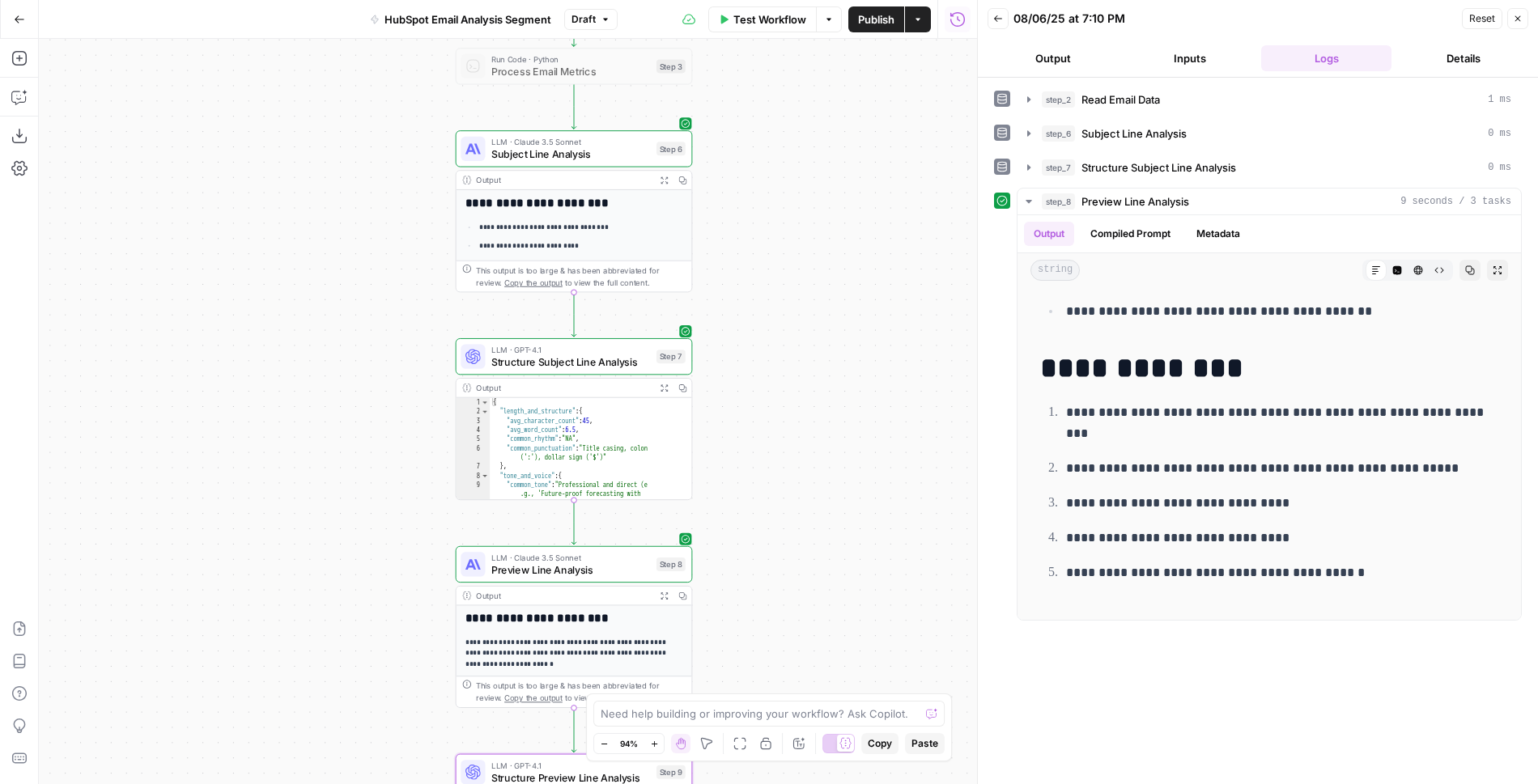 drag, startPoint x: 729, startPoint y: 276, endPoint x: 726, endPoint y: 367, distance: 91.04944 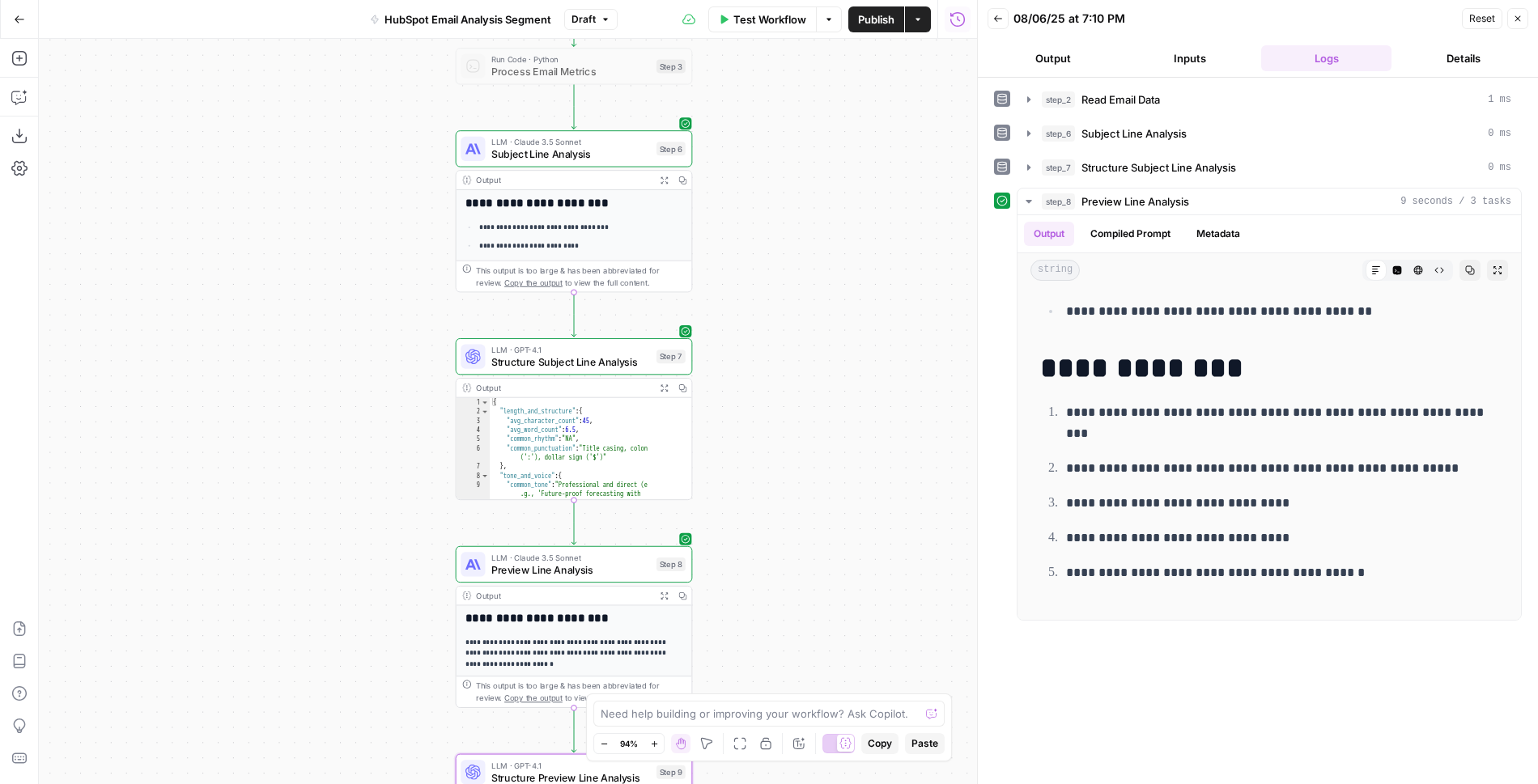 click on "Workflow Set Inputs Inputs Read from Grid Read Email Data Step 2 Output Expand Output Copy 1 2 3 4 5 6 [    {      "__id" :  "9399490" ,      "File Name (Not Subject Line)" :  "NRT -           Vendor Loops - Portal Creation Drip -           Vendor Network - 4 - 01/31/2024 -           Control" ,      "Open Rate" :  "24.86%" ,      "Unique Opens" :  "3144" ,     XXXXXXXXXXXXXXXXXXXXXXXXXXXXXXXXXXXXXXXXXXXXXXXXXXXXXXXXXXXXXXXXXXXXXXXXXXXXXXXXXXXXXXXXXXXXXXXXXXXXXXXXXXXXXXXXXXXXXXXXXXXXXXXXXXXXXXXXXXXXXXXXXXXXXXXXXXXXXXXXXXXXXXXXXXXXXXXXXXXXXXXXXXXXXXXXXXXXXXXXXXXXXXXXXXXXXXXXXXXXXXXXXXXXXXXXXXXXXXXXXXXXXXXXXXXXXXXXXXXXXXXXXXXXXXXXXXXXXXXXXXXXXXXXXXXXXXXXXXXXXXXXXXXXXXXXXXXXXXXXXXXXXXXXXXXXXXXXXXXXXXXXXXXXXXXXXXXXXXXXXXXXXXXXXXXXXXXXXXXXXXXXXXXXXXXXXXXXXXXXXXXXXXXXXXXXXXXXXXXXXXXXXXXXXXXXXXXXXXXXXXXXXXXXXXXXXXXXXXXXXXXXXXXXXXXXXXXXXXXXXXXXXXXXXXXXXXXXXXXXXXXXXXXXXXXX This output is too large & has been abbreviated for review.   Copy the output   to view the full content. Step 3 Step 6" at bounding box center [508, 411] 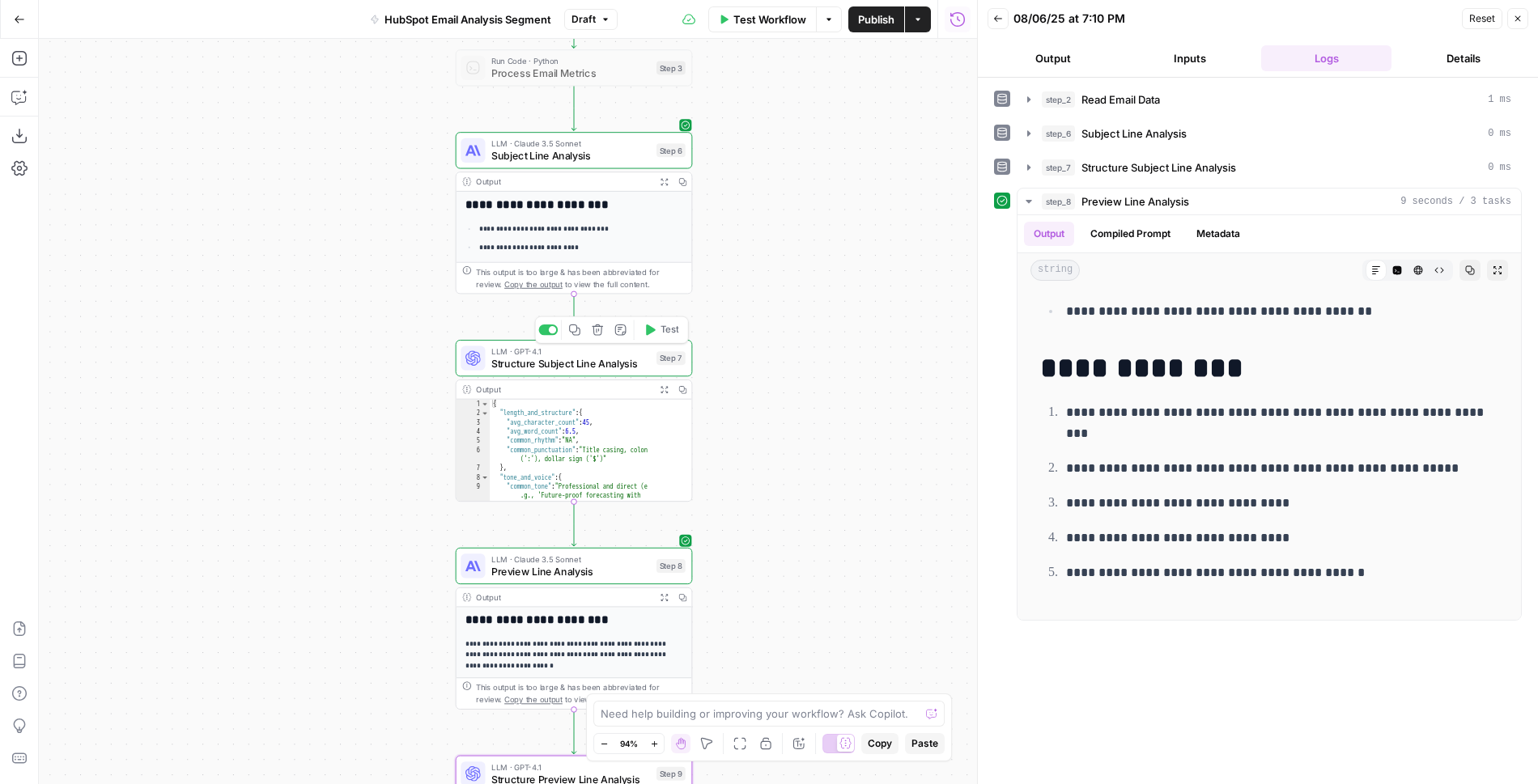 click on "Structure Subject Line Analysis" at bounding box center (571, 363) 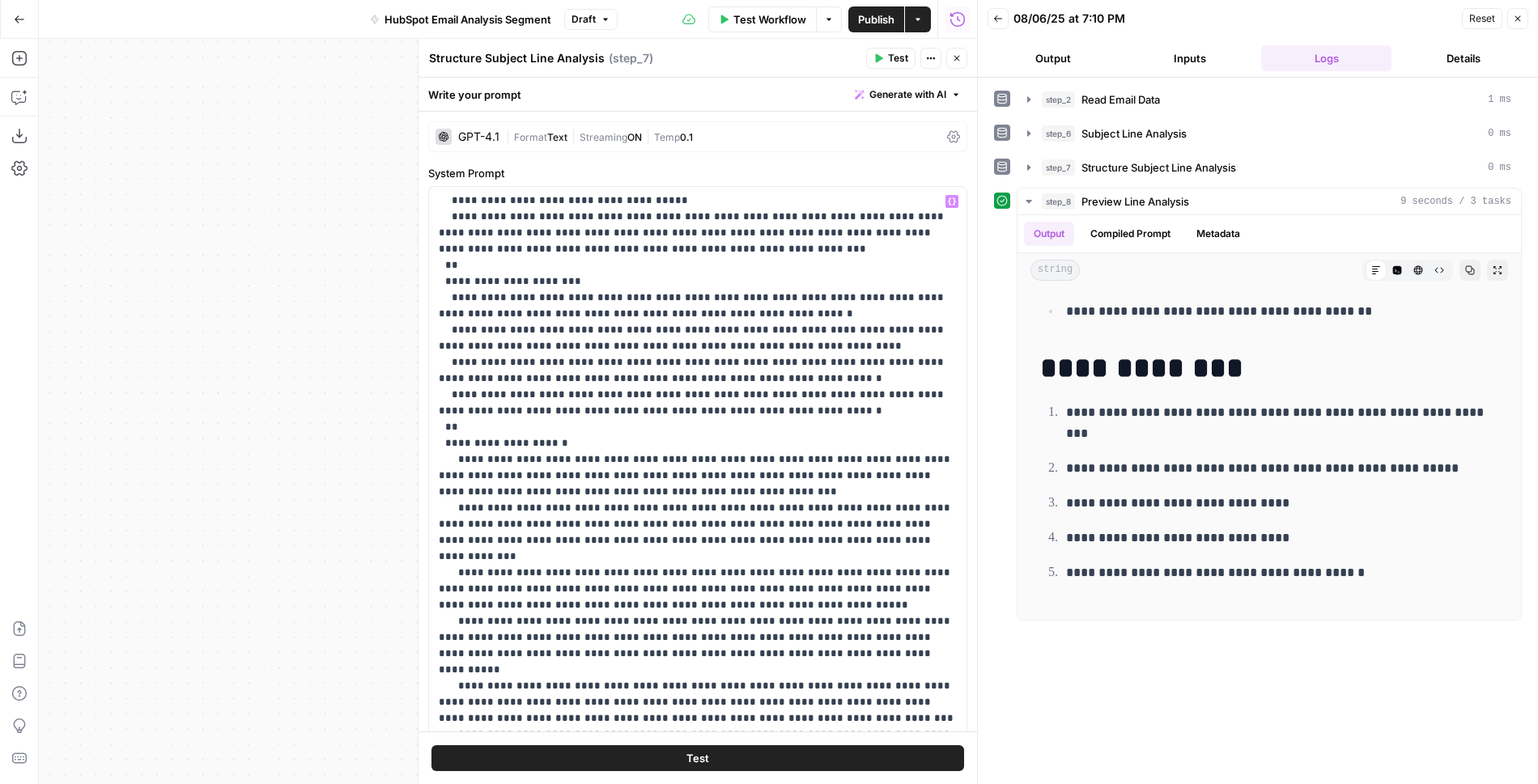 scroll, scrollTop: 0, scrollLeft: 0, axis: both 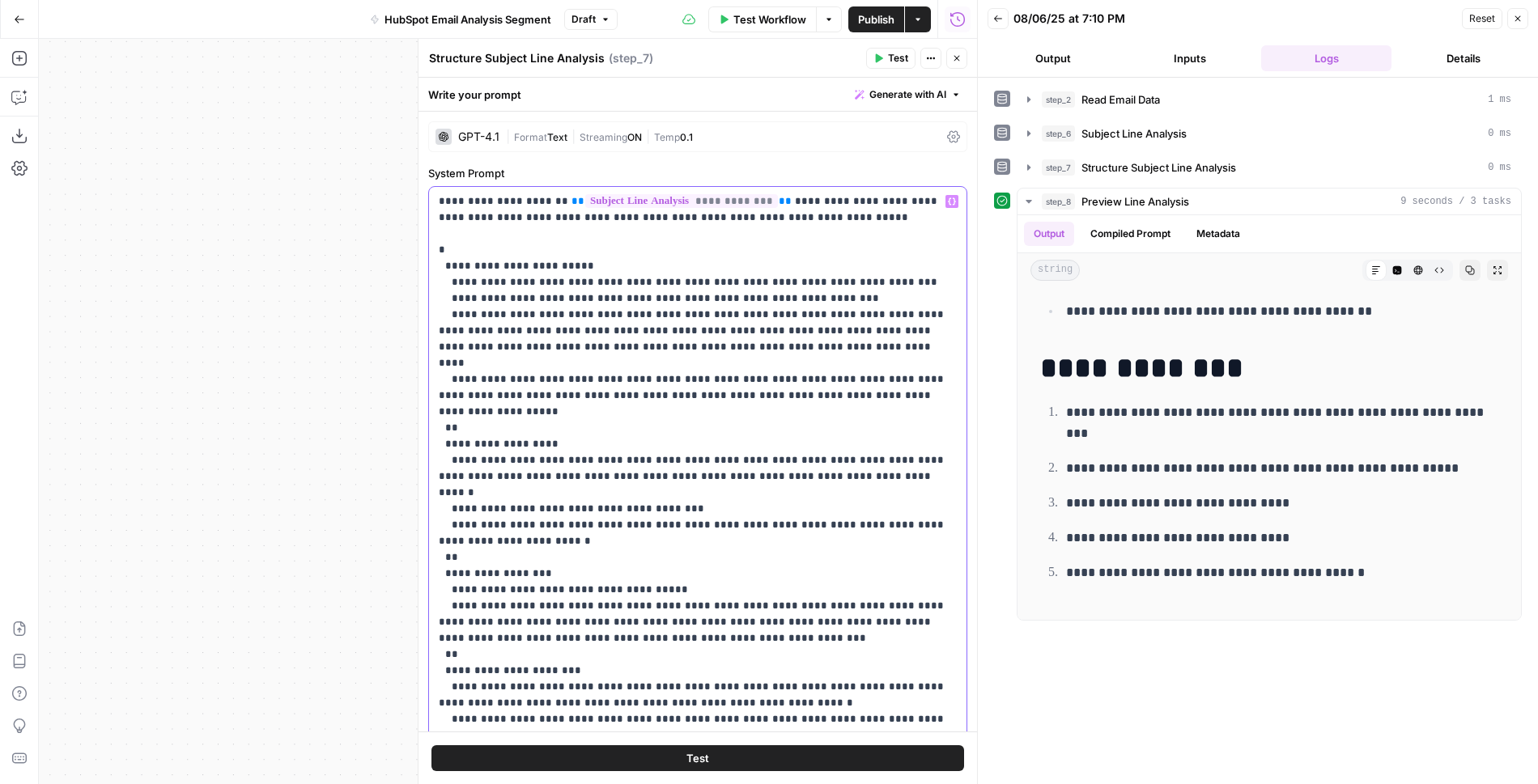 click on "**********" at bounding box center [698, 711] 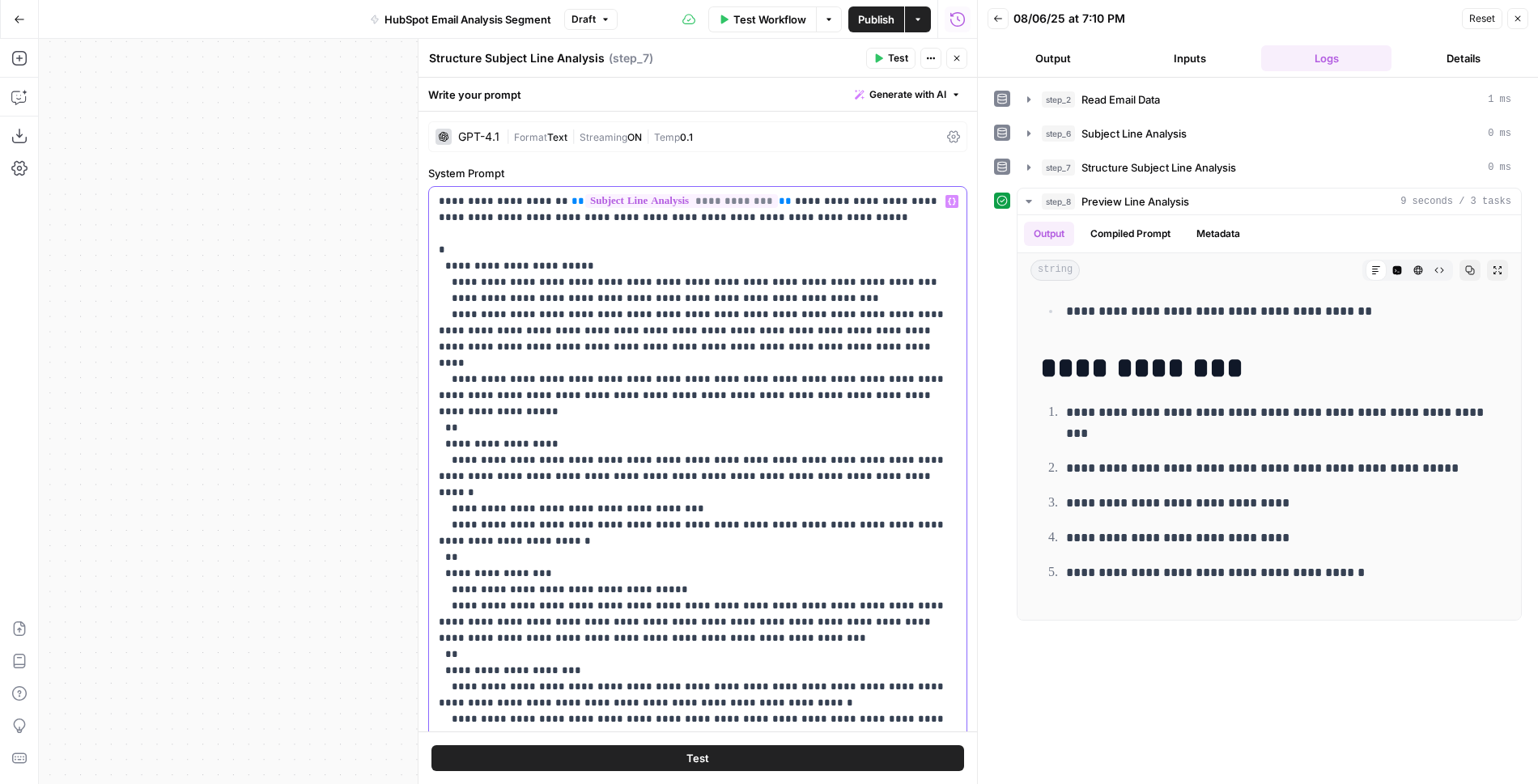 click on "**********" at bounding box center [698, 711] 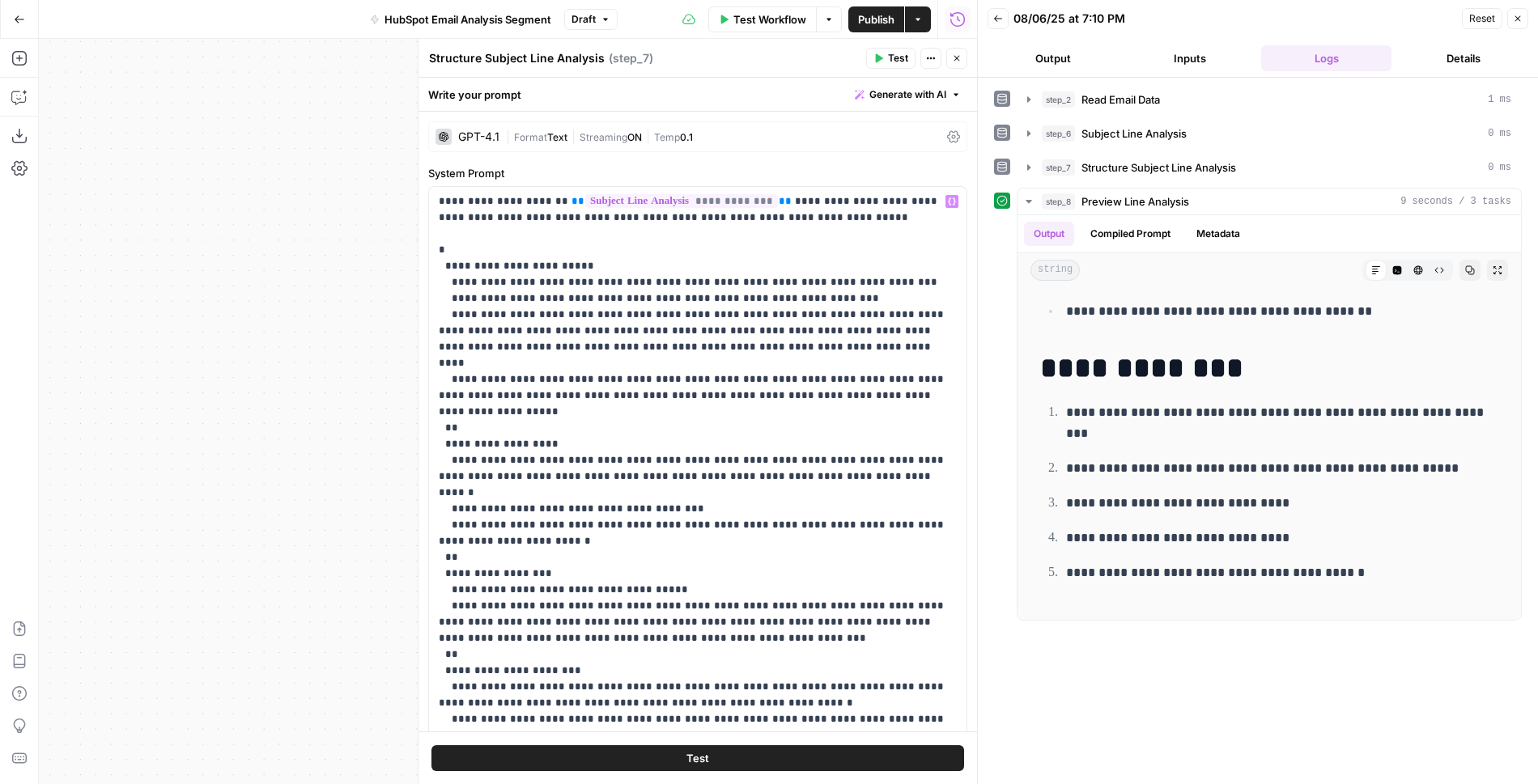 click 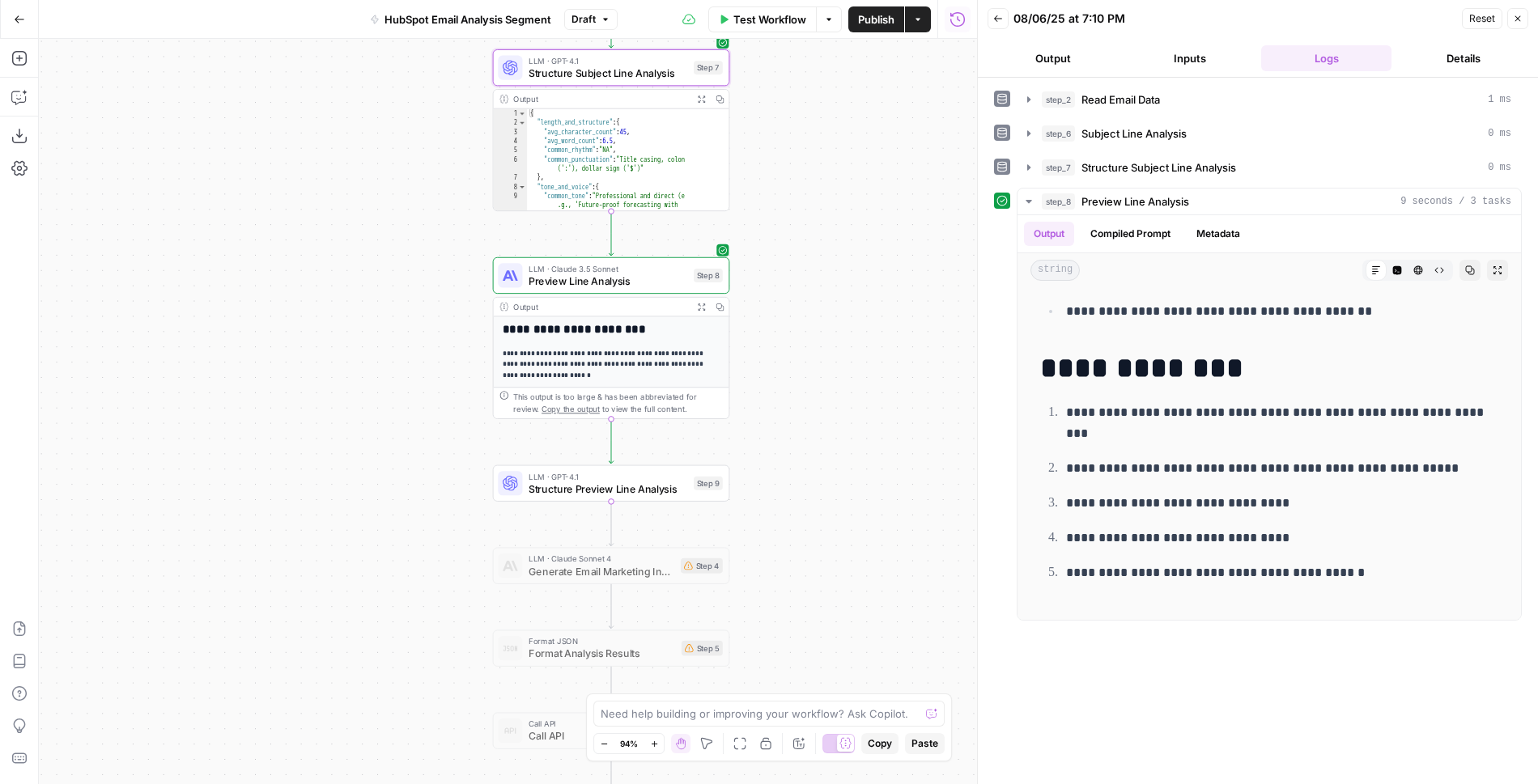 drag, startPoint x: 725, startPoint y: 514, endPoint x: 763, endPoint y: 223, distance: 293.4706 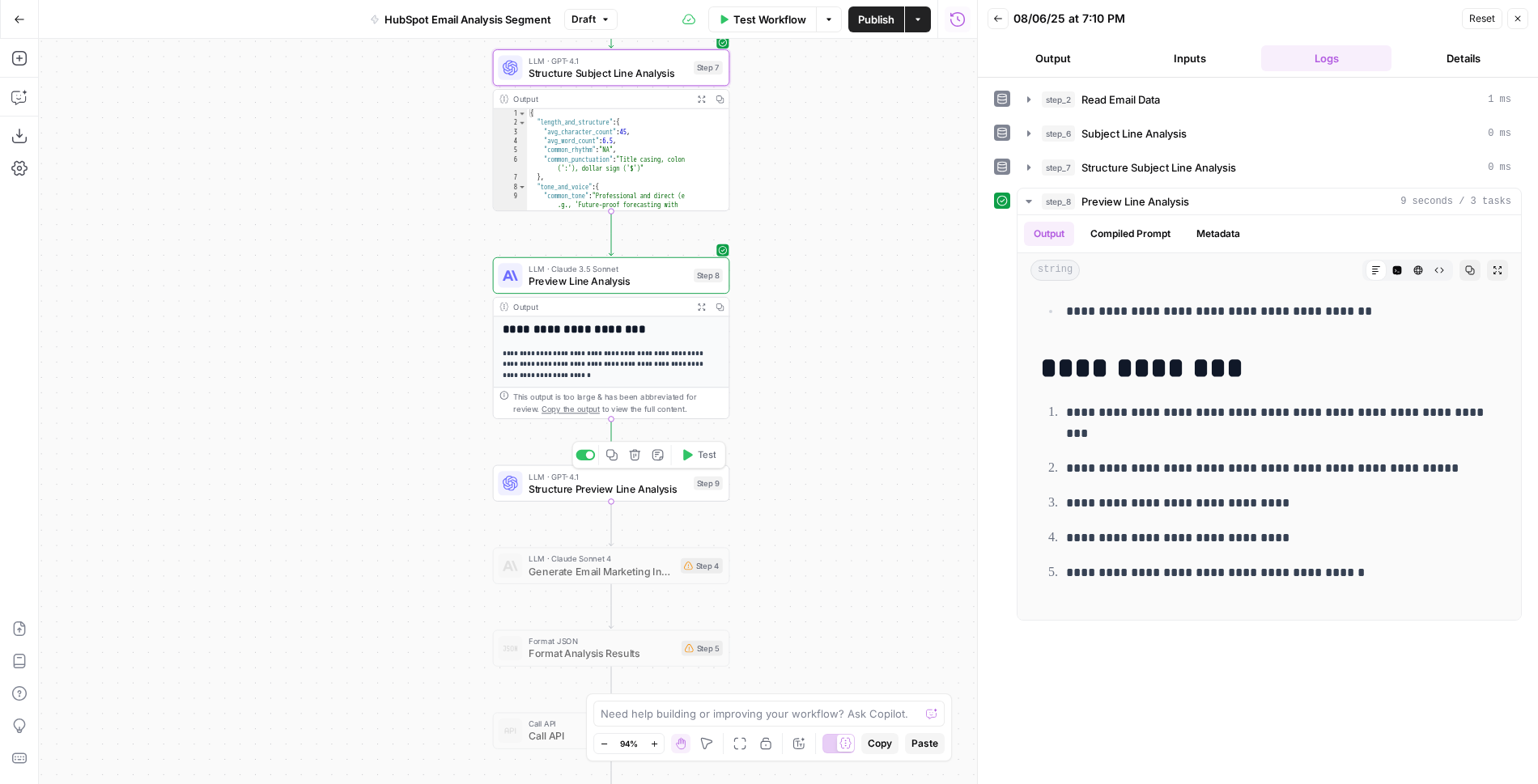 click on "Structure Preview Line Analysis" at bounding box center (608, 488) 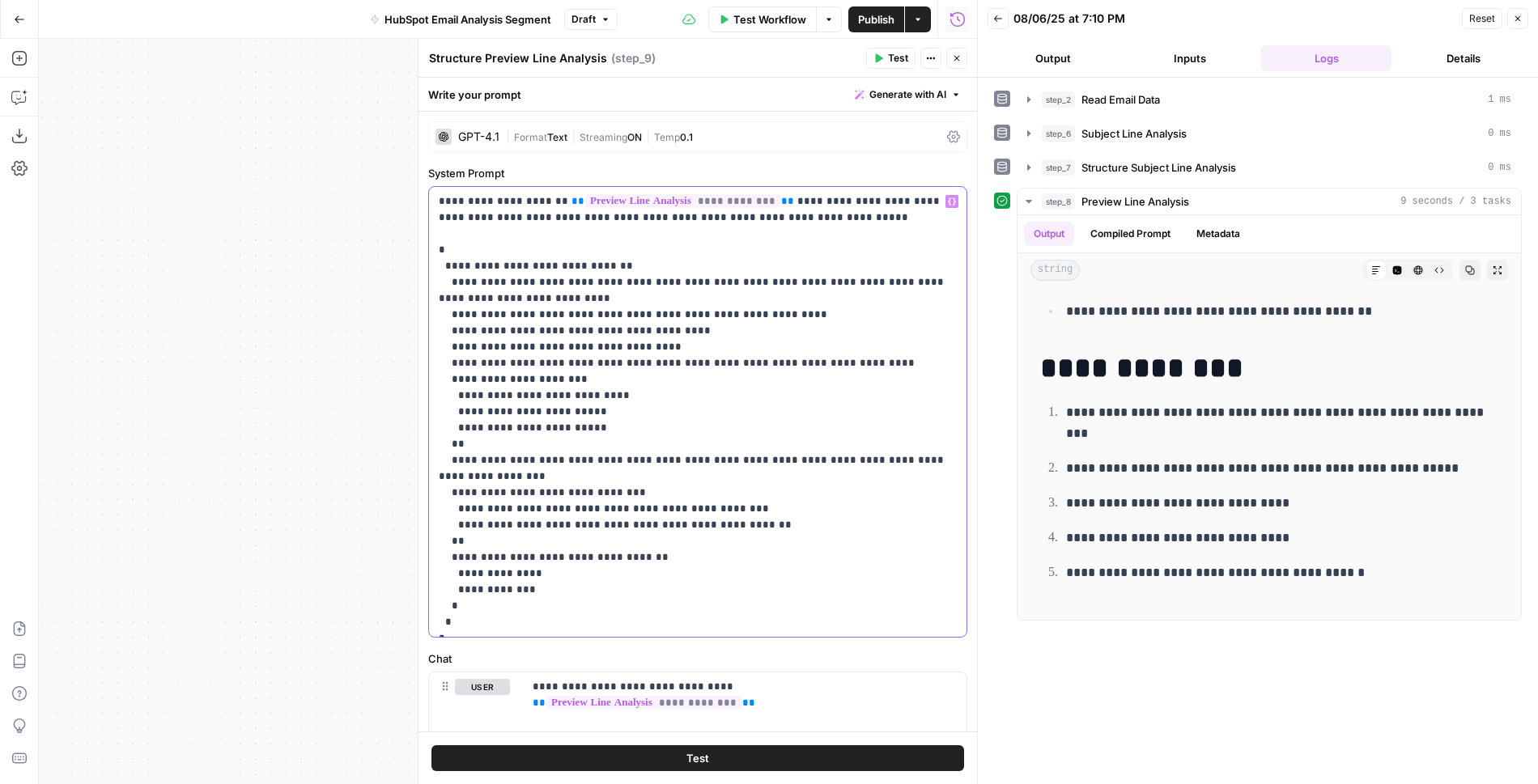 drag, startPoint x: 441, startPoint y: 246, endPoint x: 523, endPoint y: 672, distance: 433.82 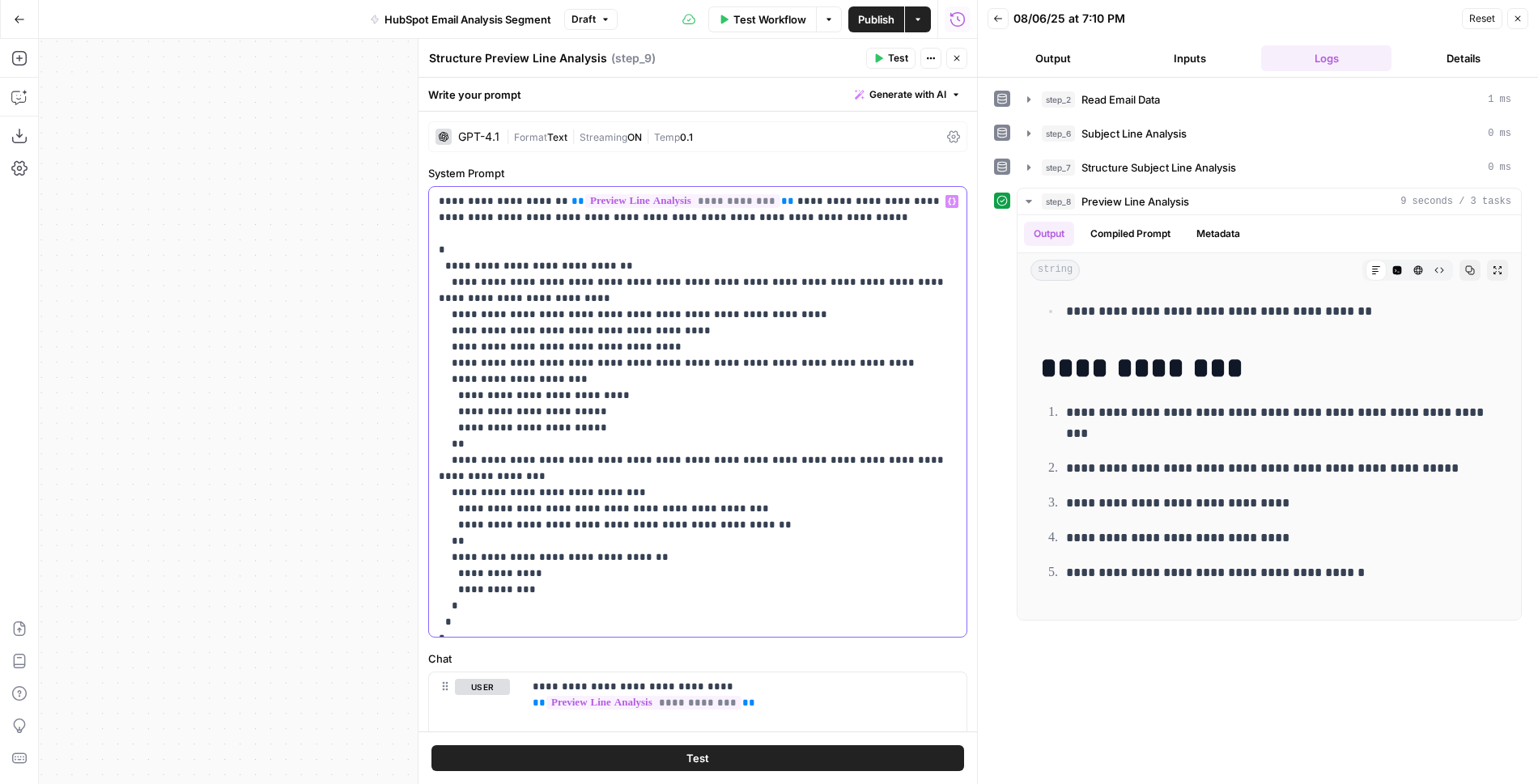 click on "**********" at bounding box center (698, 422) 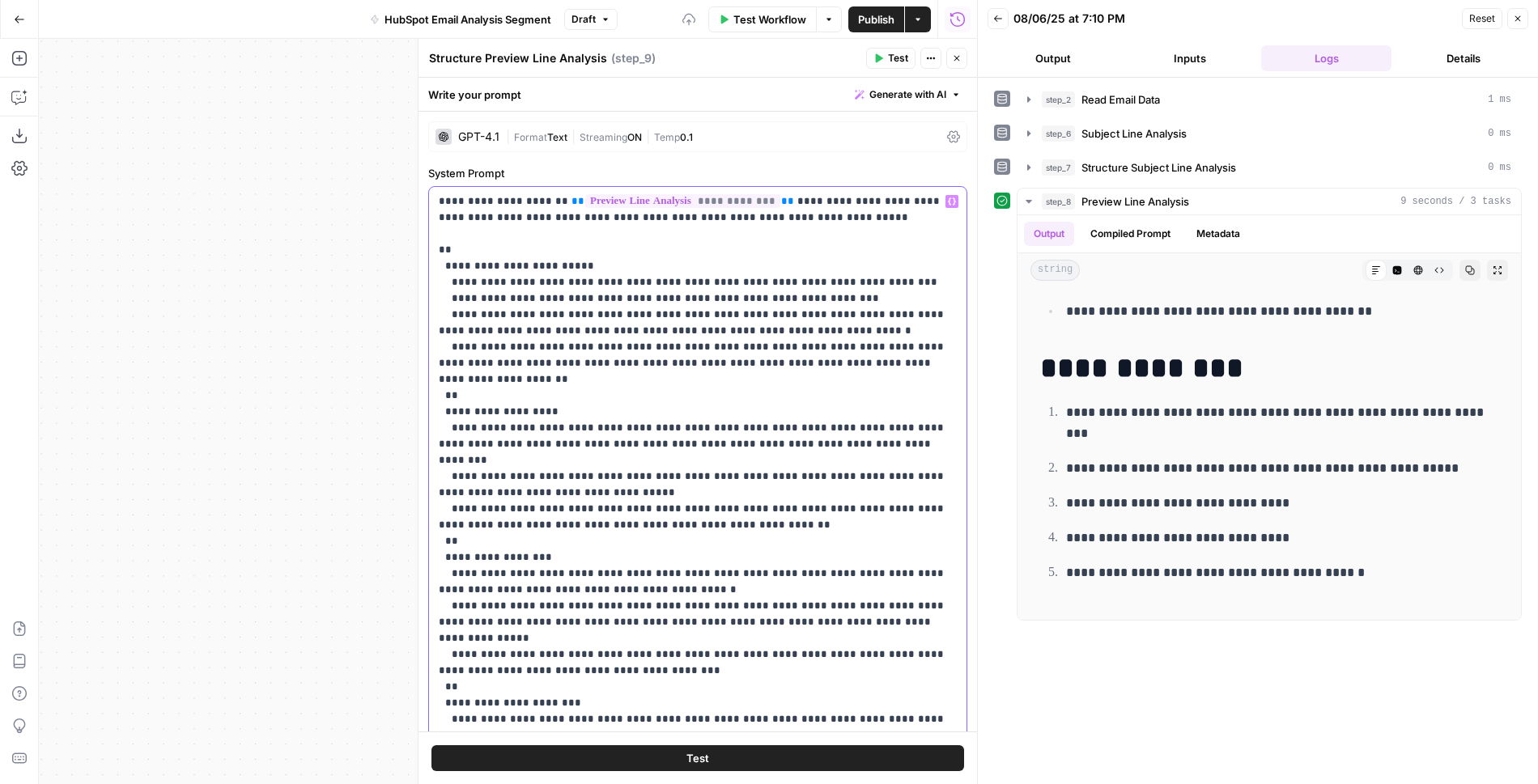 click on "**********" at bounding box center (698, 695) 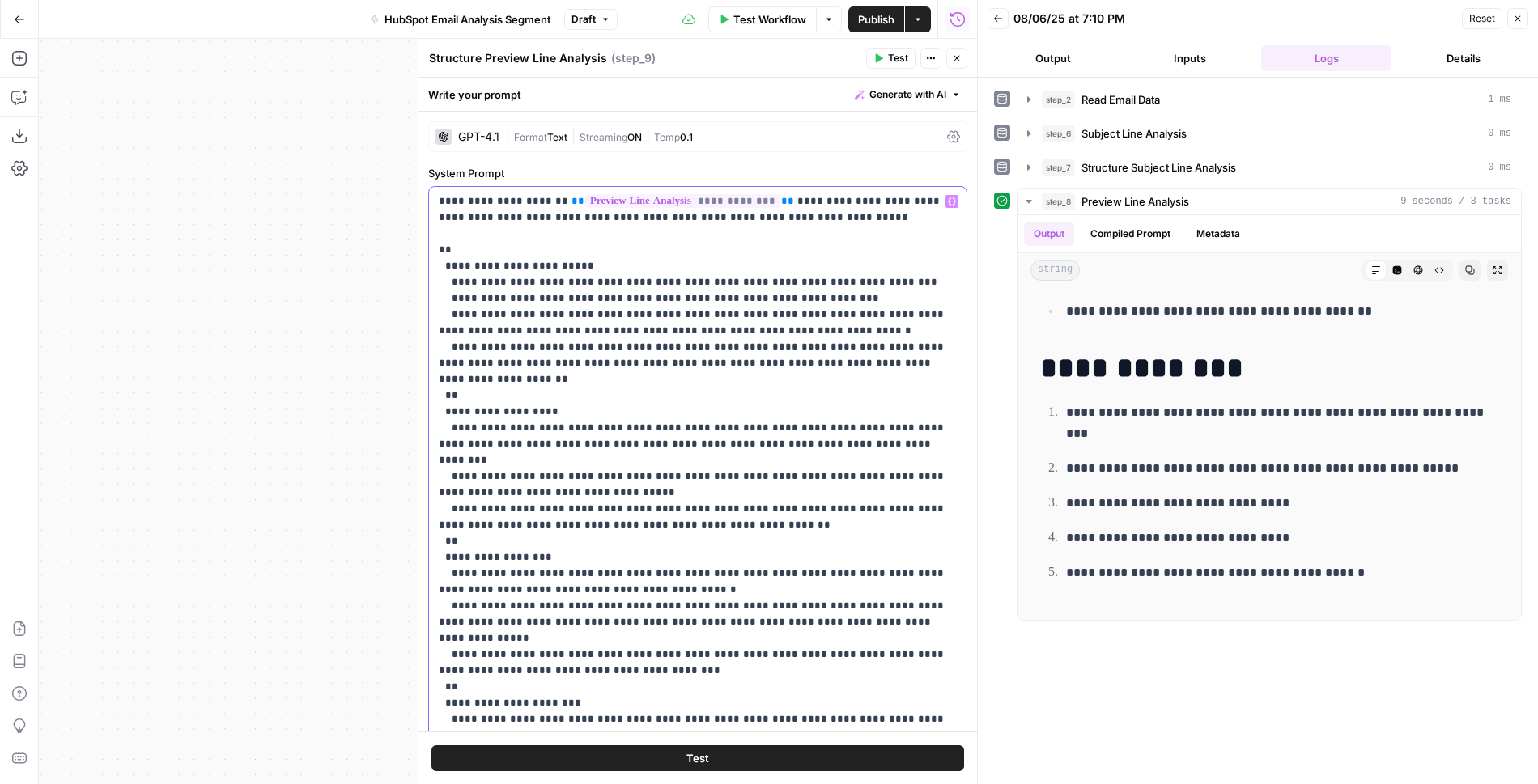 type 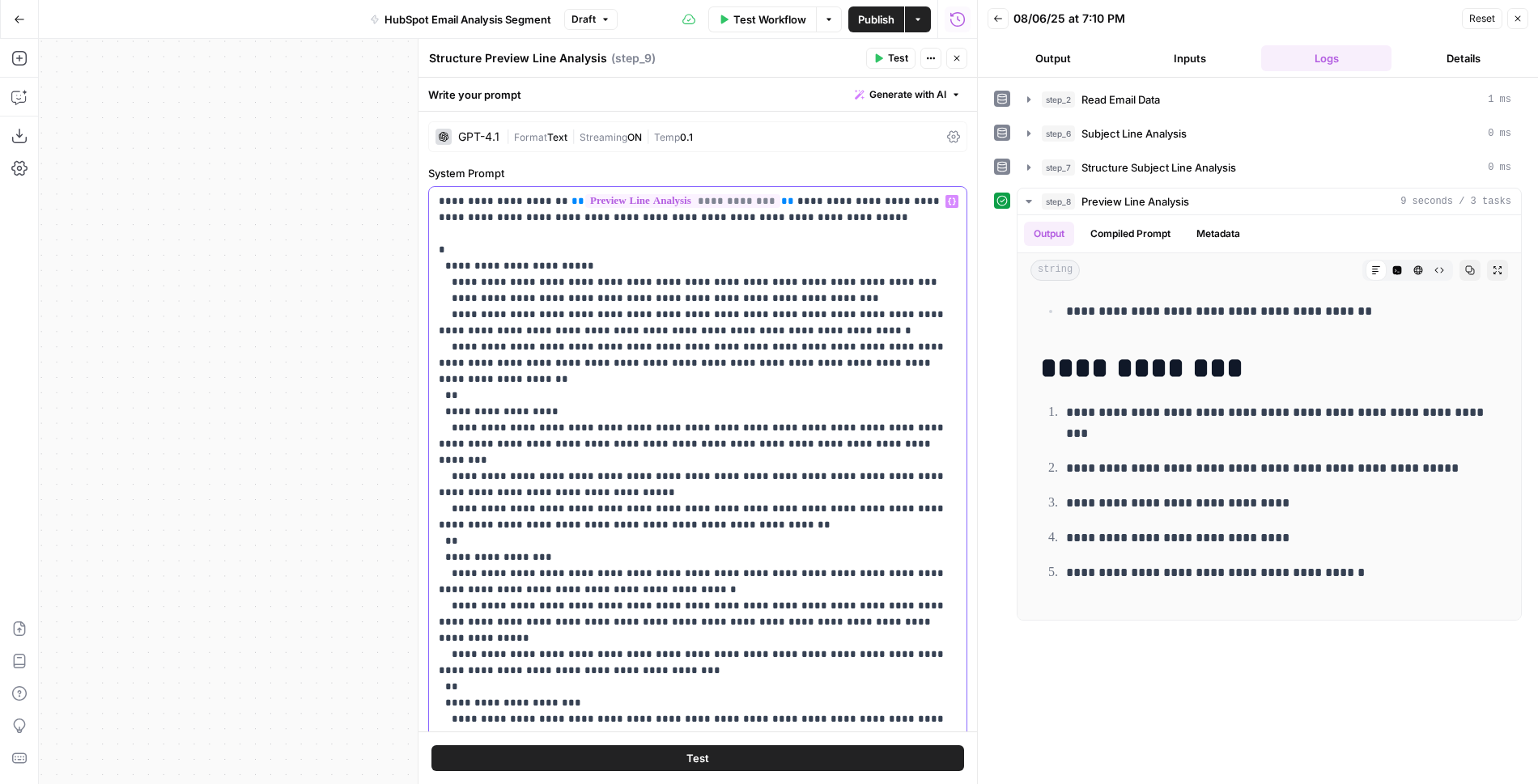 click on "**********" at bounding box center [698, 695] 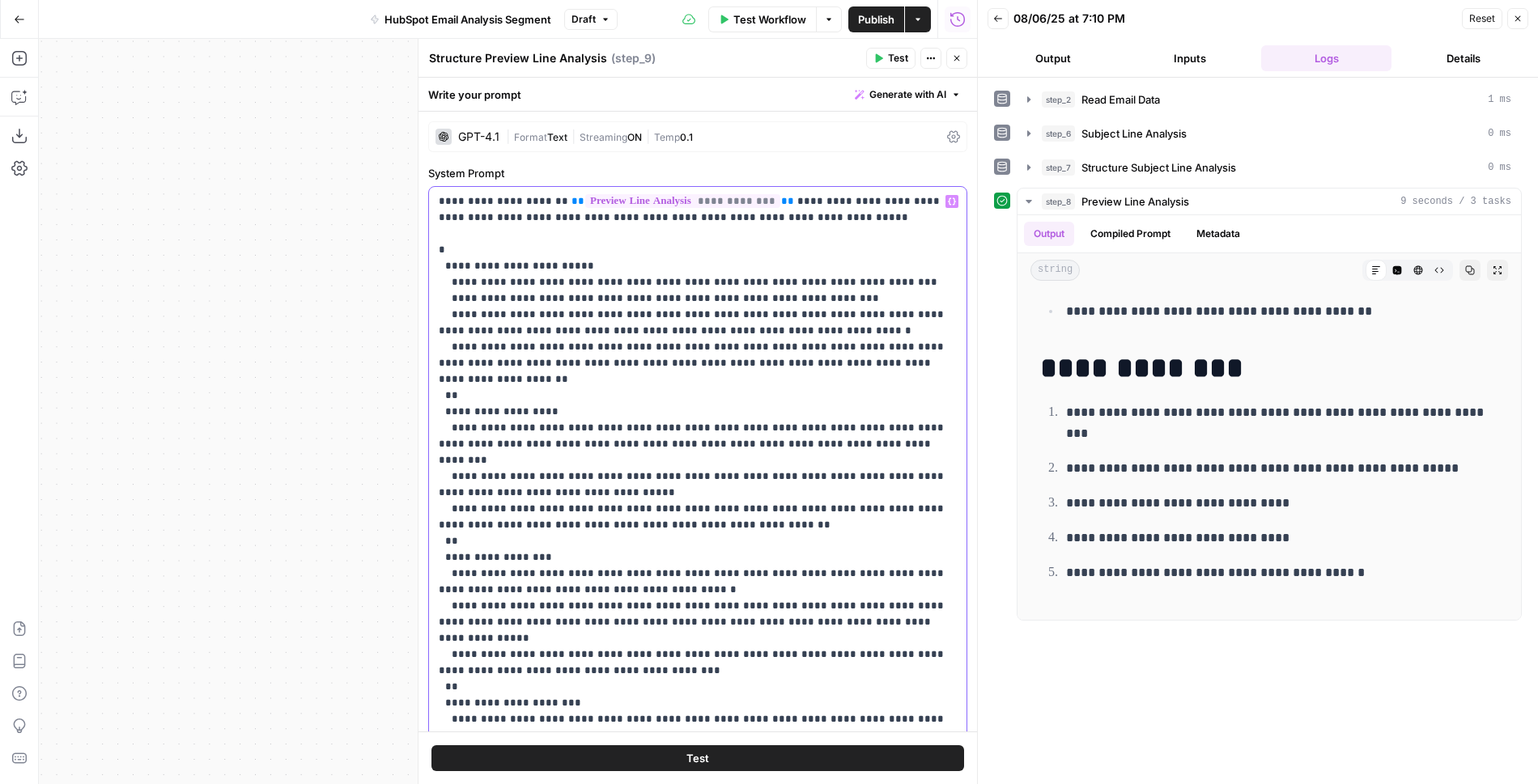 scroll, scrollTop: 357, scrollLeft: 0, axis: vertical 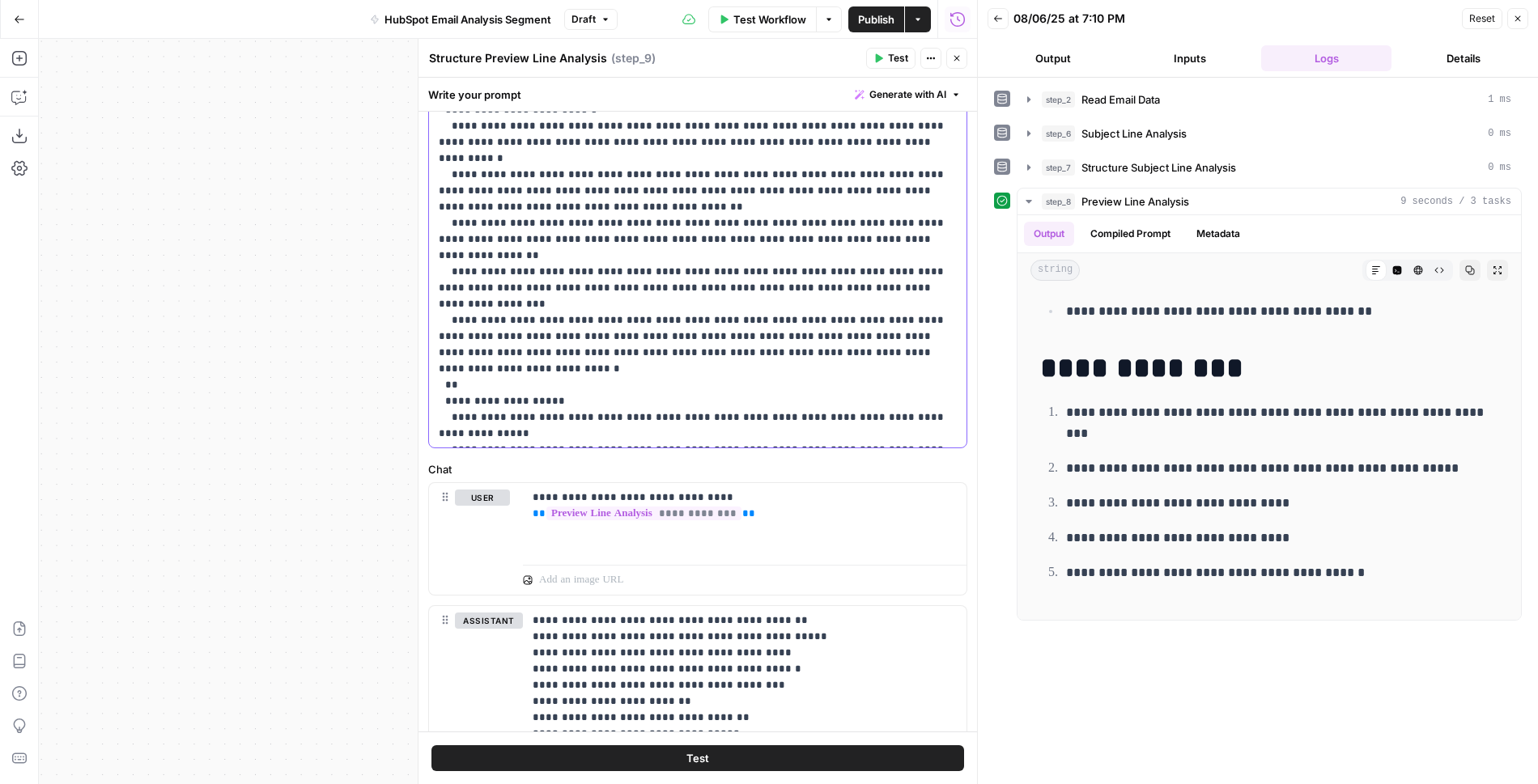 click on "**********" at bounding box center [698, -60] 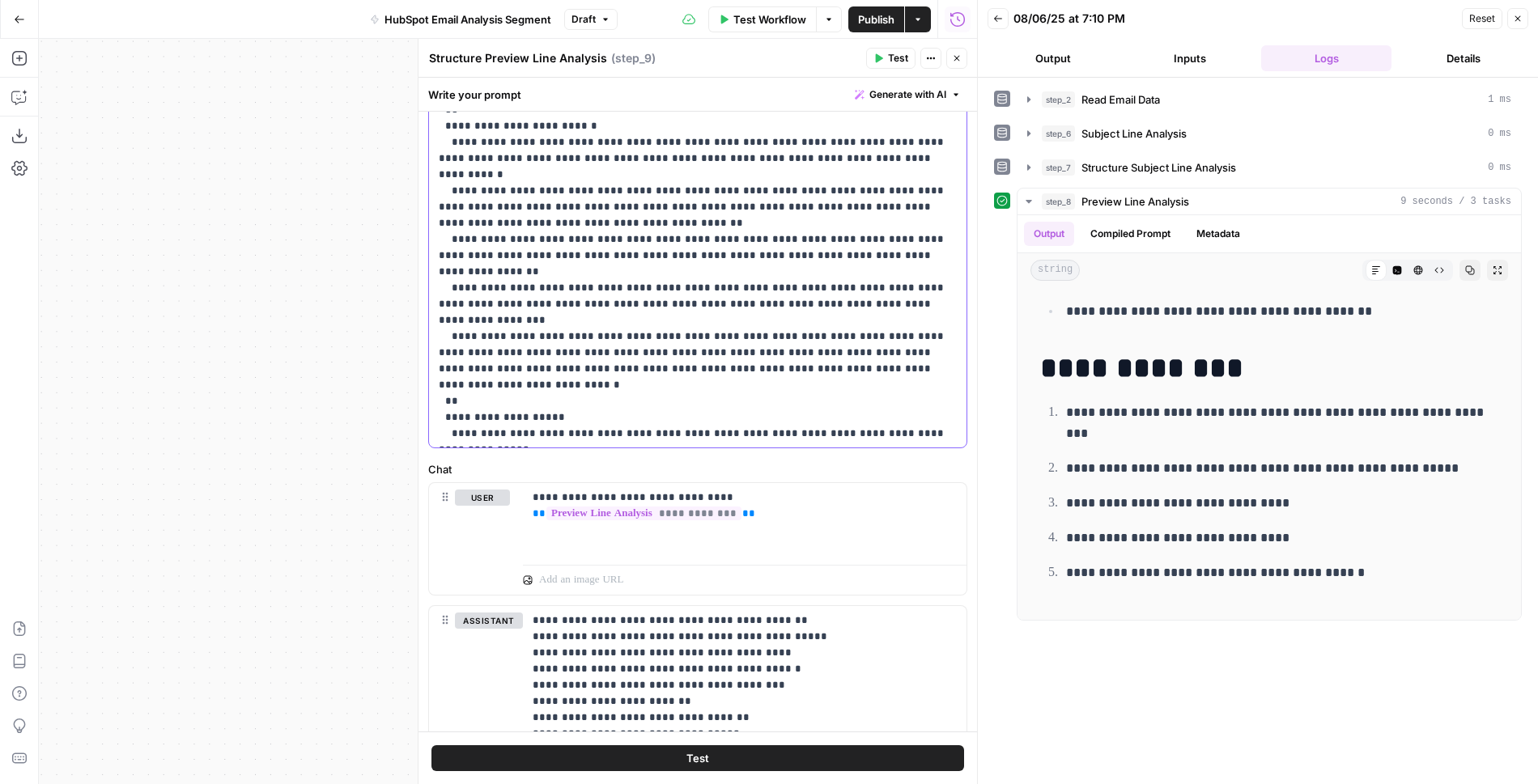scroll, scrollTop: 0, scrollLeft: 0, axis: both 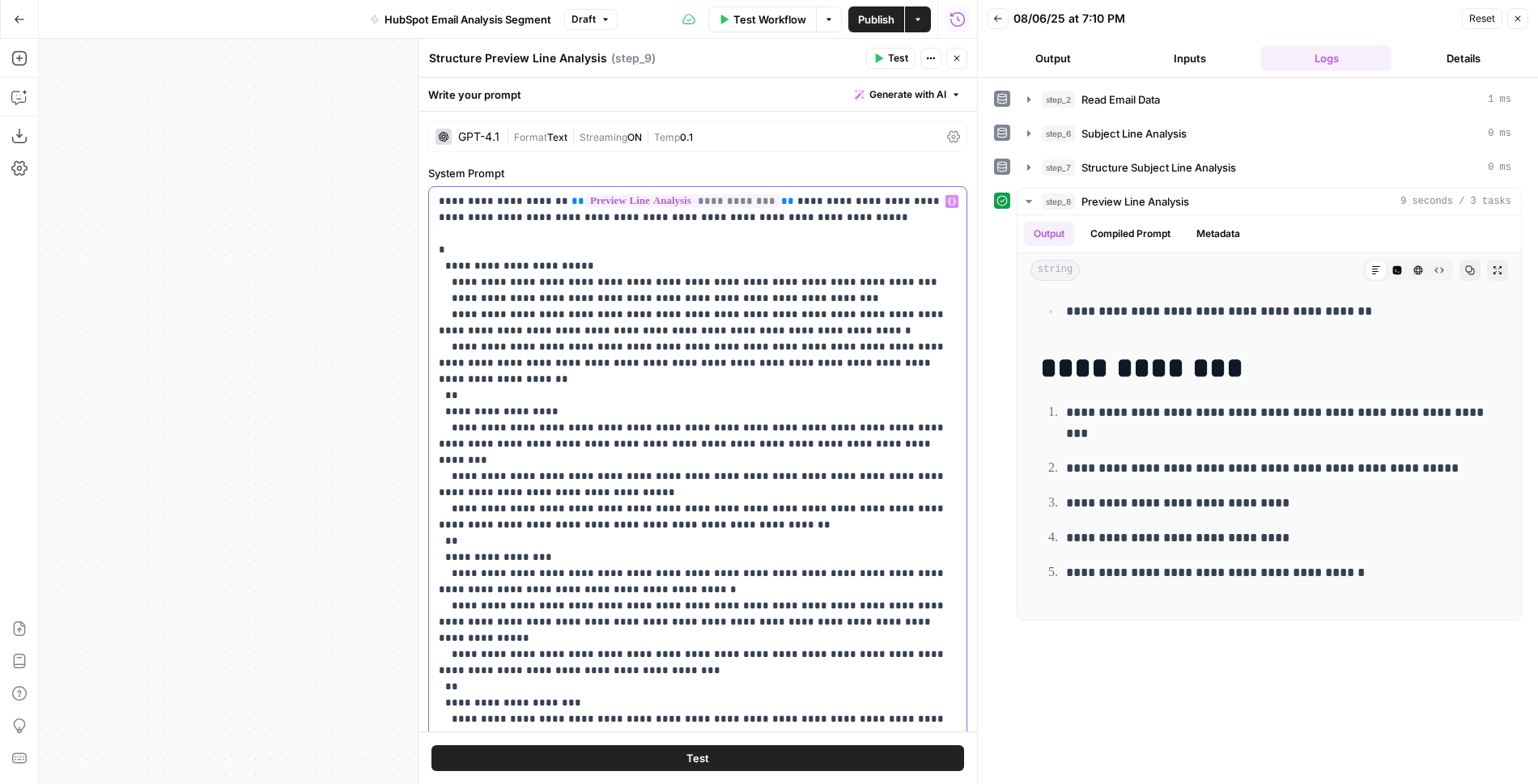 click on "**********" at bounding box center [698, 687] 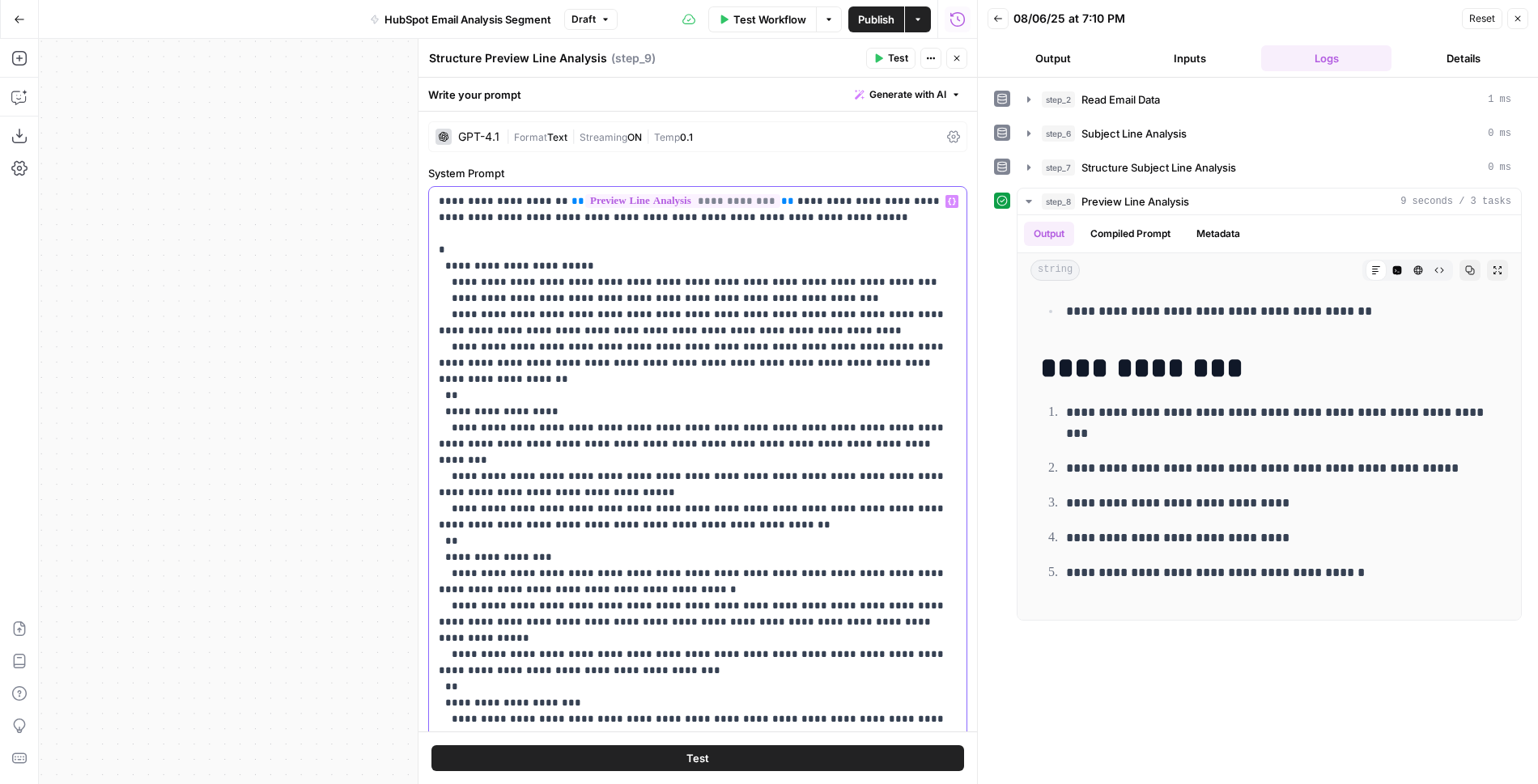 click on "**********" at bounding box center (698, 687) 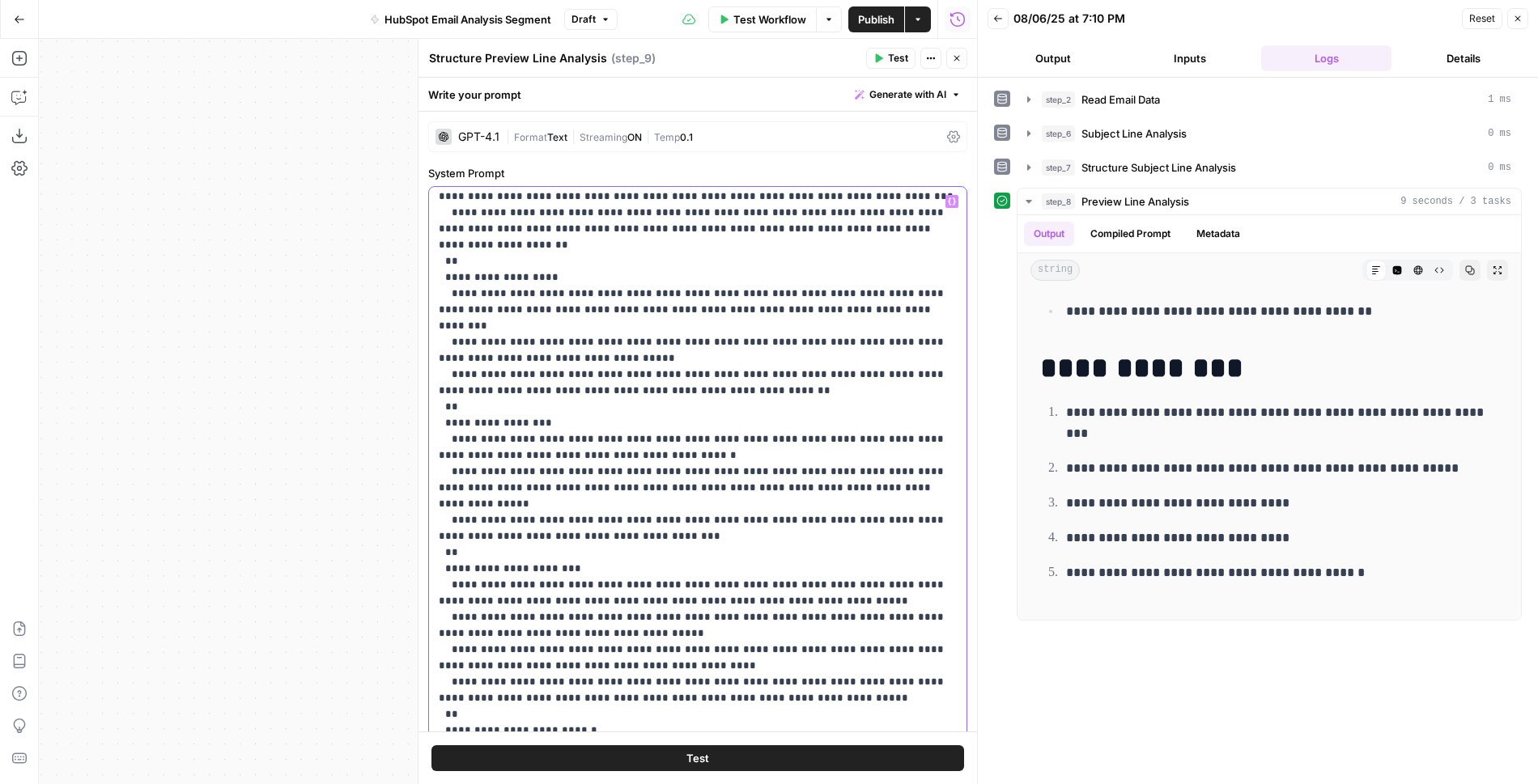 scroll, scrollTop: 341, scrollLeft: 0, axis: vertical 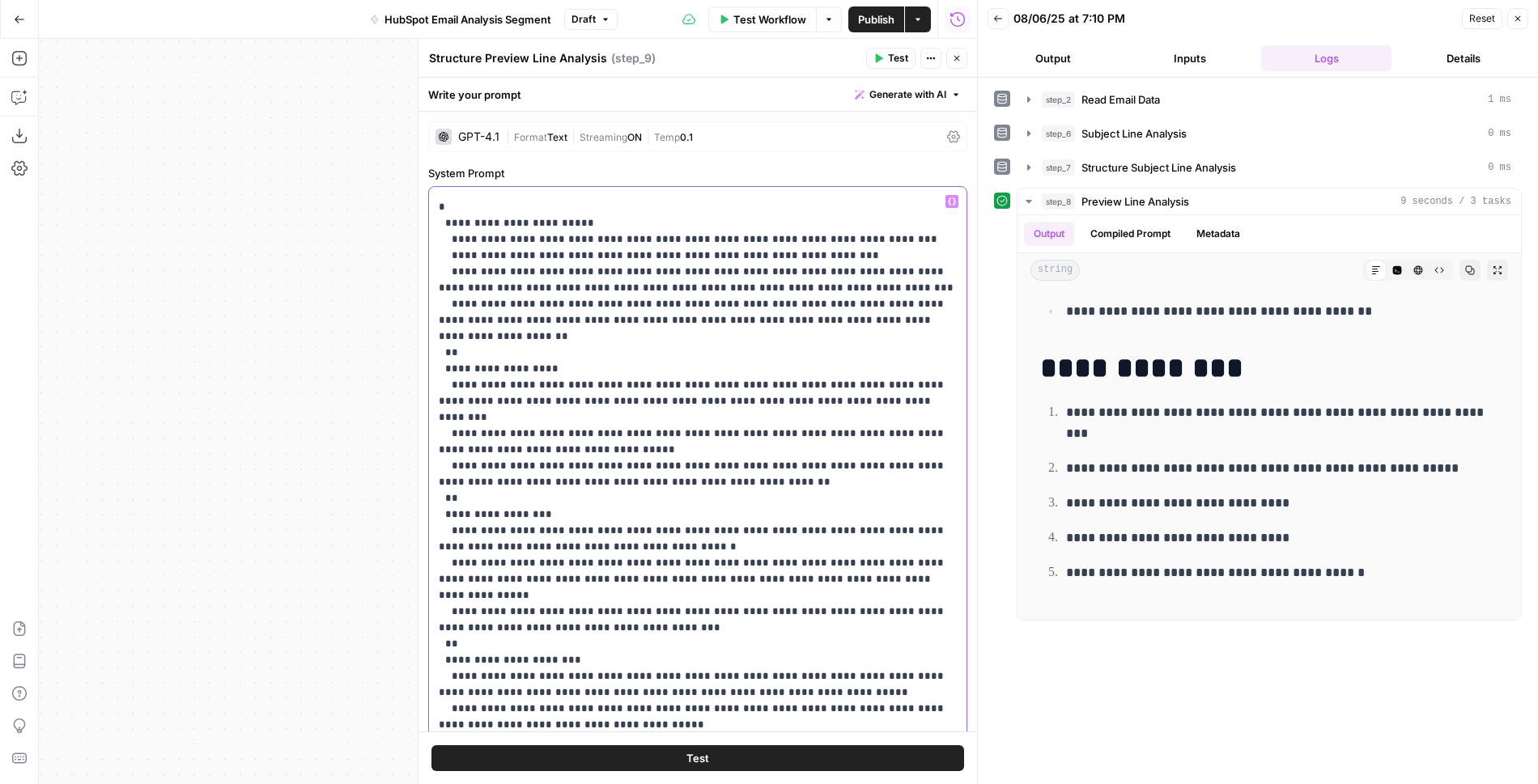 click on "**********" at bounding box center [698, 644] 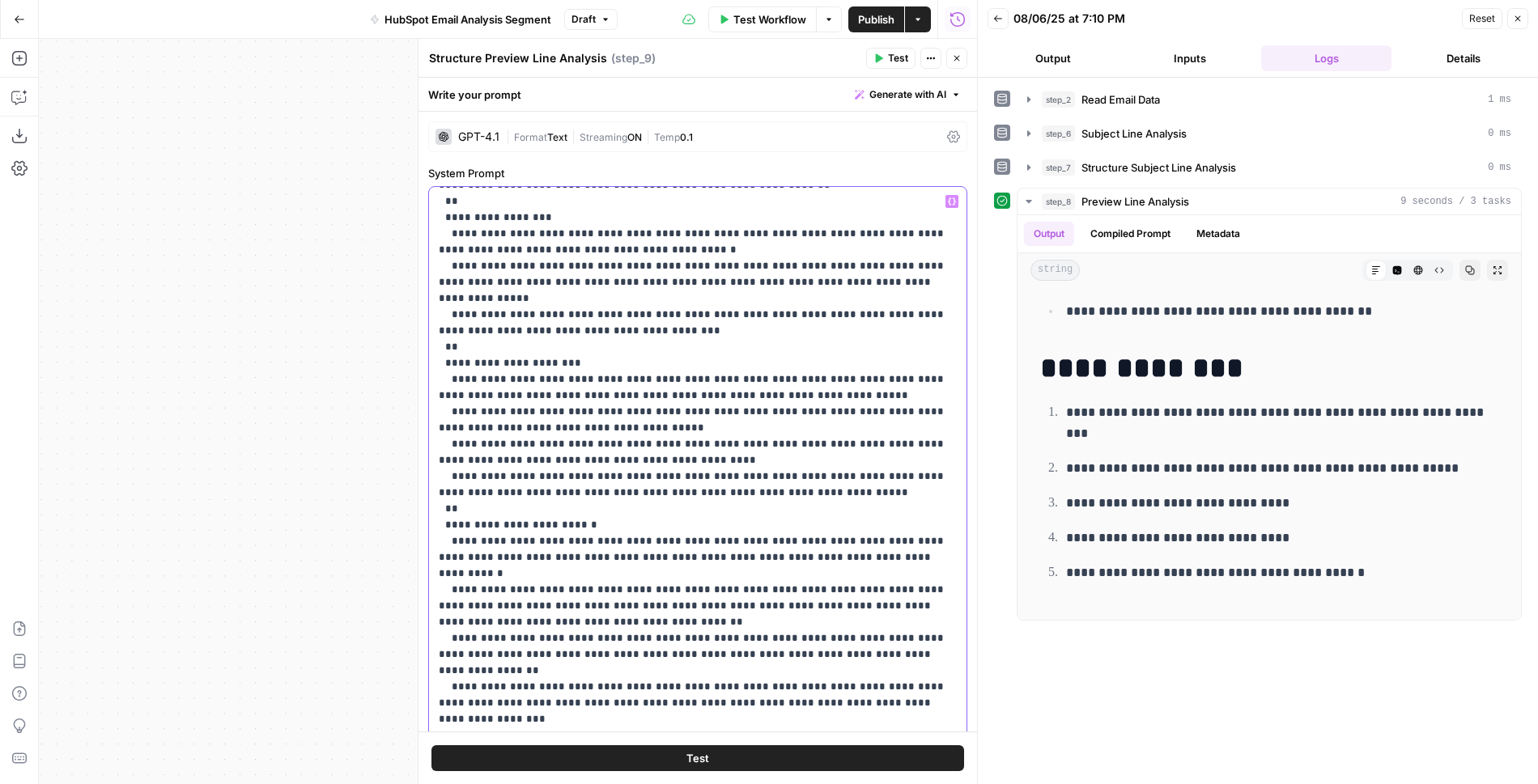 scroll, scrollTop: 341, scrollLeft: 0, axis: vertical 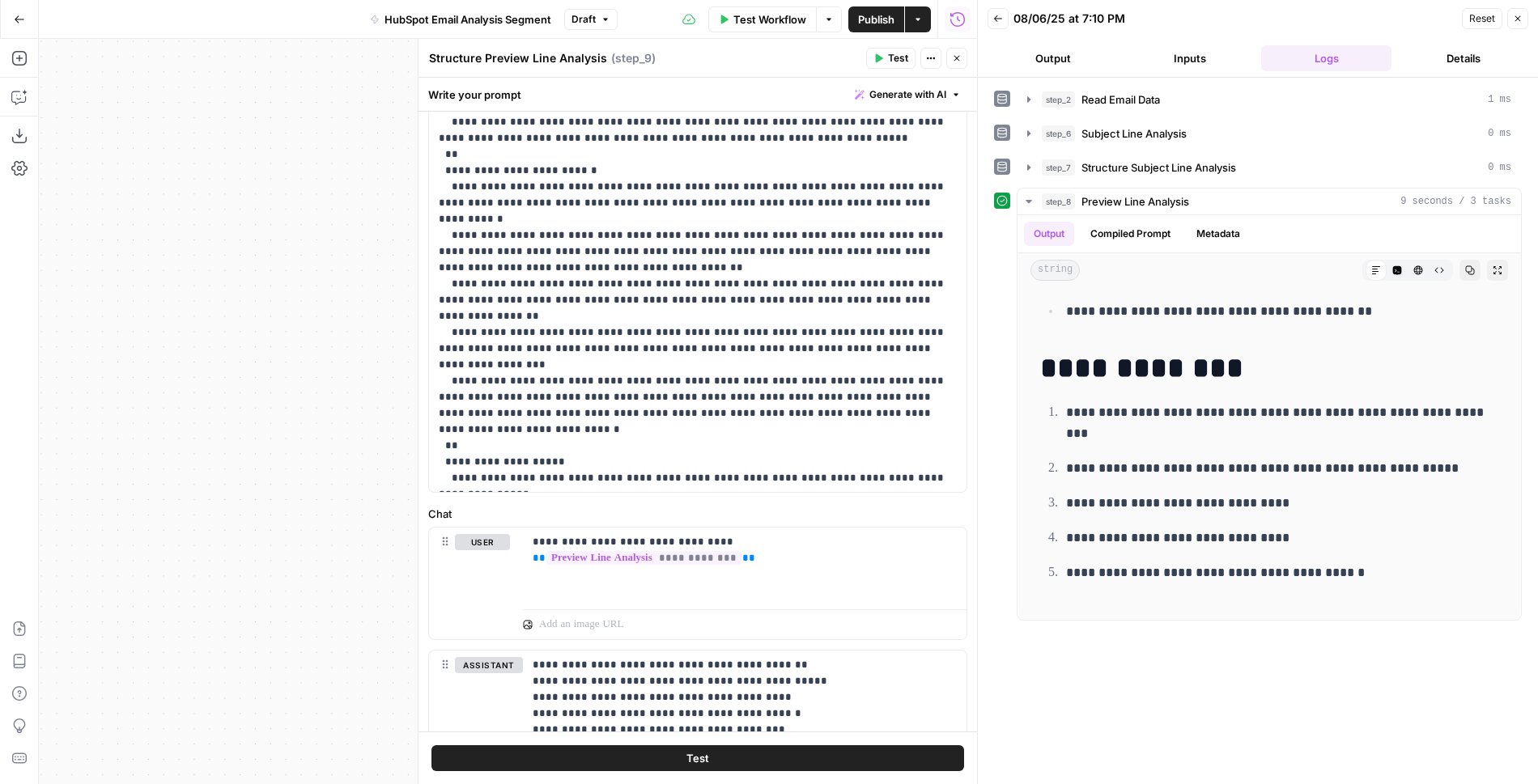 click on "Test" at bounding box center (698, 758) 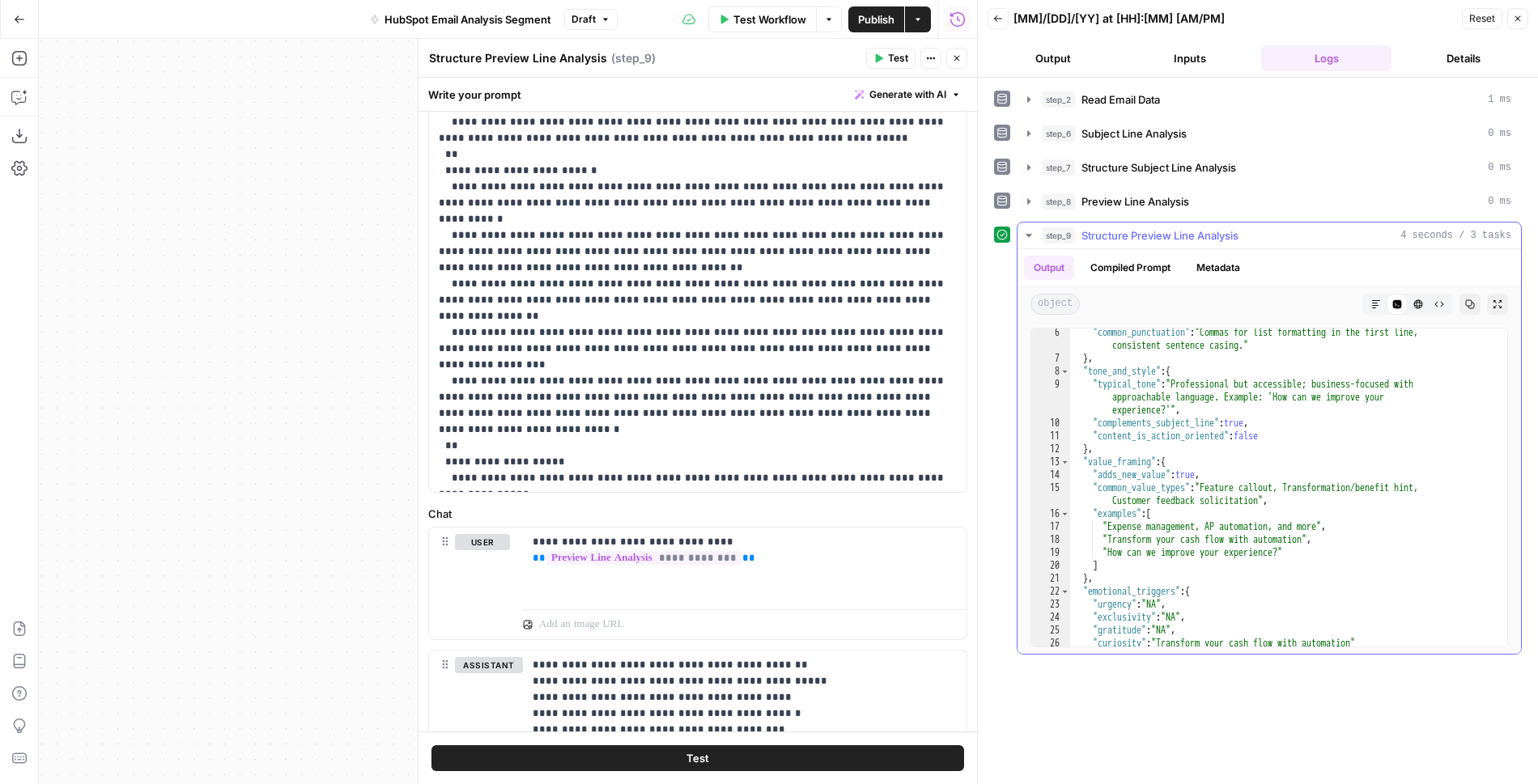 scroll, scrollTop: 58, scrollLeft: 0, axis: vertical 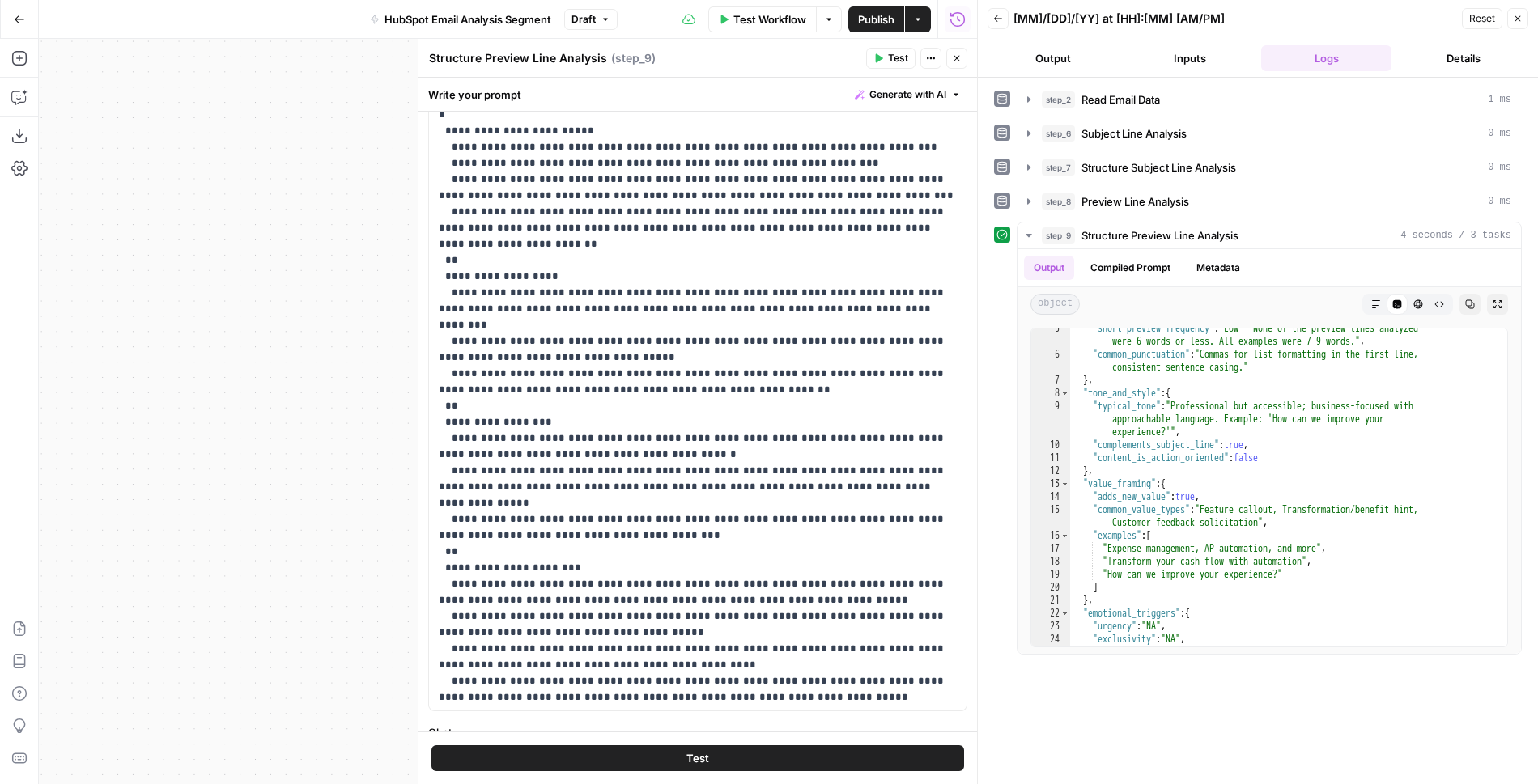 click on "Close" at bounding box center [957, 58] 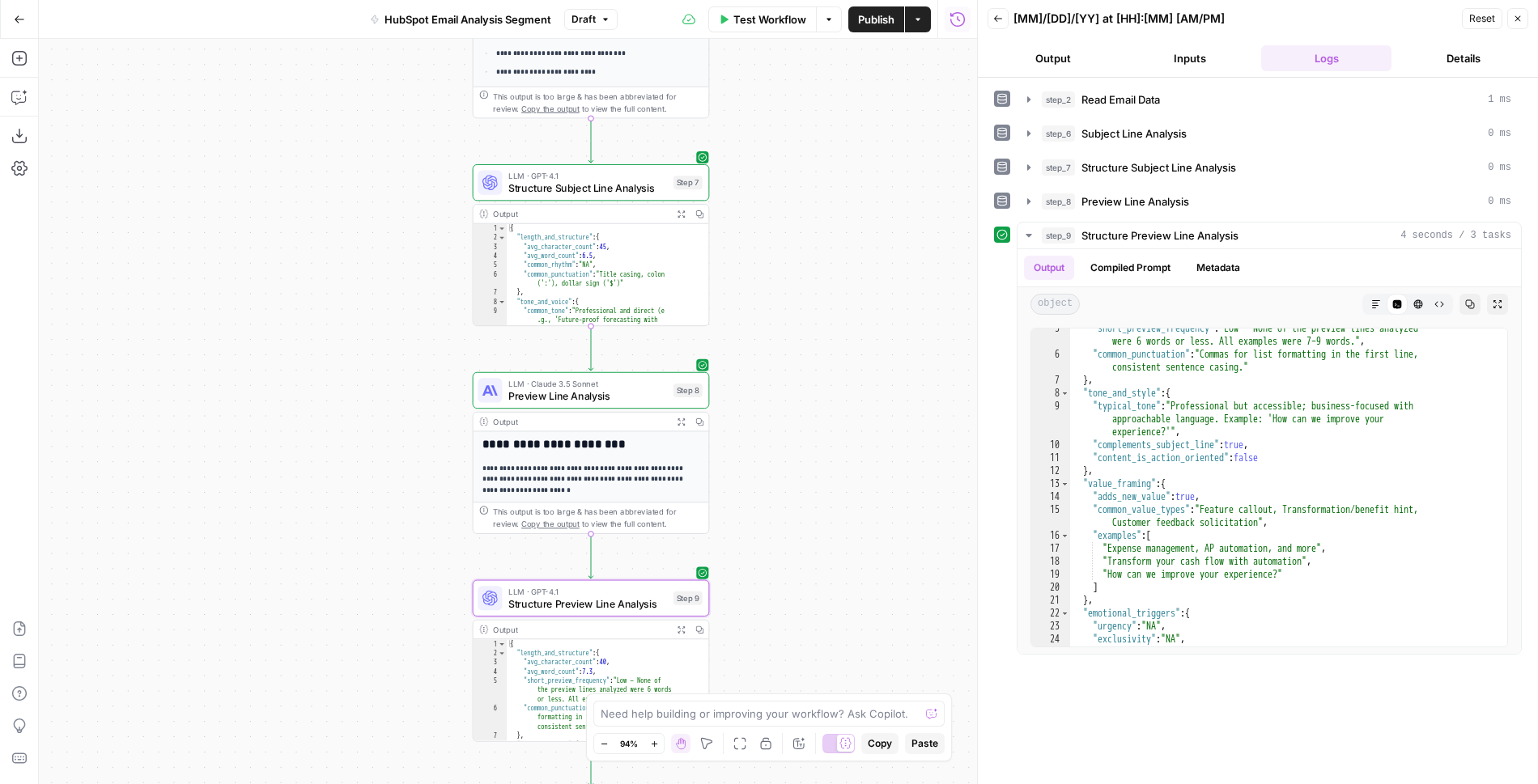 drag, startPoint x: 785, startPoint y: 221, endPoint x: 765, endPoint y: 336, distance: 116.72618 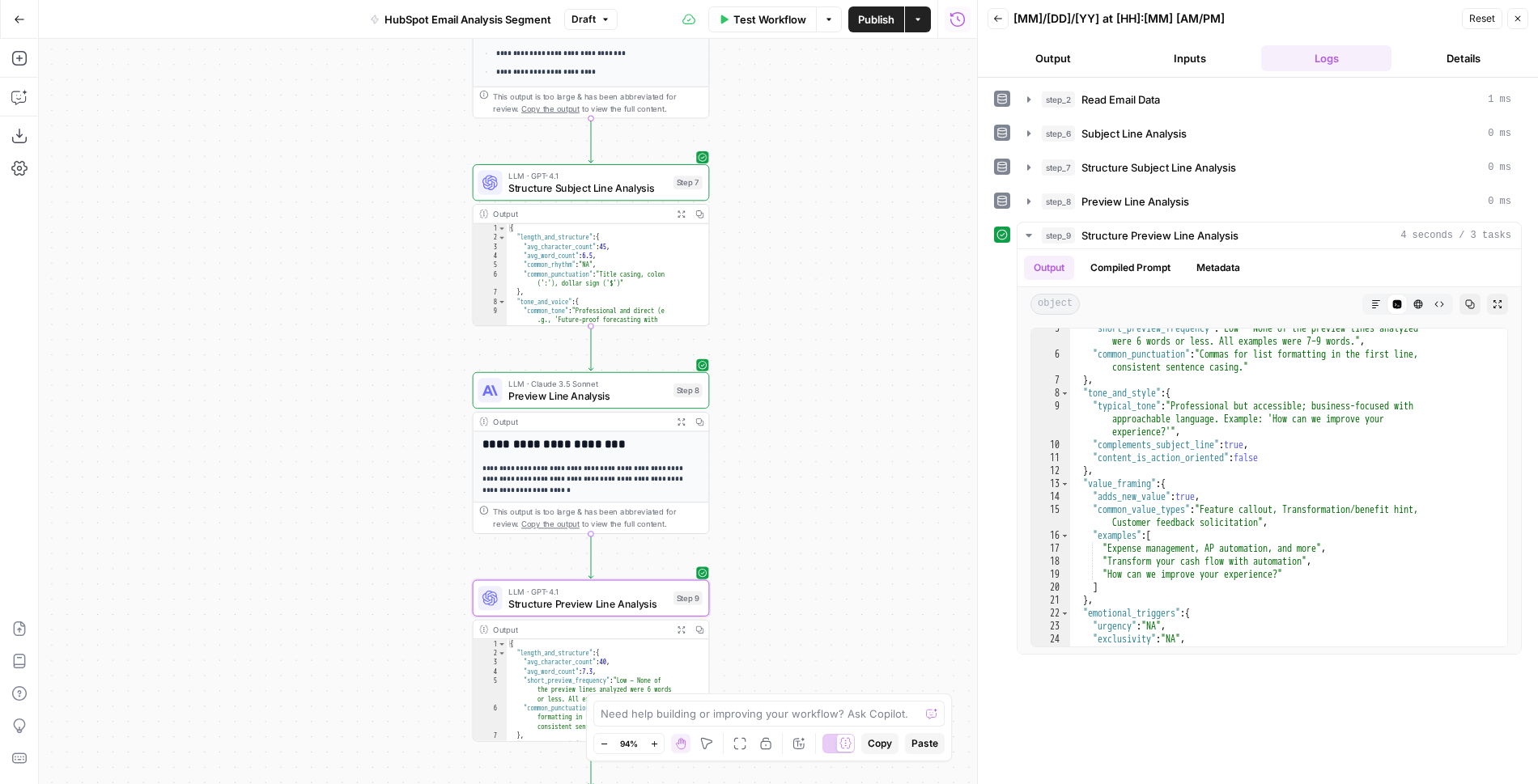 click on "Structure Subject Line Analysis" at bounding box center (588, 188) 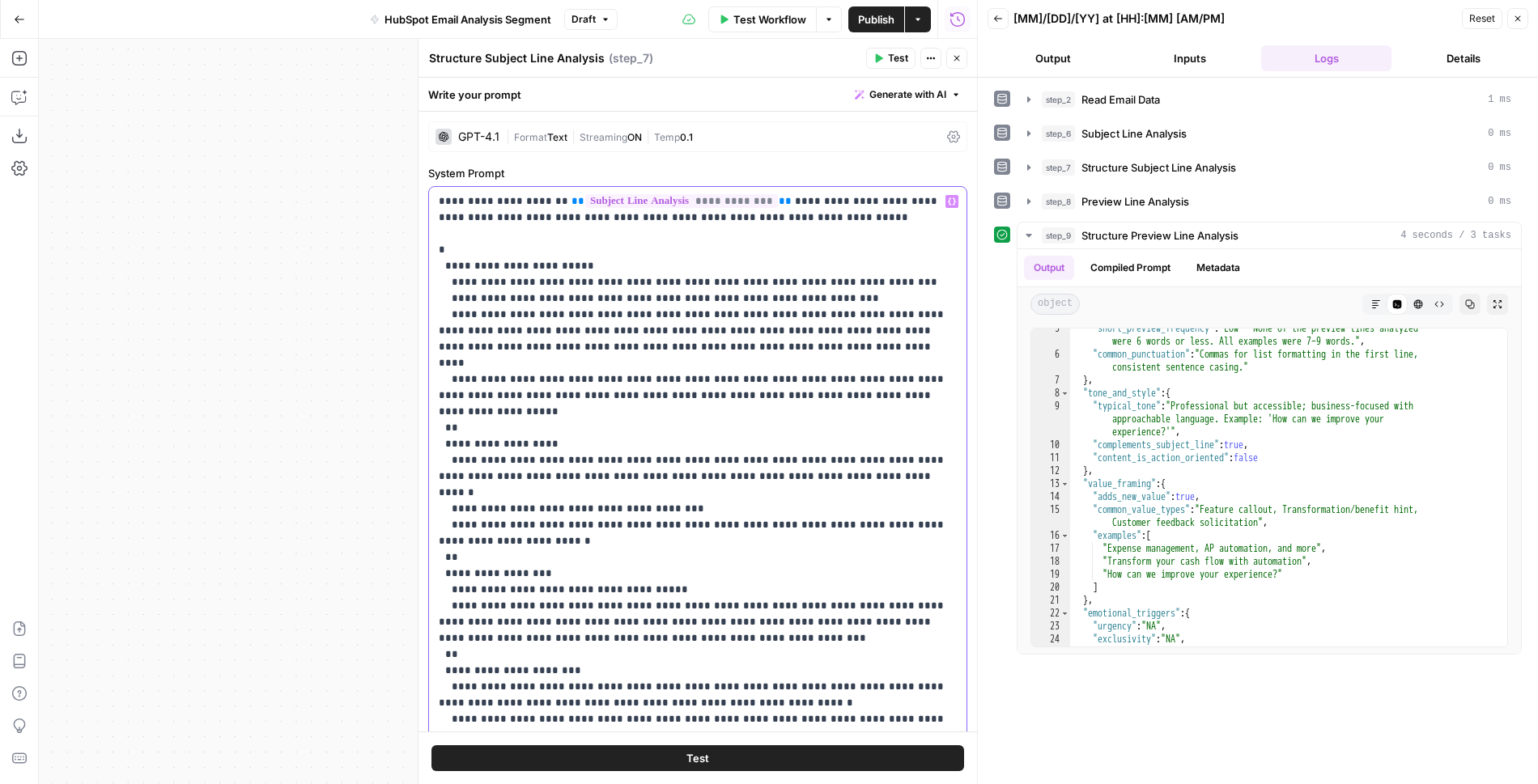 drag, startPoint x: 563, startPoint y: 557, endPoint x: 658, endPoint y: 592, distance: 101.24228 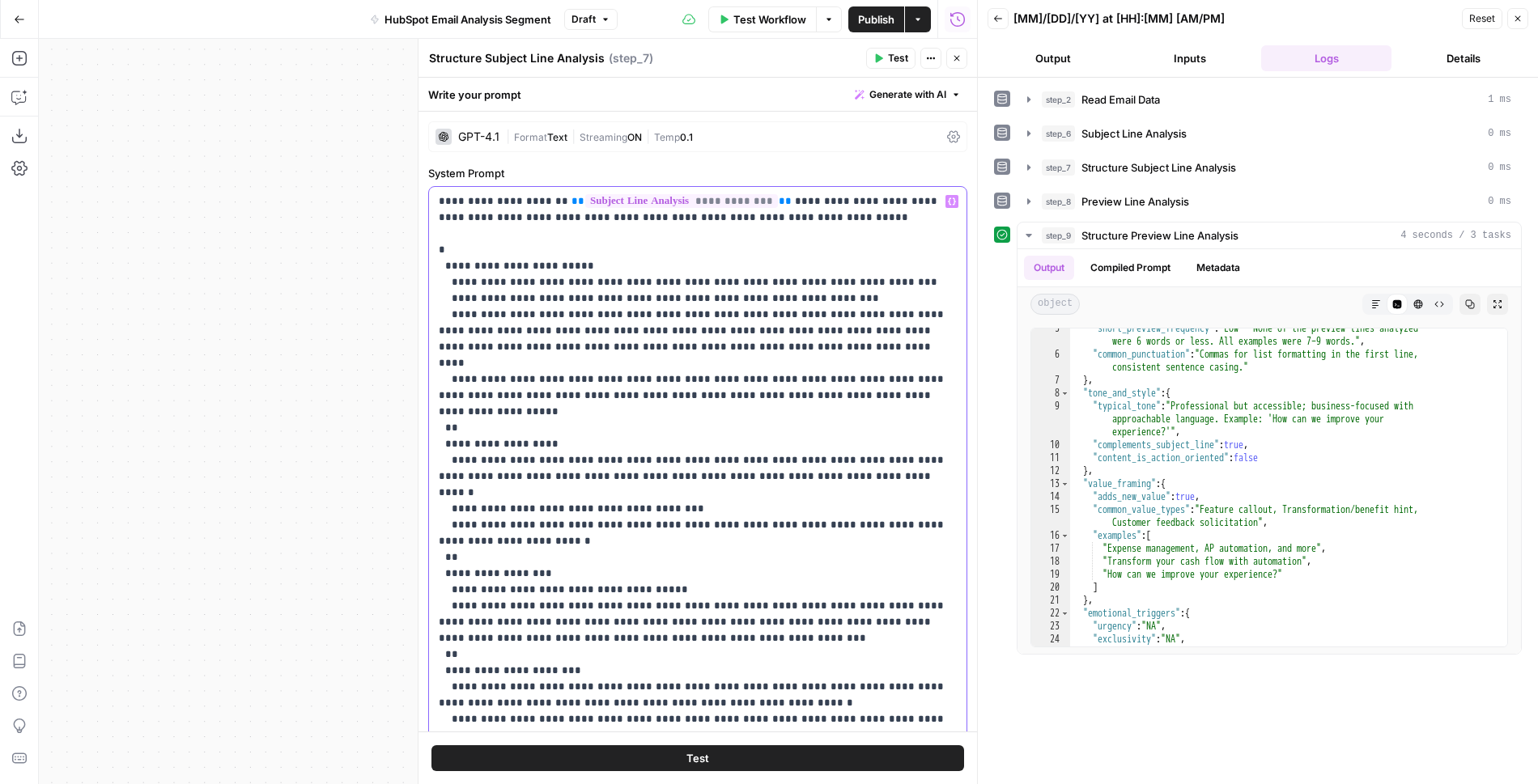 click on "**********" at bounding box center [698, 711] 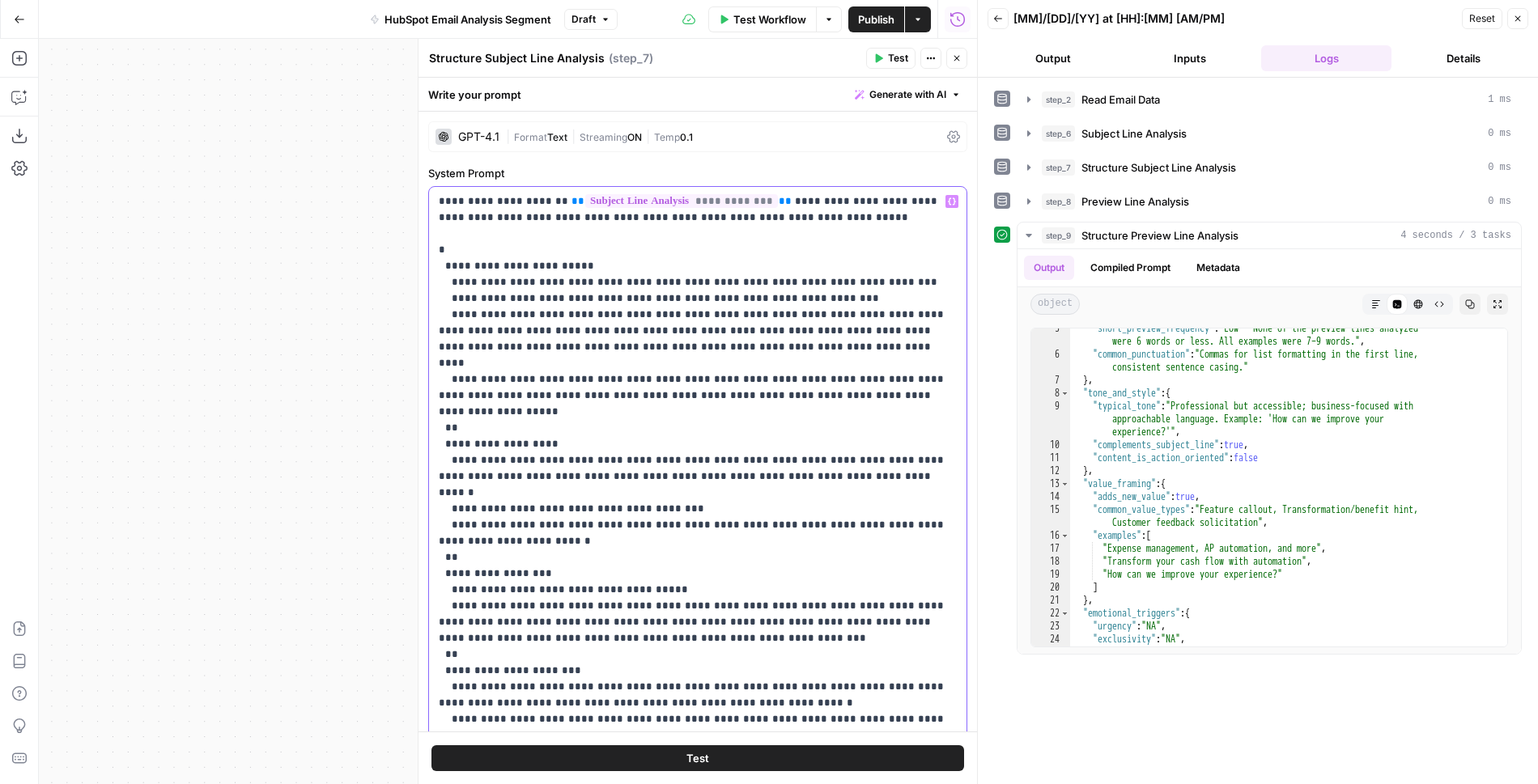 copy on "**********" 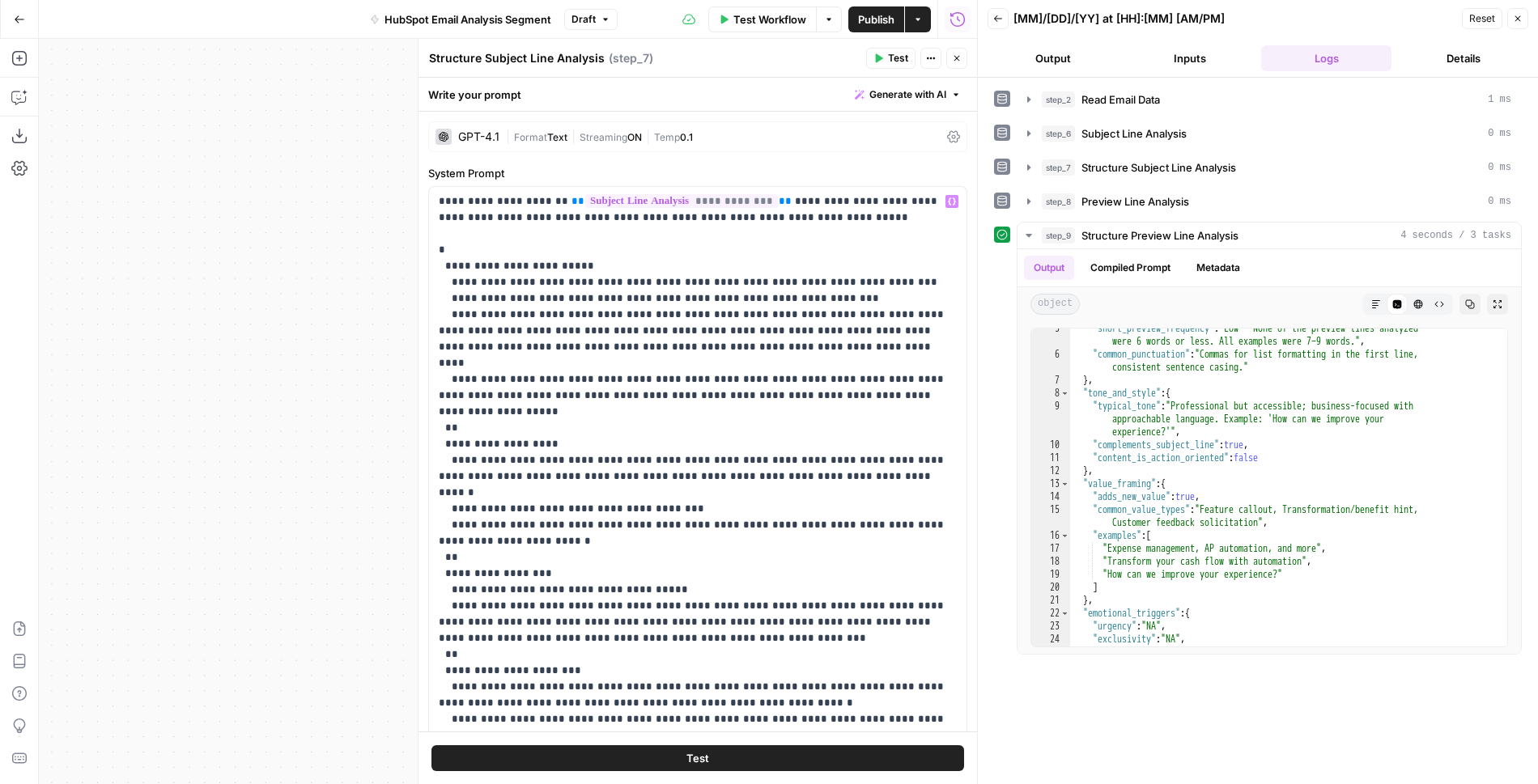 click on "Close" at bounding box center [957, 58] 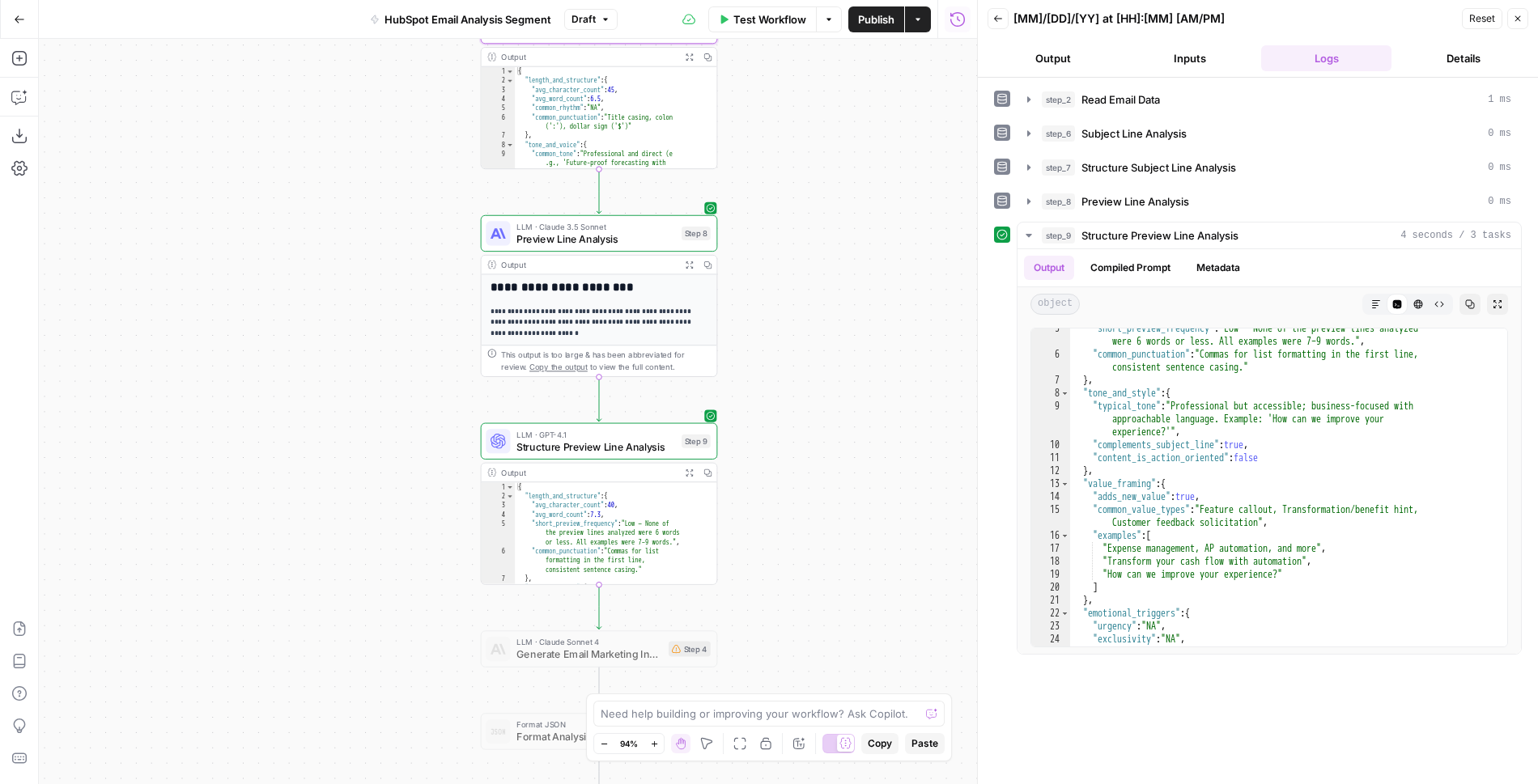 drag, startPoint x: 835, startPoint y: 525, endPoint x: 862, endPoint y: 274, distance: 252.448 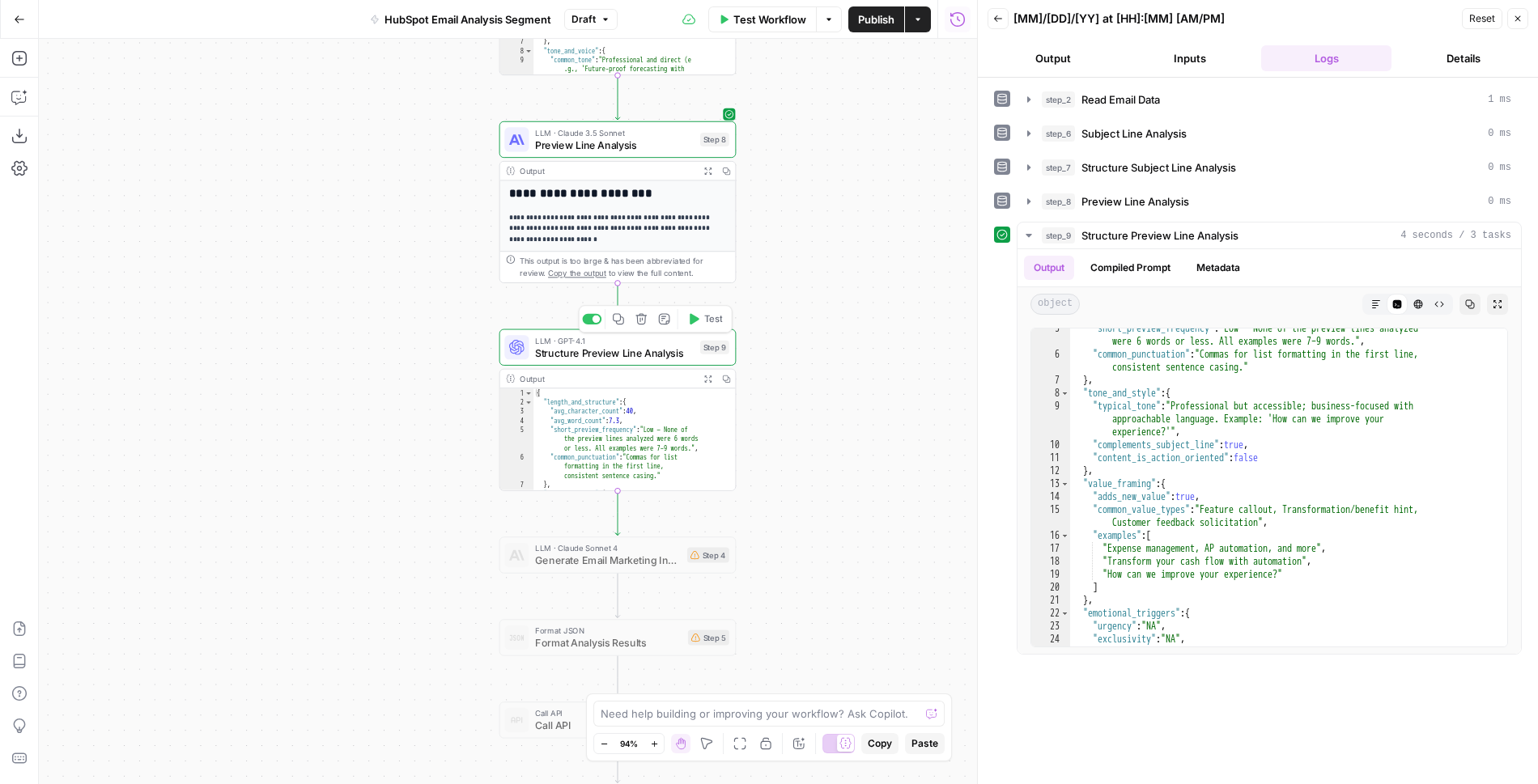 click on "LLM · GPT-4.1" at bounding box center (614, 340) 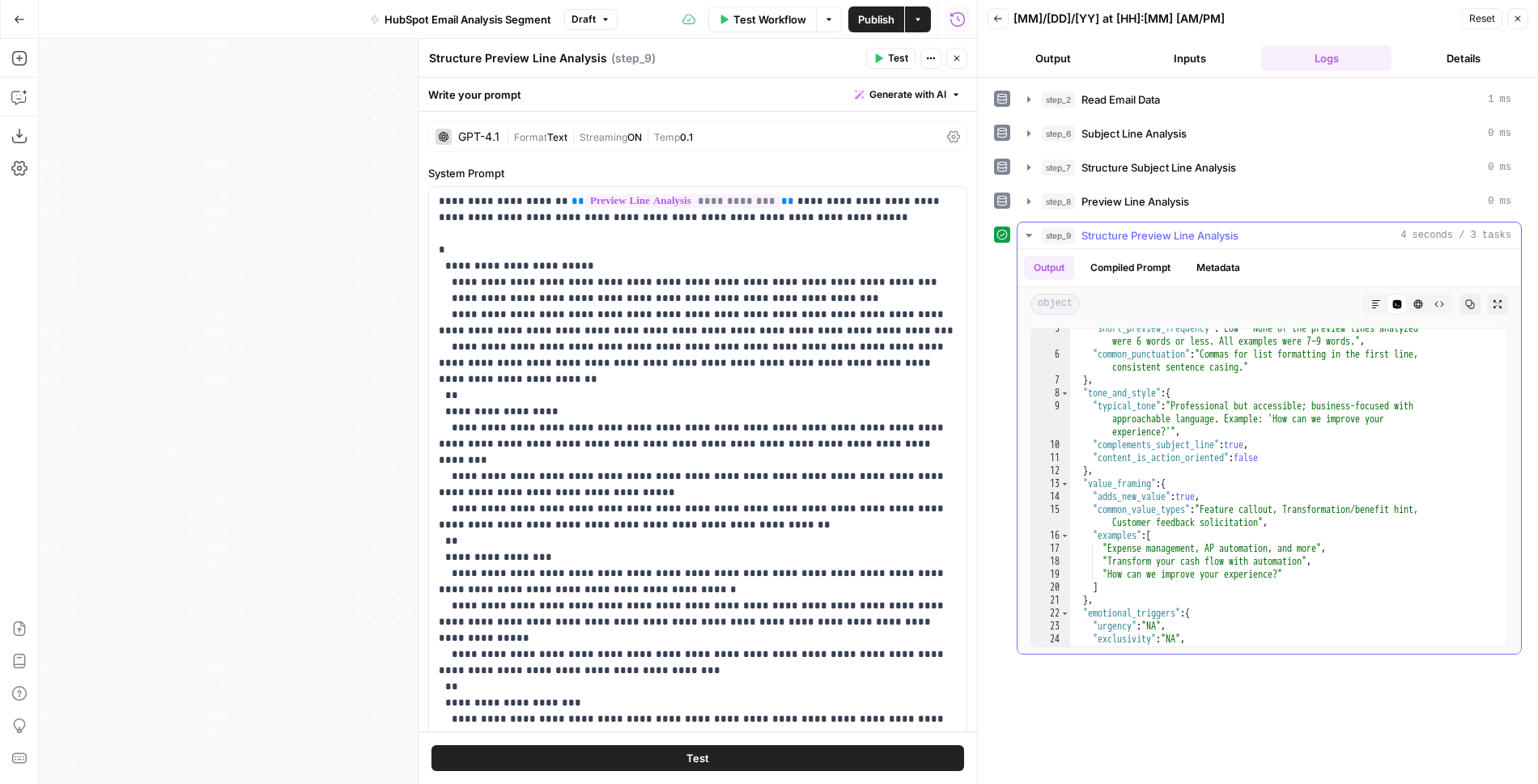 scroll, scrollTop: 0, scrollLeft: 0, axis: both 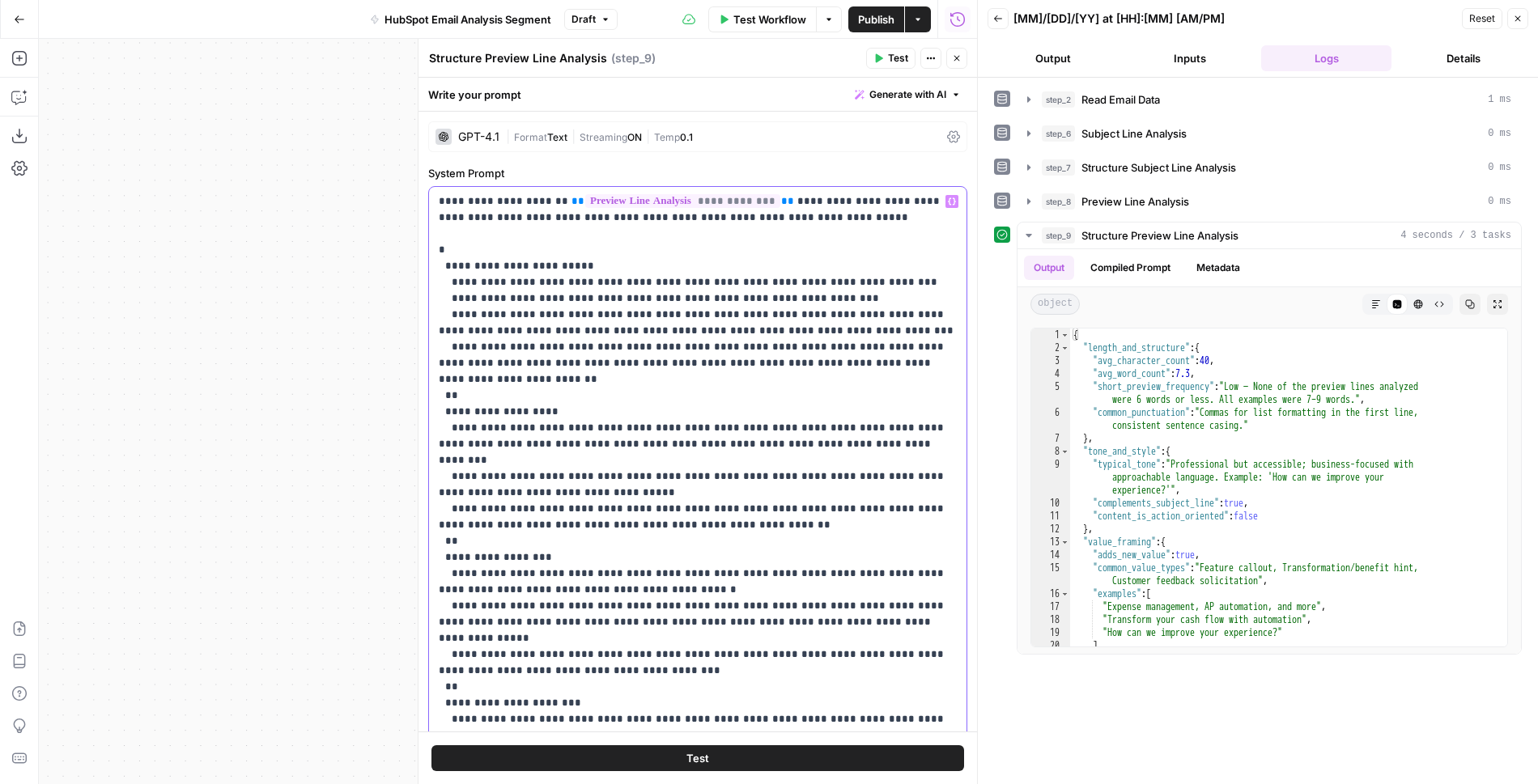 click on "**********" at bounding box center (698, 687) 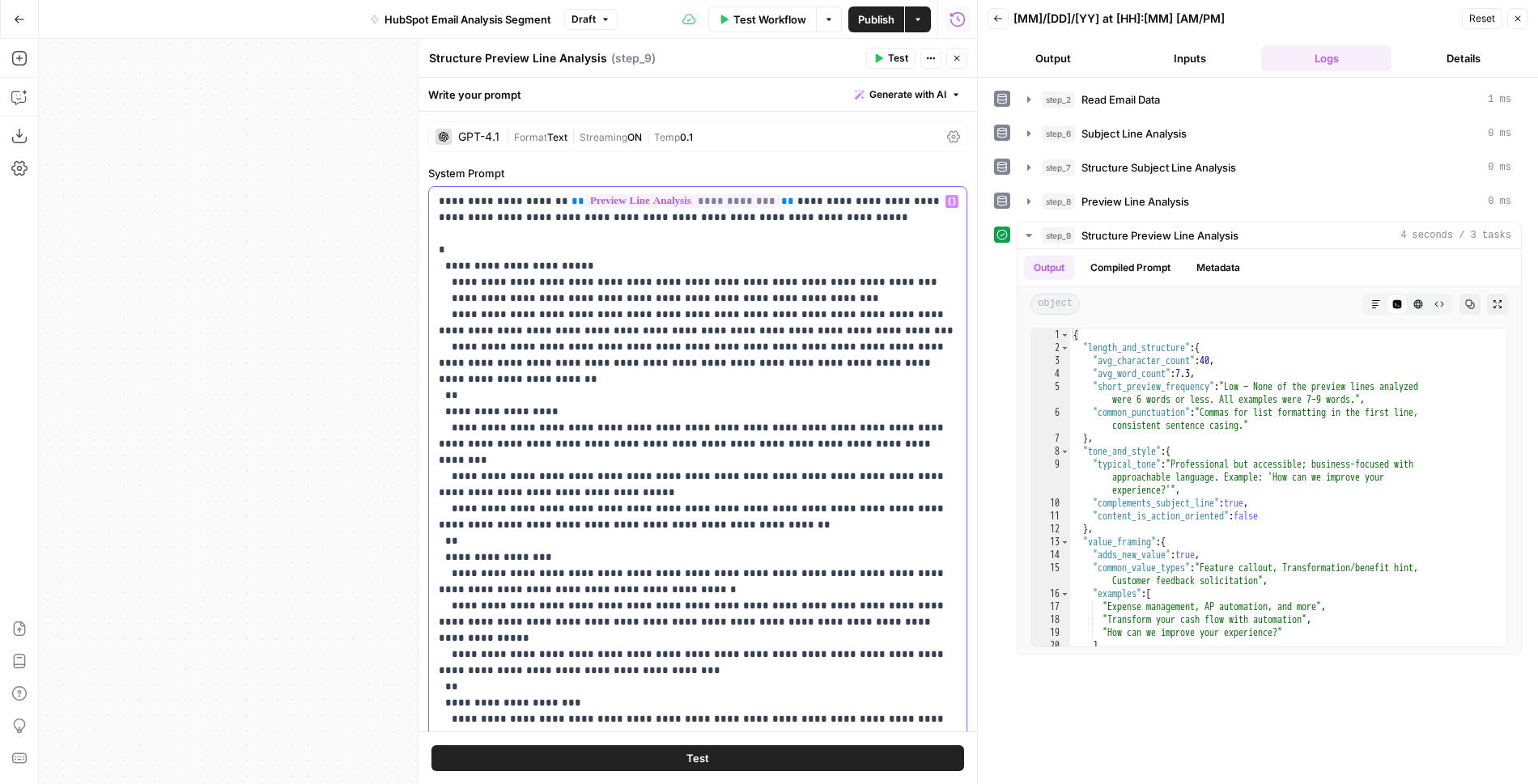 drag, startPoint x: 903, startPoint y: 360, endPoint x: 784, endPoint y: 362, distance: 119.0168 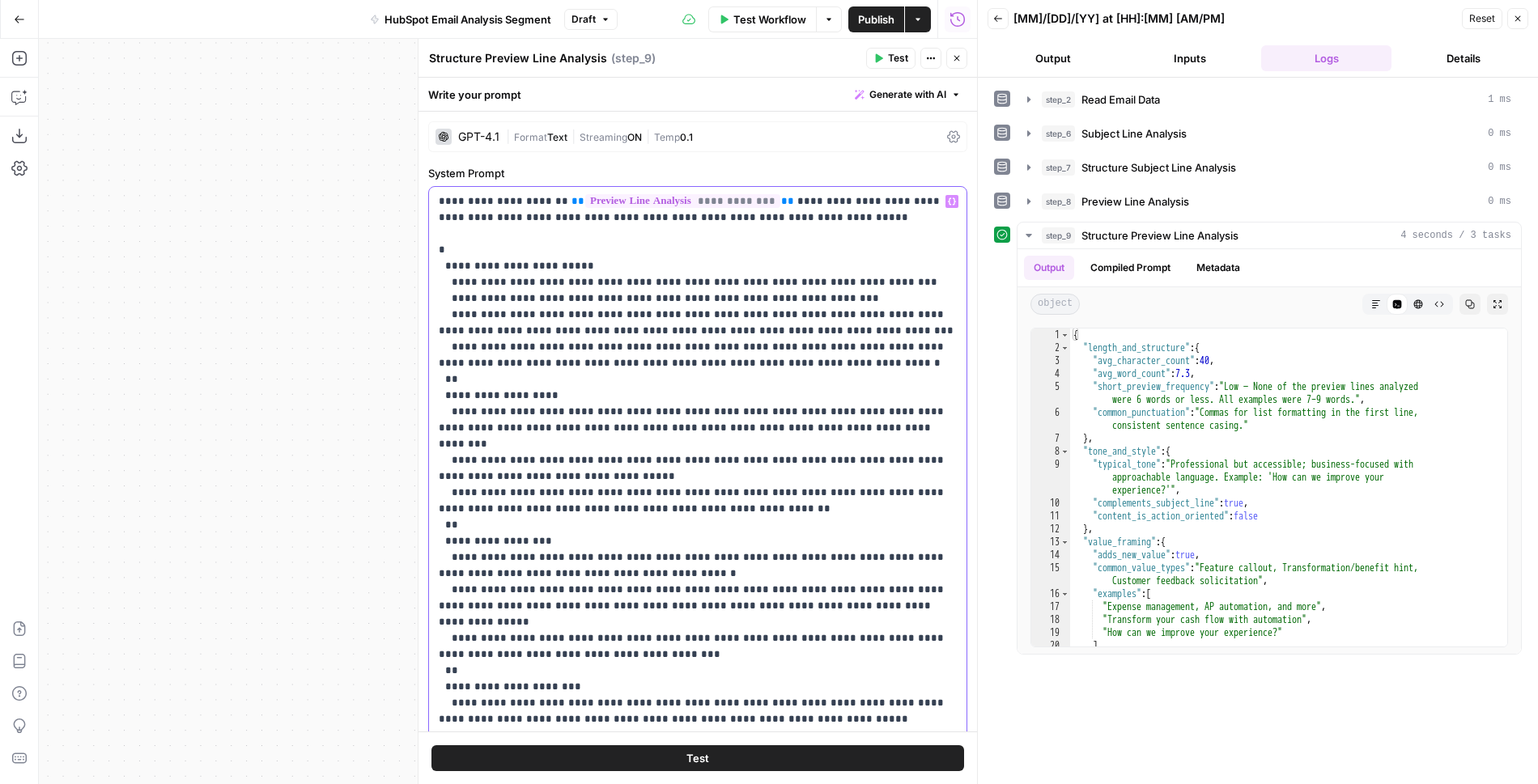type 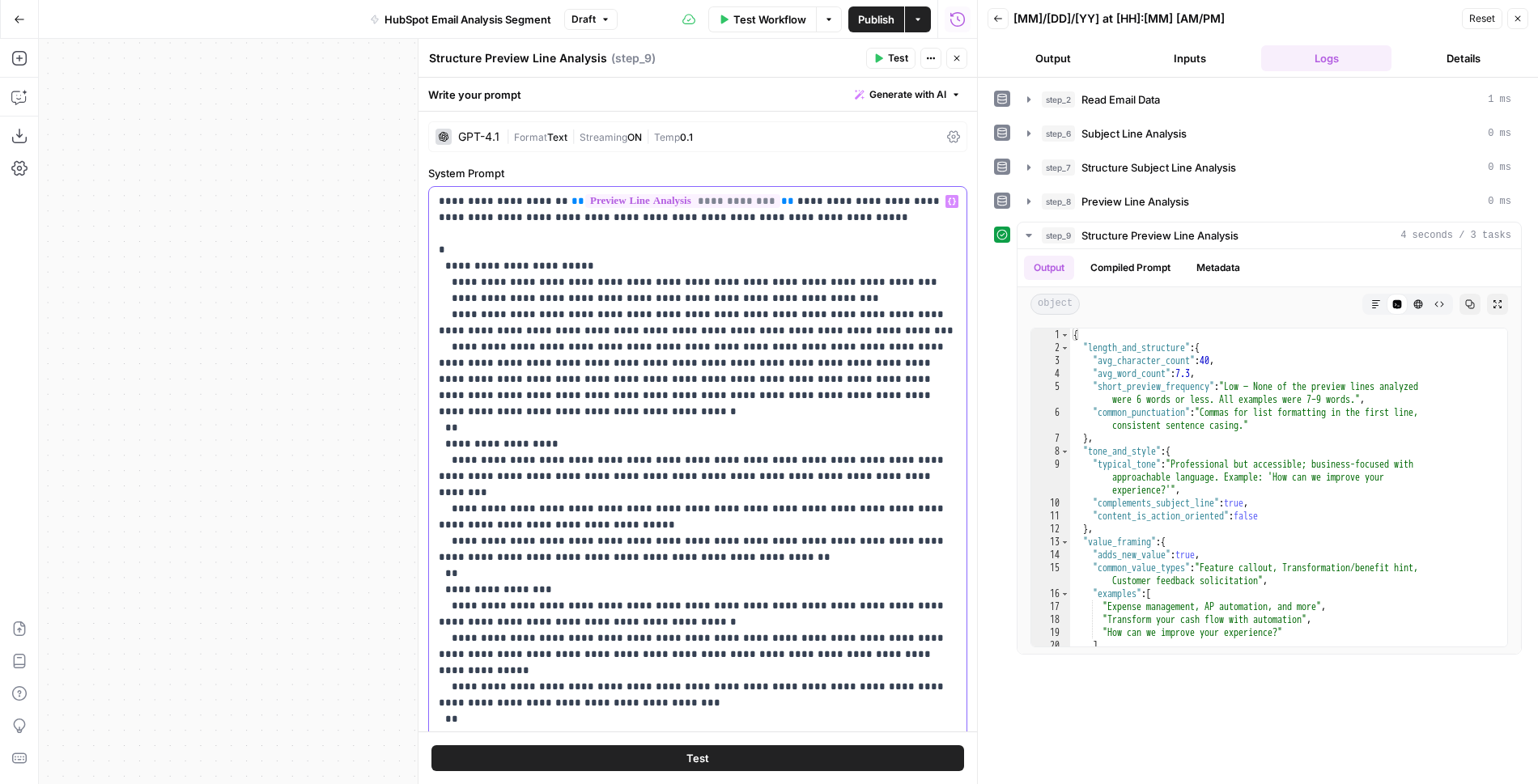 drag, startPoint x: 859, startPoint y: 376, endPoint x: 783, endPoint y: 364, distance: 76.941536 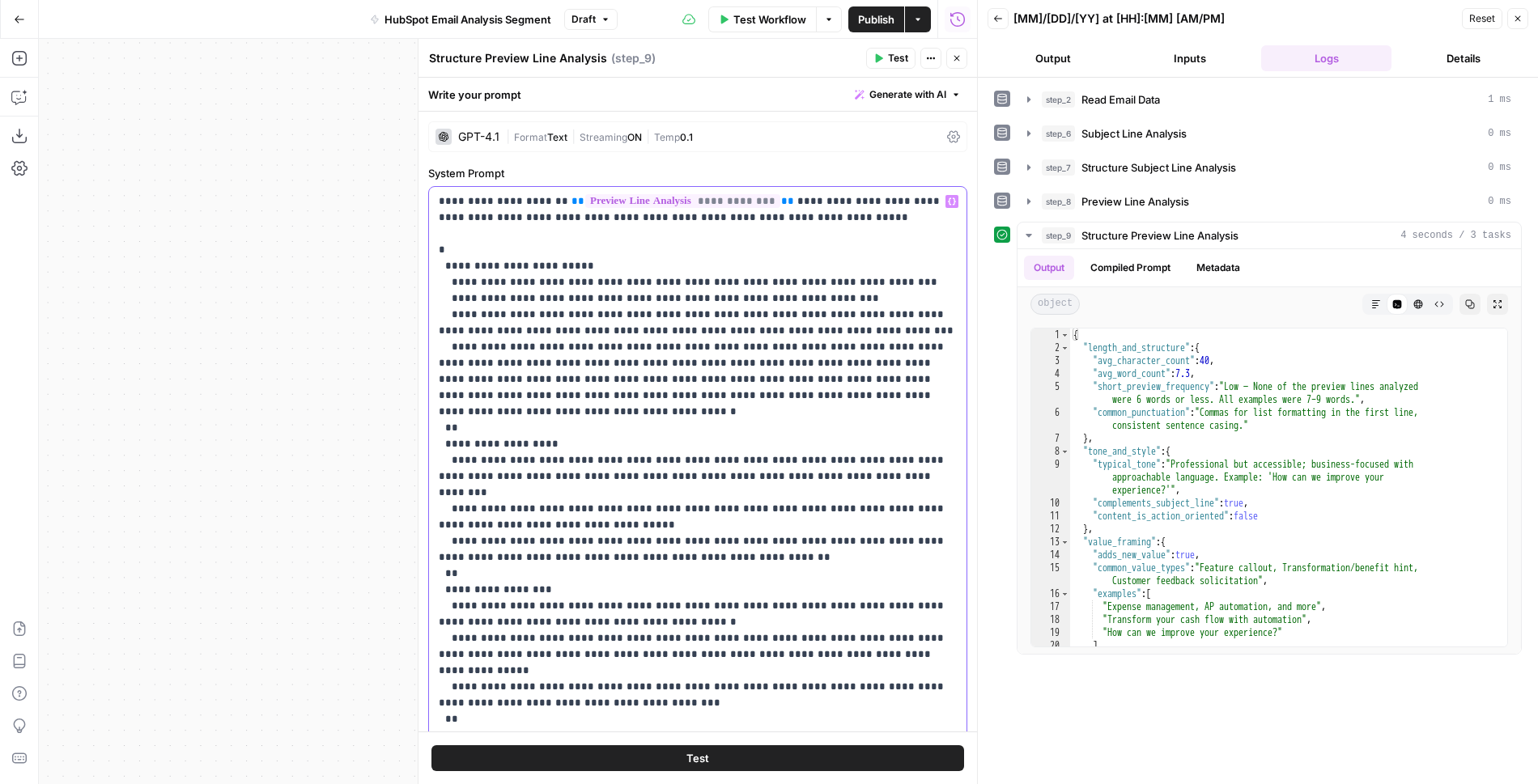 click on "**********" at bounding box center (698, 703) 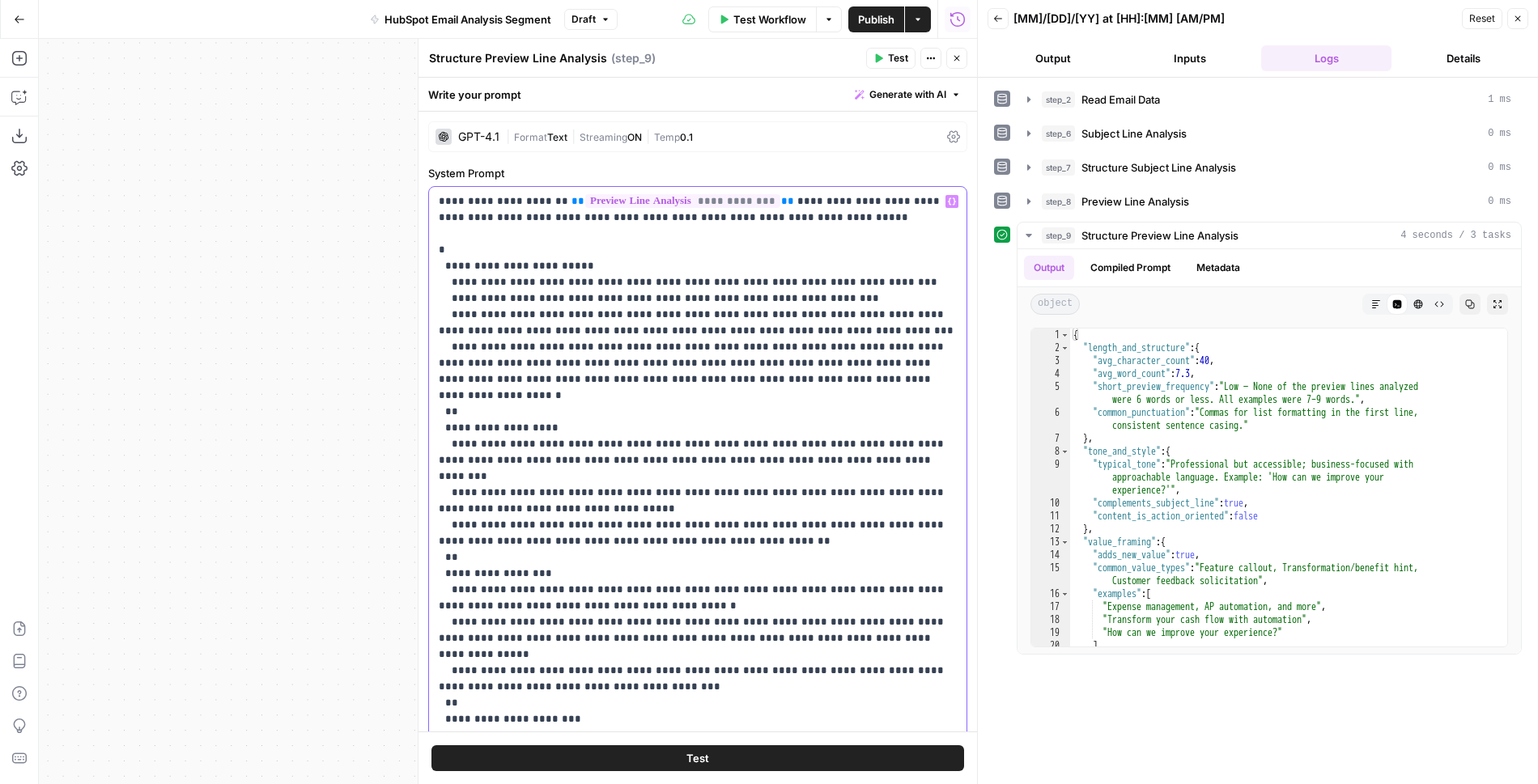 click on "**********" at bounding box center [698, 695] 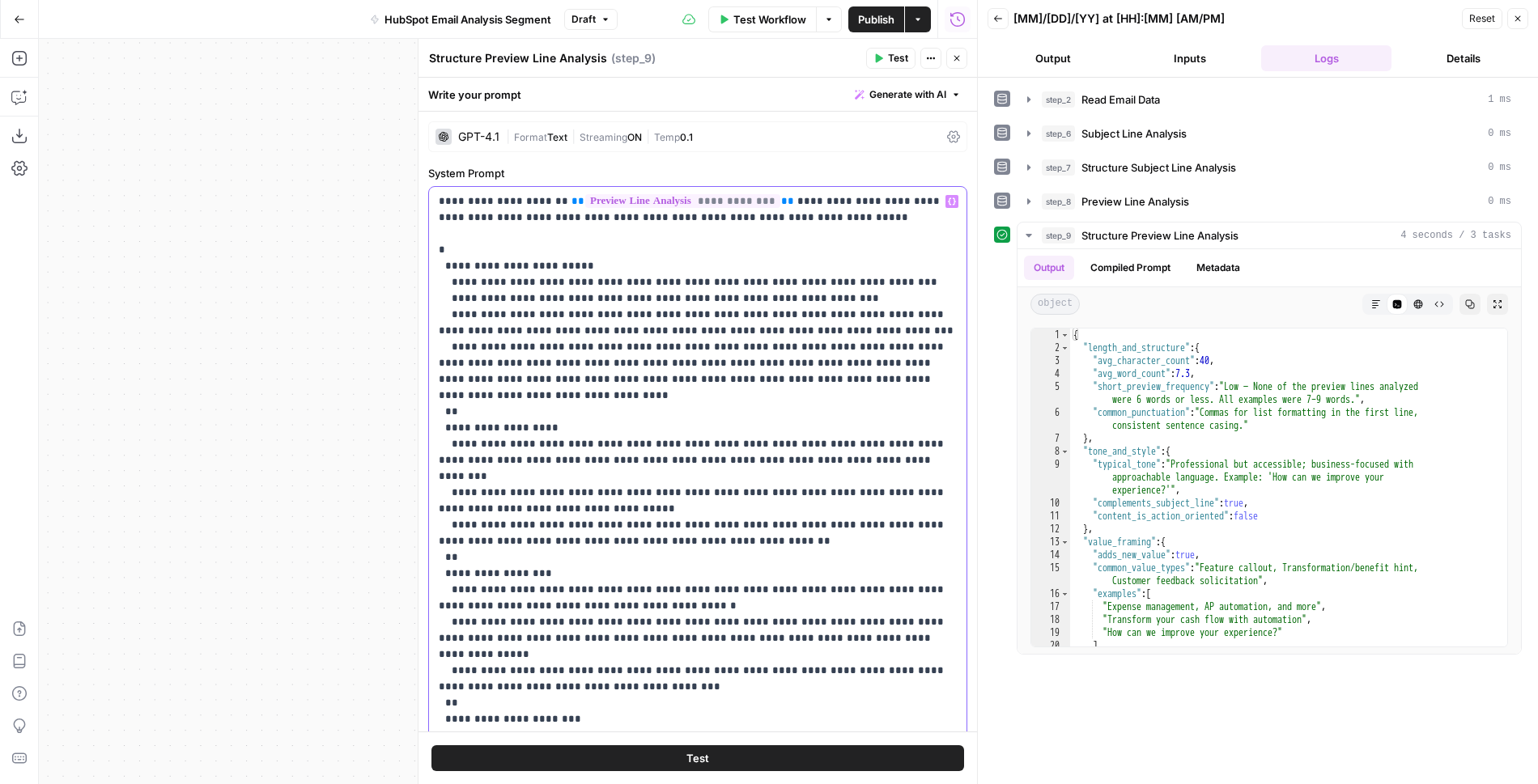drag, startPoint x: 848, startPoint y: 379, endPoint x: 708, endPoint y: 380, distance: 140.00357 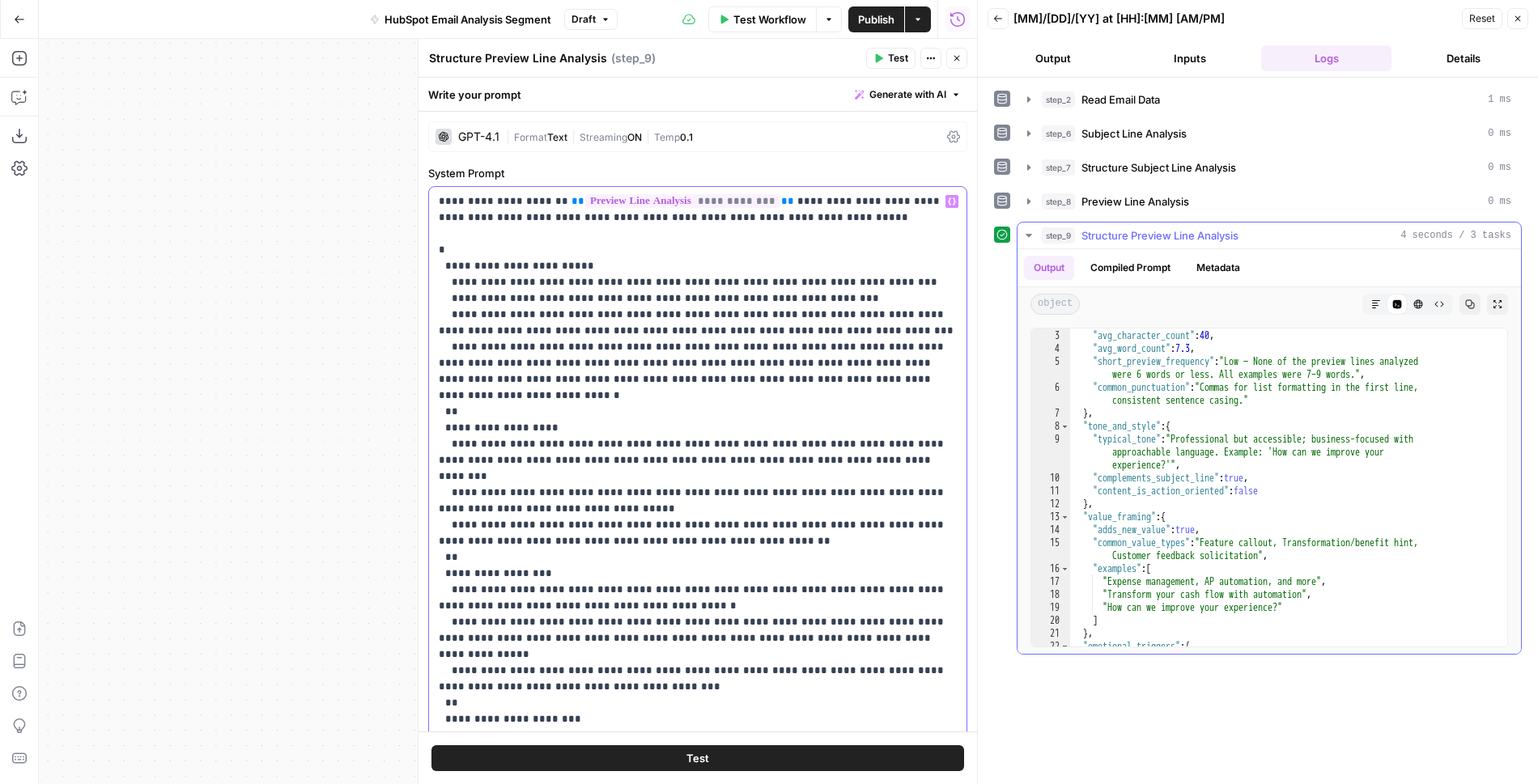 scroll, scrollTop: 26, scrollLeft: 0, axis: vertical 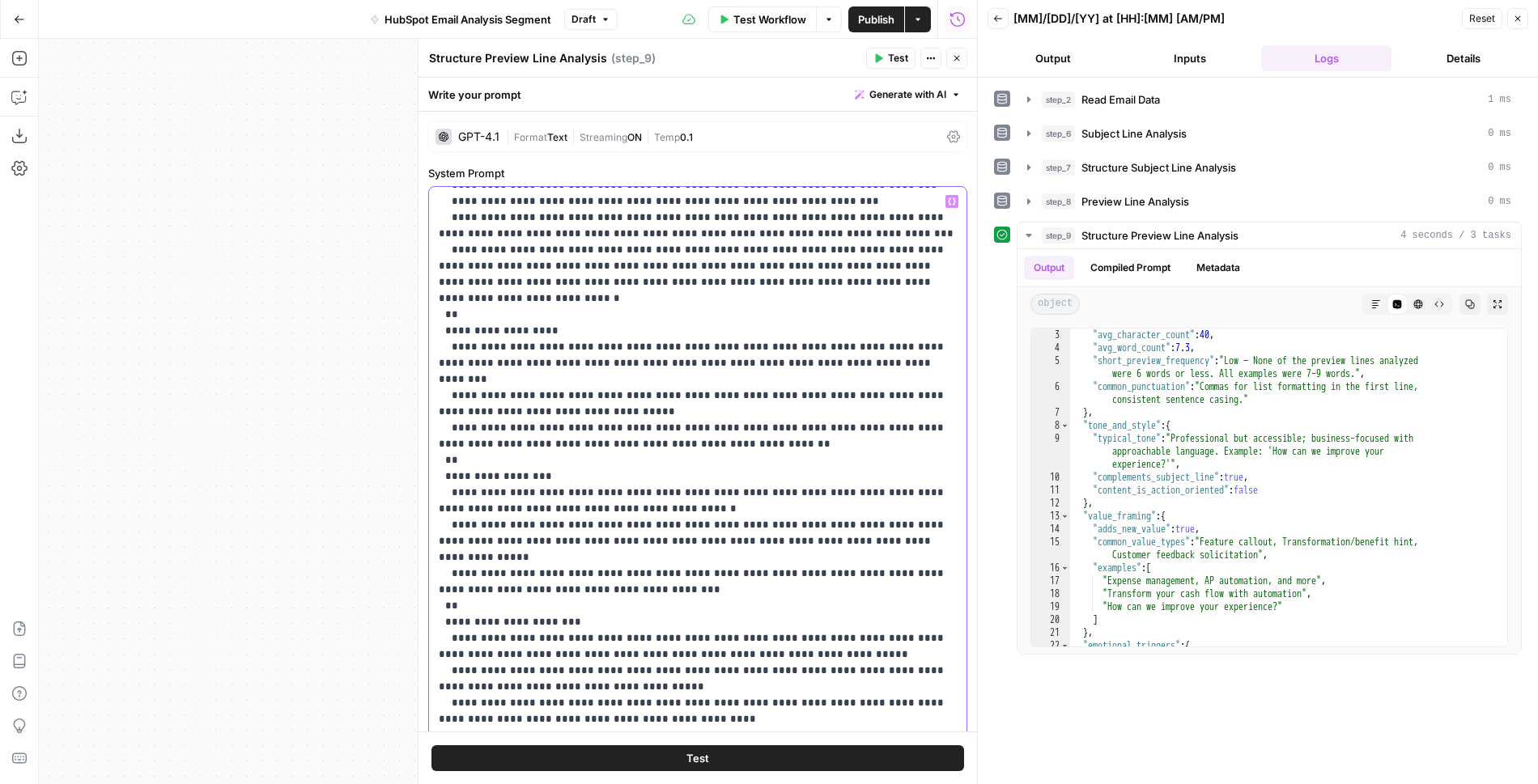 click on "**********" at bounding box center [698, 598] 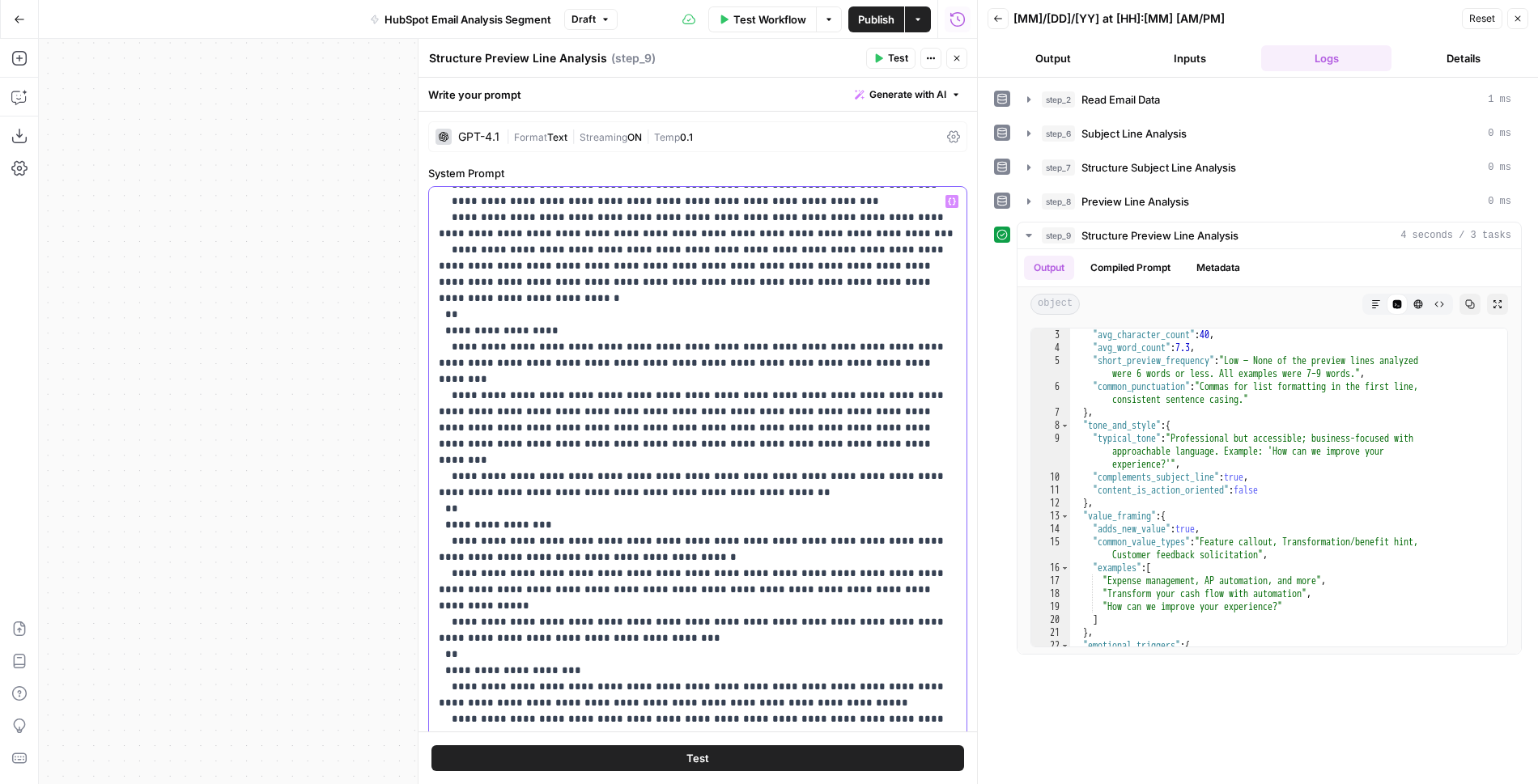drag, startPoint x: 656, startPoint y: 375, endPoint x: 560, endPoint y: 375, distance: 96 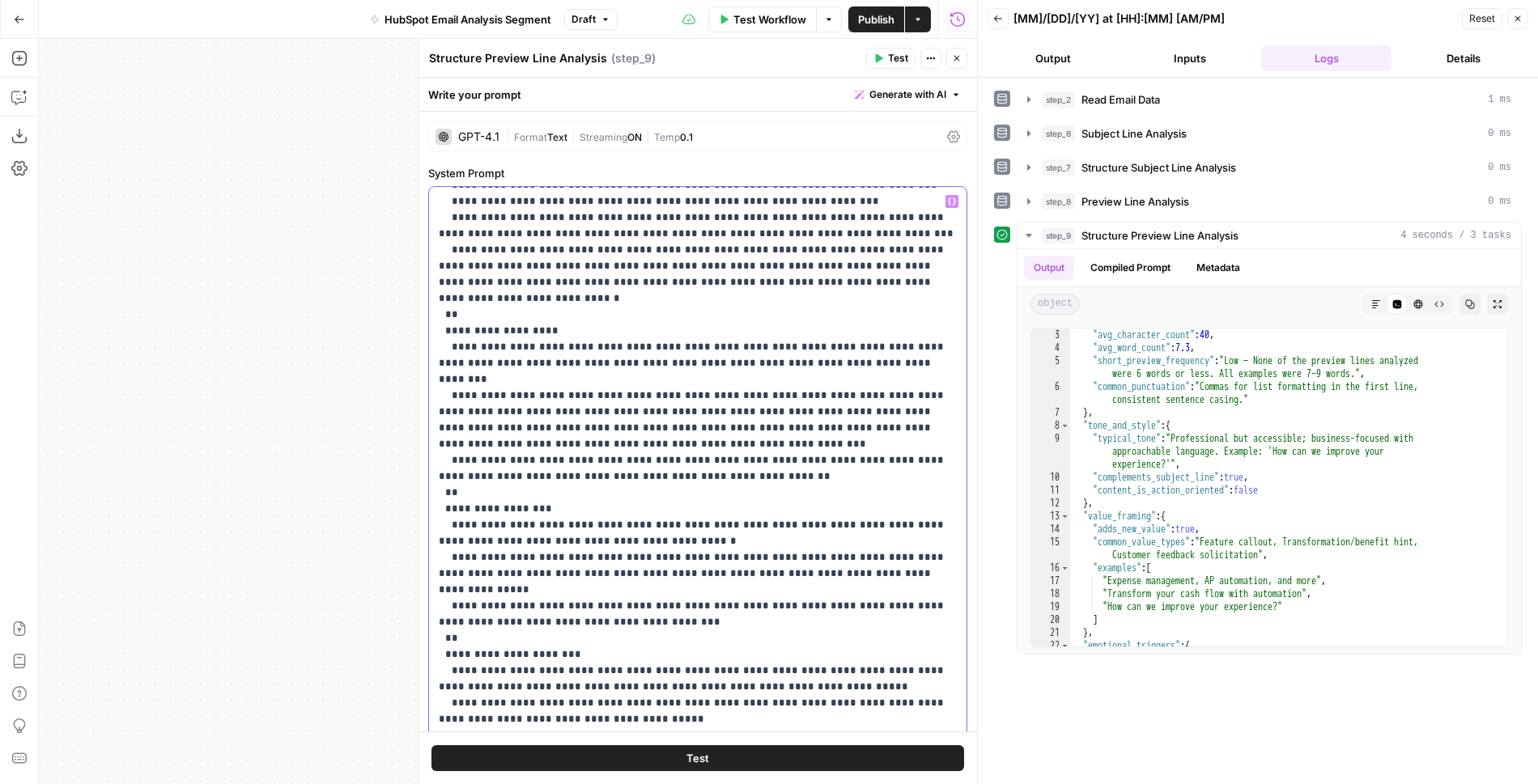 click on "**********" at bounding box center [698, 614] 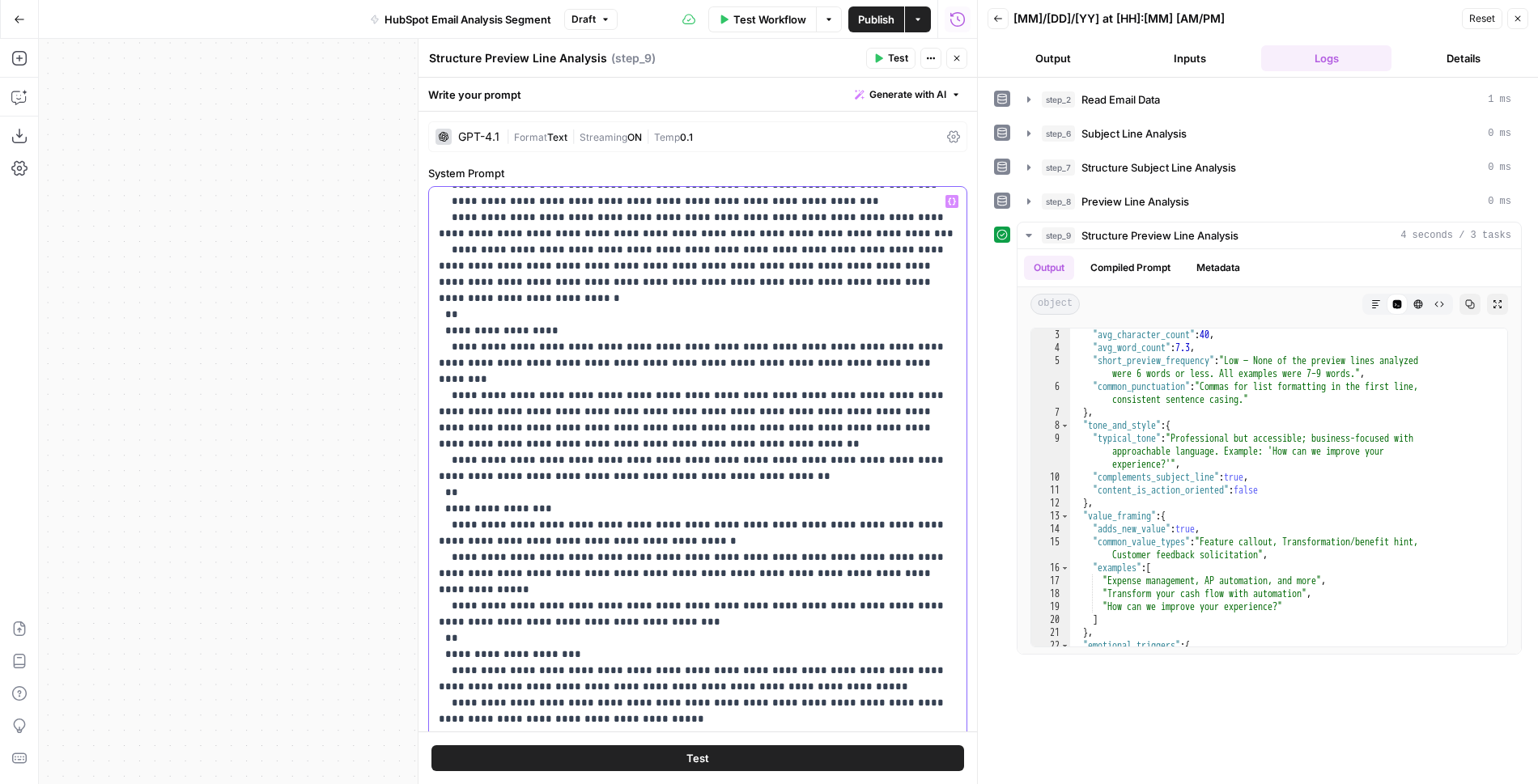 click on "**********" at bounding box center (698, 614) 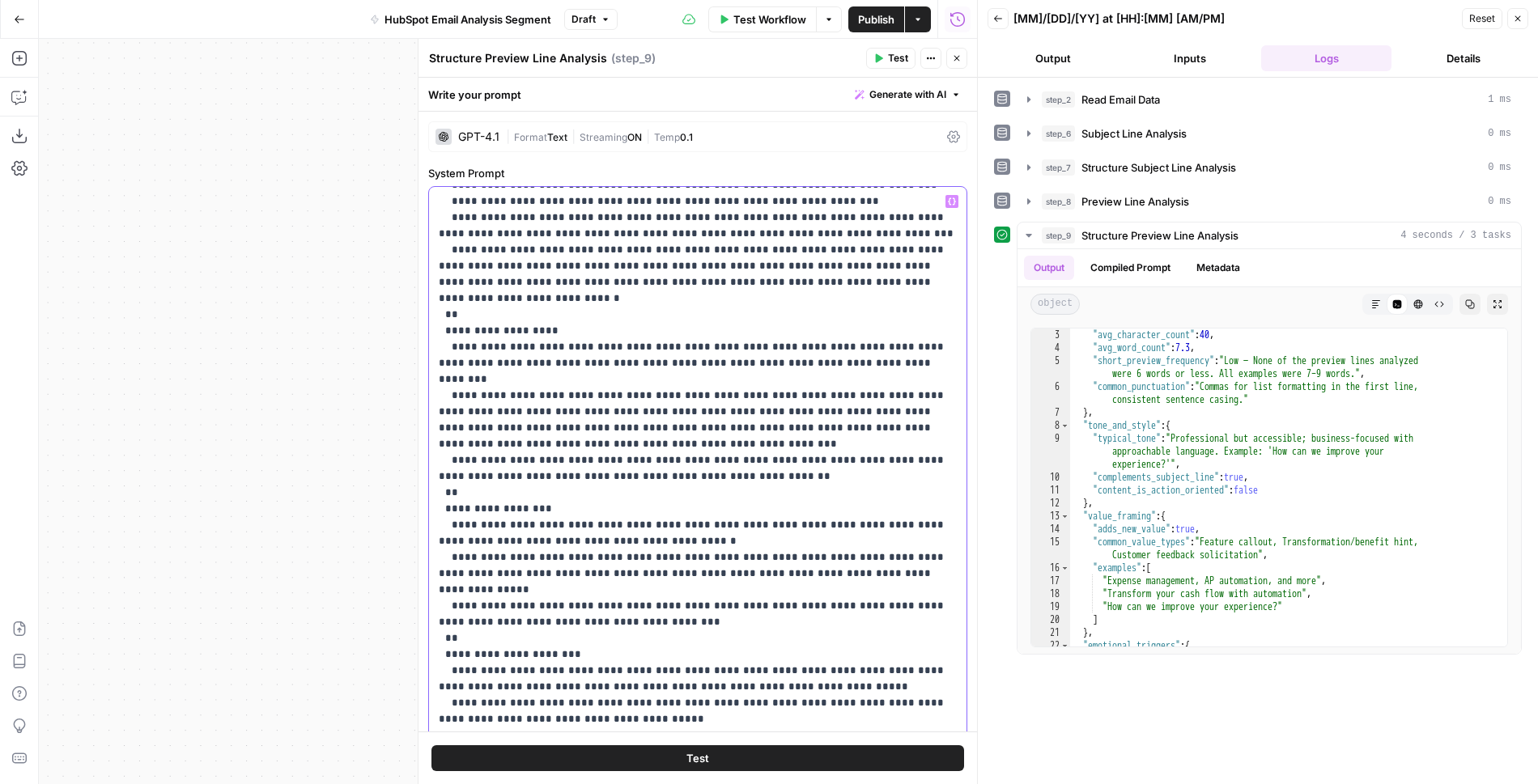 click on "**********" at bounding box center [698, 614] 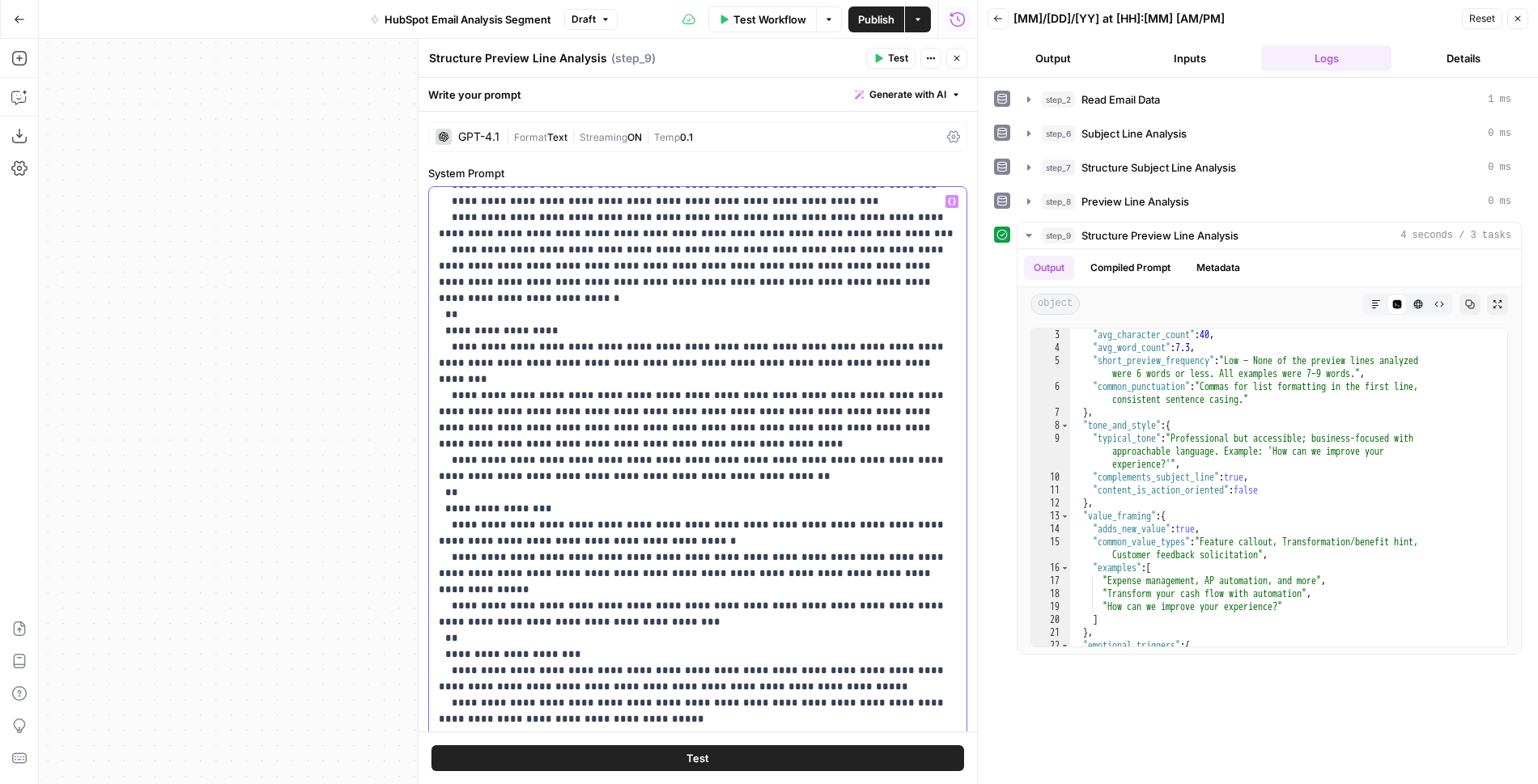 drag, startPoint x: 516, startPoint y: 392, endPoint x: 469, endPoint y: 390, distance: 47.042534 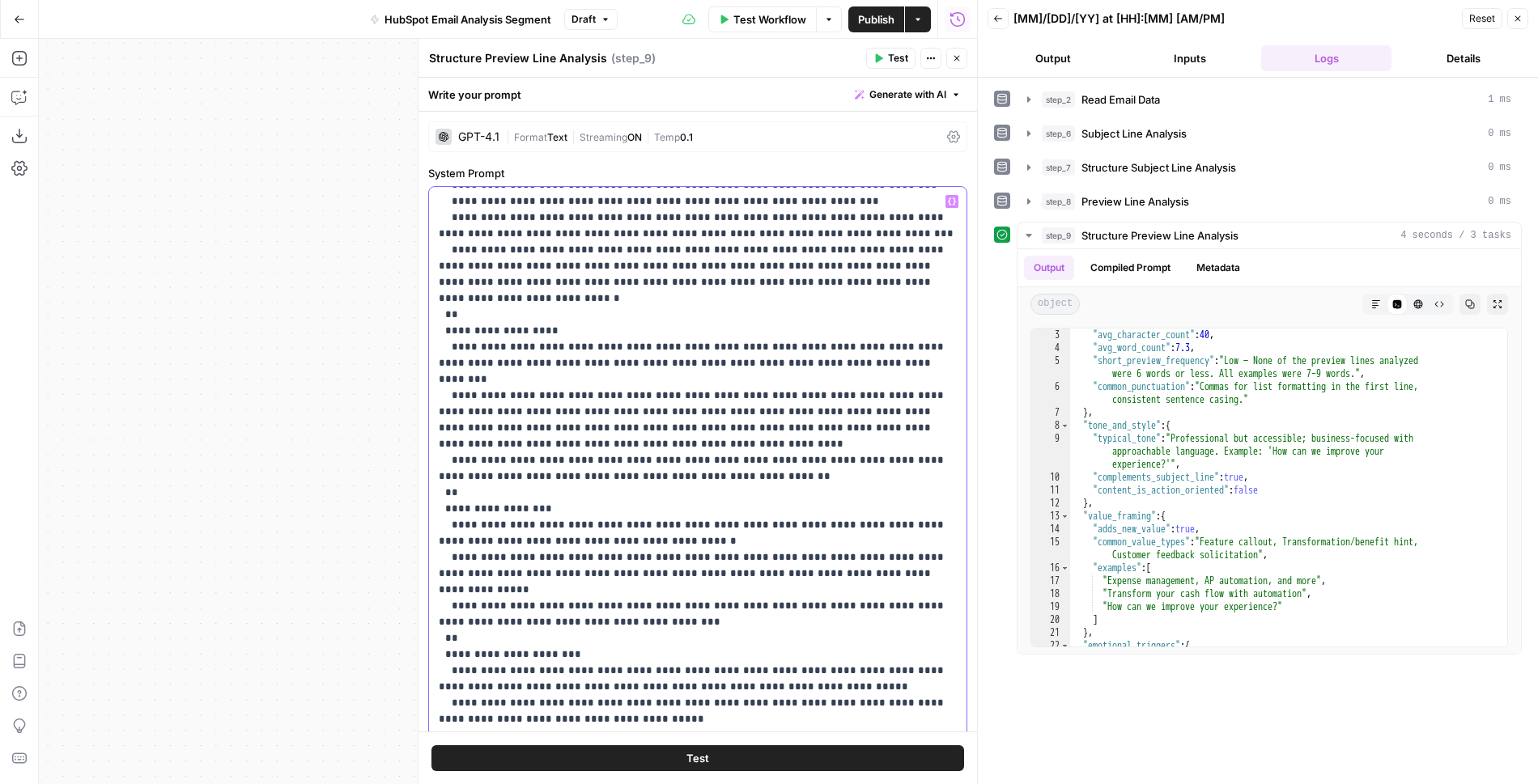 click on "**********" at bounding box center (698, 614) 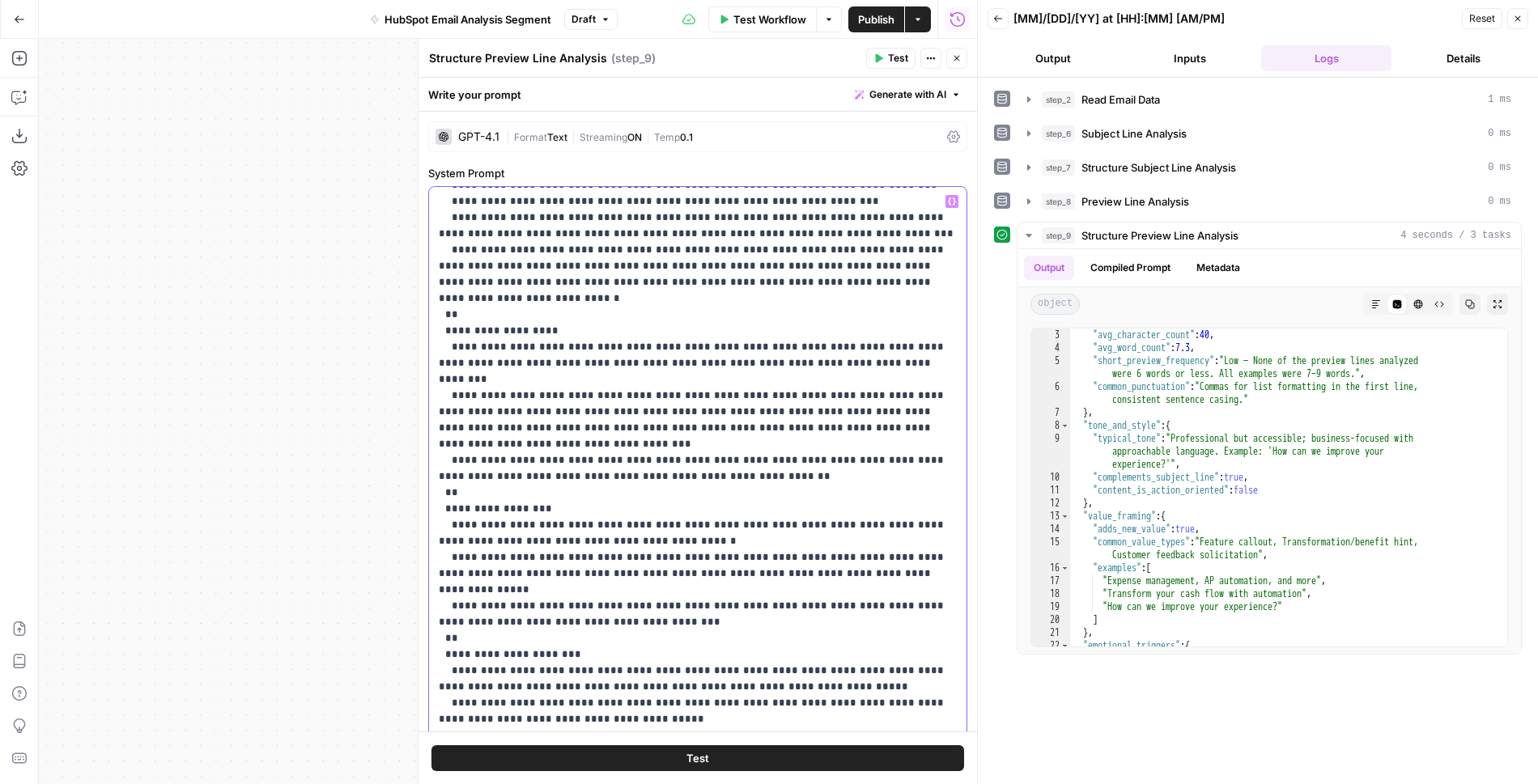 drag, startPoint x: 684, startPoint y: 395, endPoint x: 876, endPoint y: 376, distance: 192.93781 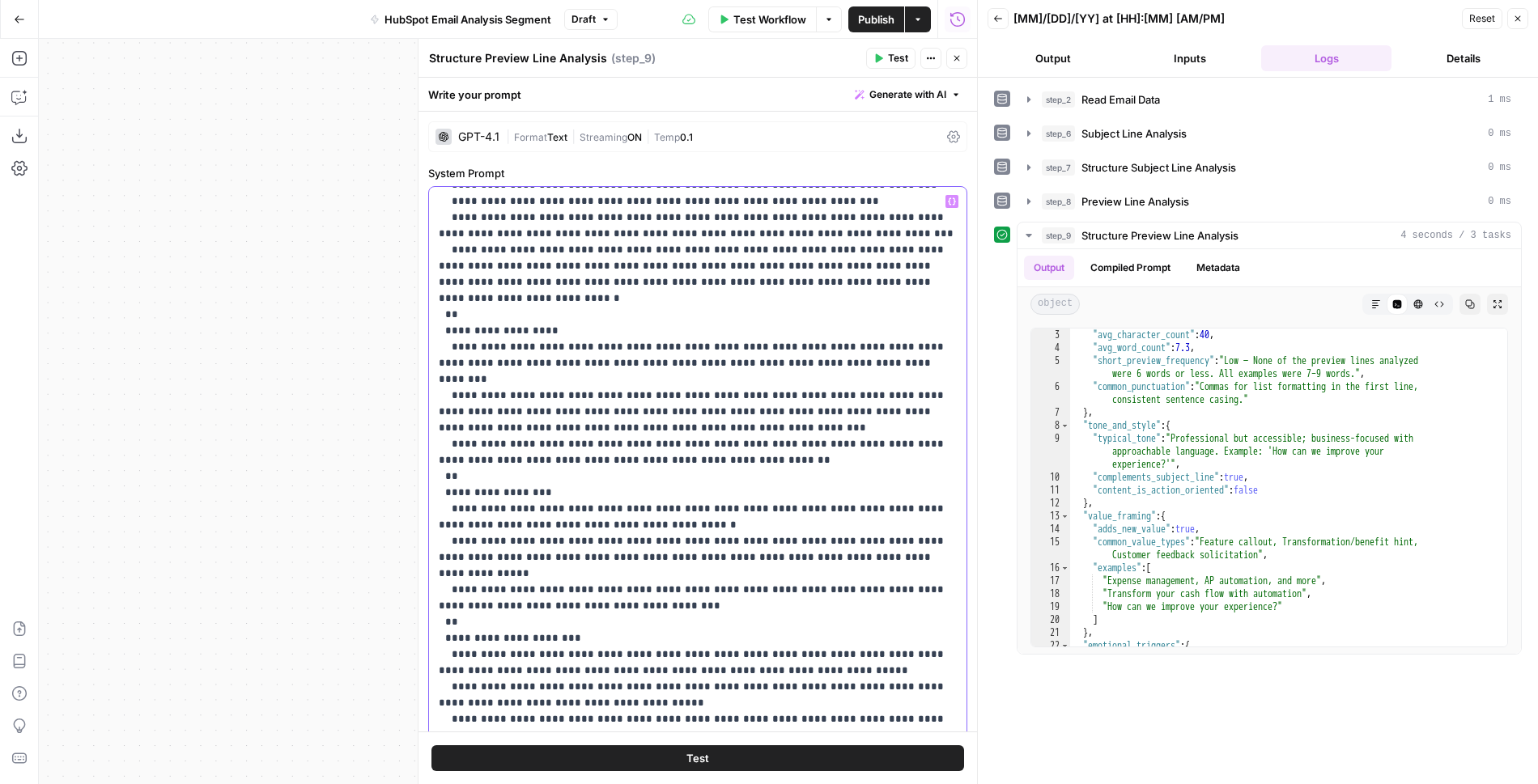 drag, startPoint x: 537, startPoint y: 393, endPoint x: 437, endPoint y: 394, distance: 100.005 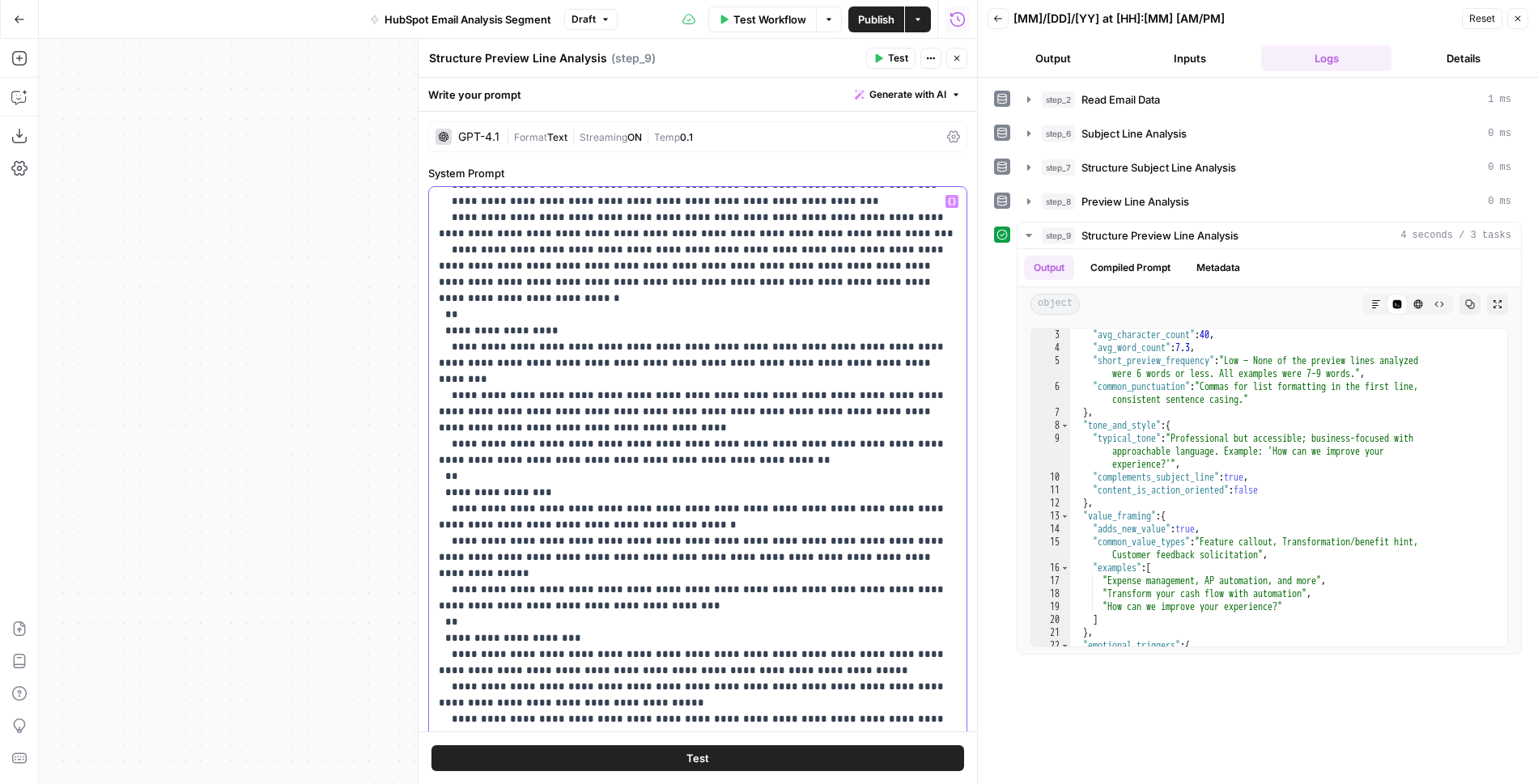 click on "**********" at bounding box center (698, 606) 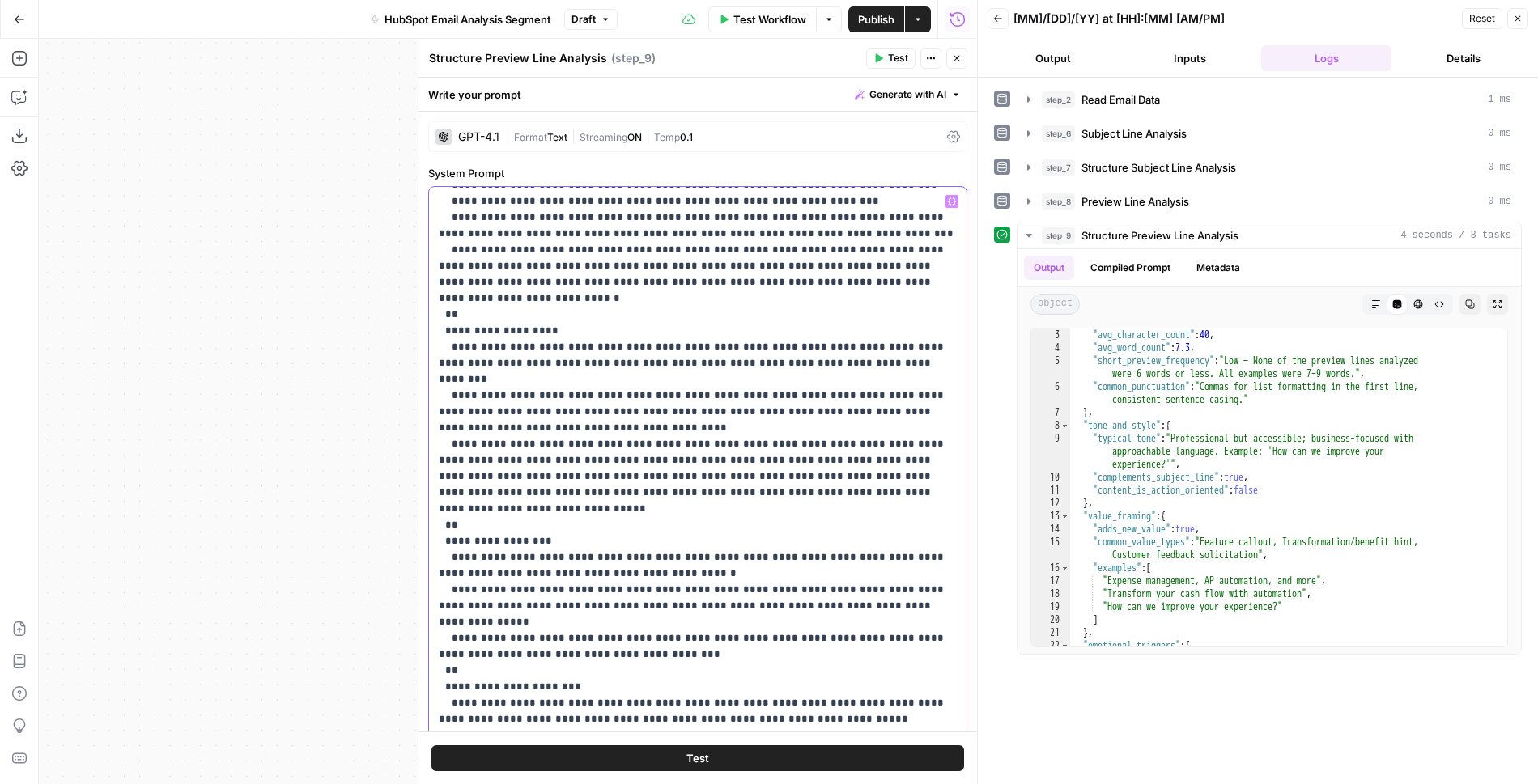 drag, startPoint x: 816, startPoint y: 425, endPoint x: 719, endPoint y: 434, distance: 97.41663 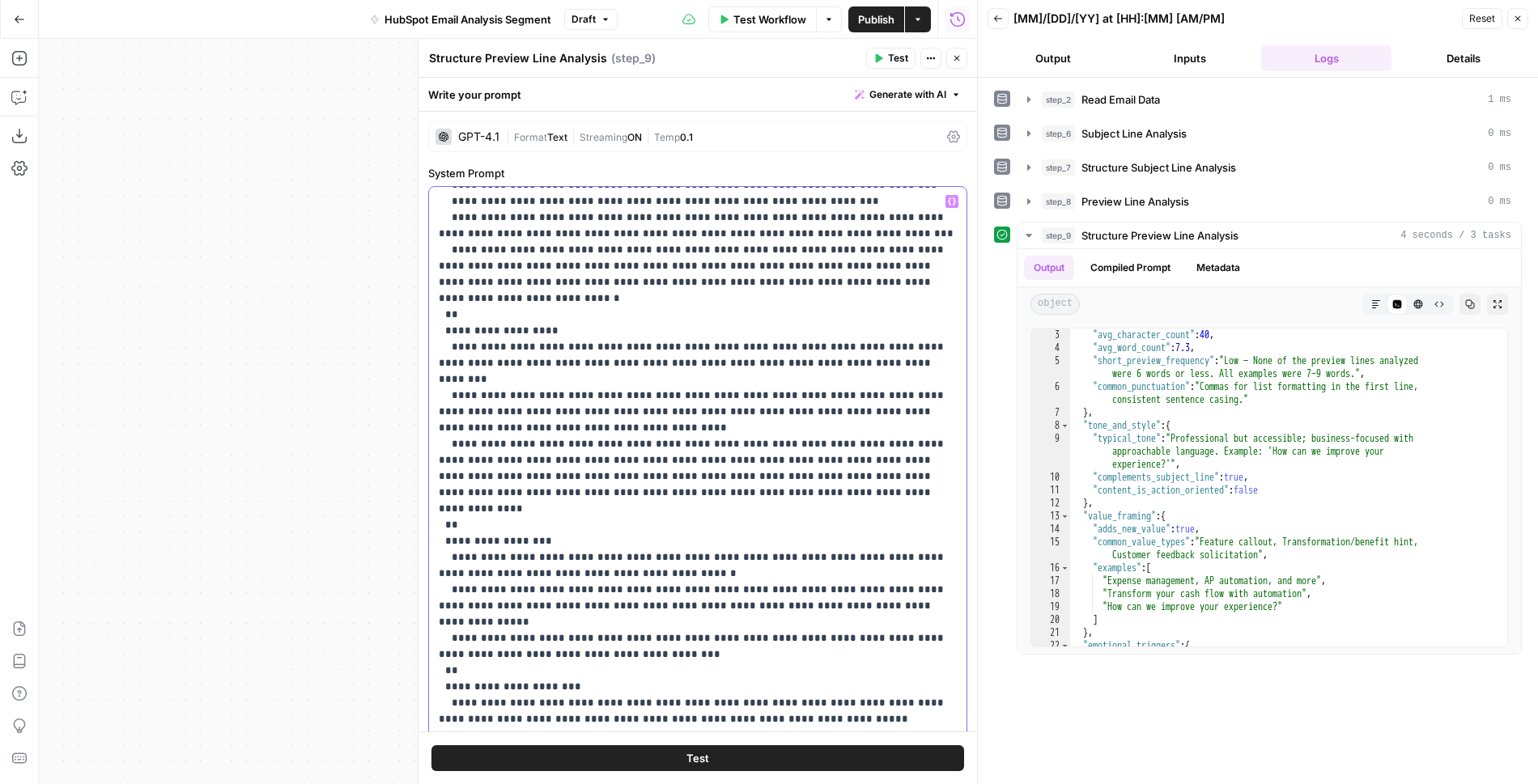 click on "**********" at bounding box center [698, 622] 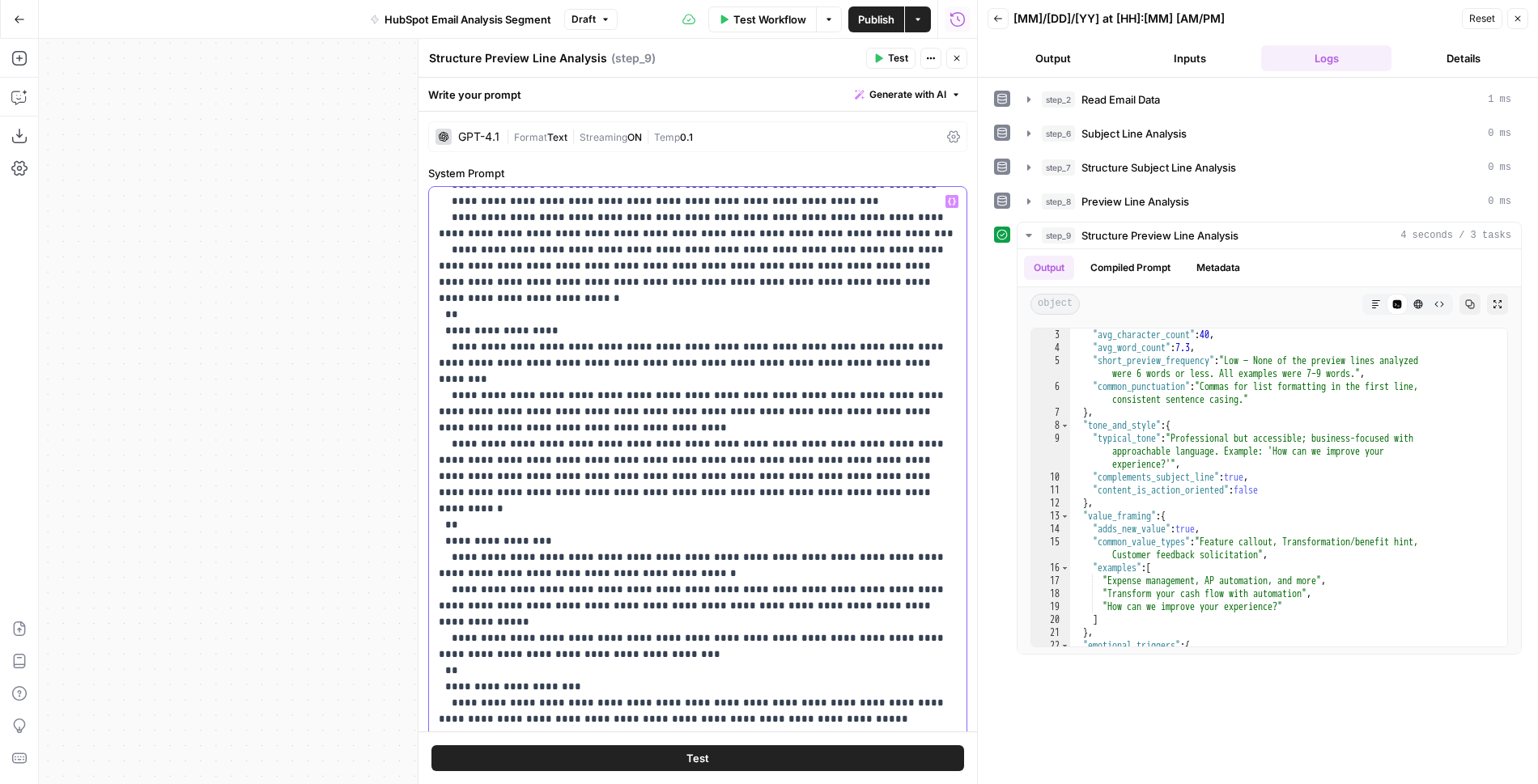 click on "**********" at bounding box center (698, 622) 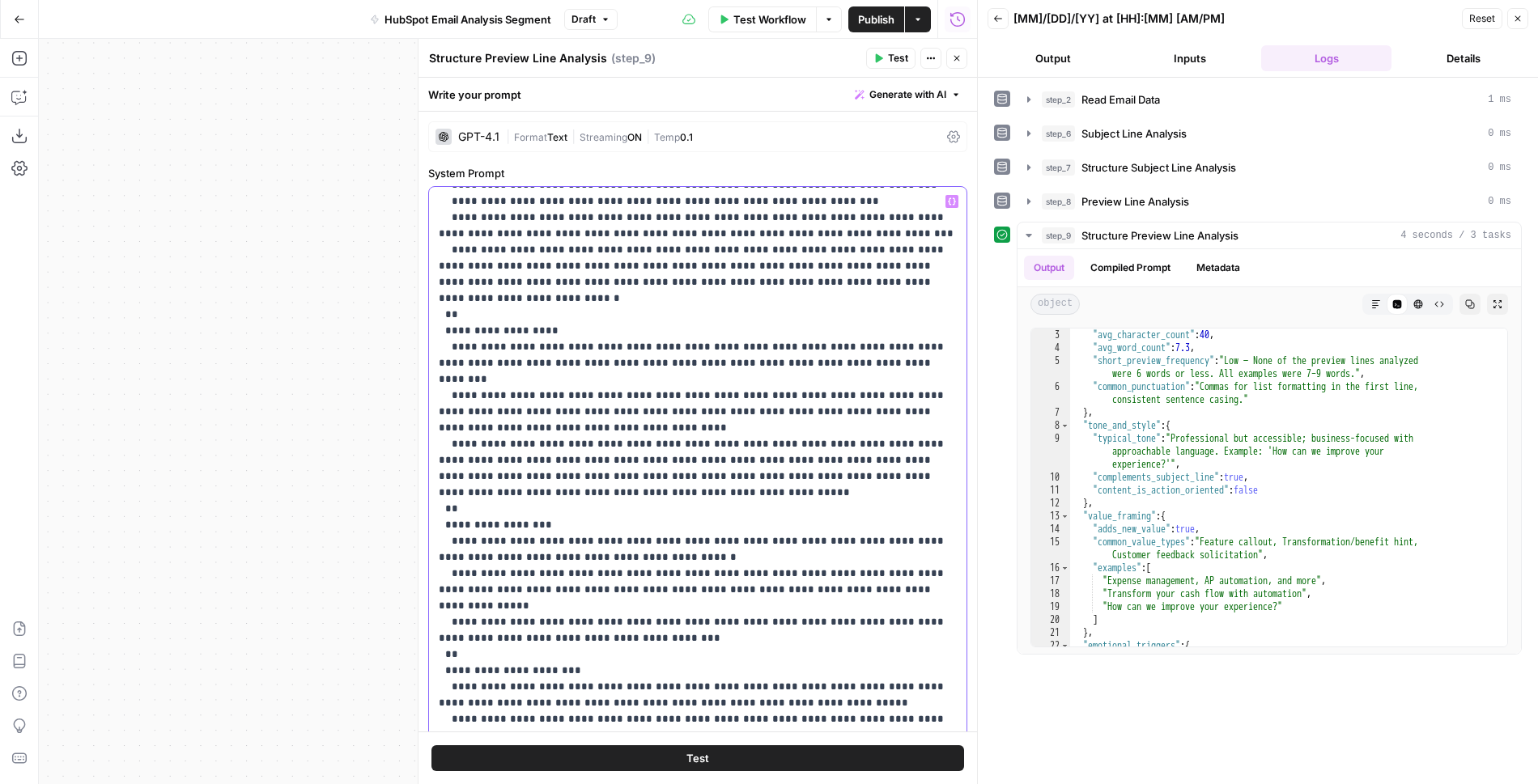 drag, startPoint x: 804, startPoint y: 445, endPoint x: 514, endPoint y: 445, distance: 290 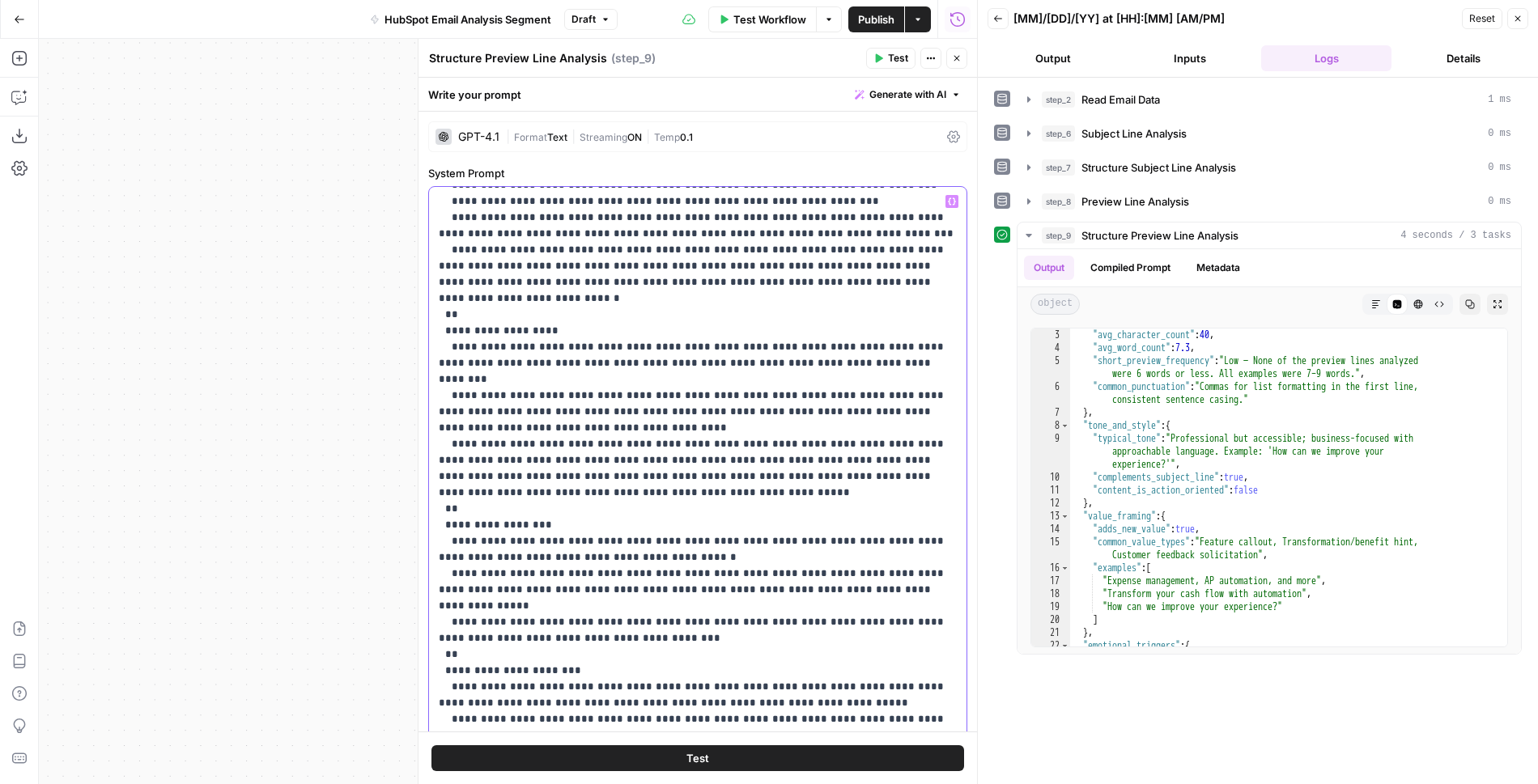 click on "**********" at bounding box center [698, 622] 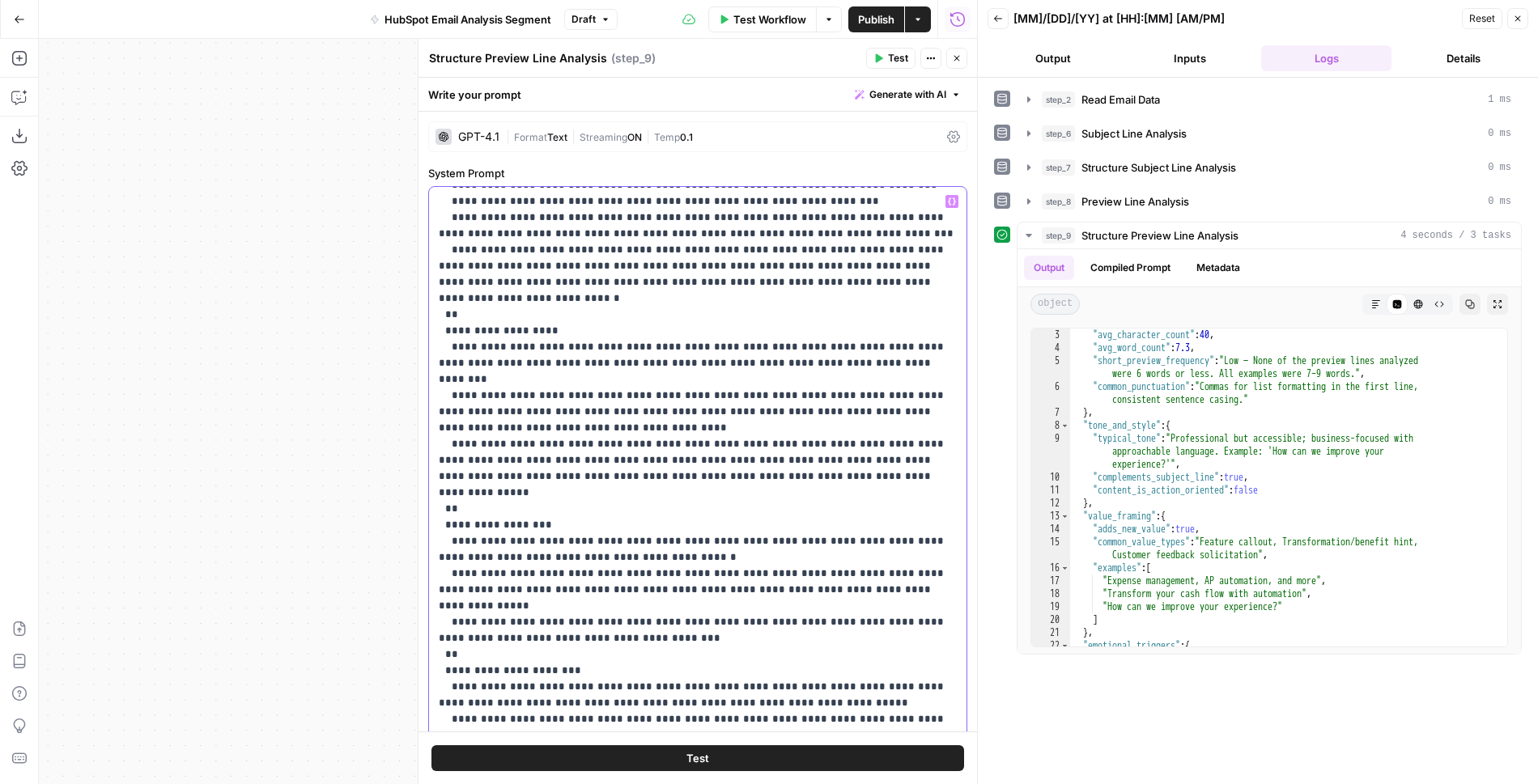 drag, startPoint x: 620, startPoint y: 444, endPoint x: 518, endPoint y: 443, distance: 102.0049 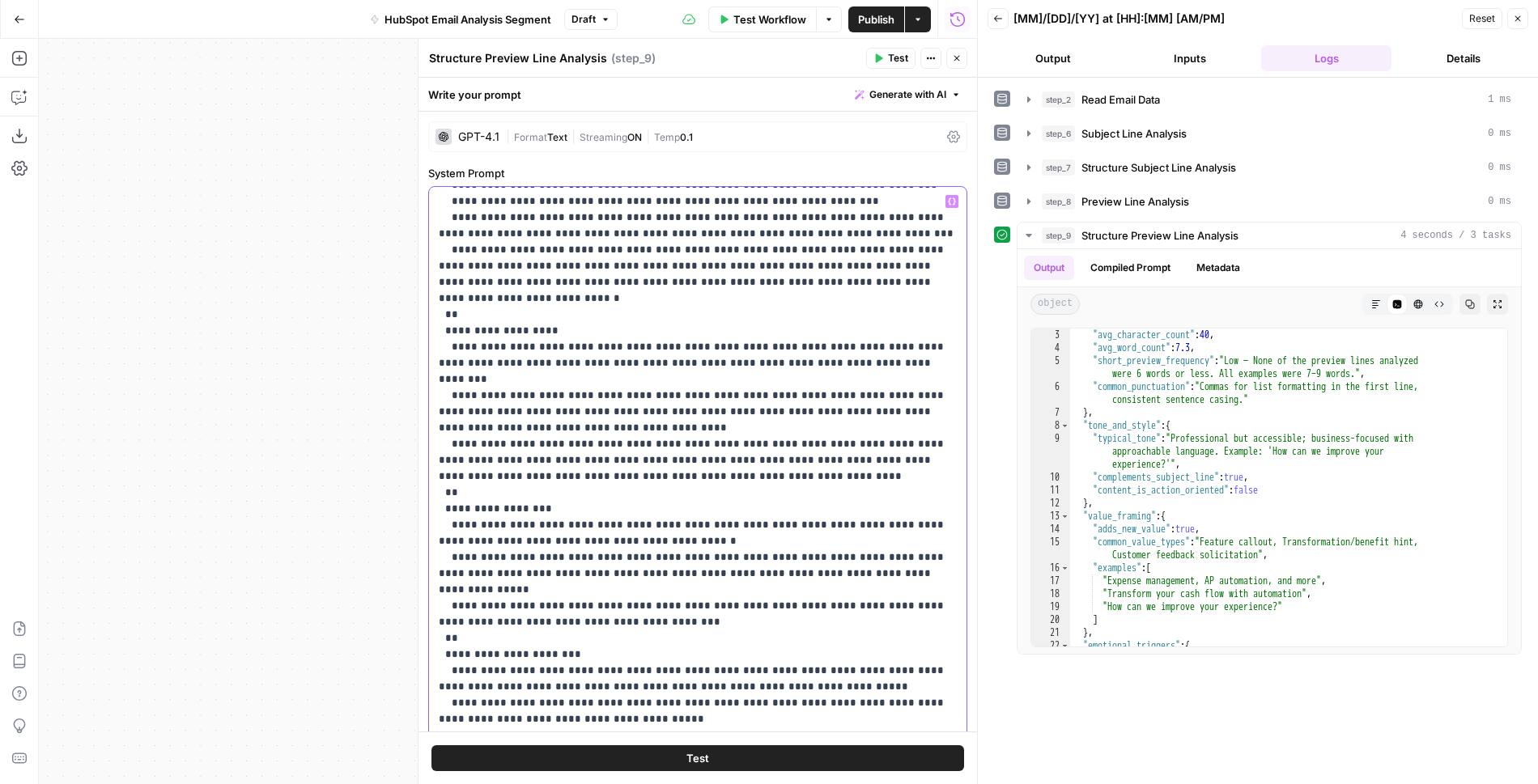 drag, startPoint x: 637, startPoint y: 447, endPoint x: 615, endPoint y: 447, distance: 22 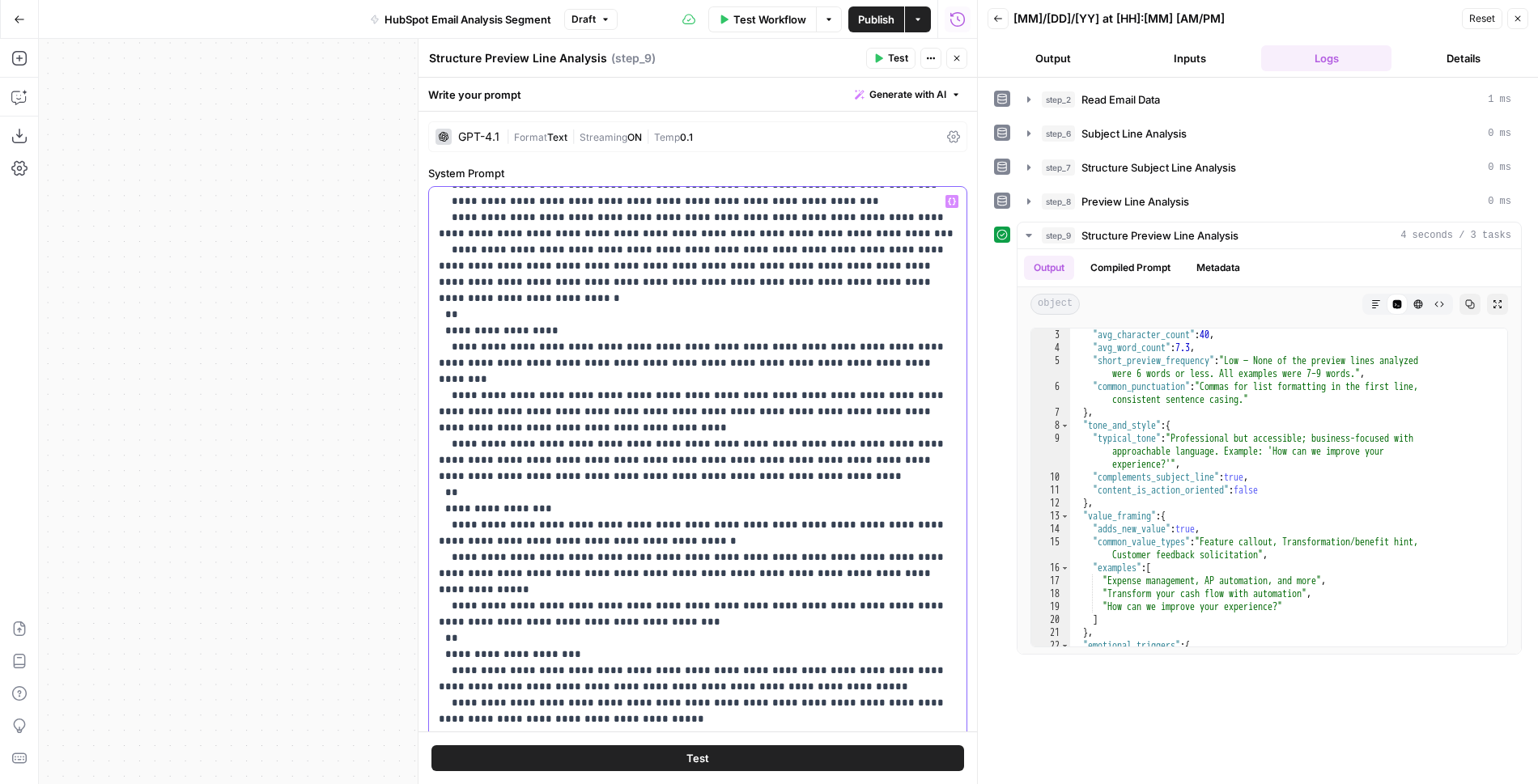 click on "**********" at bounding box center (698, 614) 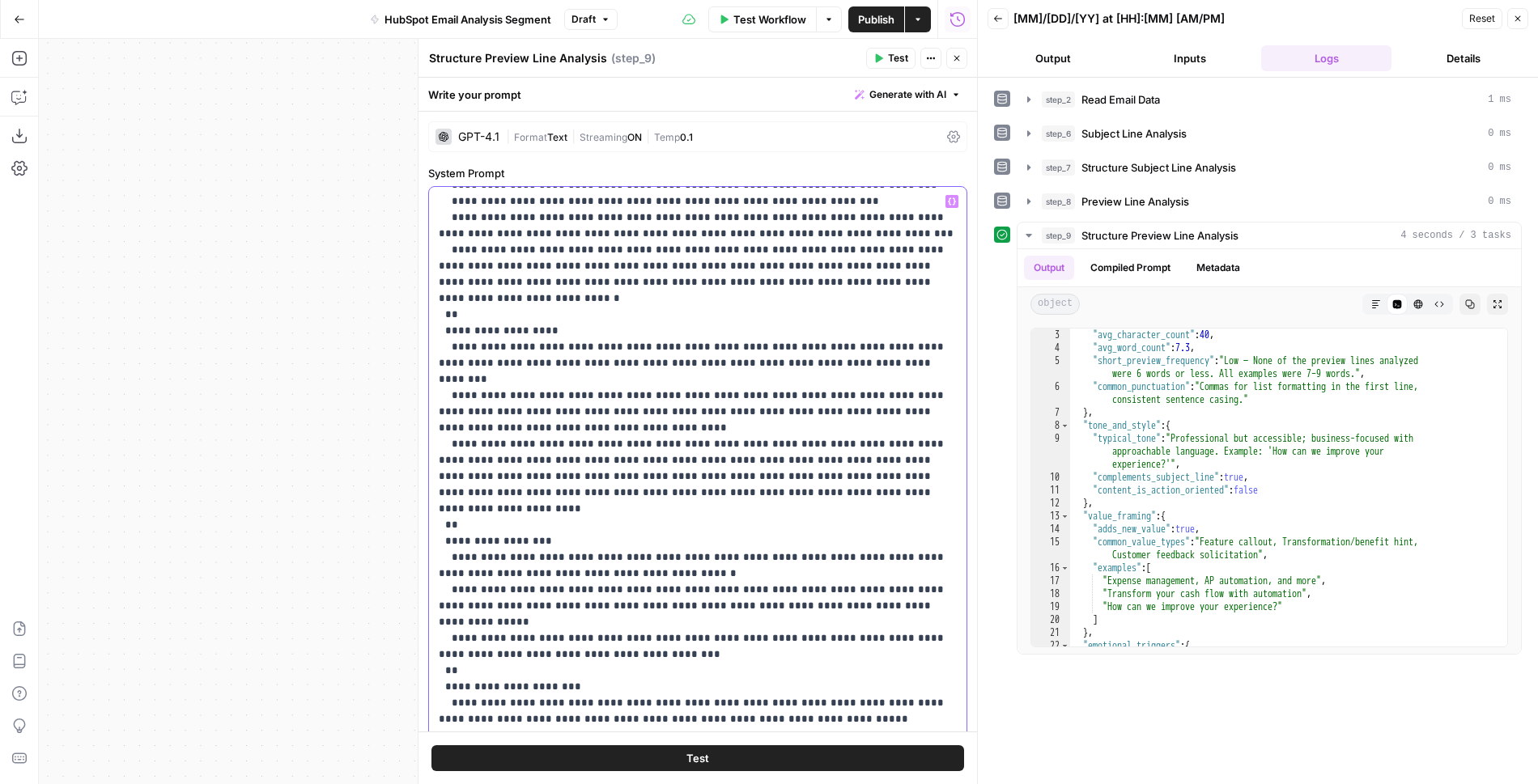 click on "**********" at bounding box center [698, 622] 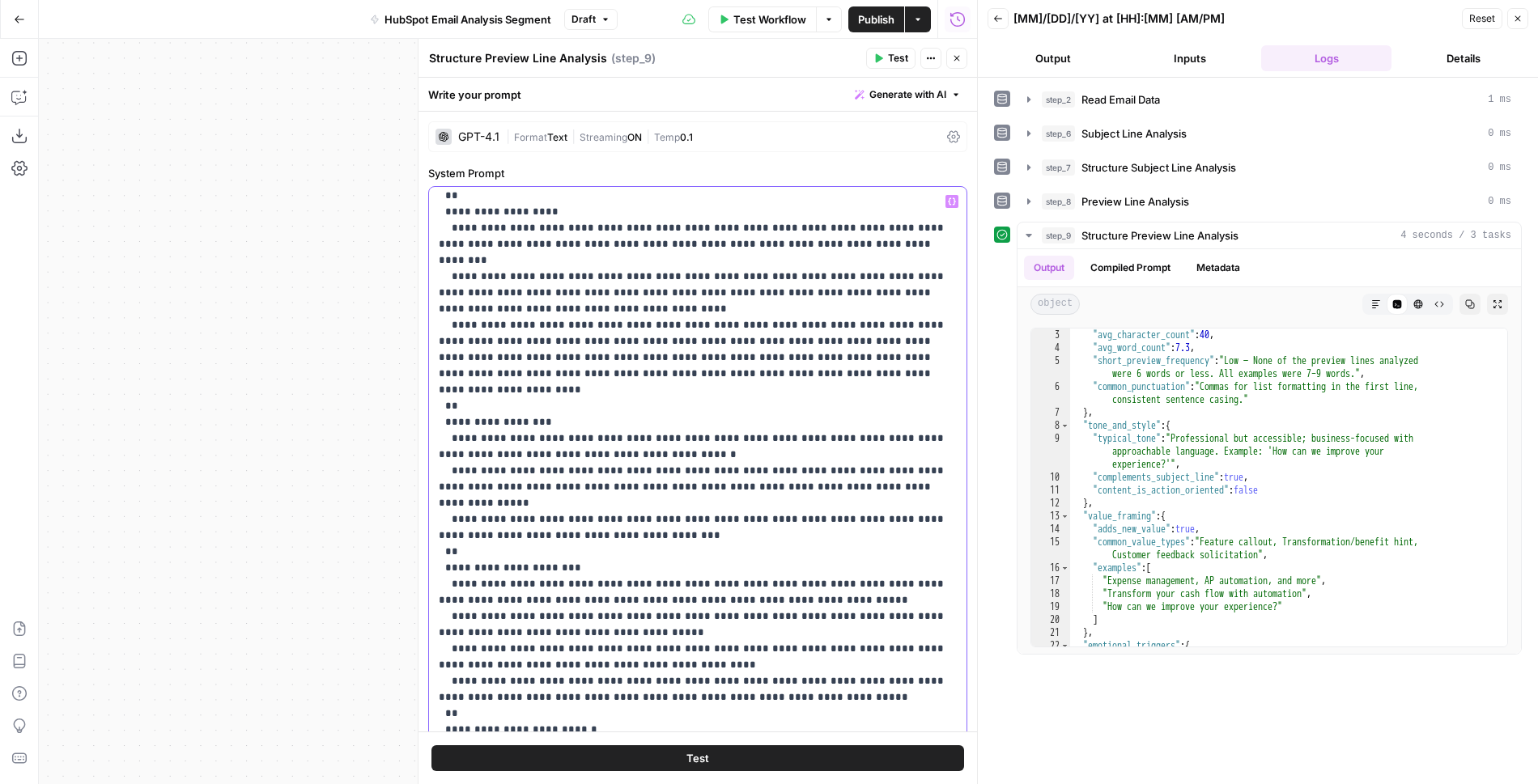 scroll, scrollTop: 218, scrollLeft: 0, axis: vertical 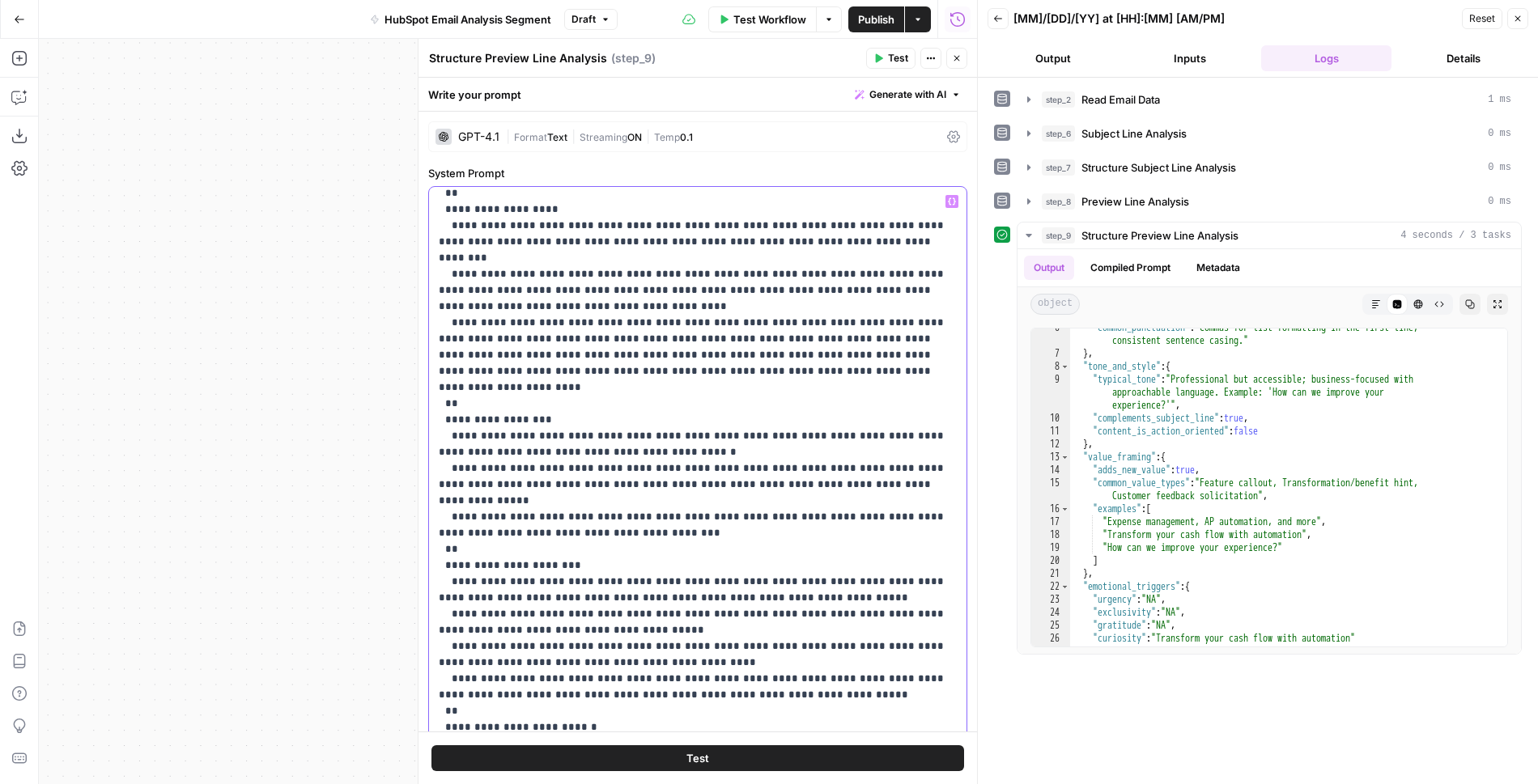 click on "**********" at bounding box center (698, 501) 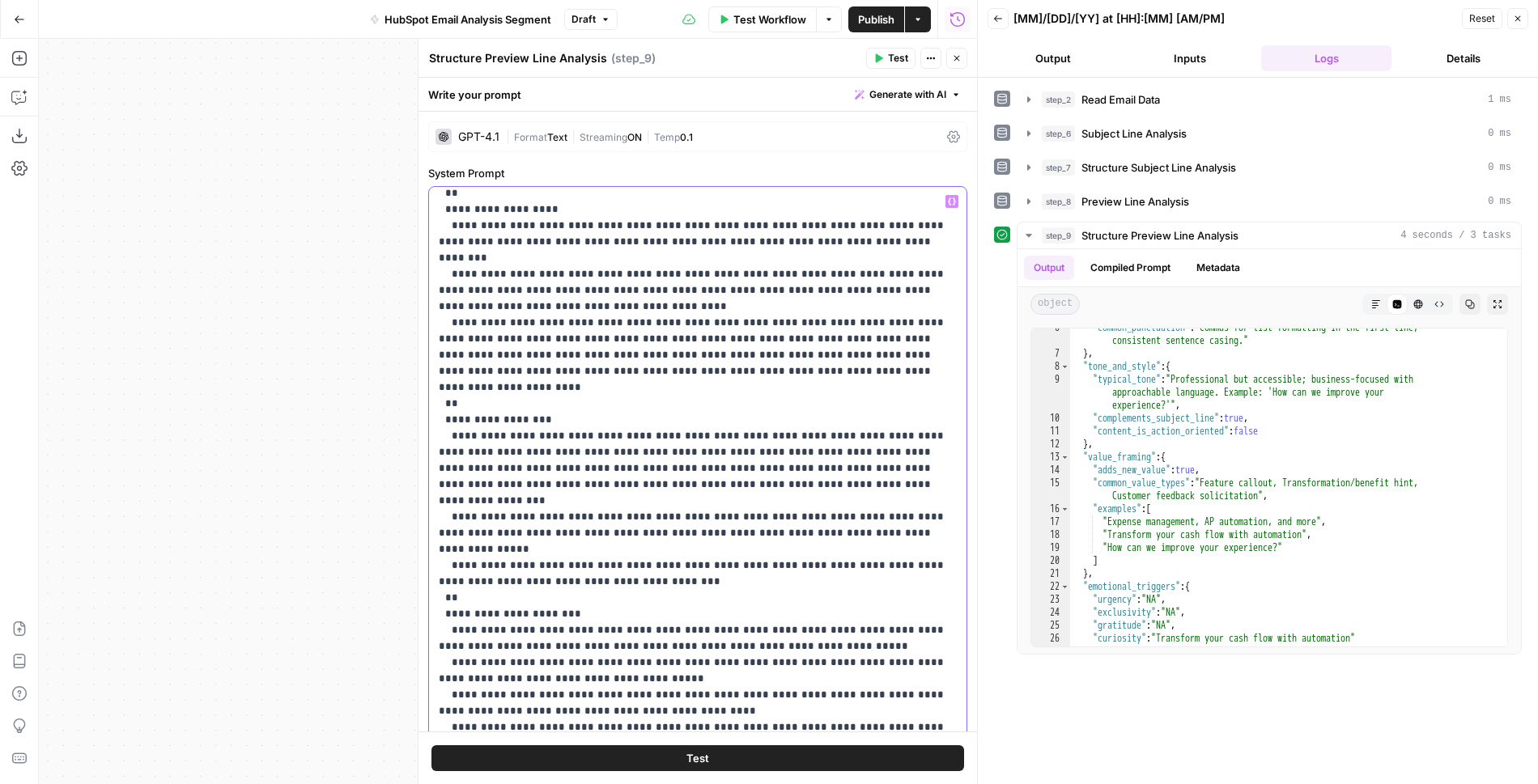 drag, startPoint x: 695, startPoint y: 400, endPoint x: 597, endPoint y: 400, distance: 98 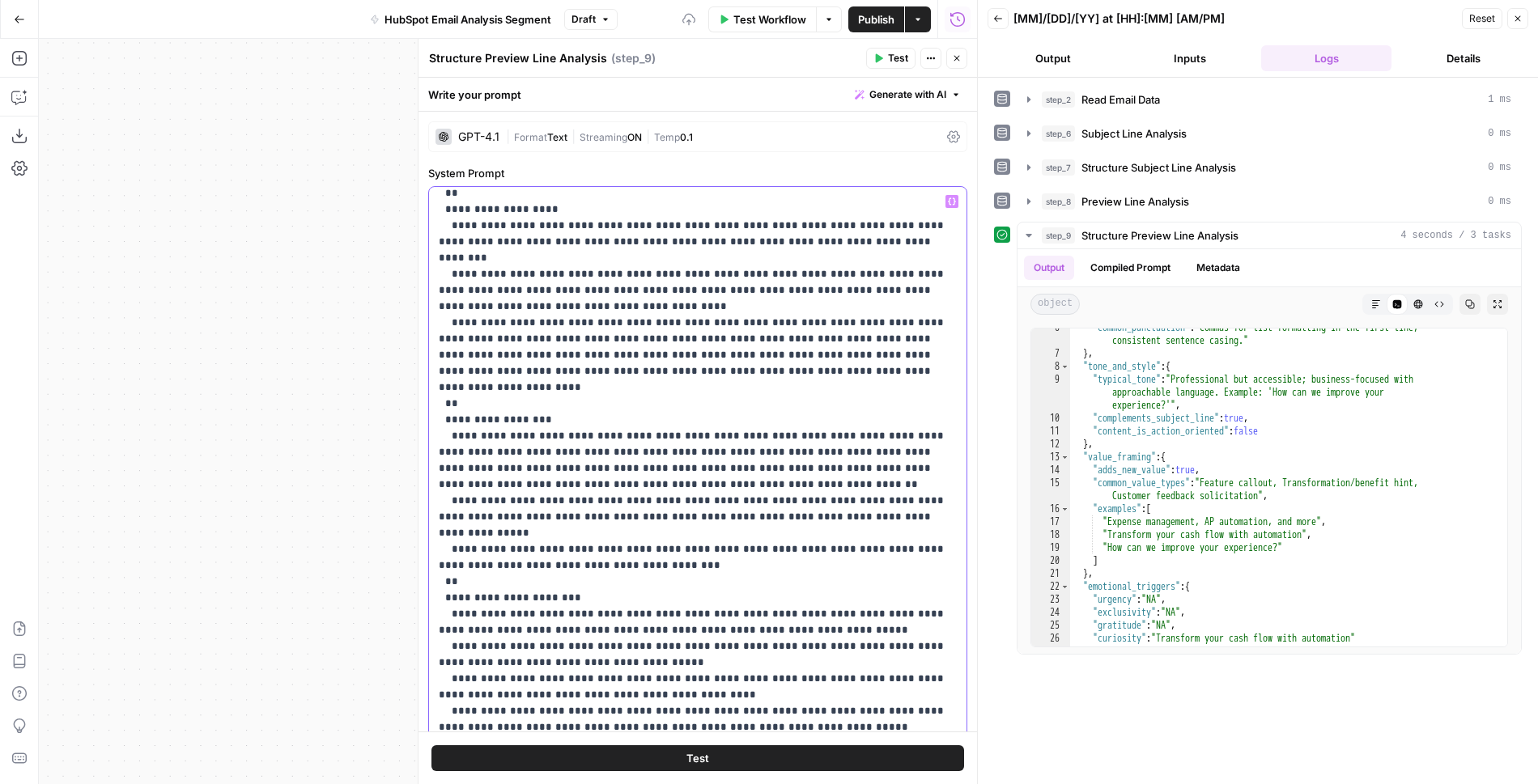 click on "**********" at bounding box center [698, 517] 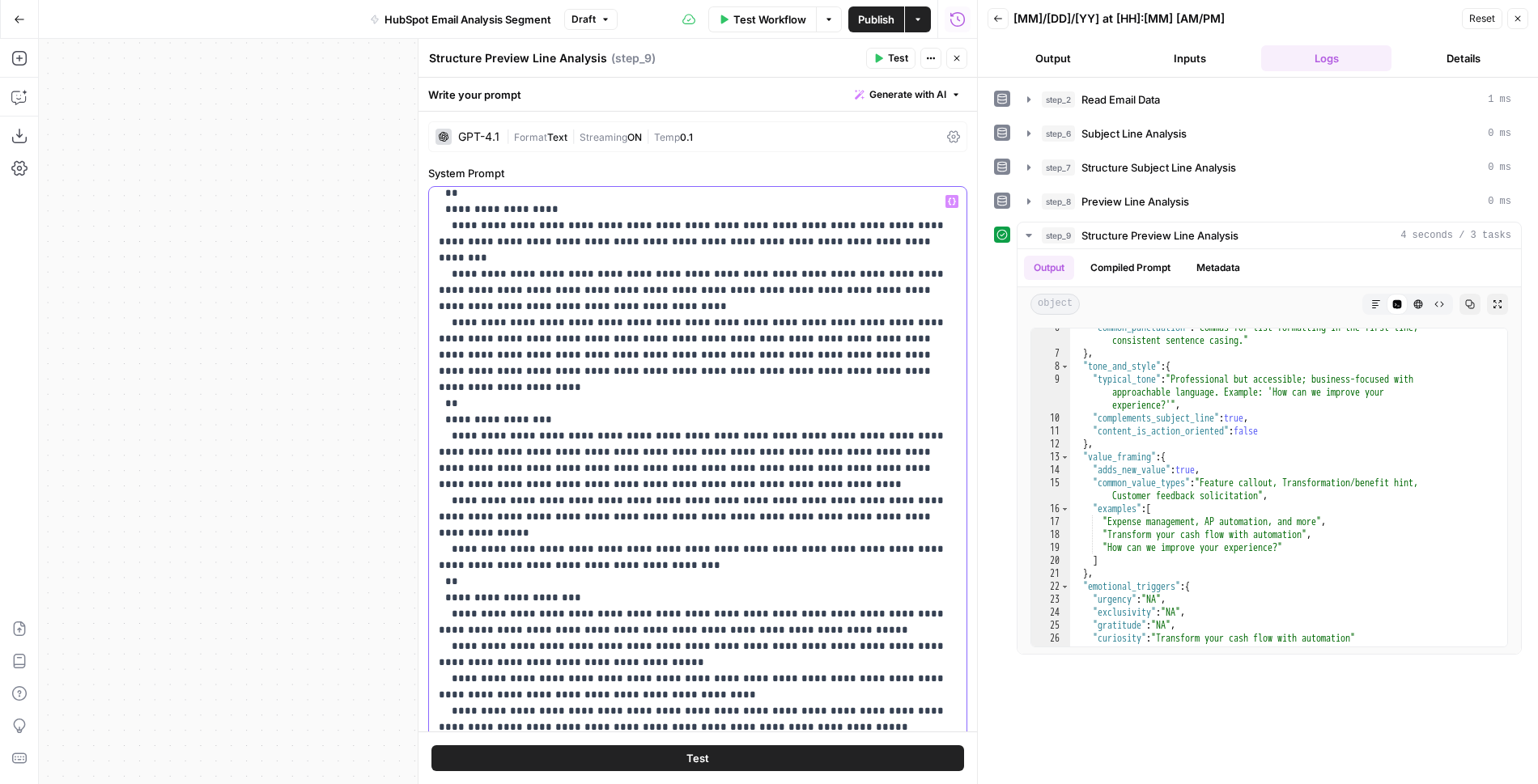 click on "**********" at bounding box center (698, 517) 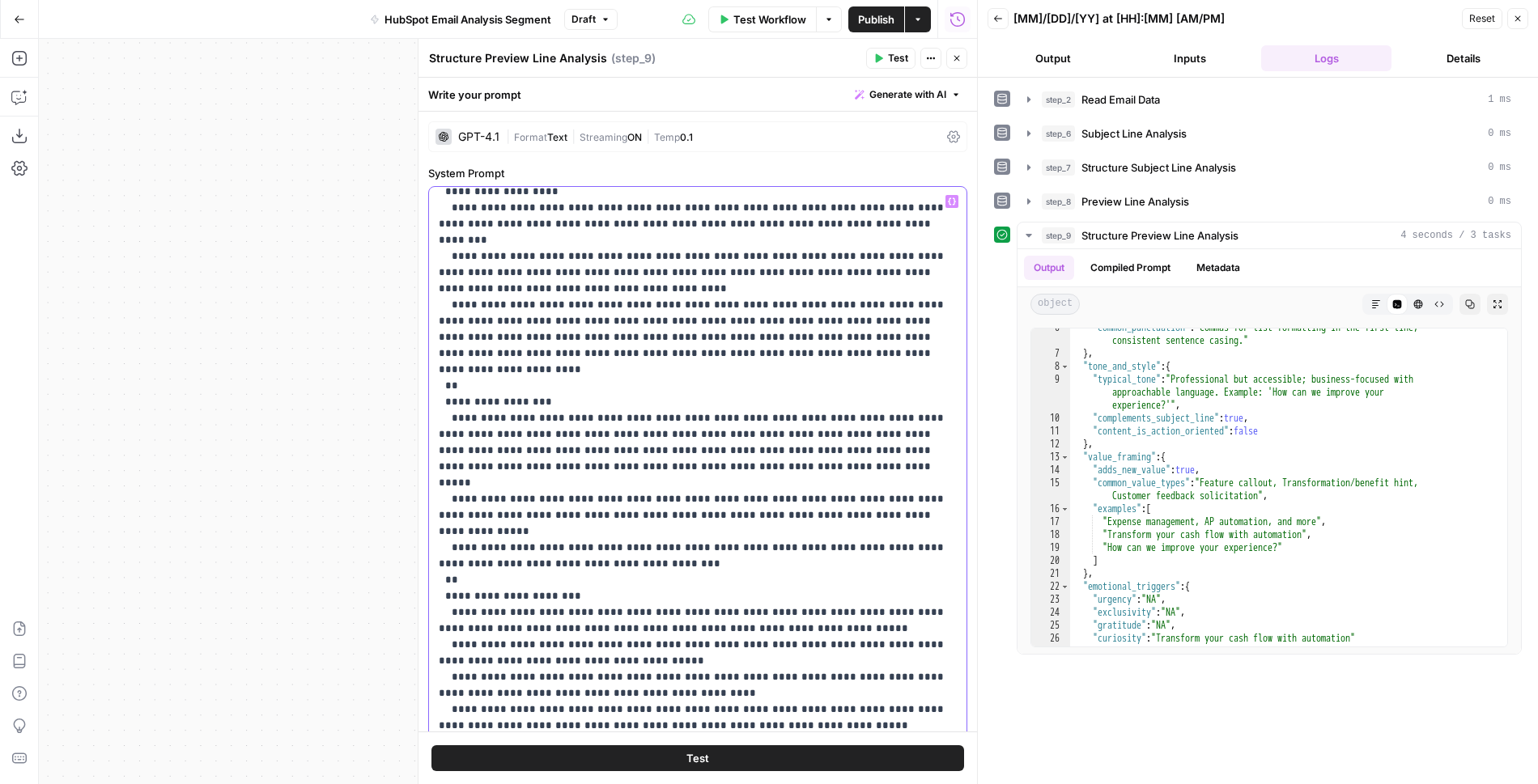 scroll, scrollTop: 236, scrollLeft: 0, axis: vertical 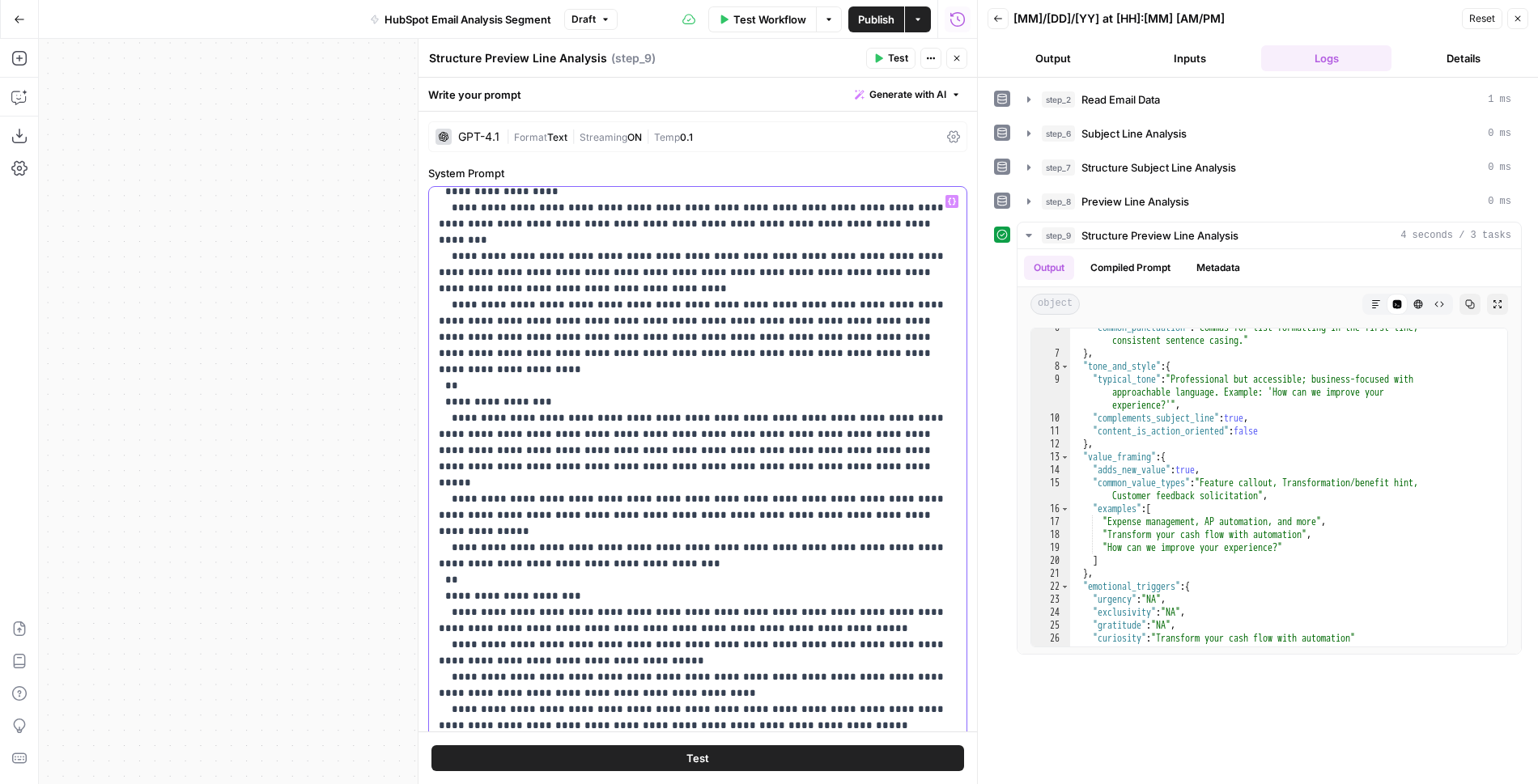drag, startPoint x: 871, startPoint y: 397, endPoint x: 579, endPoint y: 398, distance: 292.00171 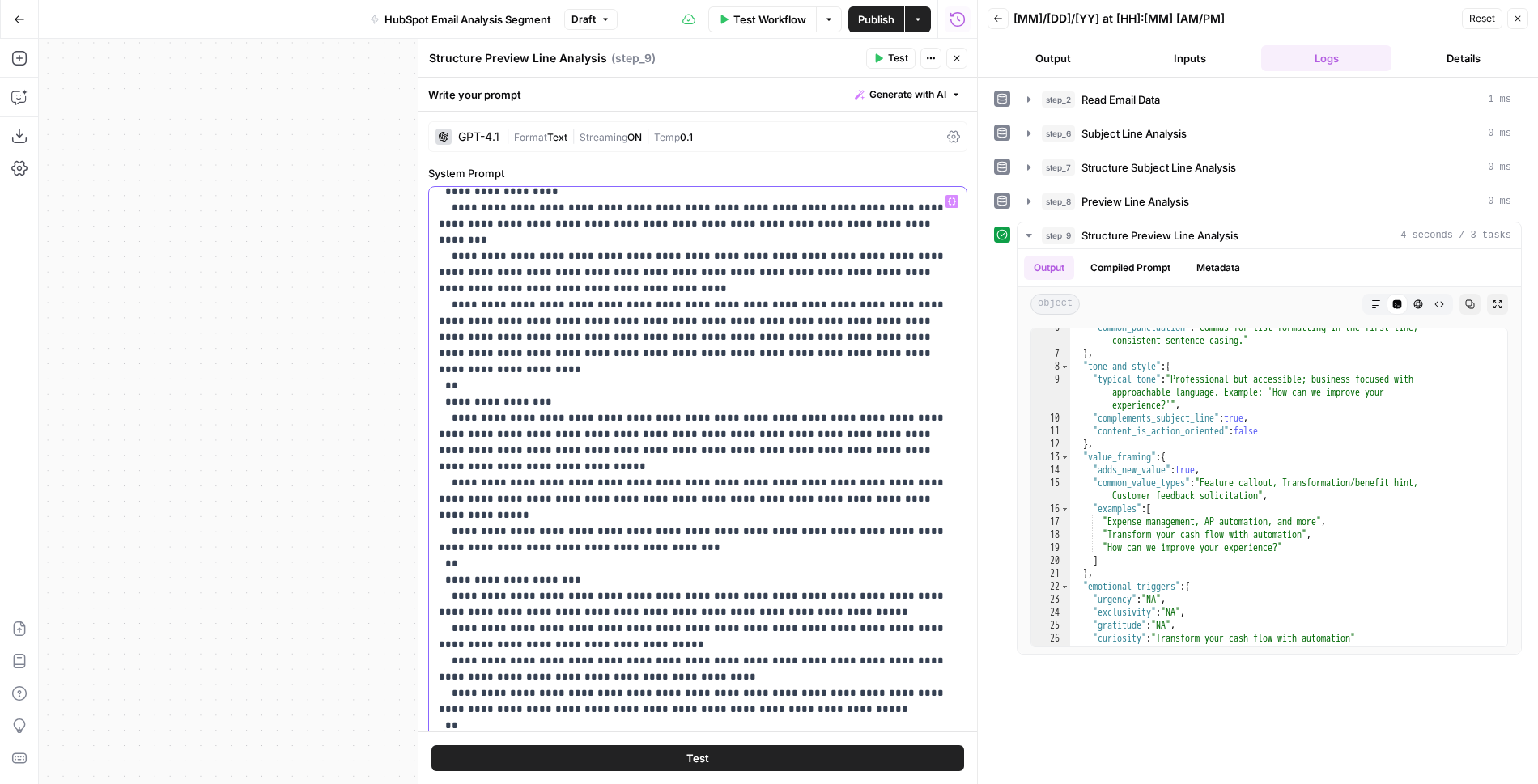 drag, startPoint x: 697, startPoint y: 400, endPoint x: 582, endPoint y: 400, distance: 115 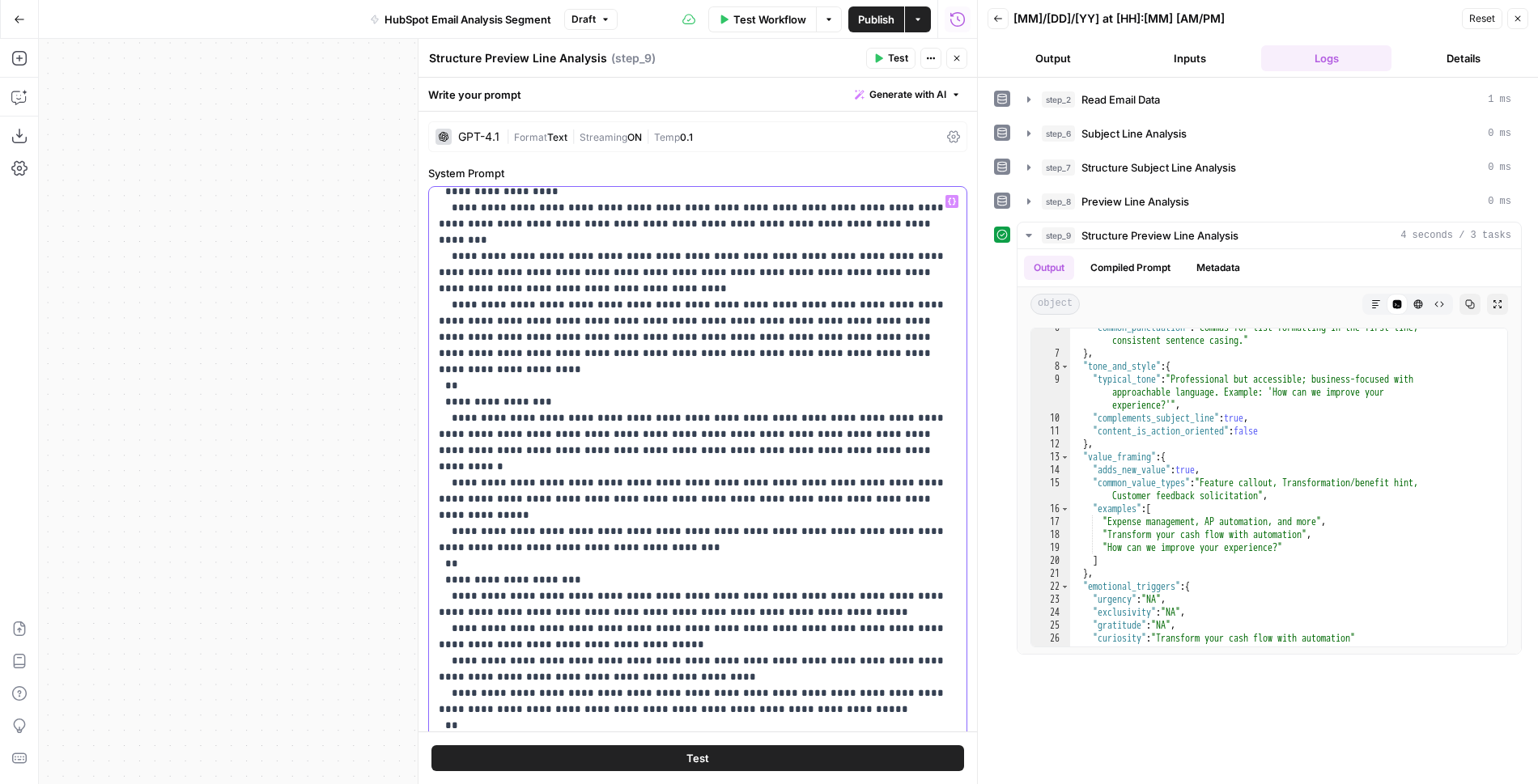click on "**********" at bounding box center (698, 491) 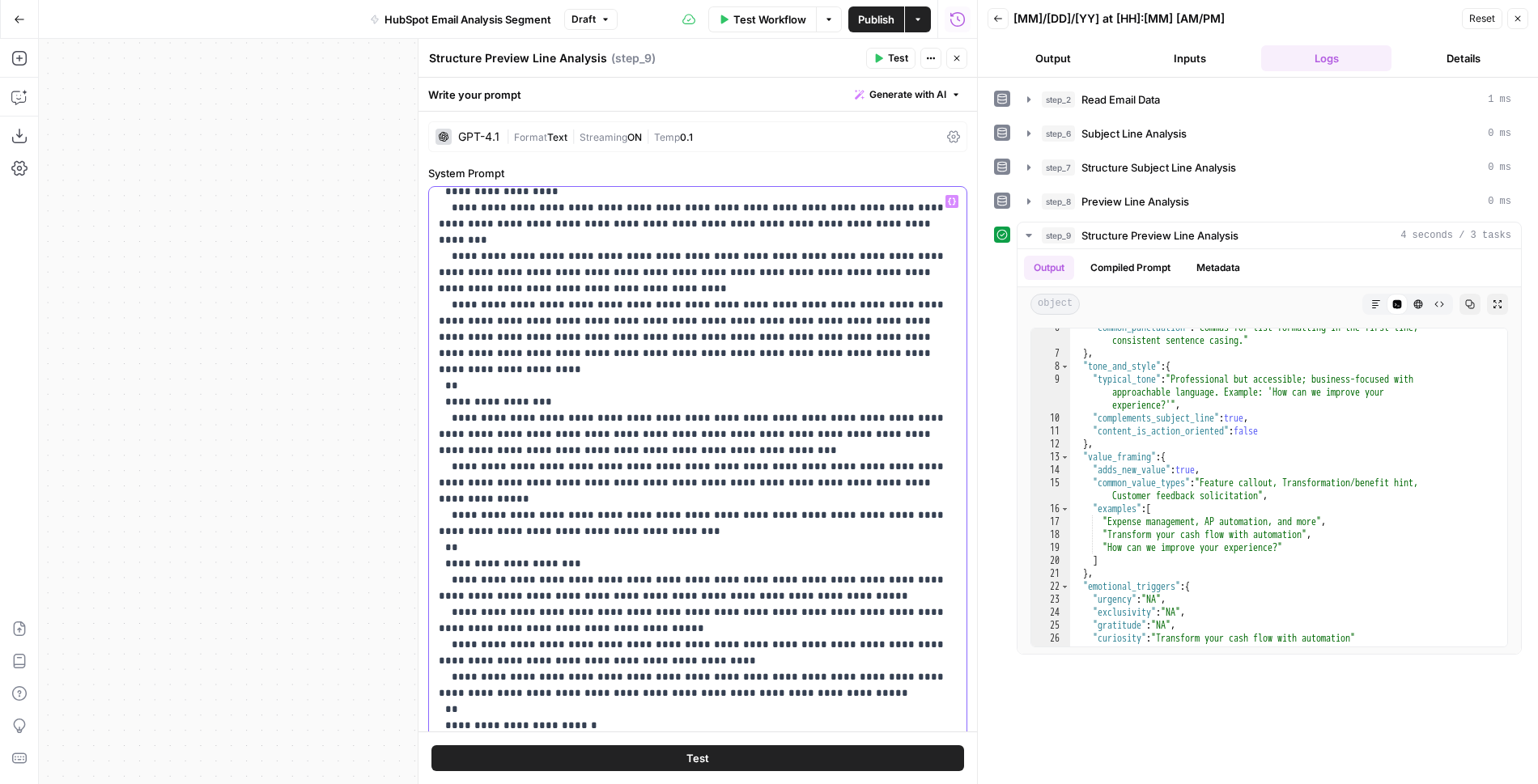 click on "**********" at bounding box center (698, 491) 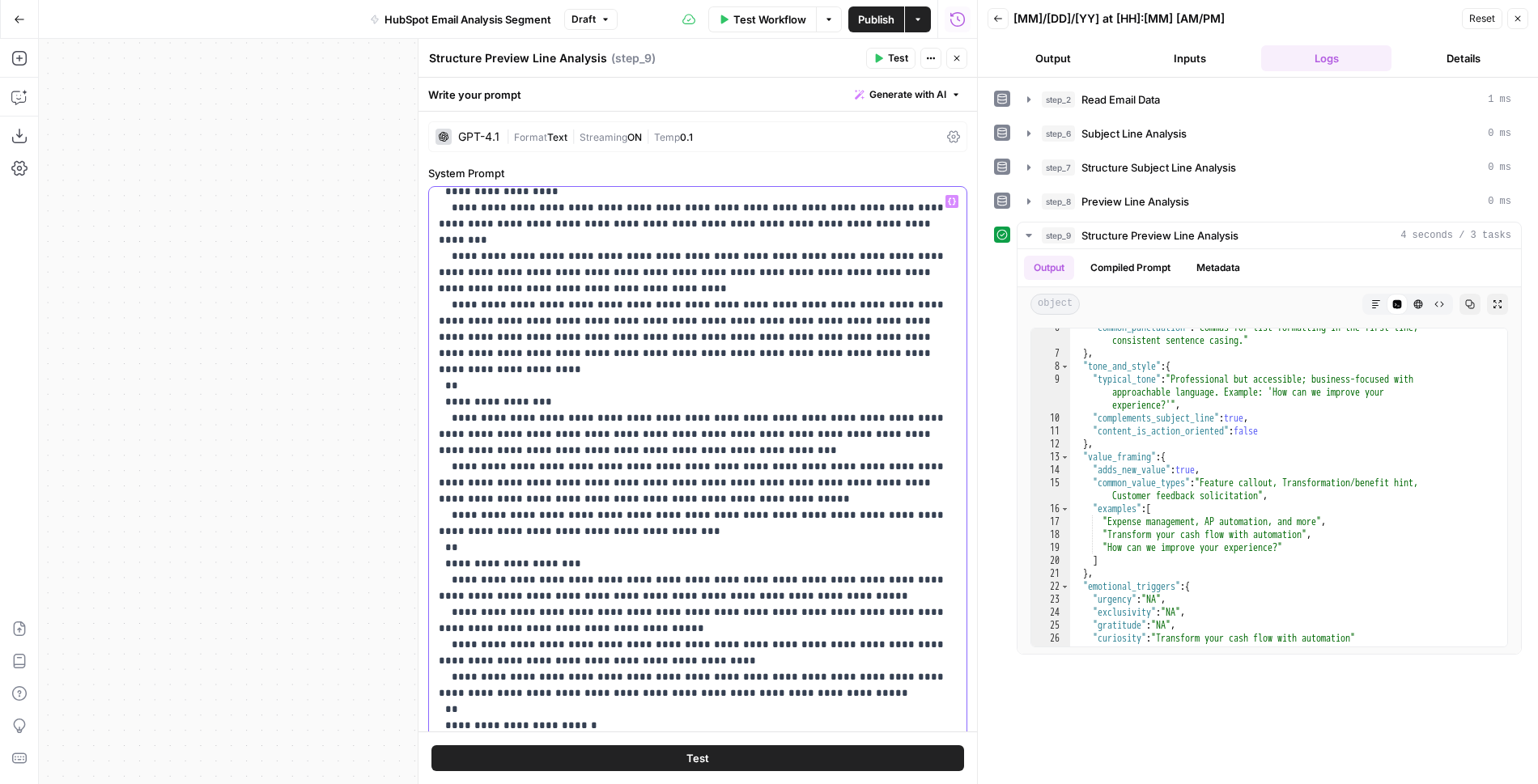 click on "**********" at bounding box center (698, 499) 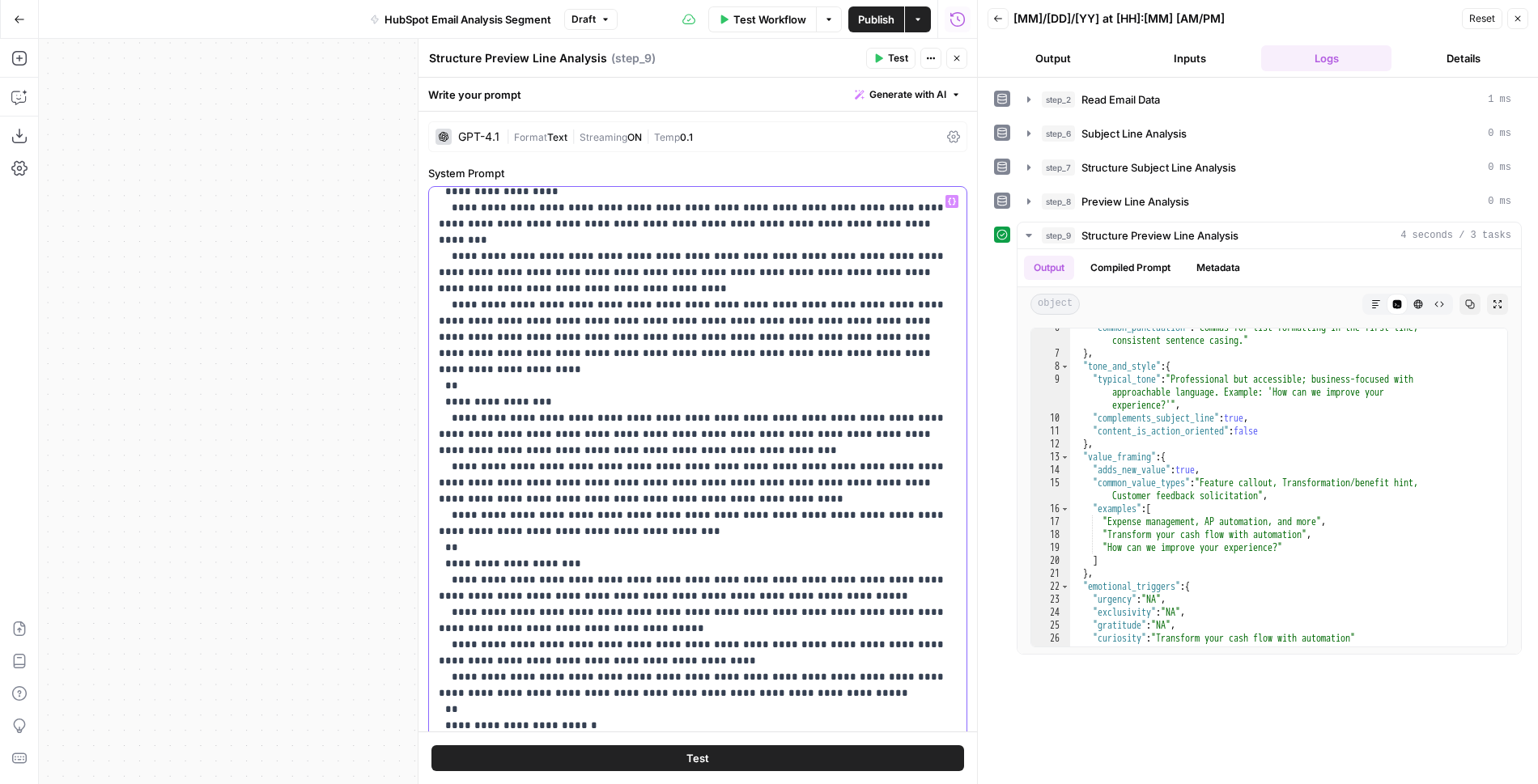 scroll, scrollTop: 244, scrollLeft: 0, axis: vertical 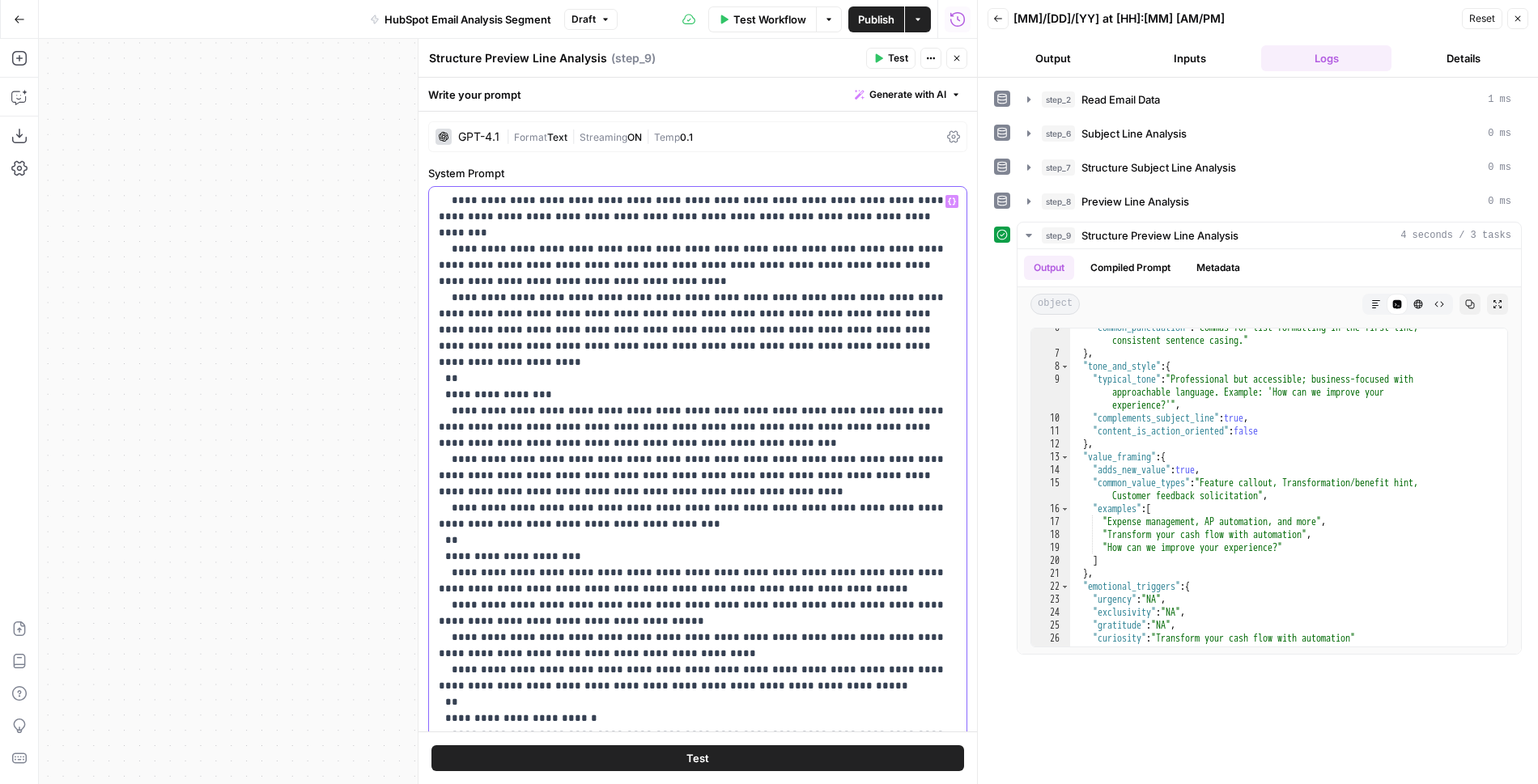 click on "**********" at bounding box center [698, 492] 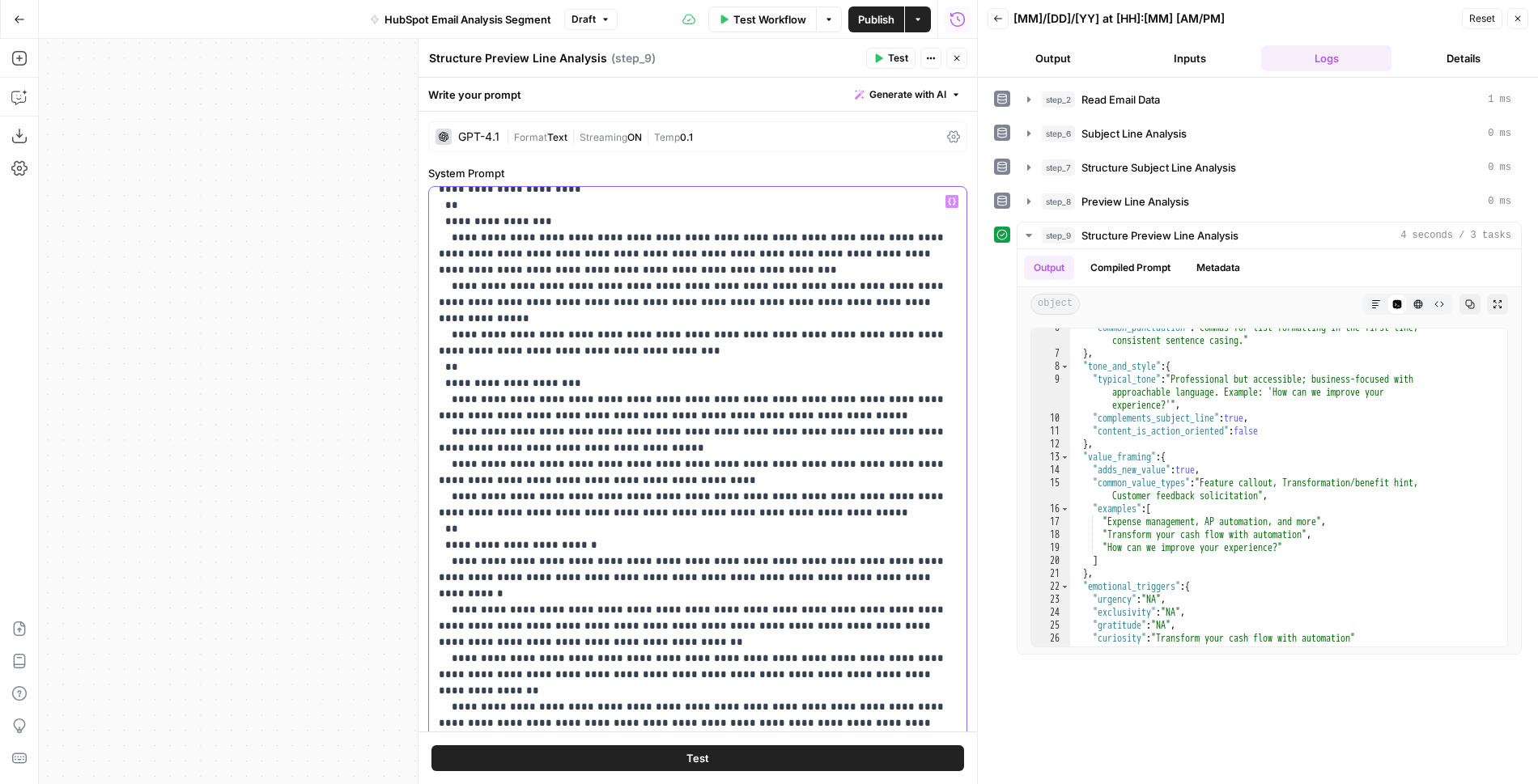 scroll, scrollTop: 422, scrollLeft: 0, axis: vertical 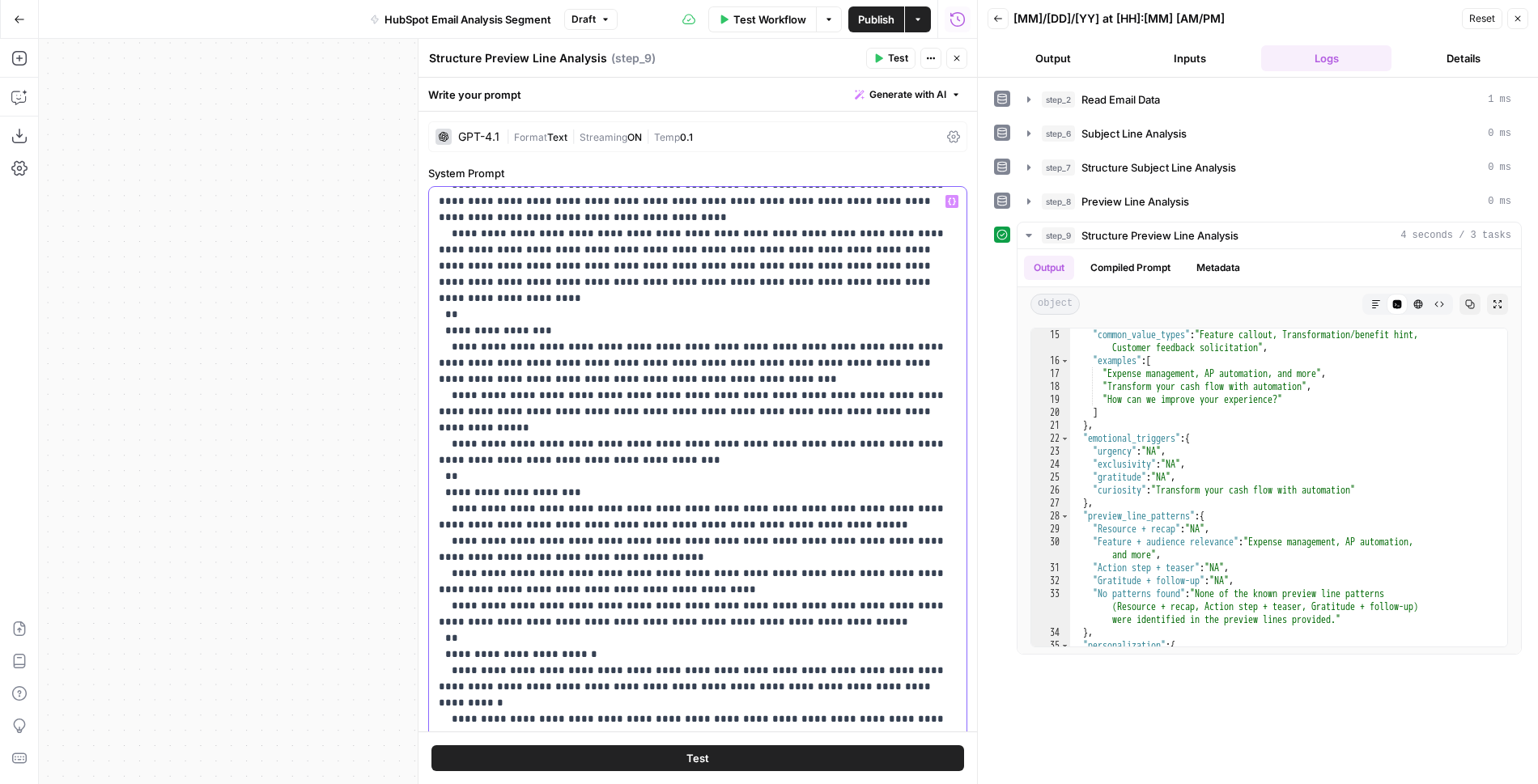 drag, startPoint x: 632, startPoint y: 298, endPoint x: 555, endPoint y: 298, distance: 77 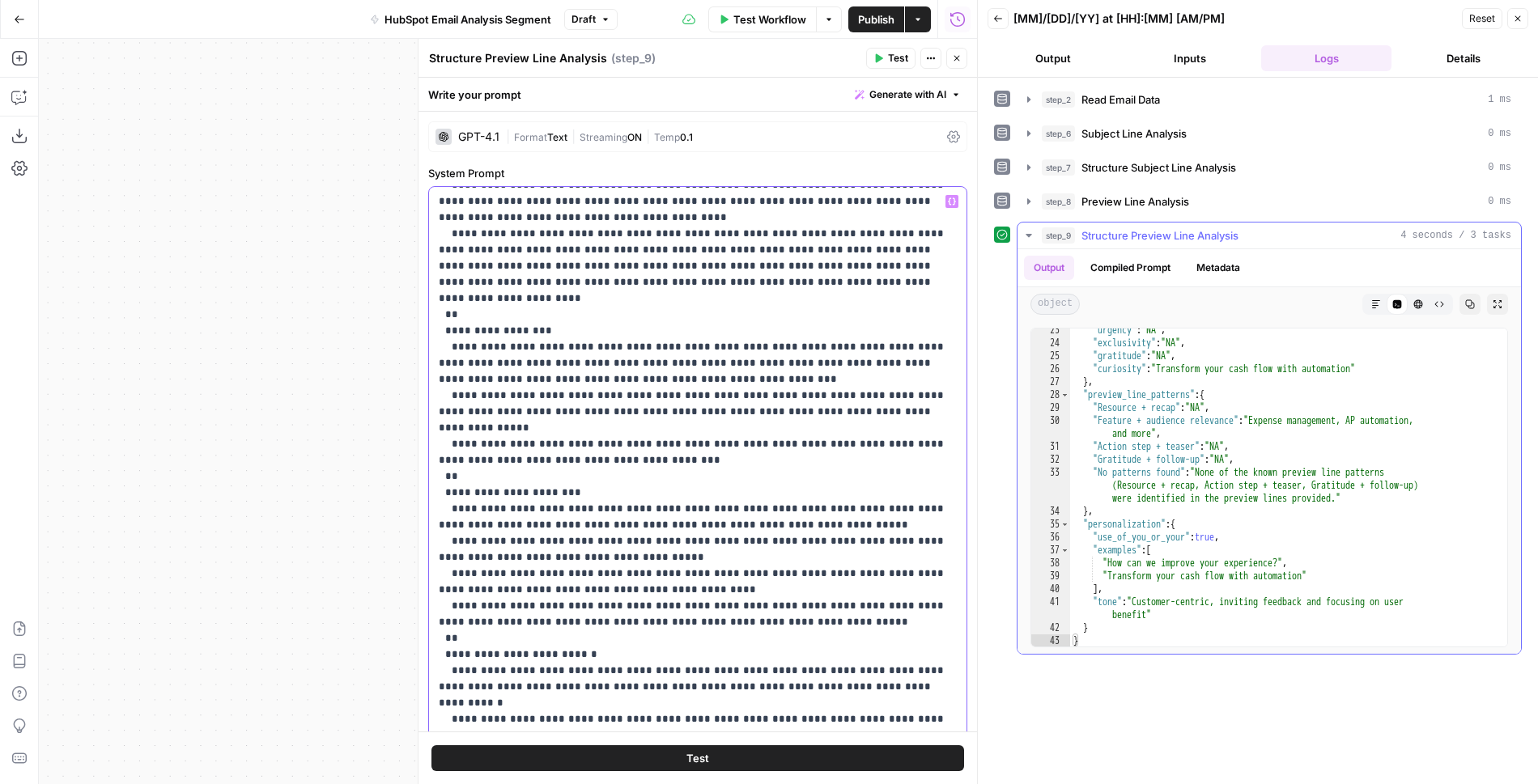 scroll, scrollTop: 354, scrollLeft: 0, axis: vertical 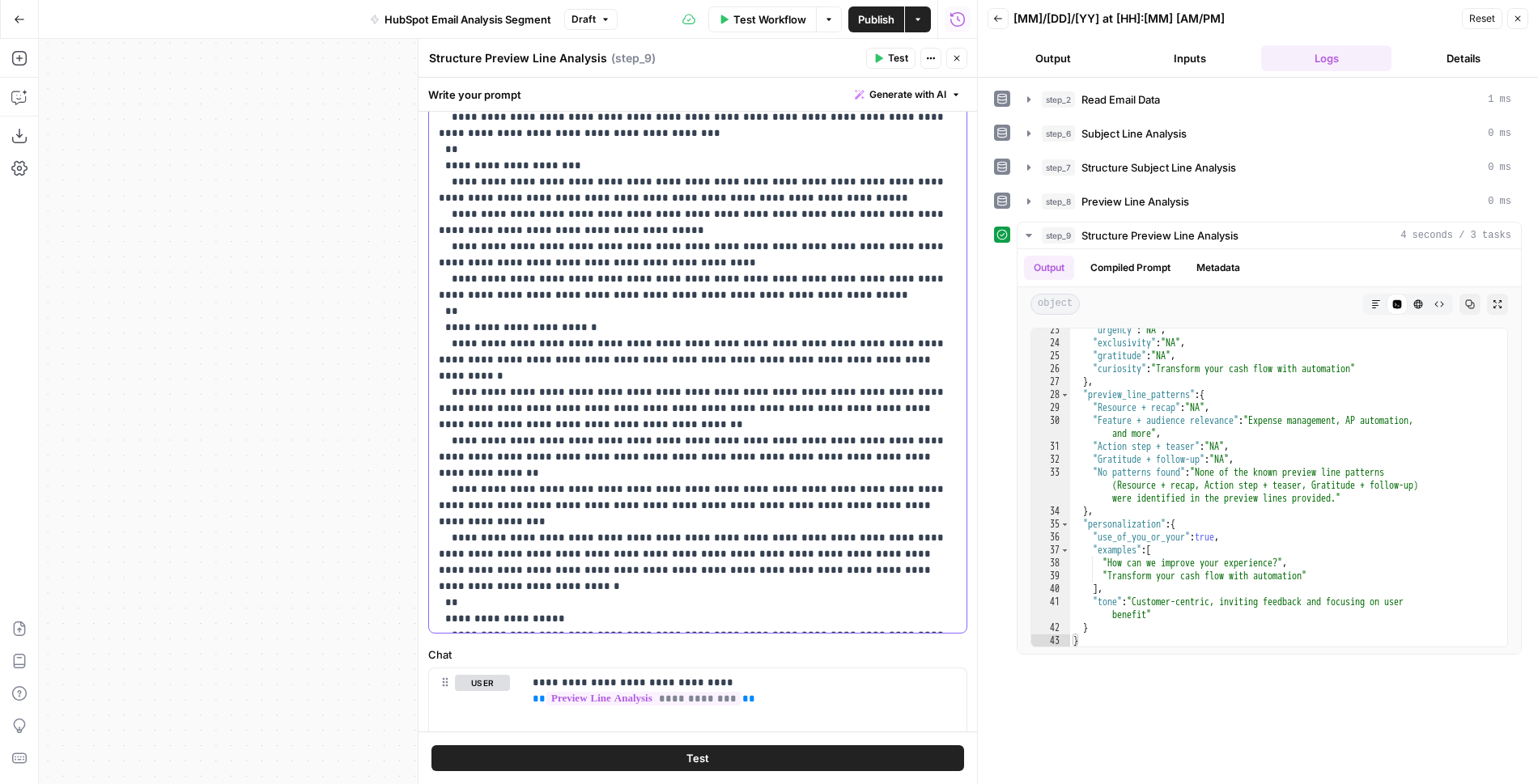 click on "**********" at bounding box center [698, 93] 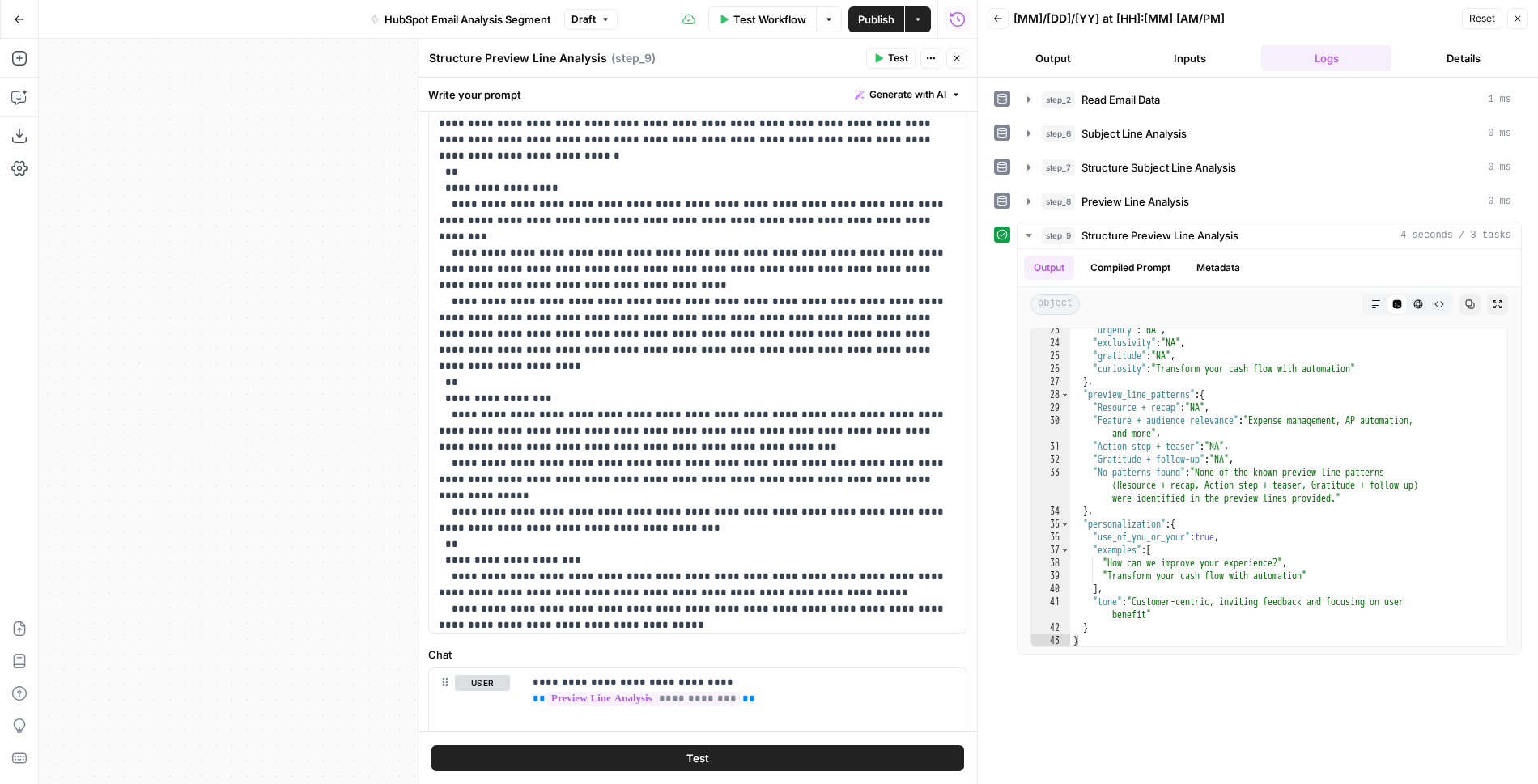 scroll, scrollTop: 0, scrollLeft: 0, axis: both 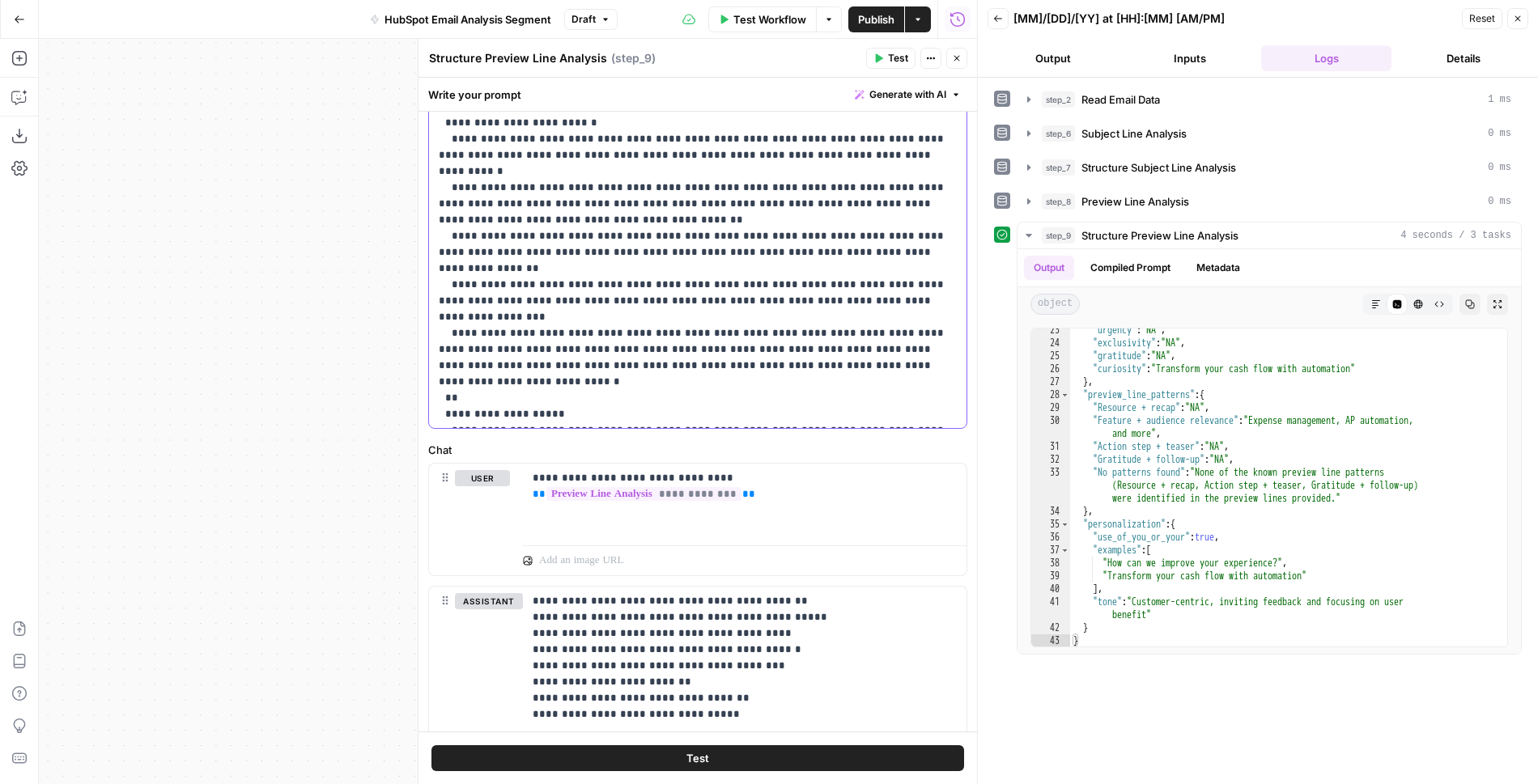 drag, startPoint x: 460, startPoint y: 416, endPoint x: 432, endPoint y: 277, distance: 141.7921 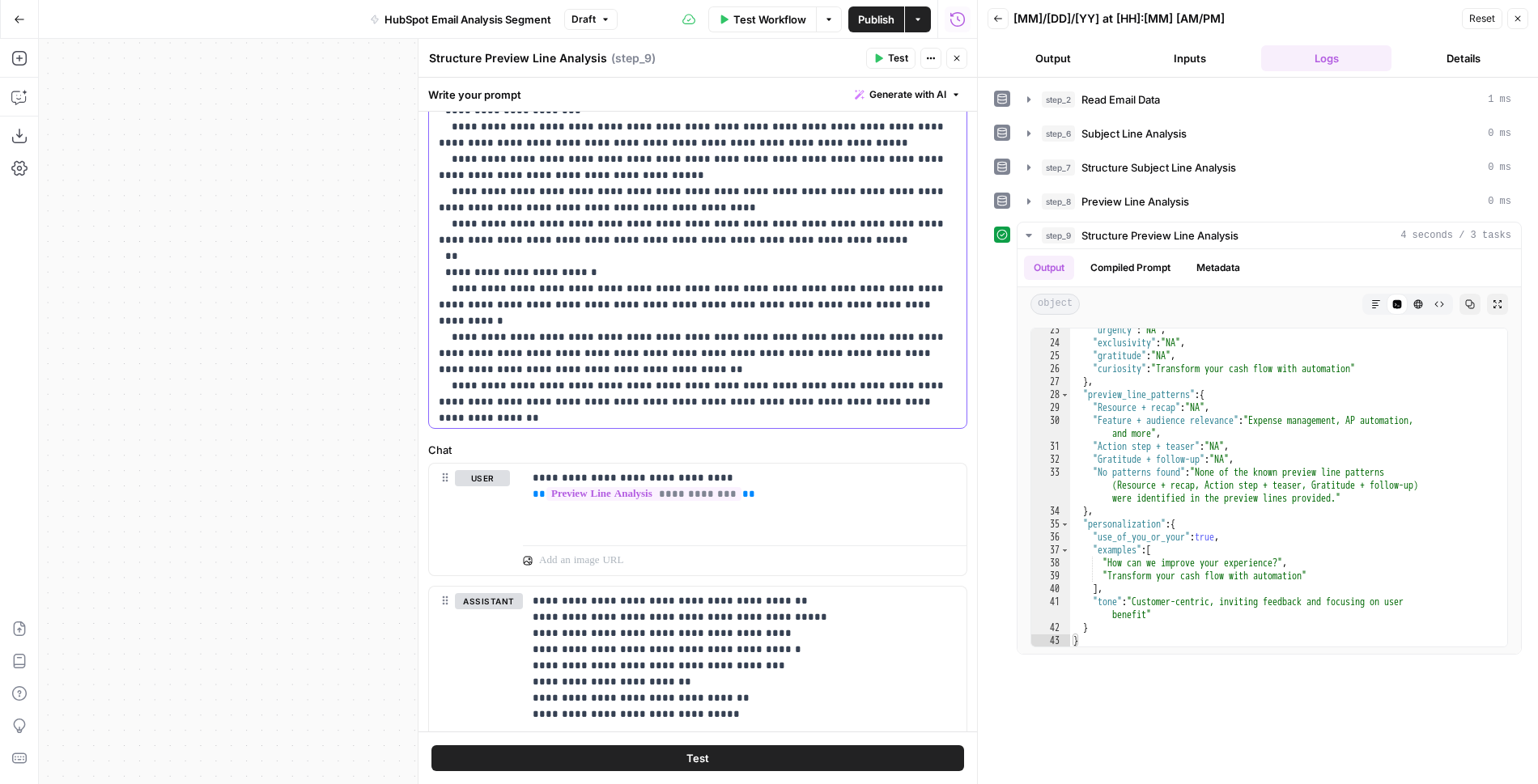 scroll, scrollTop: 422, scrollLeft: 0, axis: vertical 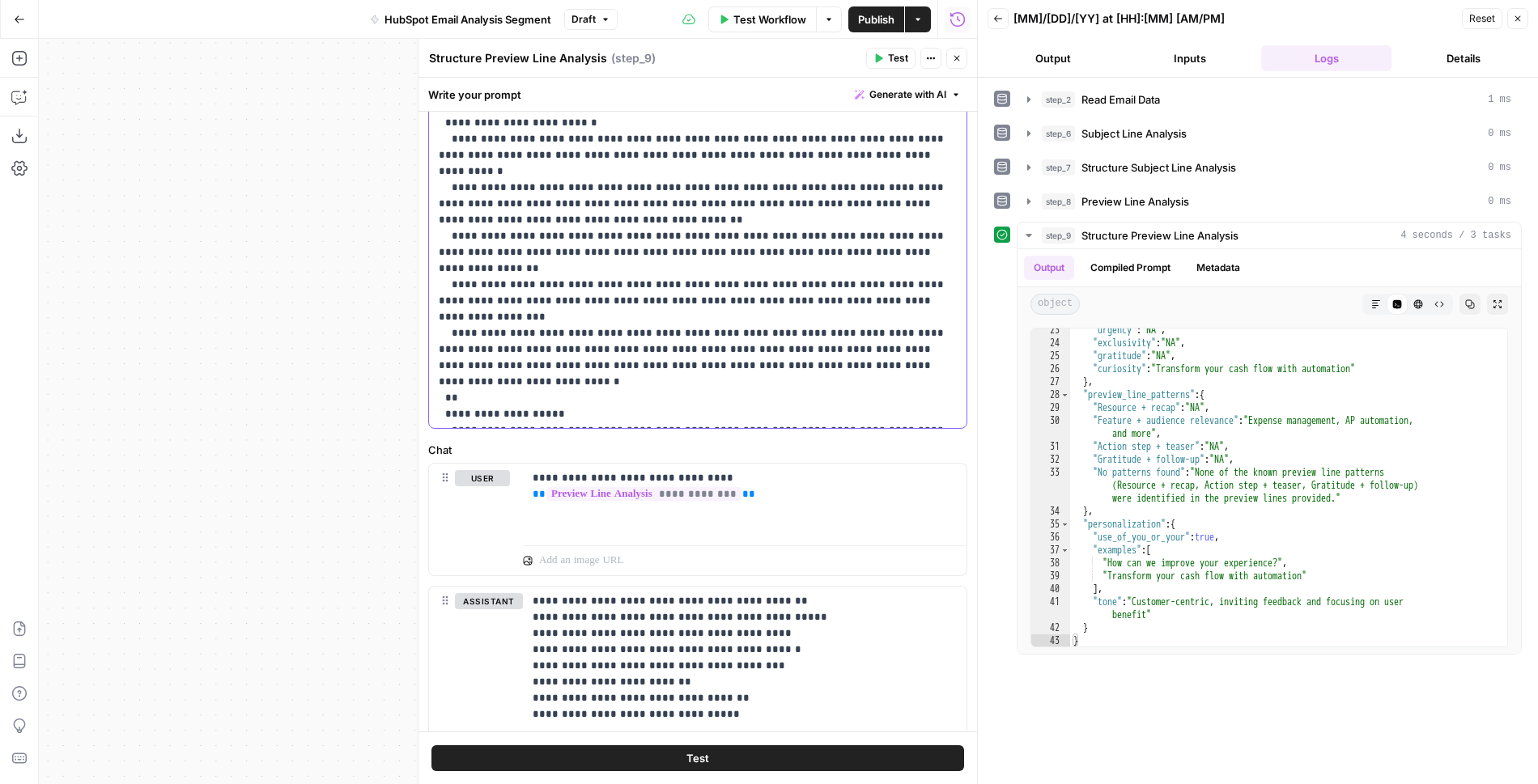drag, startPoint x: 584, startPoint y: 378, endPoint x: 429, endPoint y: 272, distance: 187.77913 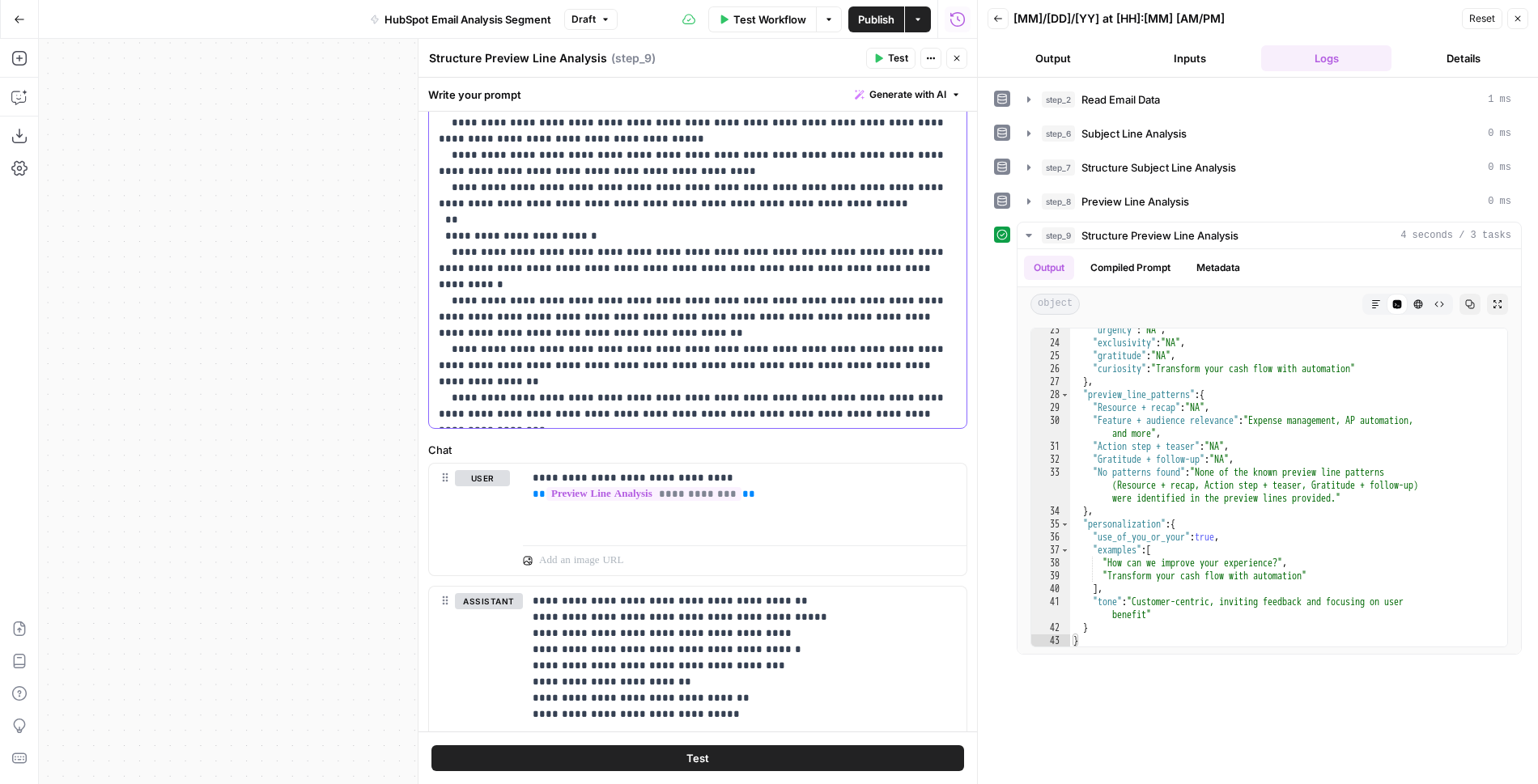 scroll, scrollTop: 292, scrollLeft: 0, axis: vertical 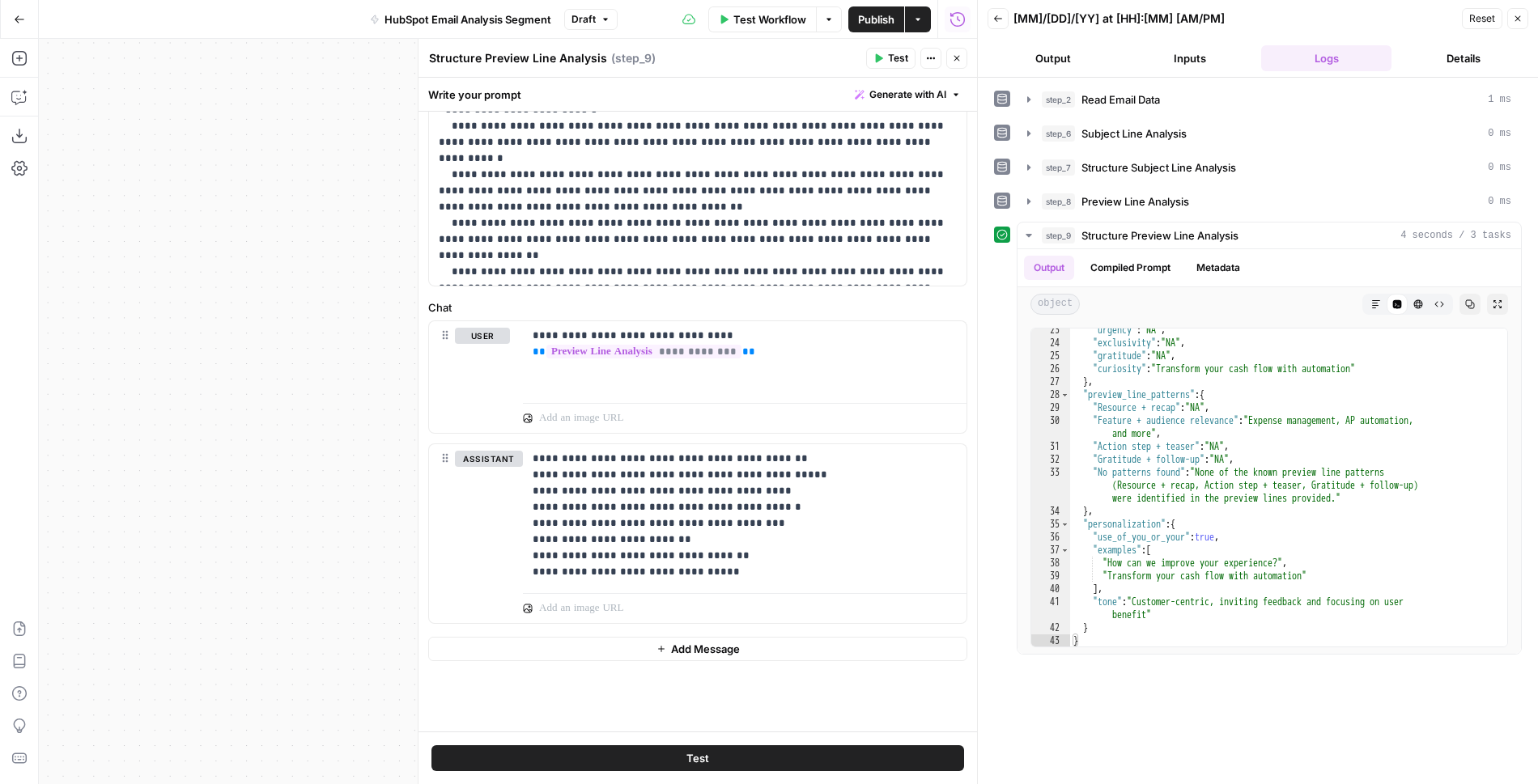 click on "Add Message" at bounding box center (705, 649) 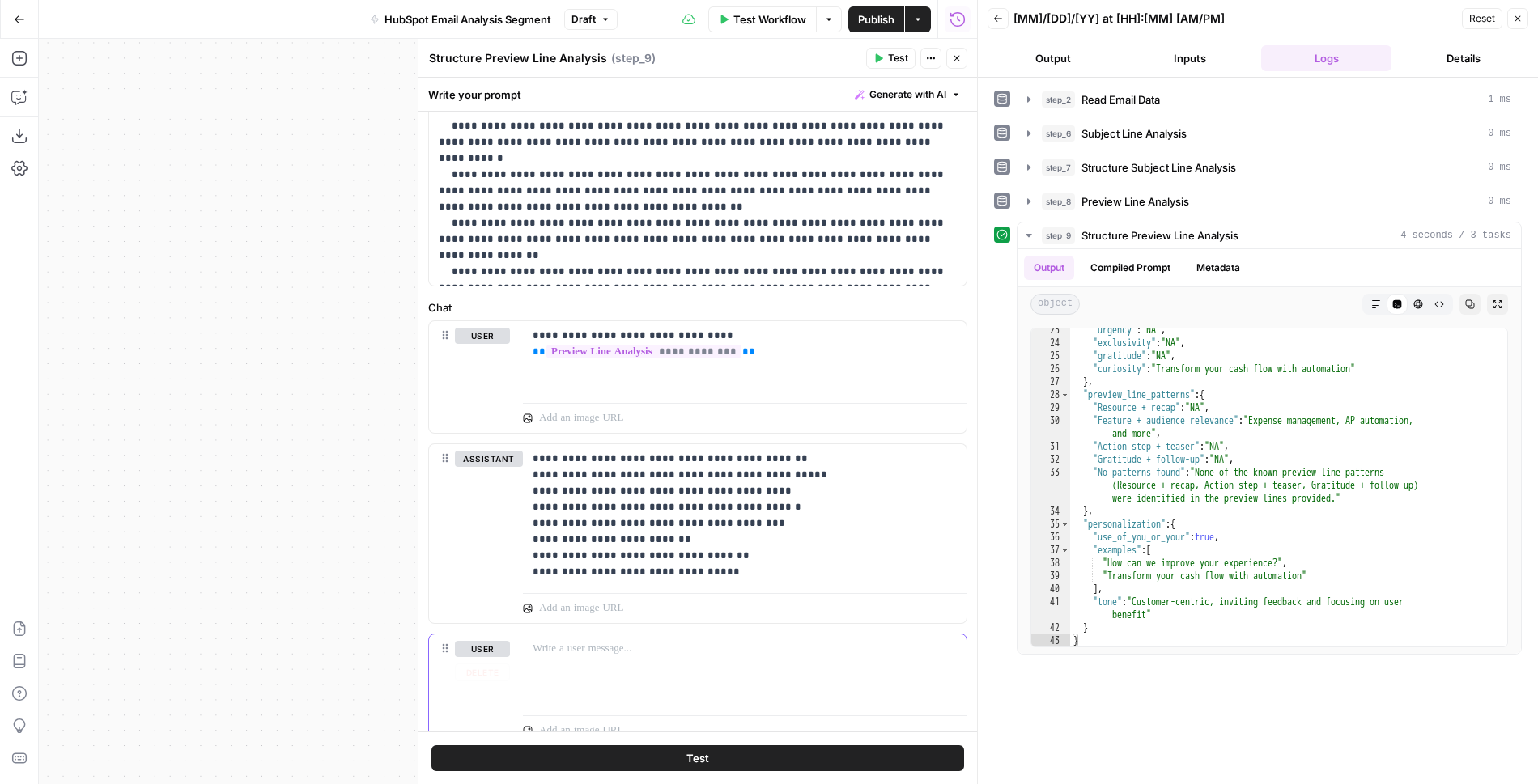 click on "user" at bounding box center [482, 649] 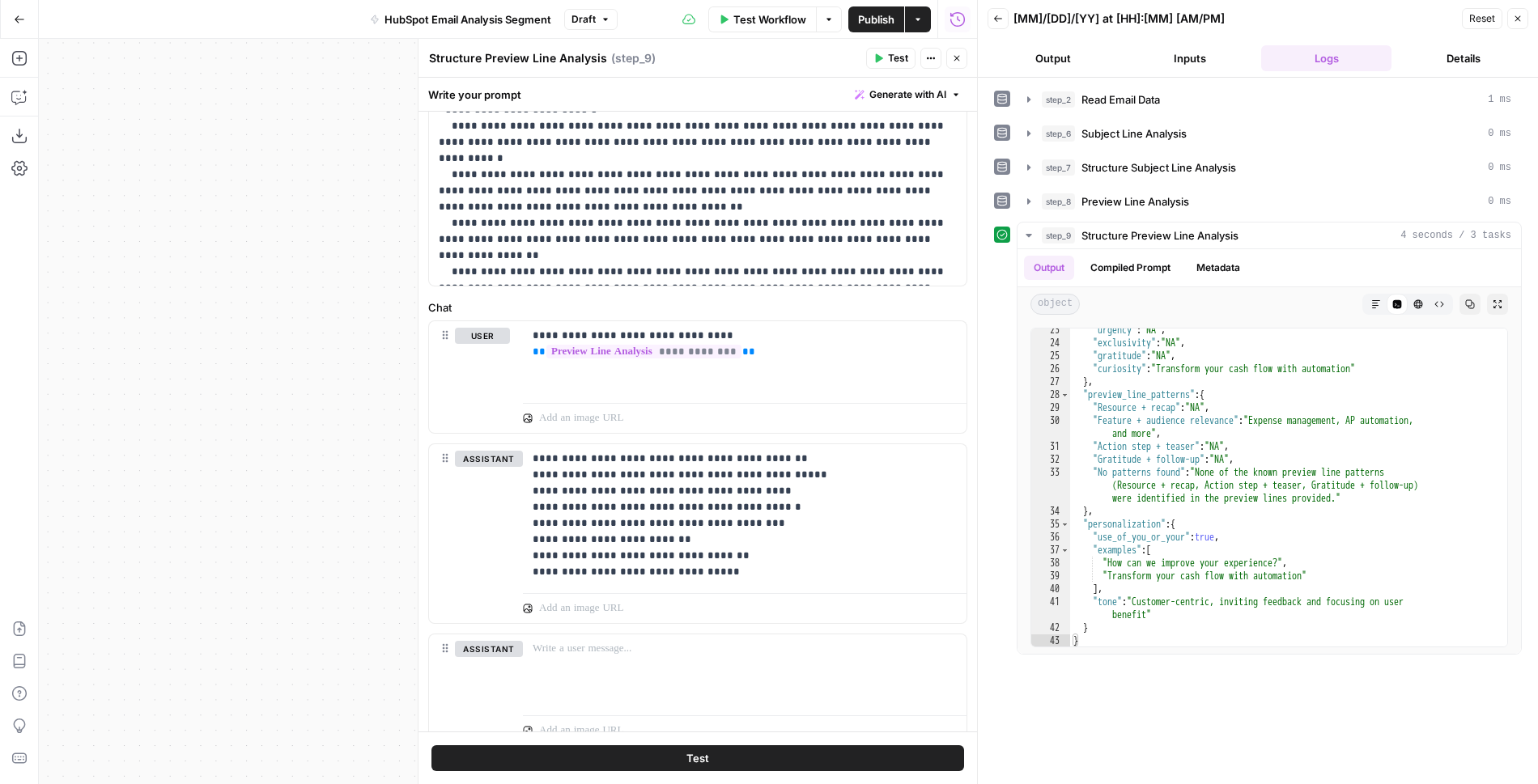 click on "Publish" at bounding box center (876, 19) 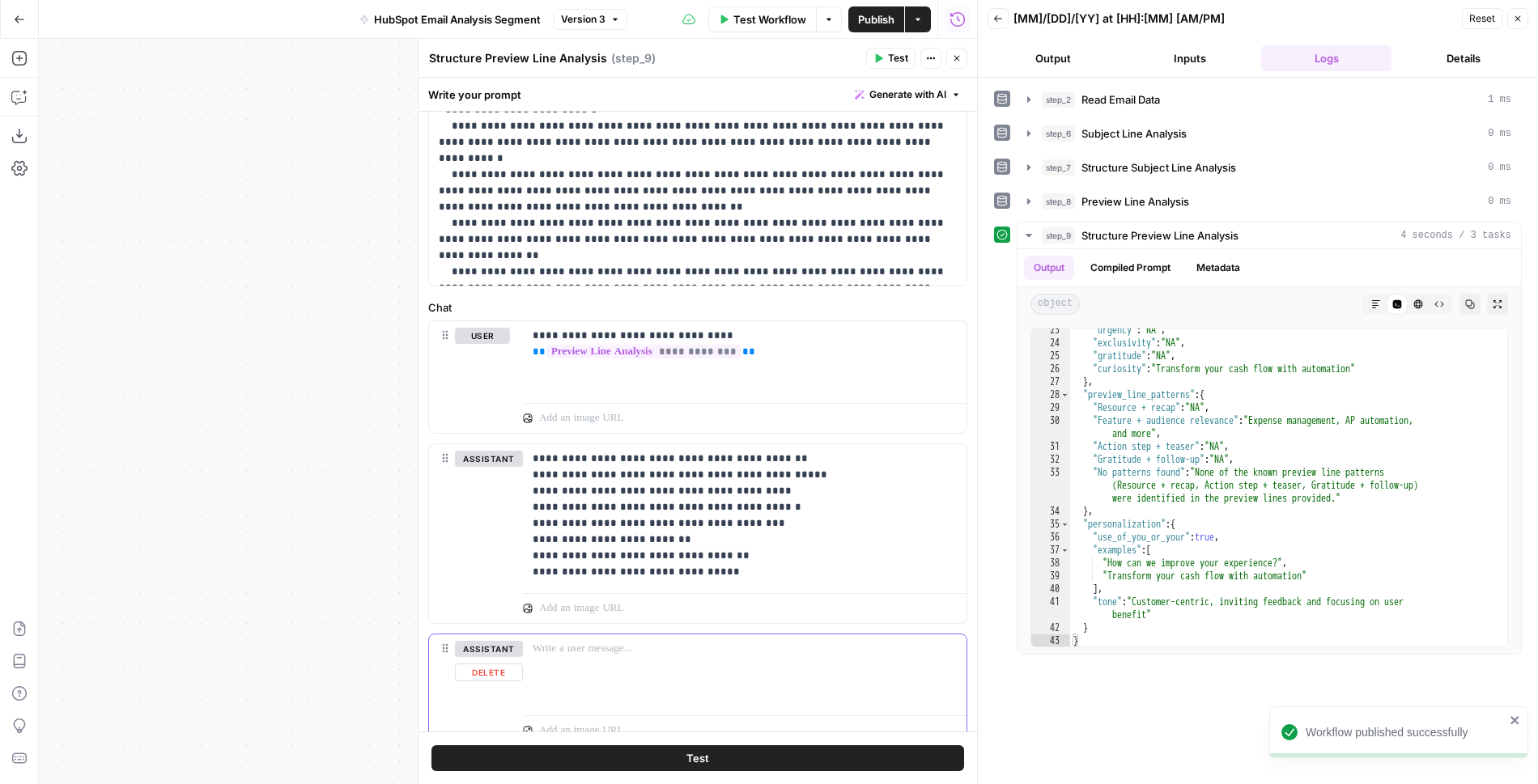 click on "Delete" at bounding box center [489, 672] 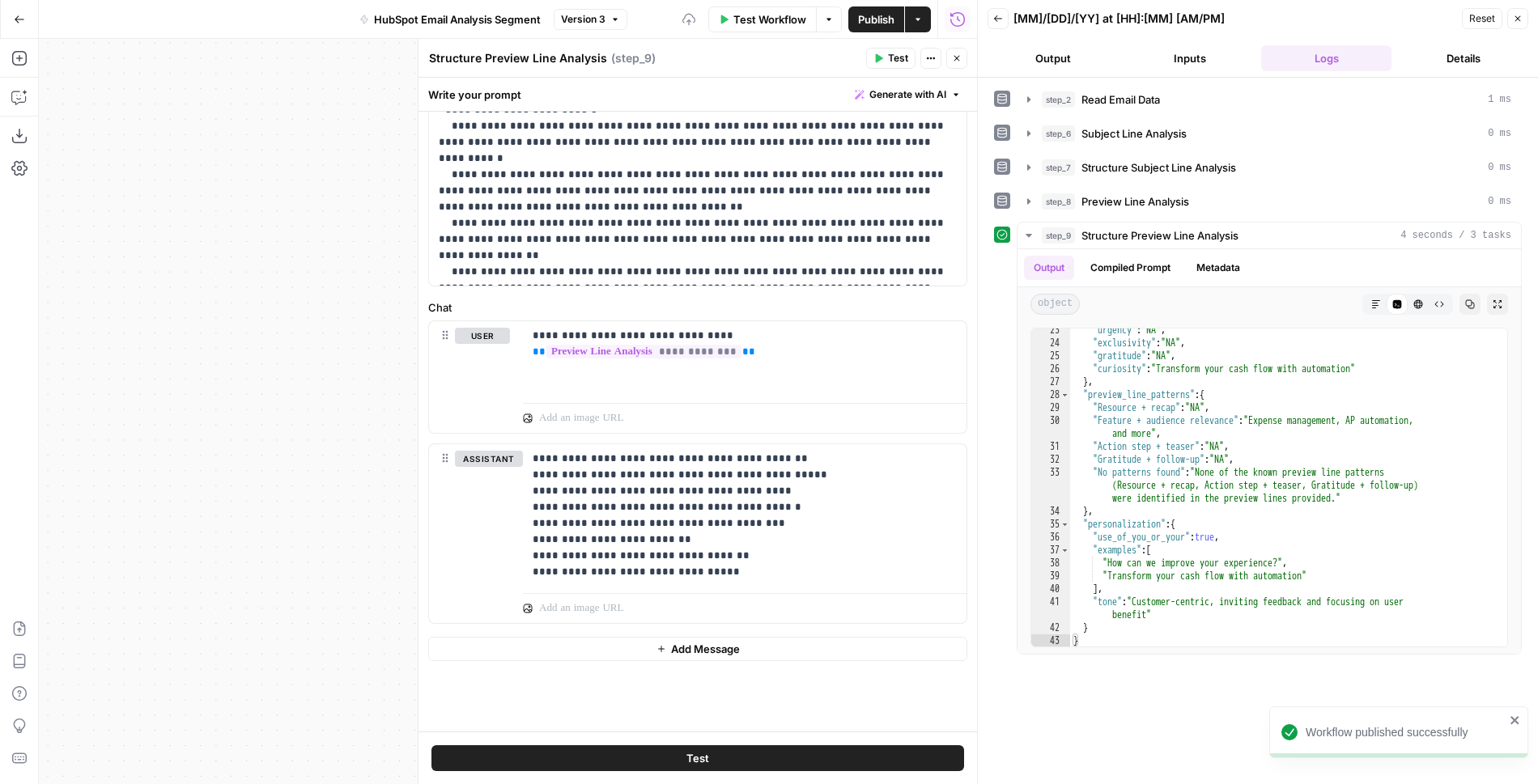 click 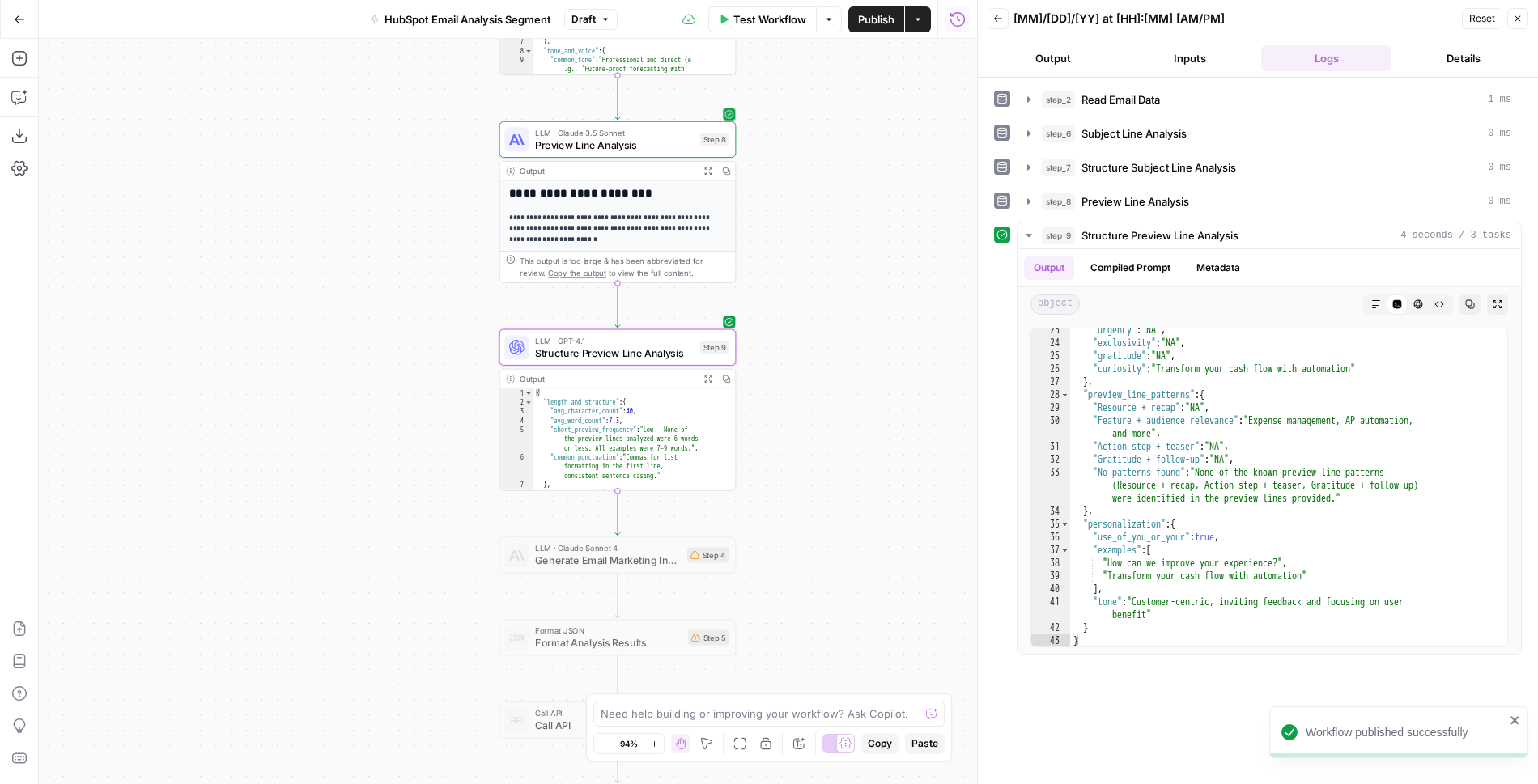 click on "Preview Line Analysis" at bounding box center [614, 145] 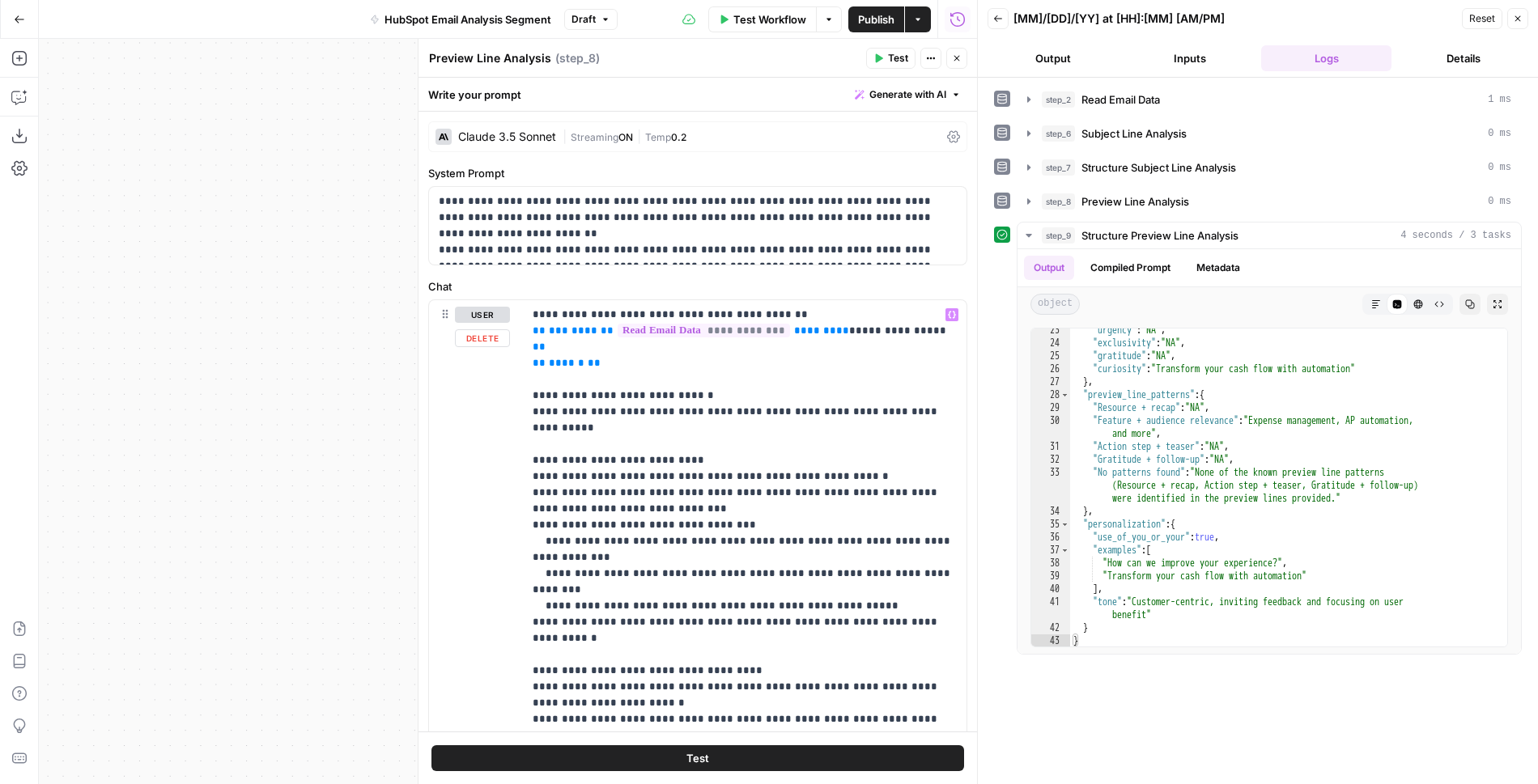 scroll, scrollTop: 195, scrollLeft: 0, axis: vertical 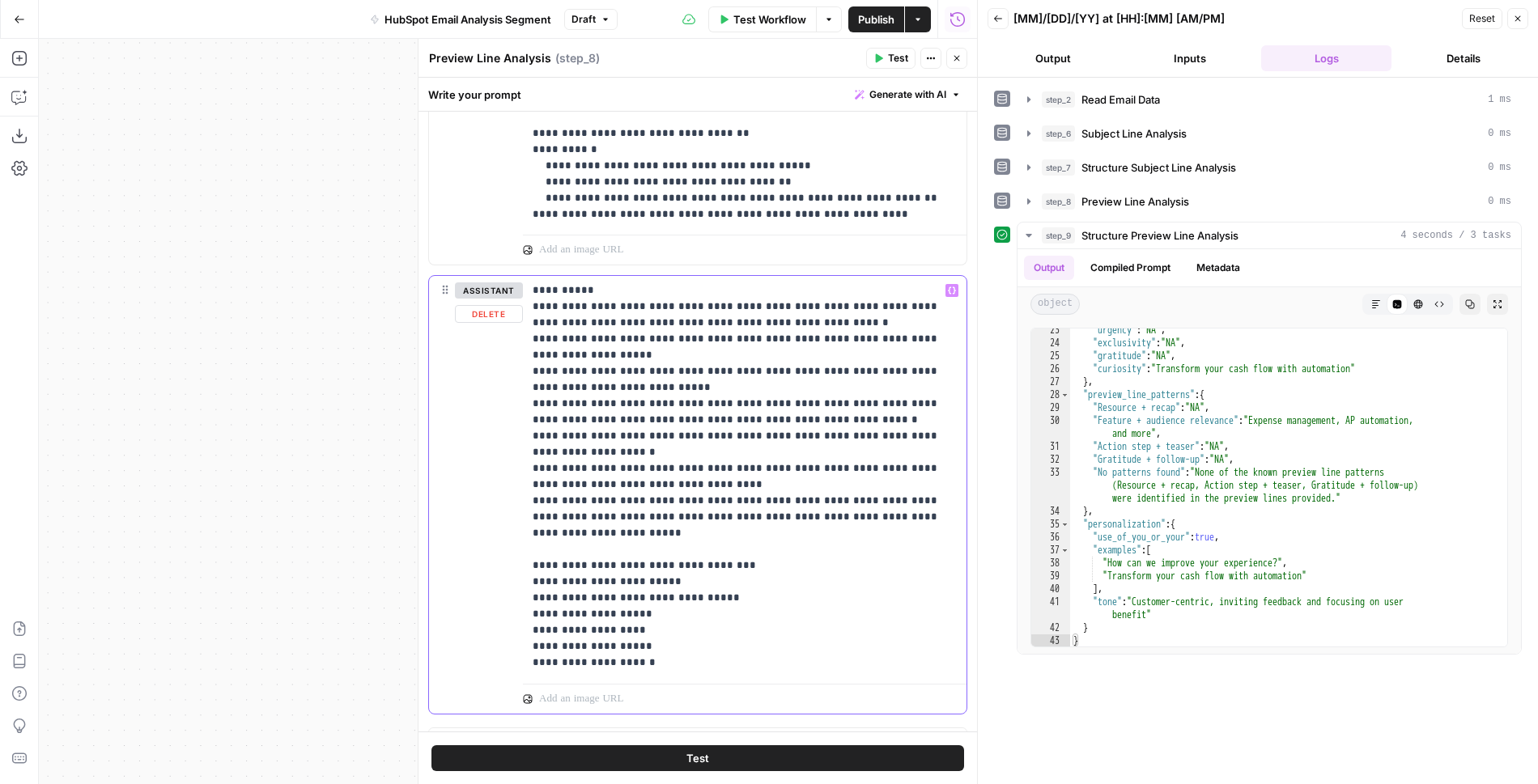 click on "**********" at bounding box center [745, 477] 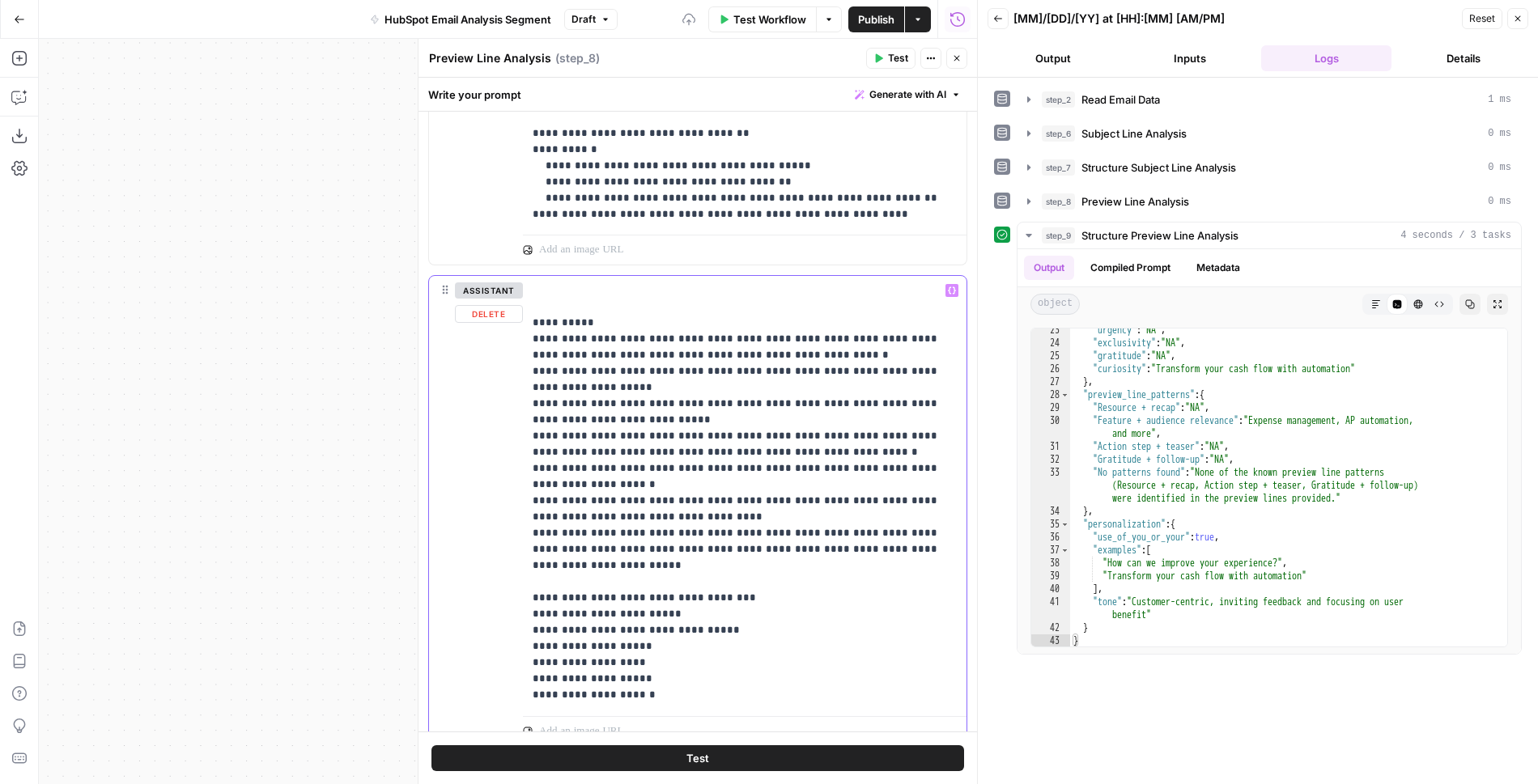 click on "**********" at bounding box center [745, 493] 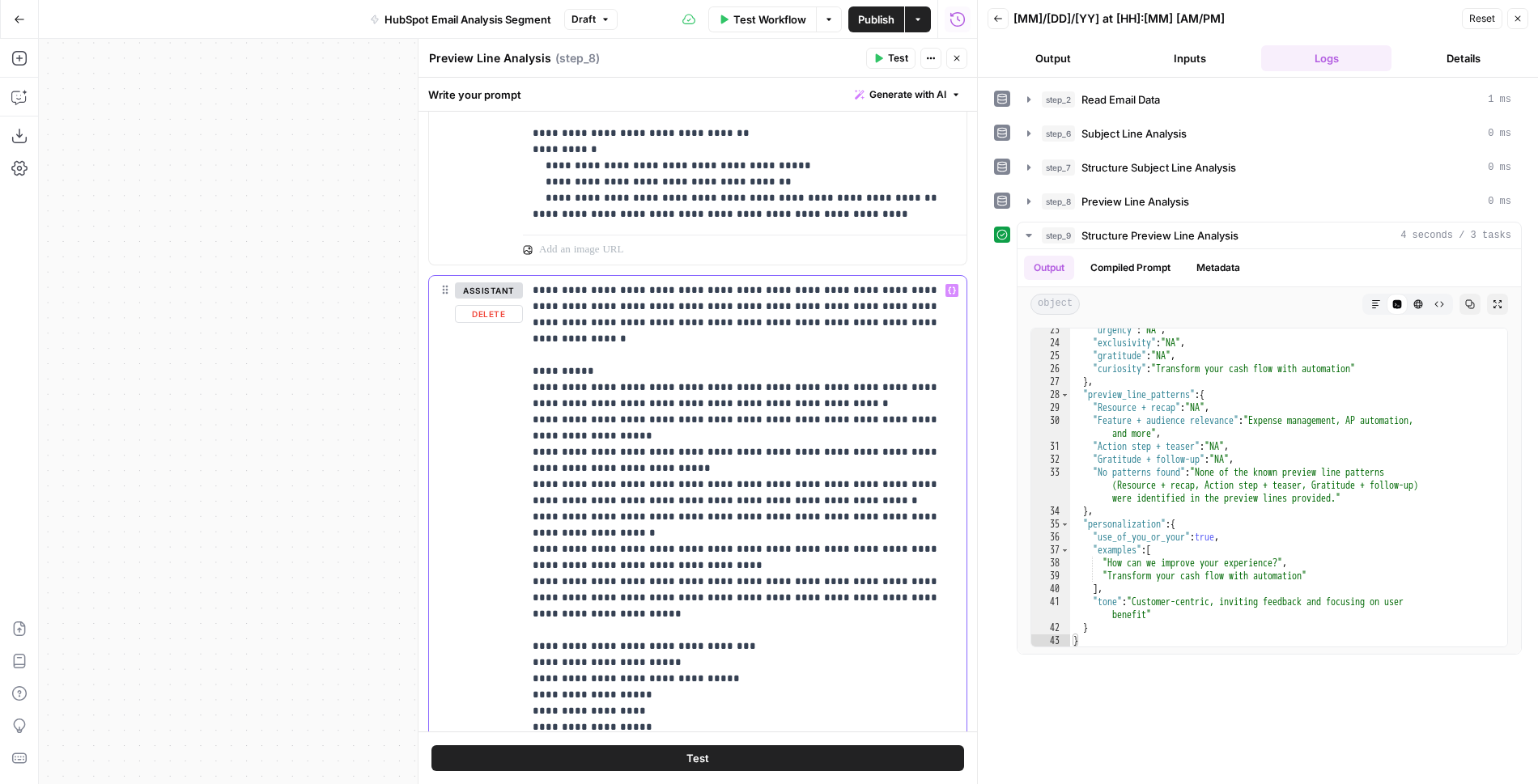 type 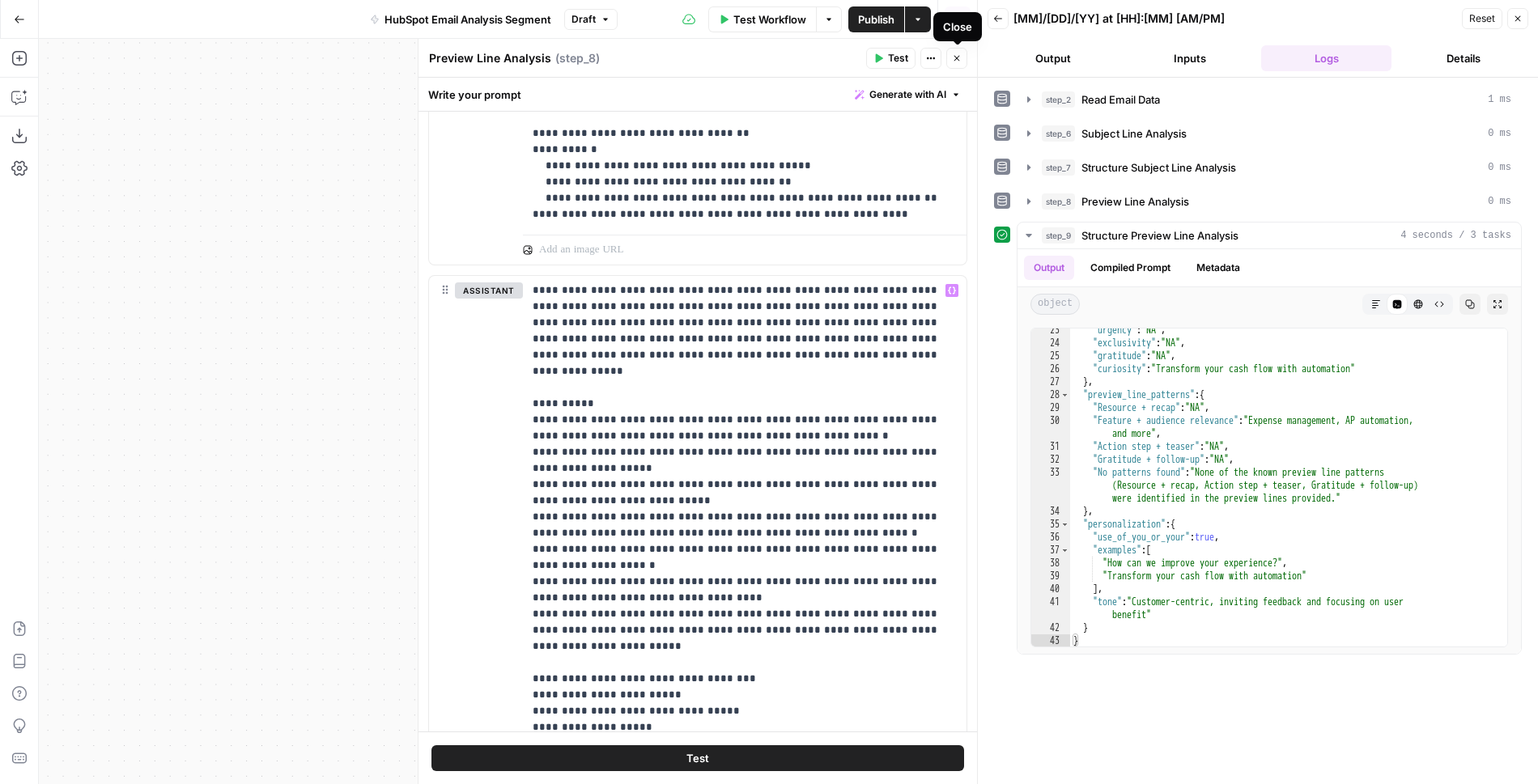 click on "Close" at bounding box center (957, 58) 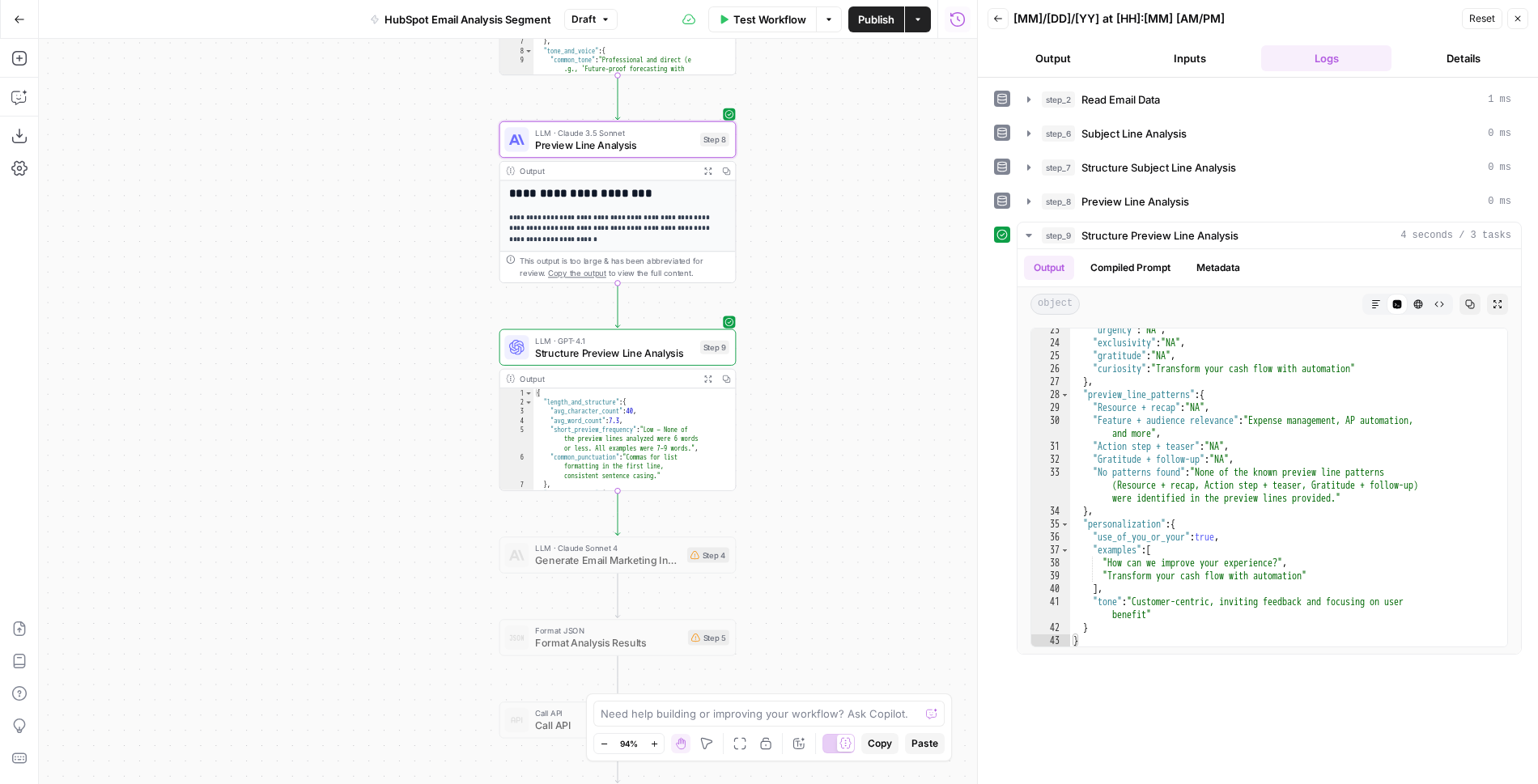 click on "Structure Preview Line Analysis" at bounding box center (614, 352) 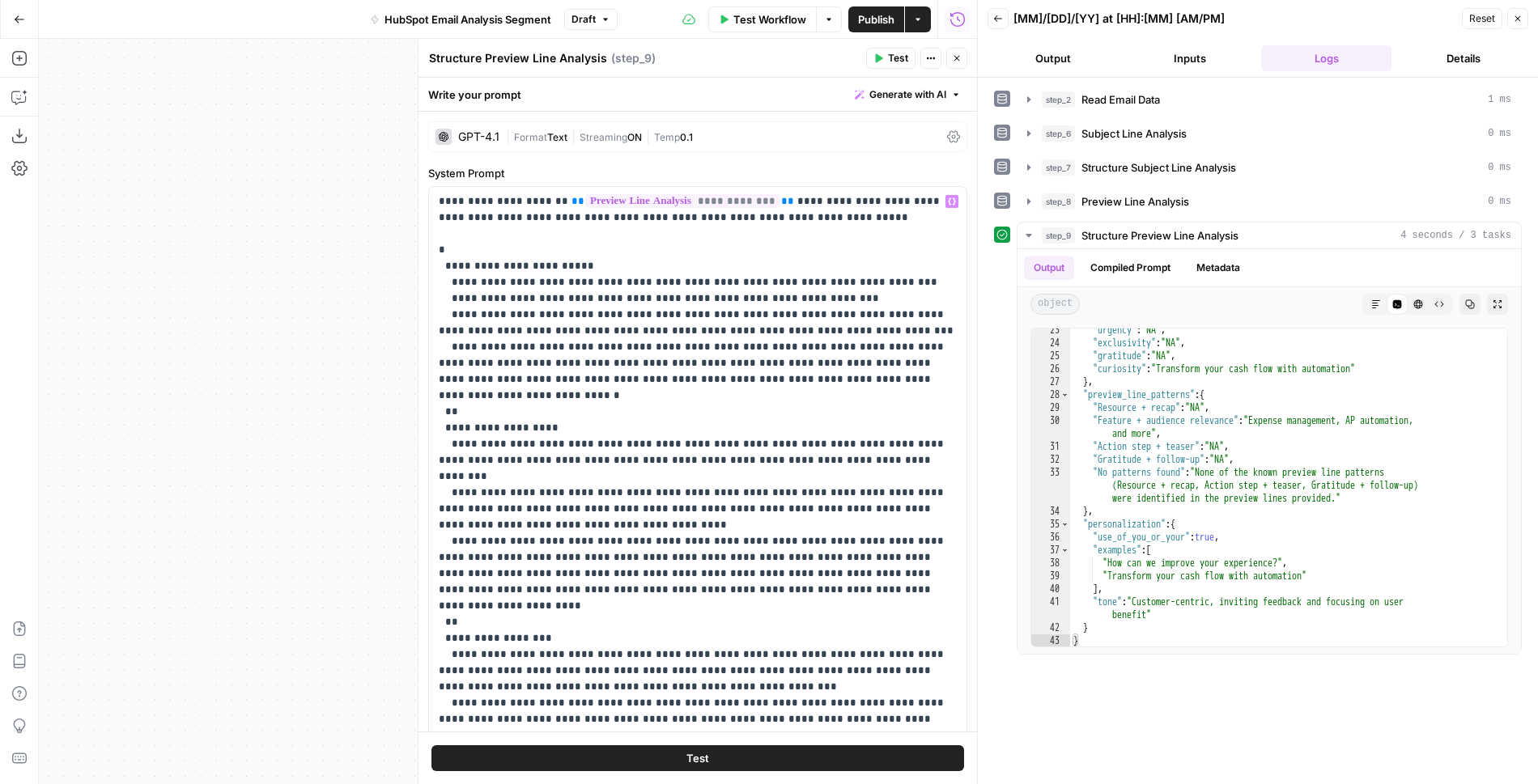 scroll, scrollTop: 292, scrollLeft: 0, axis: vertical 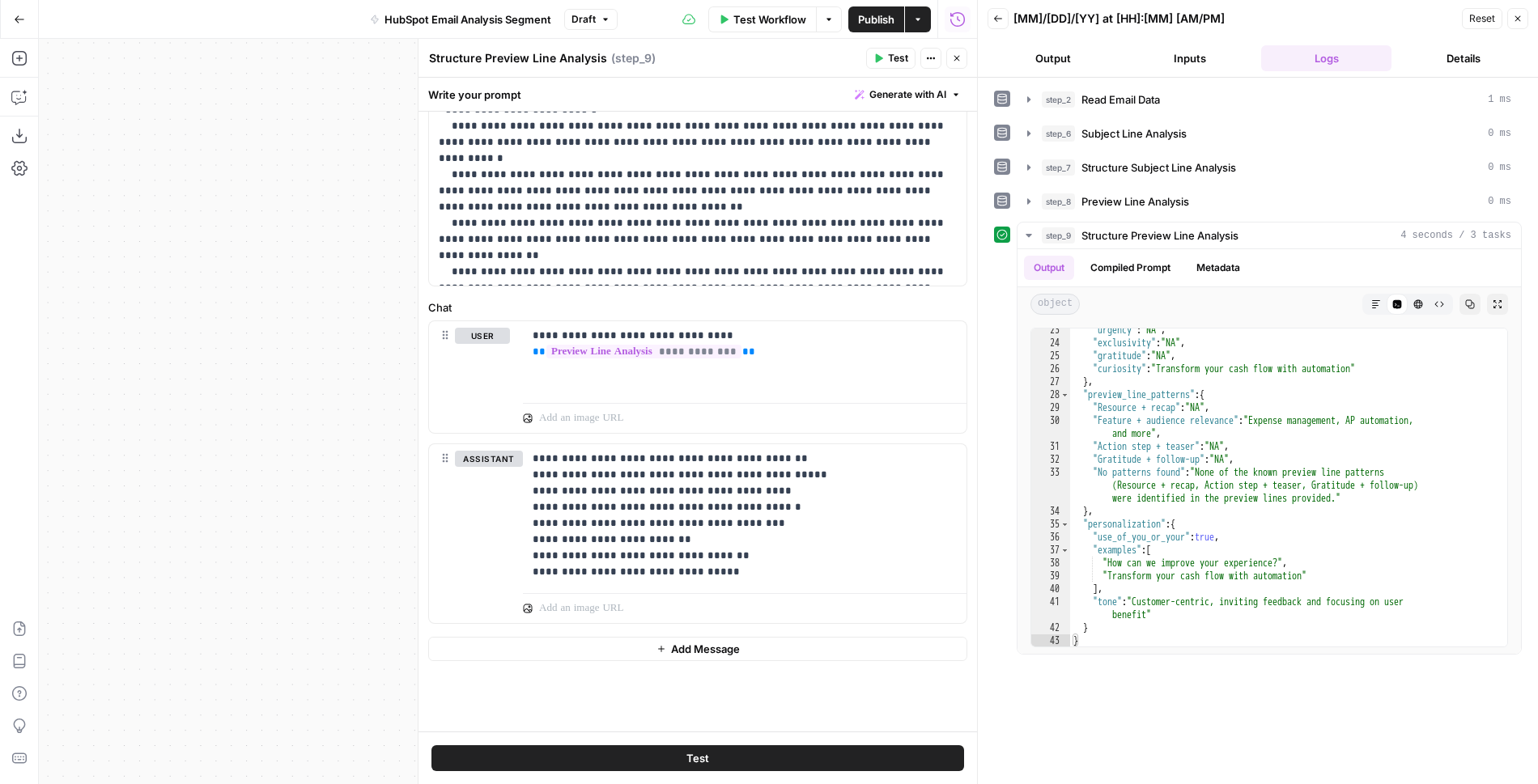 click on "Add Message" at bounding box center [705, 649] 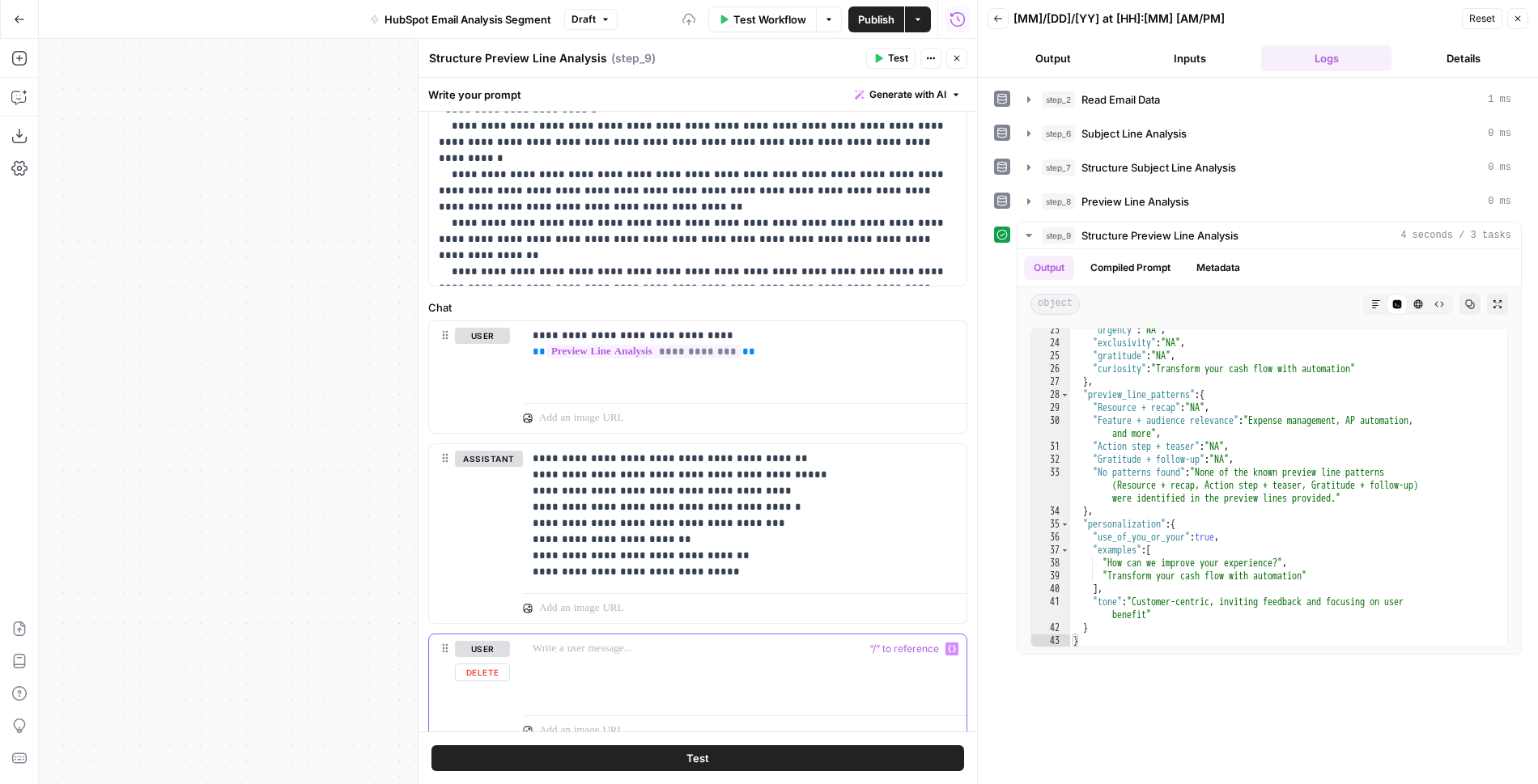 click on "user" at bounding box center (482, 649) 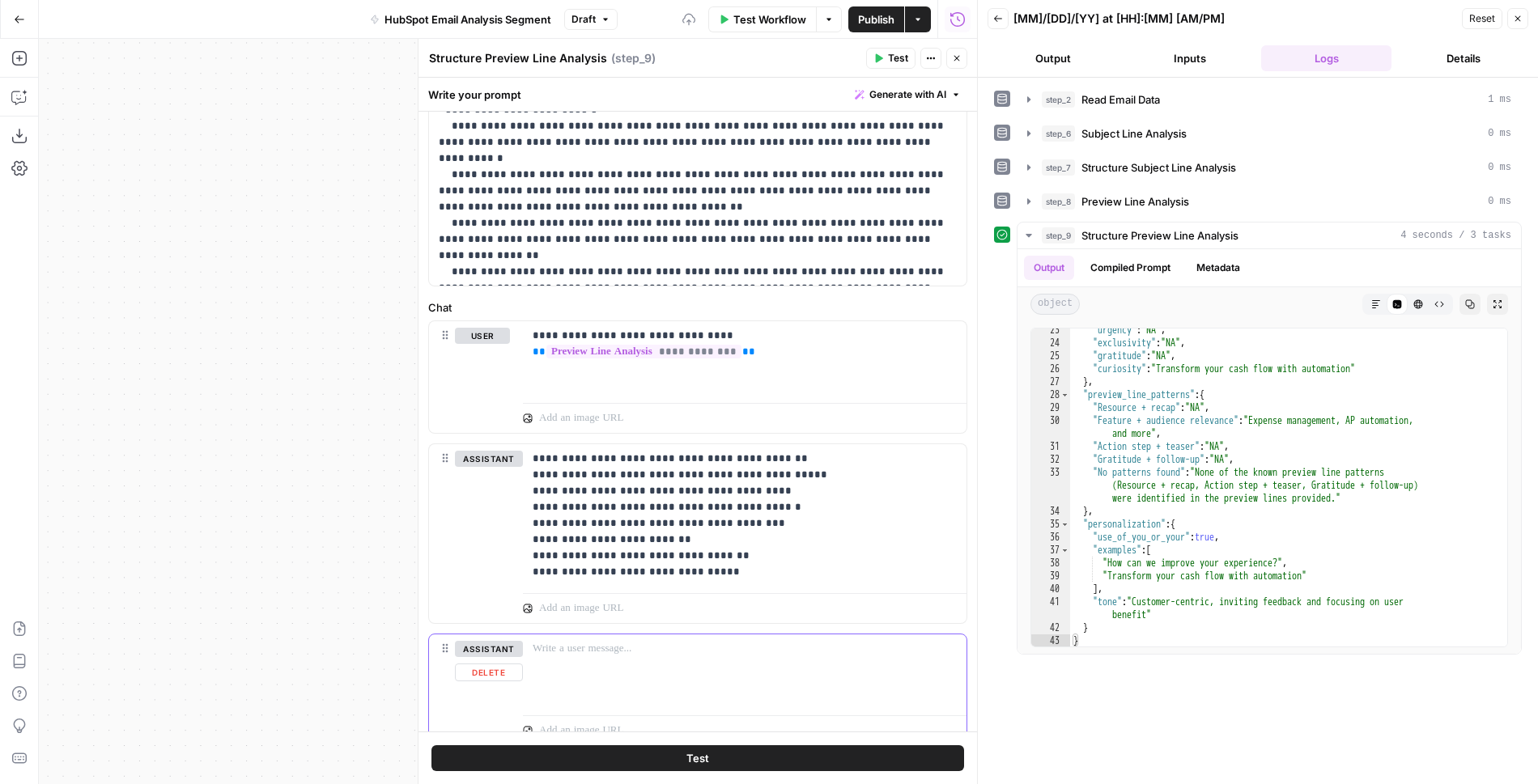 click at bounding box center (745, 649) 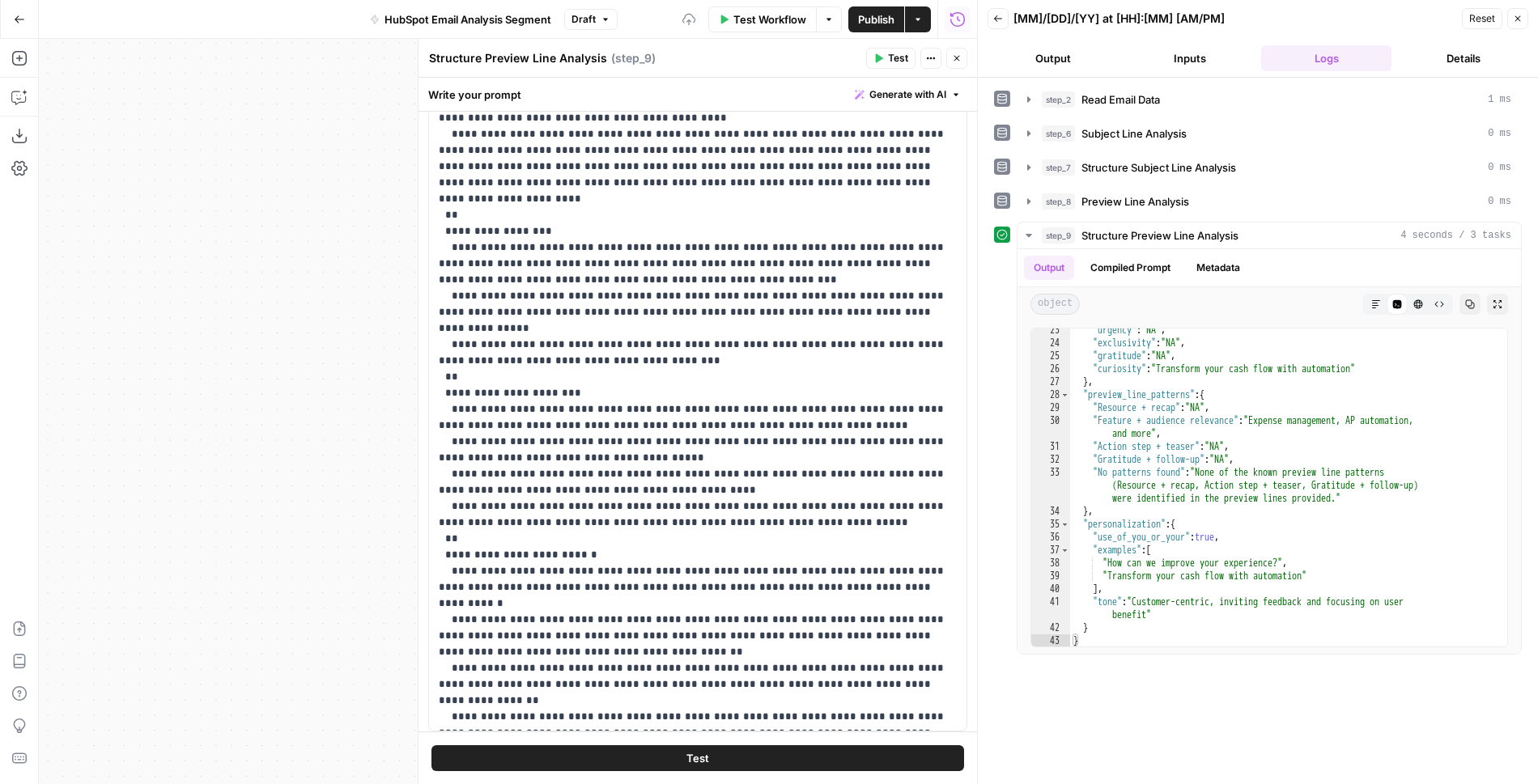 scroll, scrollTop: 0, scrollLeft: 0, axis: both 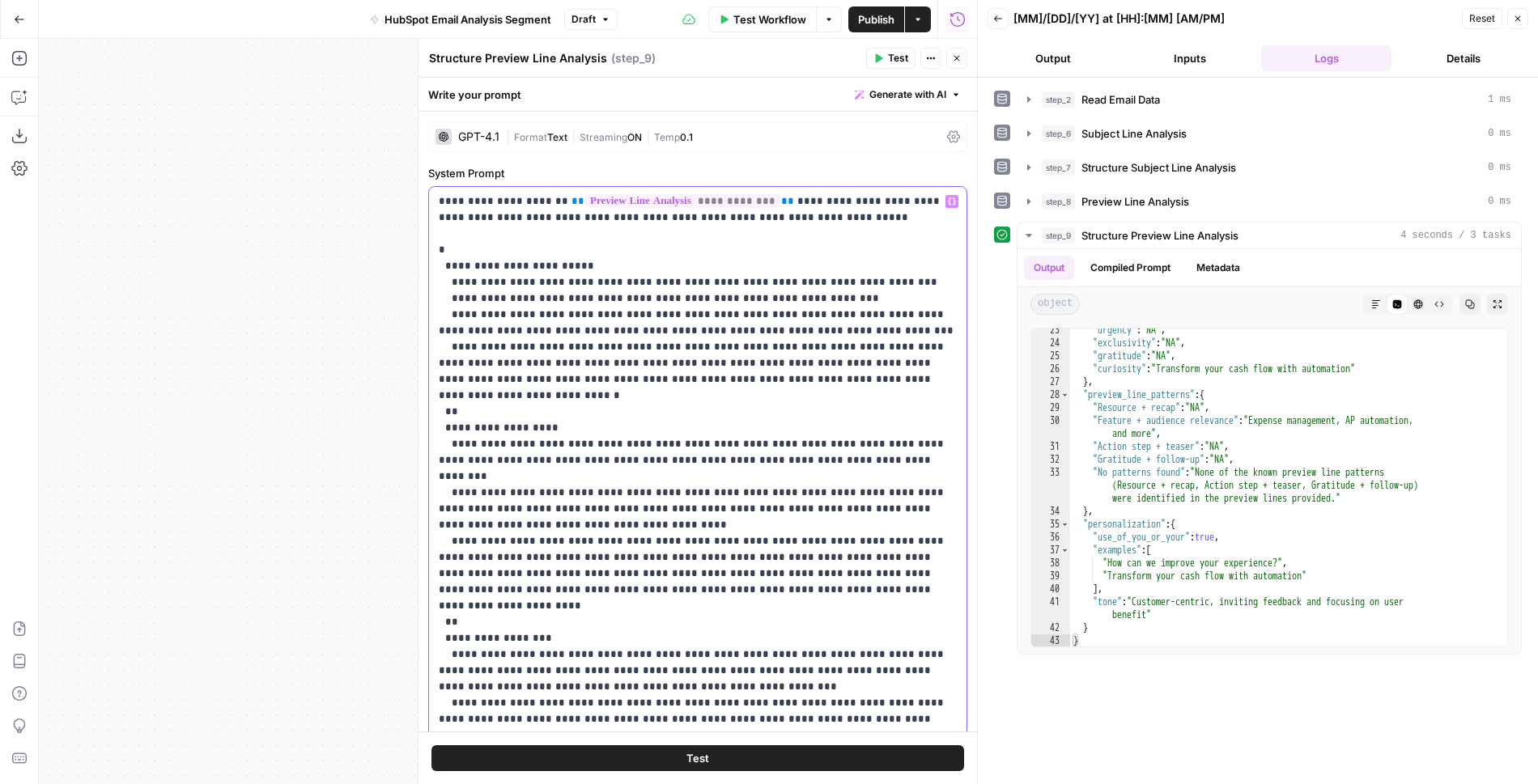 click on "**********" at bounding box center [698, 663] 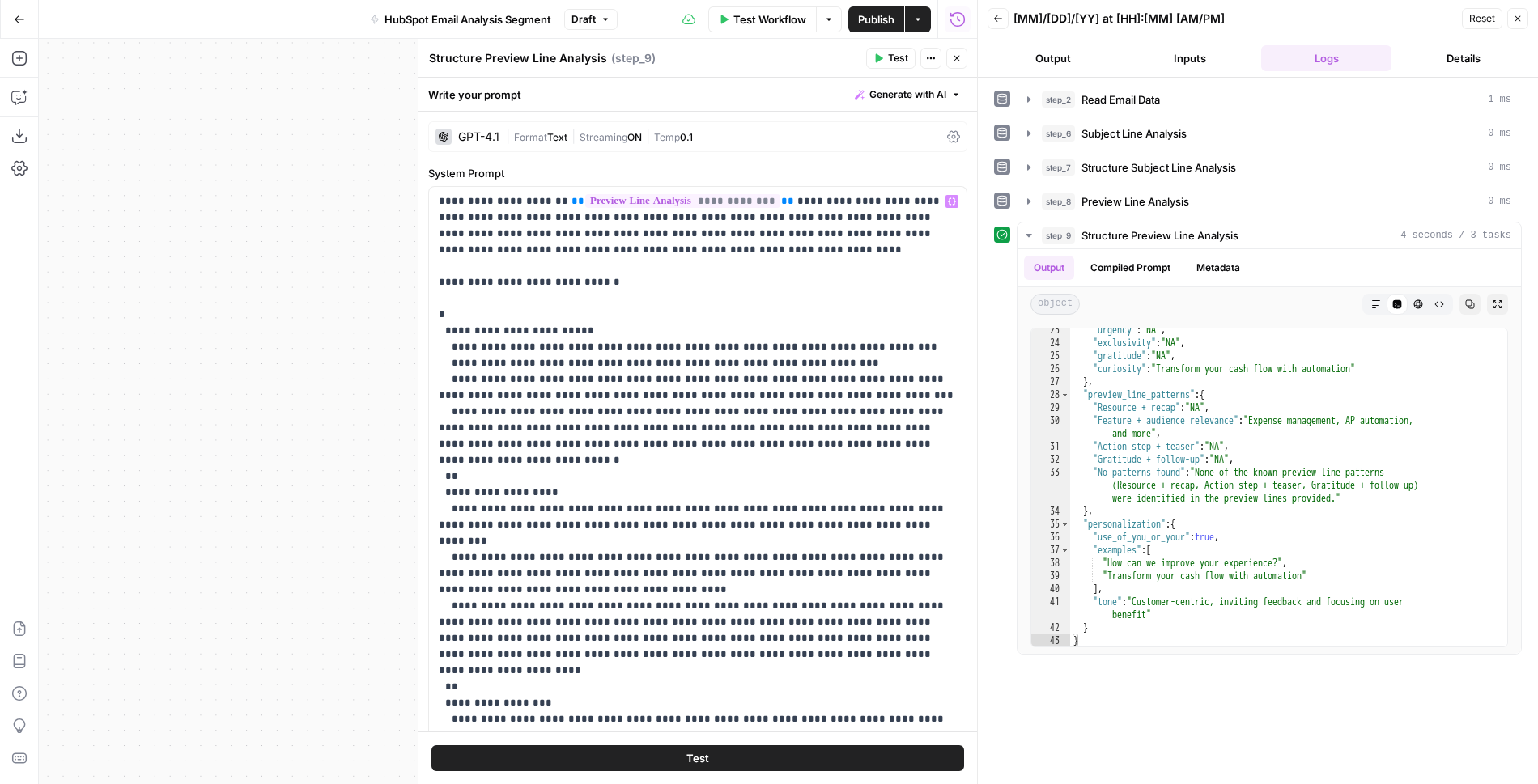 click 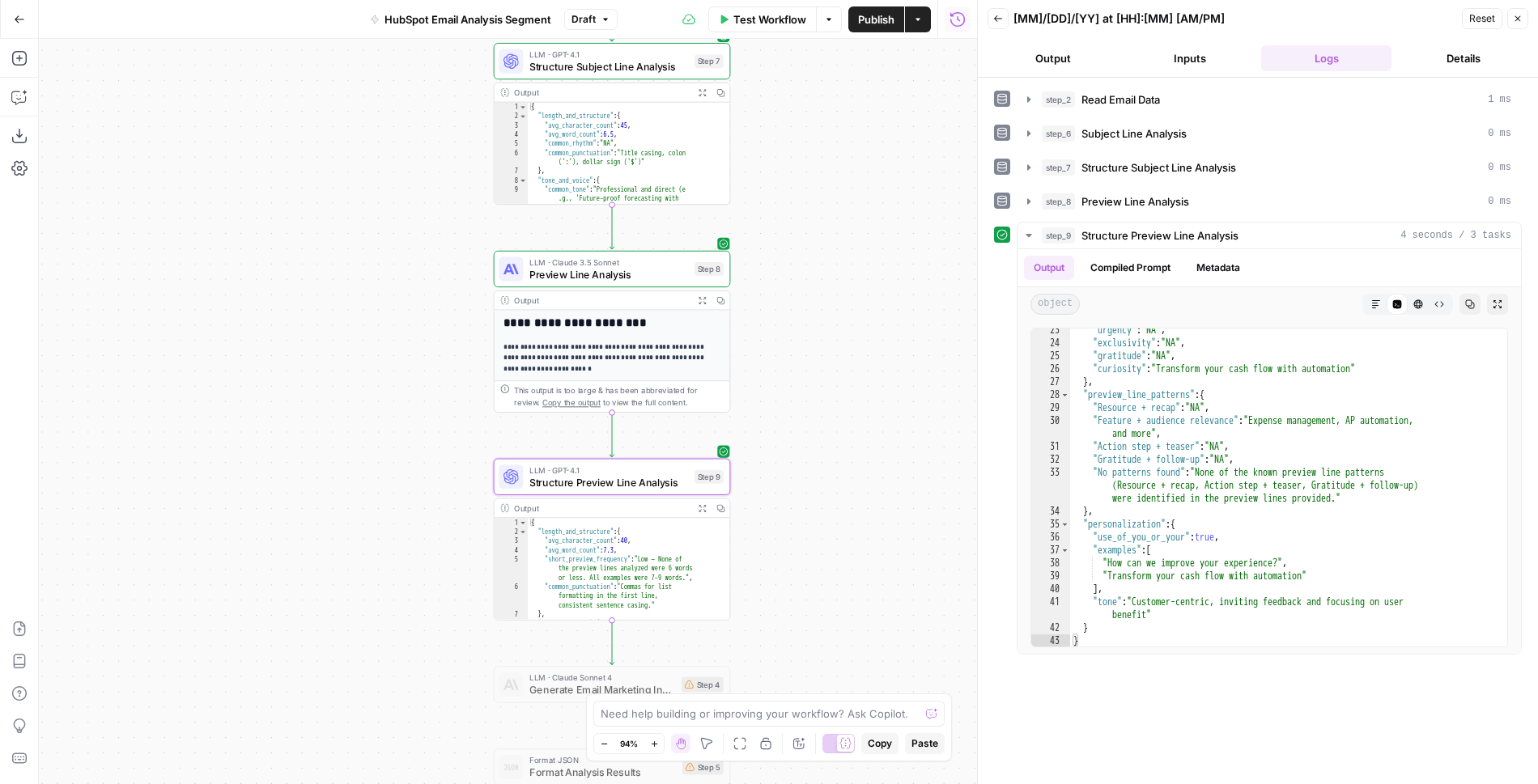 drag, startPoint x: 882, startPoint y: 184, endPoint x: 877, endPoint y: 409, distance: 225.05555 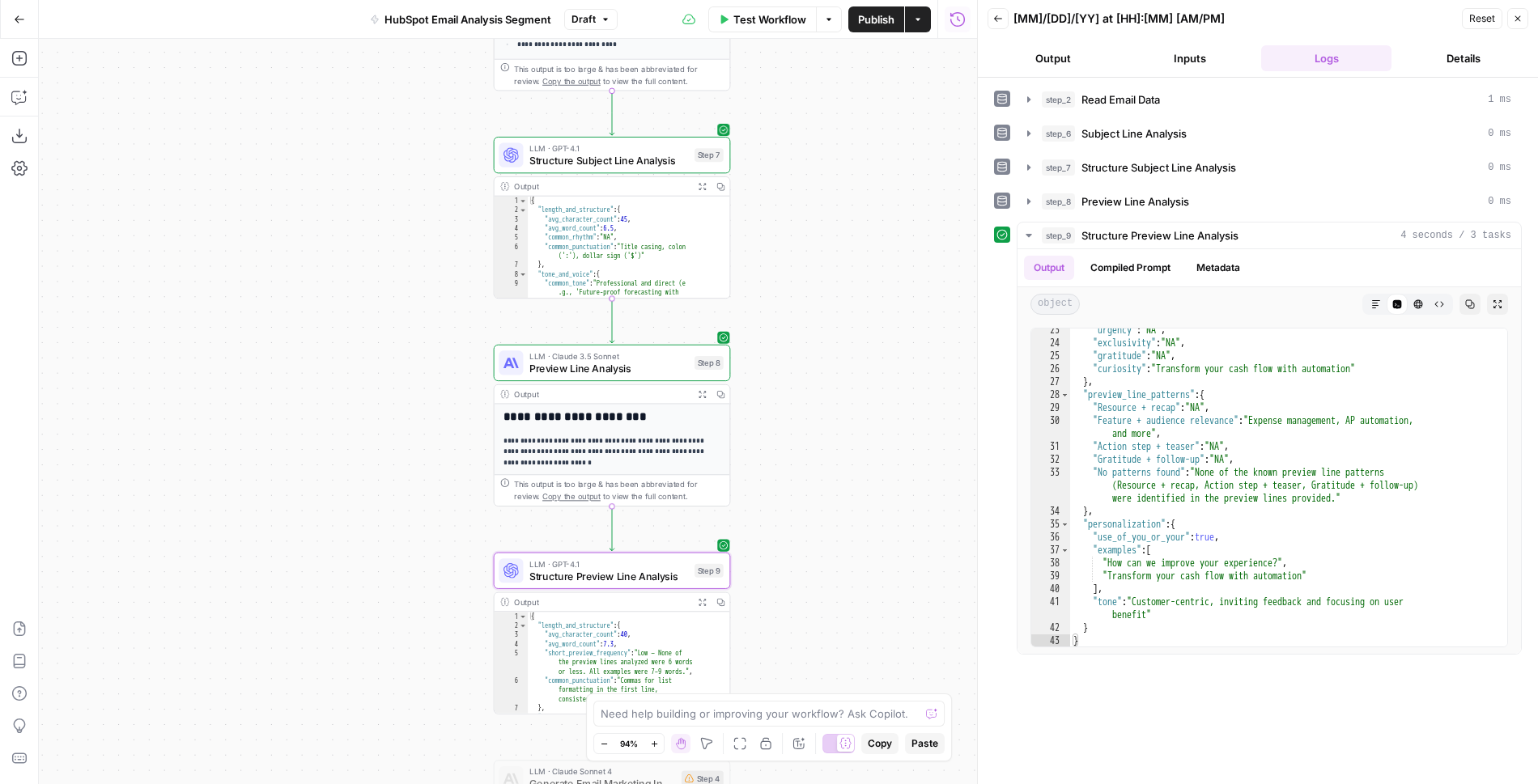 click on "Structure Subject Line Analysis" at bounding box center (609, 160) 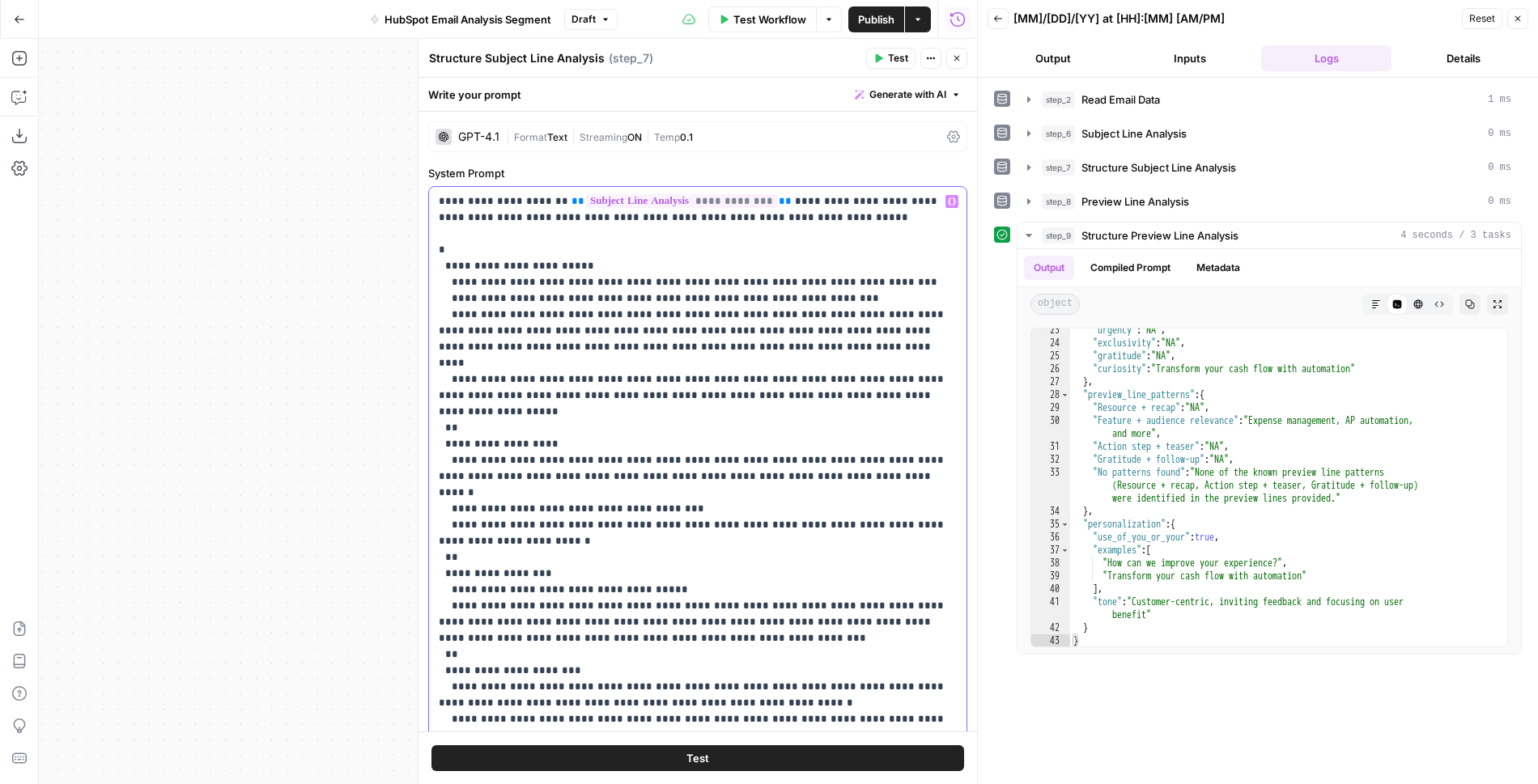 click on "**********" at bounding box center [698, 711] 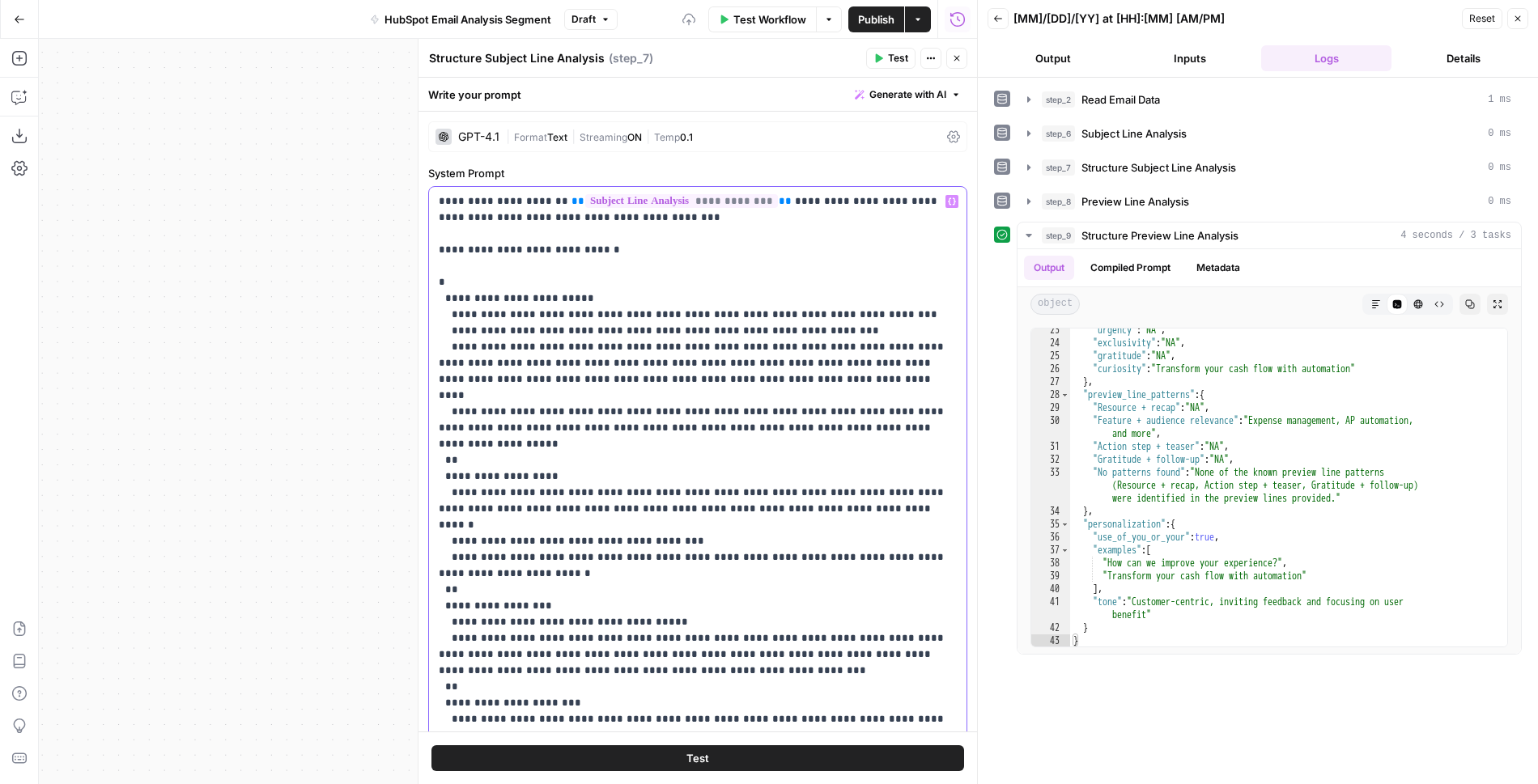 click on "**********" at bounding box center (698, 727) 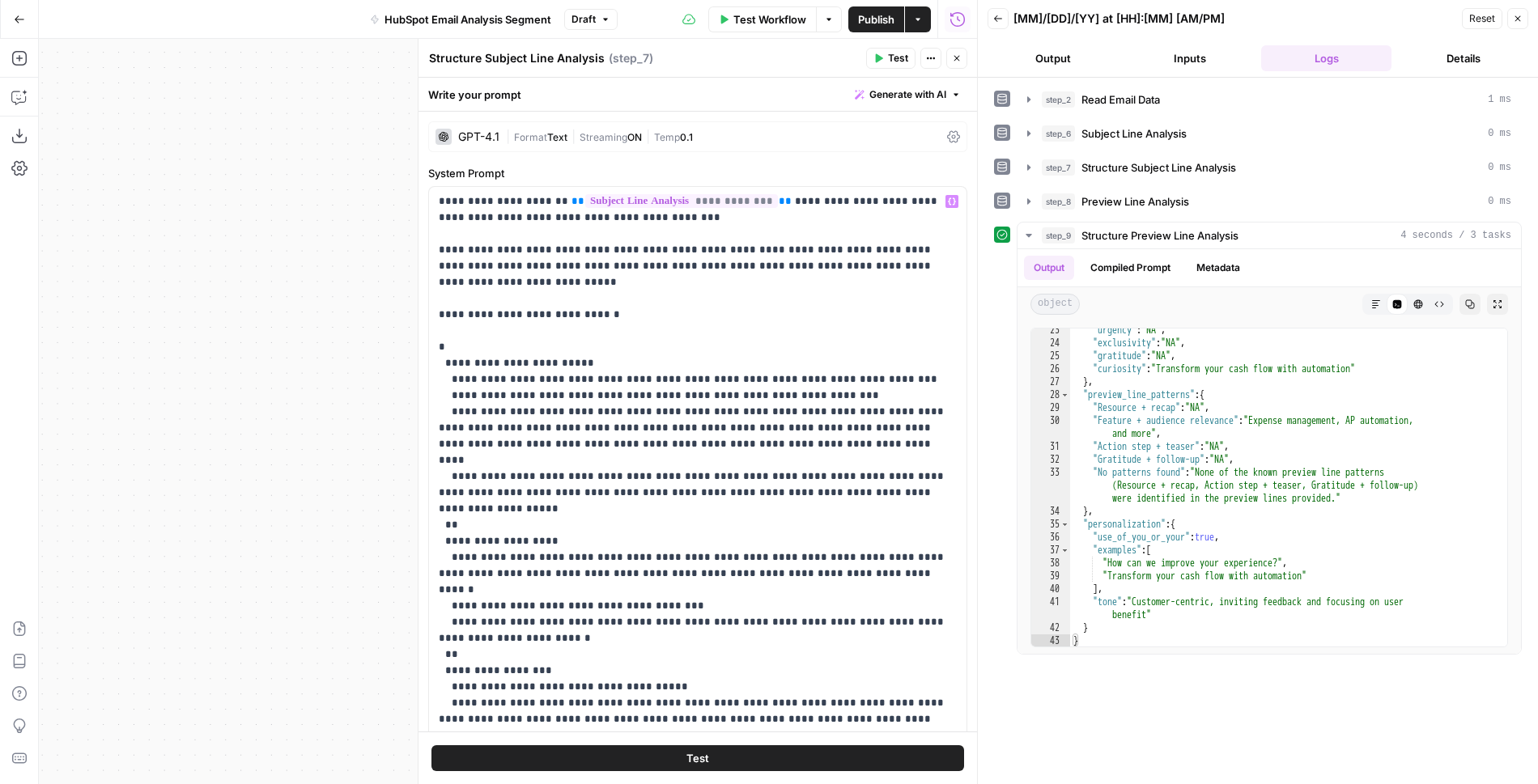click 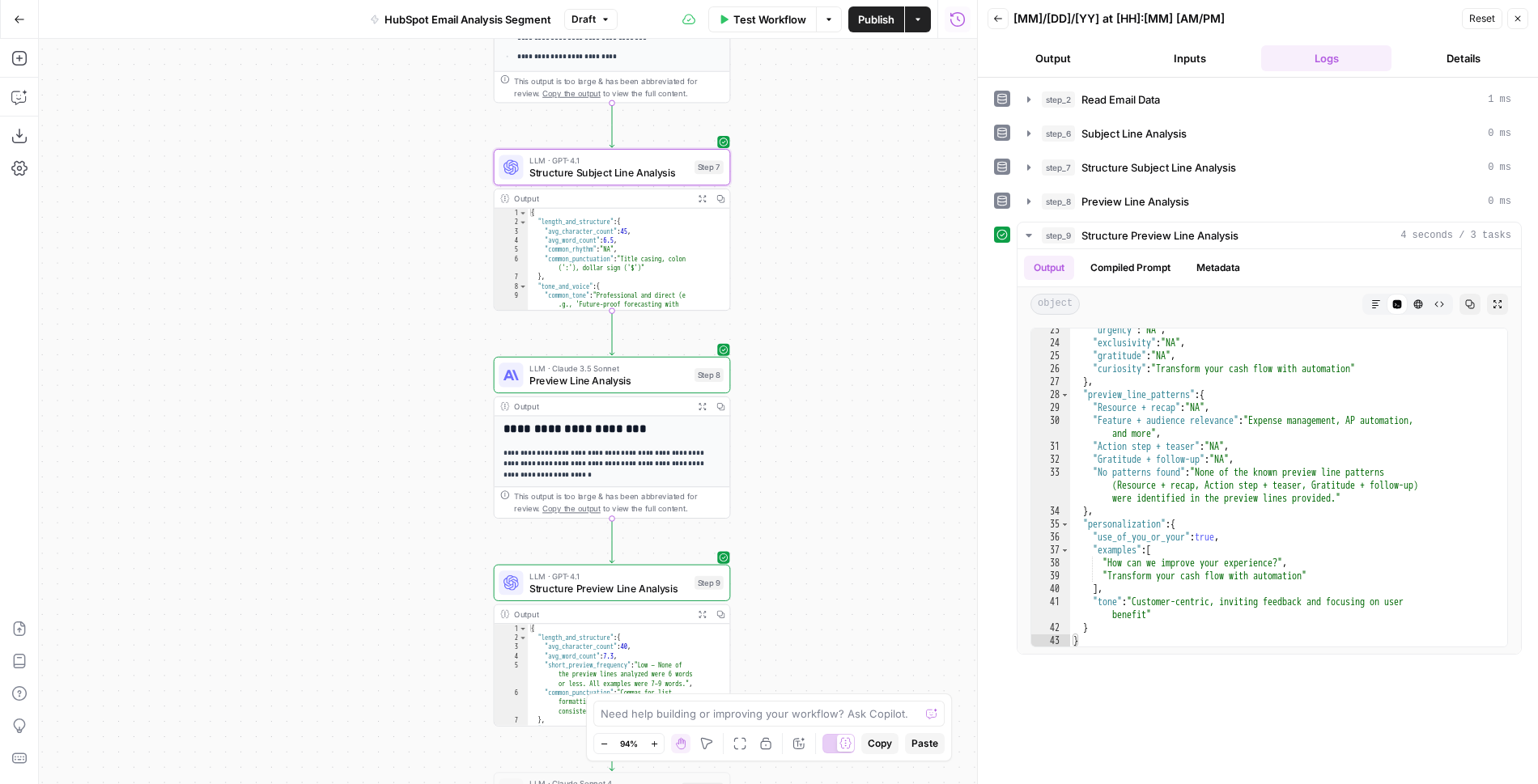 drag, startPoint x: 813, startPoint y: 283, endPoint x: 813, endPoint y: 322, distance: 39 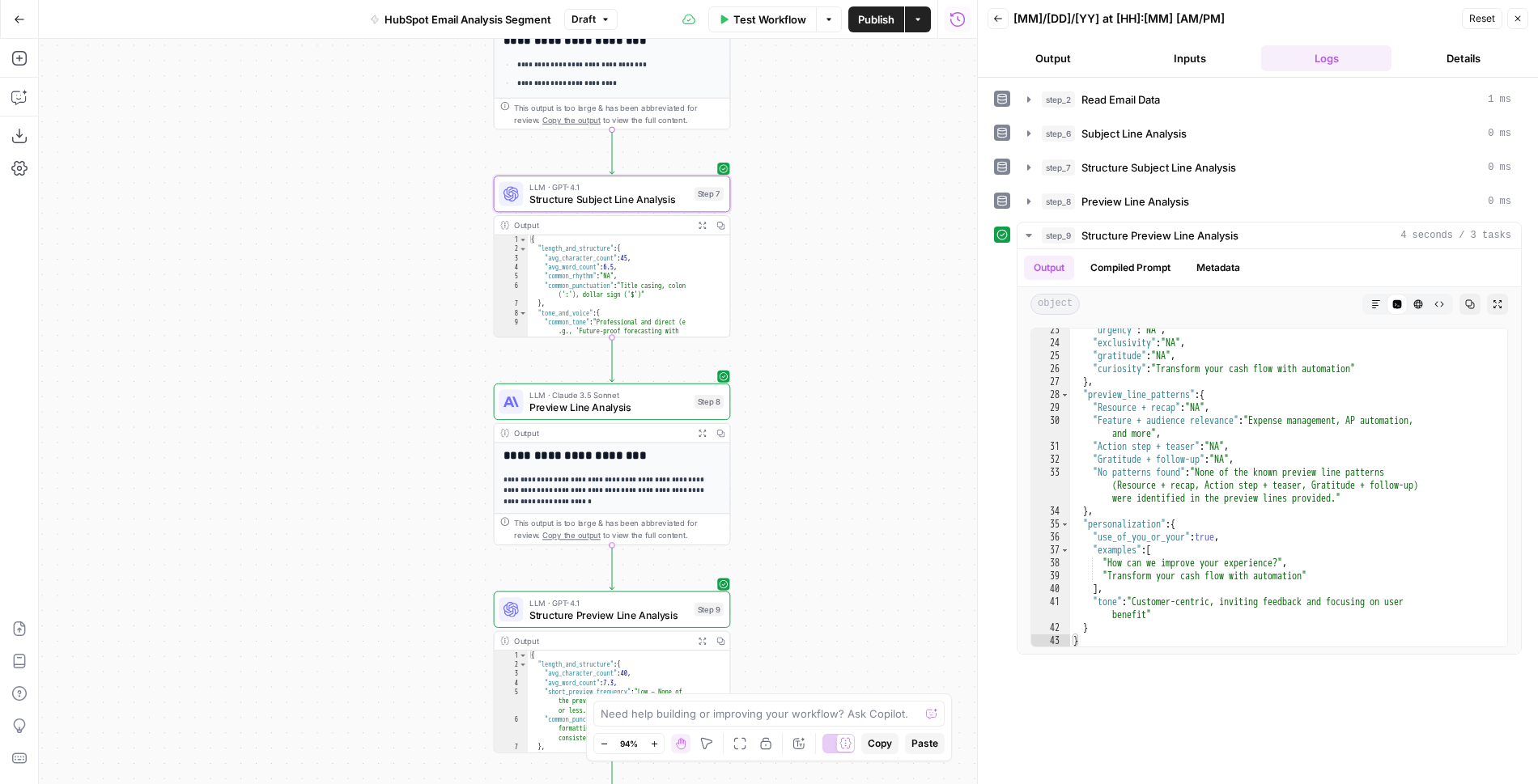click on "Structure Subject Line Analysis" at bounding box center [609, 199] 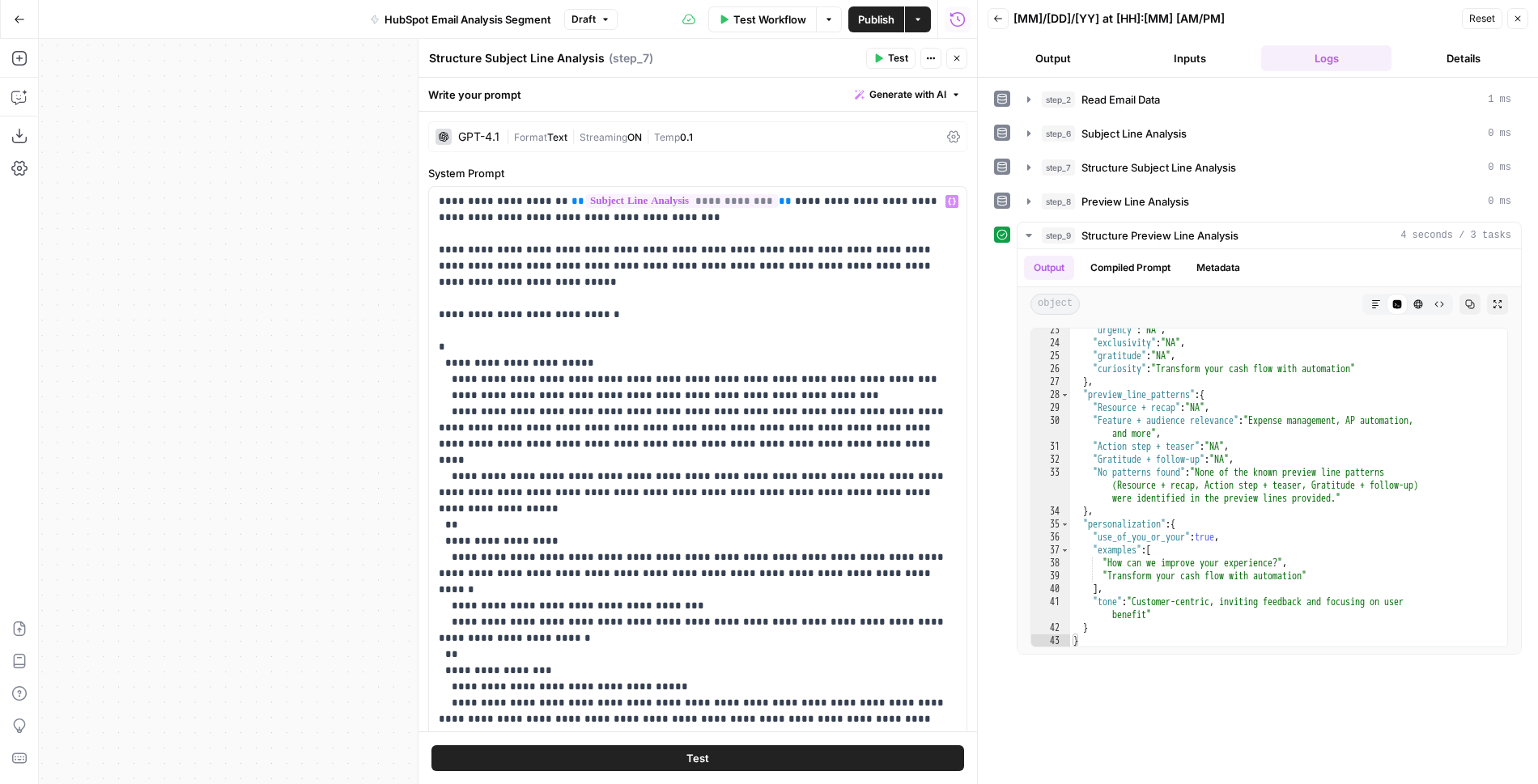 scroll, scrollTop: 470, scrollLeft: 0, axis: vertical 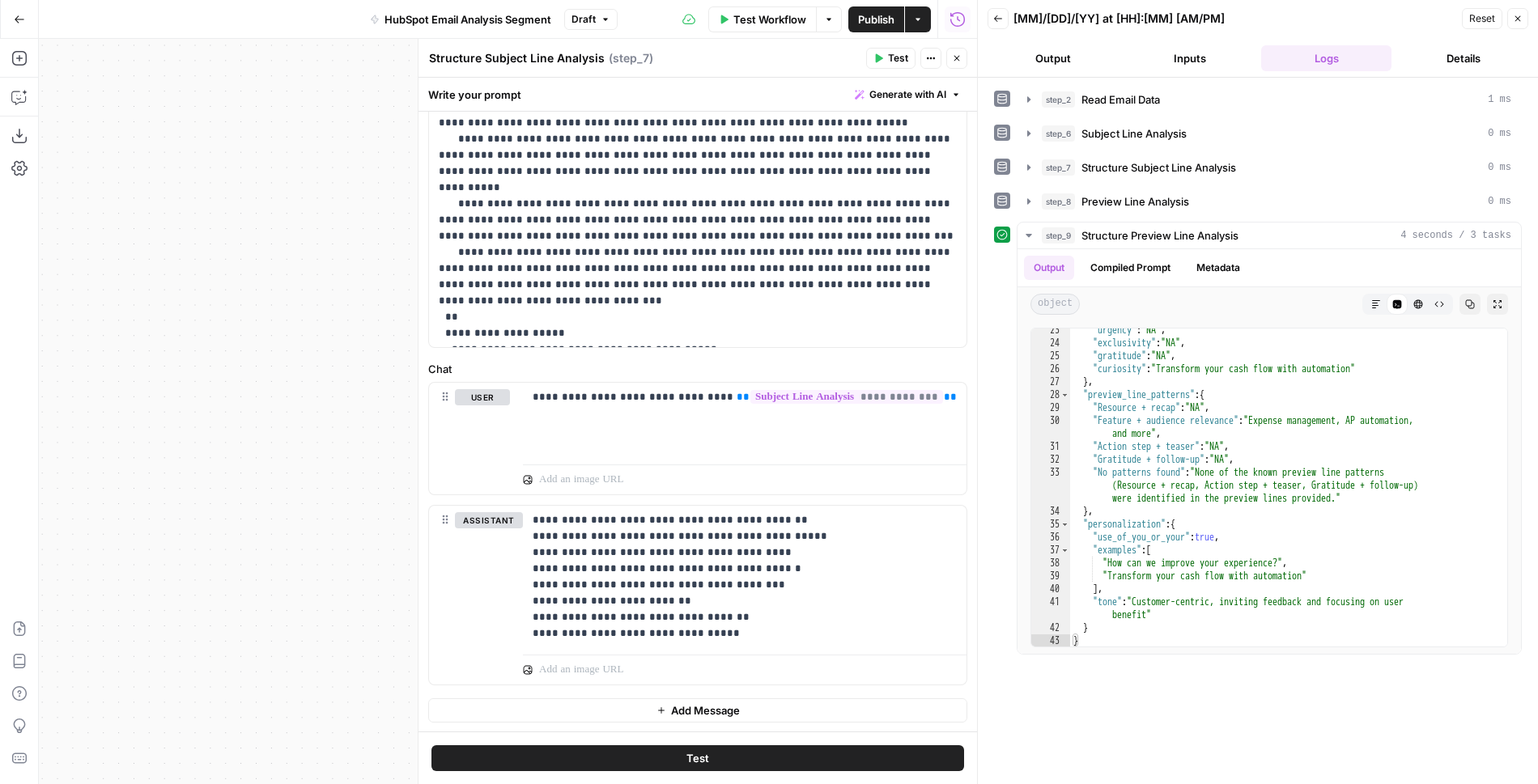 click on "Close" at bounding box center [957, 58] 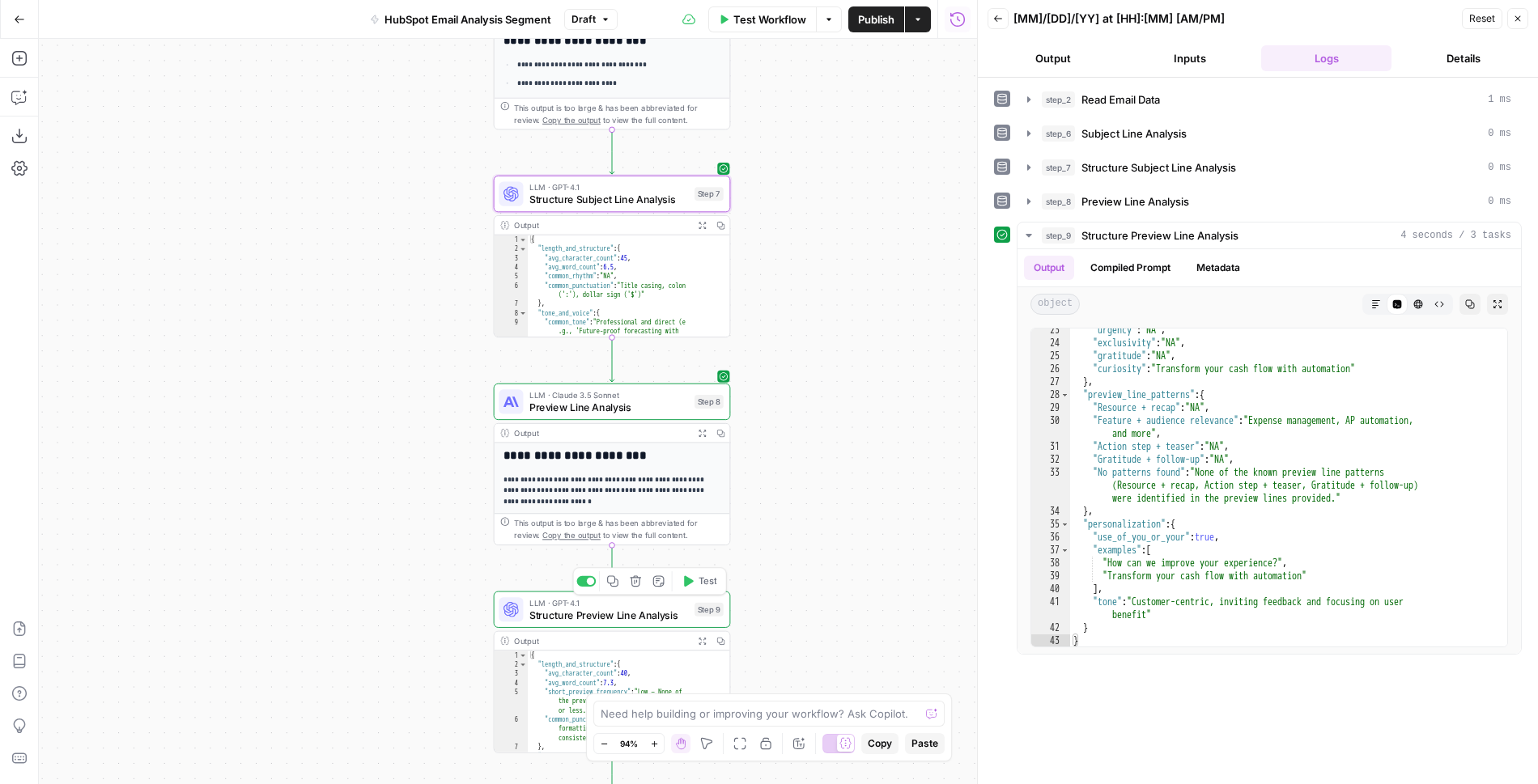 click on "Structure Preview Line Analysis" at bounding box center [609, 614] 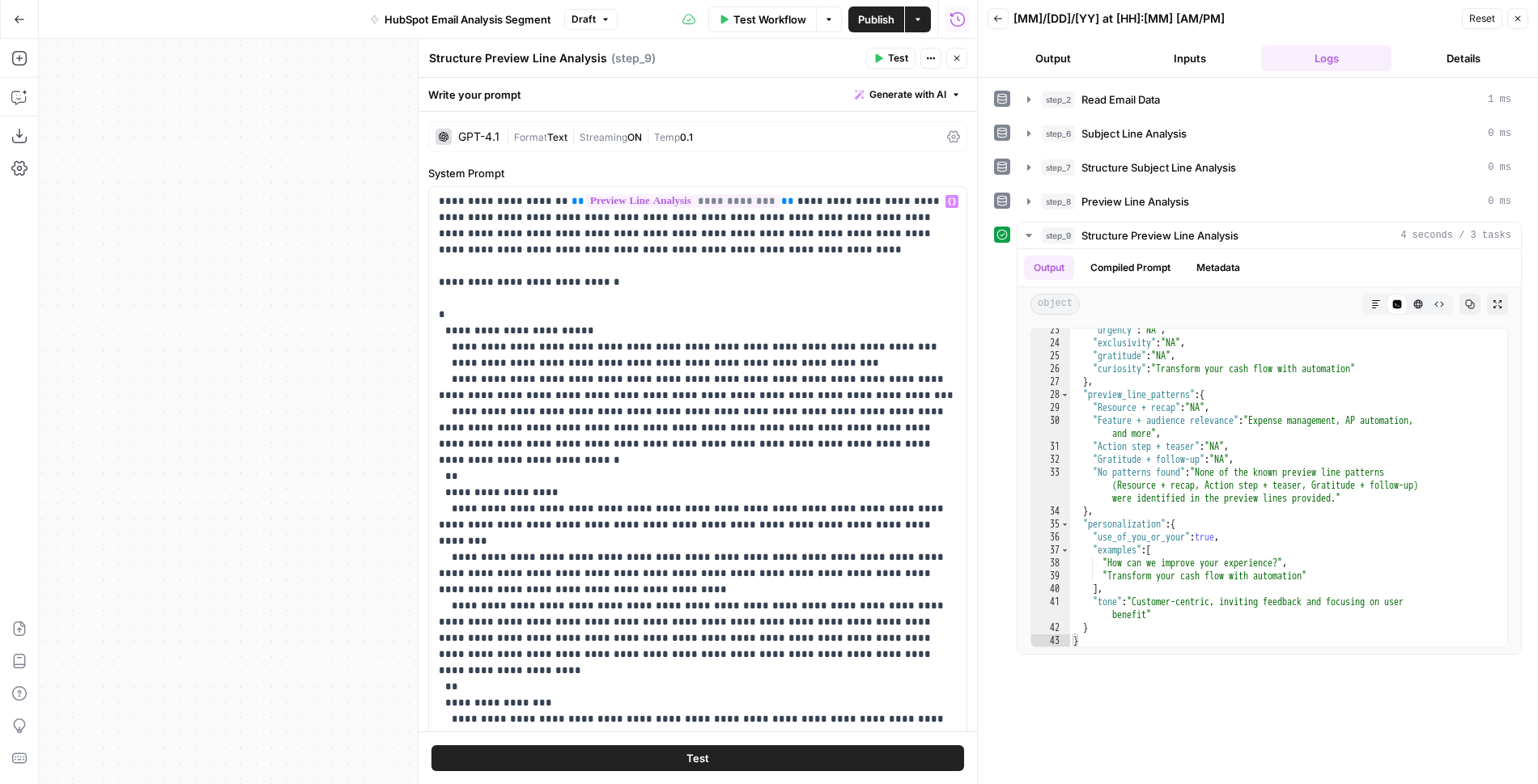 scroll, scrollTop: 357, scrollLeft: 0, axis: vertical 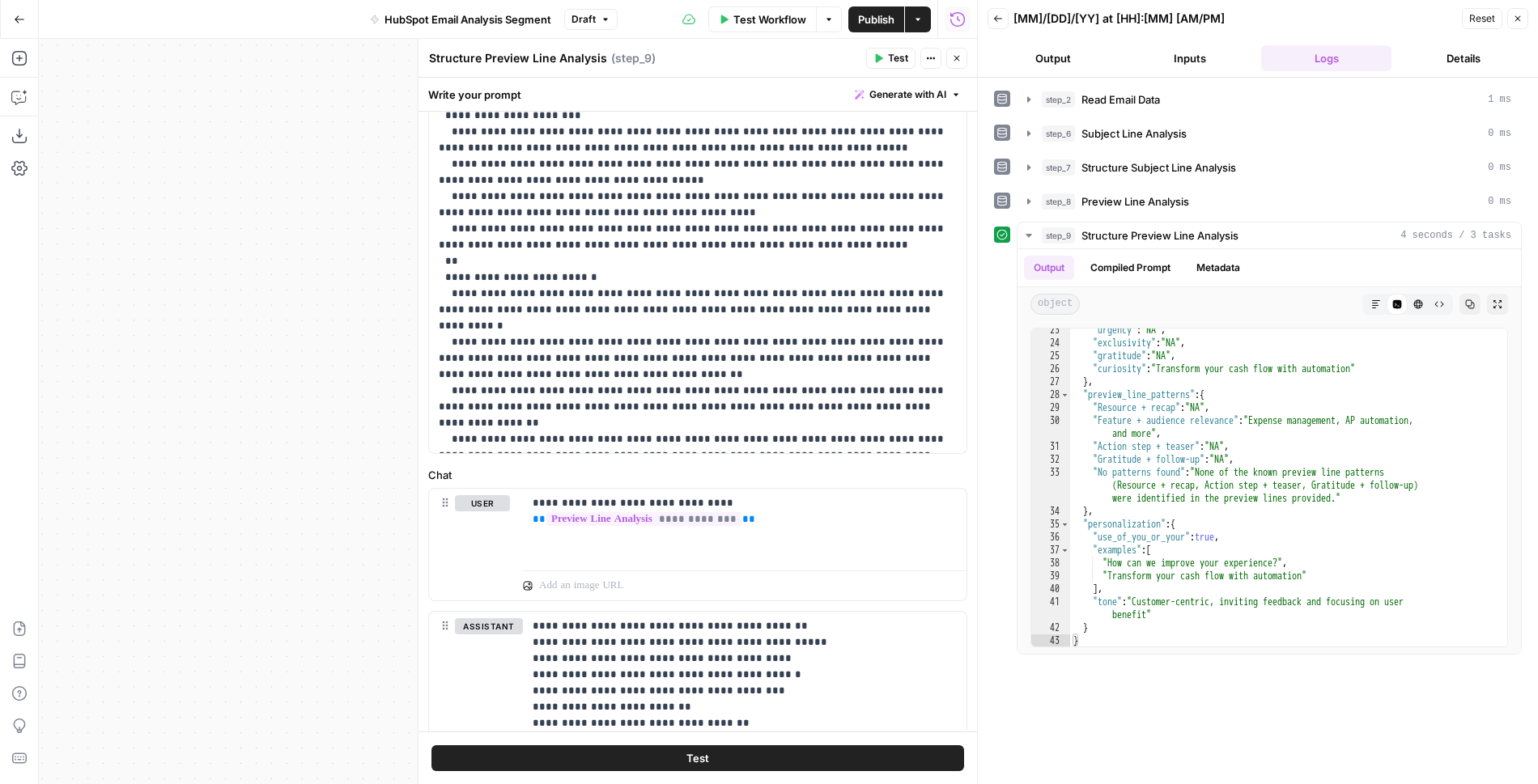 click on "Close" at bounding box center (957, 58) 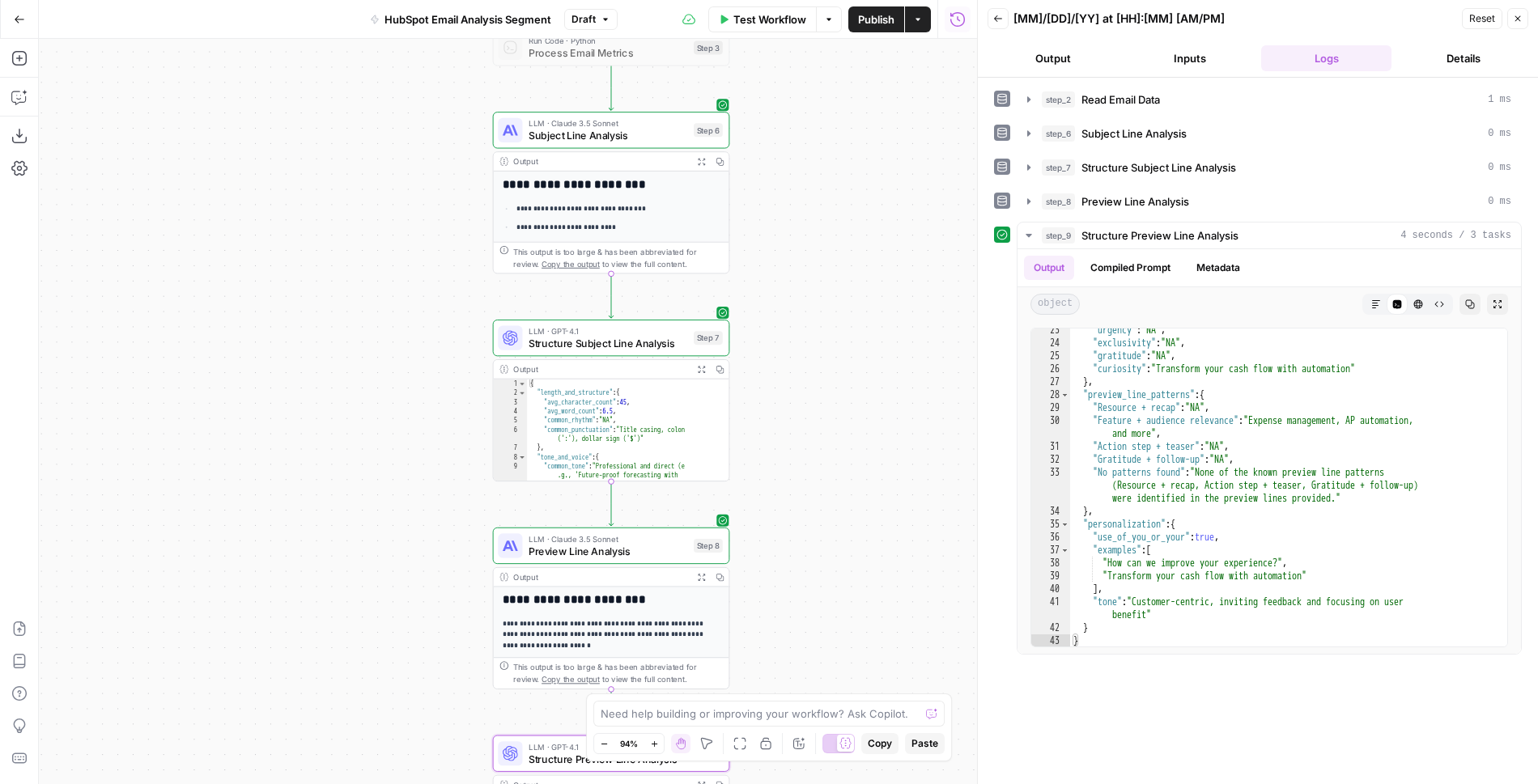 drag, startPoint x: 807, startPoint y: 197, endPoint x: 806, endPoint y: 341, distance: 144.0035 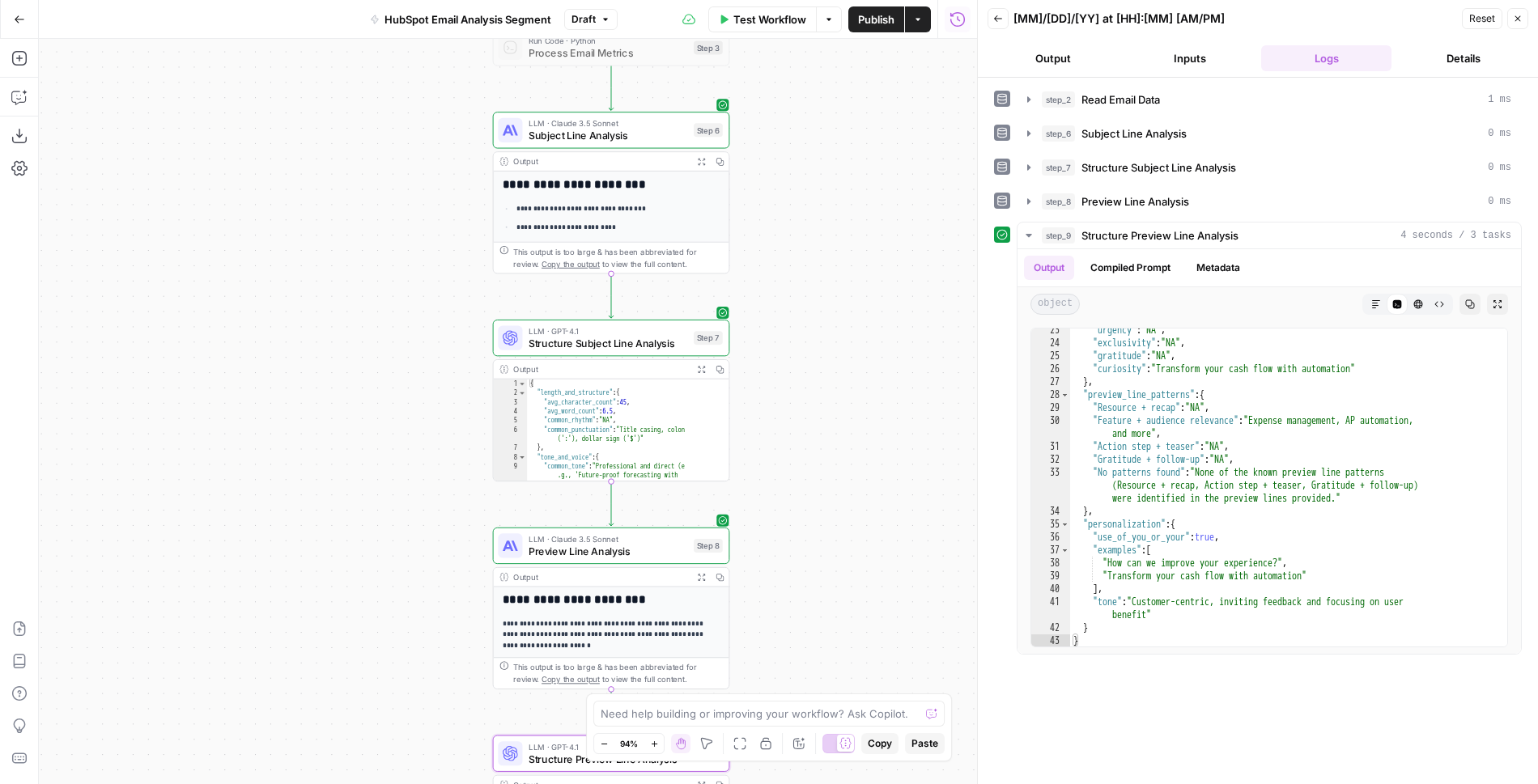 click on "Workflow Set Inputs Inputs Read from Grid Read Email Data Step 2 Output Expand Output Copy 1 2 3 4 5 6 [    {      "__id" :  "9399490" ,      "File Name (Not Subject Line)" :  "NRT -           Vendor Loops - Portal Creation Drip -           Vendor Network - 4 - 01/31/2024 -           Control" ,      "Open Rate" :  "24.86%" ,      "Unique Opens" :  "3144" ,     XXXXXXXXXXXXXXXXXXXXXXXXXXXXXXXXXXXXXXXXXXXXXXXXXXXXXXXXXXXXXXXXXXXXXXXXXXXXXXXXXXXXXXXXXXXXXXXXXXXXXXXXXXXXXXXXXXXXXXXXXXXXXXXXXXXXXXXXXXXXXXXXXXXXXXXXXXXXXXXXXXXXXXXXXXXXXXXXXXXXXXXXXXXXXXXXXXXXXXXXXXXXXXXXXXXXXXXXXXXXXXXXXXXXXXXXXXXXXXXXXXXXXXXXXXXXXXXXXXXXXXXXXXXXXXXXXXXXXXXXXXXXXXXXXXXXXXXXXXXXXXXXXXXXXXXXXXXXXXXXXXXXXXXXXXXXXXXXXXXXXXXXXXXXXXXXXXXXXXXXXXXXXXXXXXXXXXXXXXXXXXXXXXXXXXXXXXXXXXXXXXXXXXXXXXXXXXXXXXXXXXXXXXXXXXXXXXXXXXXXXXXXXXXXXXXXXXXXXXXXXXXXXXXXXXXXXXXXXXXXXXXXXXXXXXXXXXXXXXXXXXXXXXXXXXXX This output is too large & has been abbreviated for review.   Copy the output   to view the full content. Step 3 Step 6" at bounding box center (508, 411) 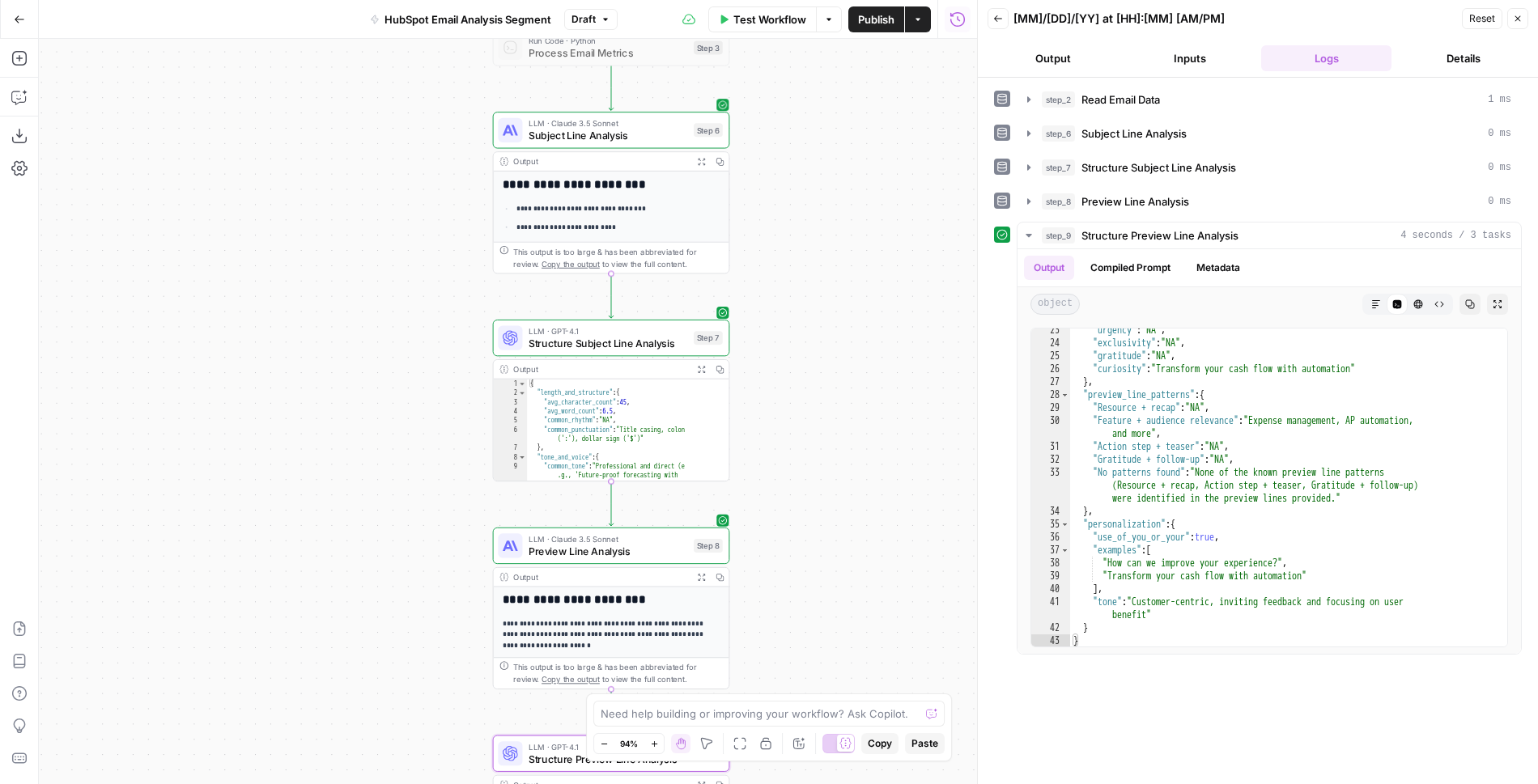 click on "Subject Line Analysis" at bounding box center [608, 135] 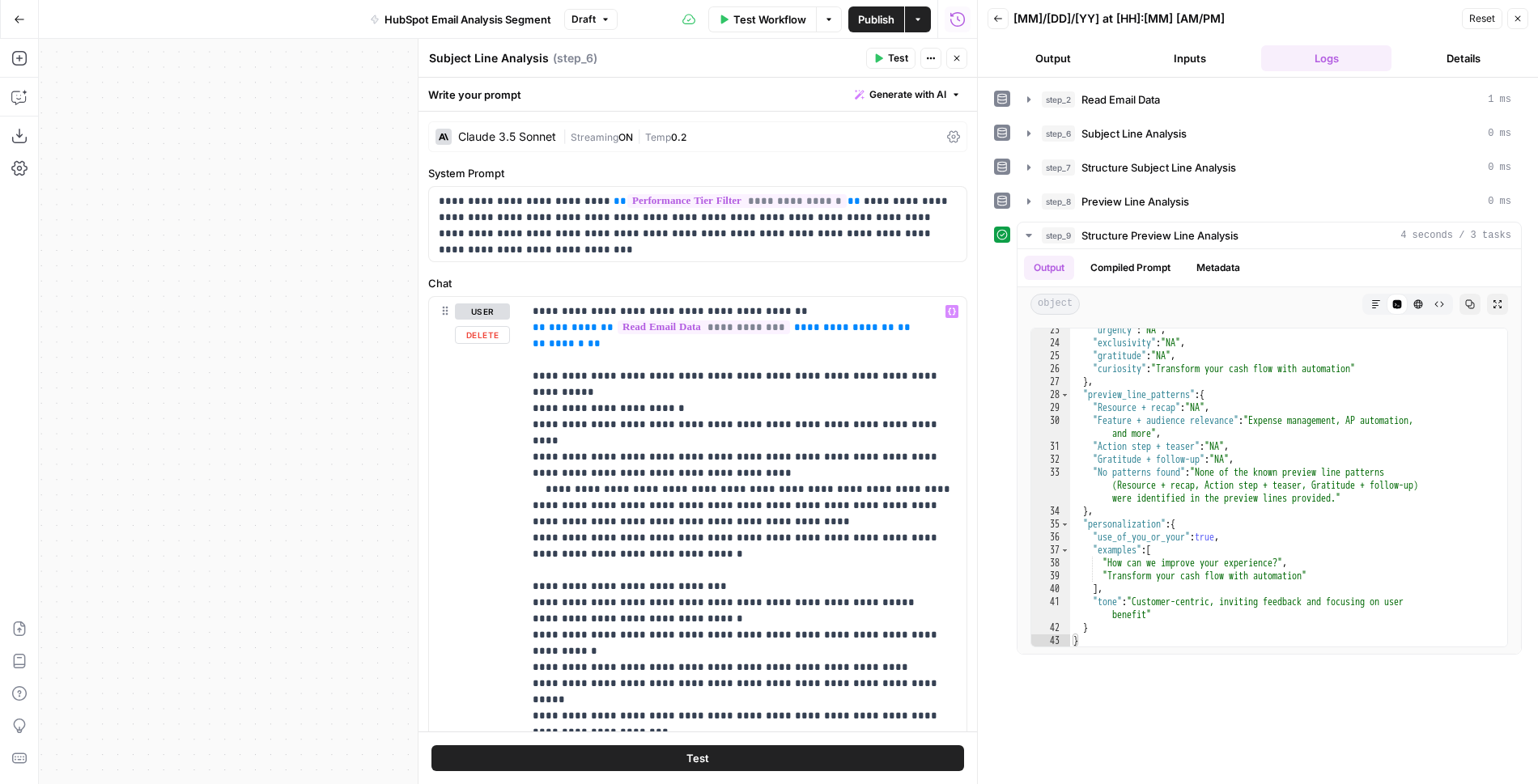 scroll, scrollTop: 130, scrollLeft: 0, axis: vertical 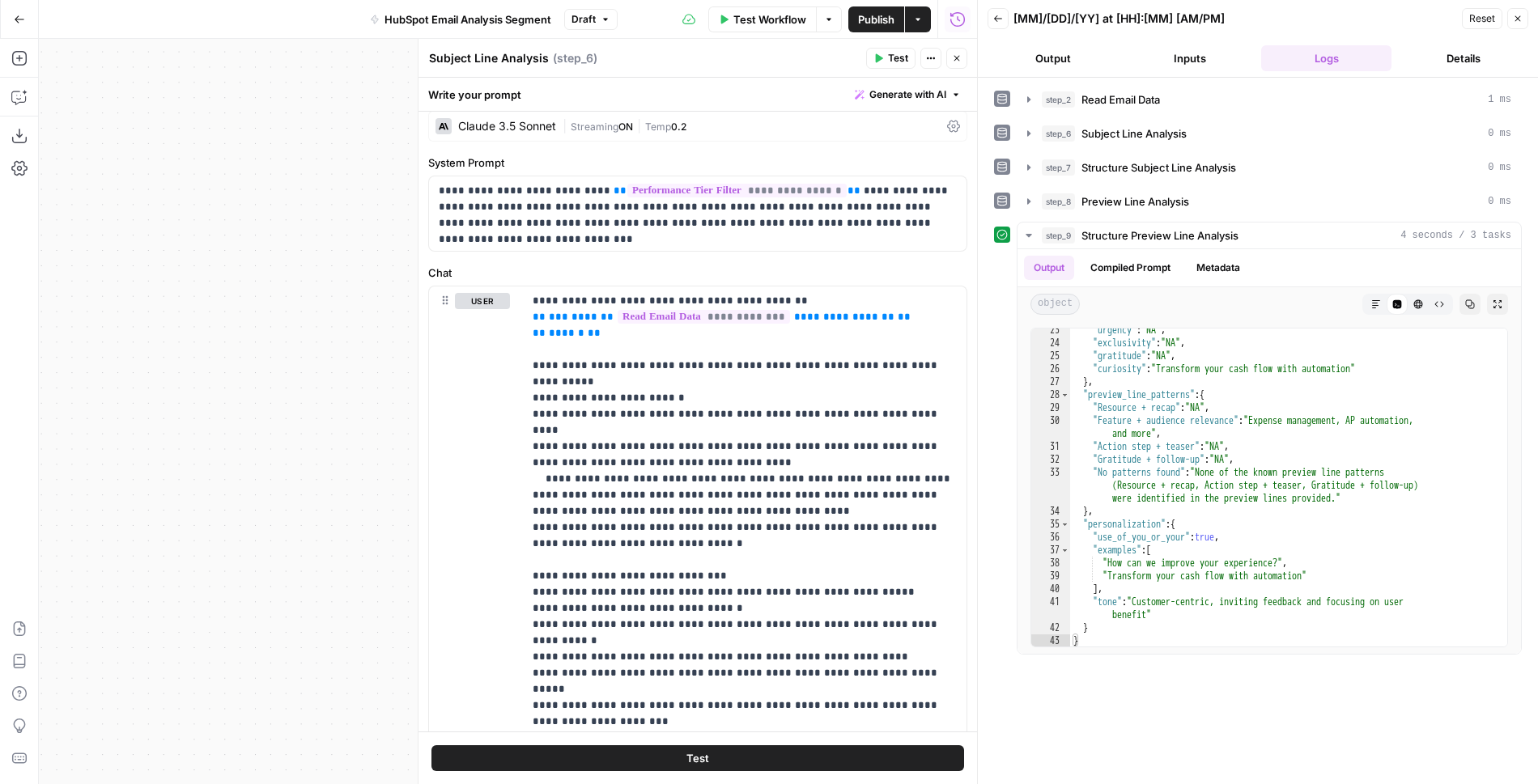click 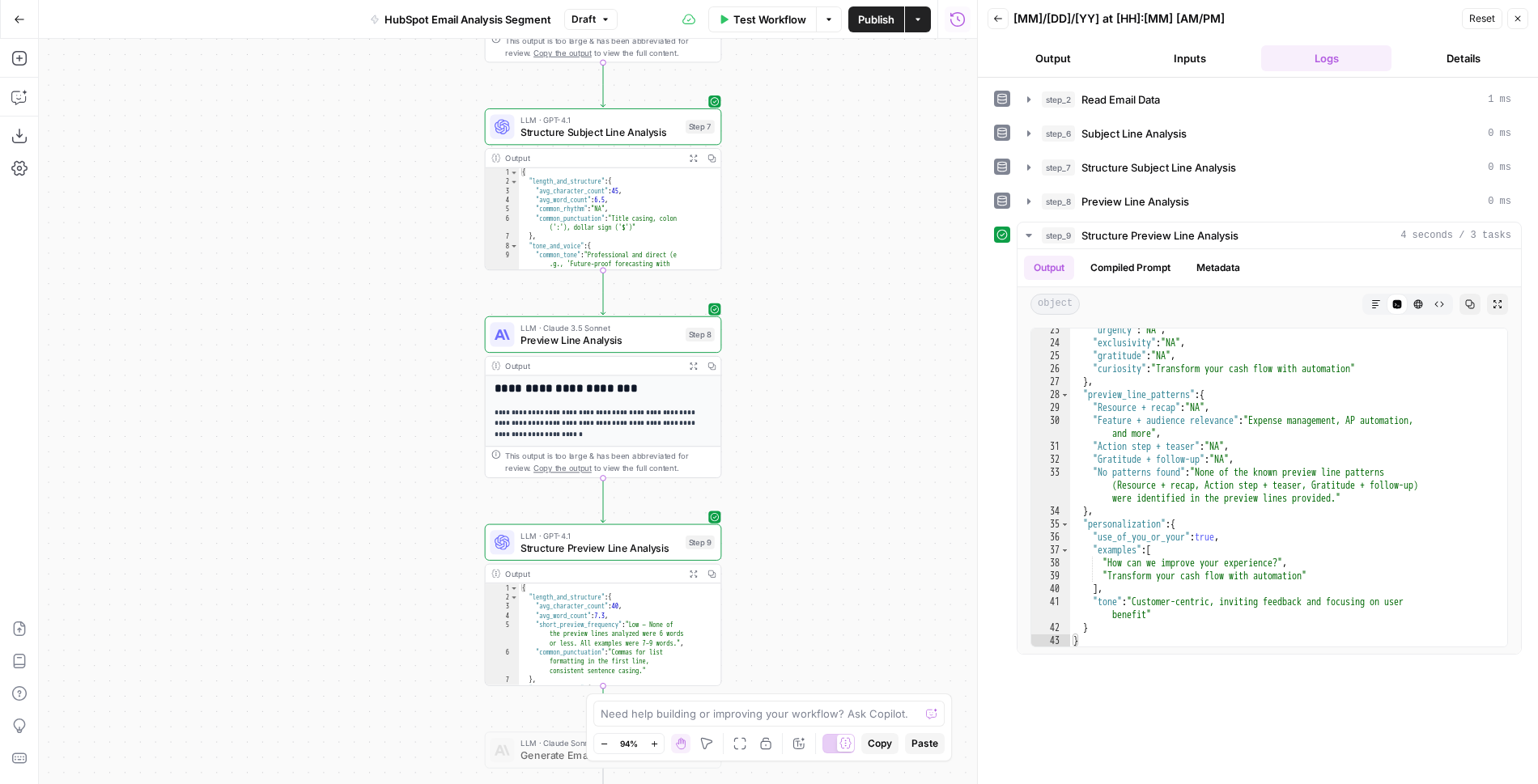 drag, startPoint x: 847, startPoint y: 451, endPoint x: 831, endPoint y: 230, distance: 221.57843 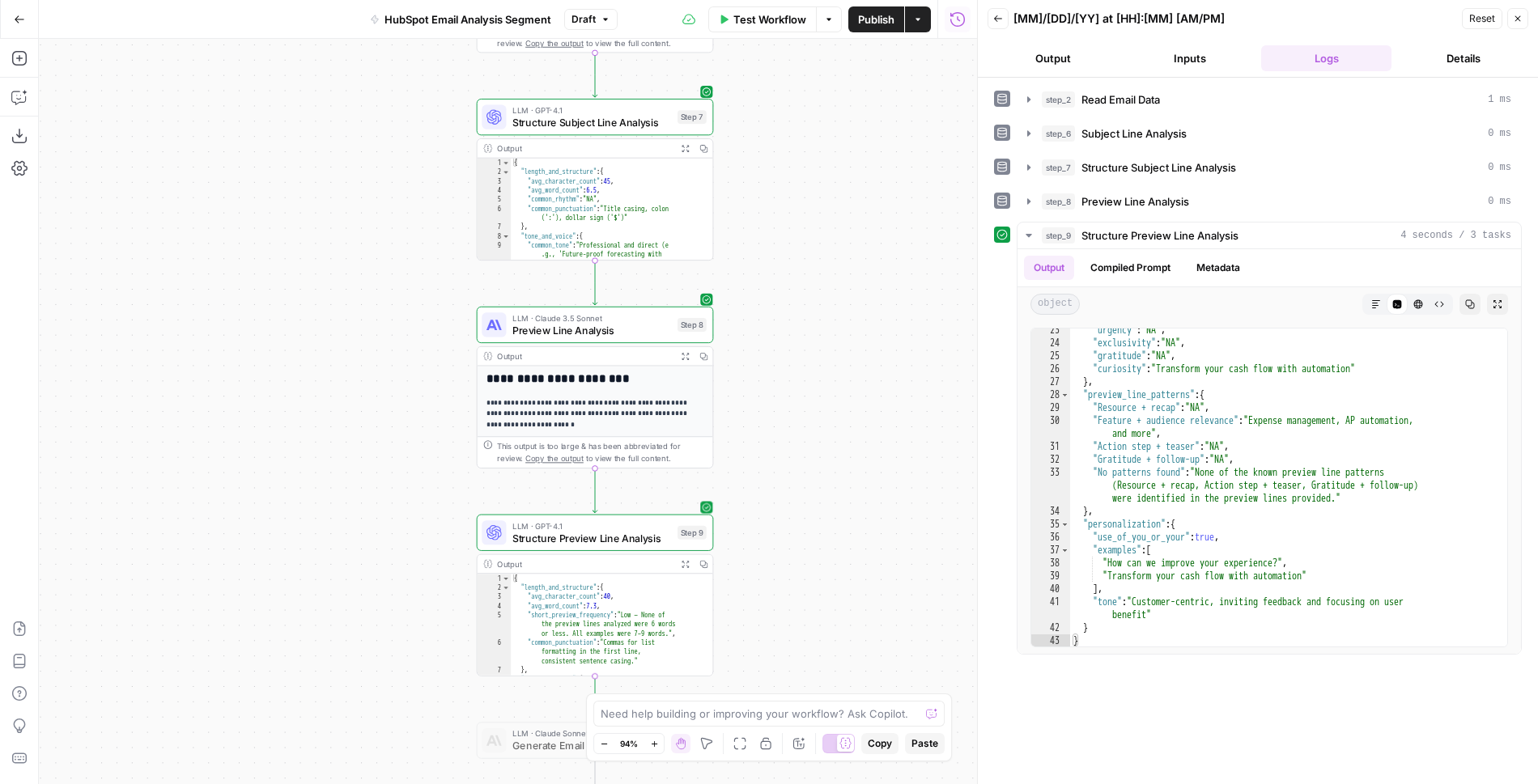 click on "Structure Preview Line Analysis" at bounding box center (592, 537) 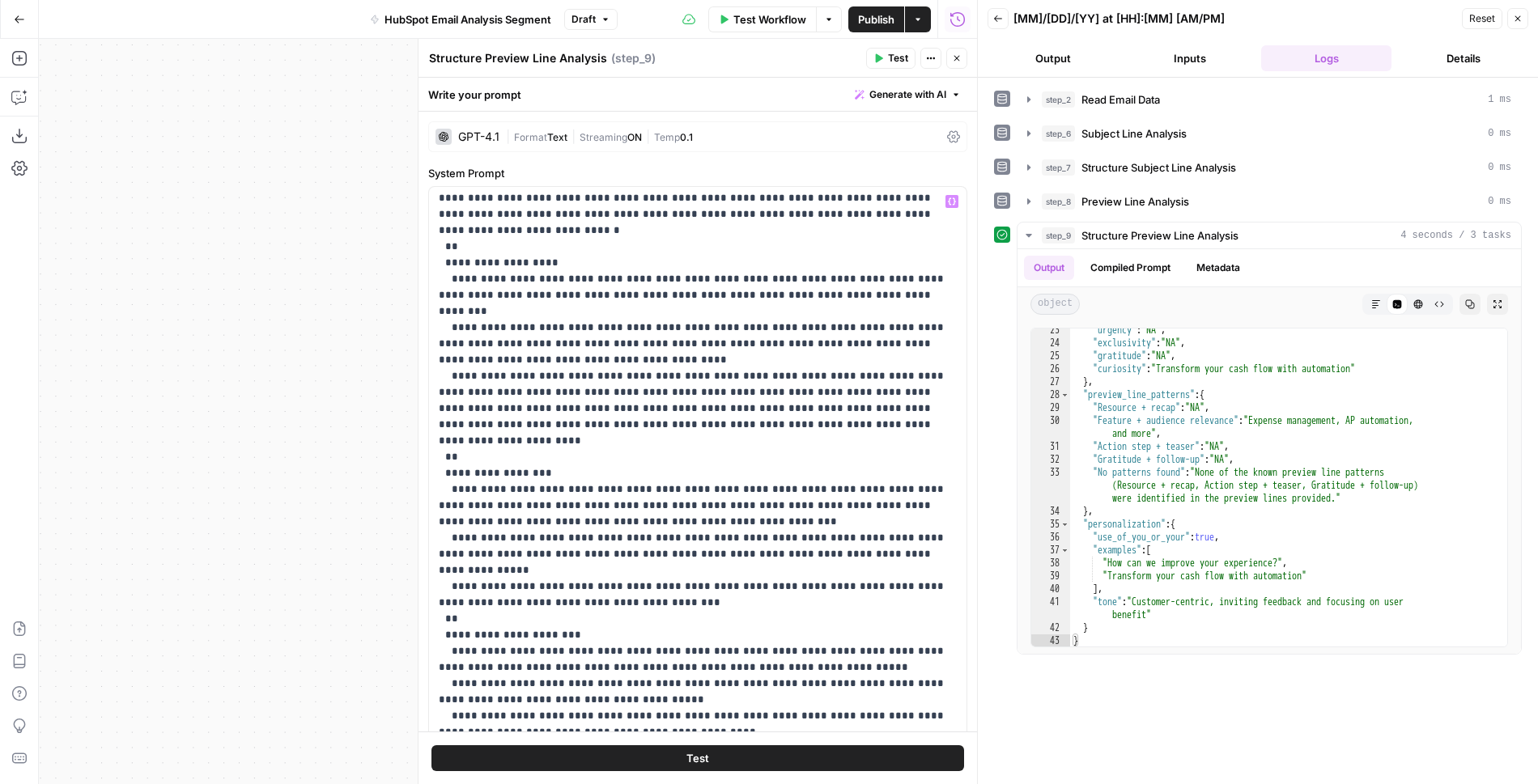 scroll, scrollTop: 357, scrollLeft: 0, axis: vertical 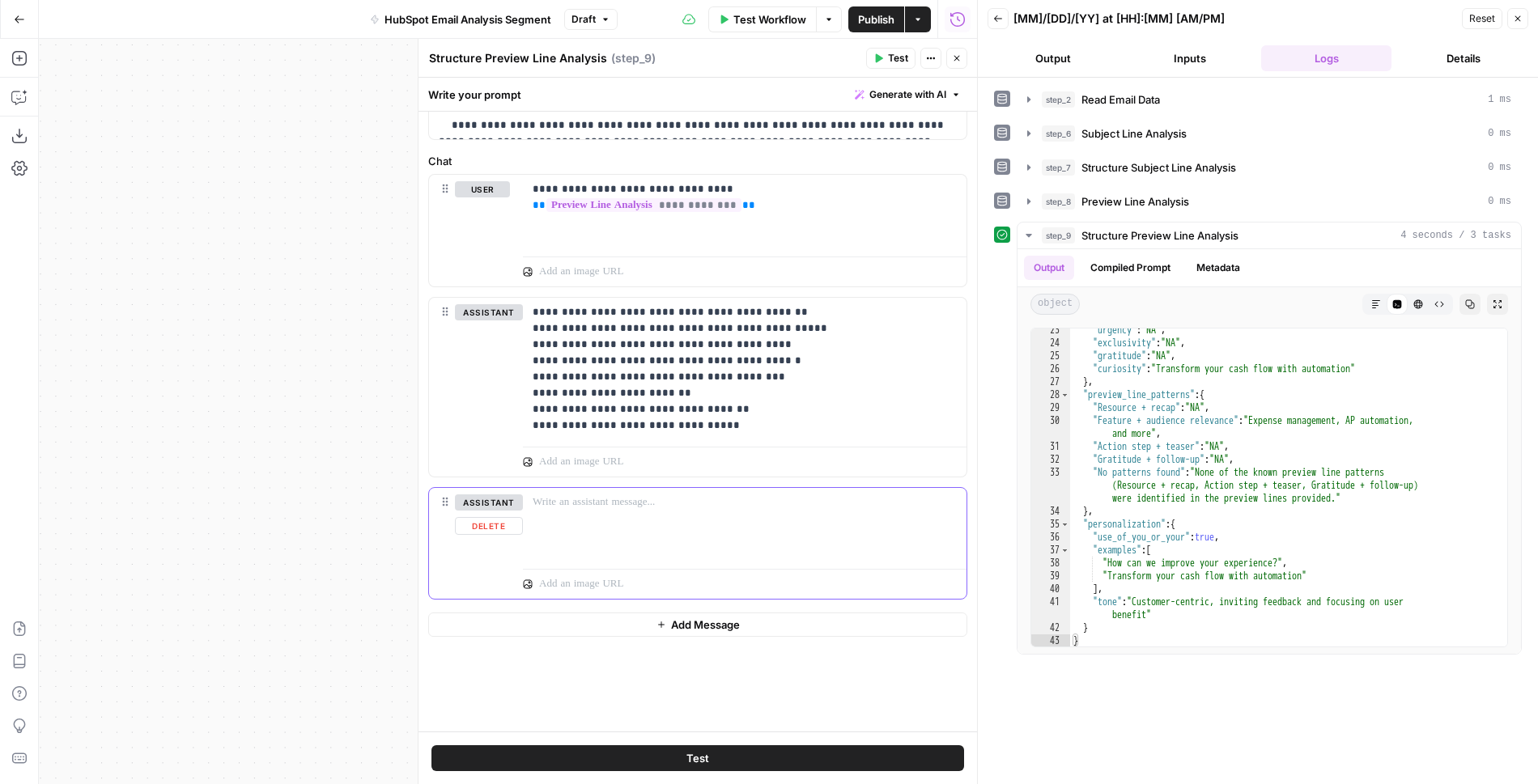 click on "Delete" at bounding box center [489, 526] 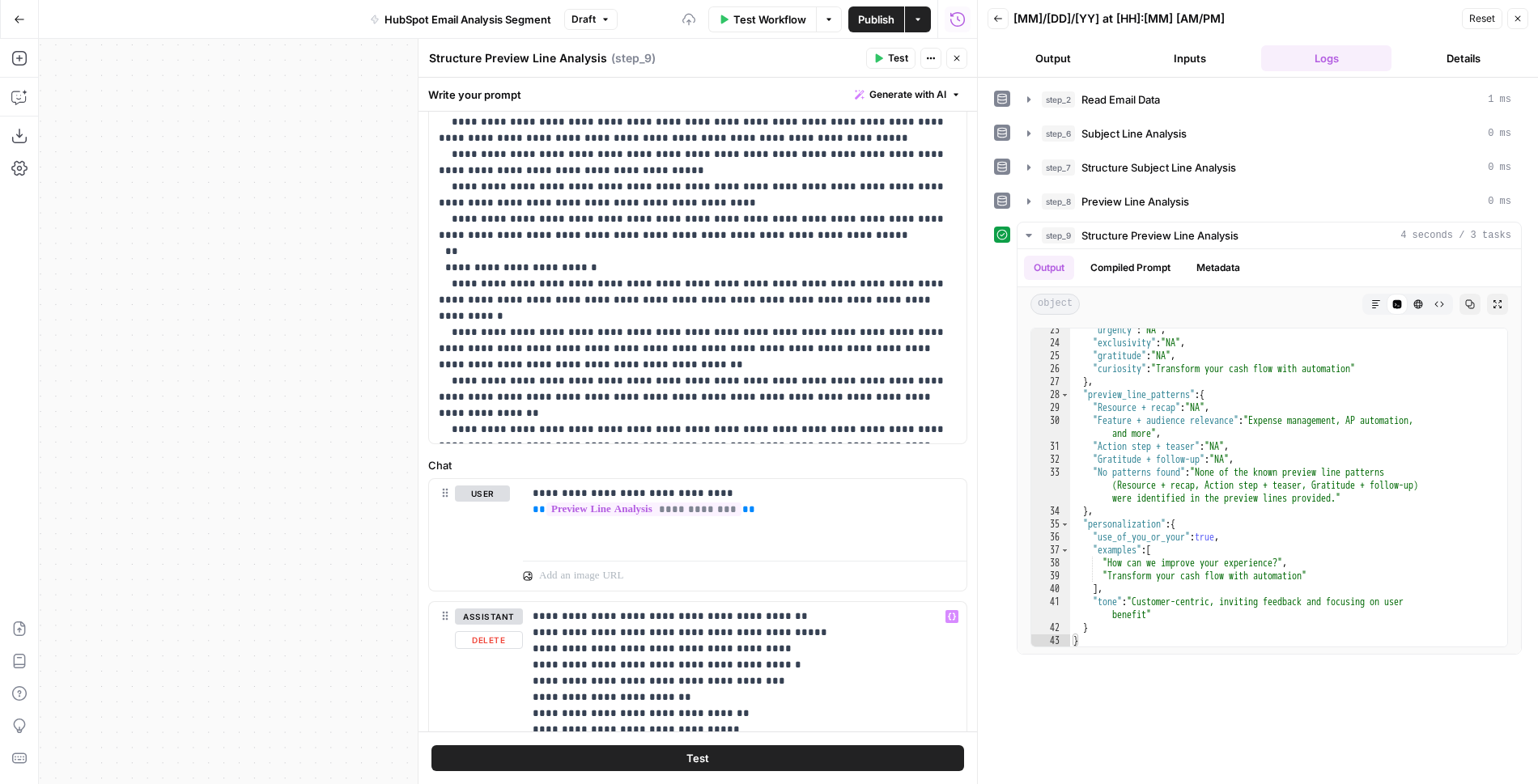 scroll, scrollTop: 311, scrollLeft: 0, axis: vertical 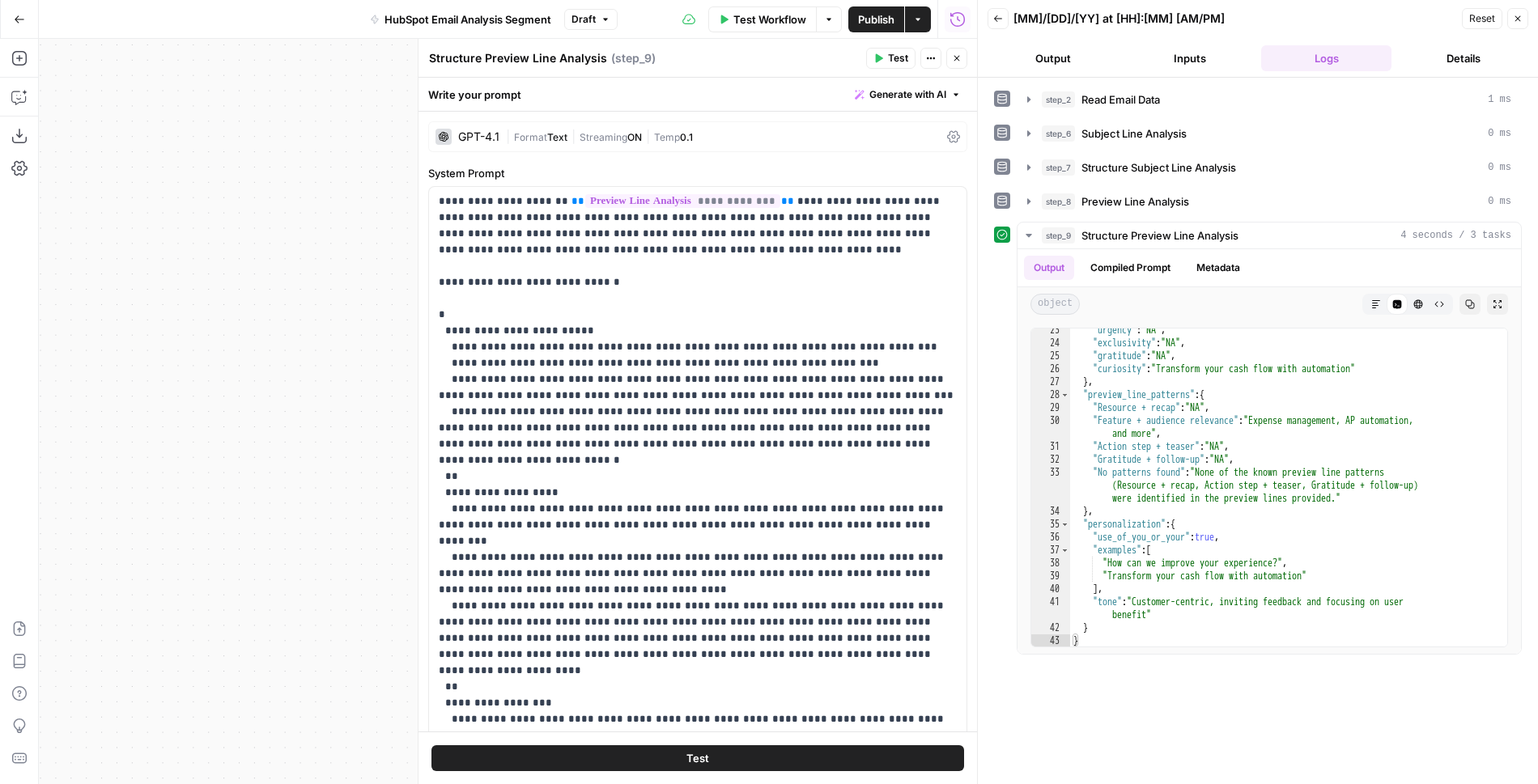 click 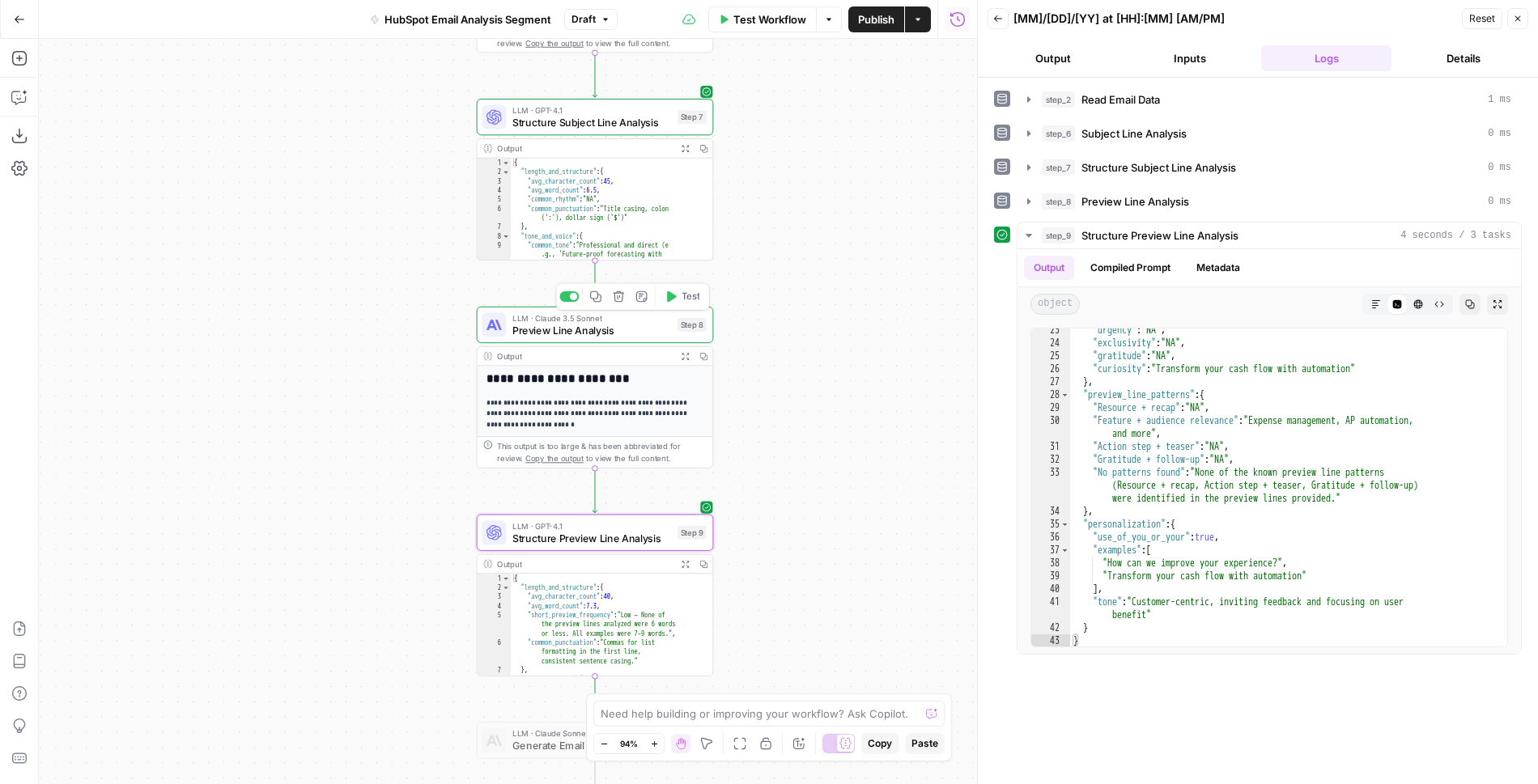 click on "Preview Line Analysis" at bounding box center [592, 330] 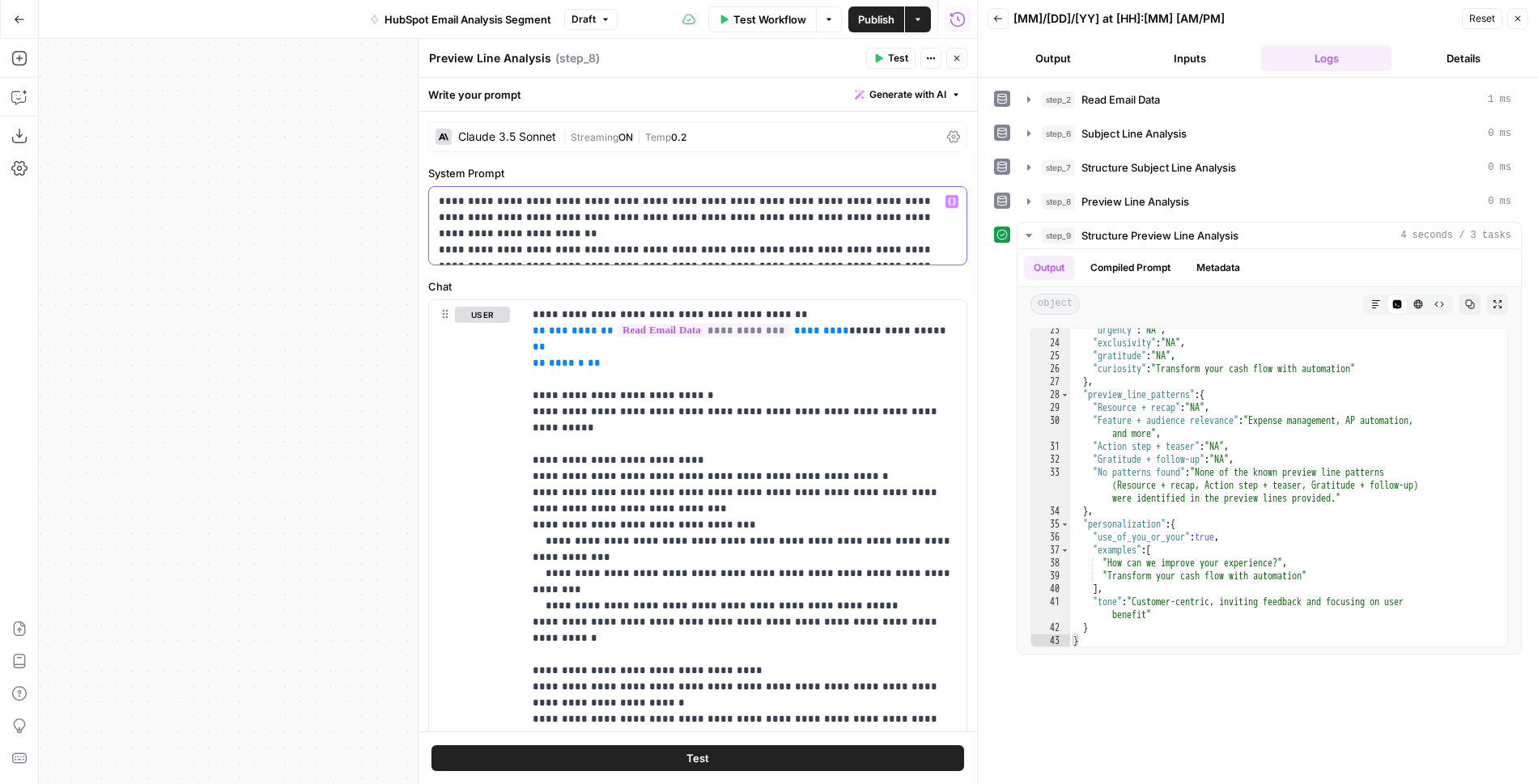 drag, startPoint x: 854, startPoint y: 251, endPoint x: 535, endPoint y: 250, distance: 319.00157 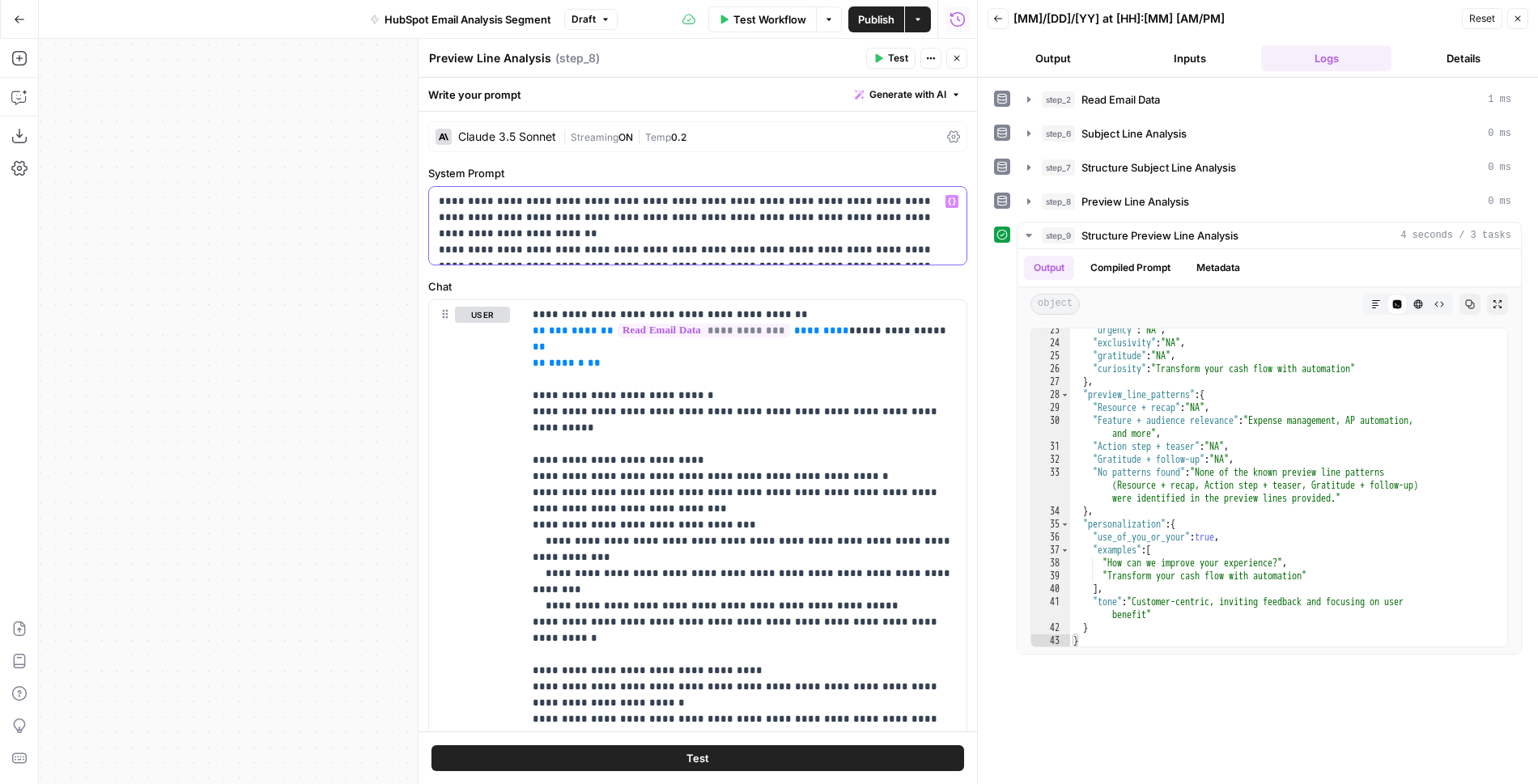 click on "**********" at bounding box center [698, 226] 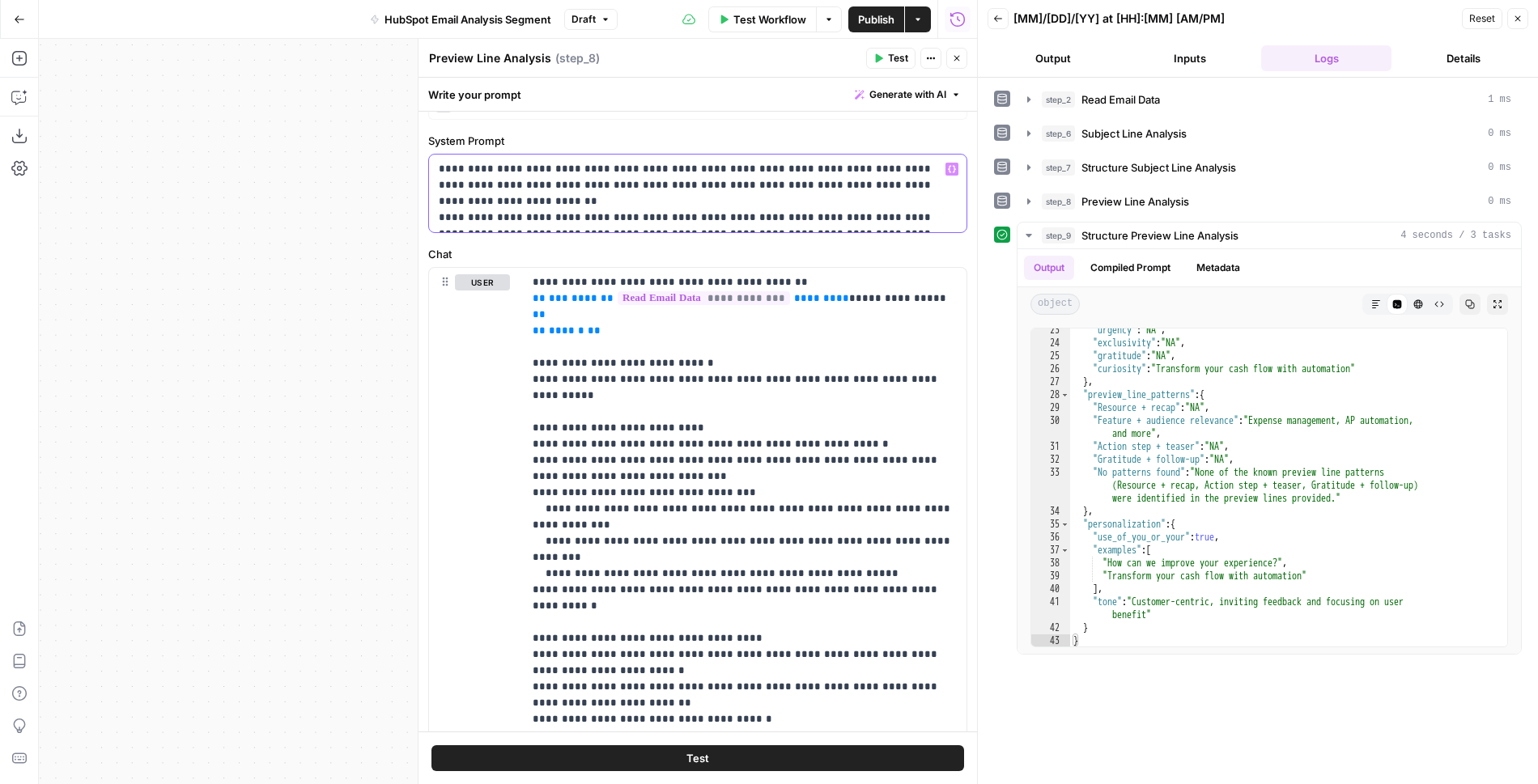 scroll, scrollTop: 33, scrollLeft: 0, axis: vertical 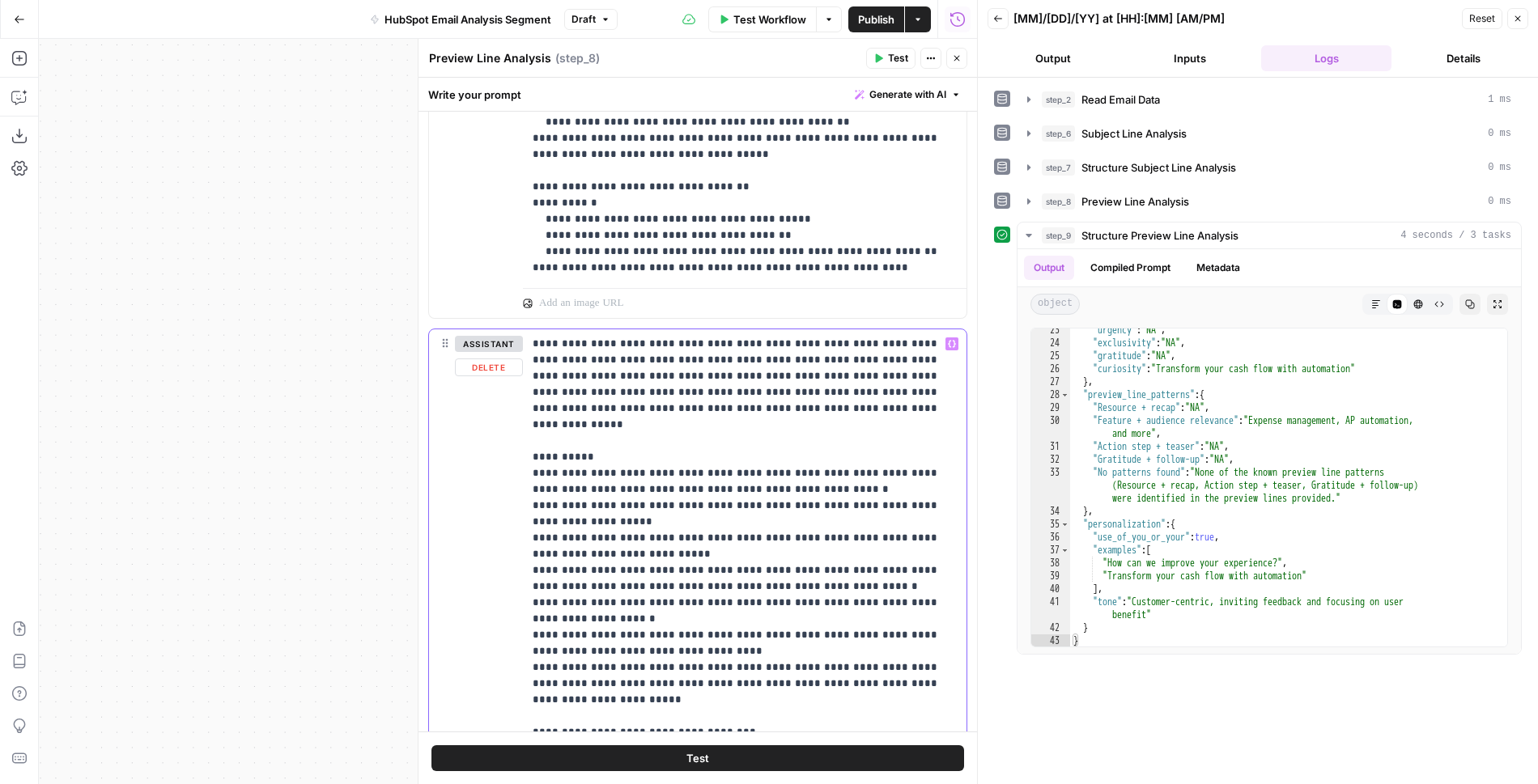 drag, startPoint x: 786, startPoint y: 404, endPoint x: 521, endPoint y: 341, distance: 272.38576 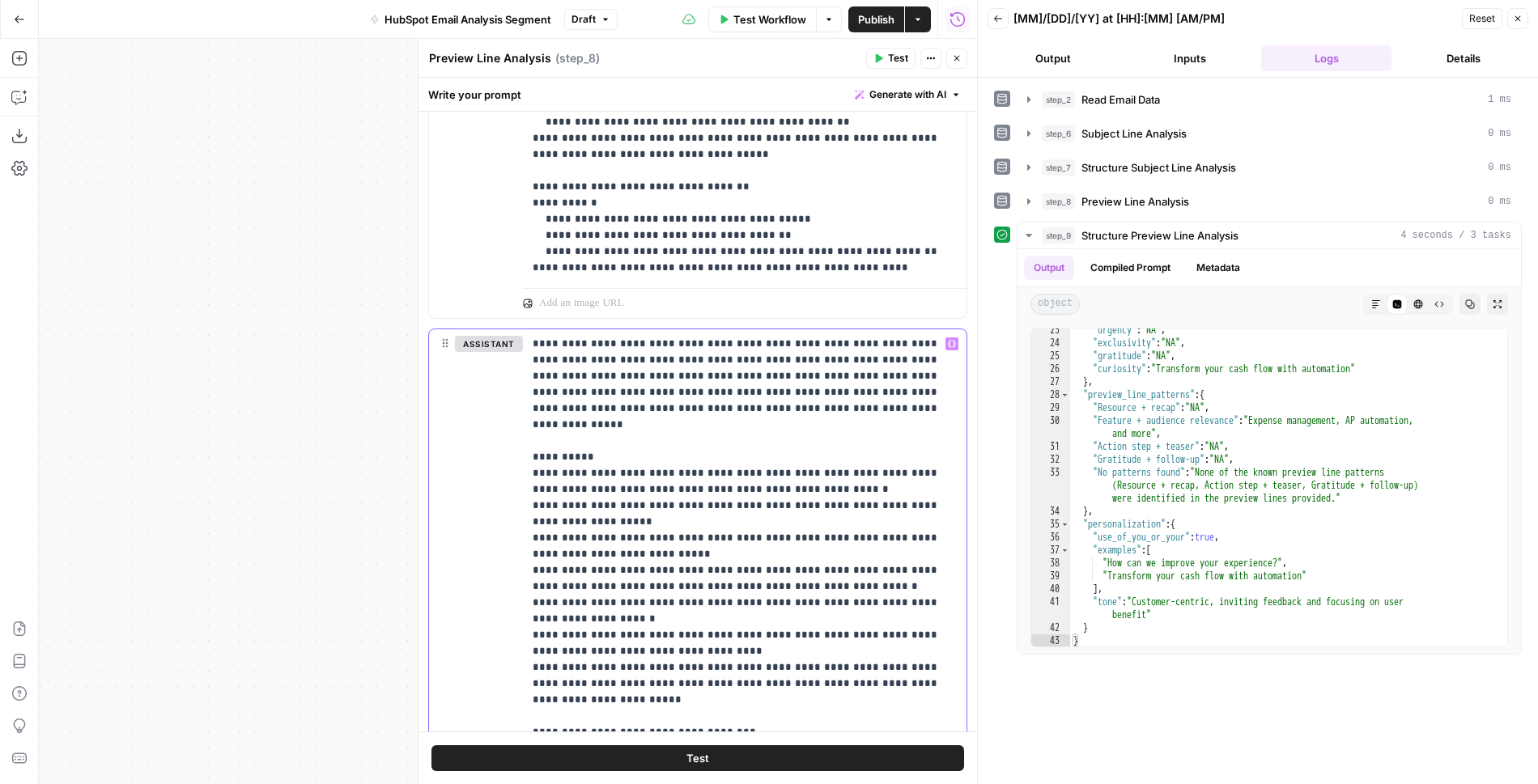 copy on "**********" 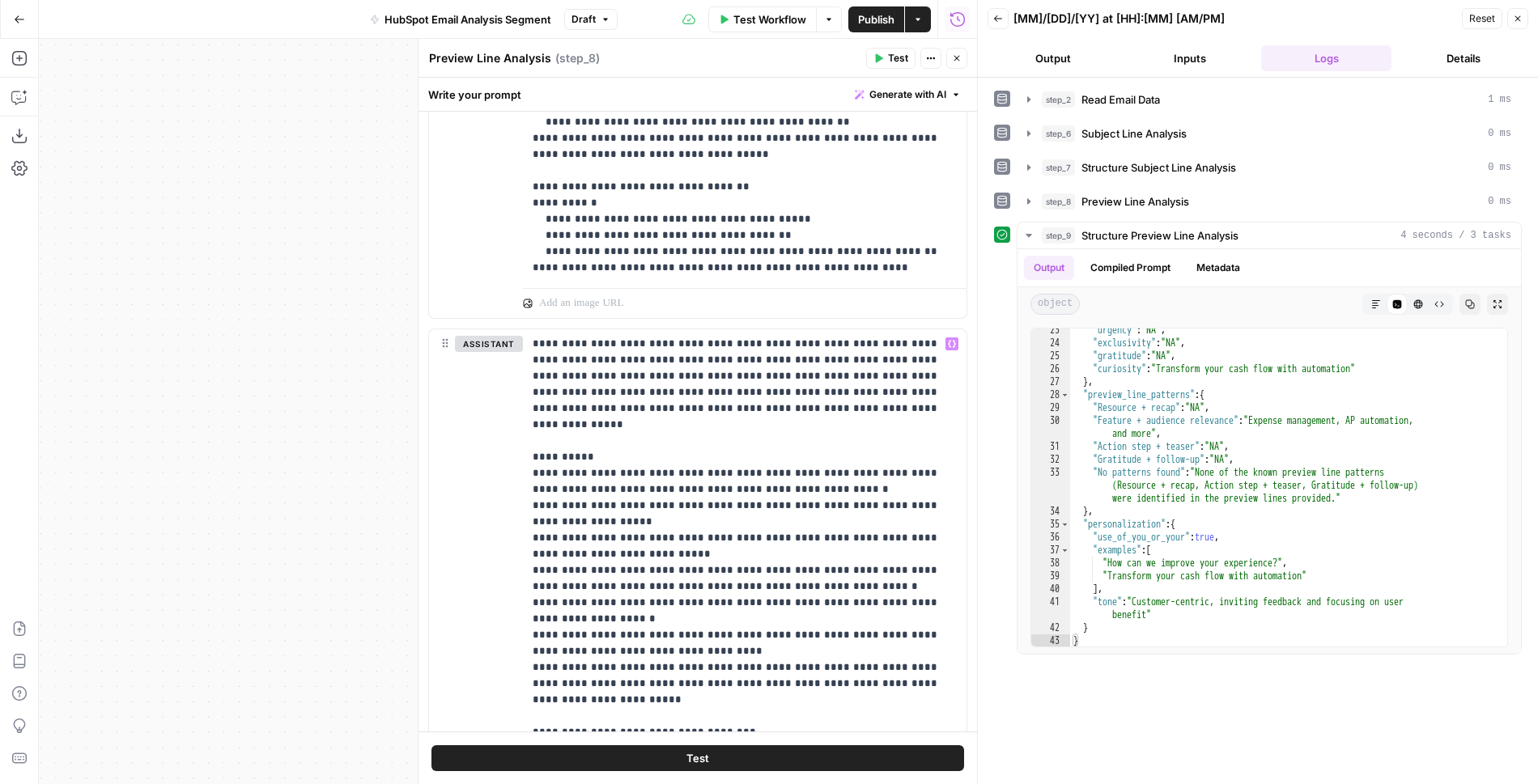 click 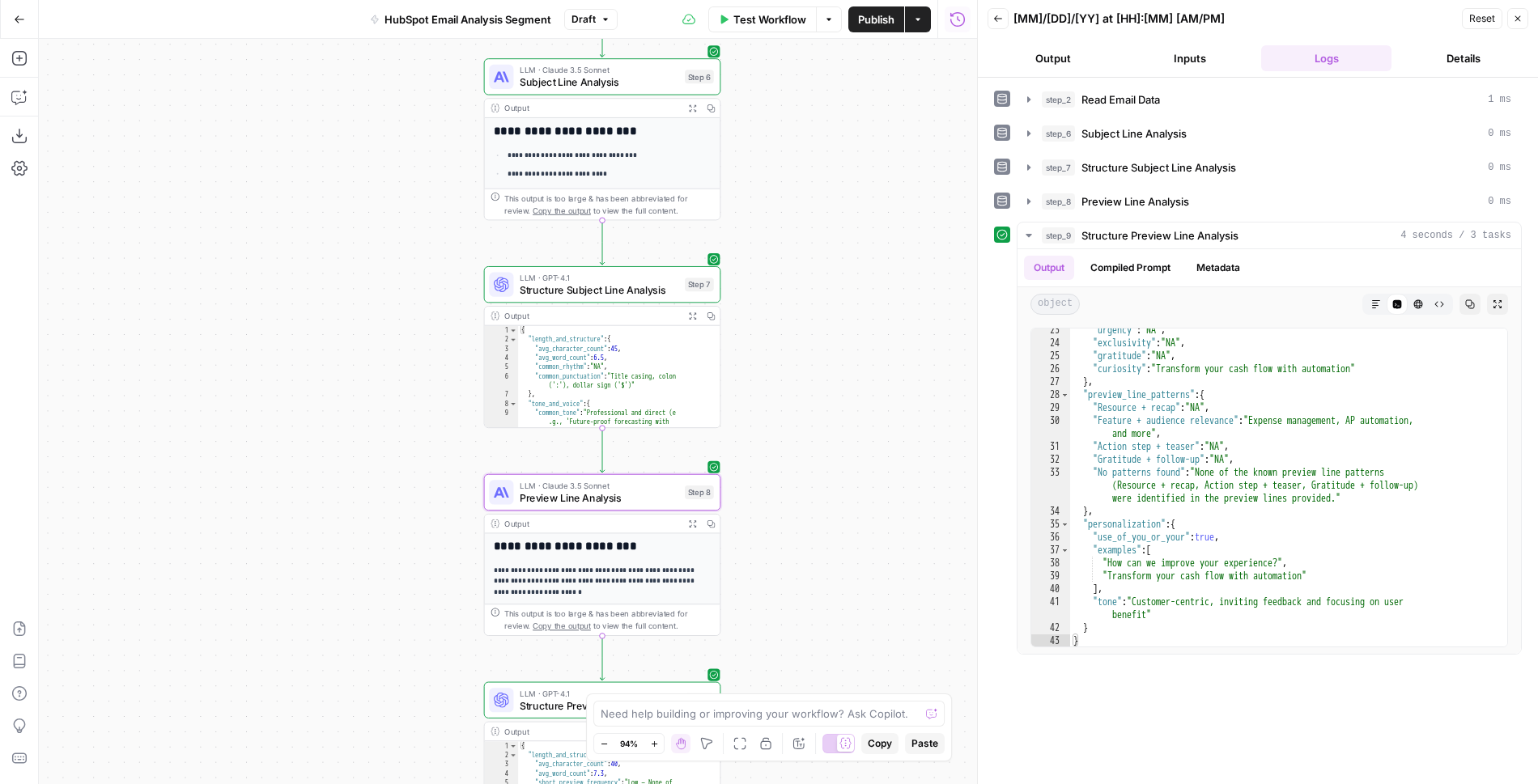 drag, startPoint x: 891, startPoint y: 225, endPoint x: 899, endPoint y: 392, distance: 167.19151 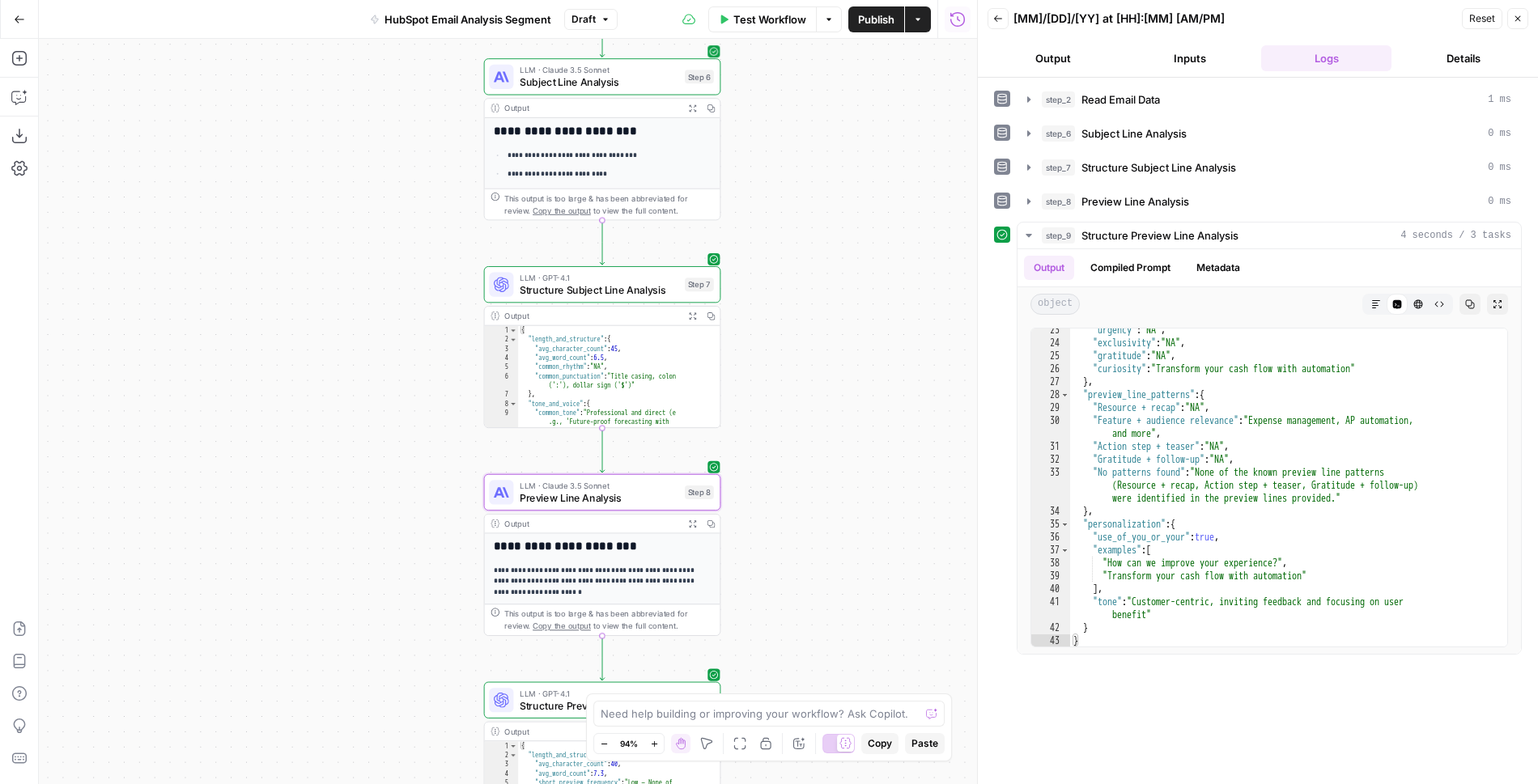 click on "Subject Line Analysis" at bounding box center [599, 82] 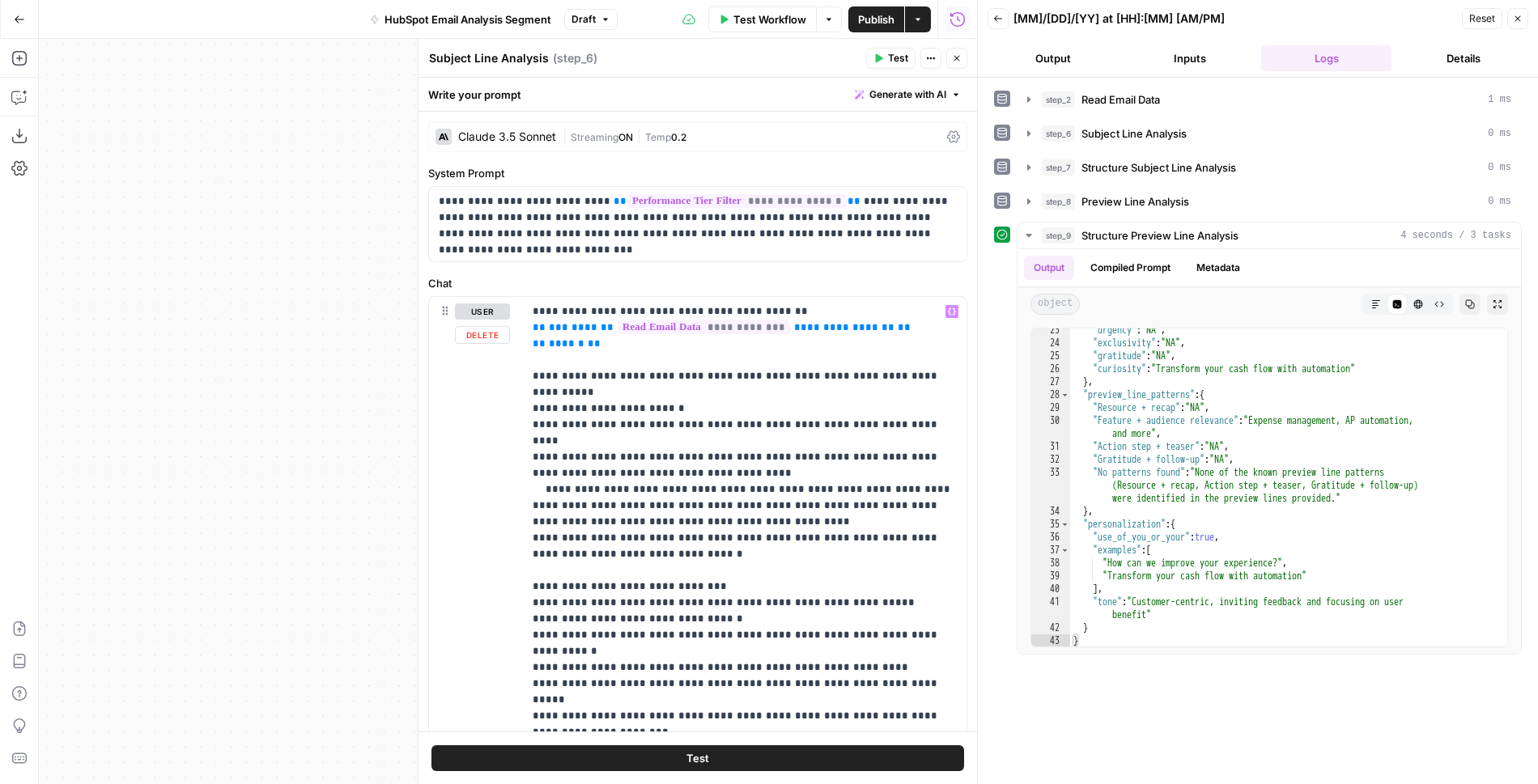 scroll, scrollTop: 130, scrollLeft: 0, axis: vertical 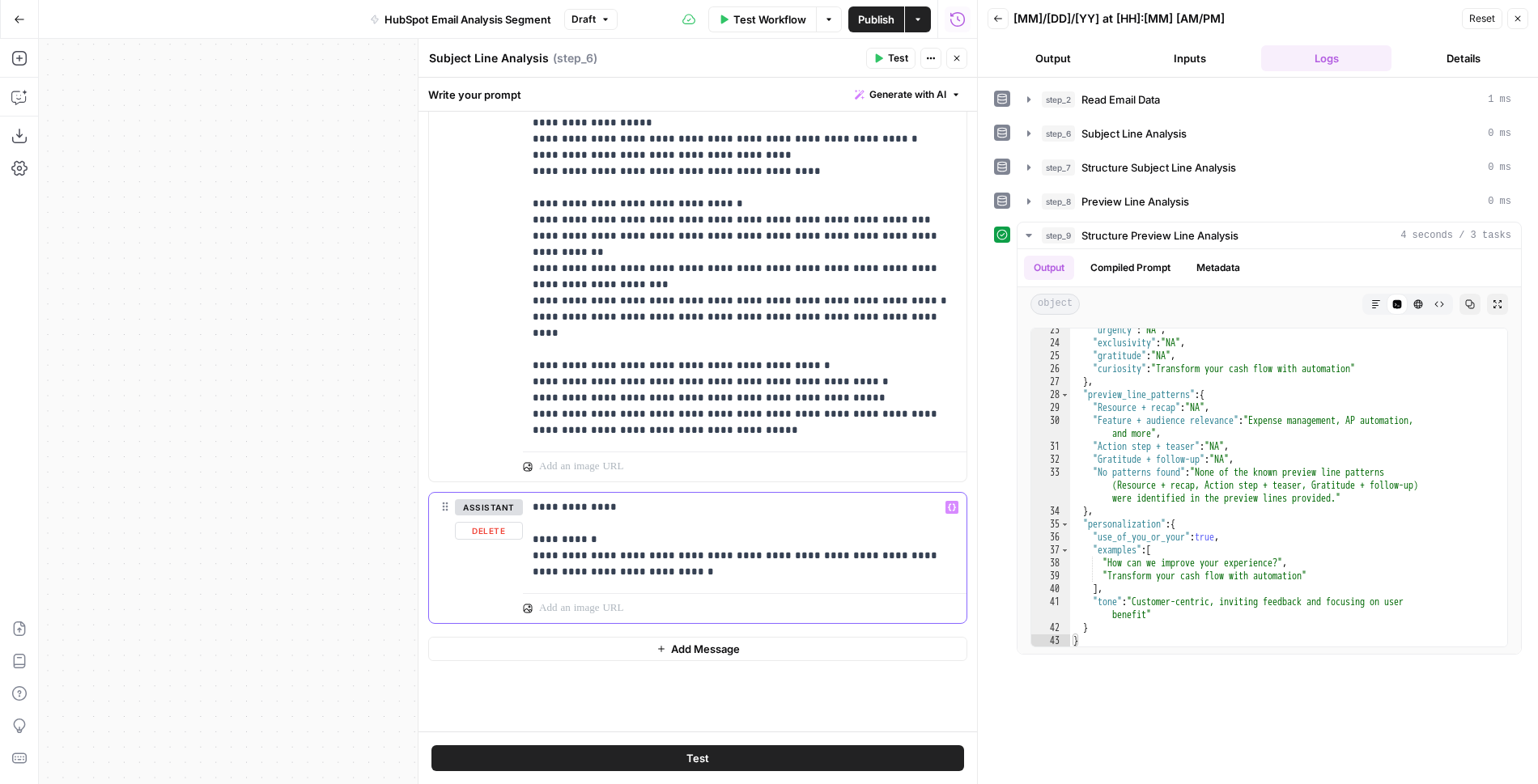 click on "**********" at bounding box center (745, 540) 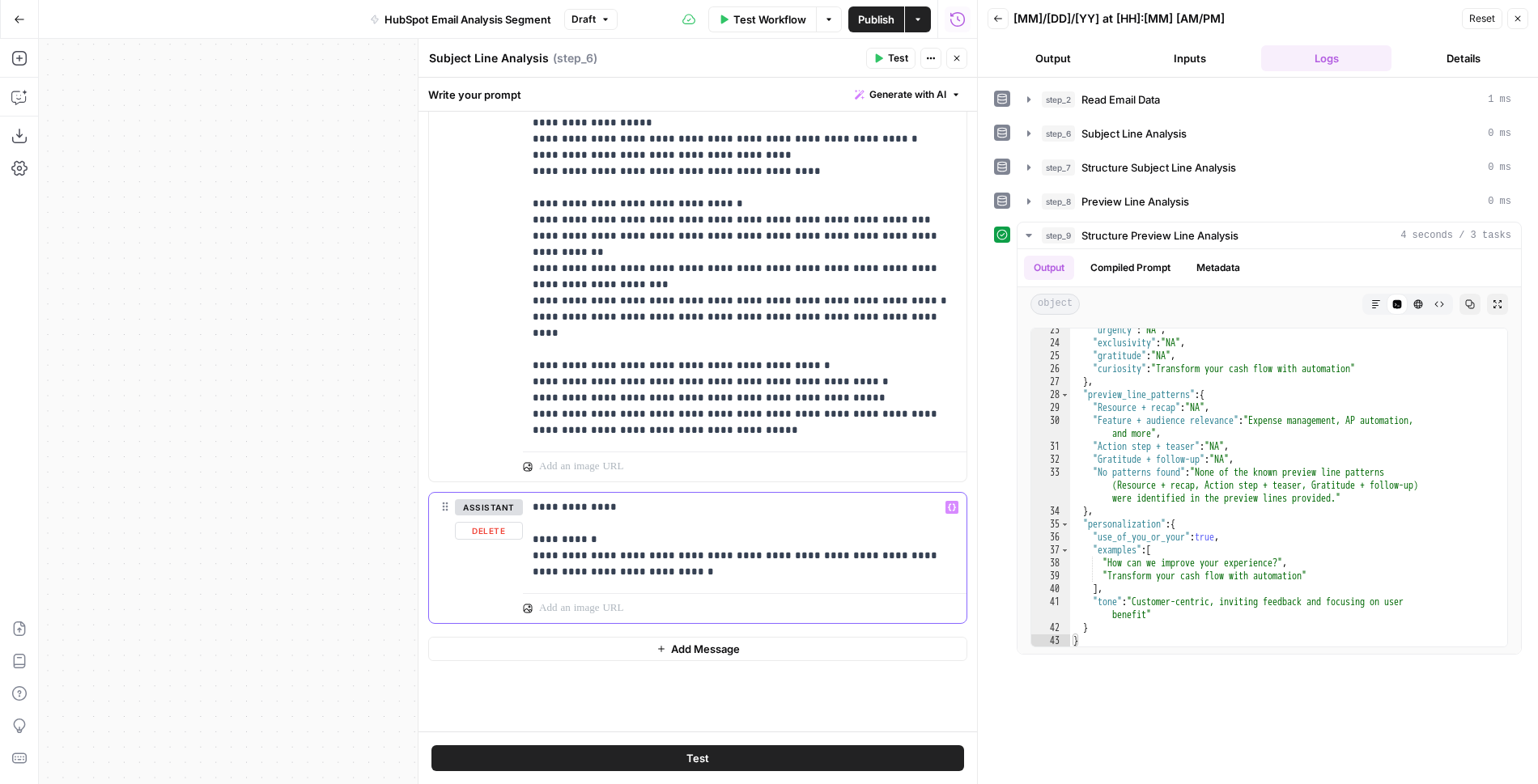 click on "**********" at bounding box center [745, 540] 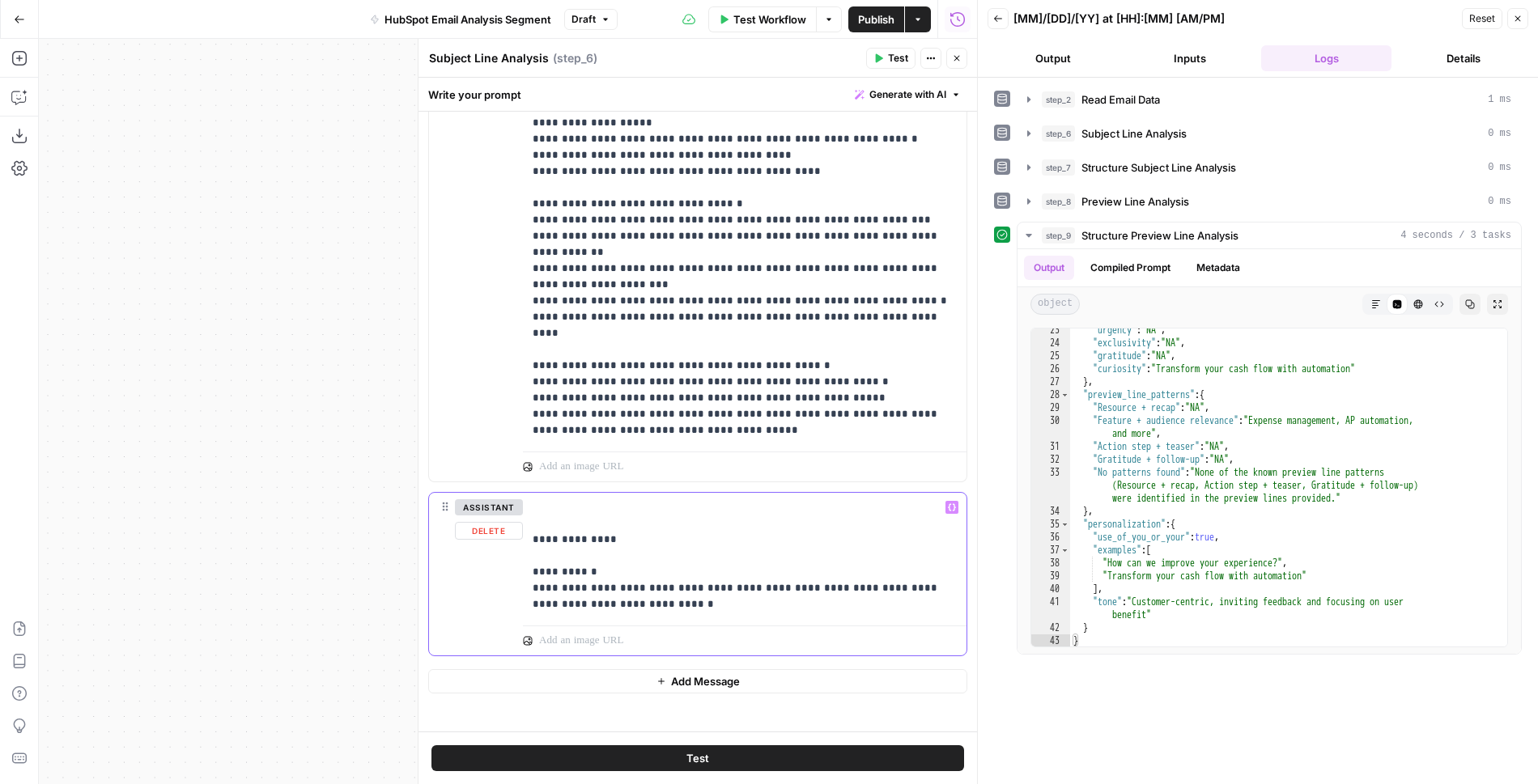 click on "**********" at bounding box center [745, 556] 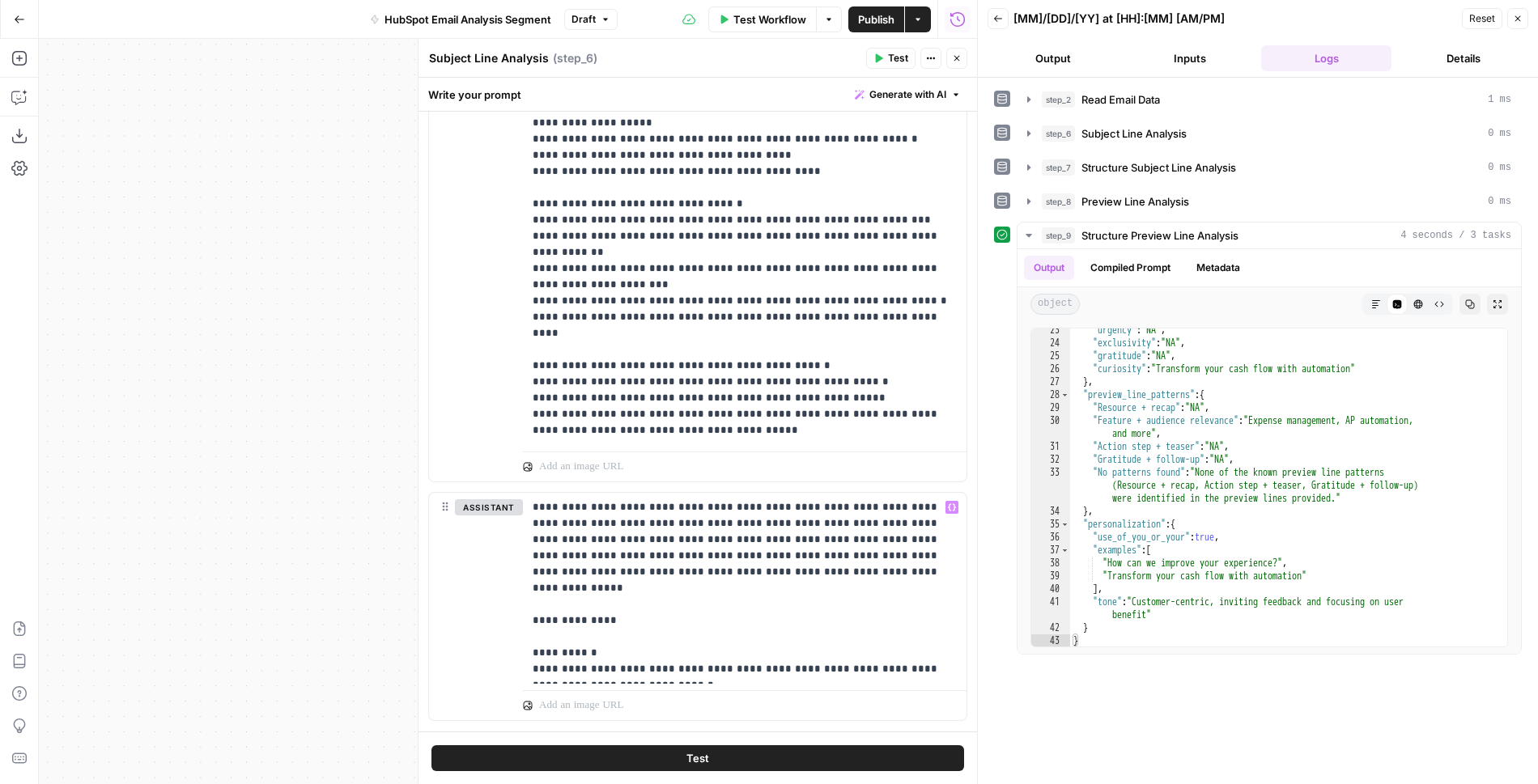 click on "Close" at bounding box center (957, 58) 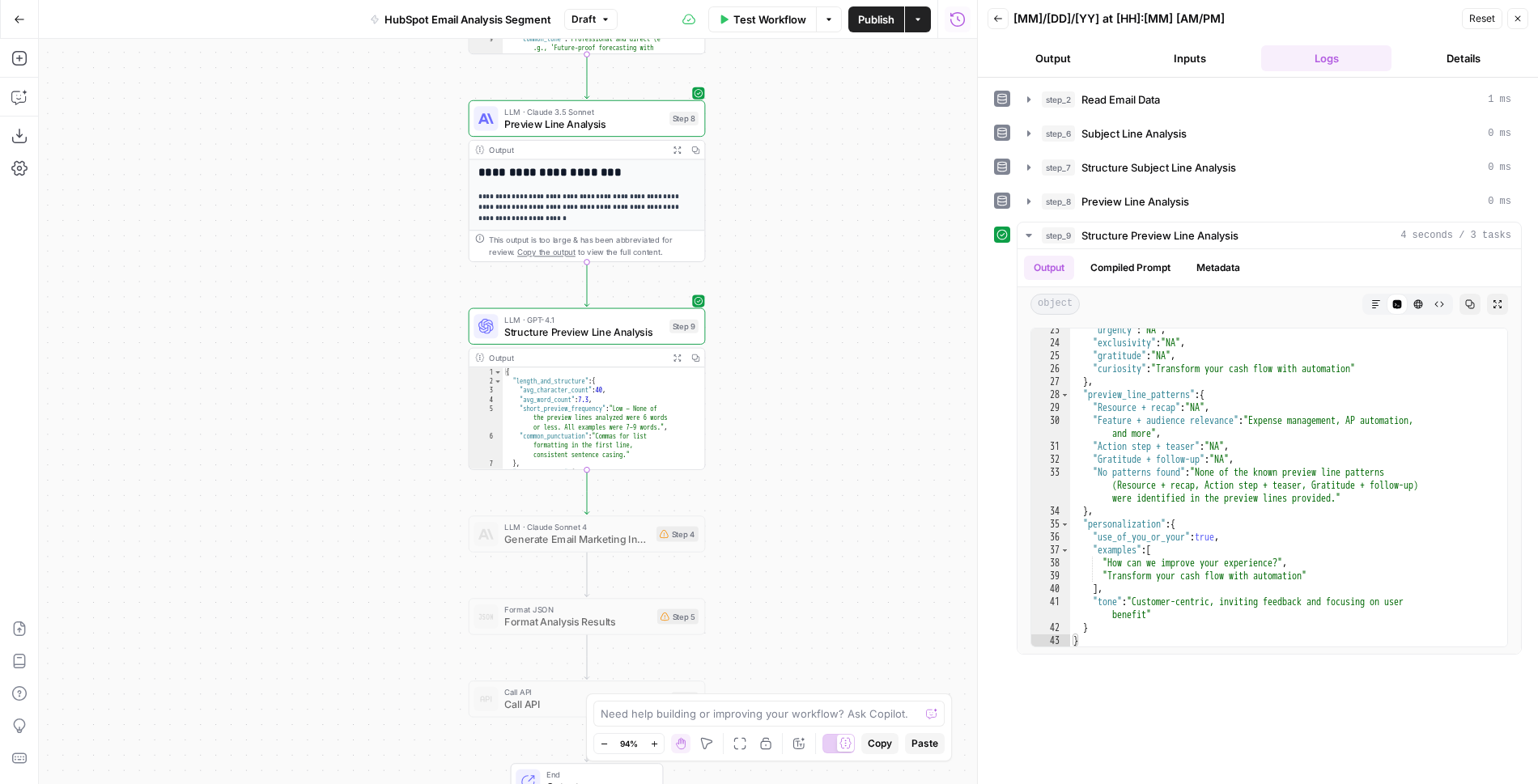 drag, startPoint x: 797, startPoint y: 623, endPoint x: 780, endPoint y: 248, distance: 375.38514 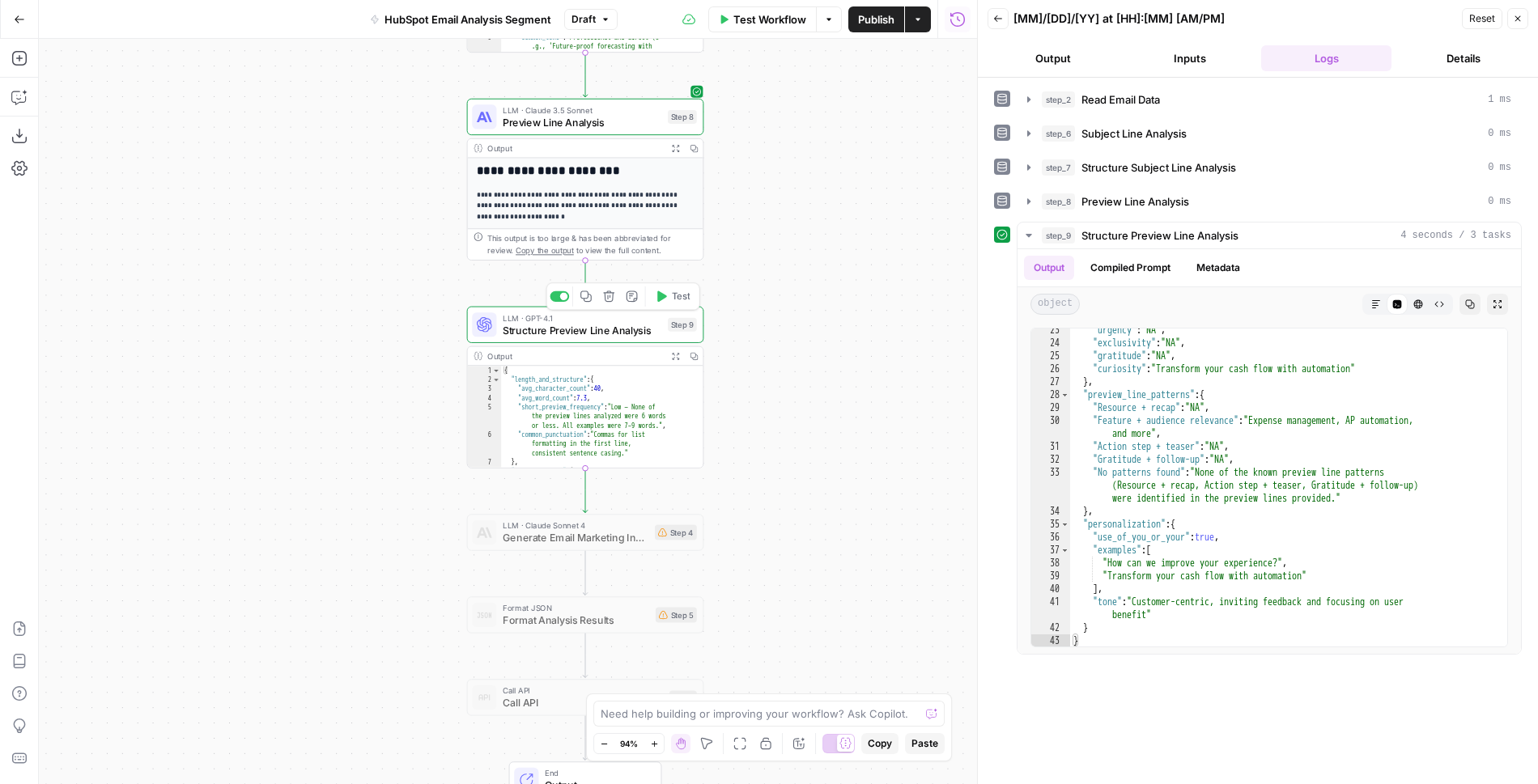 click on "Test" at bounding box center (672, 296) 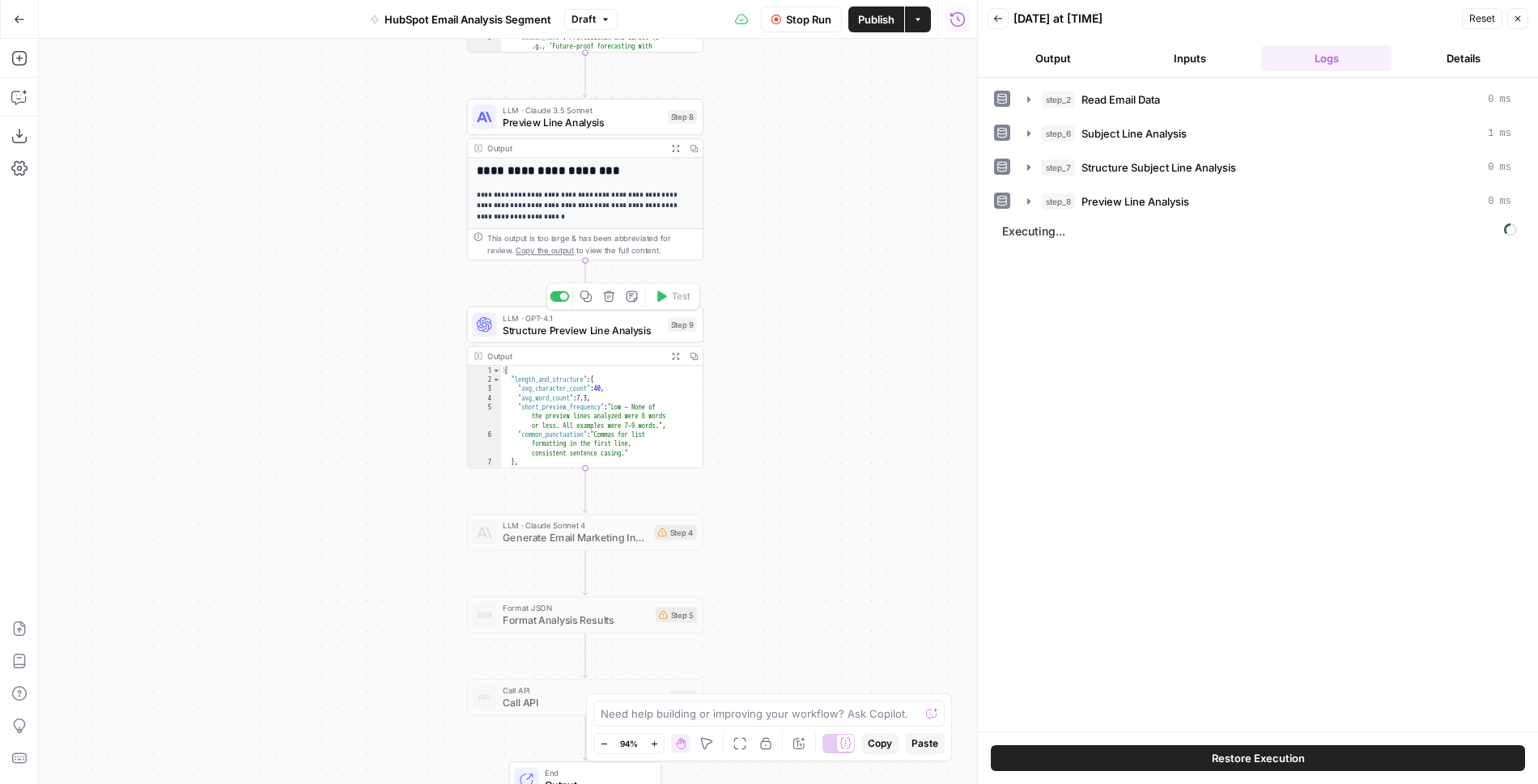 click on "Structure Preview Line Analysis" at bounding box center [582, 329] 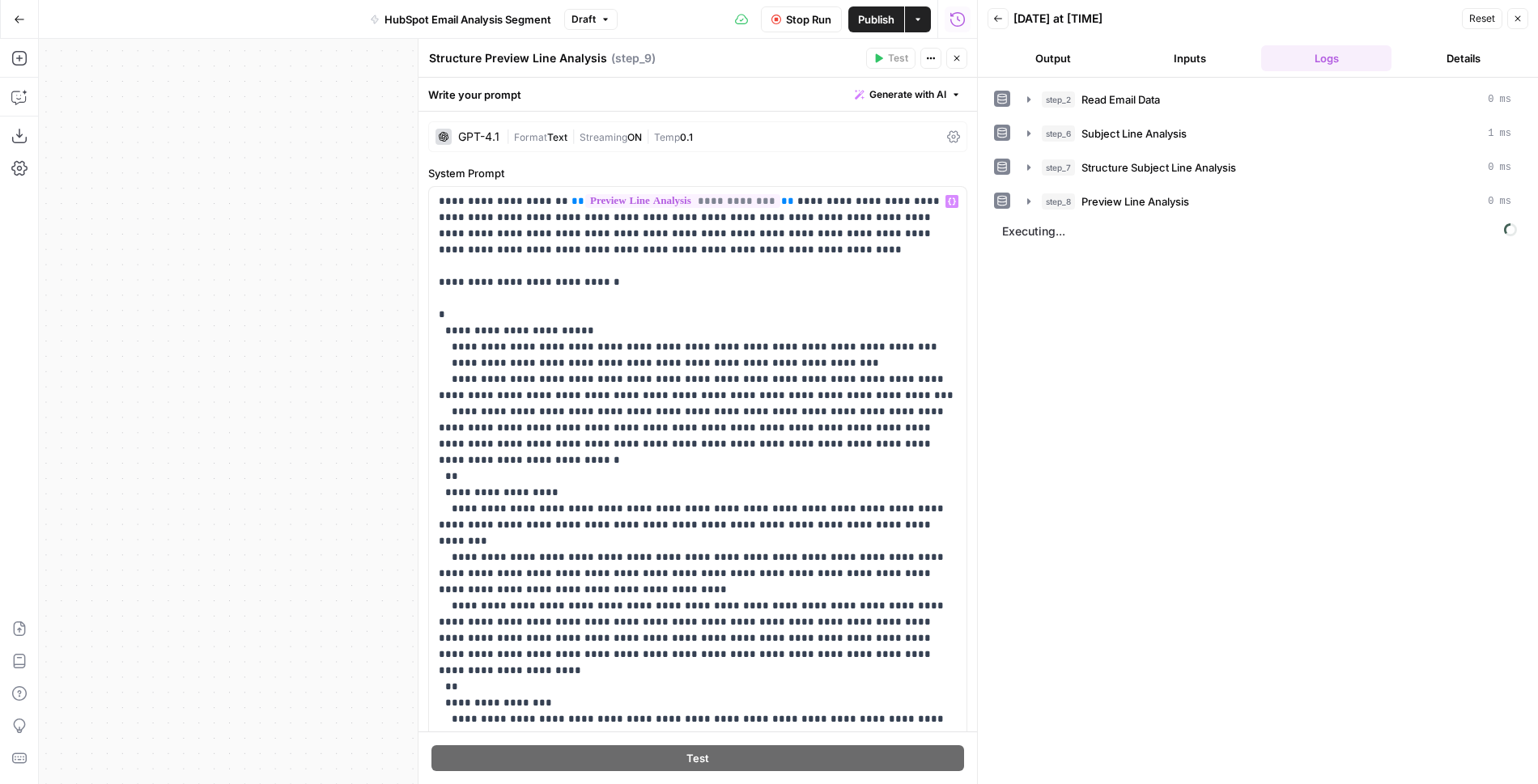 scroll, scrollTop: 357, scrollLeft: 0, axis: vertical 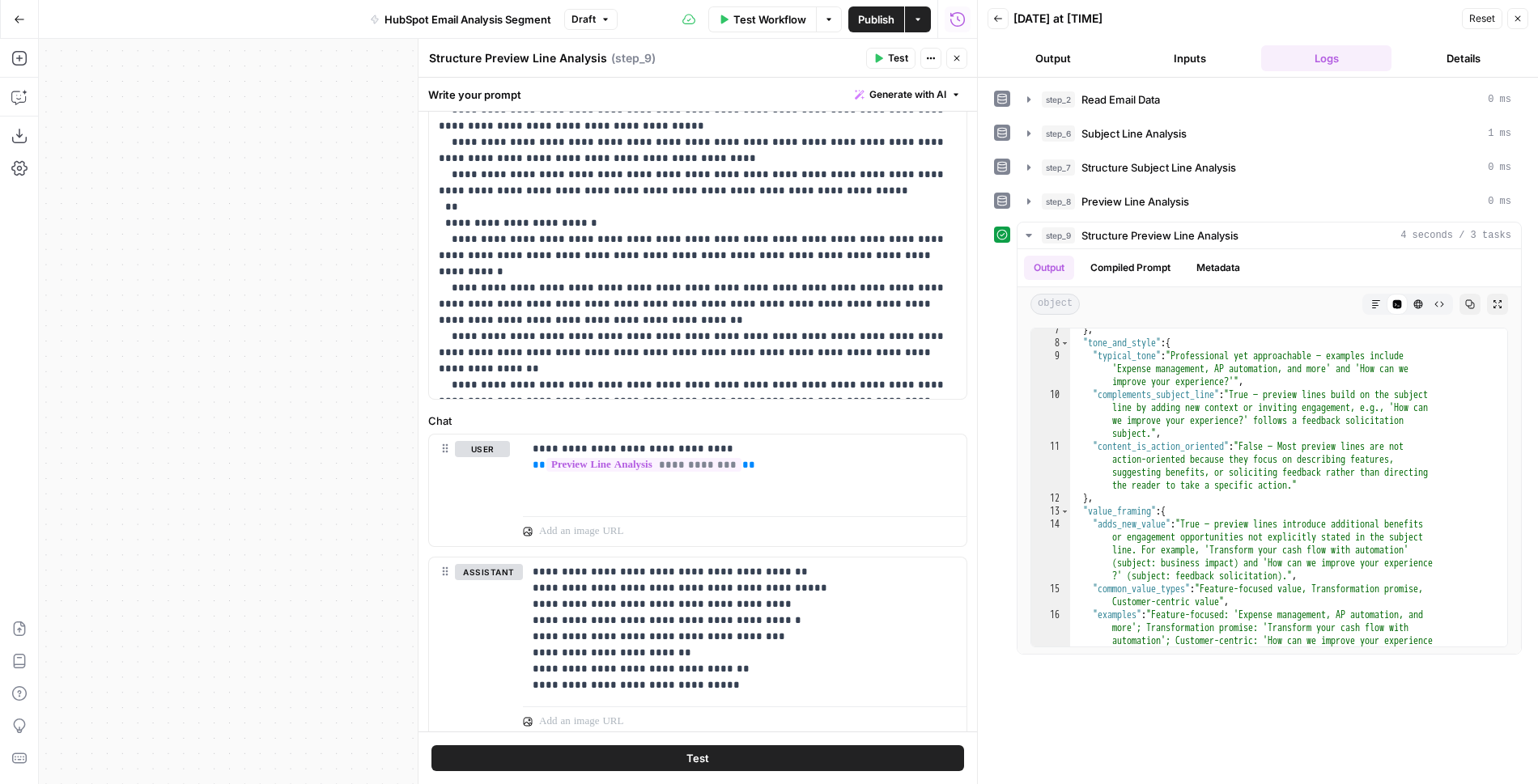 click 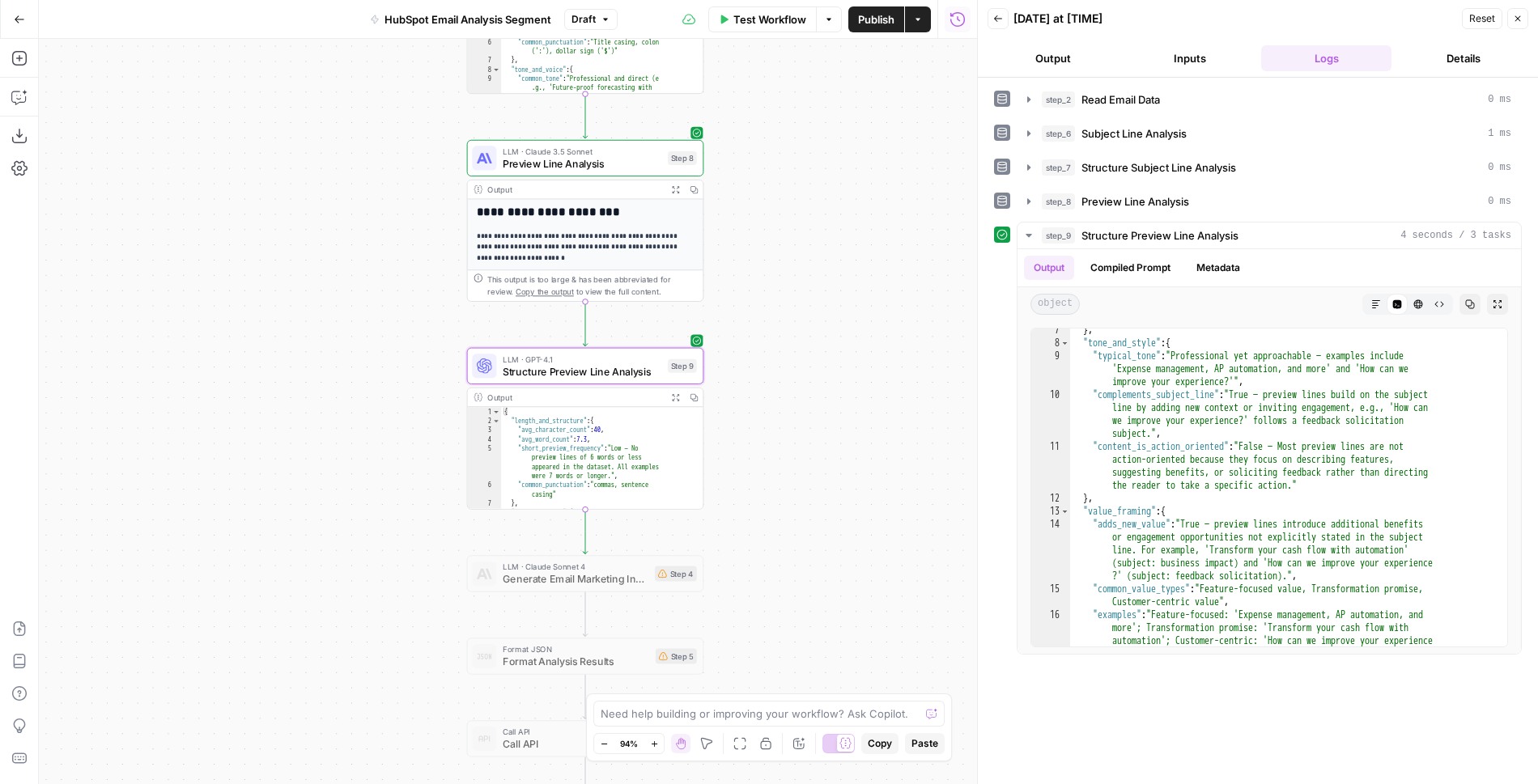 drag, startPoint x: 855, startPoint y: 157, endPoint x: 856, endPoint y: 222, distance: 65.007692 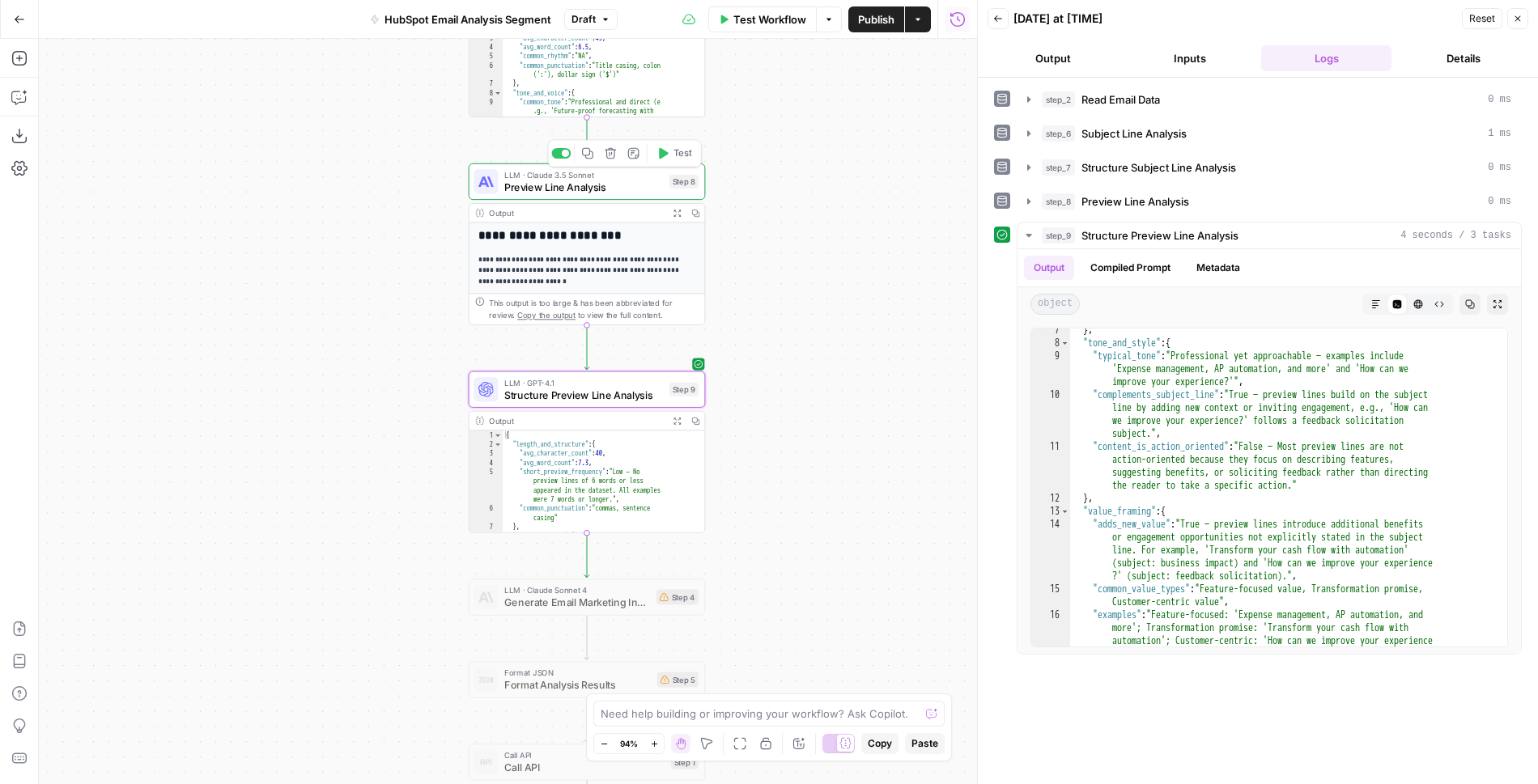 click on "Test" at bounding box center [673, 153] 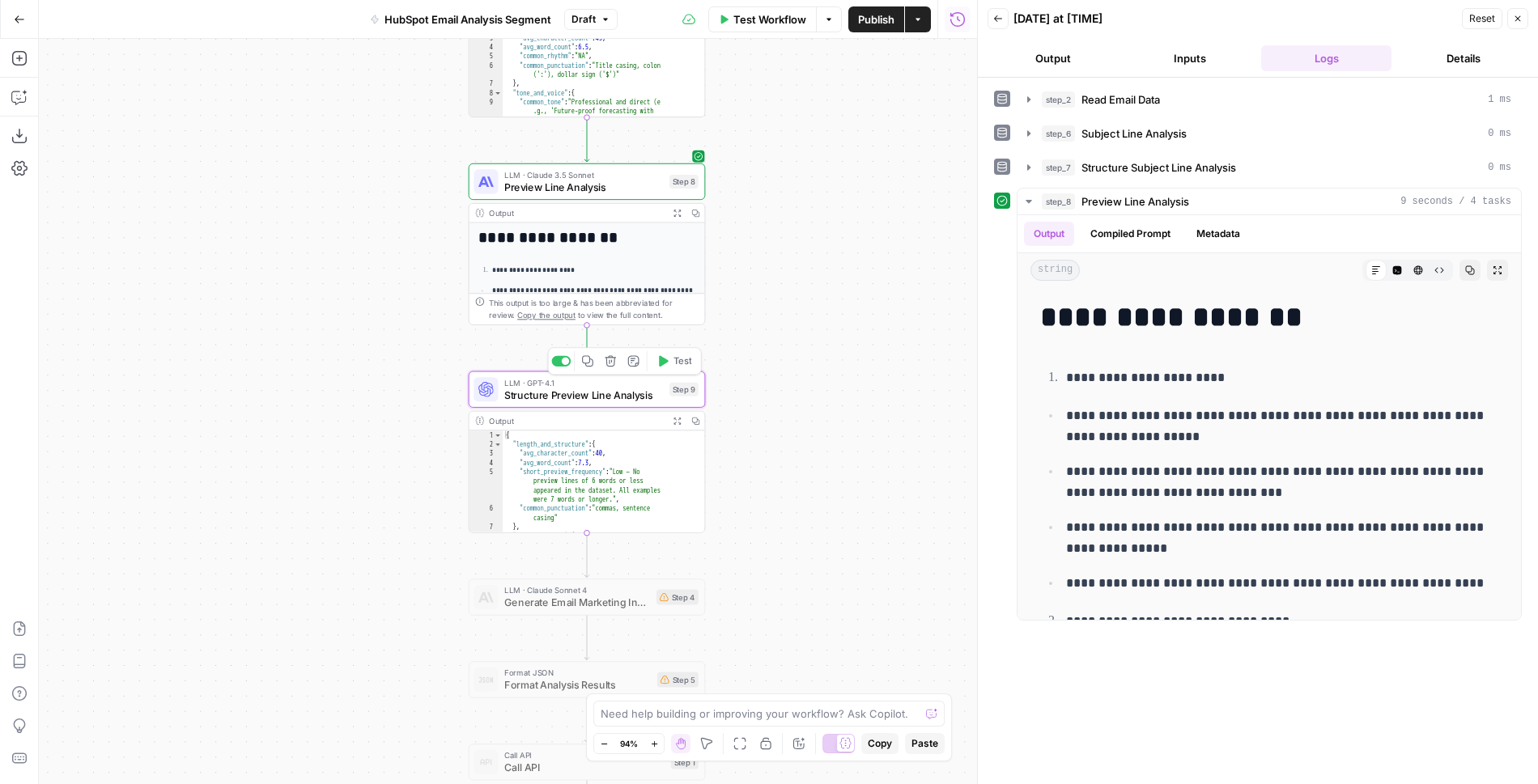 click on "Test" at bounding box center (673, 361) 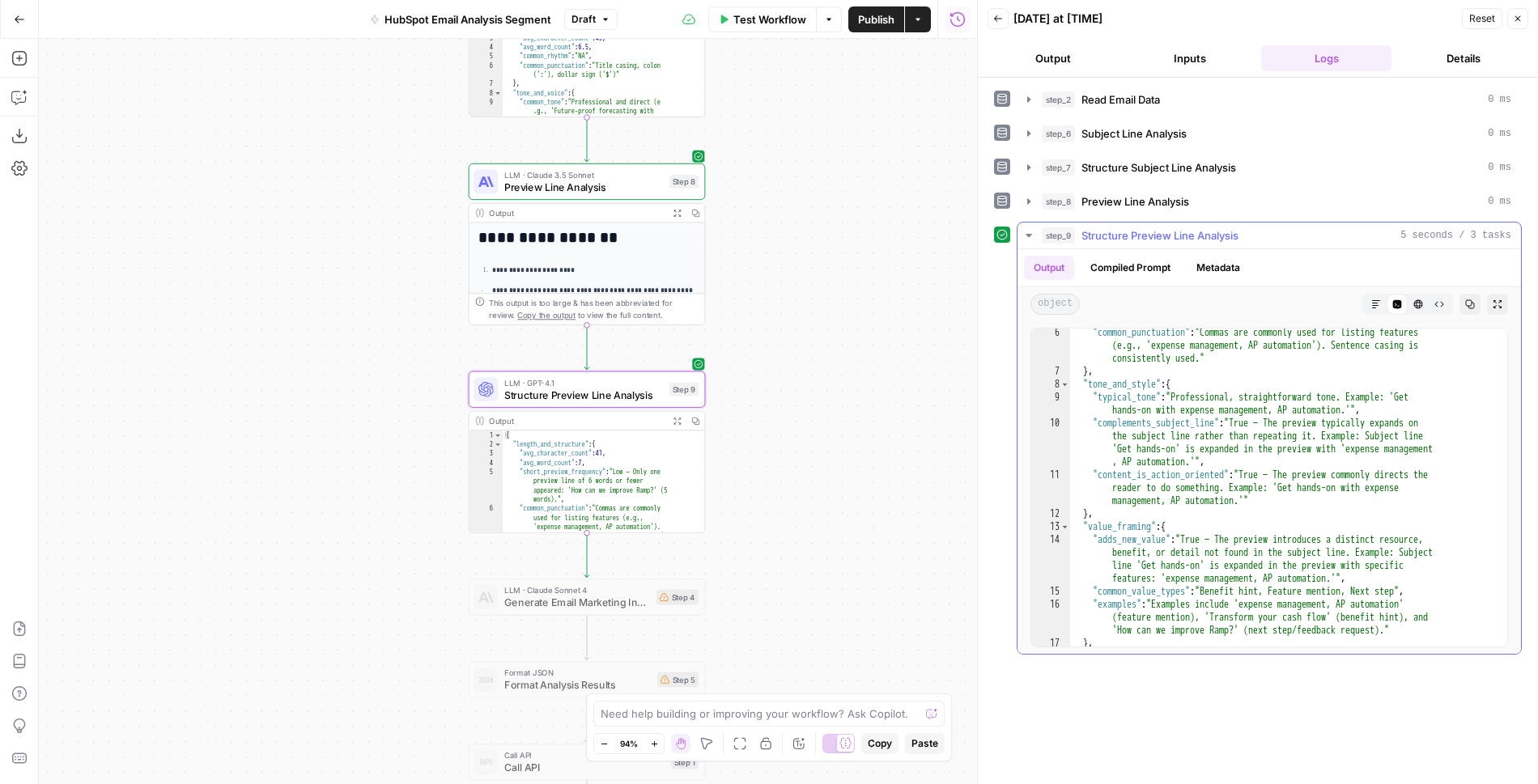 scroll, scrollTop: 302, scrollLeft: 0, axis: vertical 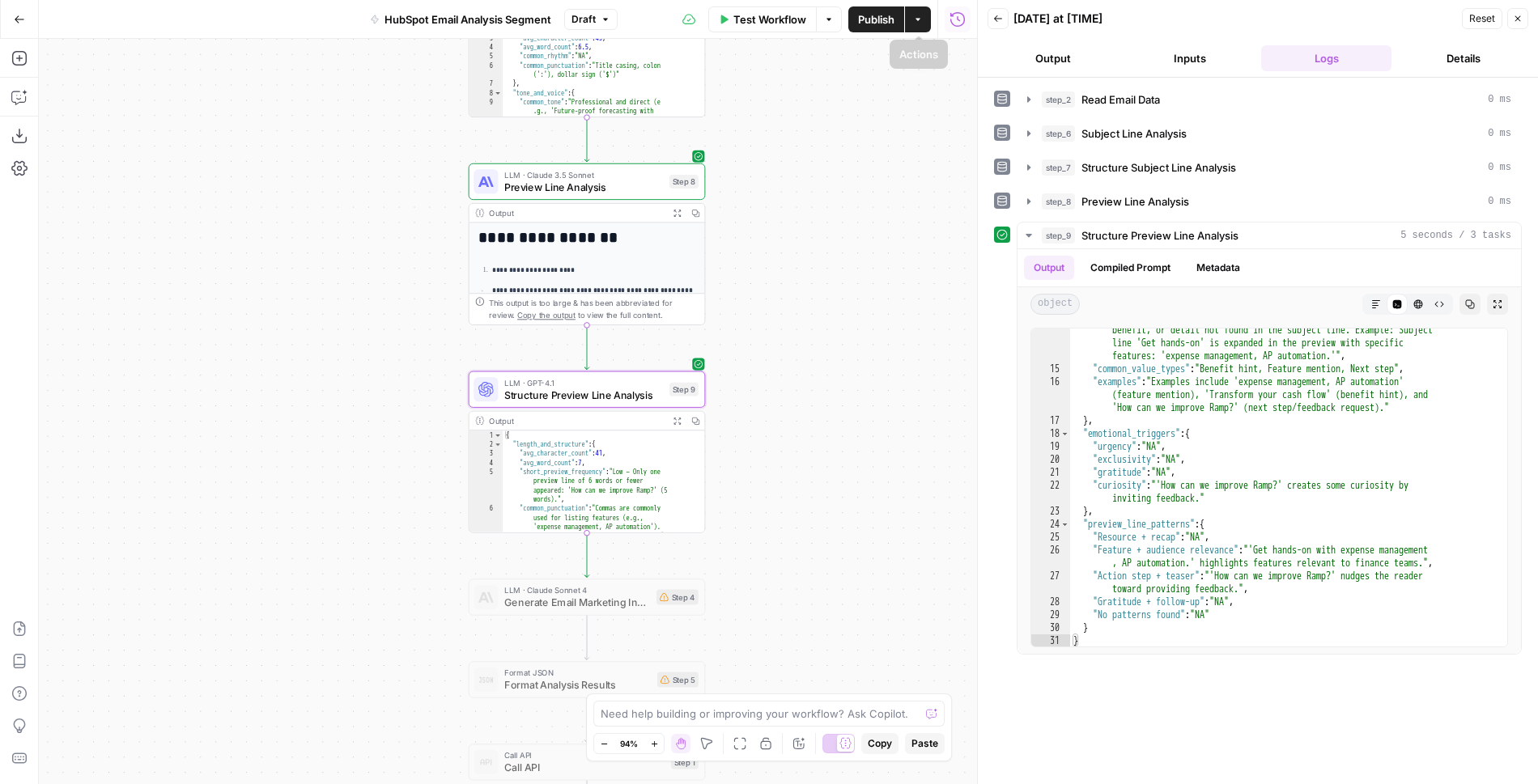 click on "Publish" at bounding box center (876, 19) 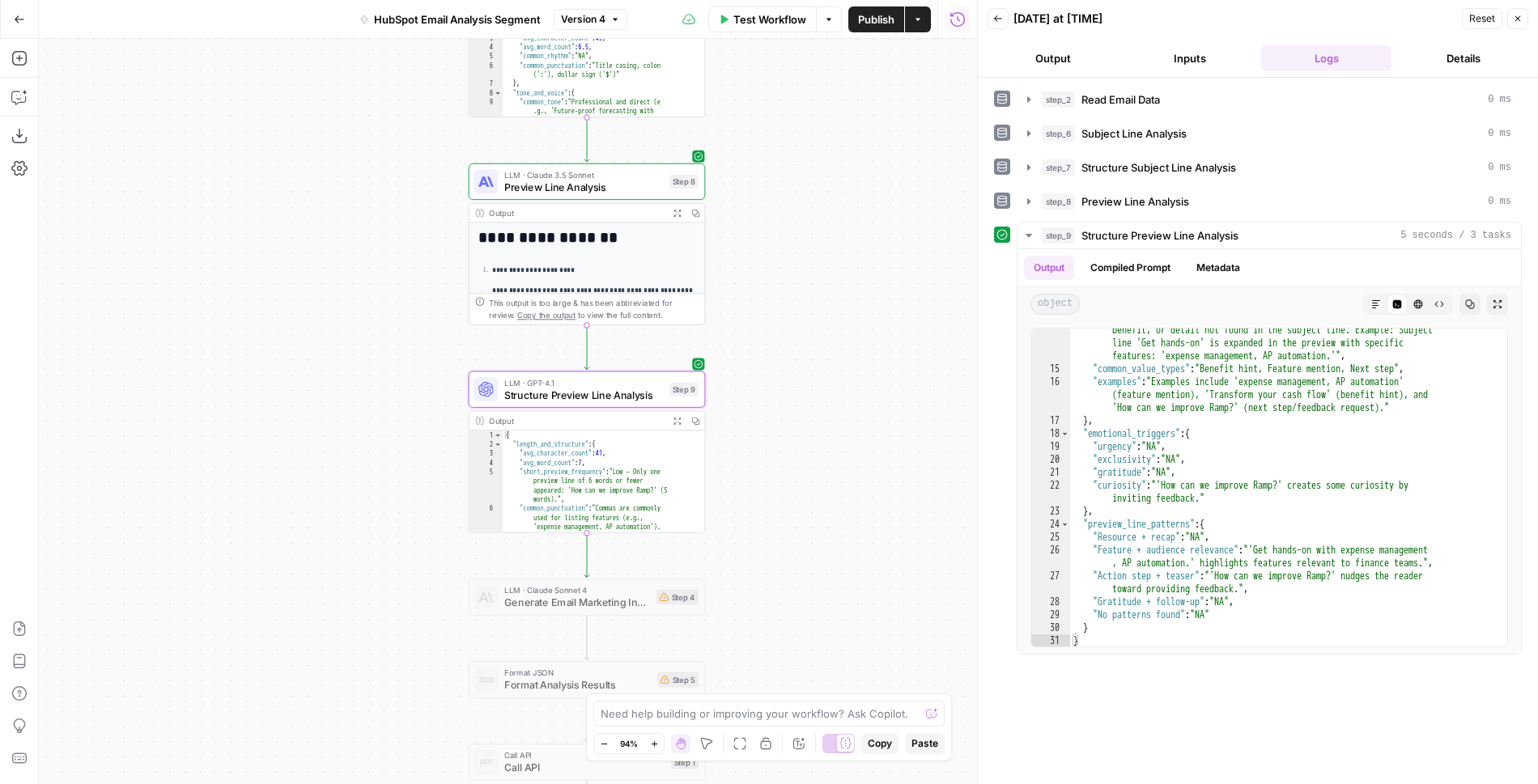 click on "Workflow Set Inputs Inputs Read from Grid Read Email Data Step 2 Output Expand Output Copy 1 2 3 4 5 6 [    {      "__id" :  "9399490" ,      "File Name (Not Subject Line)" :  "NRT -           Vendor Loops - Portal Creation Drip -           Vendor Network - 4 - 01/31/2024 -           Control" ,      "Open Rate" :  "24.86%" ,      "Unique Opens" :  "3144" ,     XXXXXXXXXXXXXXXXXXXXXXXXXXXXXXXXXXXXXXXXXXXXXXXXXXXXXXXXXXXXXXXXXXXXXXXXXXXXXXXXXXXXXXXXXXXXXXXXXXXXXXXXXXXXXXXXXXXXXXXXXXXXXXXXXXXXXXXXXXXXXXXXXXXXXXXXXXXXXXXXXXXXXXXXXXXXXXXXXXXXXXXXXXXXXXXXXXXXXXXXXXXXXXXXXXXXXXXXXXXXXXXXXXXXXXXXXXXXXXXXXXXXXXXXXXXXXXXXXXXXXXXXXXXXXXXXXXXXXXXXXXXXXXXXXXXXXXXXXXXXXXXXXXXXXXXXXXXXXXXXXXXXXXXXXXXXXXXXXXXXXXXXXXXXXXXXXXXXXXXXXXXXXXXXXXXXXXXXXXXXXXXXXXXXXXXXXXXXXXXXXXXXXXXXXXXXXXXXXXXXXXXXXXXXXXXXXXXXXXXXXXXXXXXXXXXXXXXXXXXXXXXXXXXXXXXXXXXXXXXXXXXXXXXXXXXXXXXXXXXXXXXXXXXXXXXX This output is too large & has been abbreviated for review.   Copy the output   to view the full content. Step 3 Step 6" at bounding box center (508, 411) 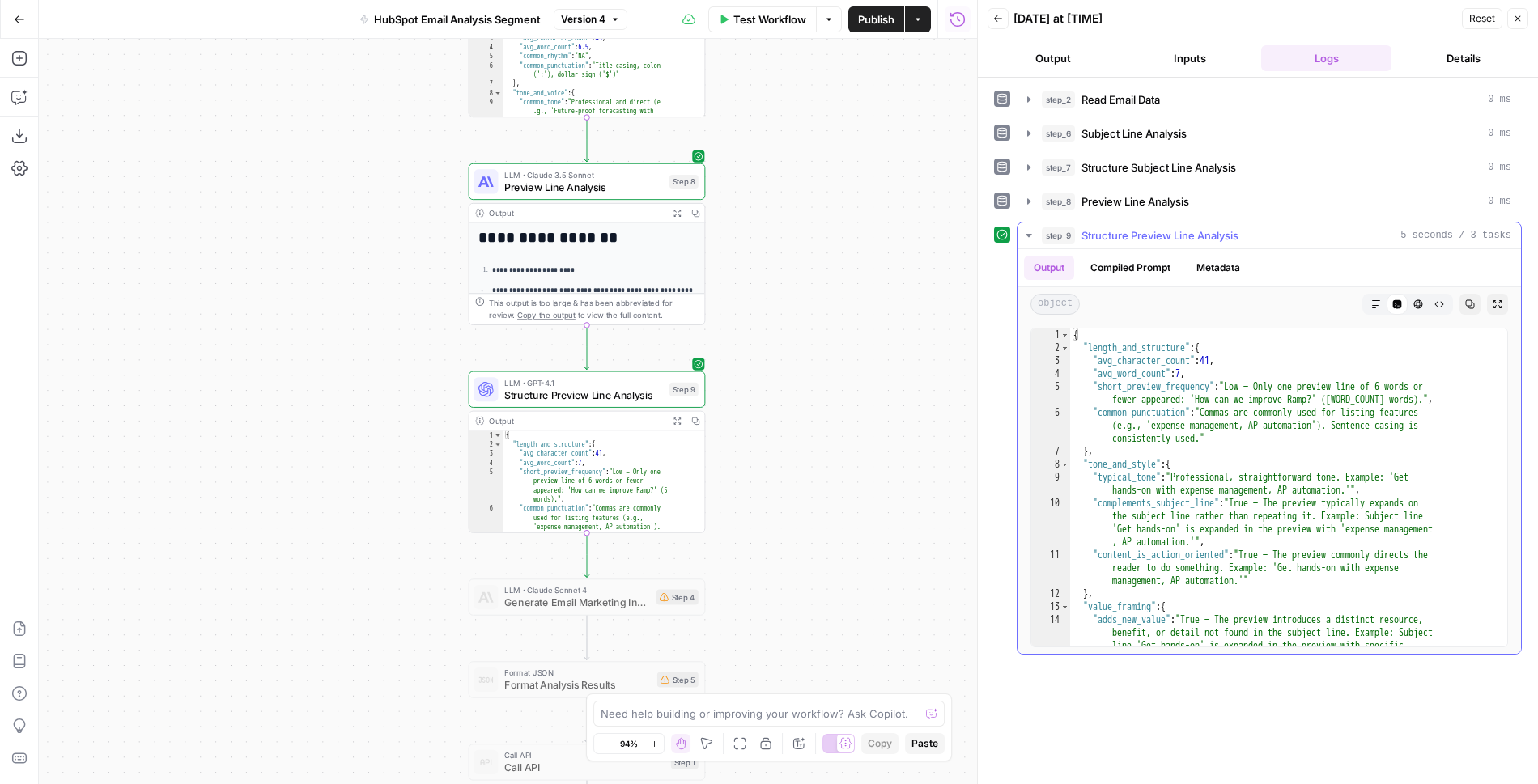 scroll, scrollTop: 302, scrollLeft: 0, axis: vertical 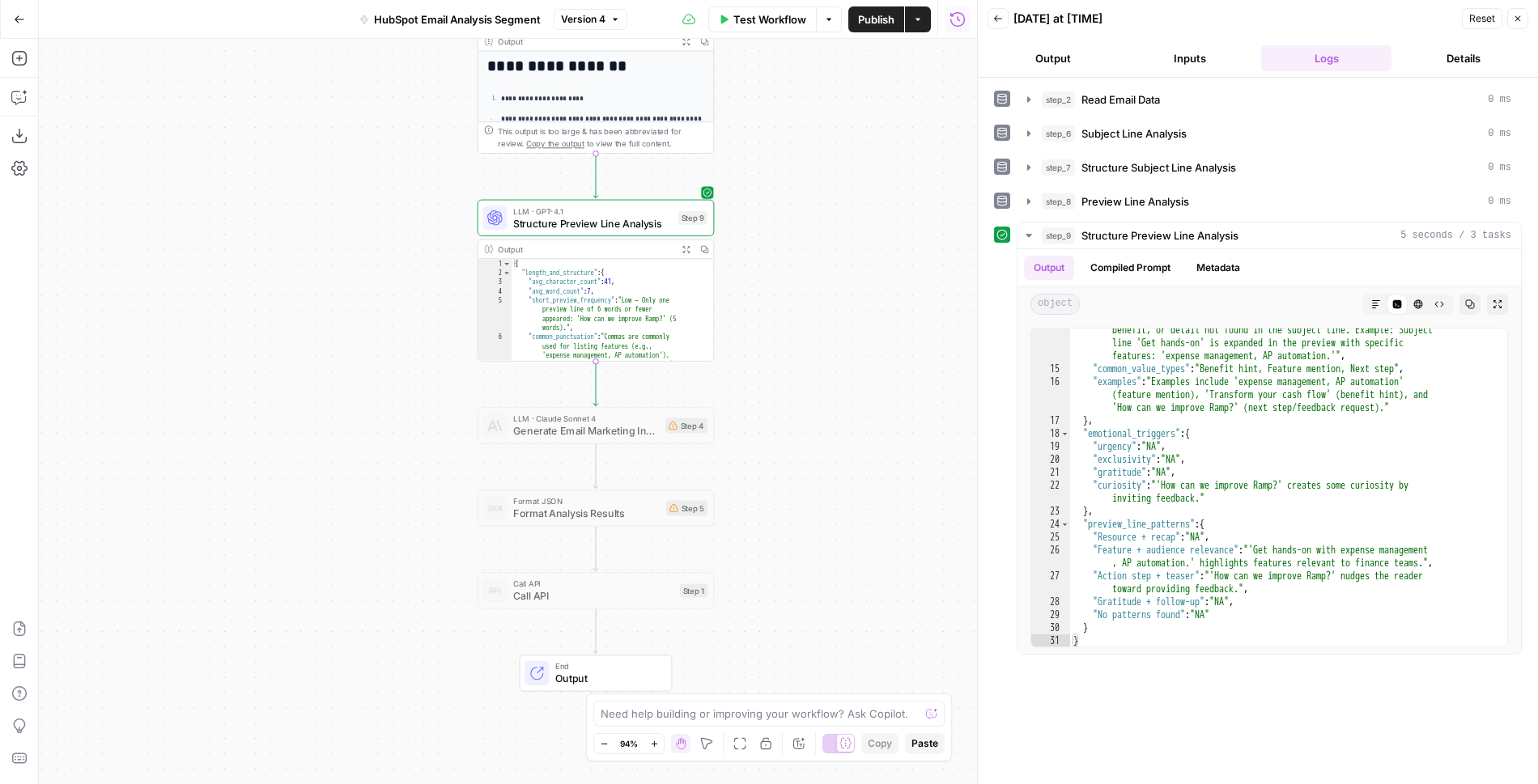 drag, startPoint x: 865, startPoint y: 438, endPoint x: 874, endPoint y: 256, distance: 182.22239 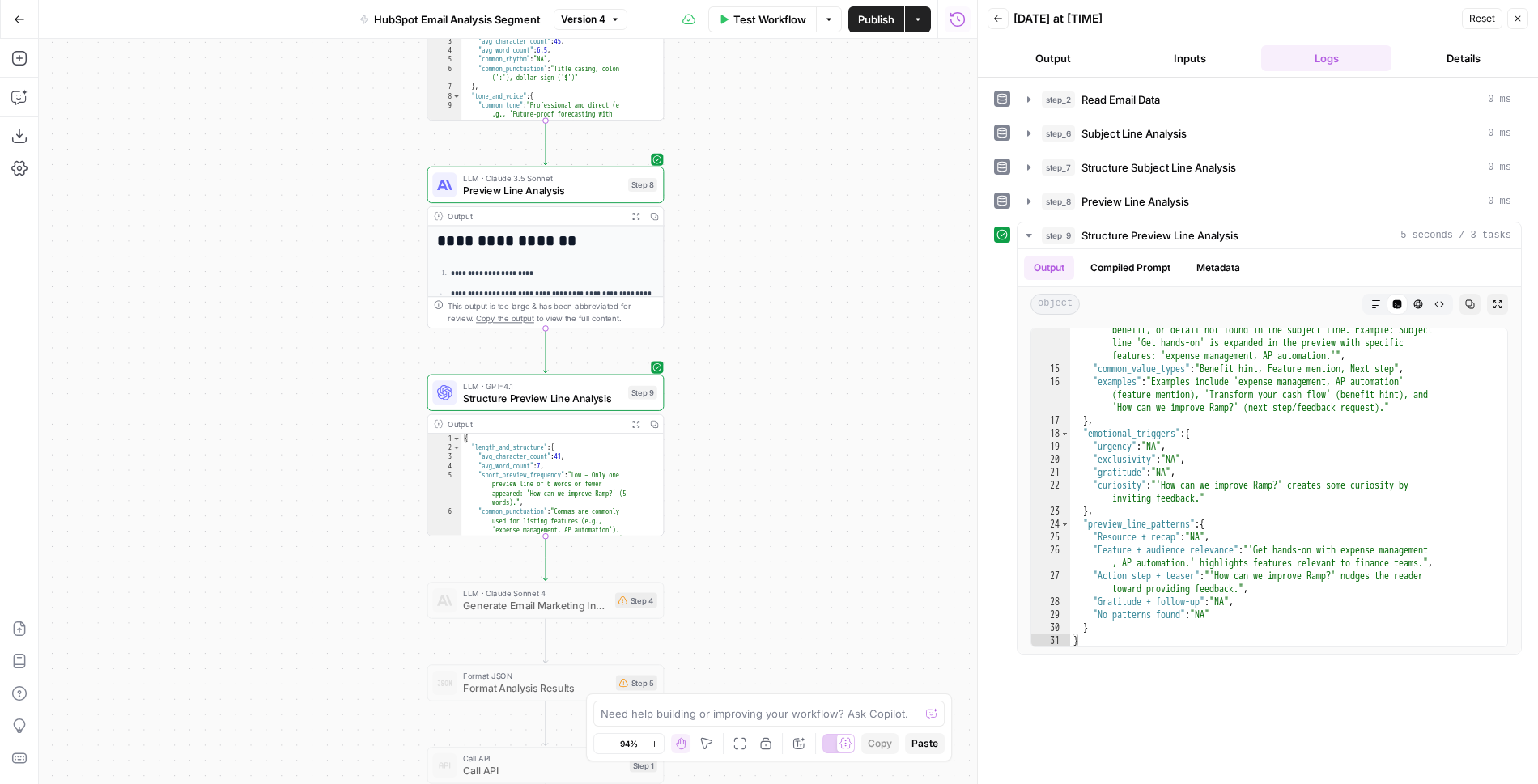 drag, startPoint x: 818, startPoint y: 256, endPoint x: 765, endPoint y: 439, distance: 190.52034 